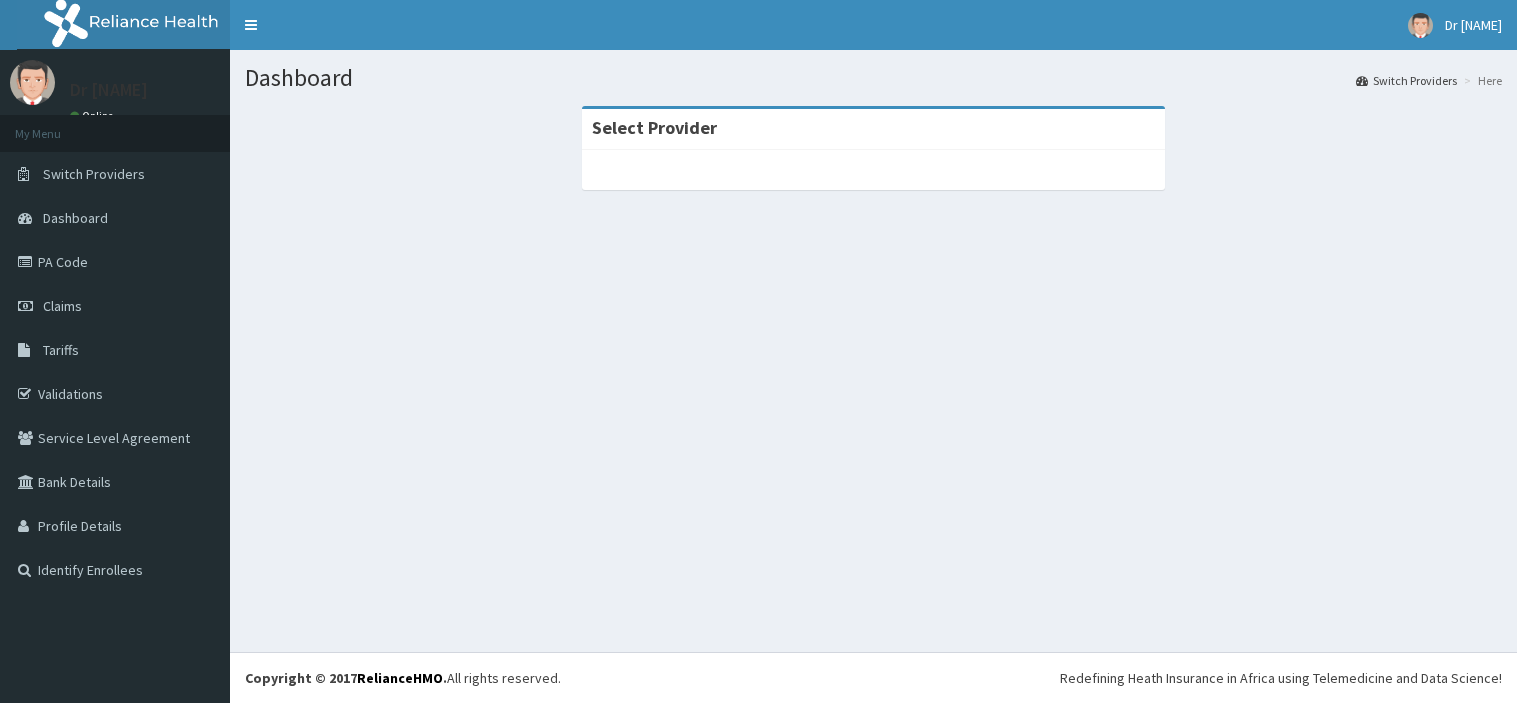scroll, scrollTop: 0, scrollLeft: 0, axis: both 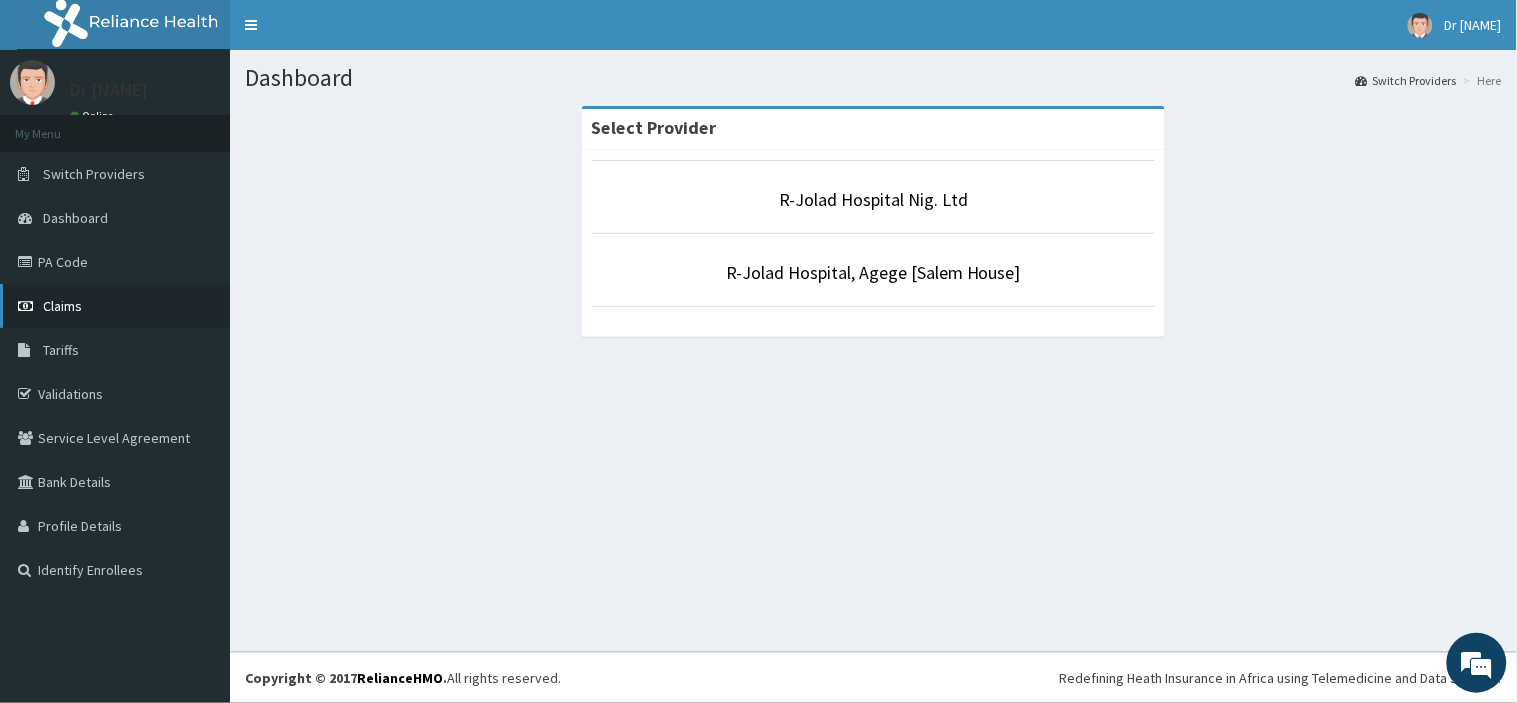 click on "Claims" at bounding box center [115, 306] 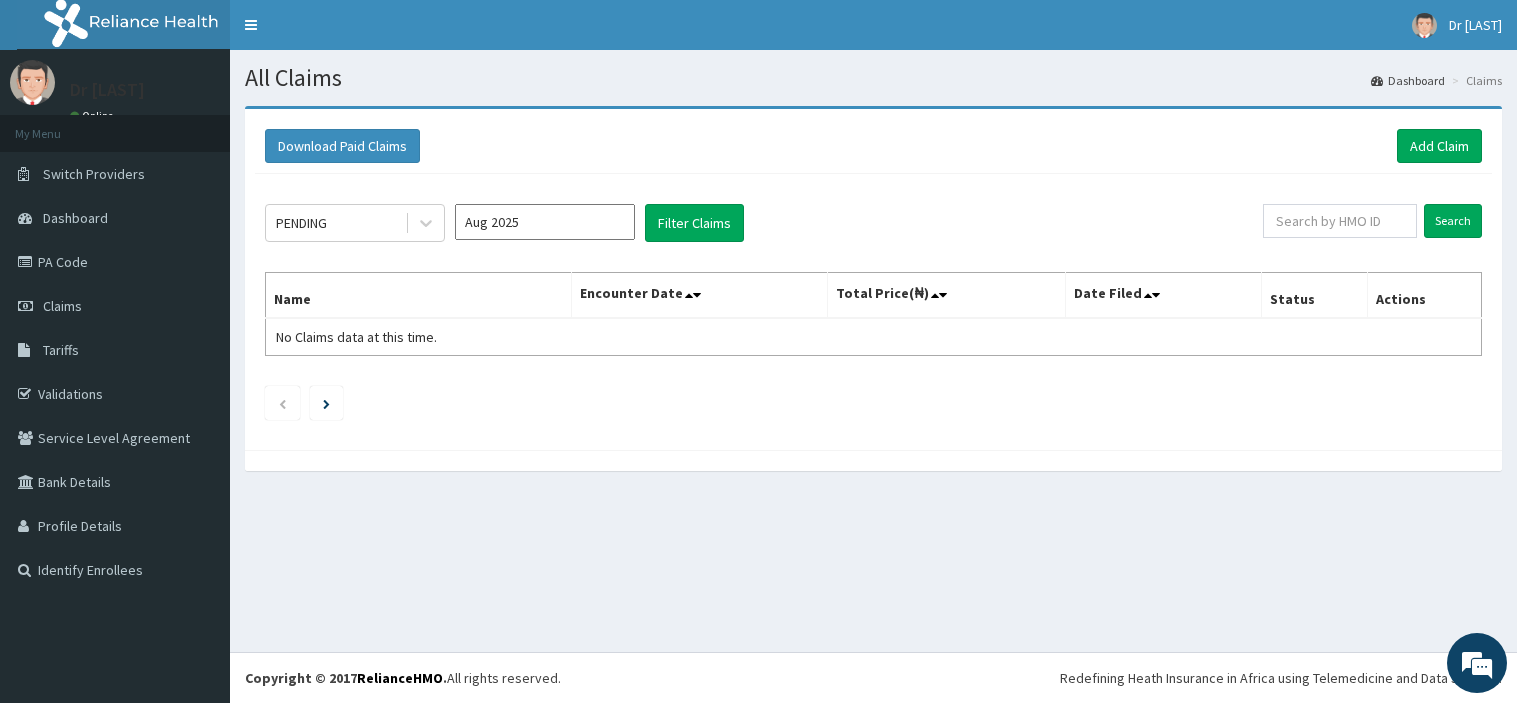 scroll, scrollTop: 0, scrollLeft: 0, axis: both 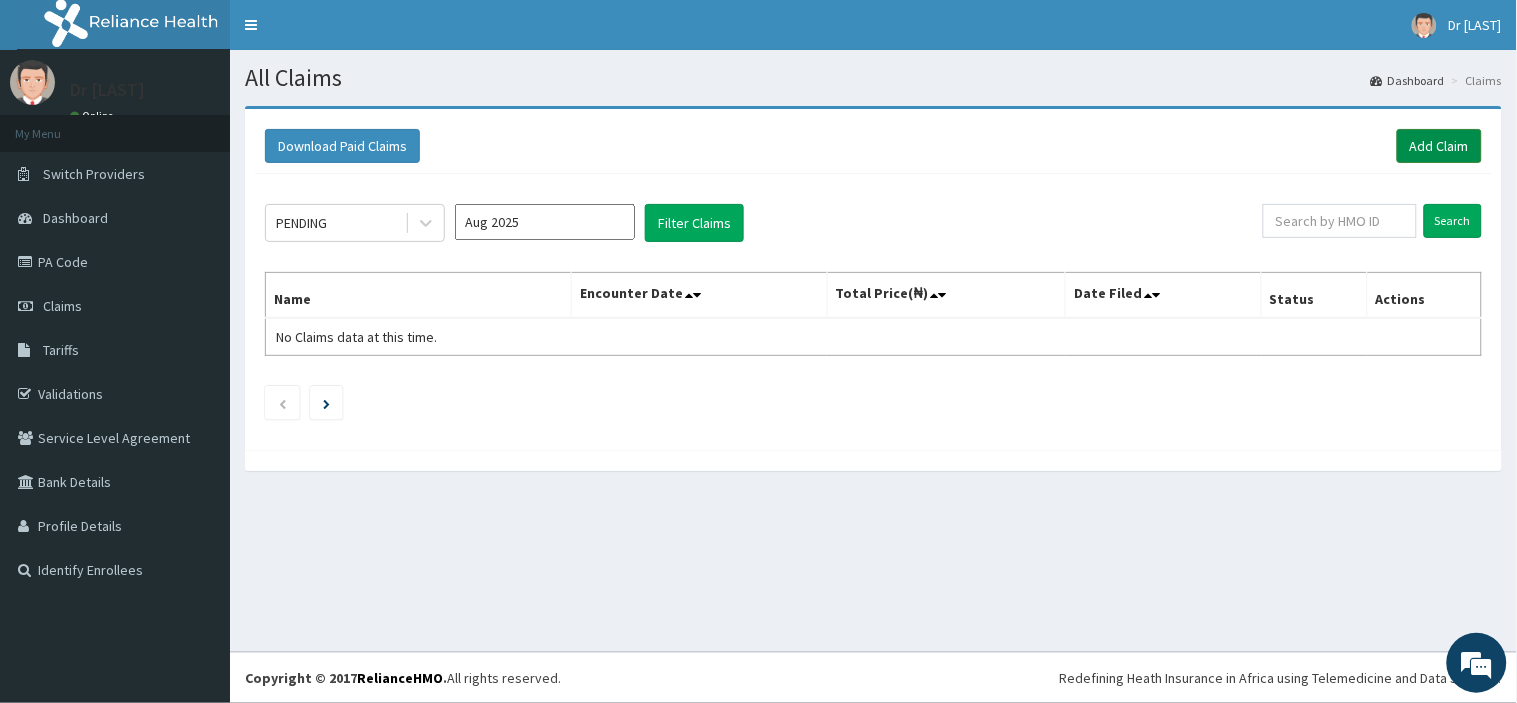 click on "Add Claim" at bounding box center [1439, 146] 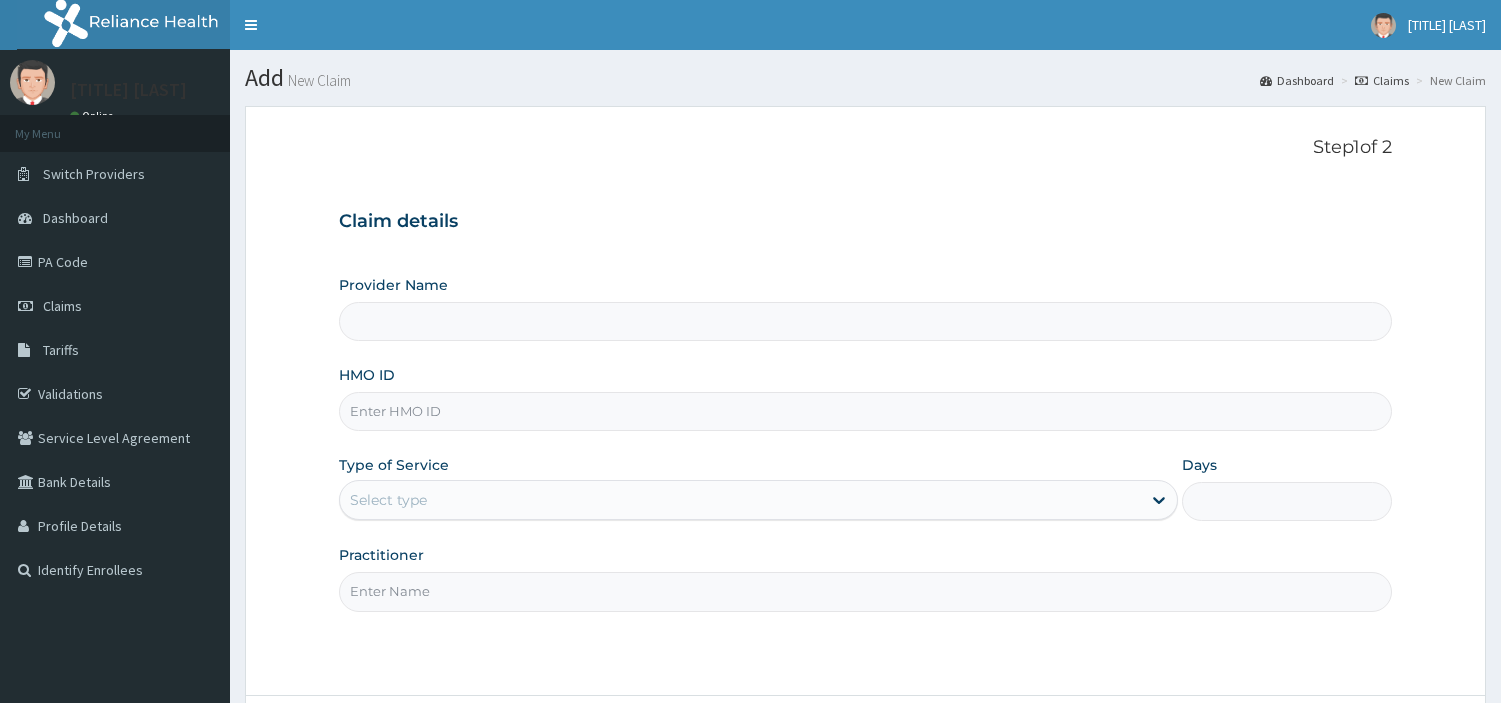 scroll, scrollTop: 0, scrollLeft: 0, axis: both 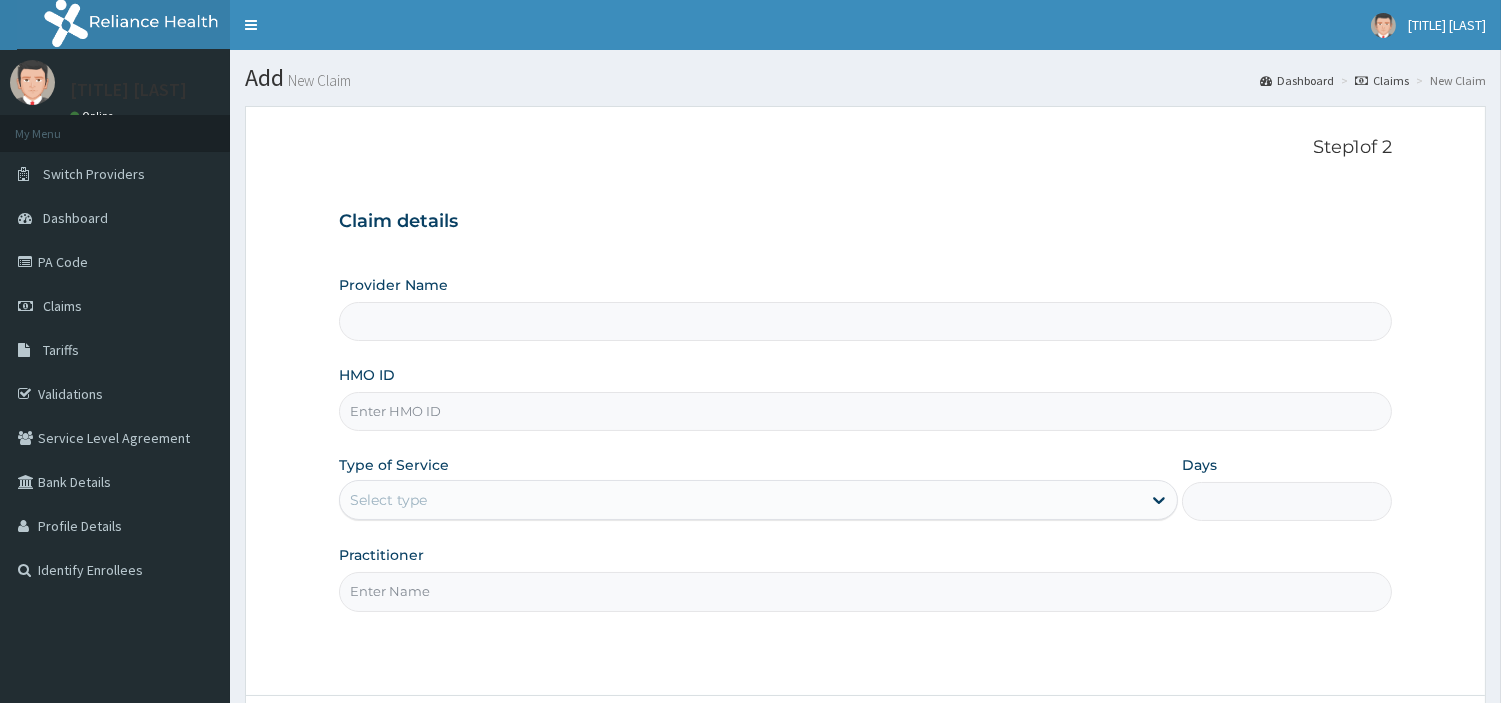 click on "HMO ID" at bounding box center [865, 411] 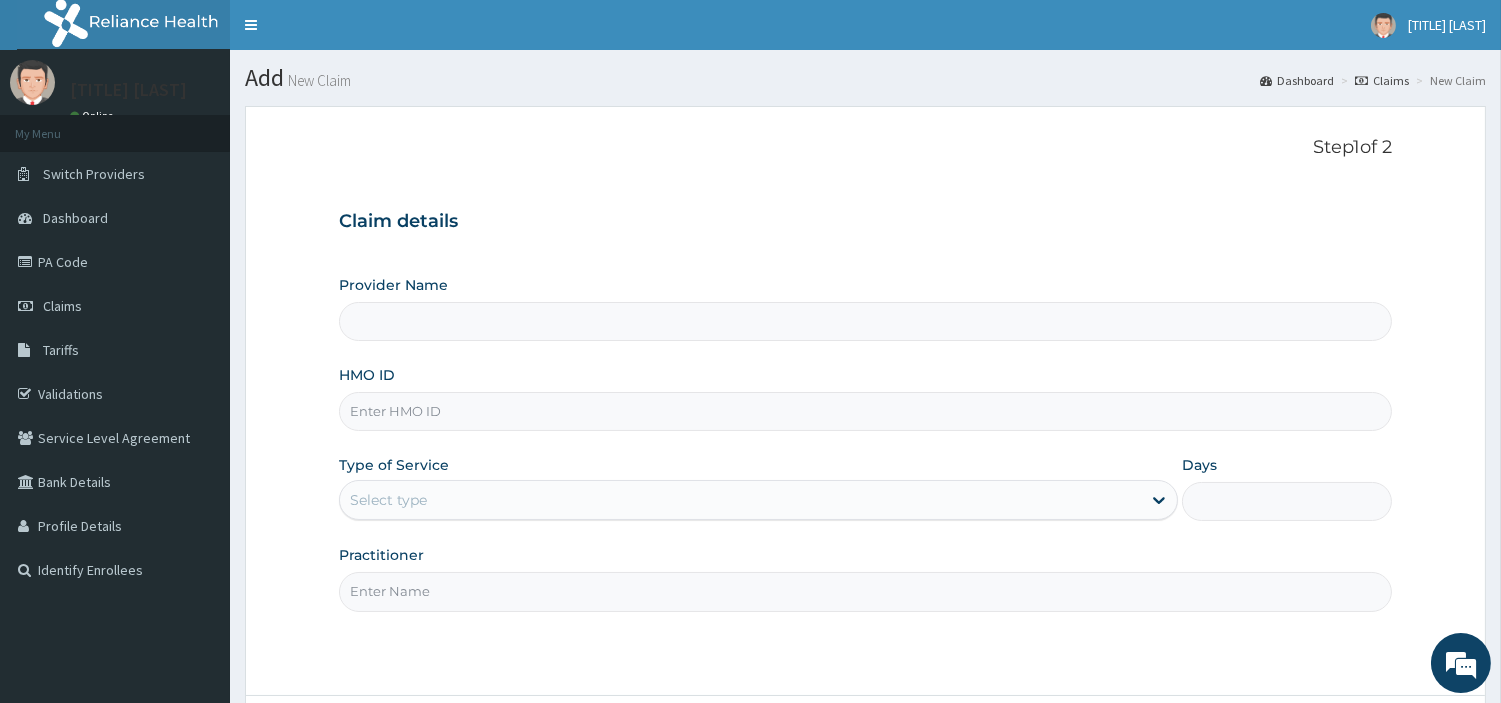 type on "R-Jolad Hospital Nig. Ltd" 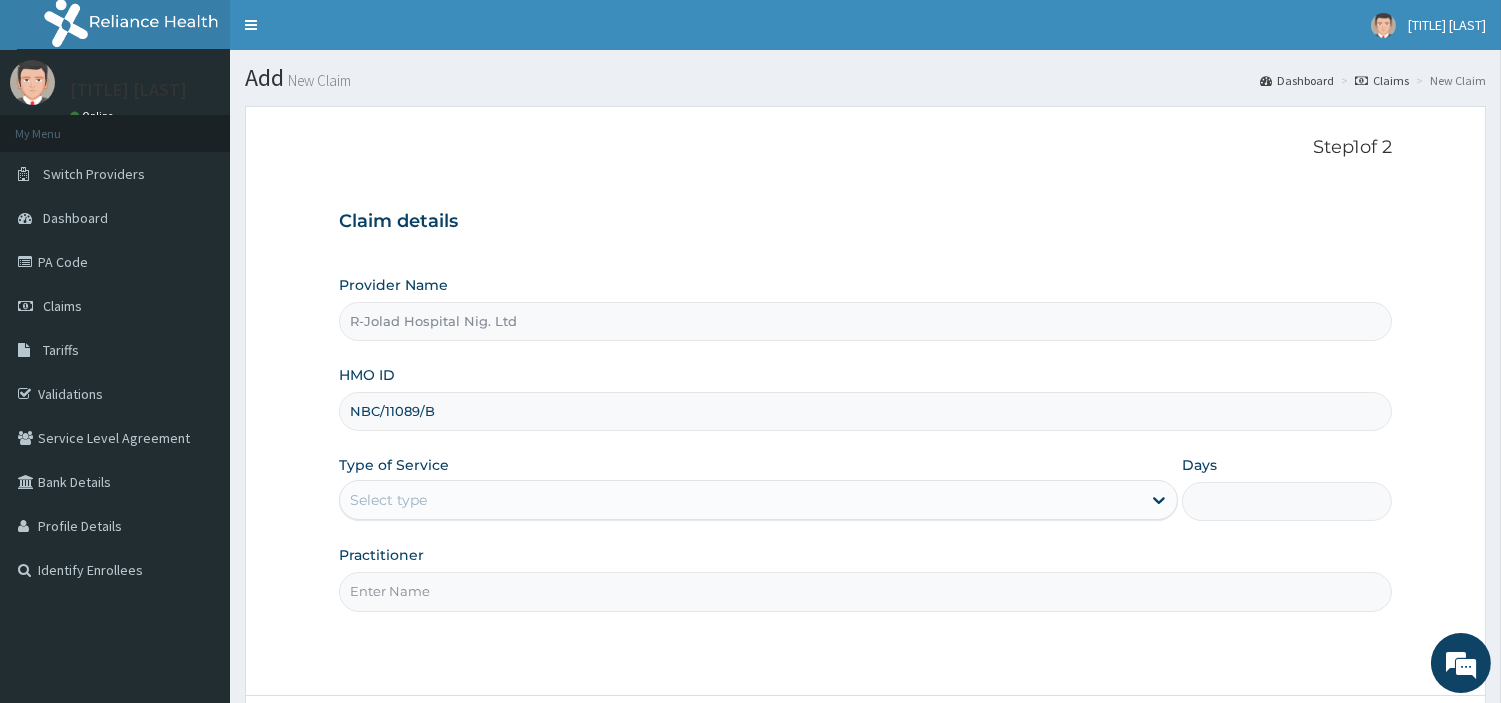 type on "NBC/11089/B" 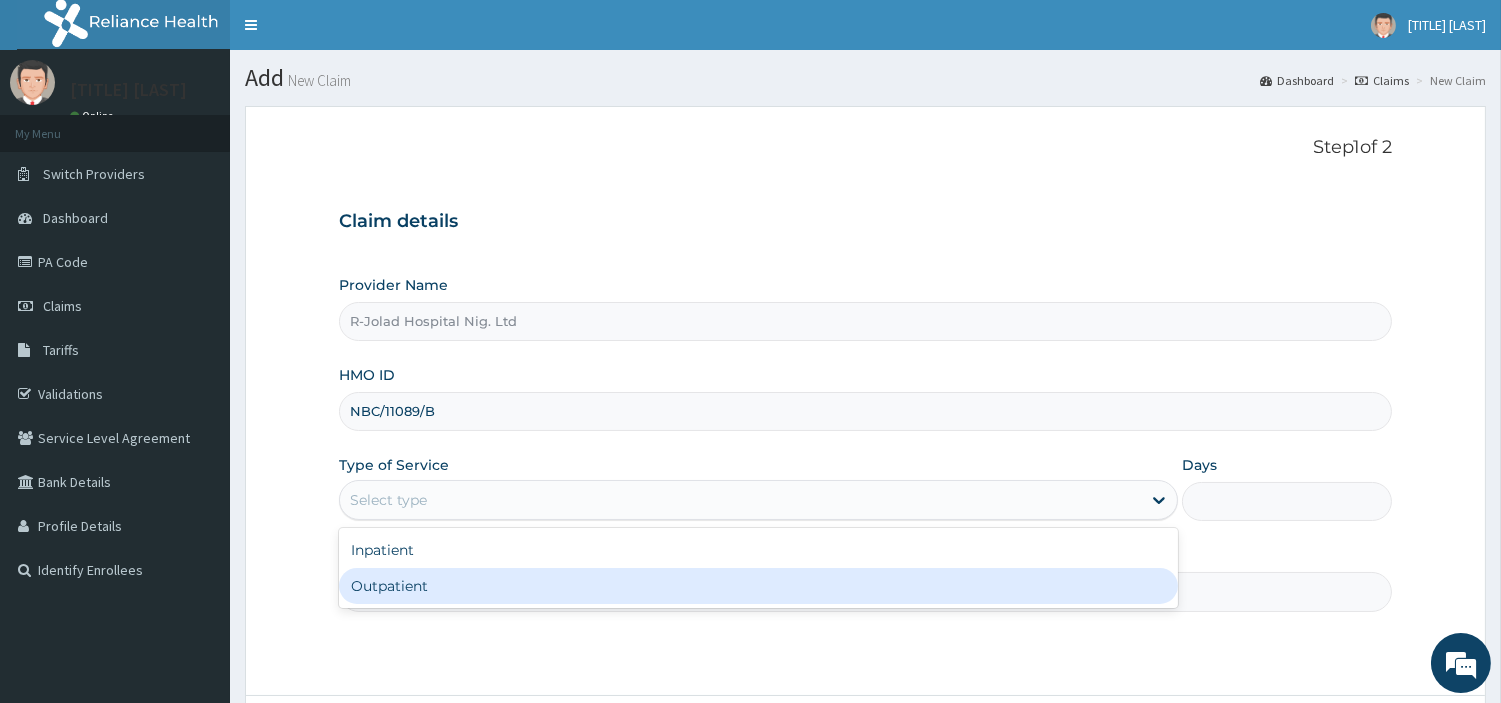 click on "Outpatient" at bounding box center [758, 586] 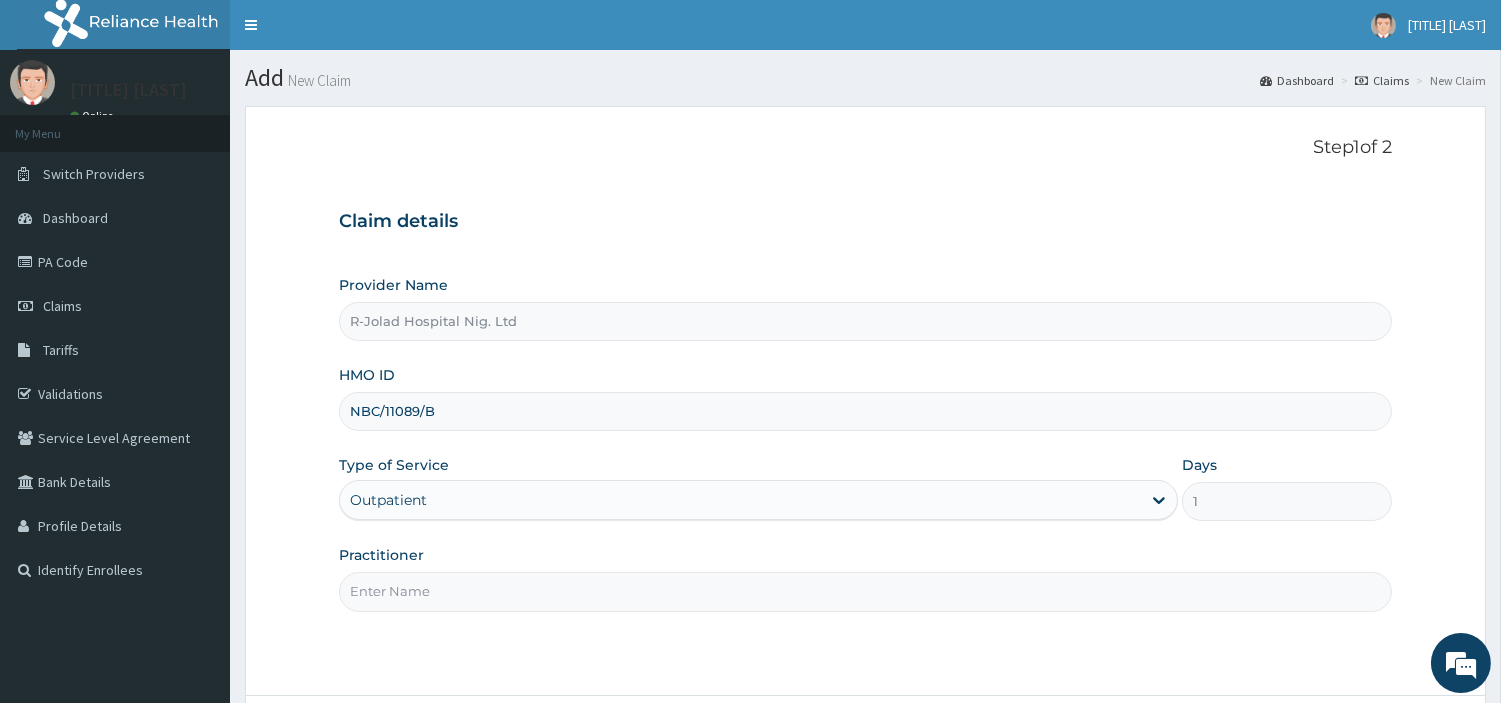 click on "Practitioner" at bounding box center [865, 591] 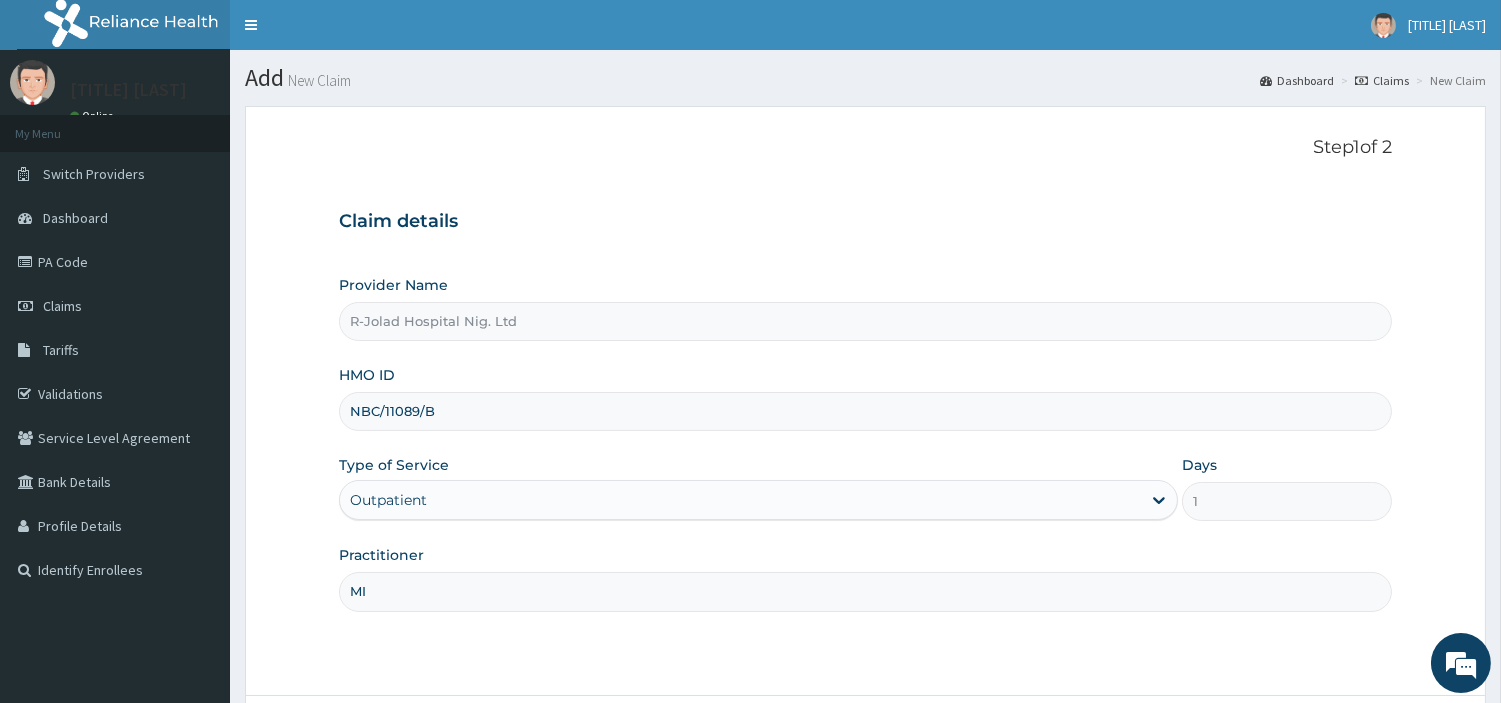 scroll, scrollTop: 0, scrollLeft: 0, axis: both 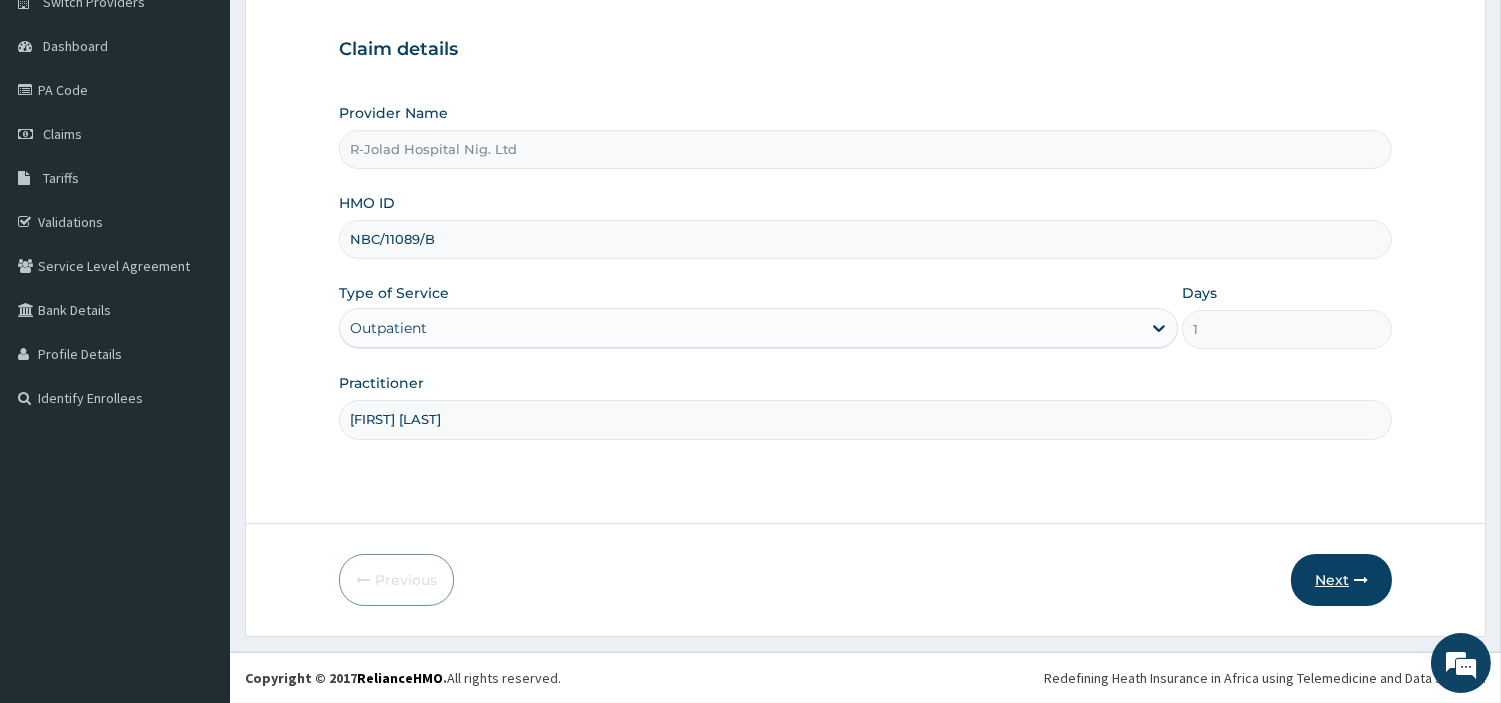 type on "MICHAEL IYANA" 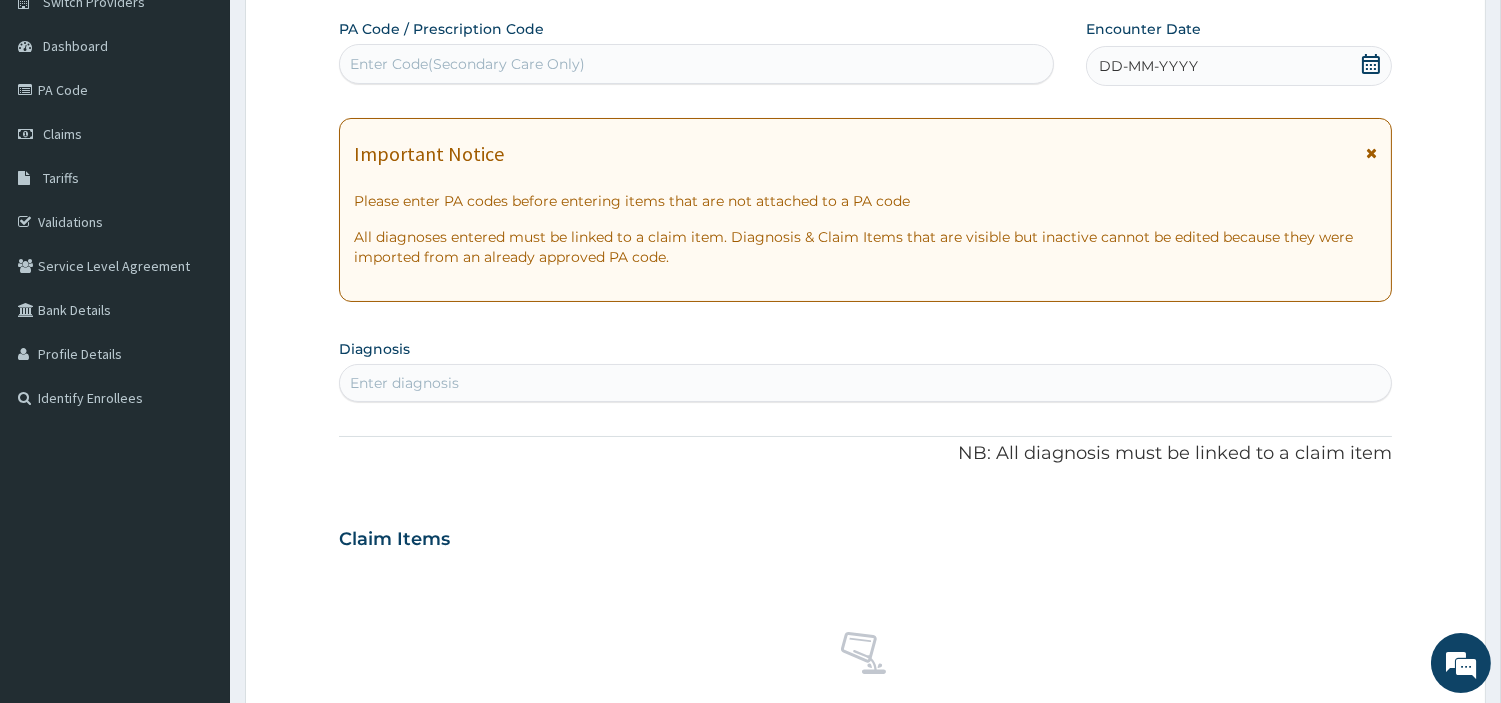 click on "Enter Code(Secondary Care Only)" at bounding box center [696, 64] 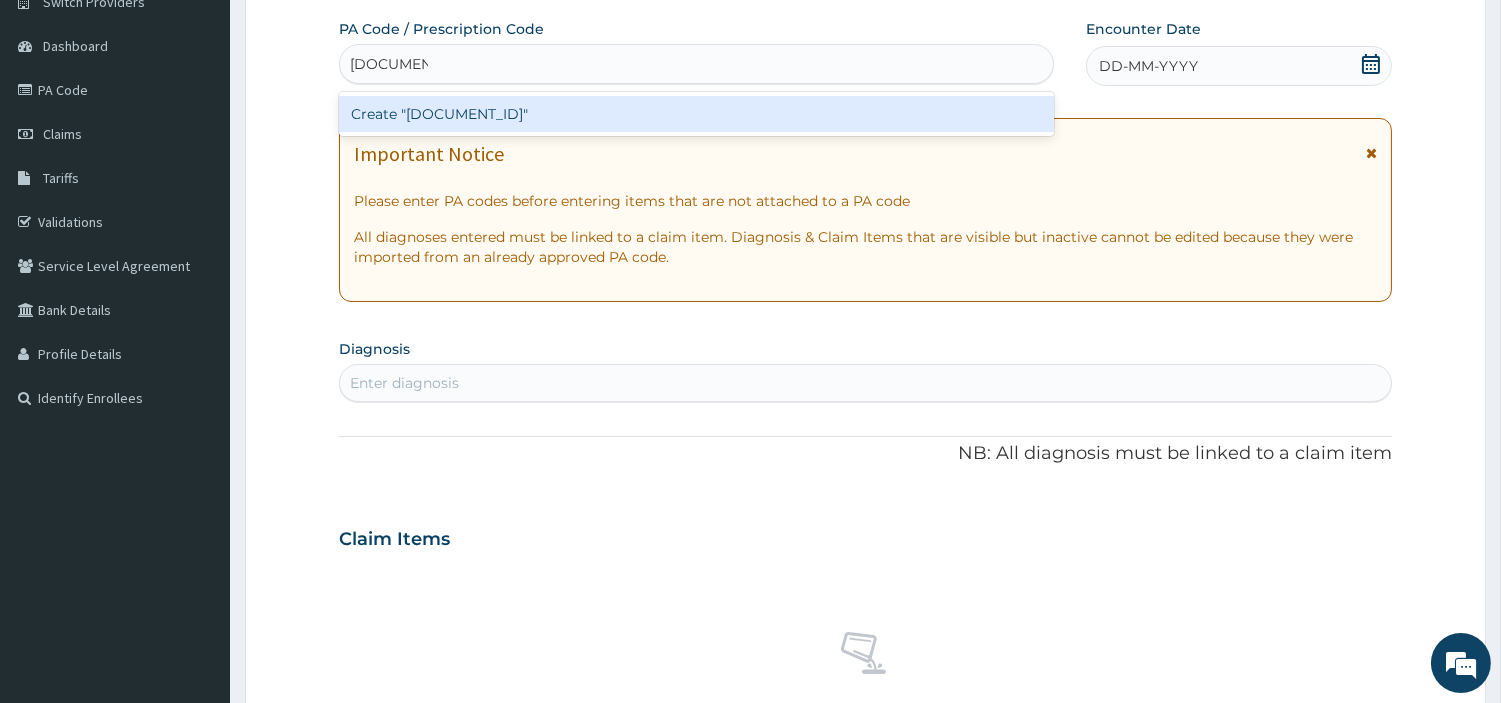 click on "Create "PA/7C8269"" at bounding box center [696, 114] 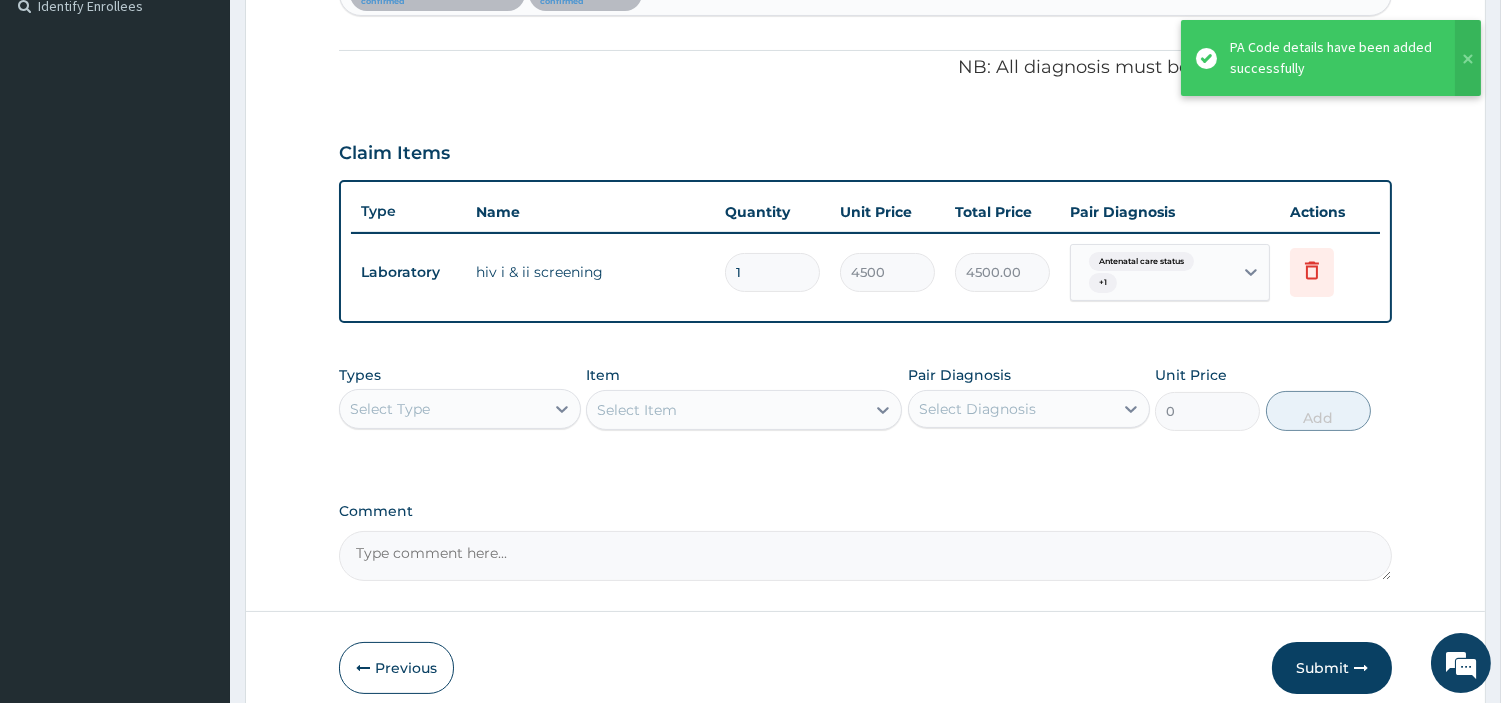 scroll, scrollTop: 650, scrollLeft: 0, axis: vertical 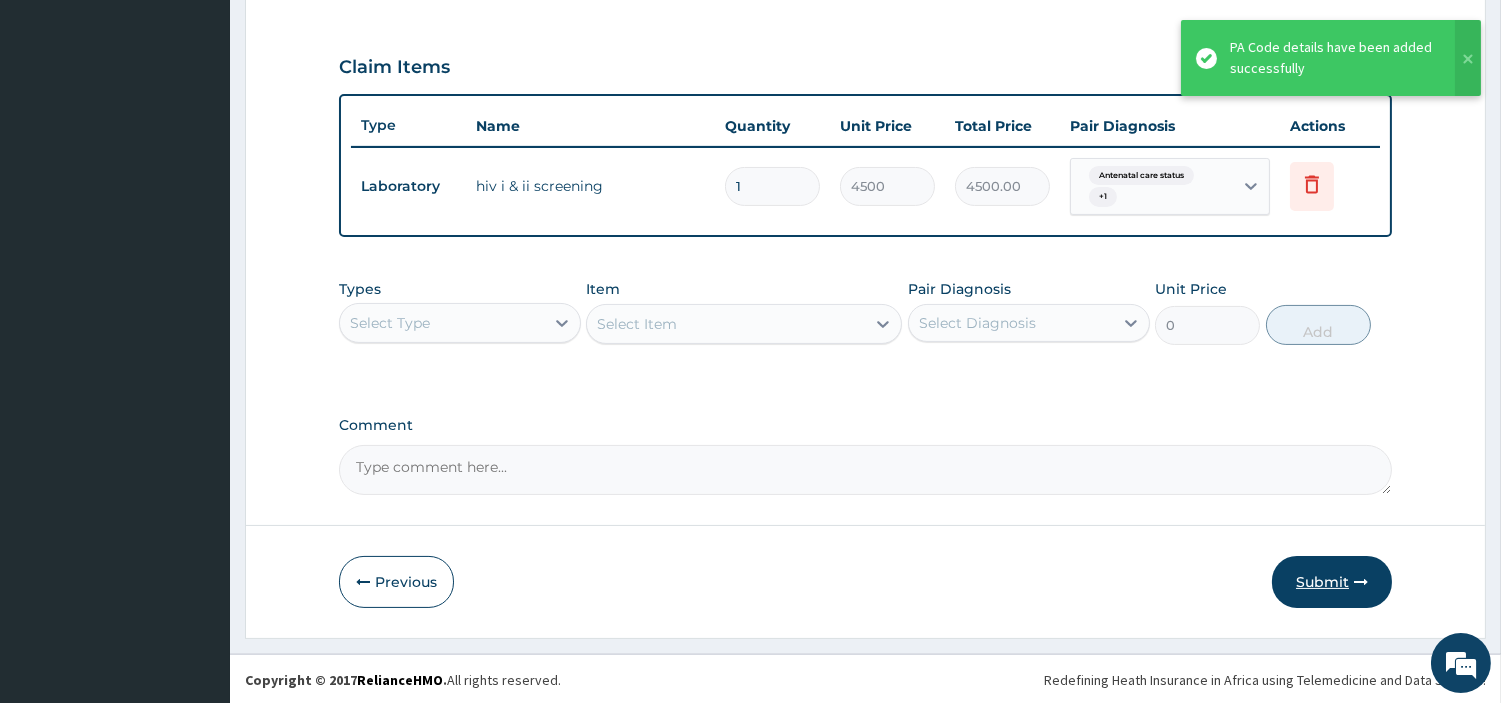 click on "Submit" at bounding box center [1332, 582] 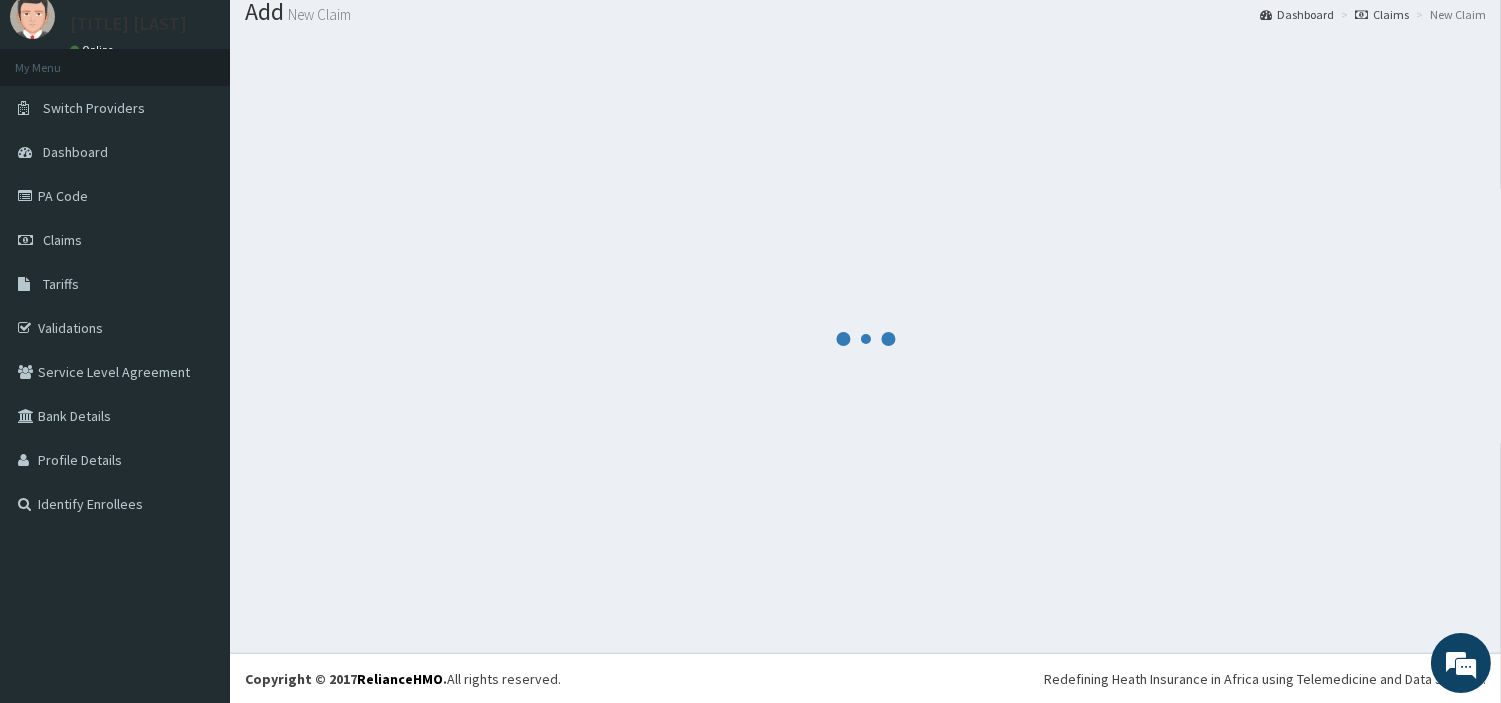 scroll, scrollTop: 650, scrollLeft: 0, axis: vertical 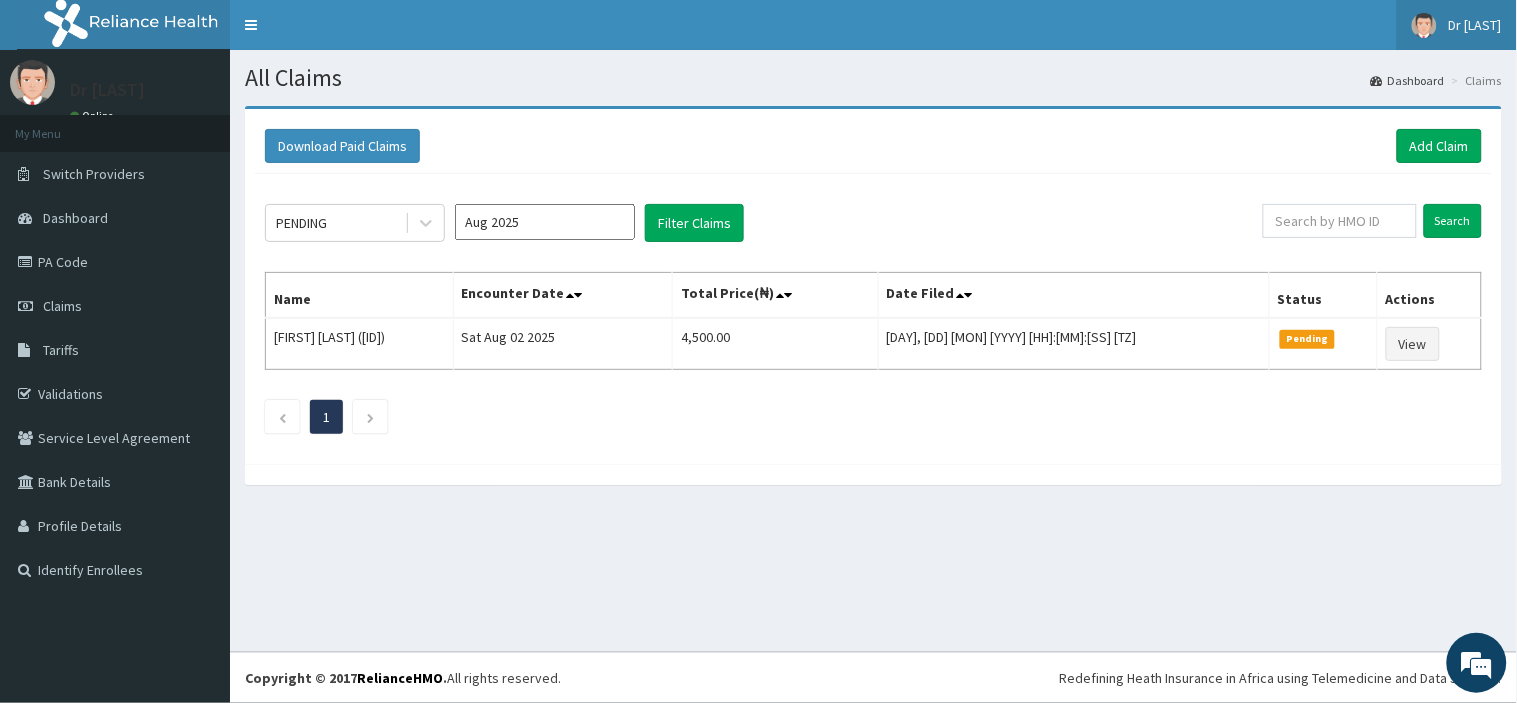 click on "Dr [LAST]" at bounding box center [1457, 25] 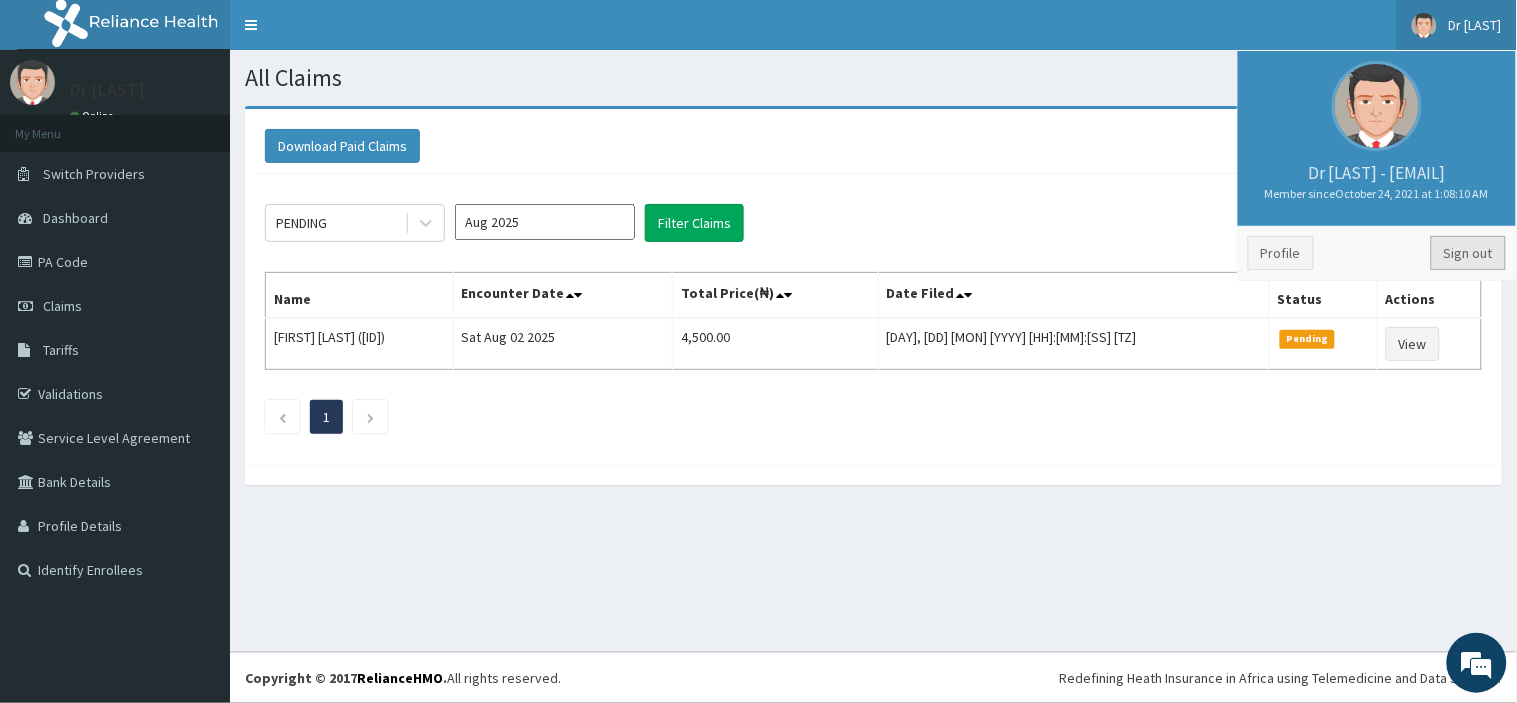 click on "Sign out" at bounding box center [1468, 253] 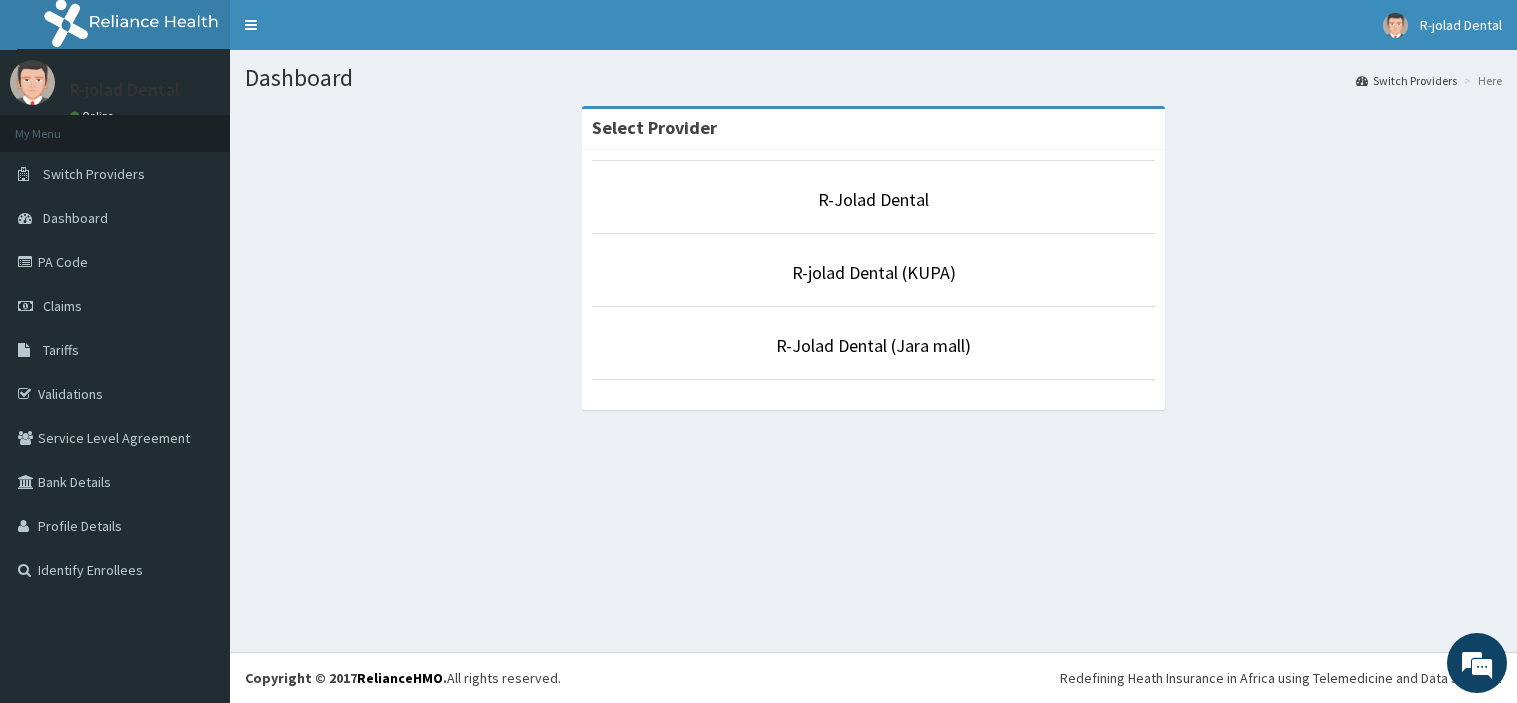 scroll, scrollTop: 0, scrollLeft: 0, axis: both 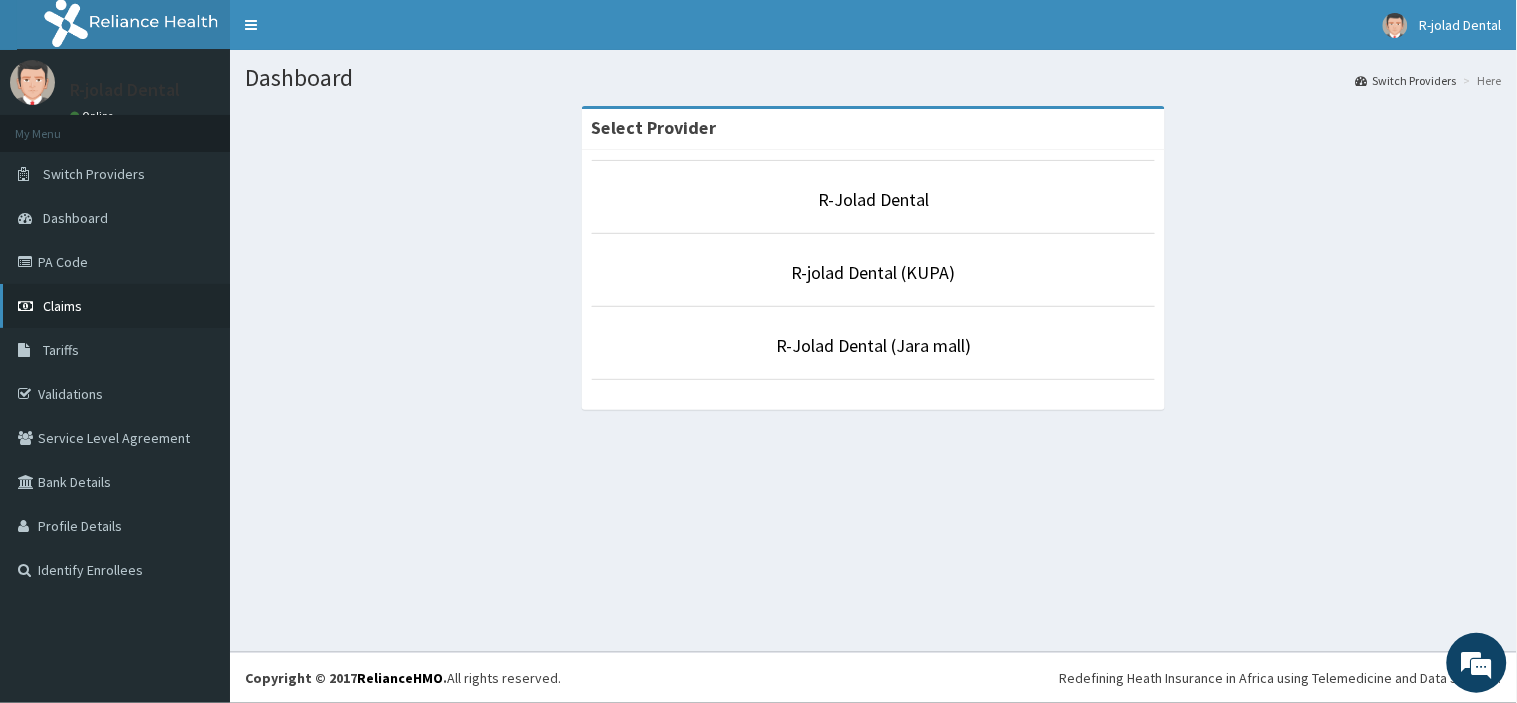 click on "Claims" at bounding box center (115, 306) 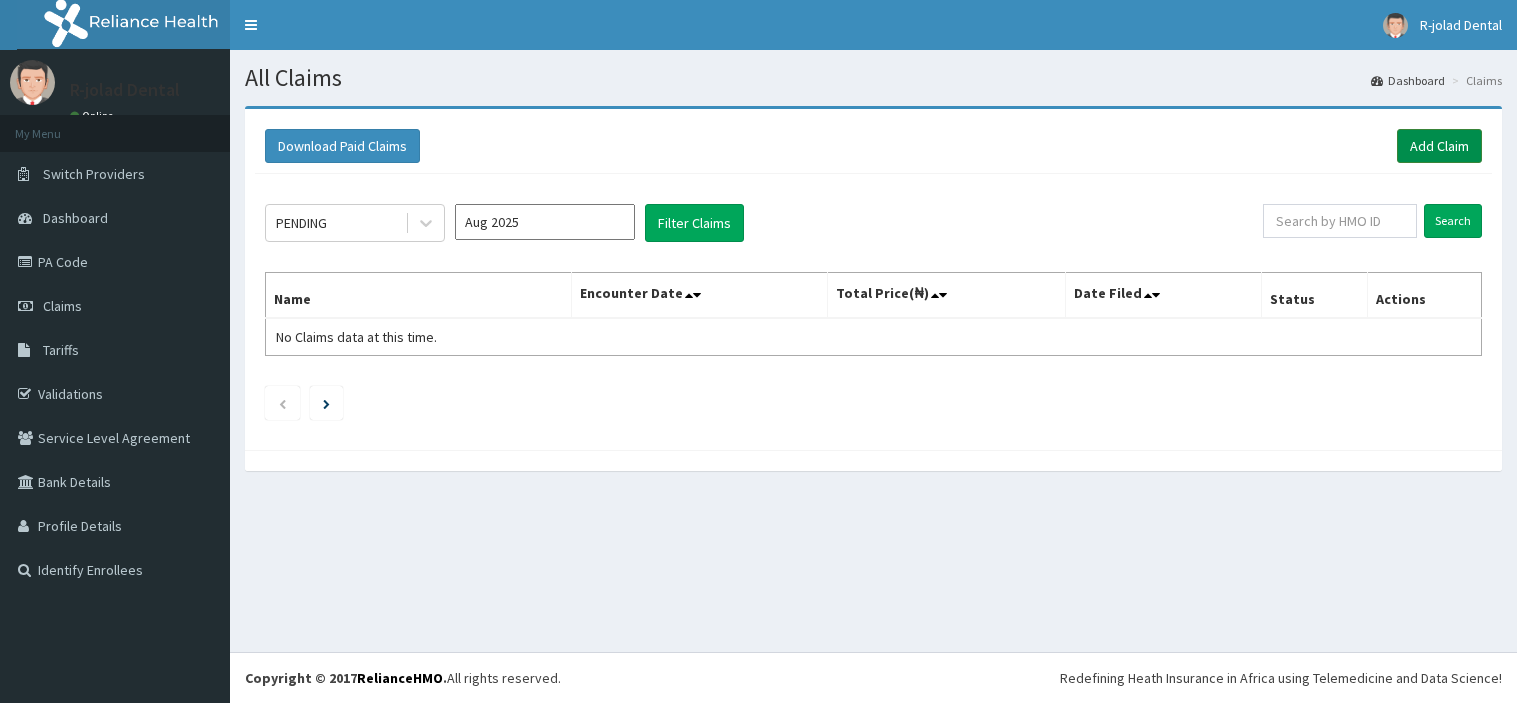 scroll, scrollTop: 0, scrollLeft: 0, axis: both 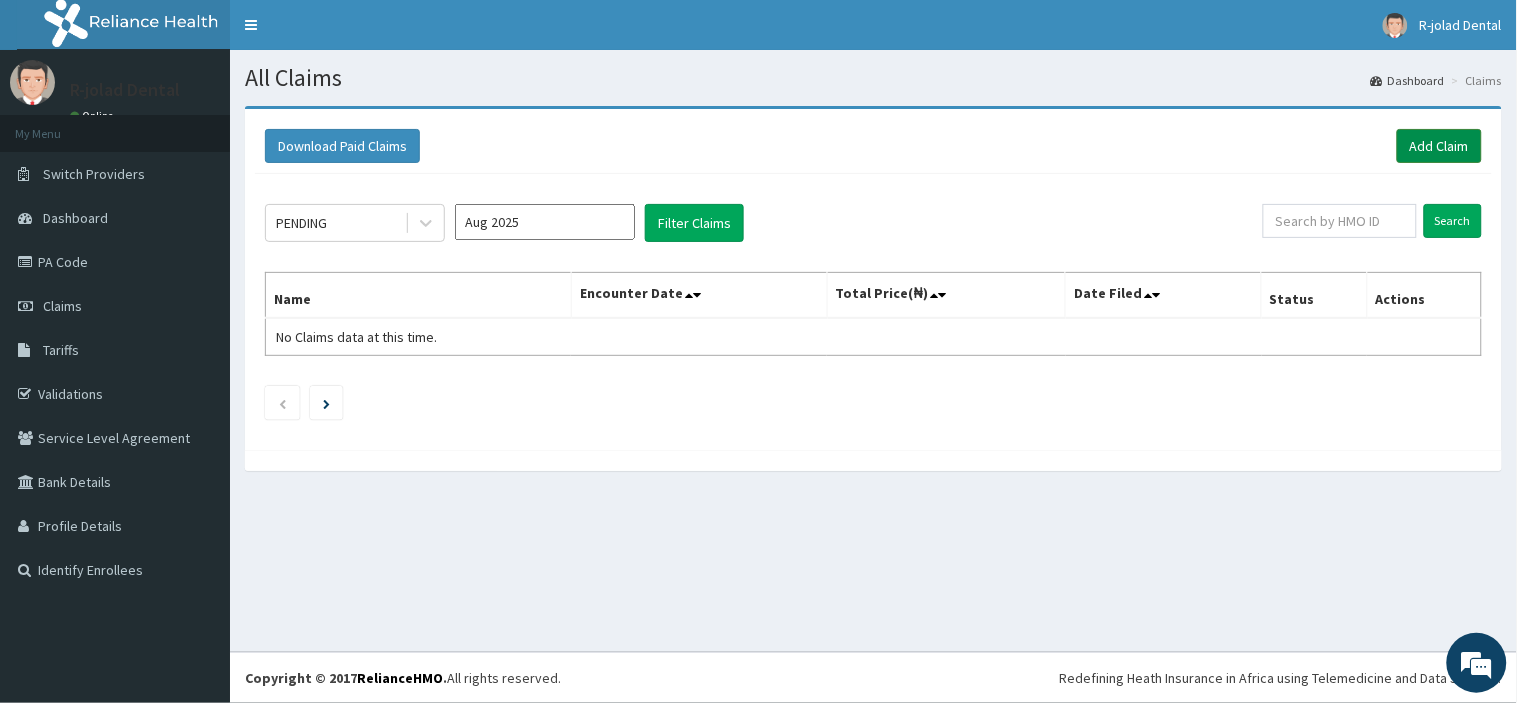 click on "Add Claim" at bounding box center (1439, 146) 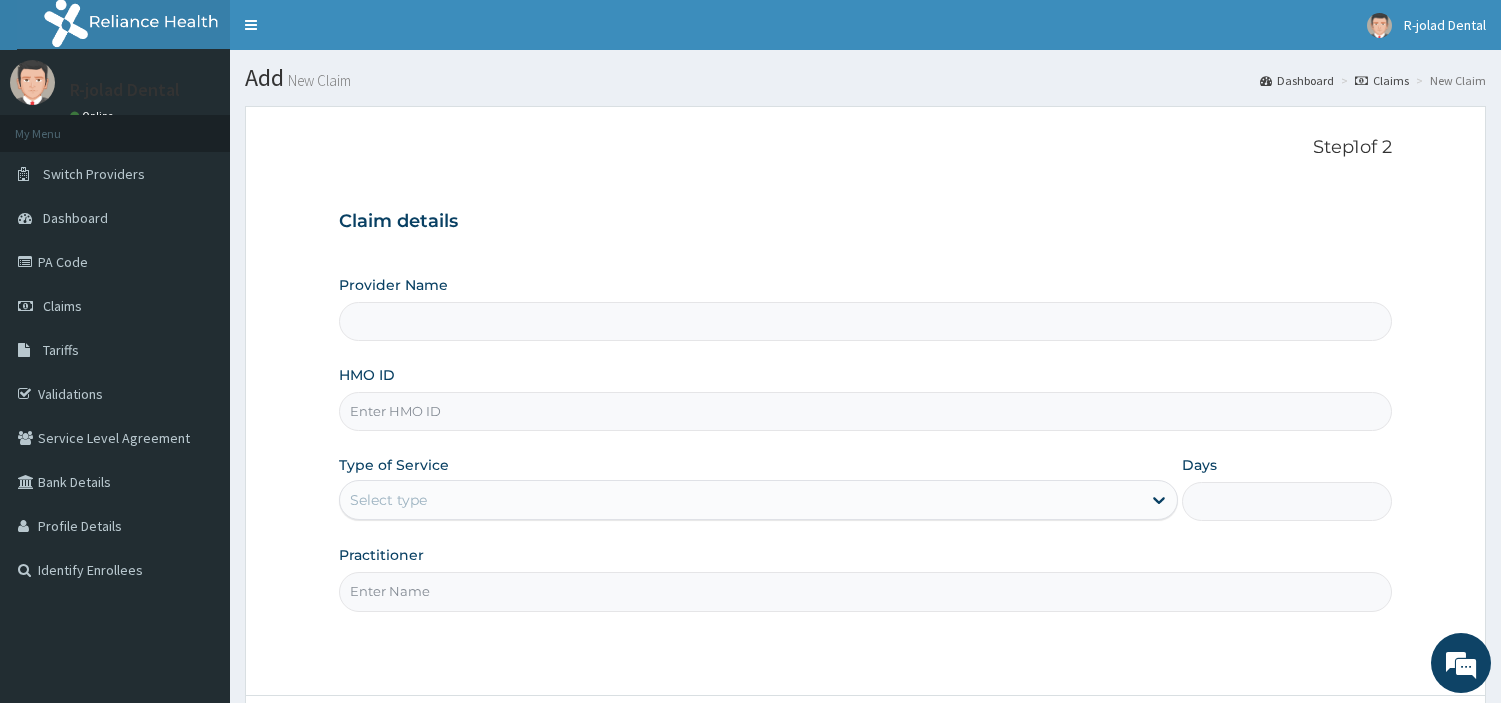 scroll, scrollTop: 0, scrollLeft: 0, axis: both 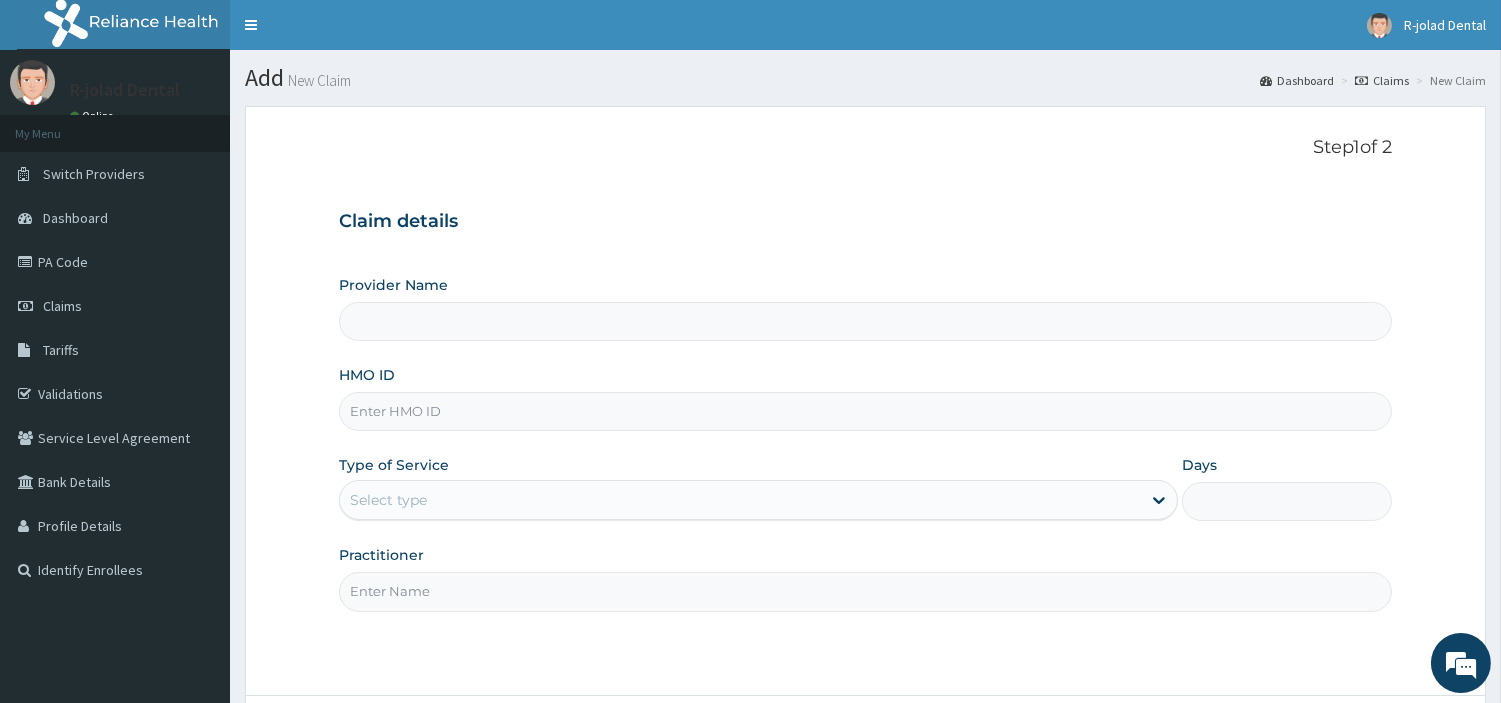 type on "R-Jolad Dental" 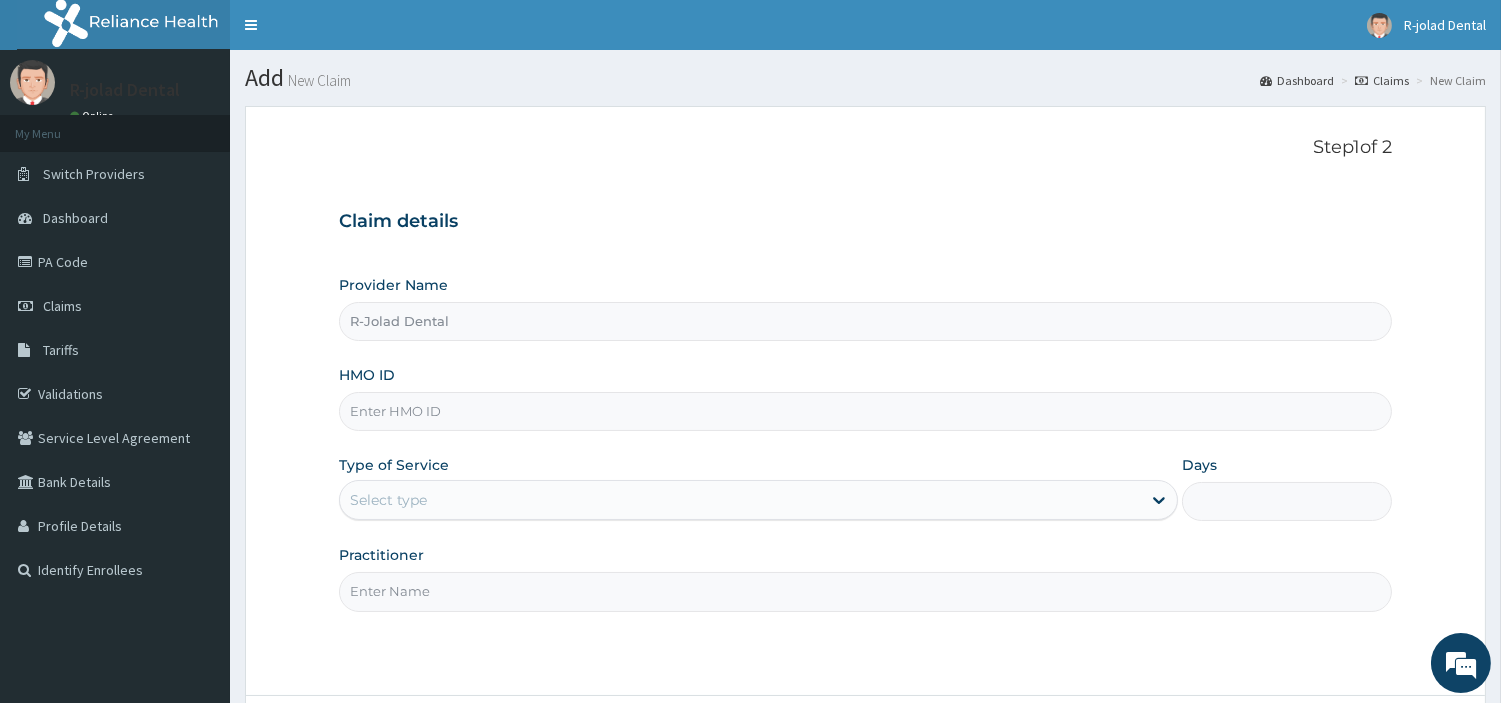 scroll, scrollTop: 0, scrollLeft: 0, axis: both 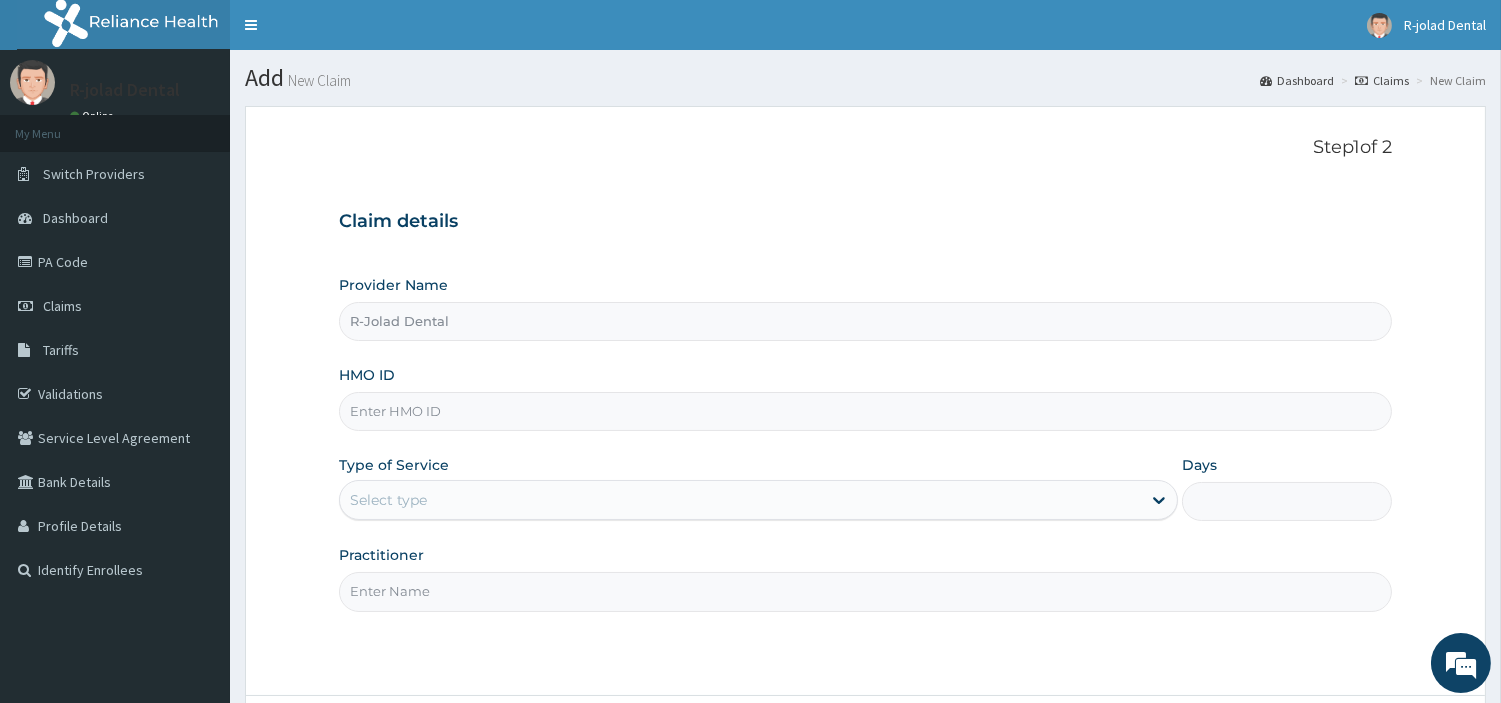 click on "HMO ID" at bounding box center (865, 411) 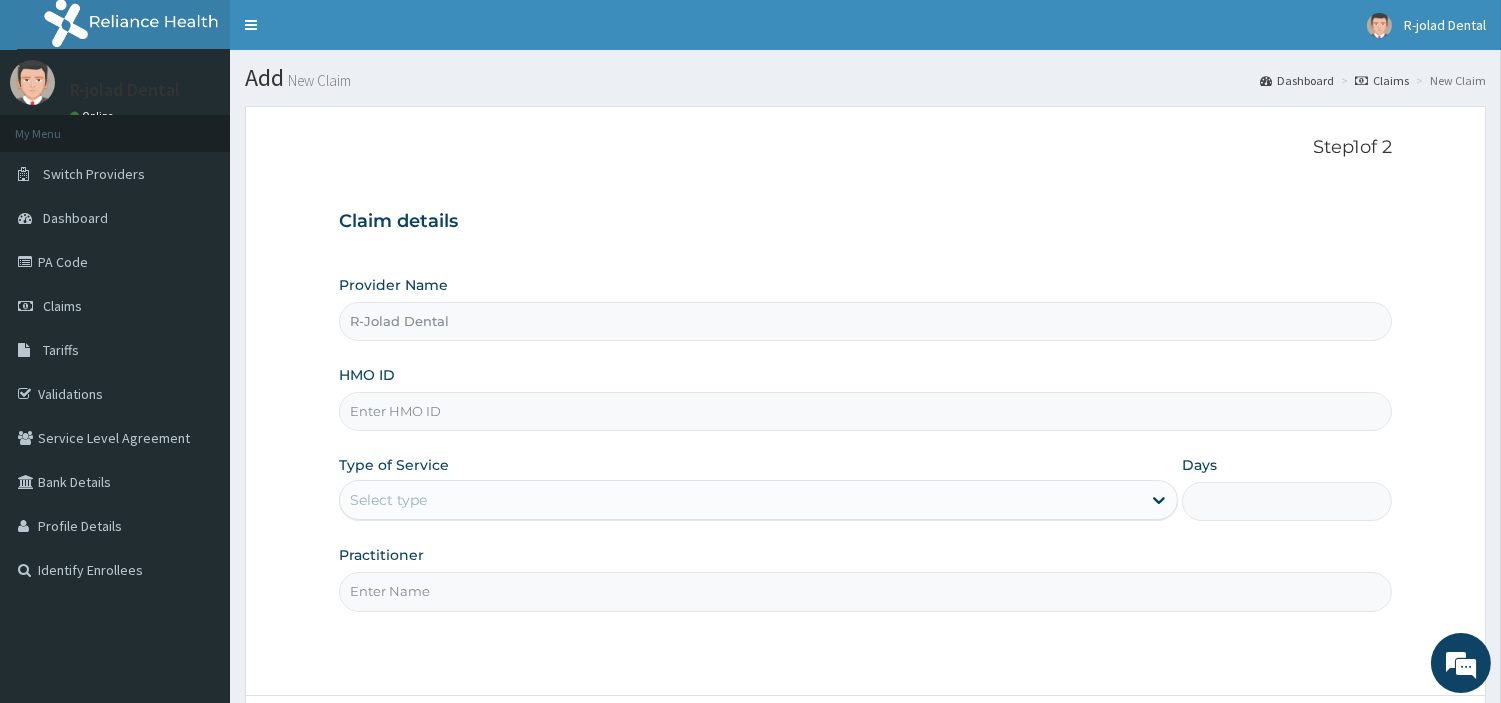 paste on "JEE/10090/B" 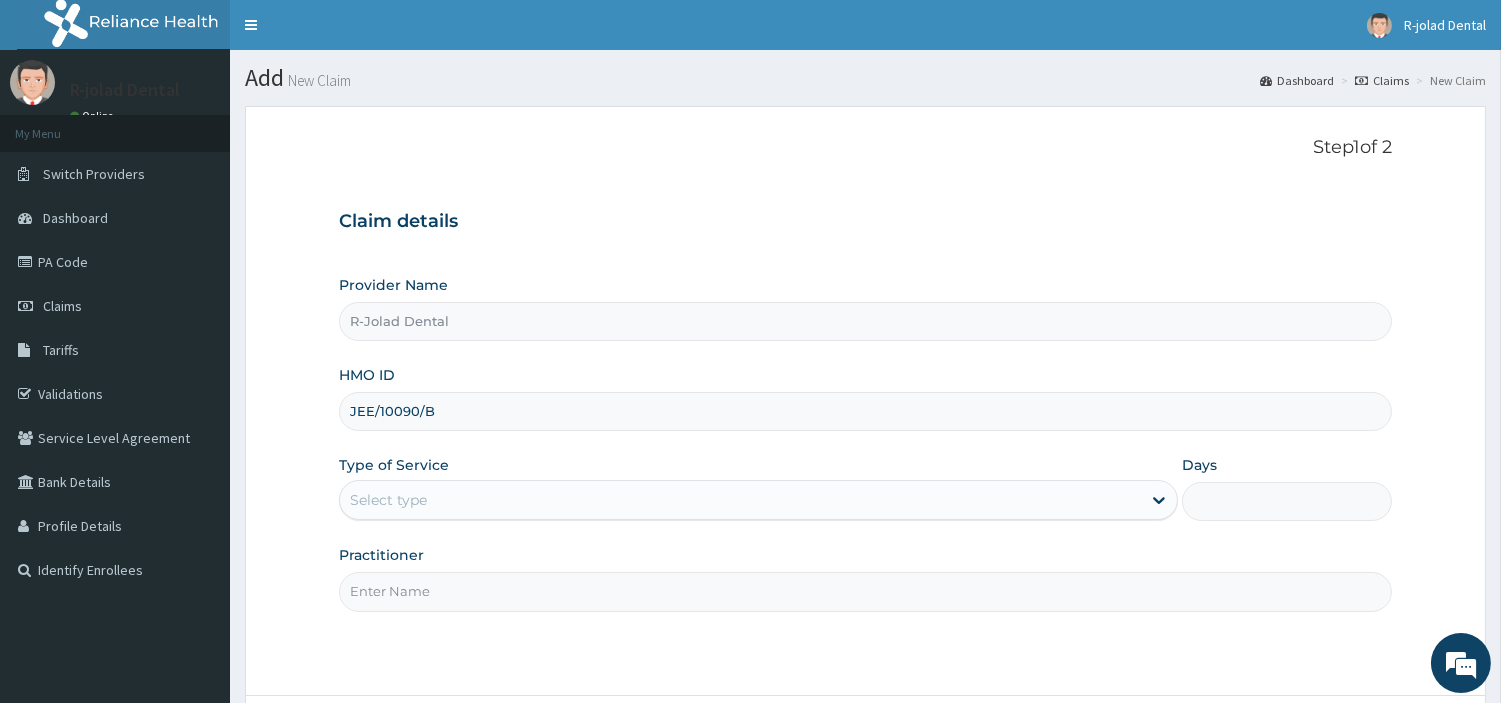 type on "JEE/10090/B" 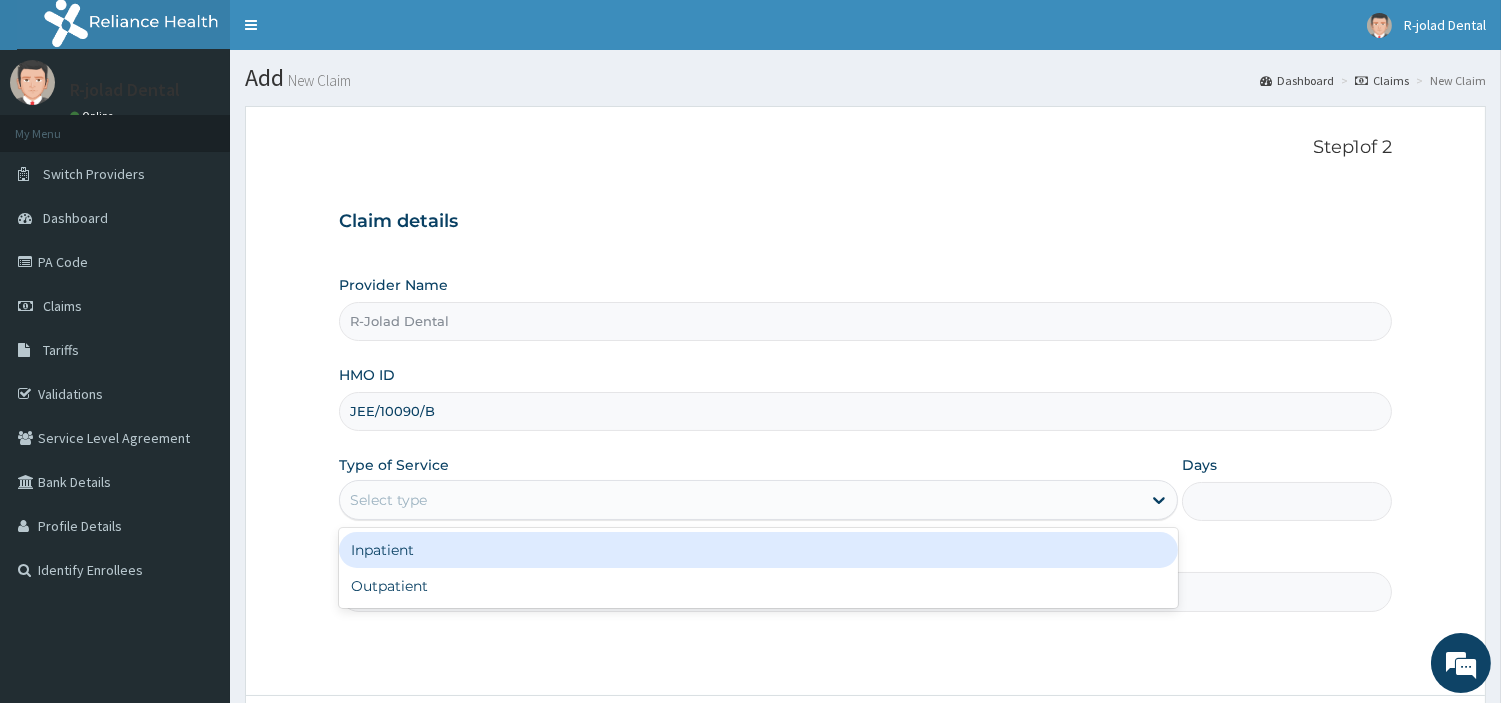 click on "Select type" at bounding box center [740, 500] 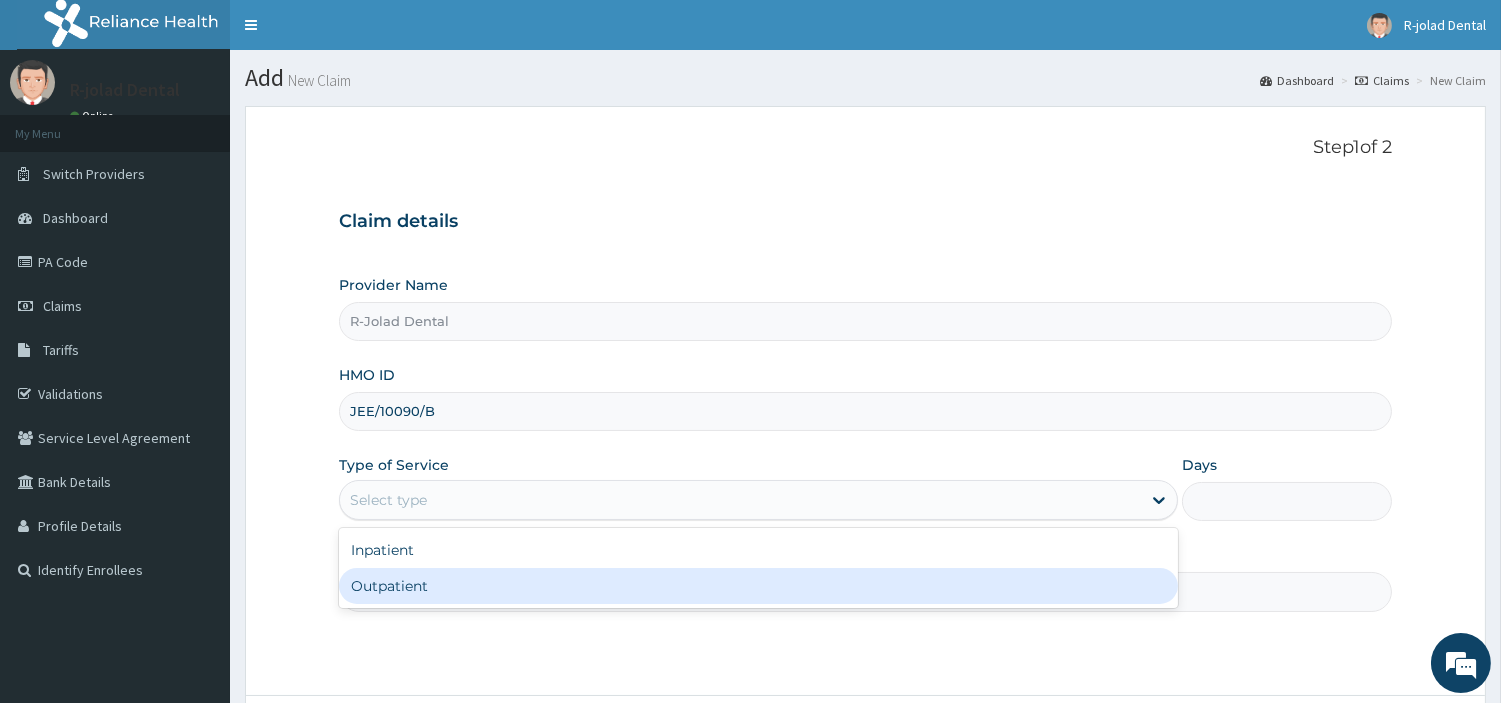 click on "Outpatient" at bounding box center (758, 586) 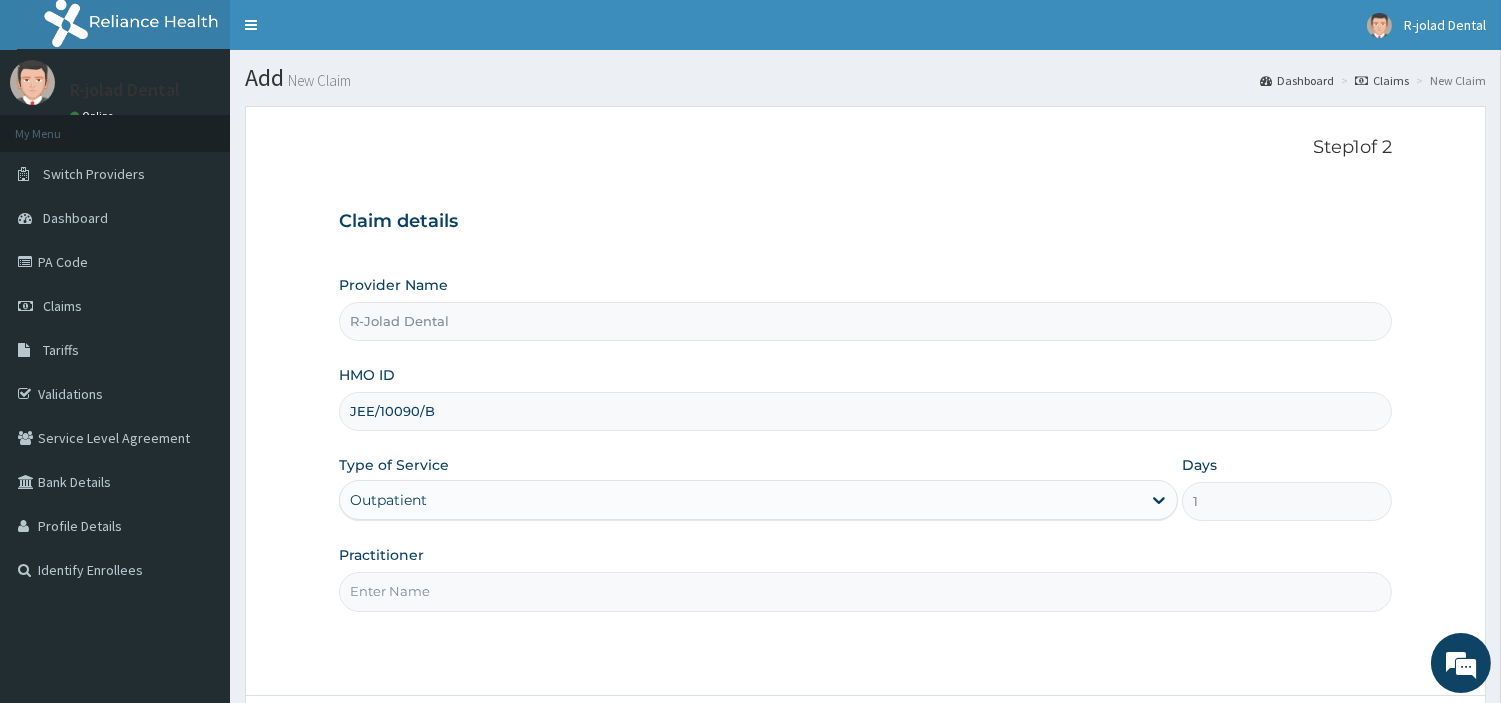 click on "Practitioner" at bounding box center (865, 591) 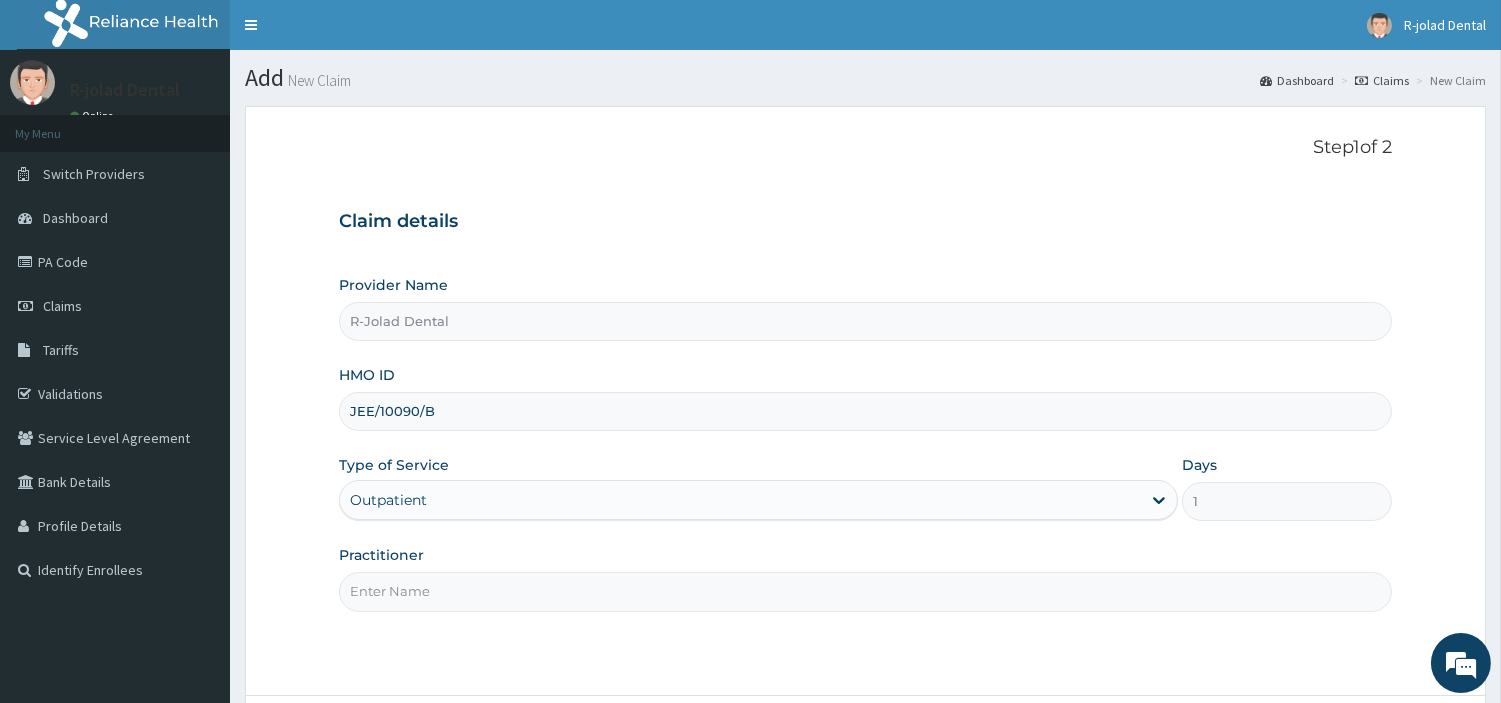 paste on "[FIRST] [LAST]" 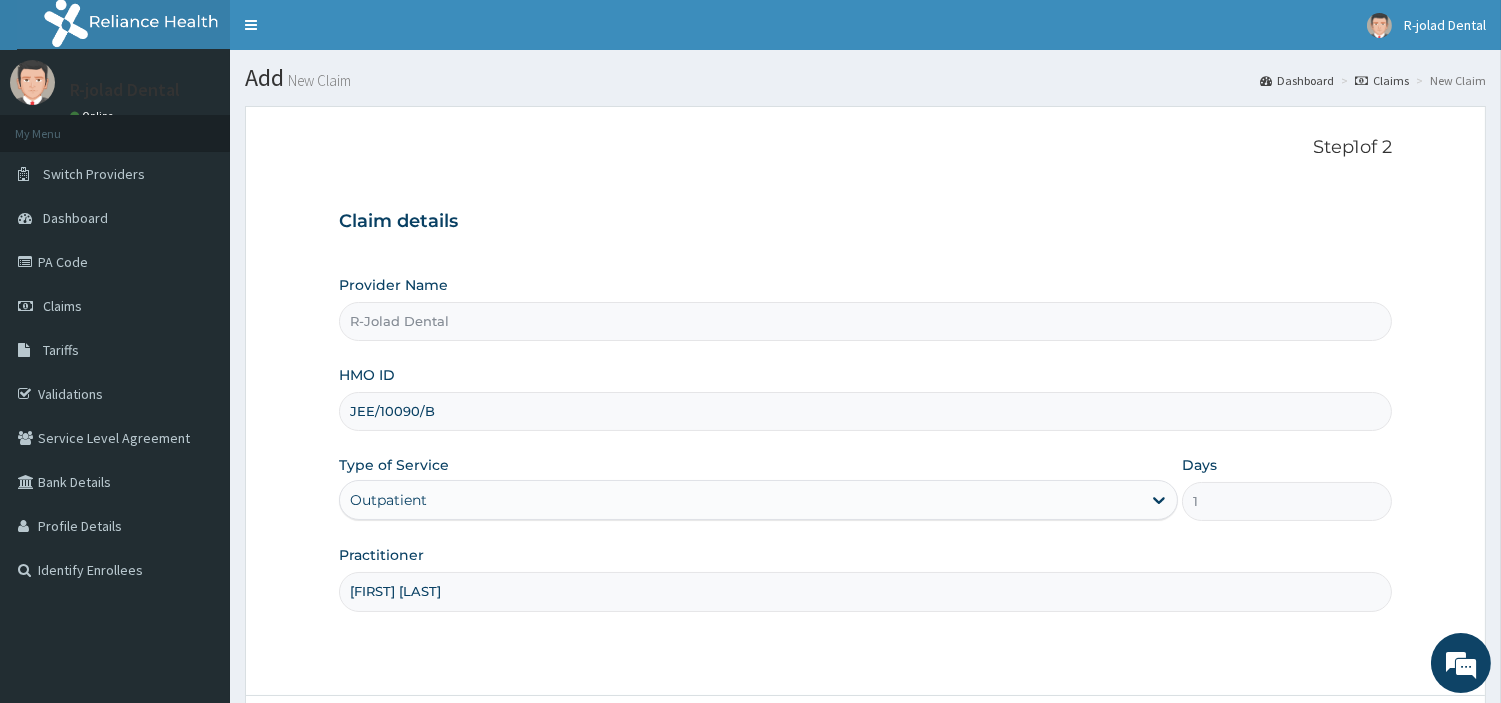 scroll, scrollTop: 172, scrollLeft: 0, axis: vertical 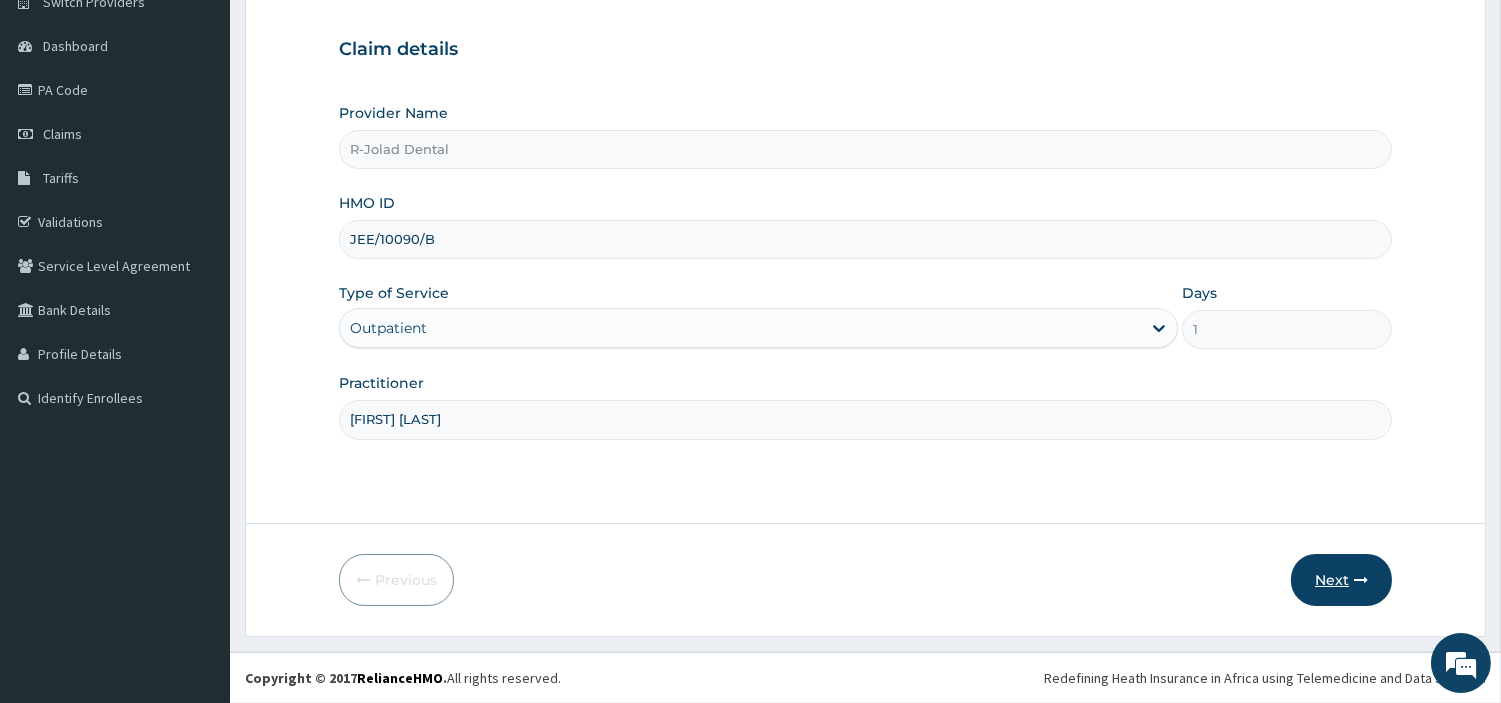type on "[FIRST] [LAST]" 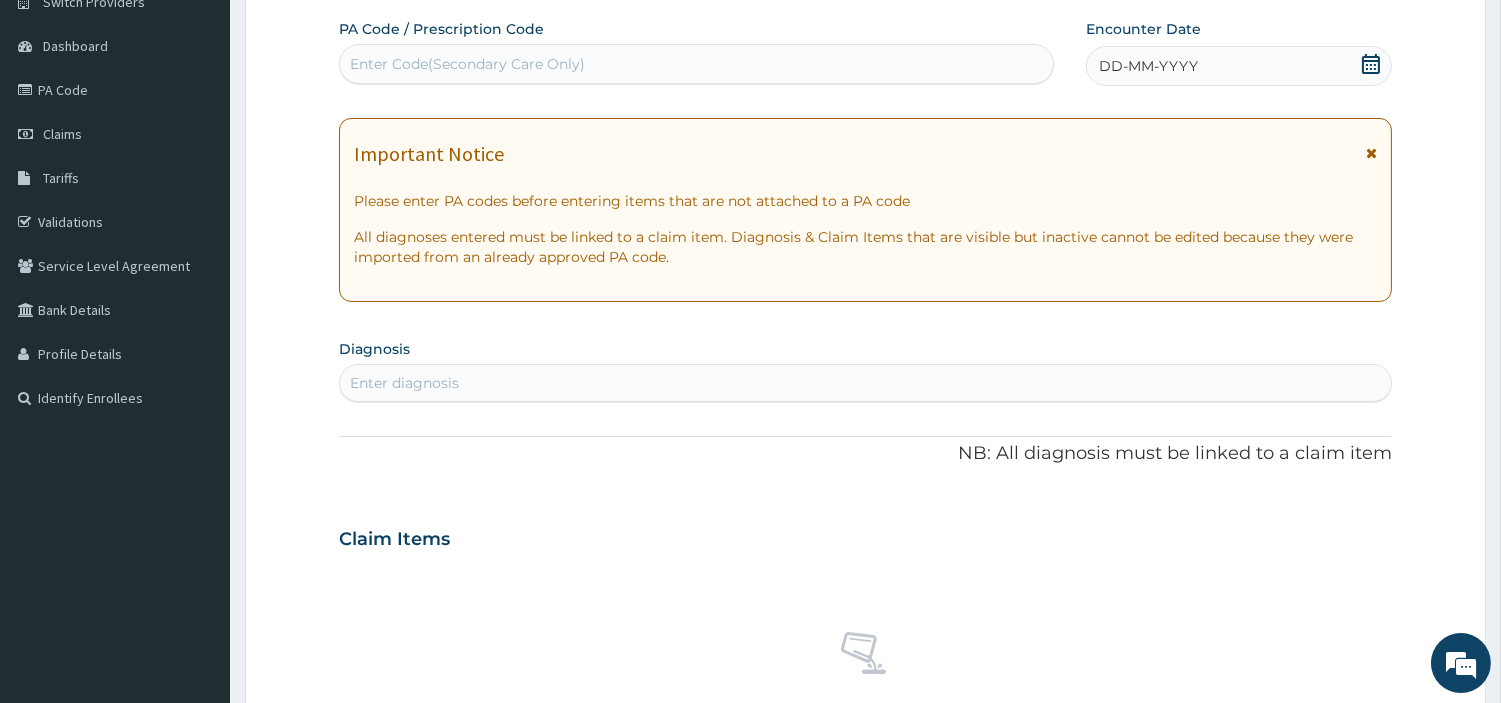 click on "Enter Code(Secondary Care Only)" at bounding box center (467, 64) 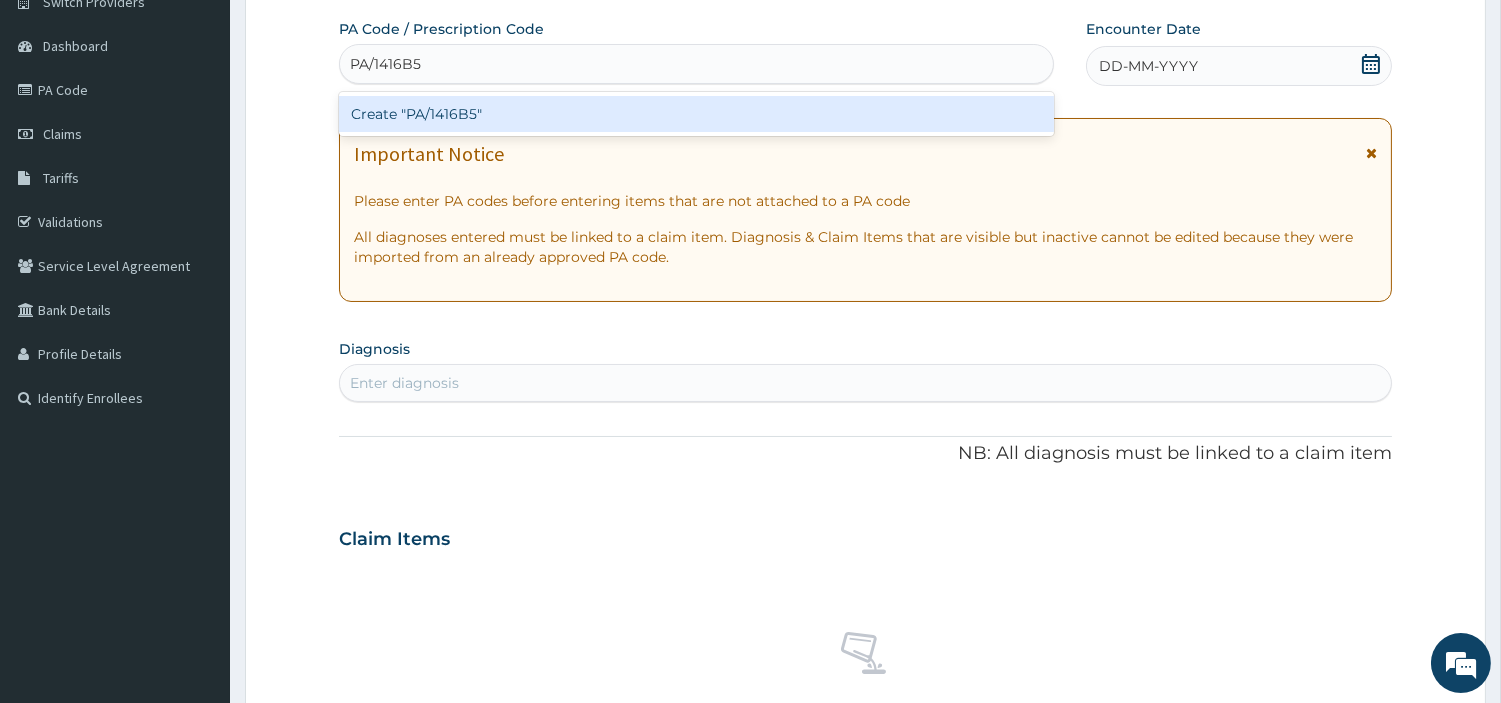 click on "Create "PA/1416B5"" at bounding box center [696, 114] 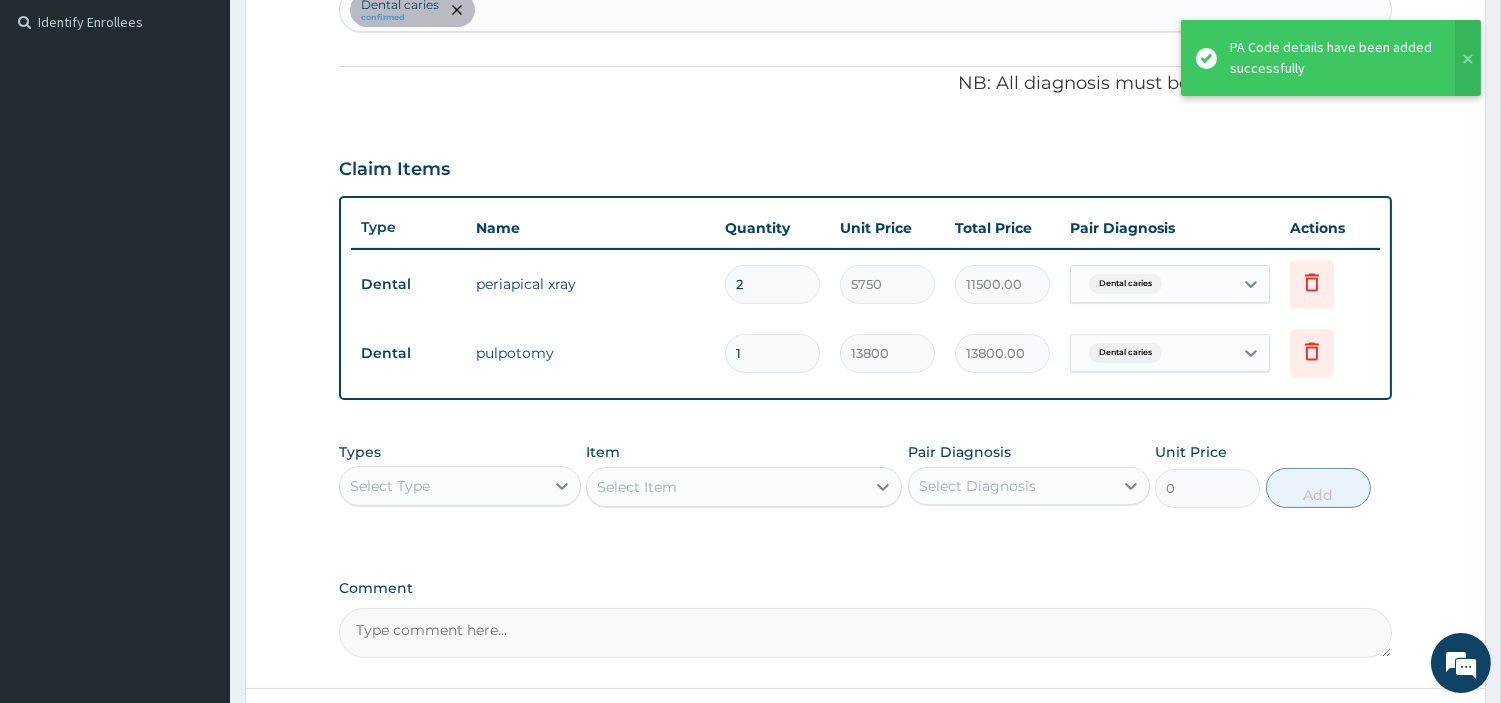 scroll, scrollTop: 0, scrollLeft: 0, axis: both 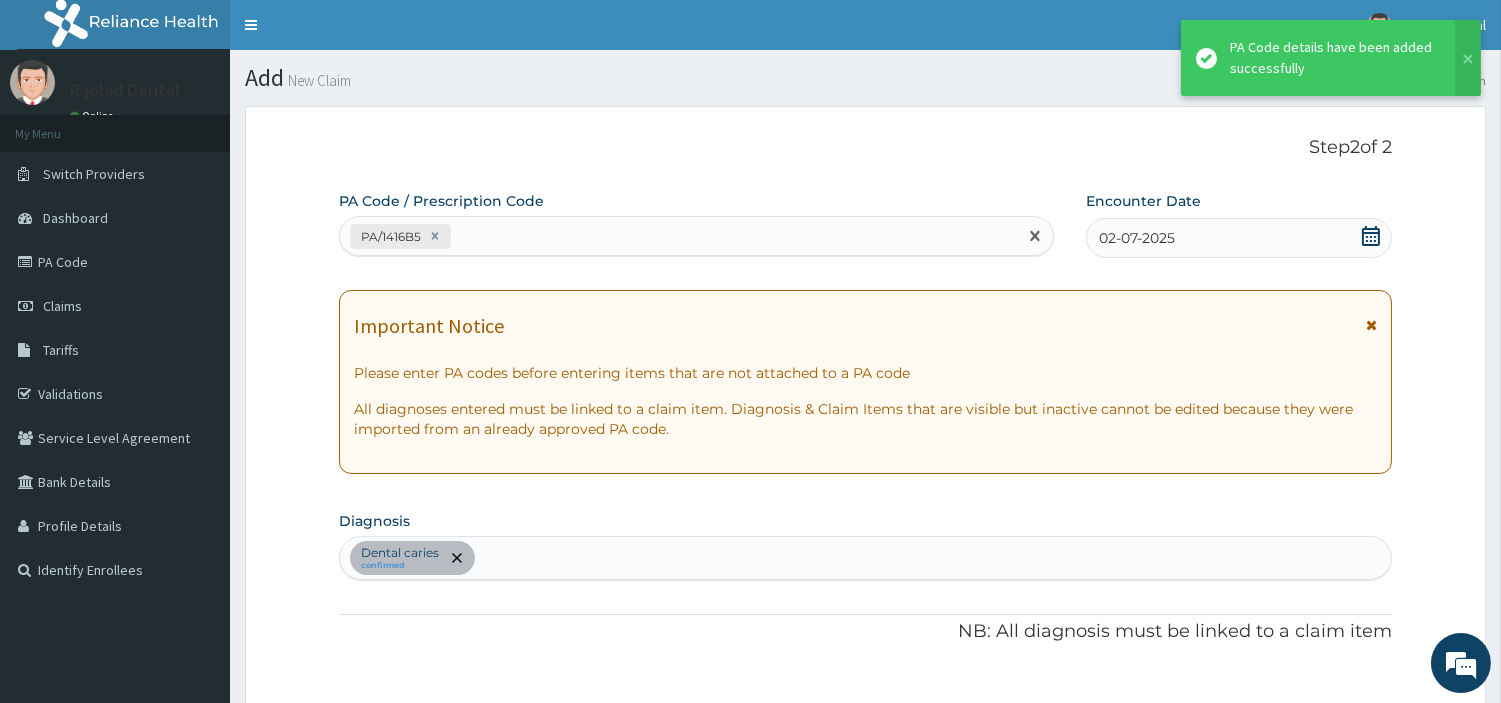 click on "PA/1416B5" at bounding box center (678, 236) 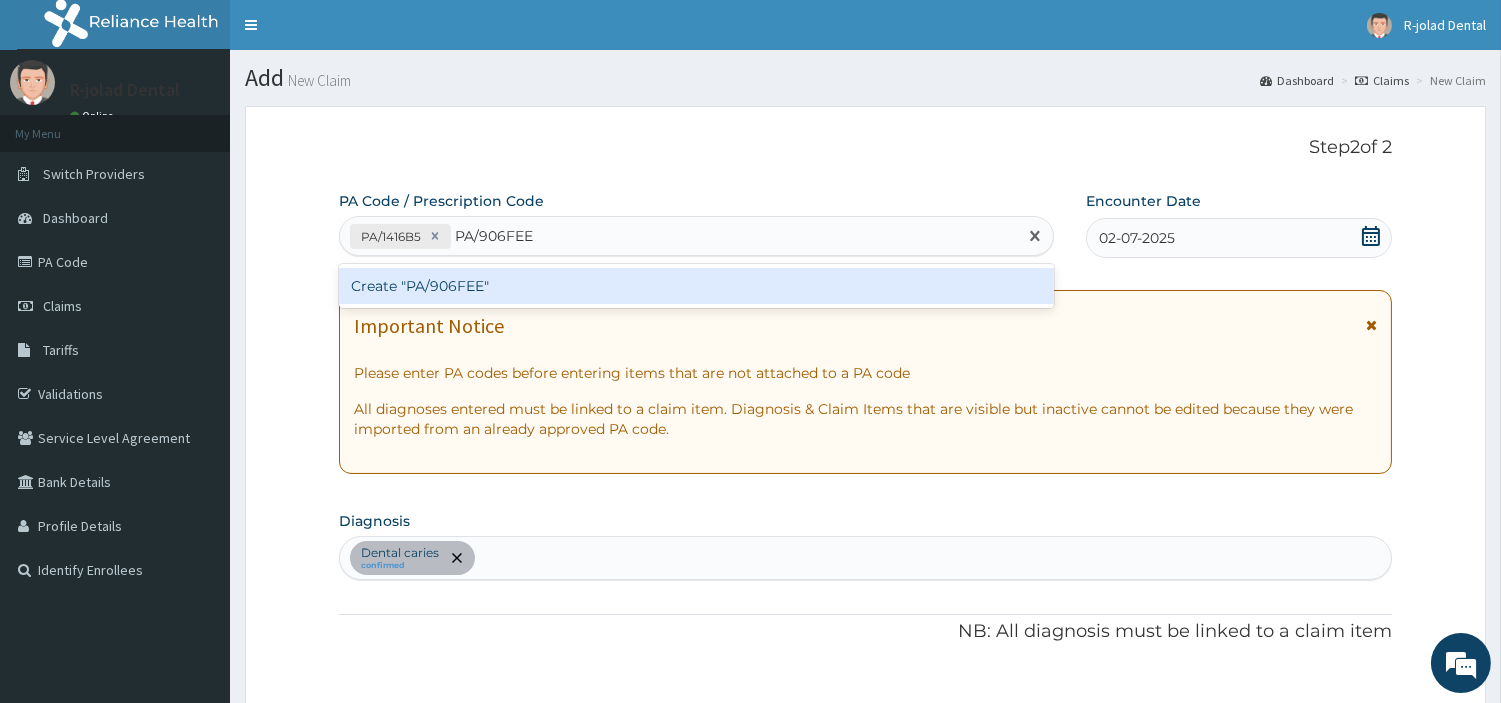 click on "Create "PA/906FEE"" at bounding box center (696, 286) 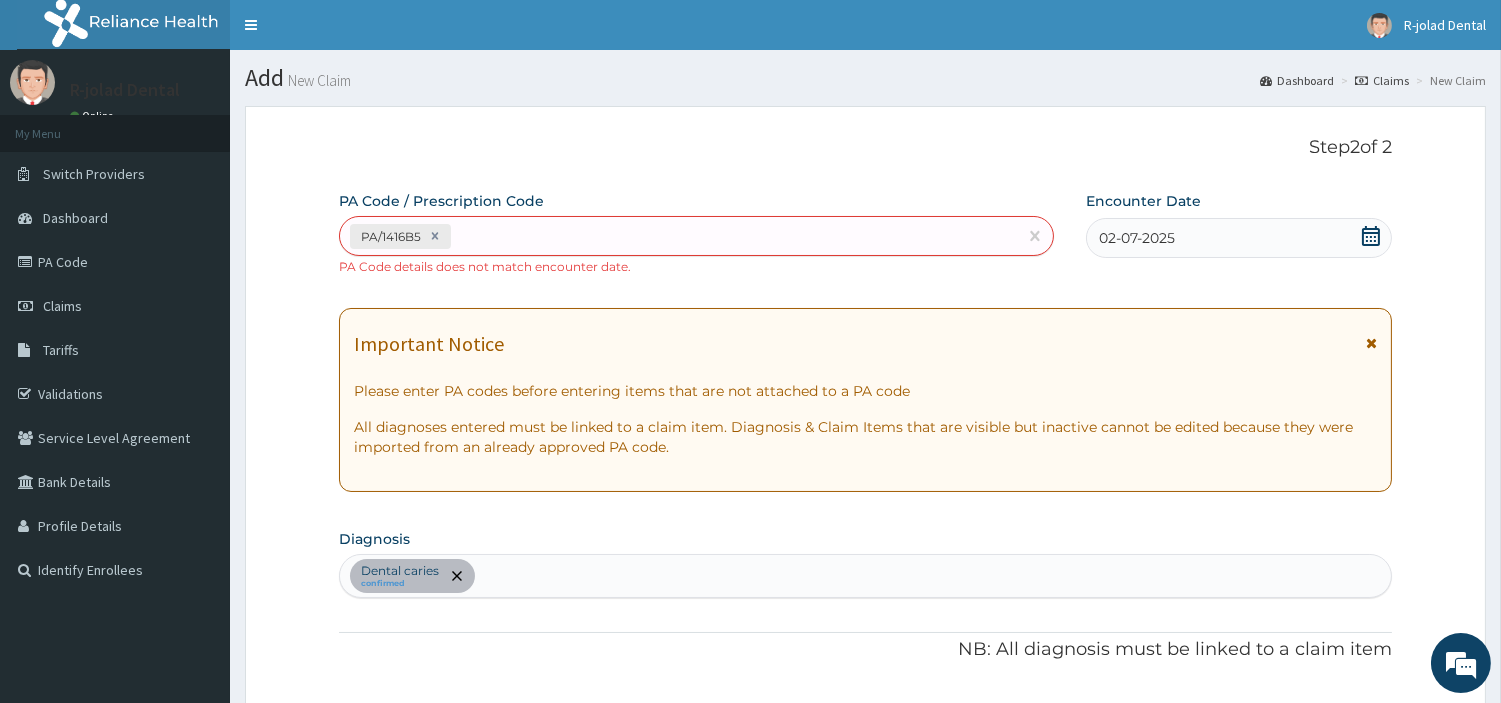 scroll, scrollTop: 566, scrollLeft: 0, axis: vertical 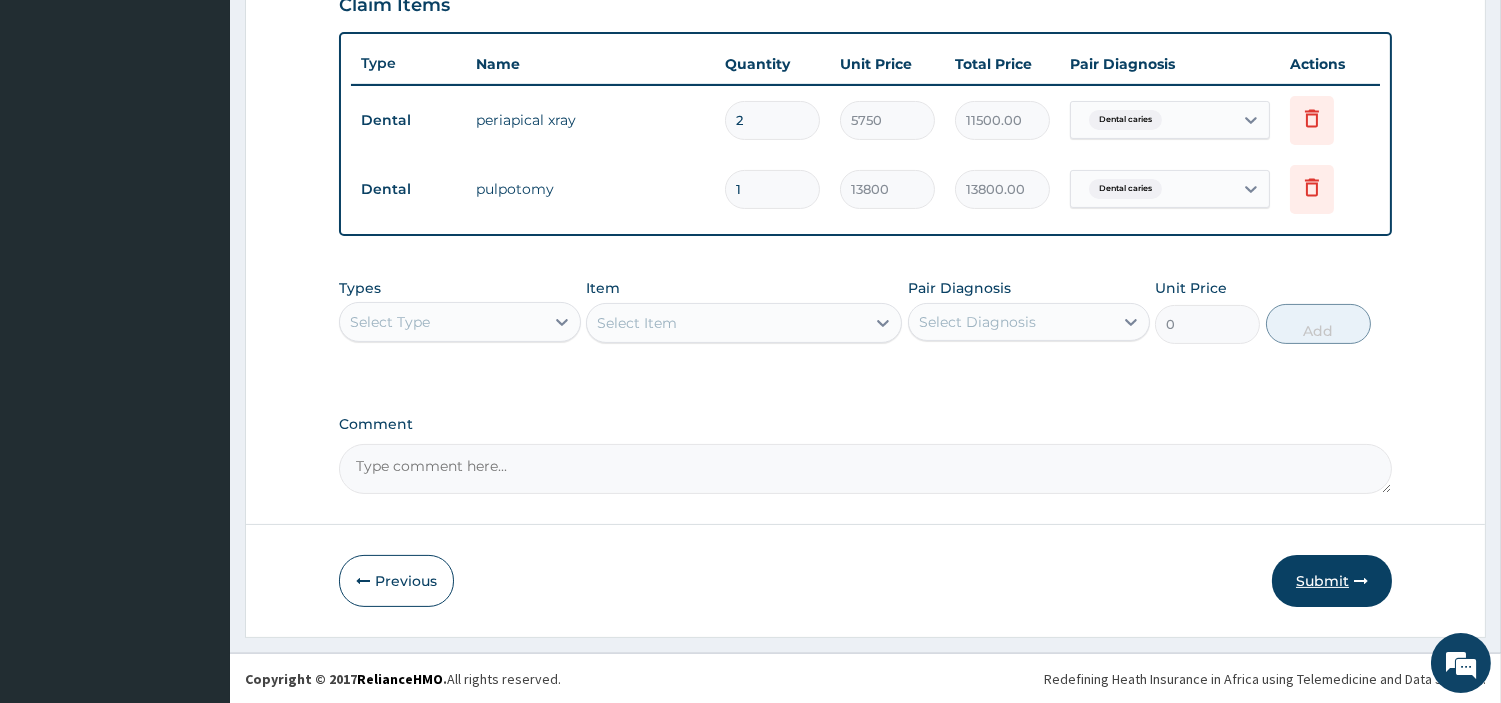 click on "Submit" at bounding box center (1332, 581) 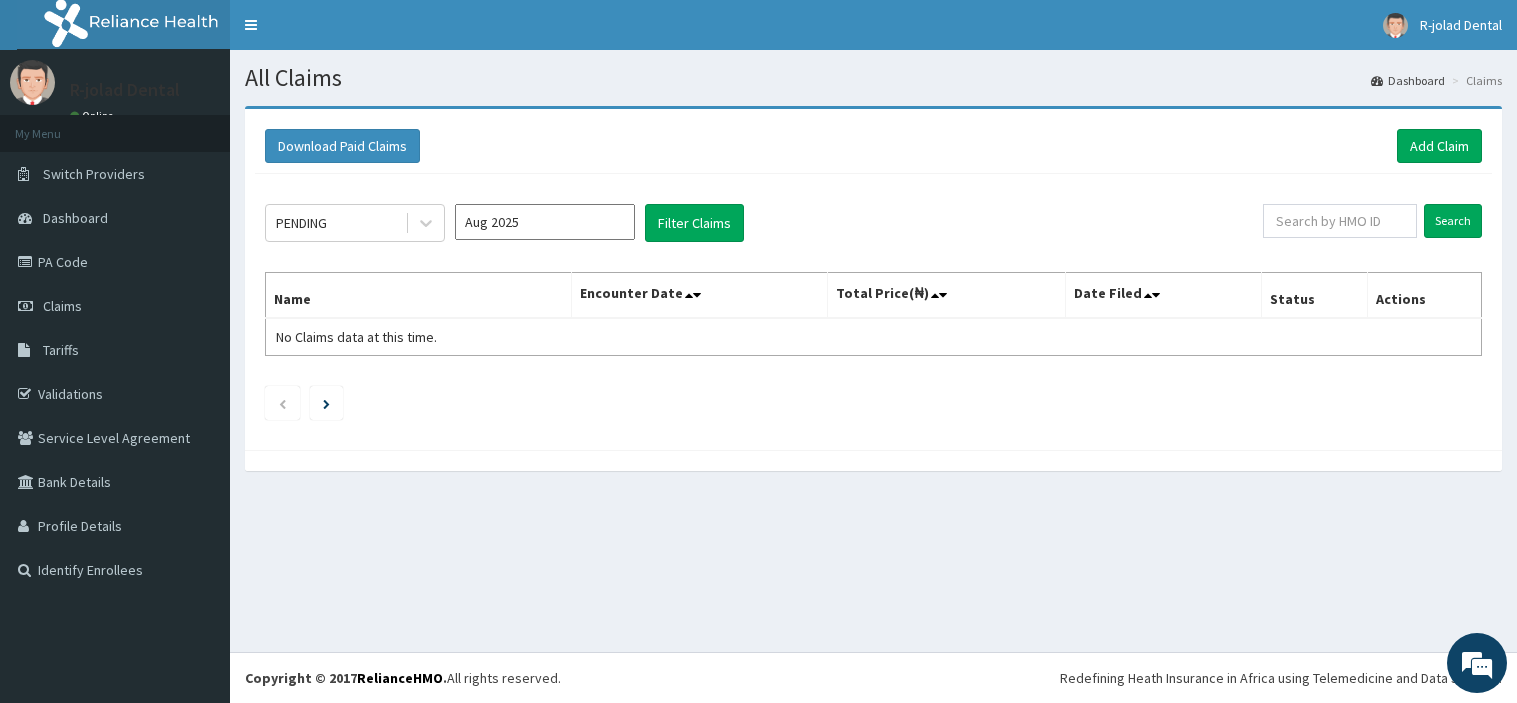 scroll, scrollTop: 0, scrollLeft: 0, axis: both 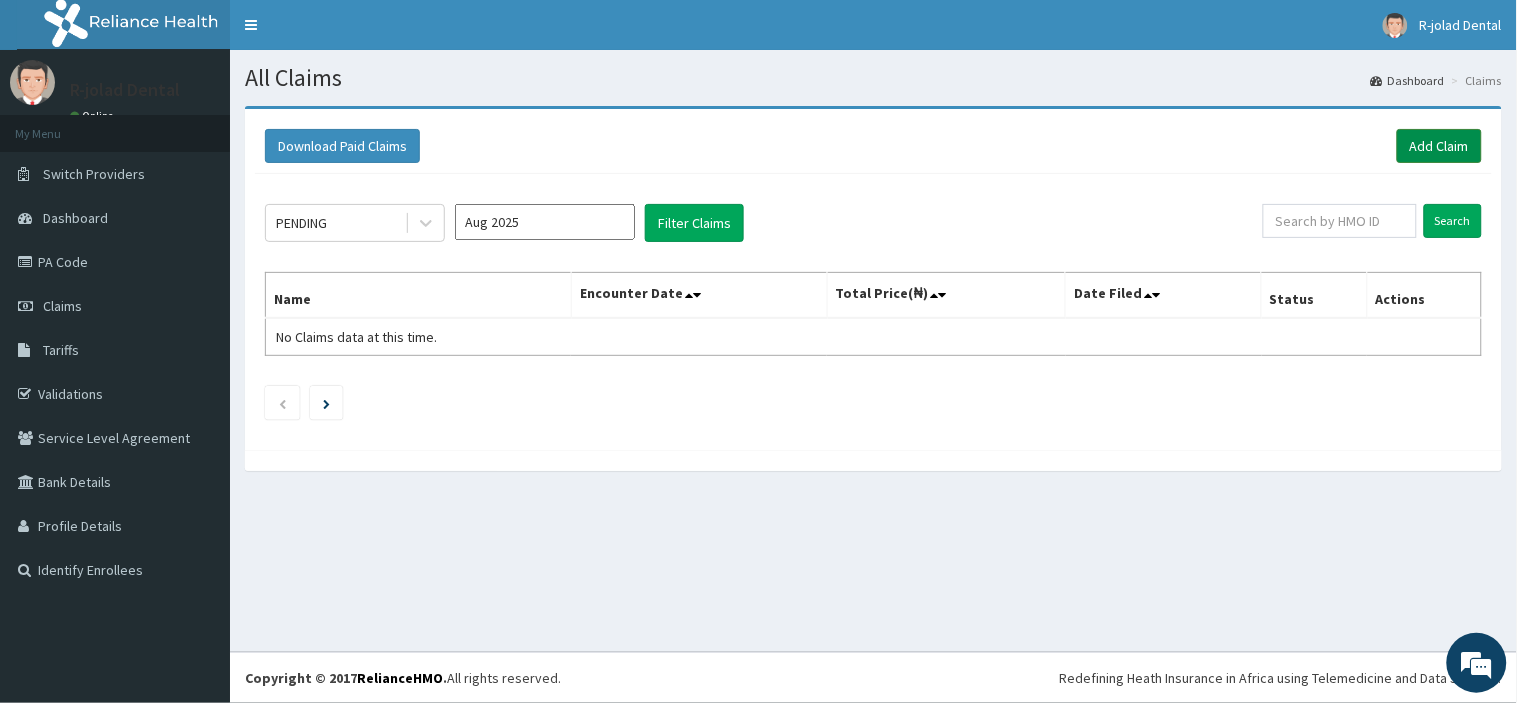 click on "Add Claim" at bounding box center (1439, 146) 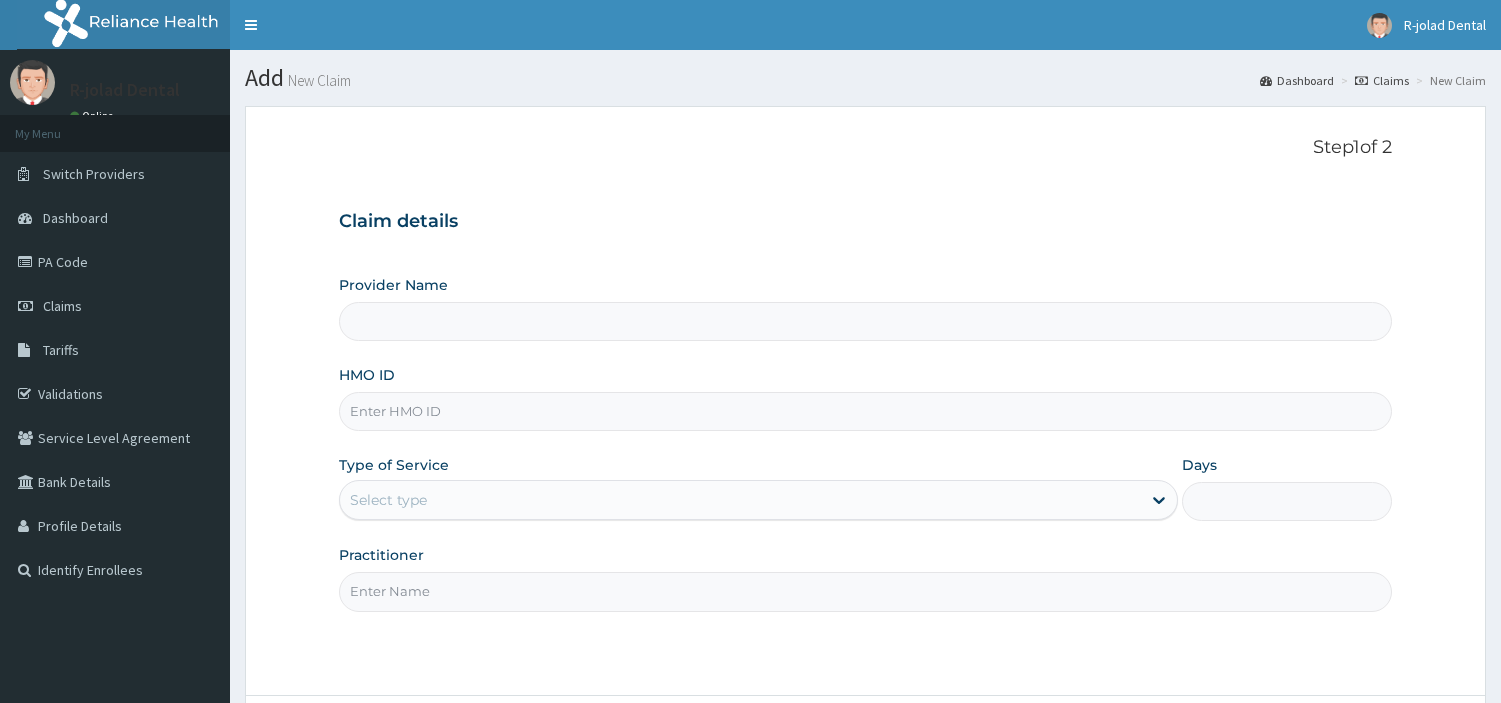 scroll, scrollTop: 0, scrollLeft: 0, axis: both 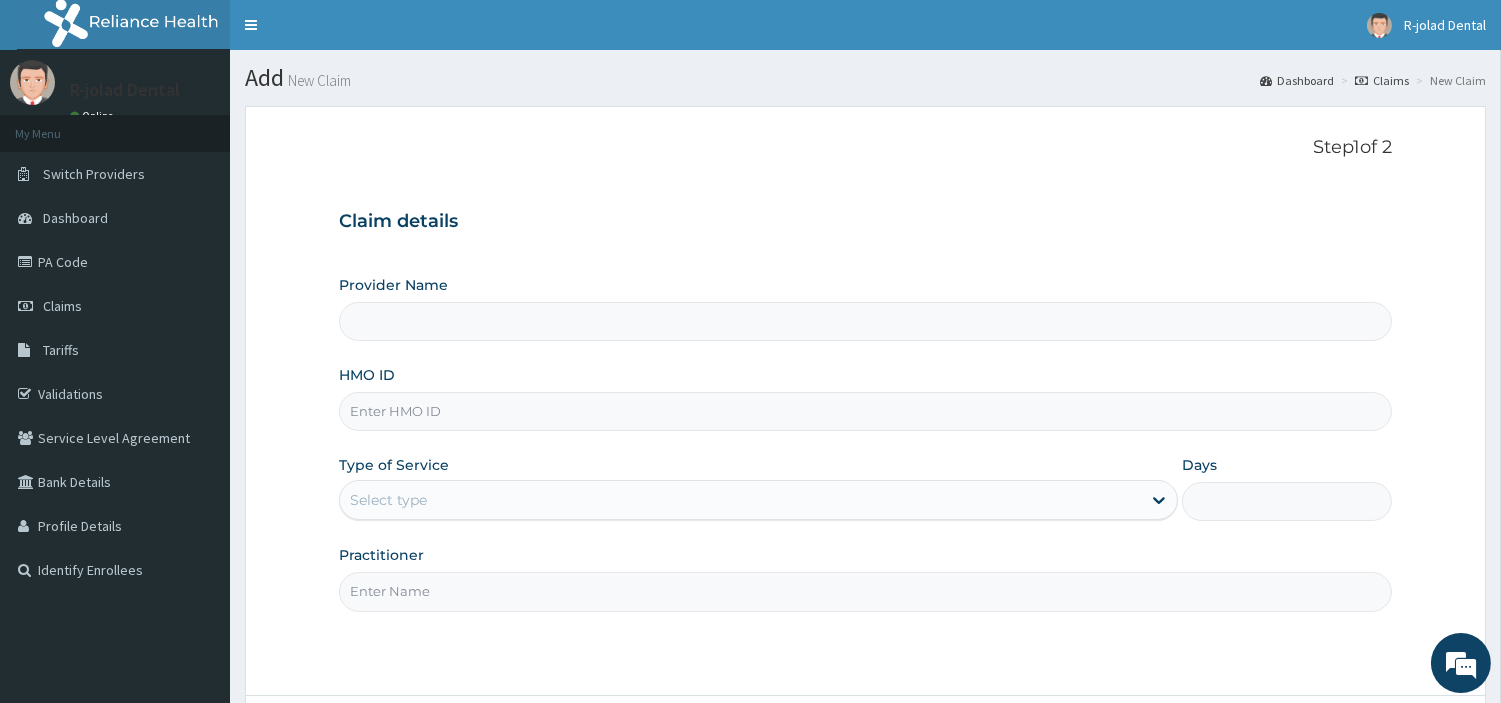 type on "R-Jolad Dental" 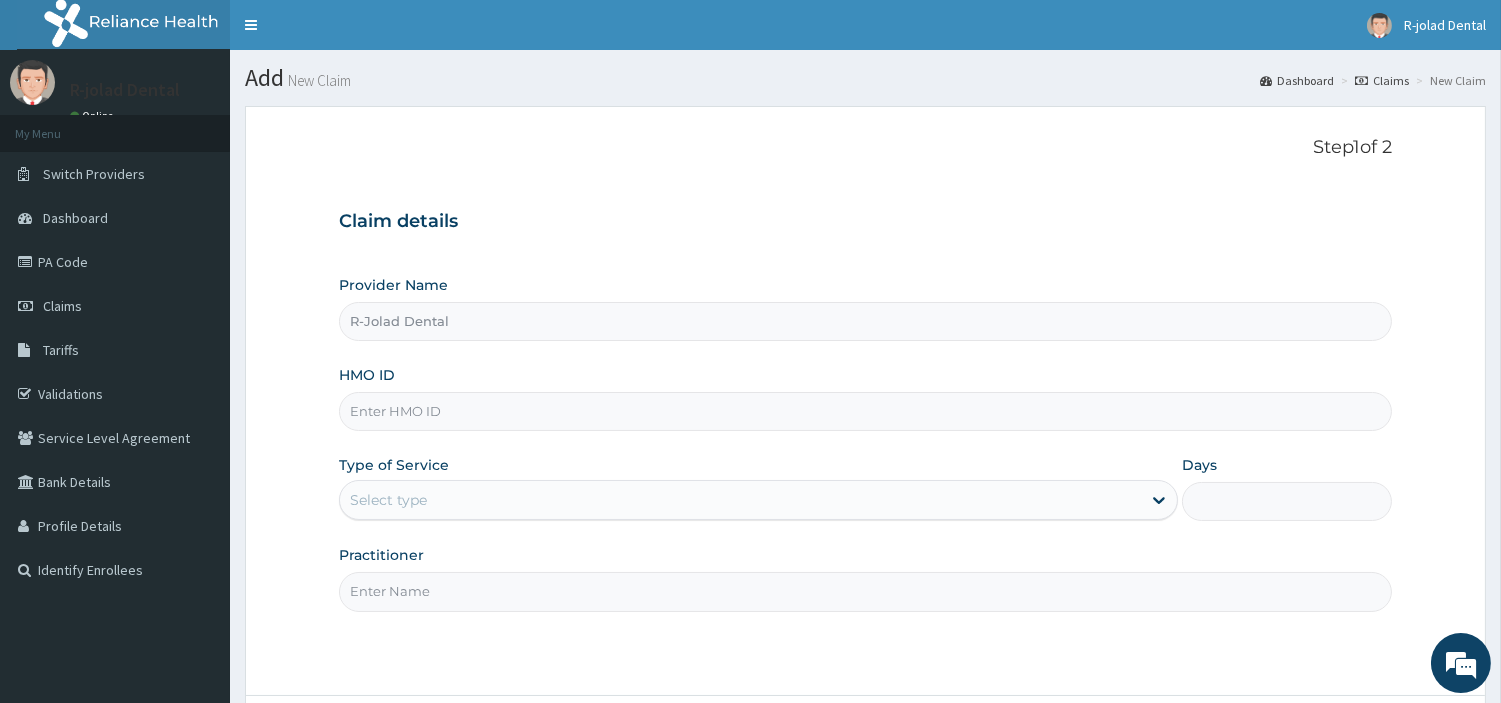 click on "HMO ID" at bounding box center [865, 411] 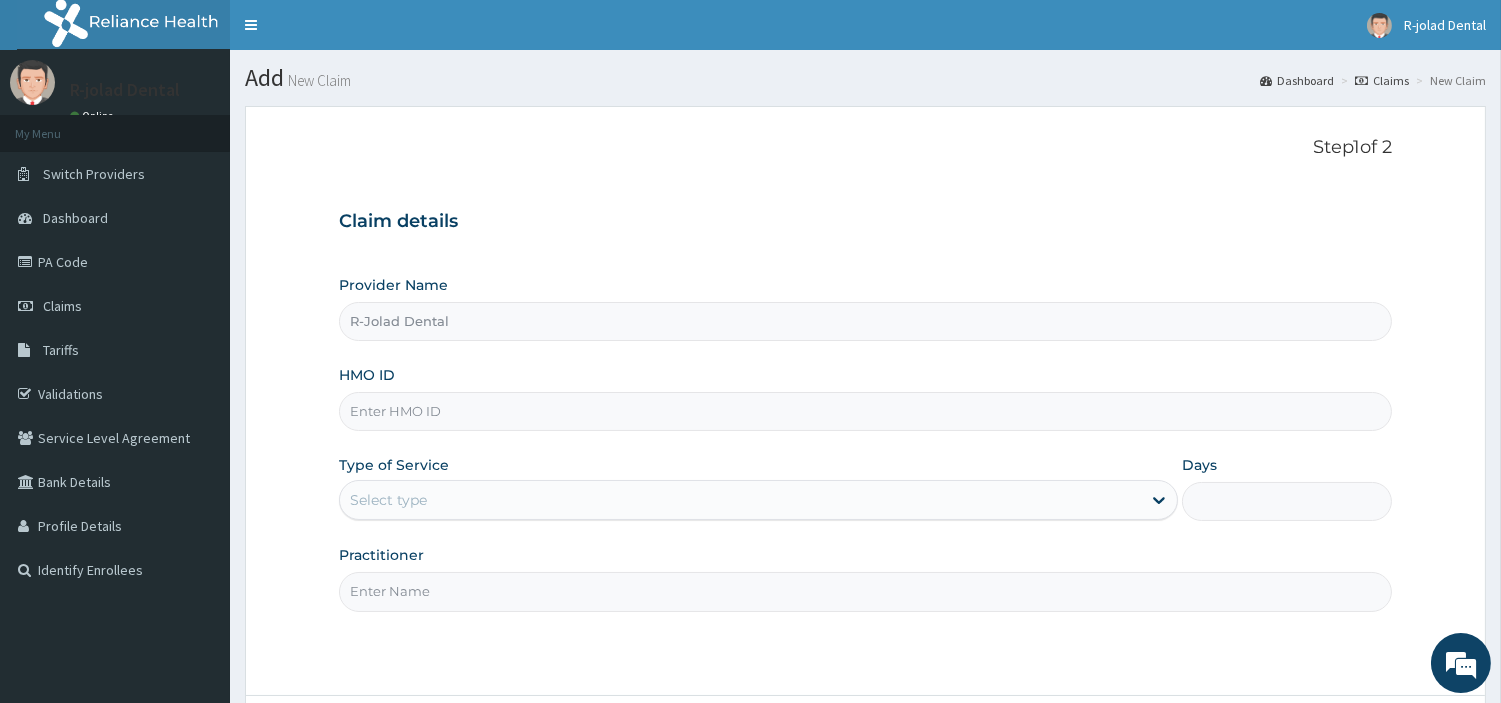 paste on "GBY/10010/A" 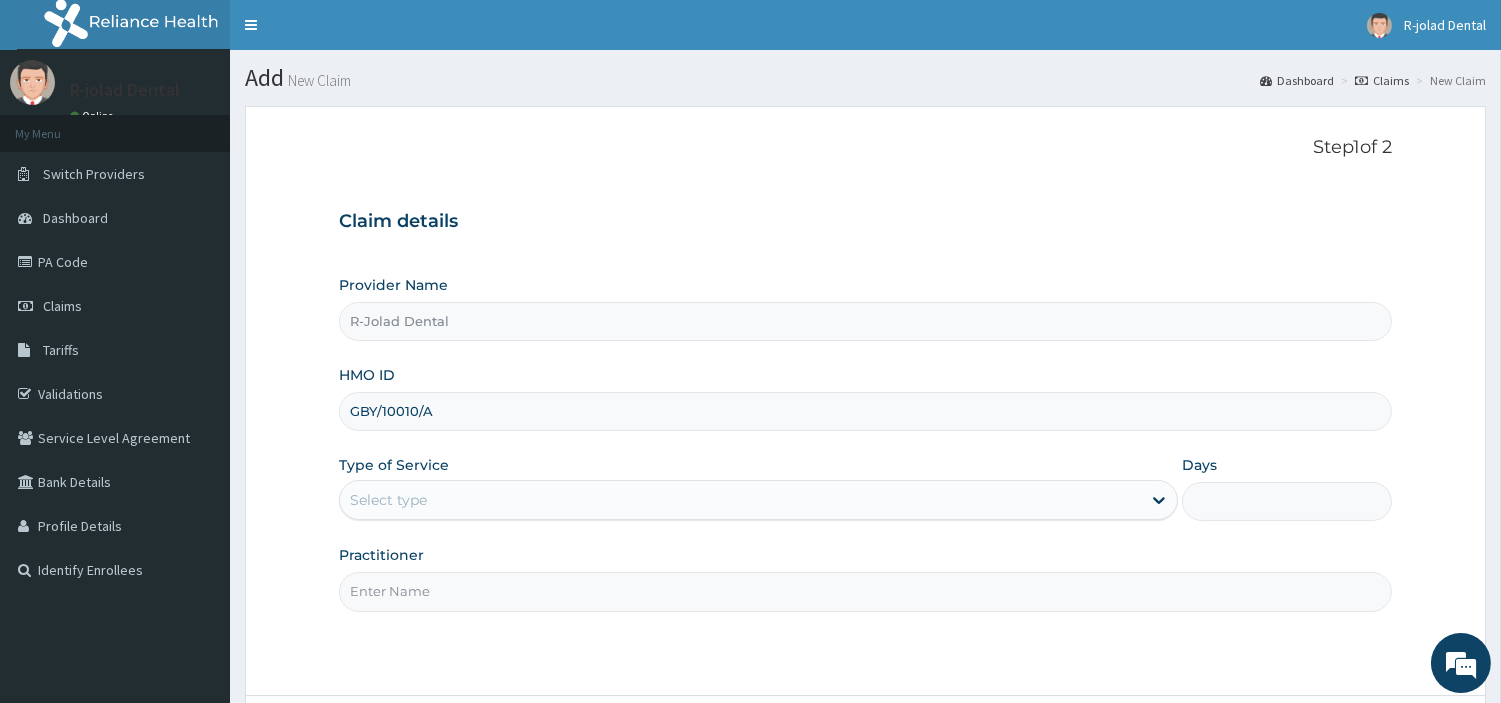 type on "GBY/10010/A" 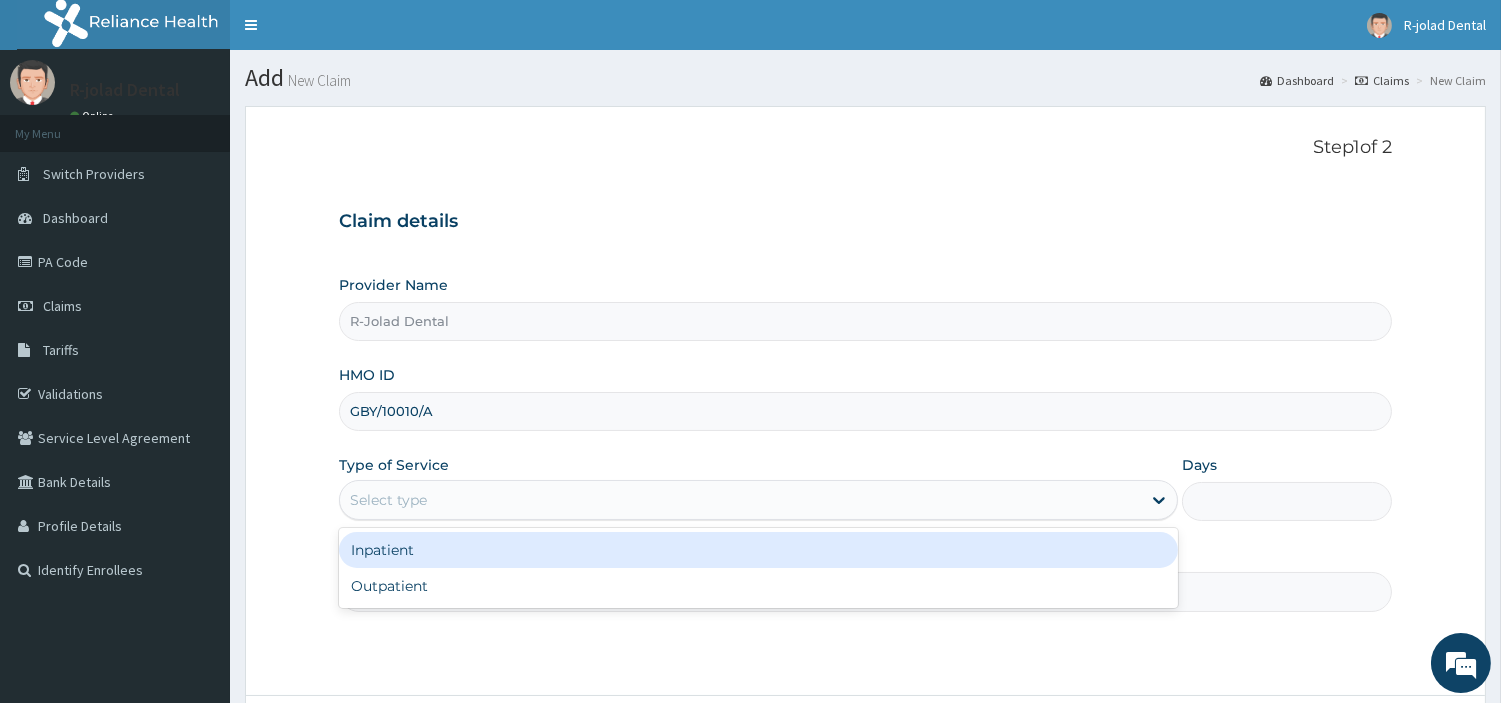 click on "Select type" at bounding box center [740, 500] 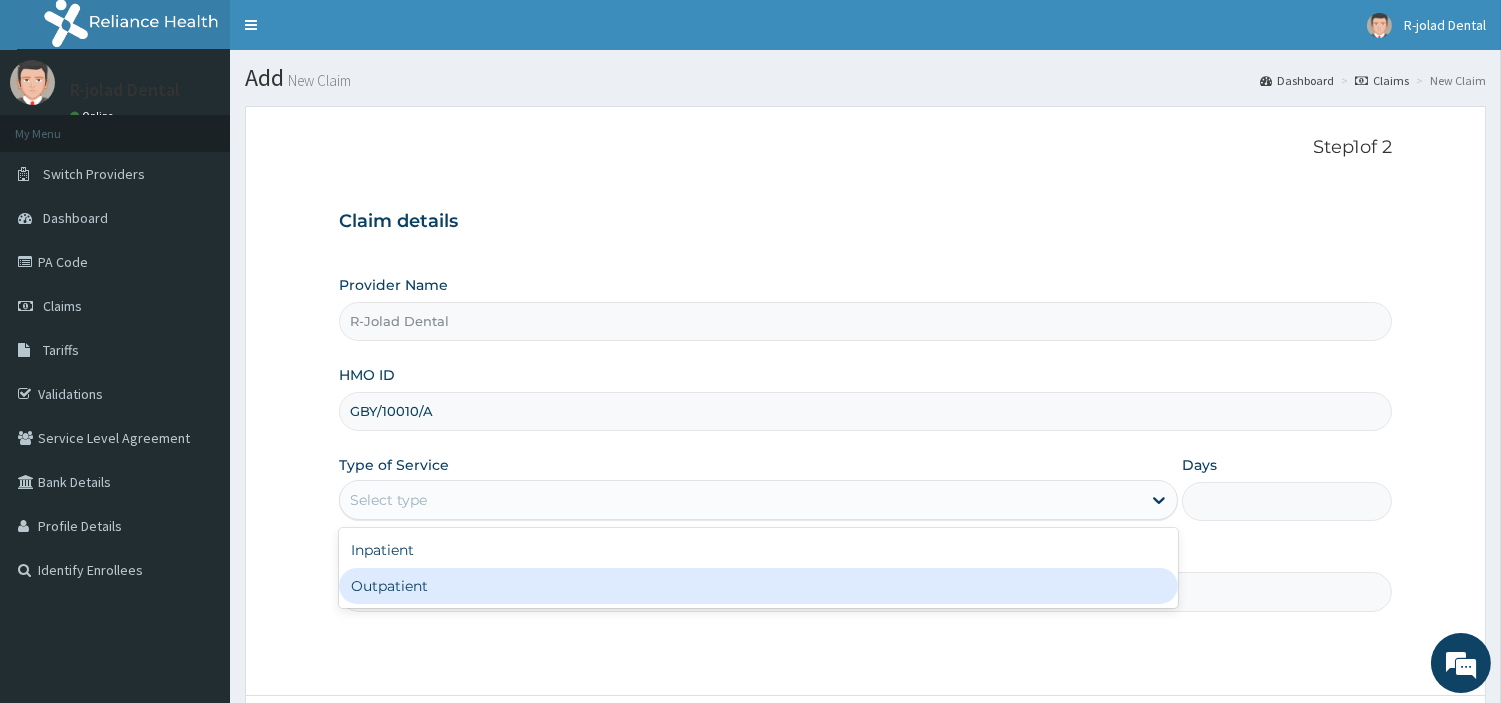 click on "Outpatient" at bounding box center (758, 586) 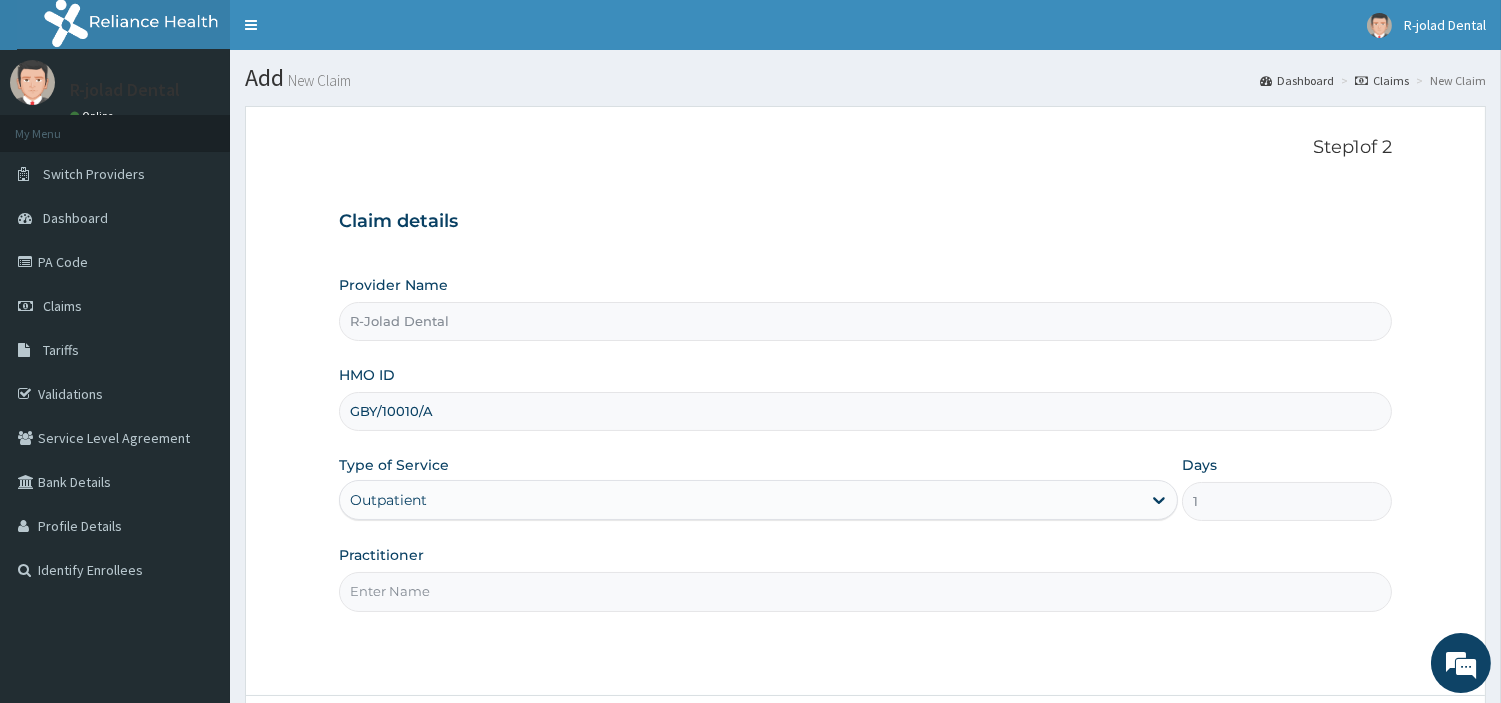 click on "Practitioner" at bounding box center [865, 591] 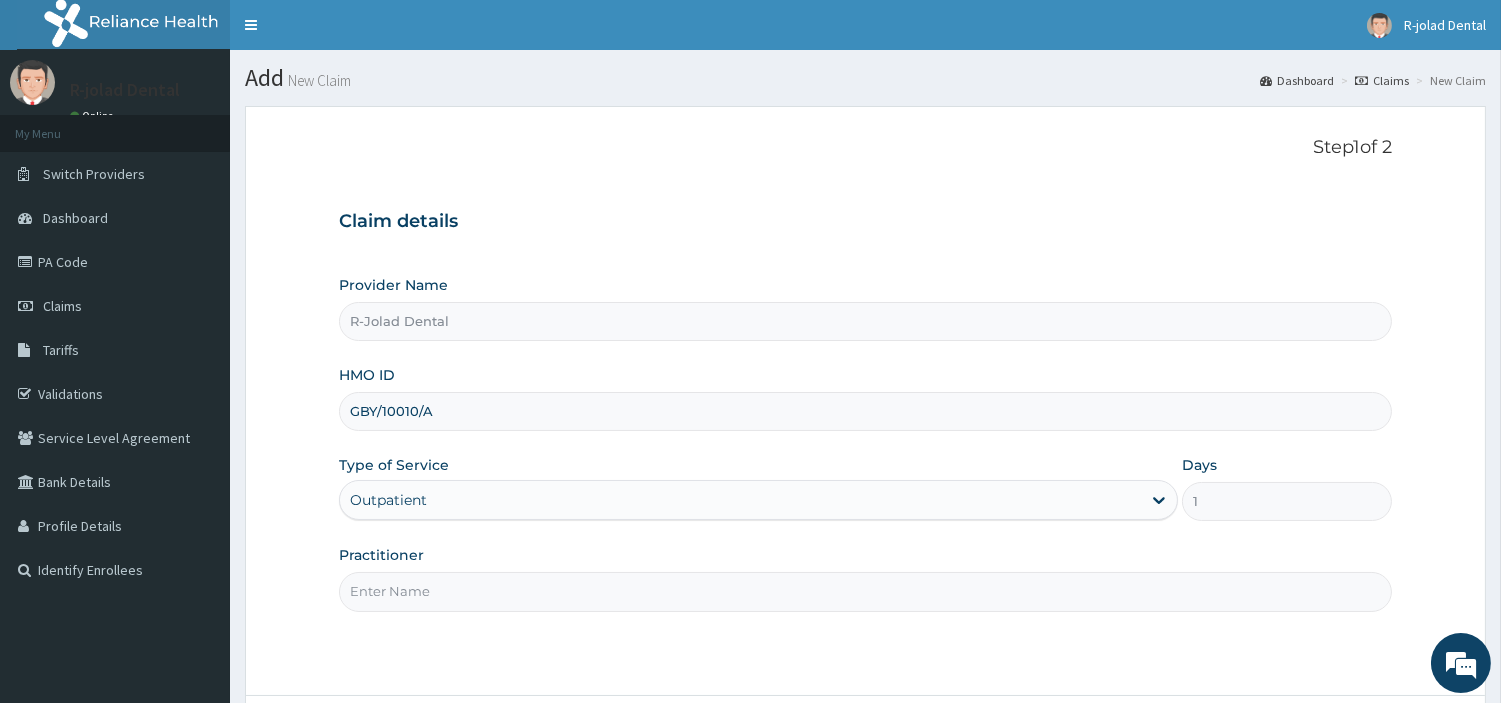 scroll, scrollTop: 0, scrollLeft: 0, axis: both 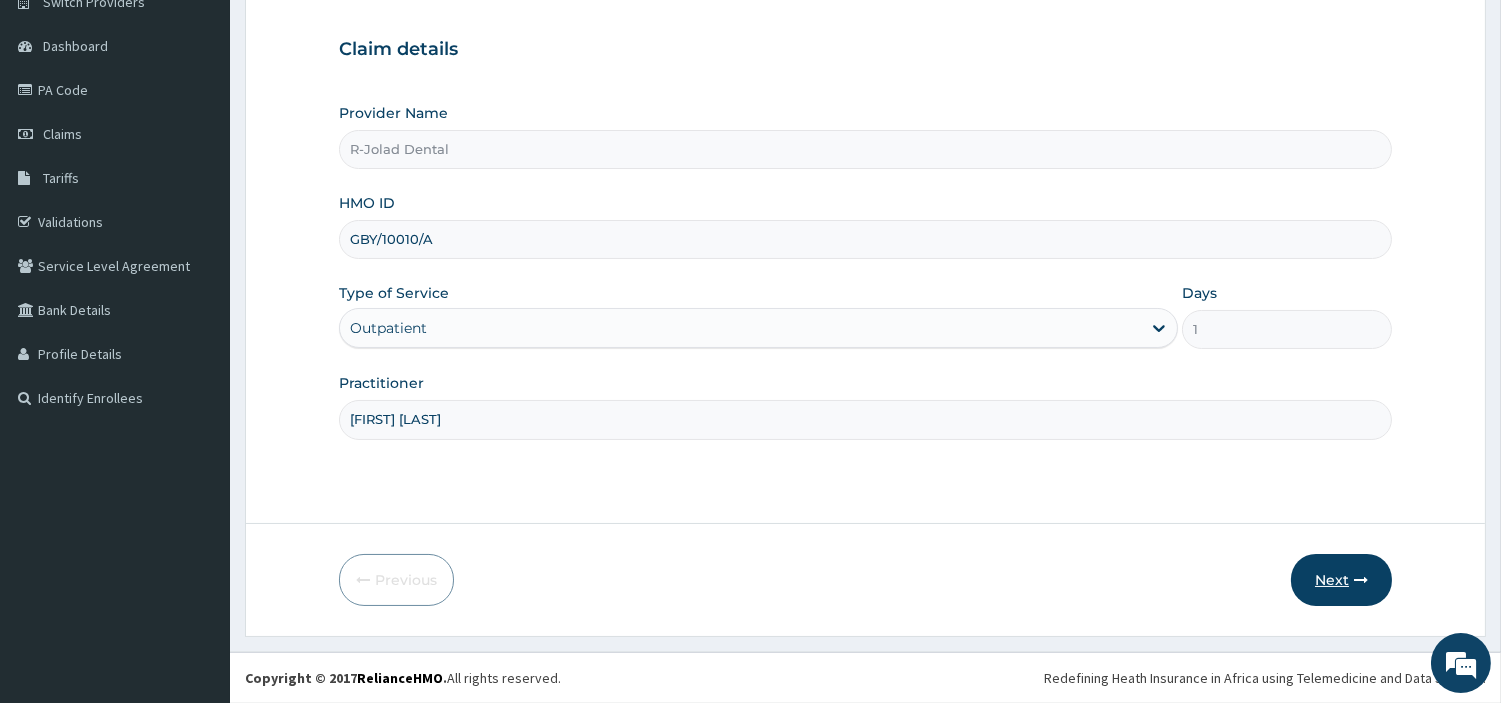 type on "Philip Mumuni" 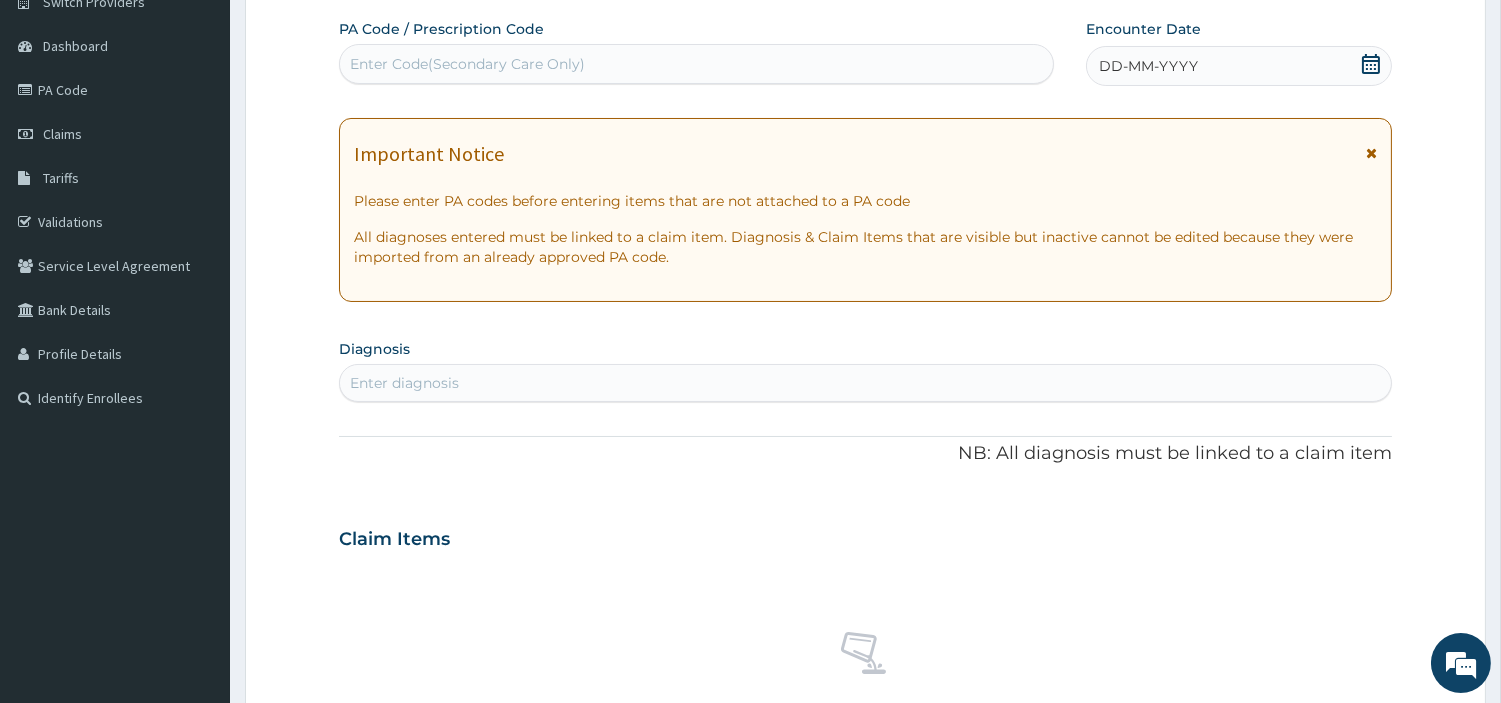 click on "Enter Code(Secondary Care Only)" at bounding box center (696, 64) 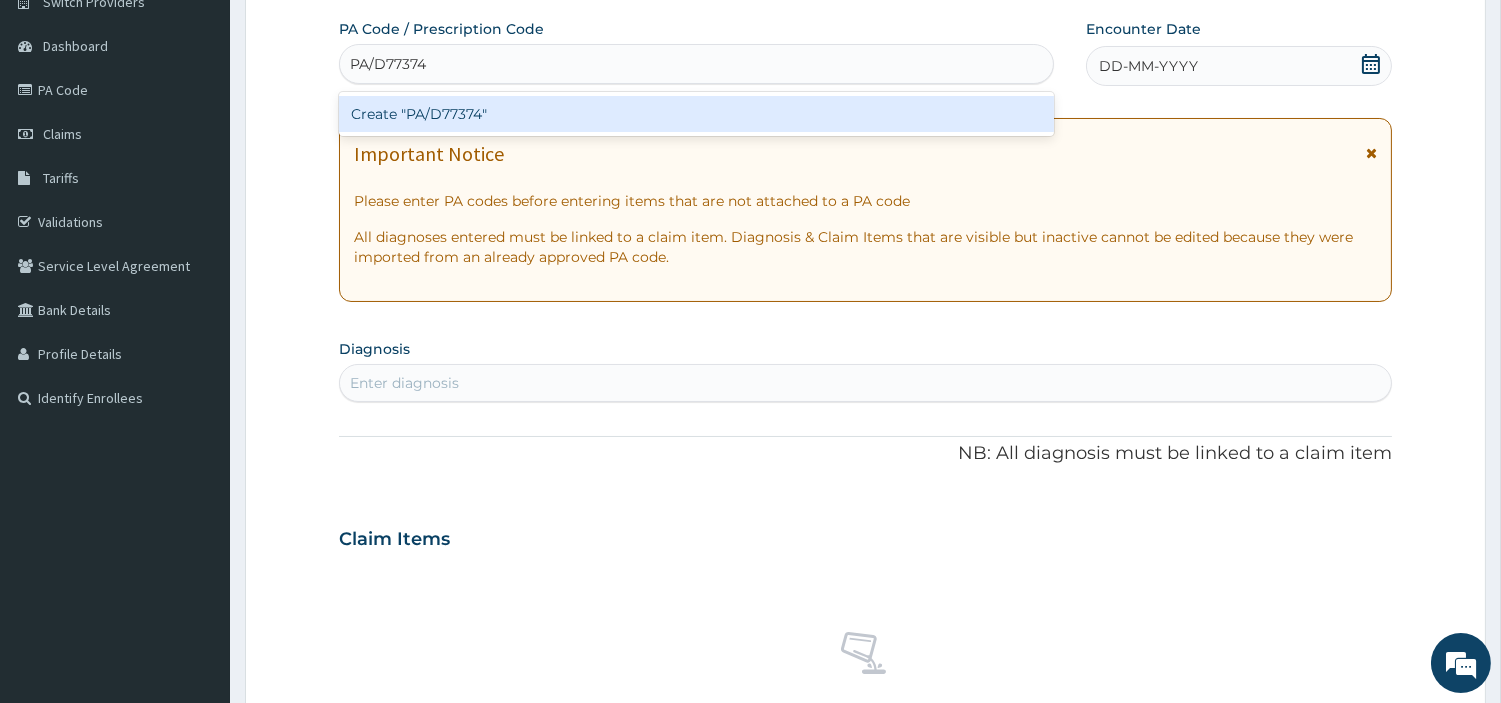 click on "Create "PA/D77374"" at bounding box center (696, 114) 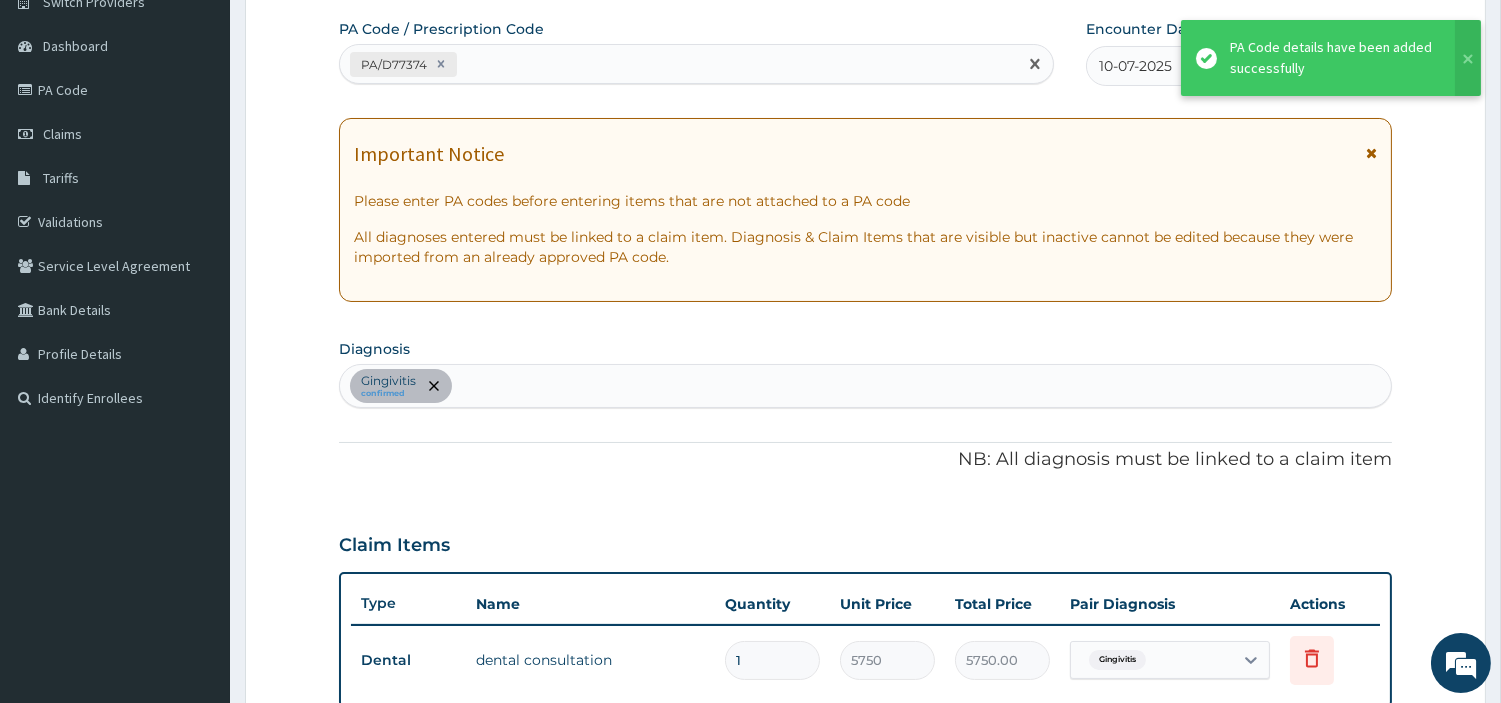 click on "PA/D77374" at bounding box center (678, 64) 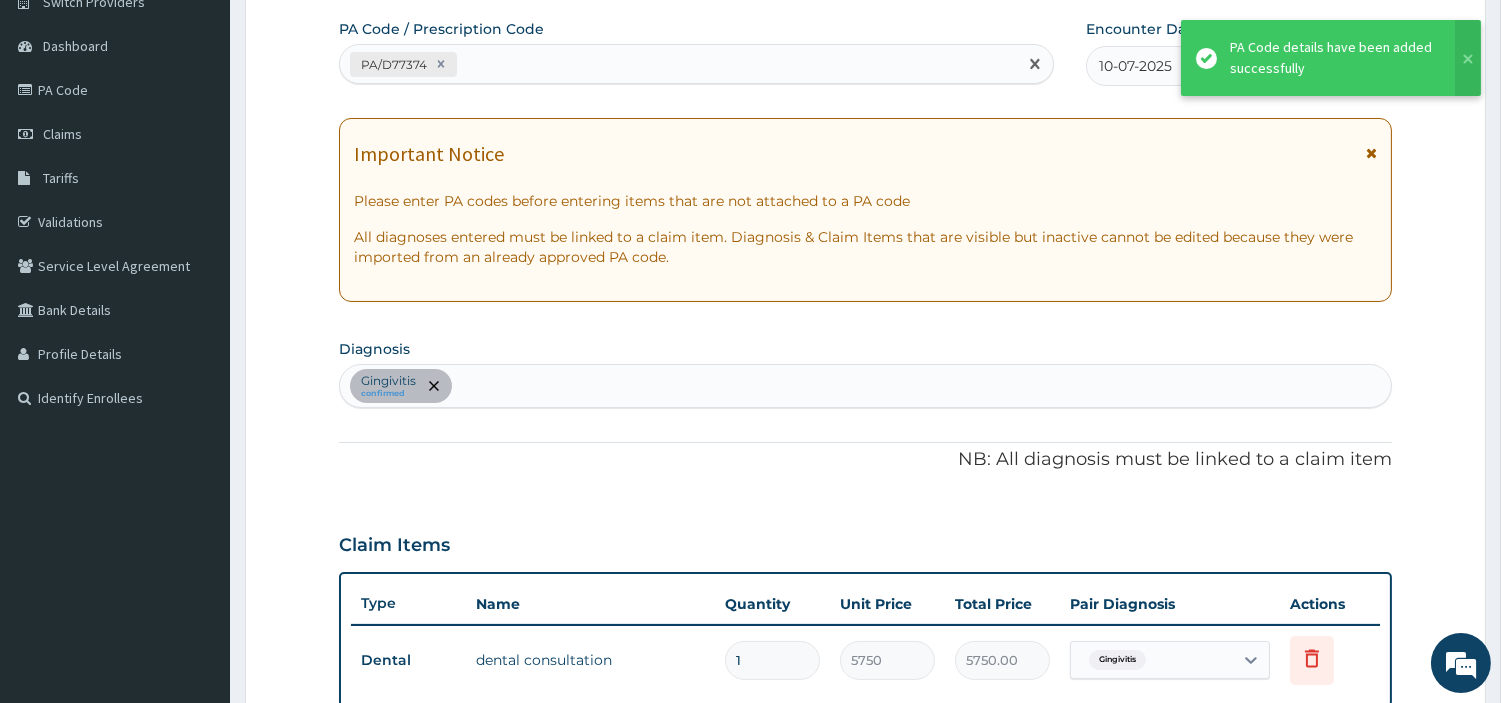 paste on "PA/3B62F7" 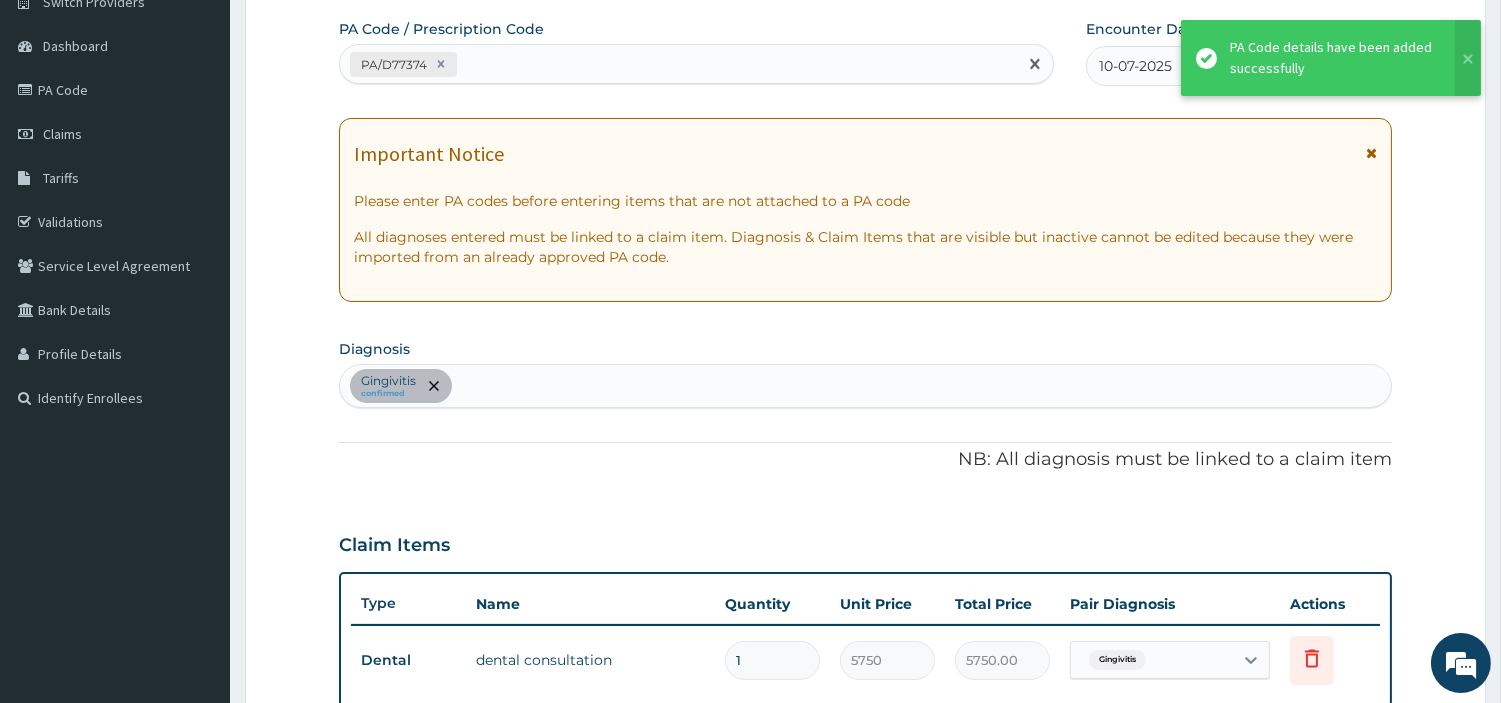 type on "PA/3B62F7" 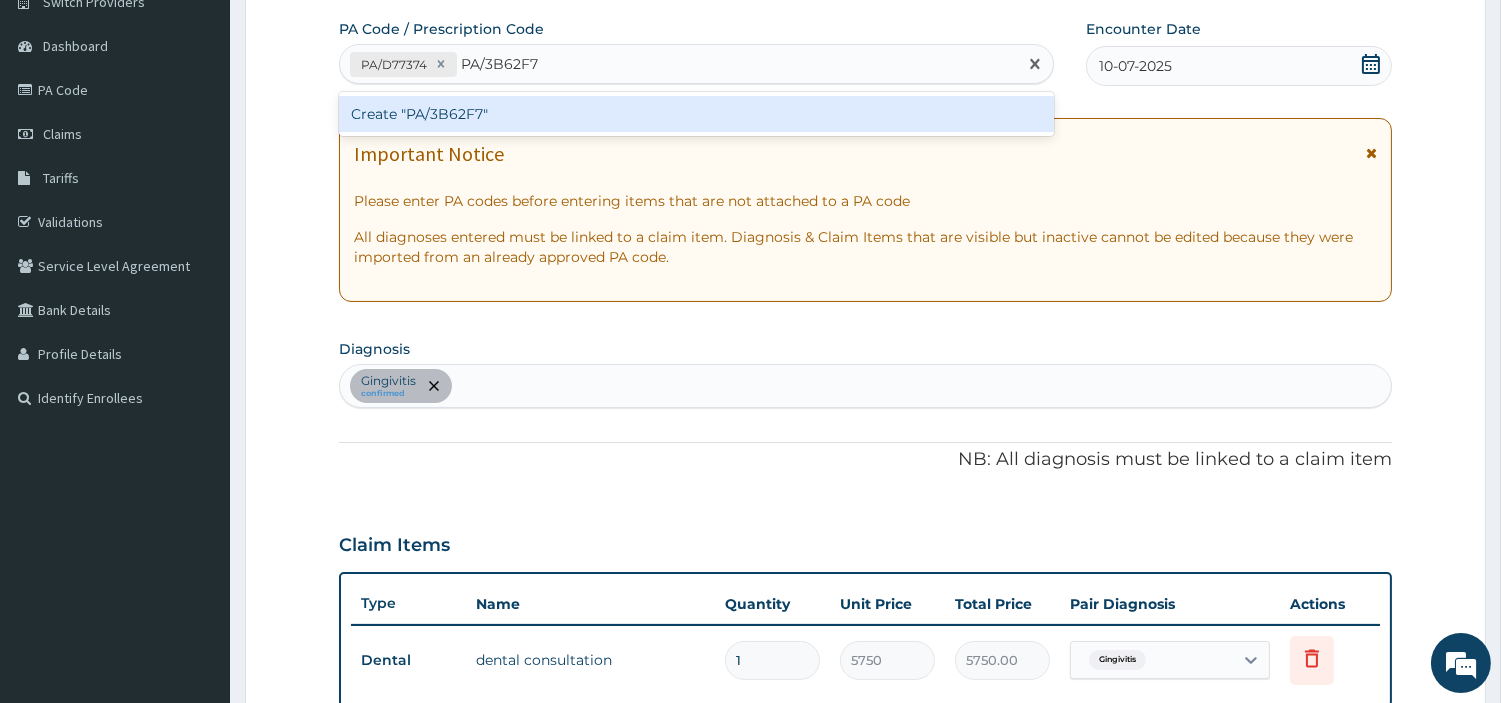 click on "Create "PA/3B62F7"" at bounding box center [696, 114] 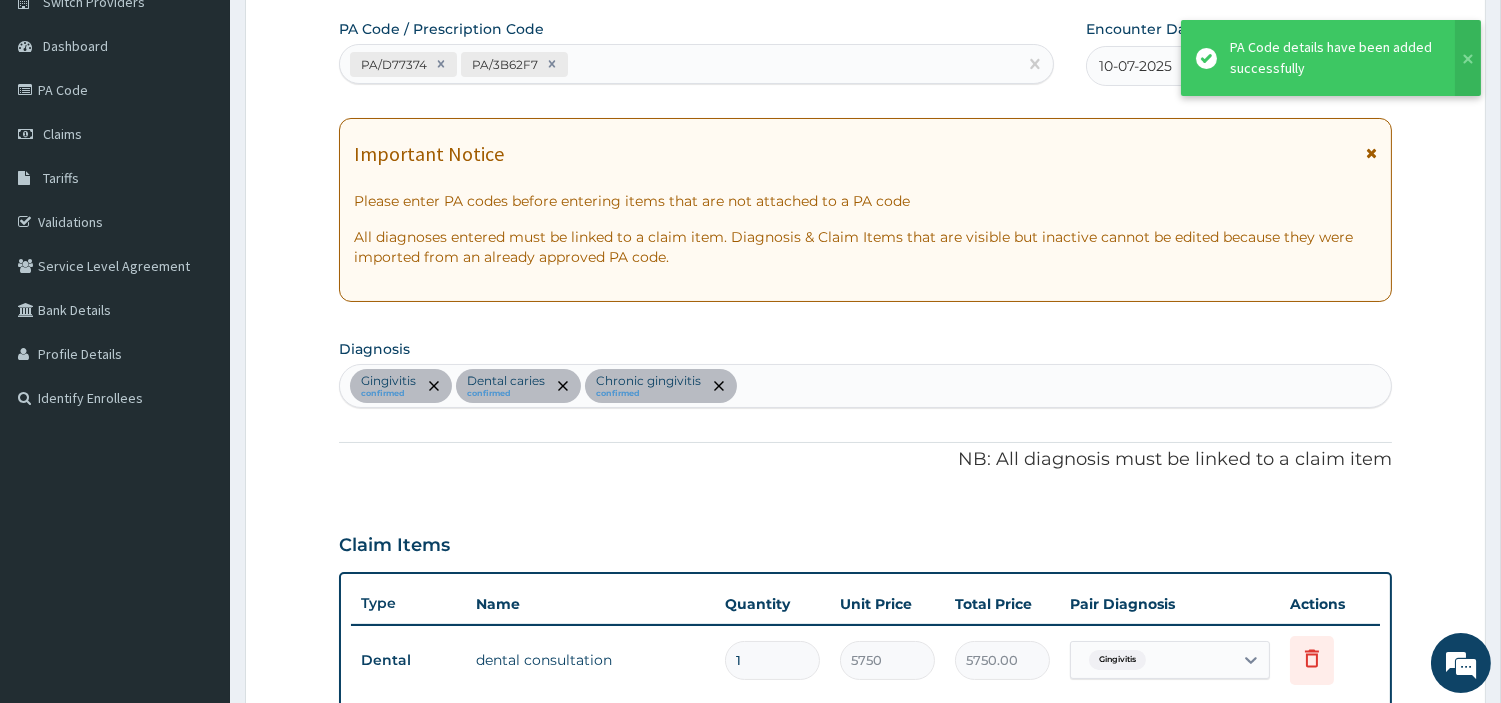scroll, scrollTop: 757, scrollLeft: 0, axis: vertical 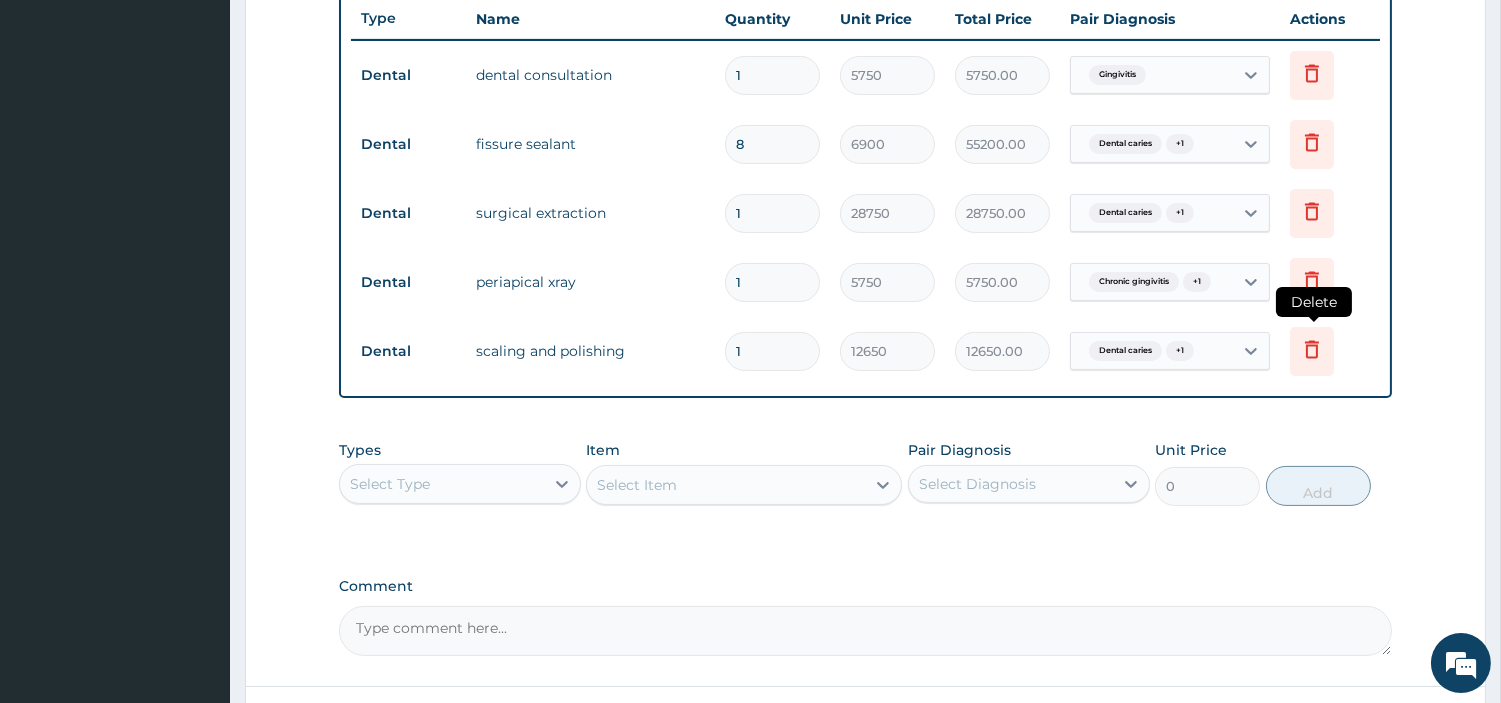 click 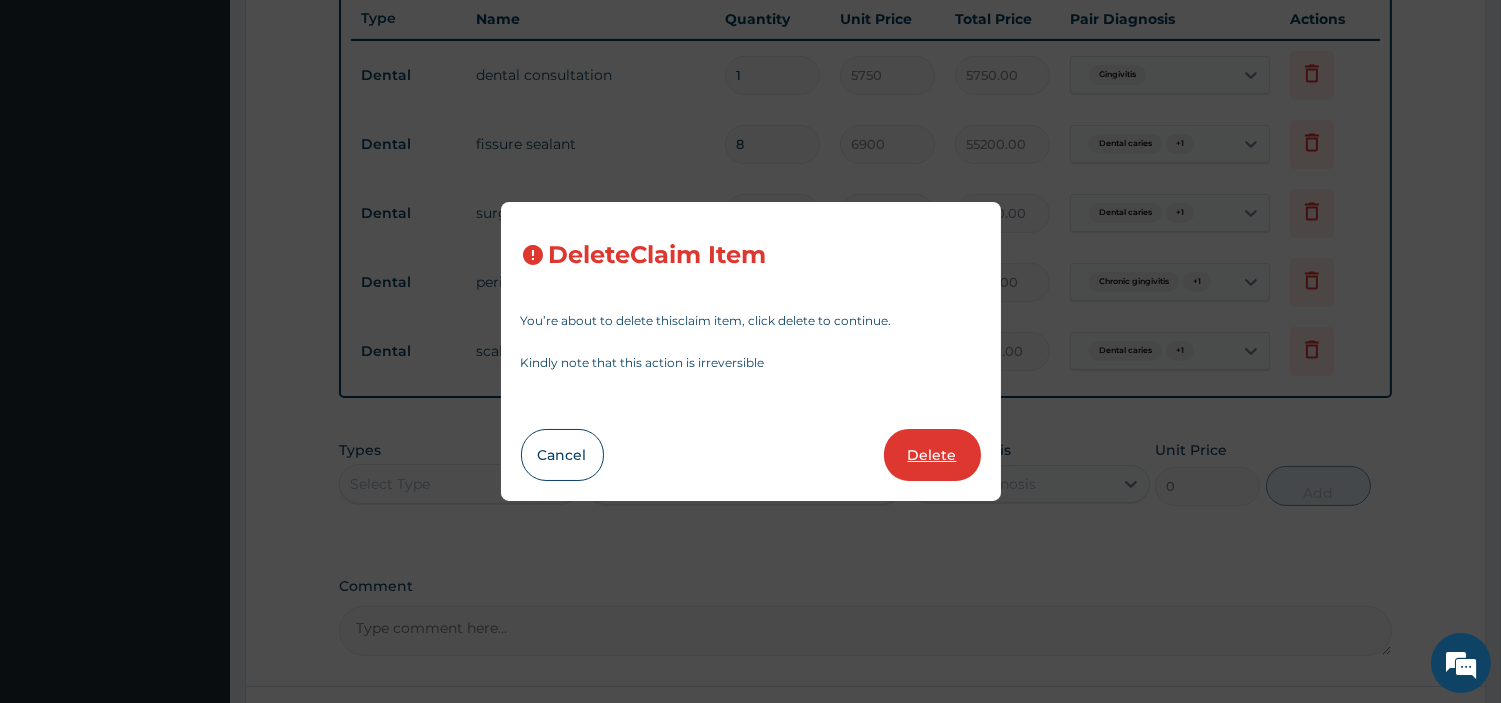click on "Delete" at bounding box center (932, 455) 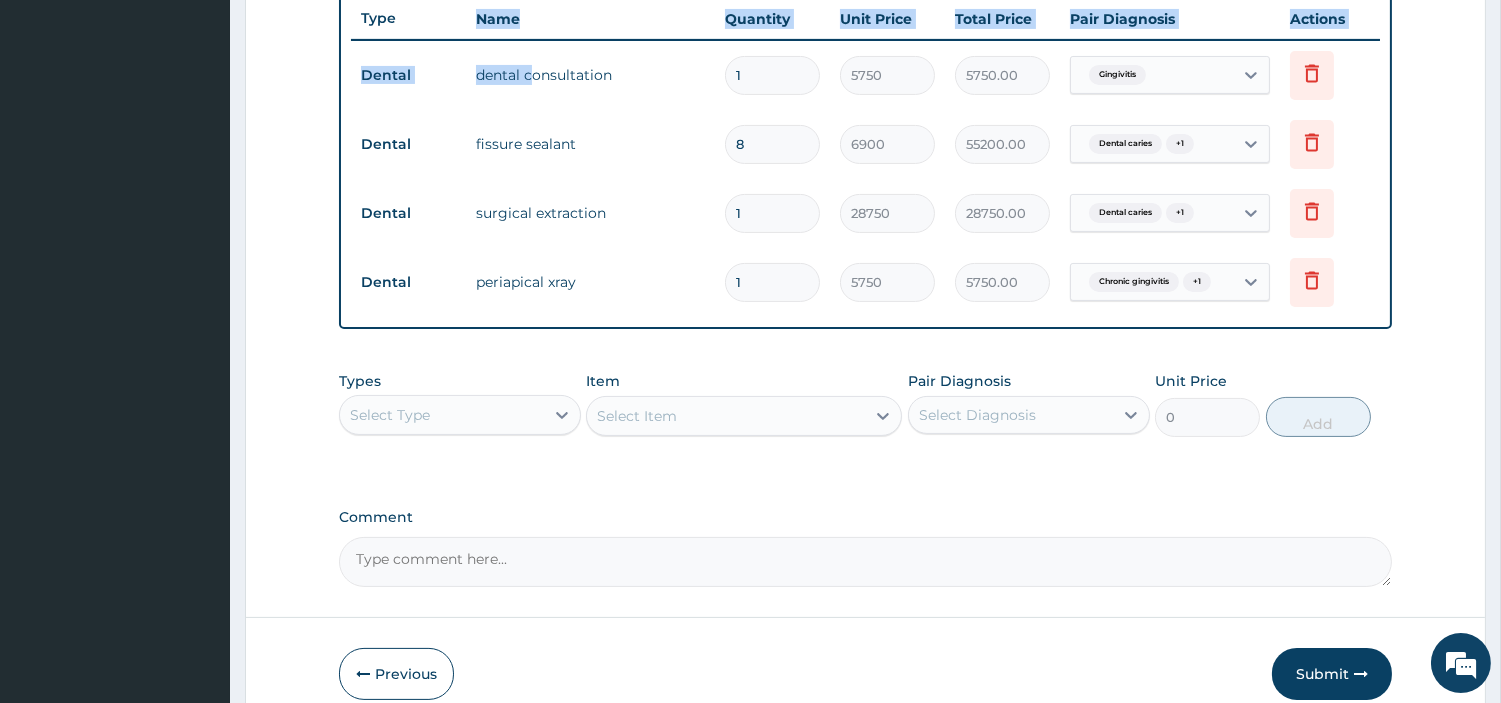 scroll, scrollTop: 0, scrollLeft: 0, axis: both 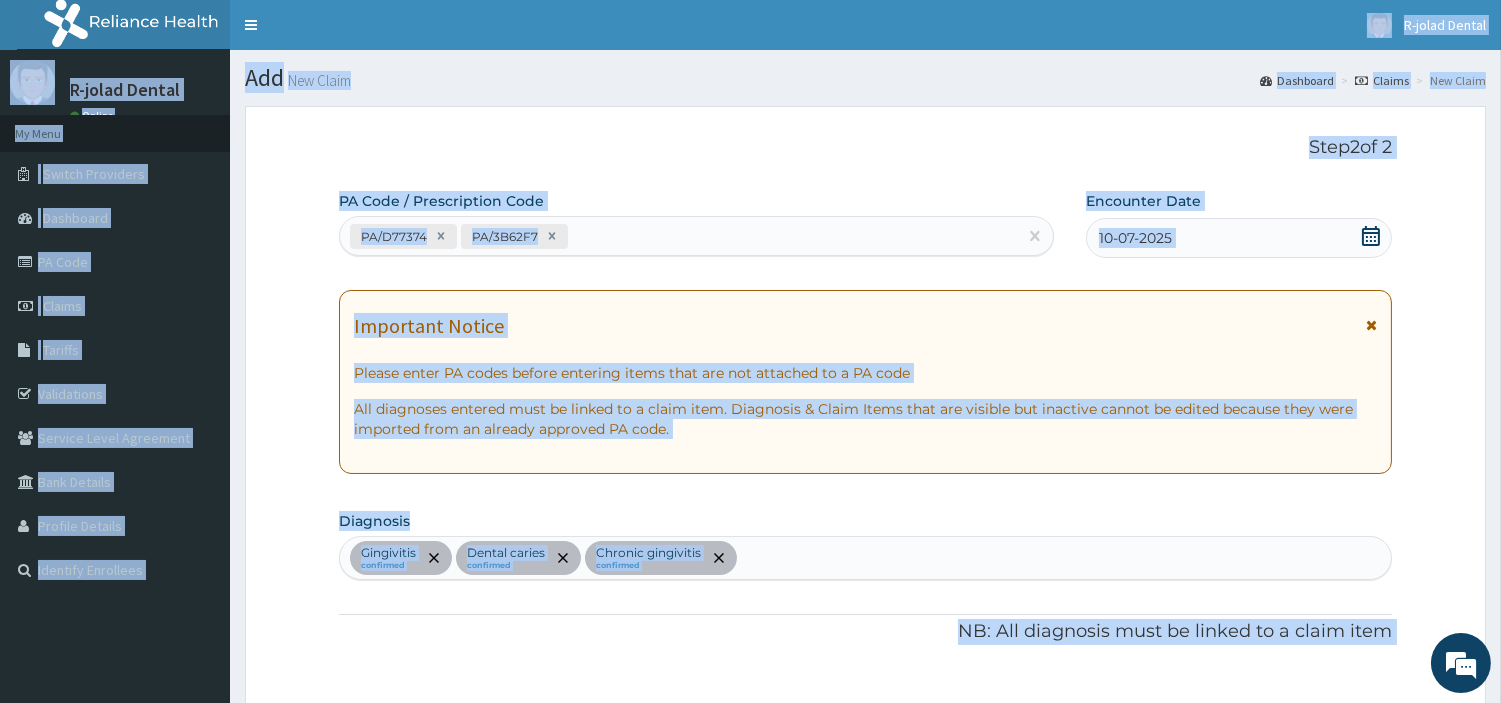 drag, startPoint x: 528, startPoint y: 92, endPoint x: 432, endPoint y: -97, distance: 211.98349 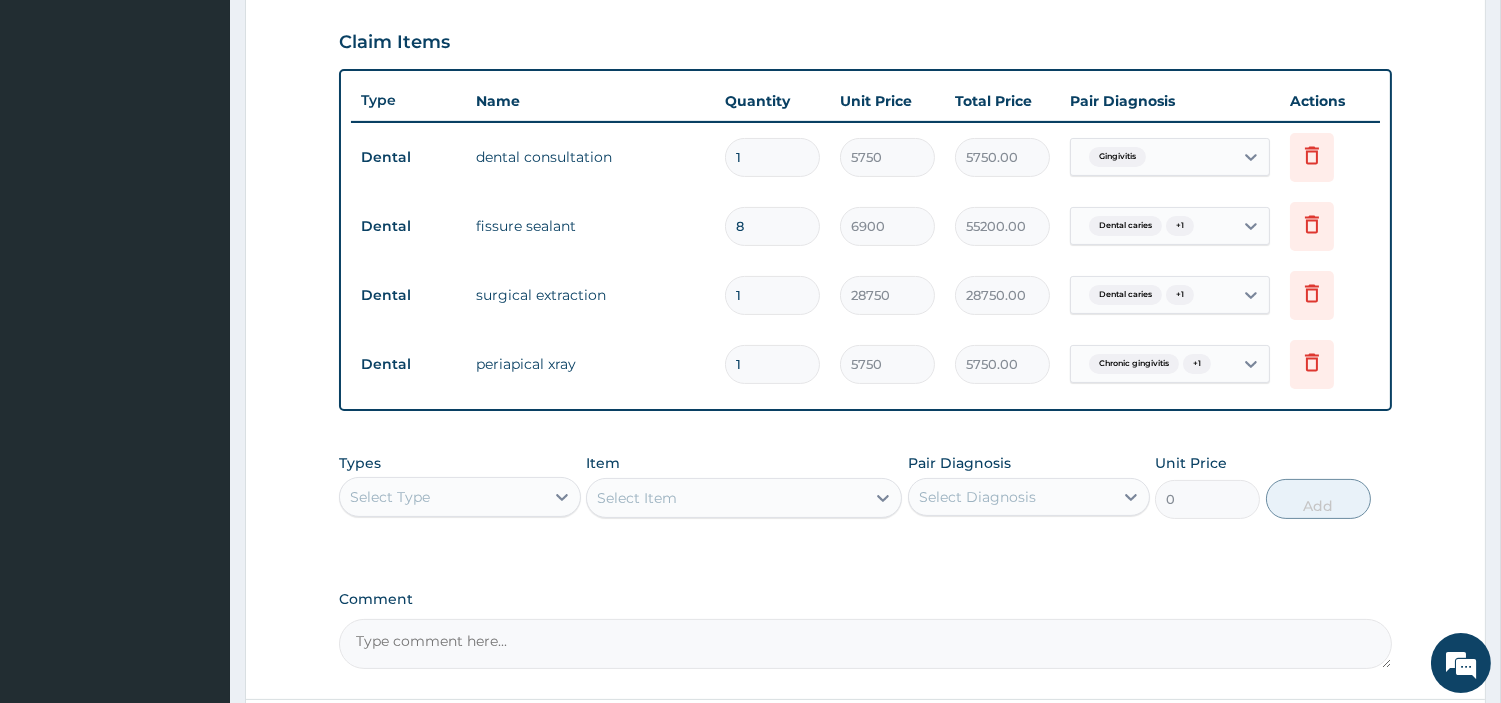 scroll, scrollTop: 676, scrollLeft: 0, axis: vertical 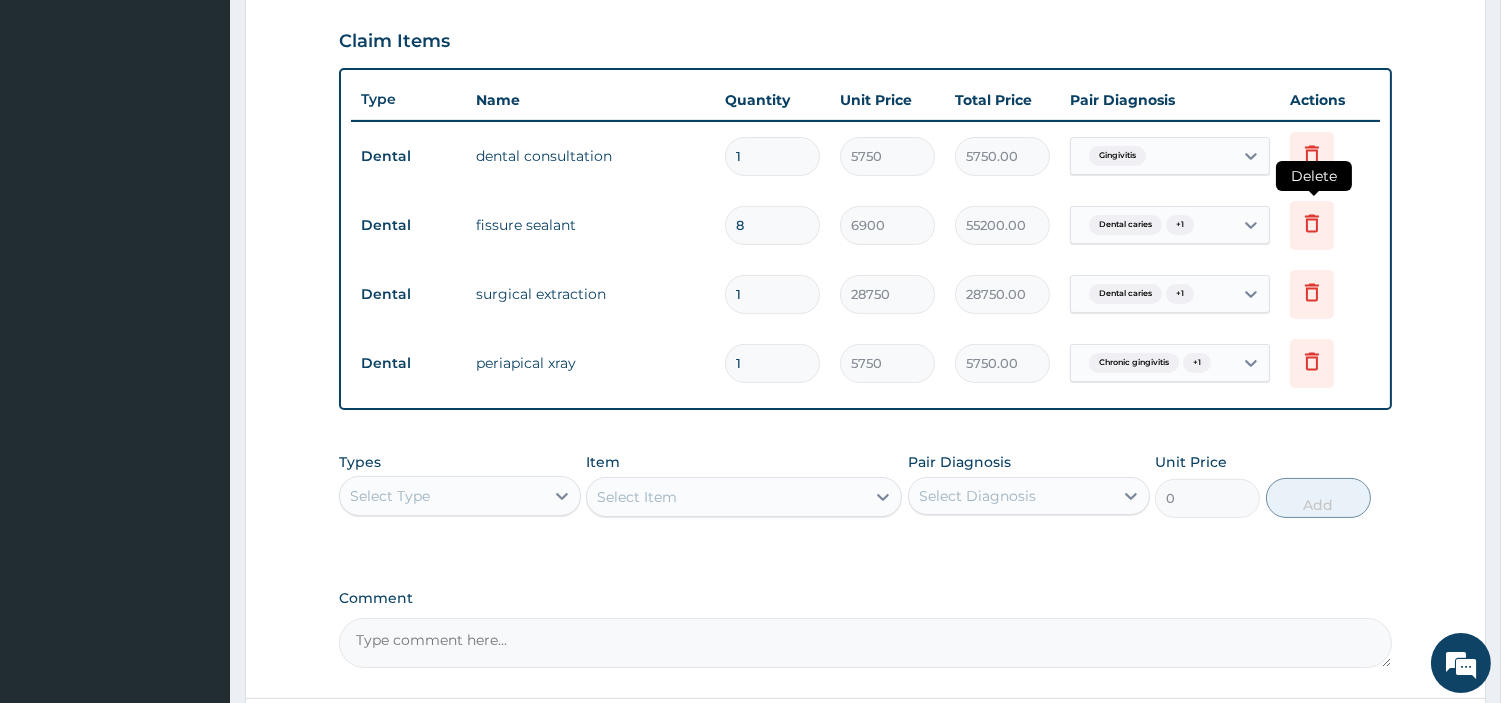 click at bounding box center (1312, 225) 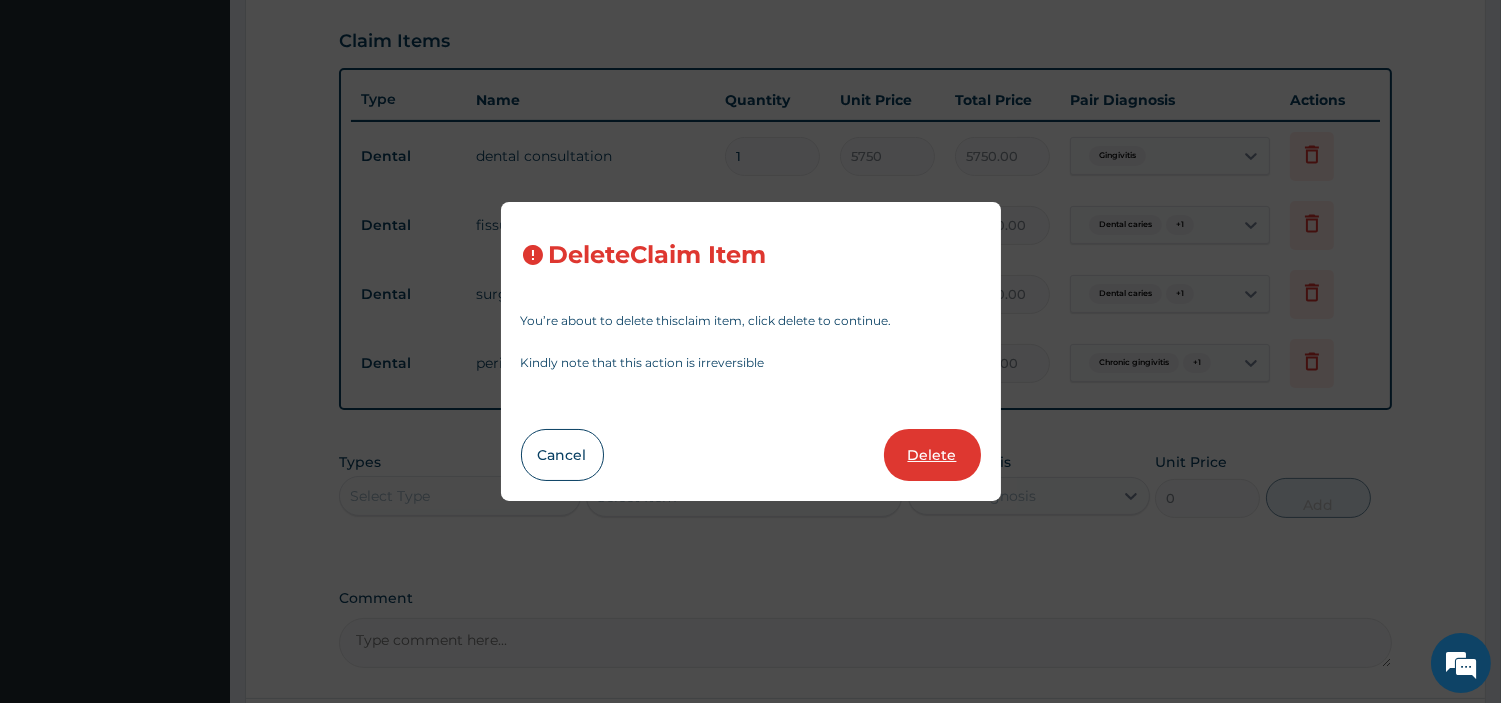 click on "Delete" at bounding box center [932, 455] 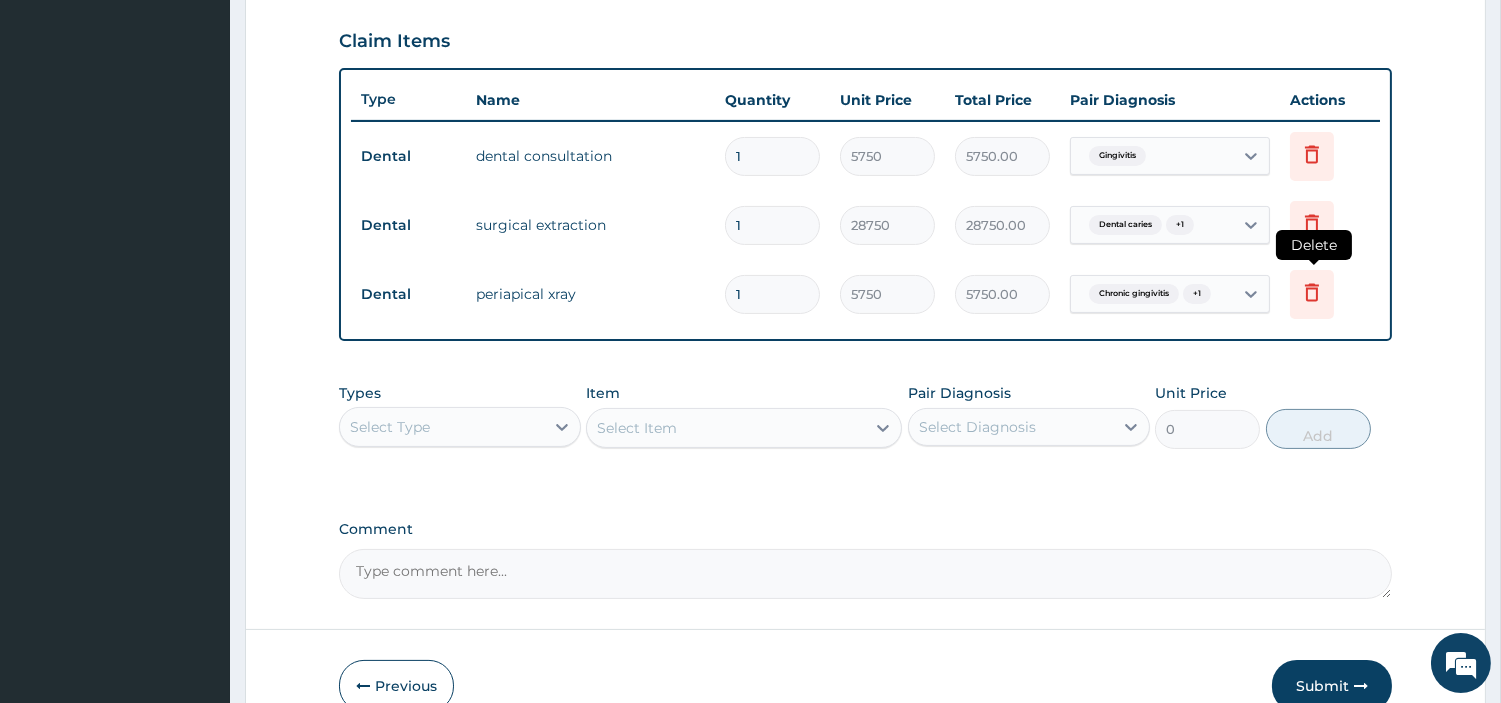 click on "Delete" at bounding box center (1314, 245) 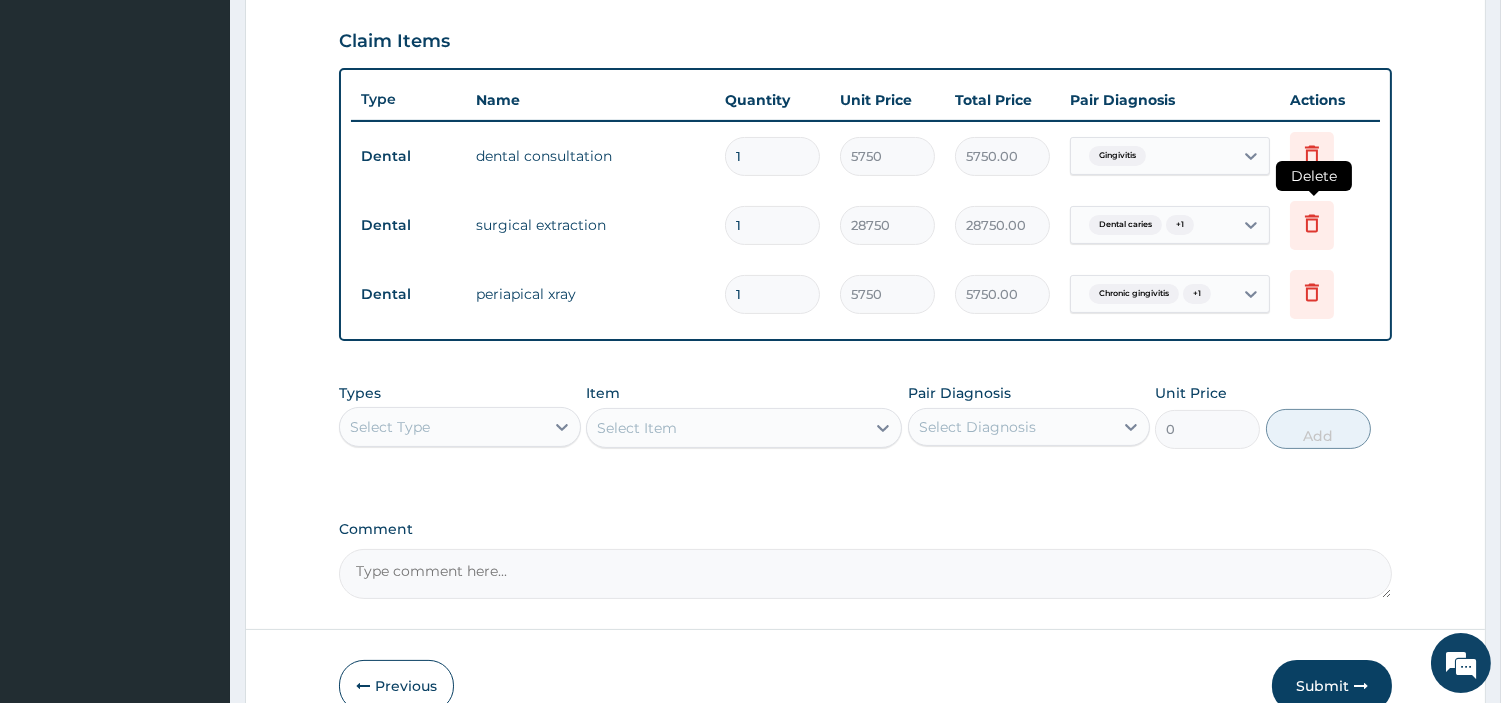 click 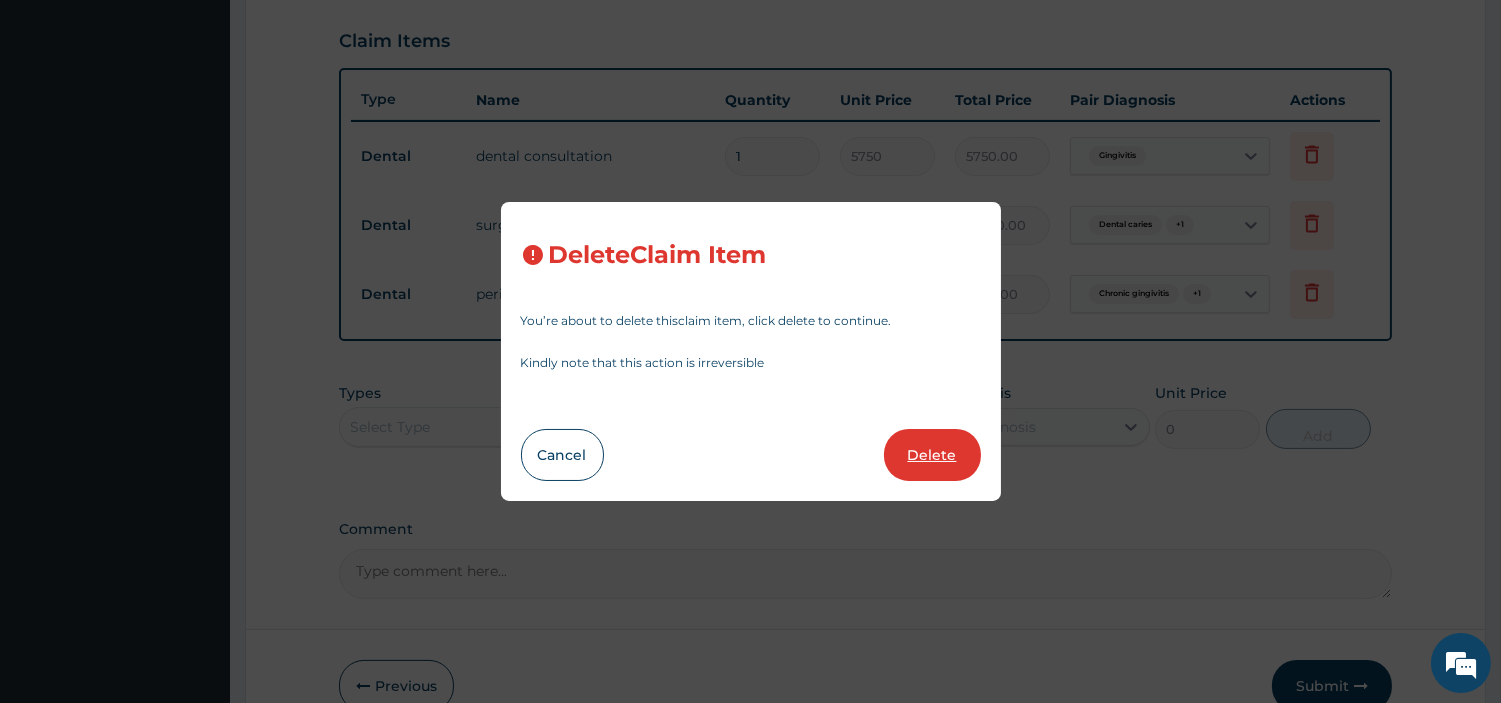 click on "Delete" at bounding box center [932, 455] 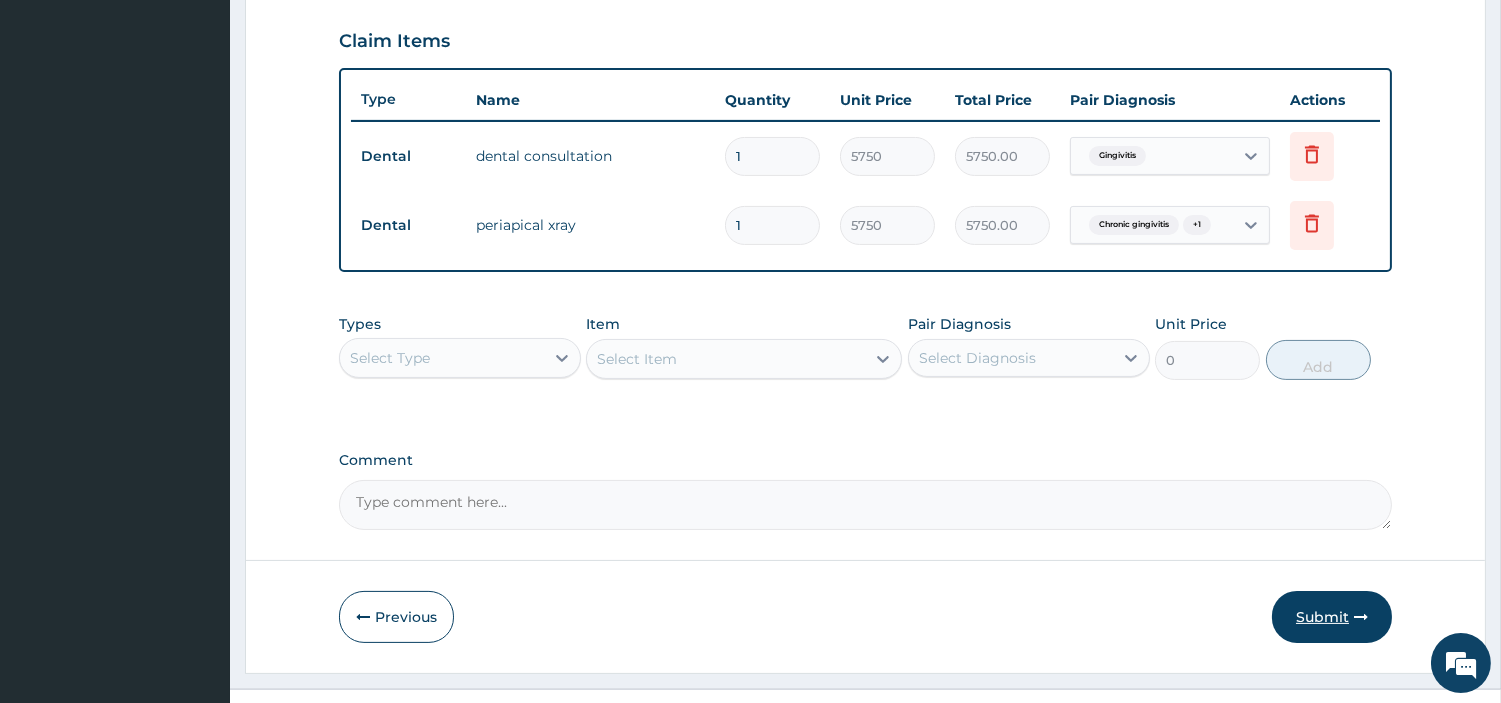click on "Submit" at bounding box center [1332, 617] 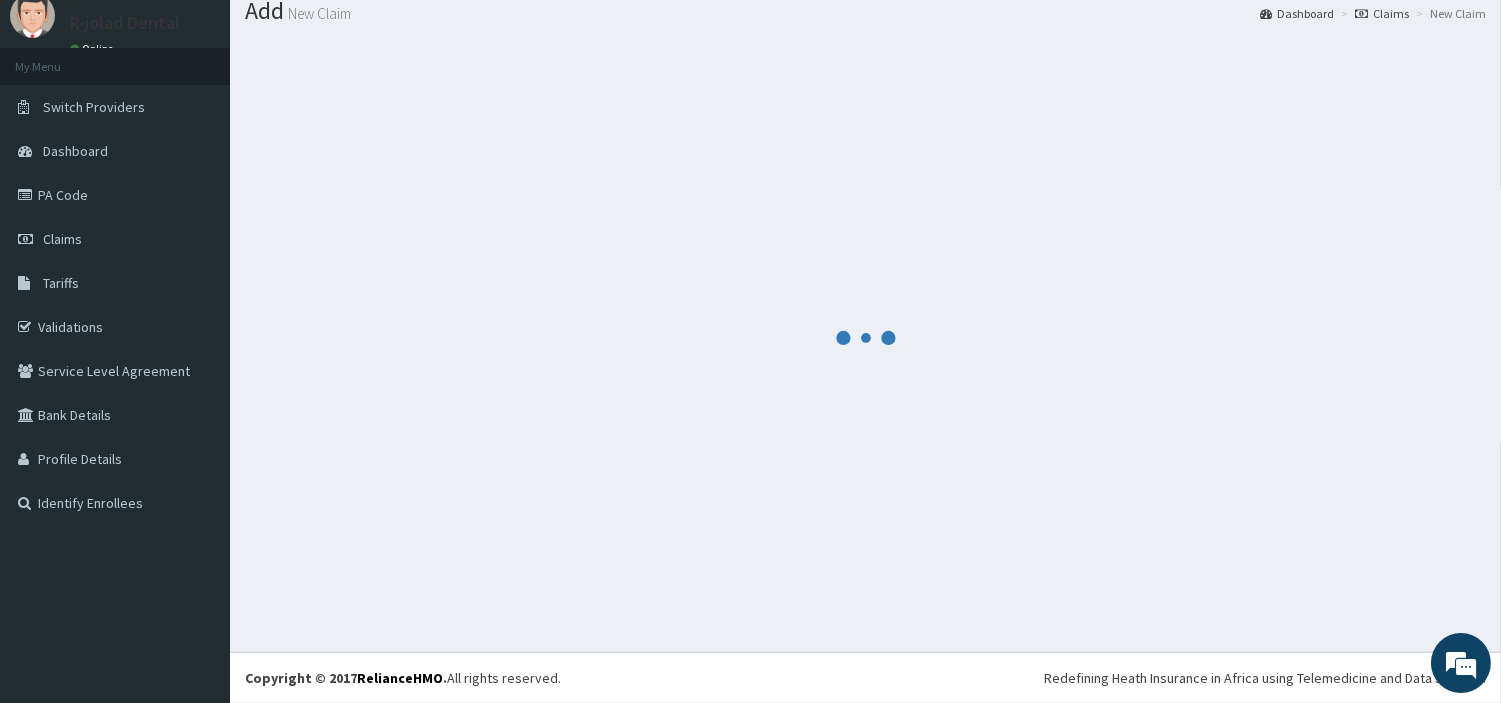 scroll, scrollTop: 66, scrollLeft: 0, axis: vertical 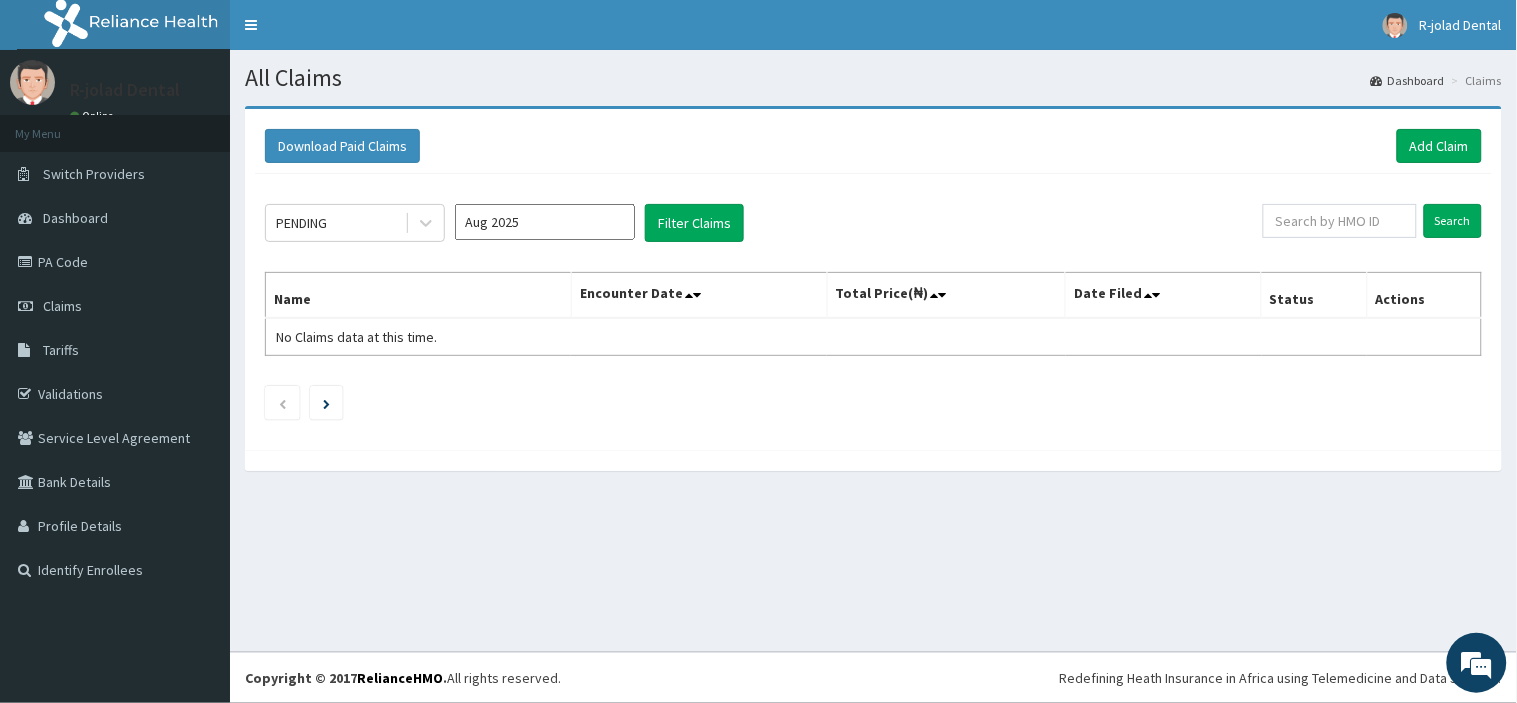 click on "Add Claim" at bounding box center [1439, 146] 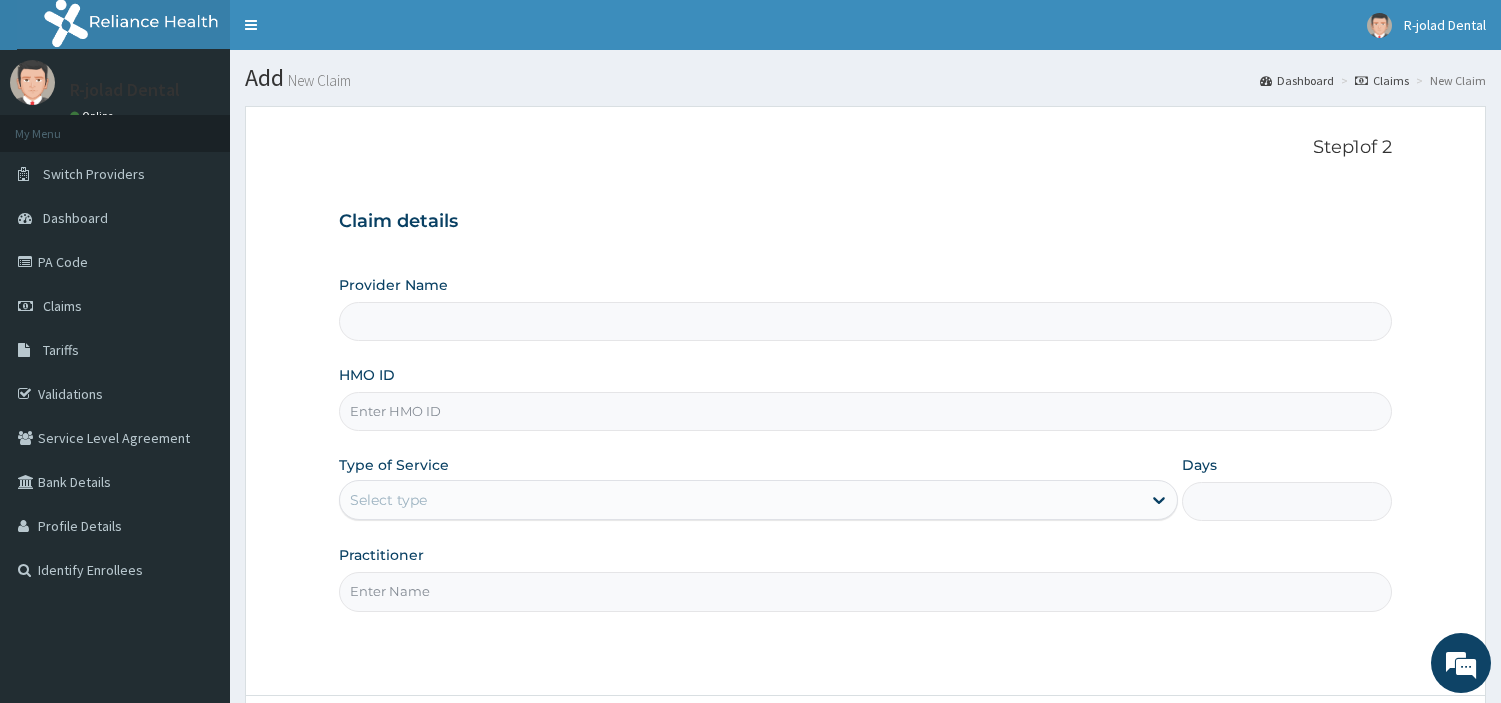scroll, scrollTop: 0, scrollLeft: 0, axis: both 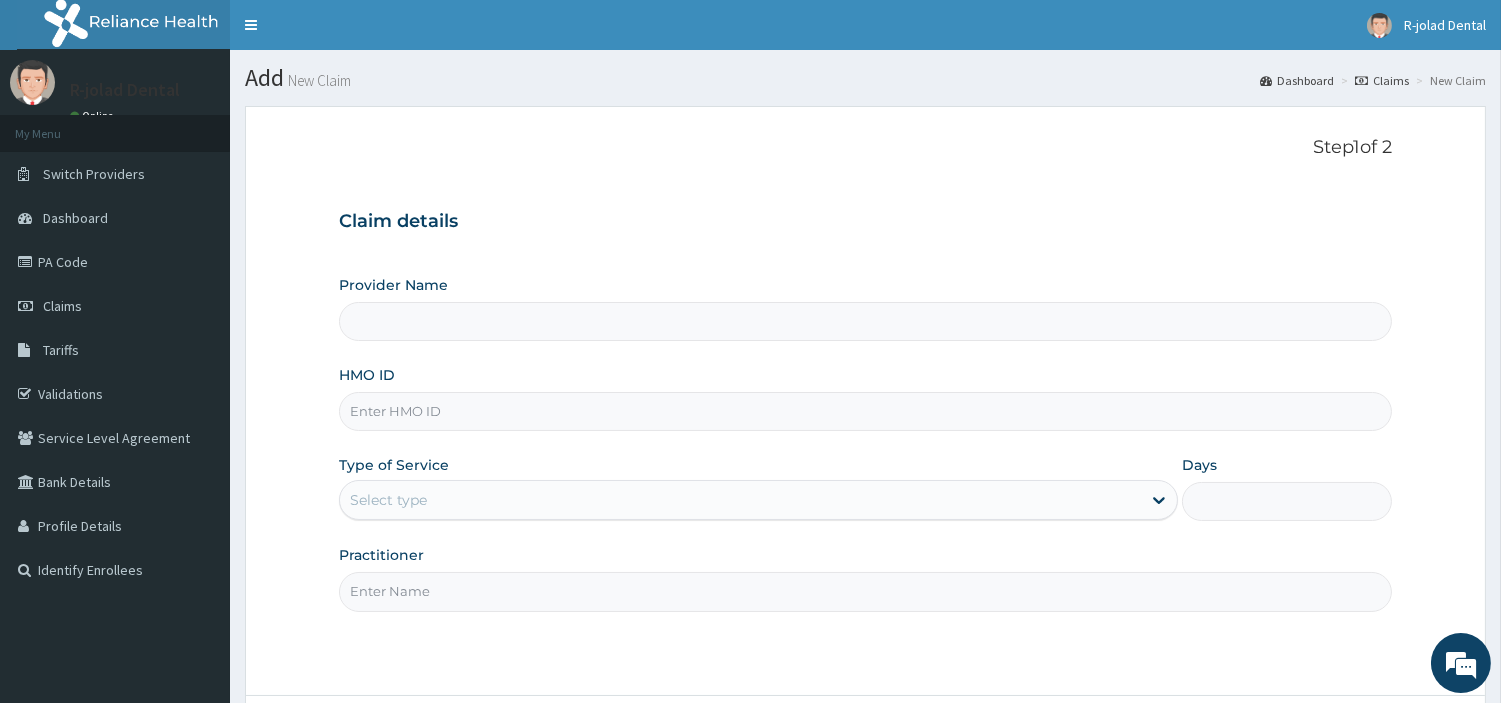 type on "R-Jolad Dental" 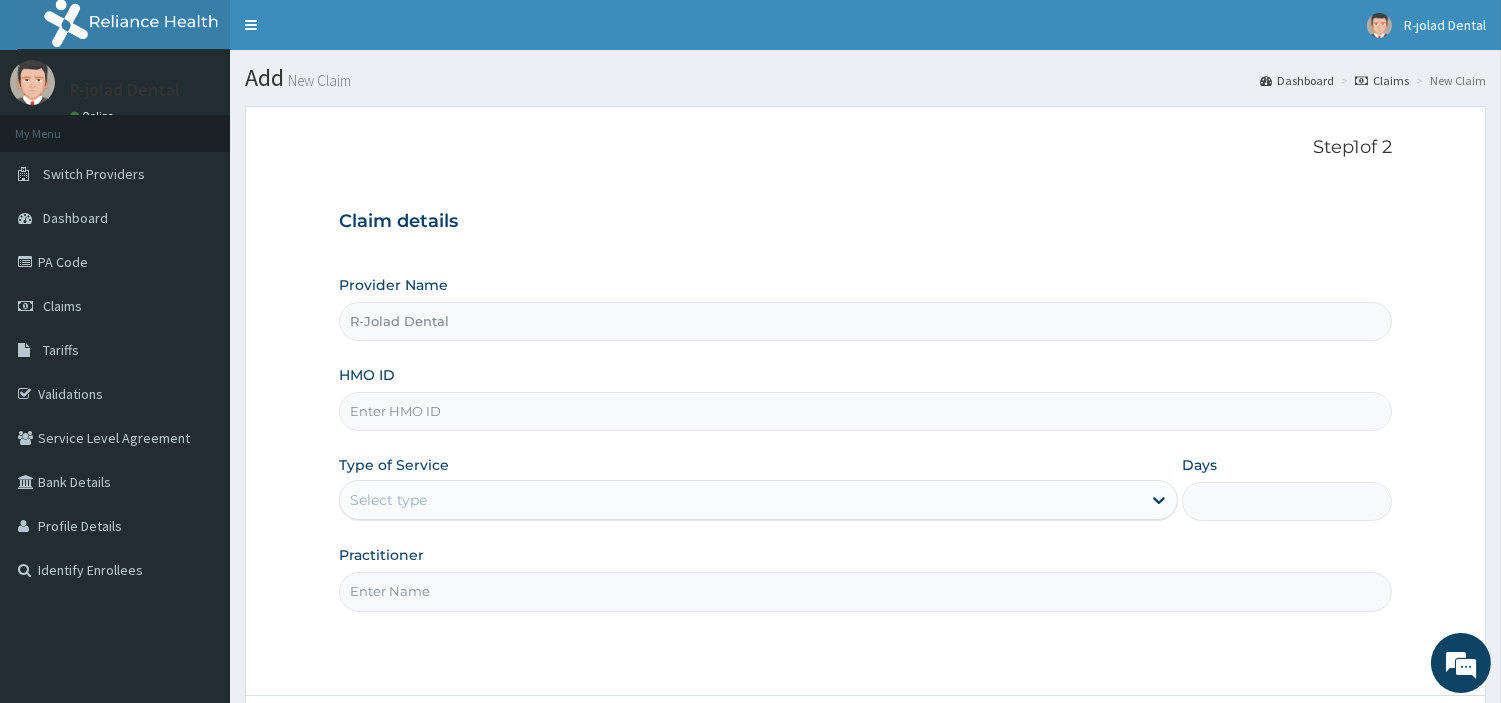 click on "HMO ID" at bounding box center [865, 411] 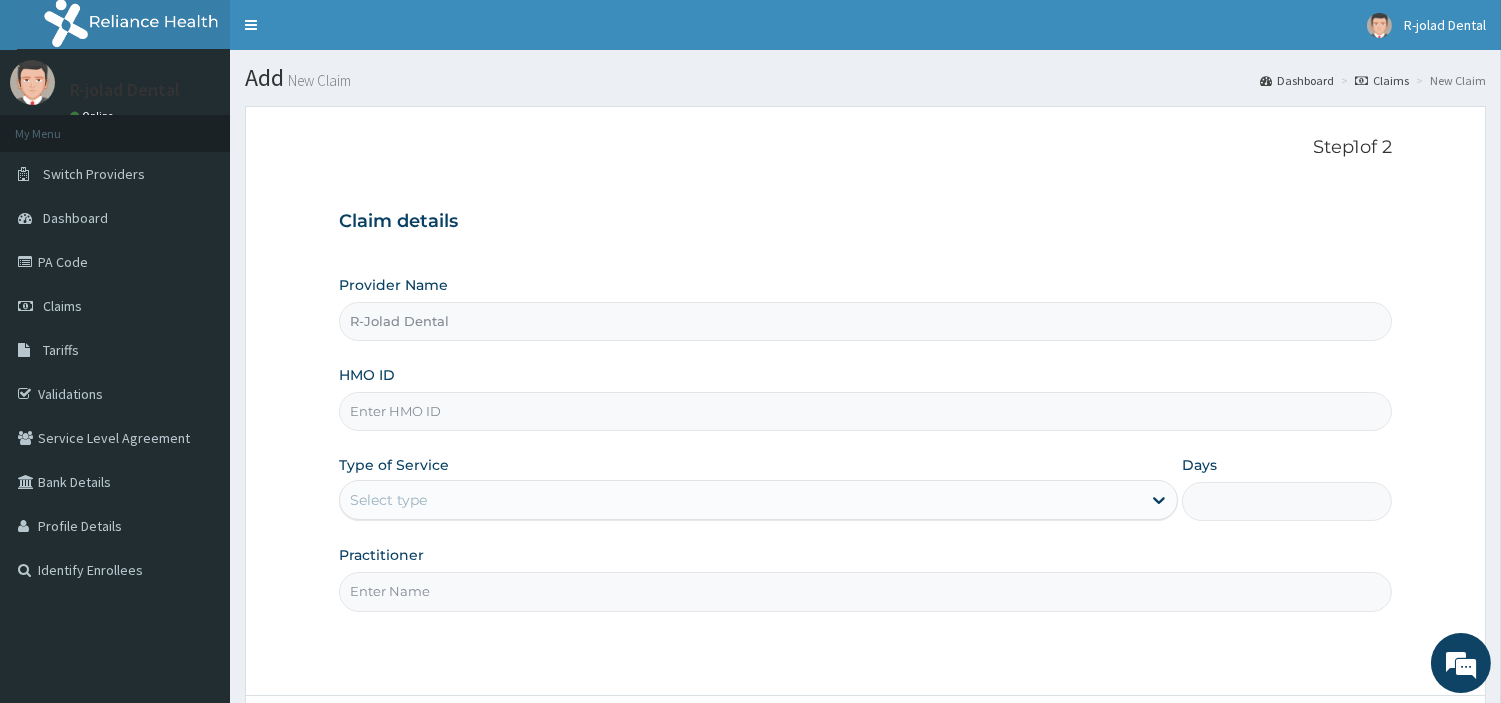 paste on "WKP/10138/C" 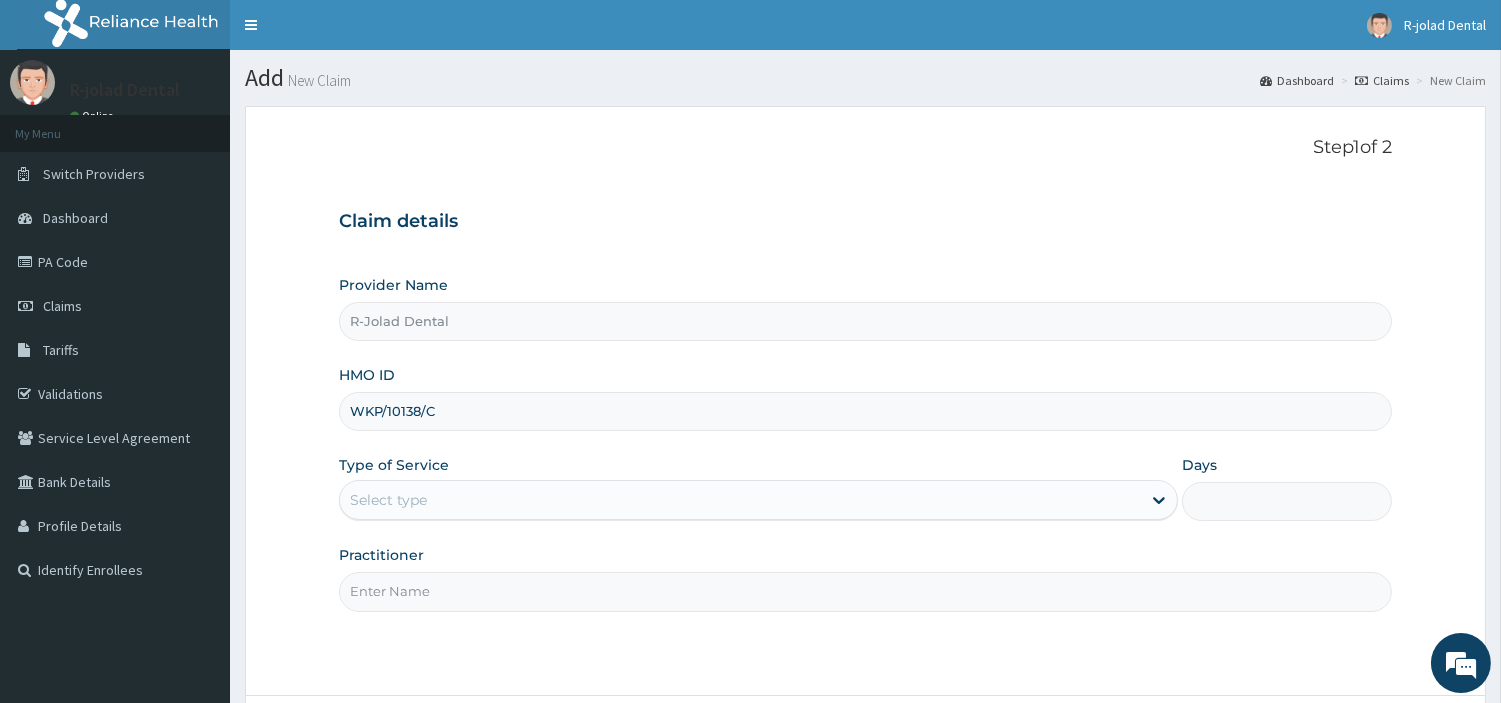 type on "WKP/10138/C" 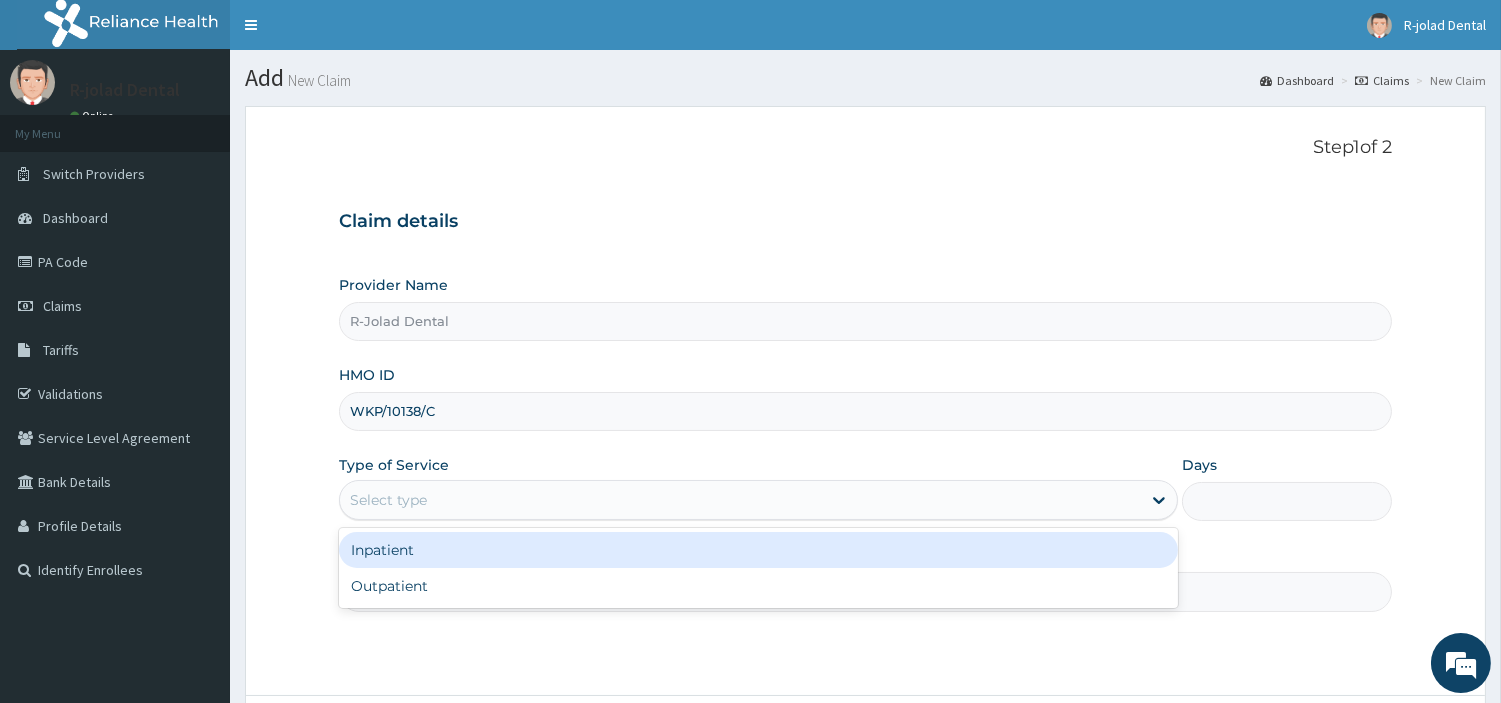 click on "Select type" at bounding box center [758, 500] 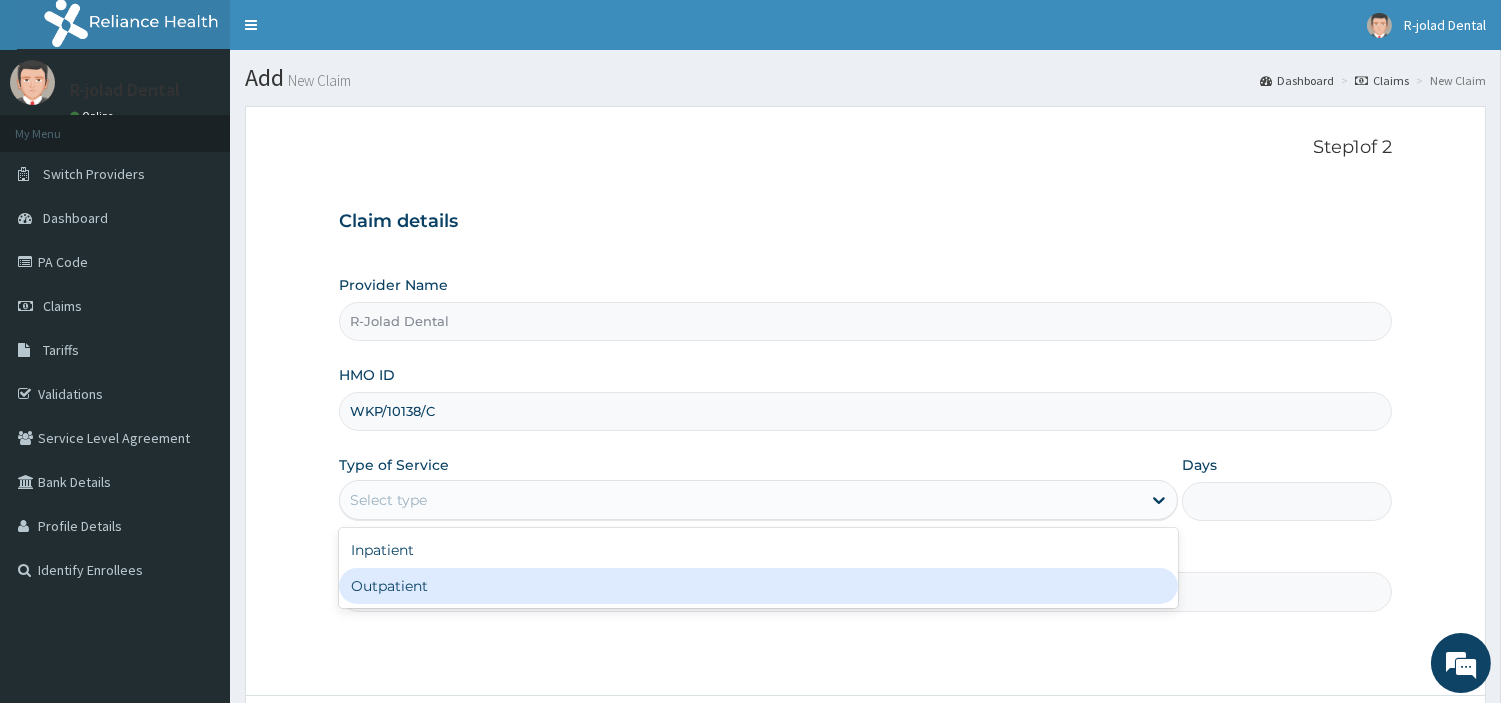 click on "Outpatient" at bounding box center [758, 586] 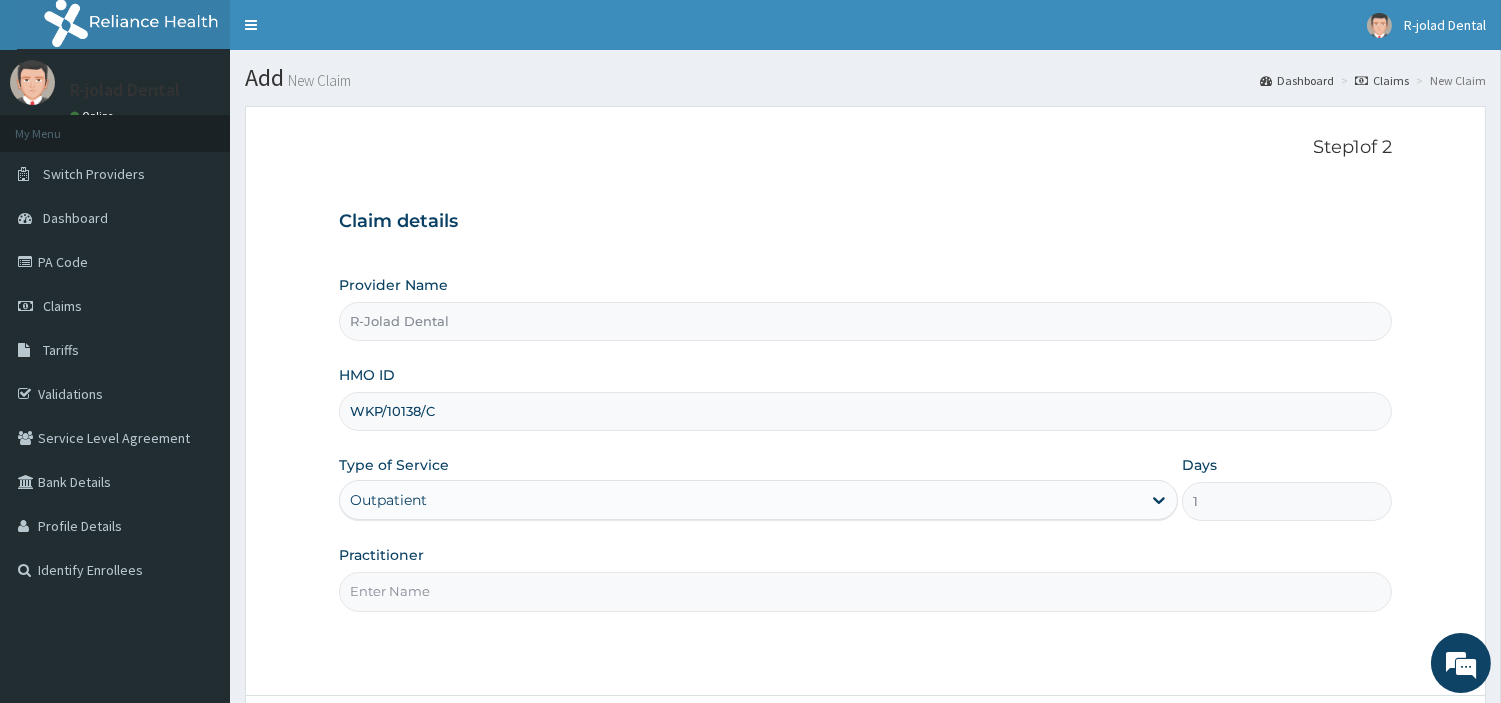 click on "Practitioner" at bounding box center [865, 591] 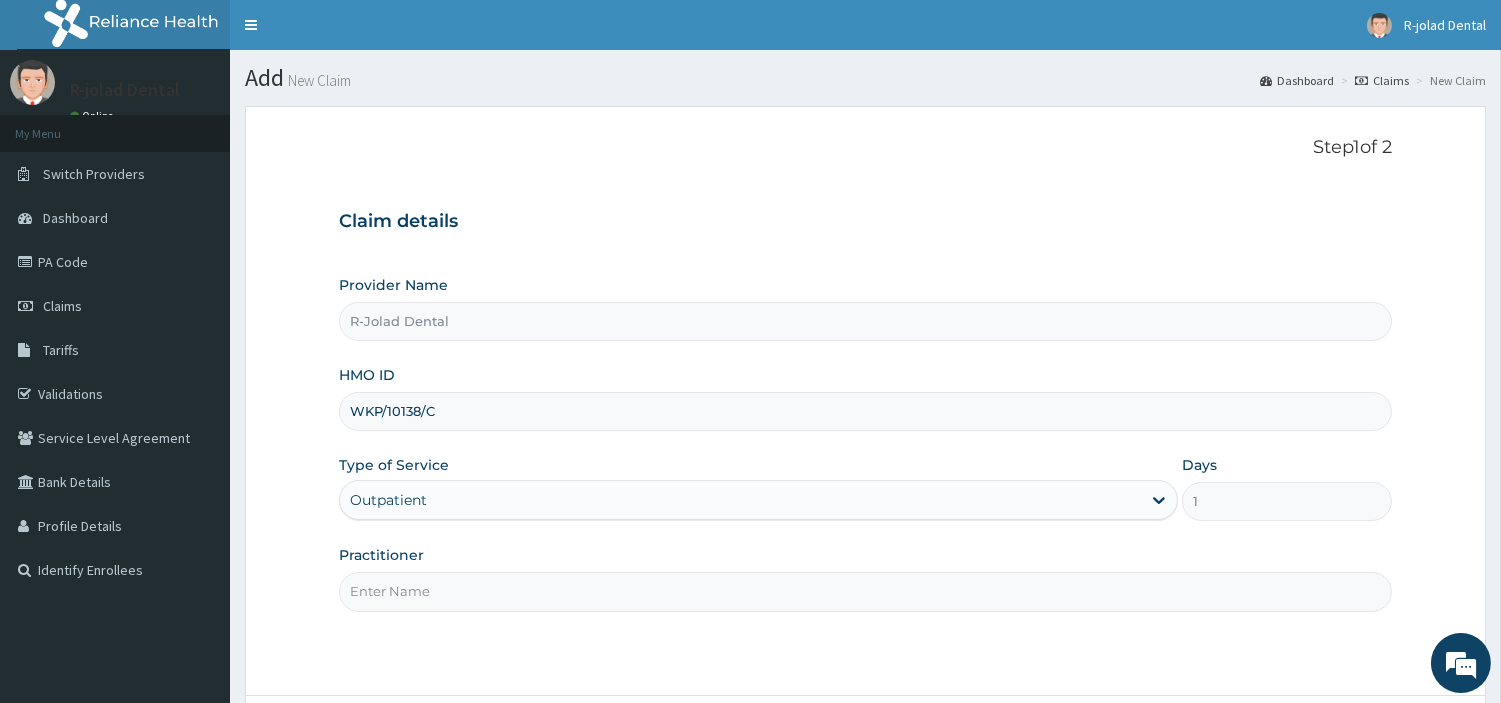 paste on "[FIRST] [LAST]" 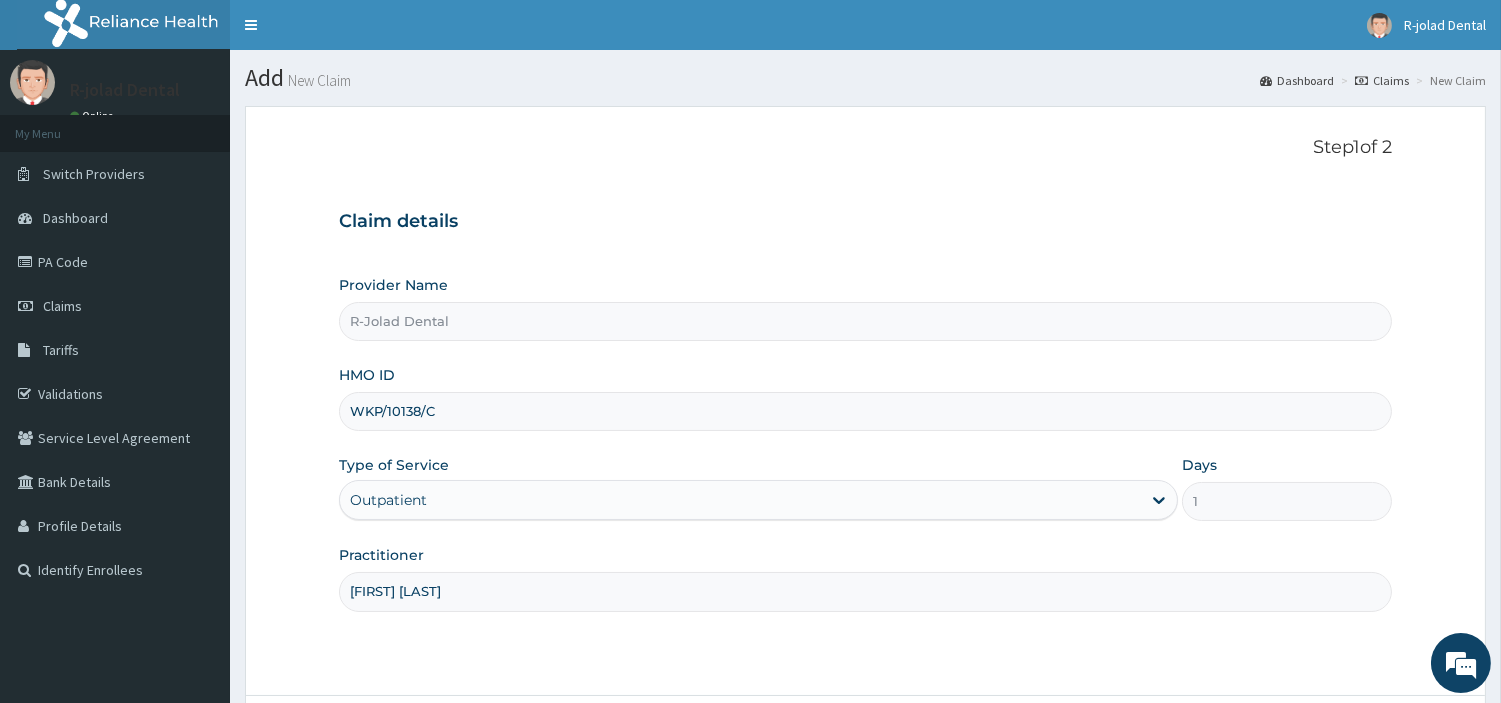 scroll, scrollTop: 172, scrollLeft: 0, axis: vertical 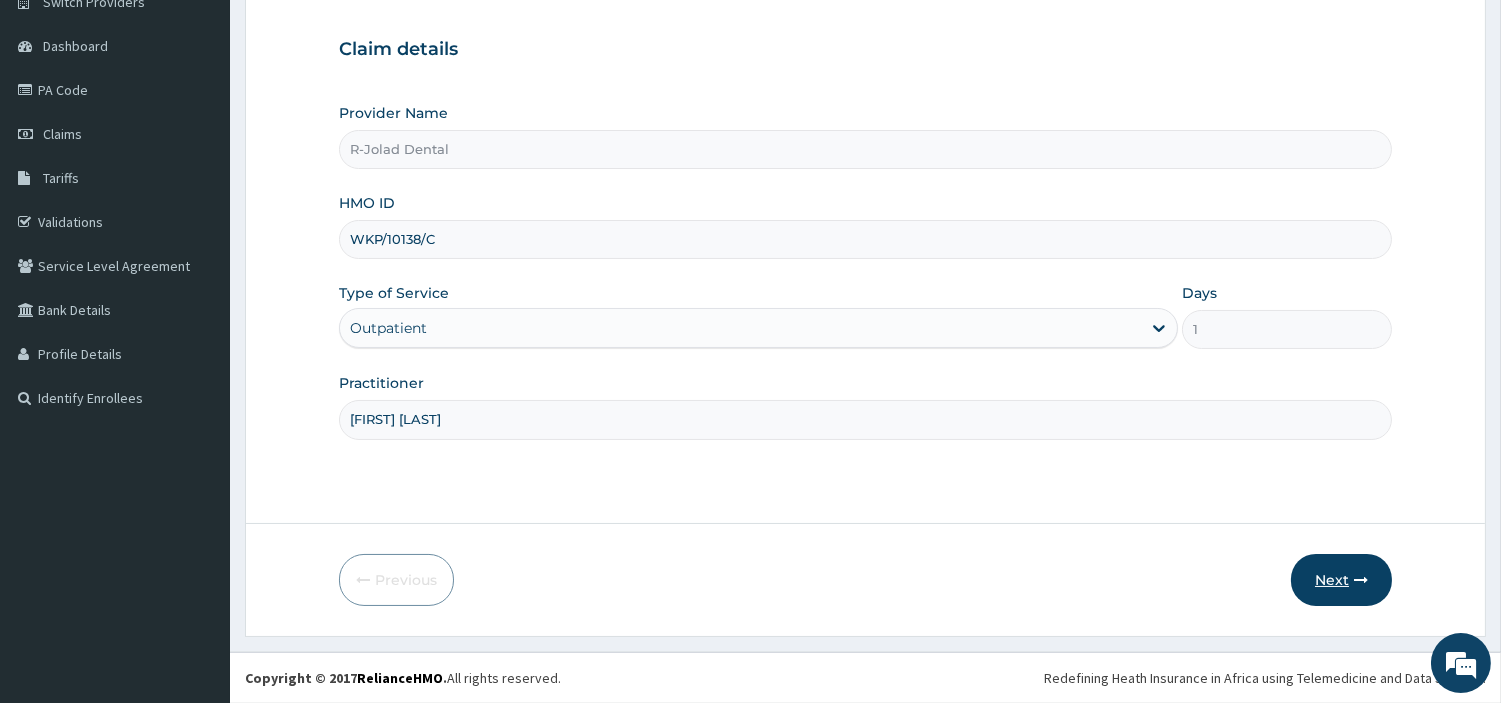 type on "[FIRST] [LAST]" 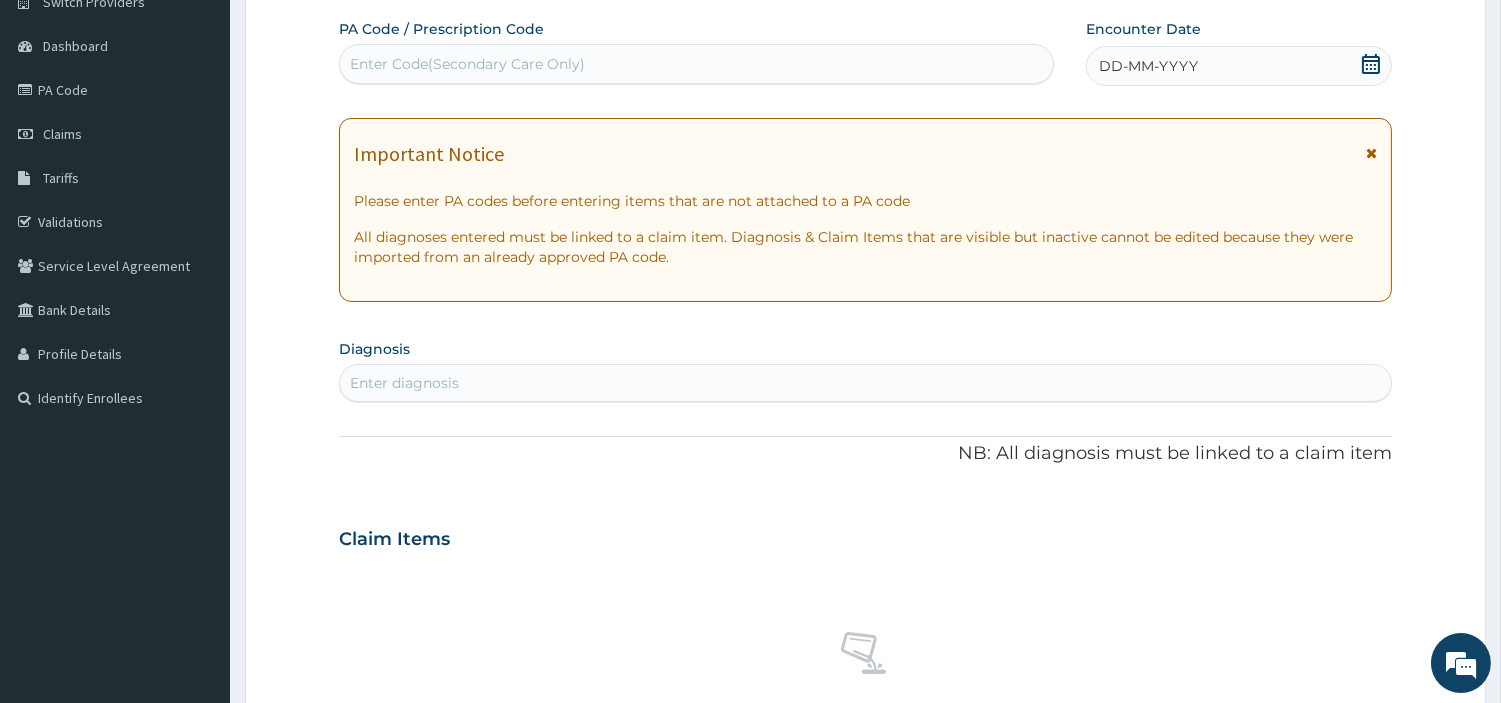 click on "Enter Code(Secondary Care Only)" at bounding box center (696, 64) 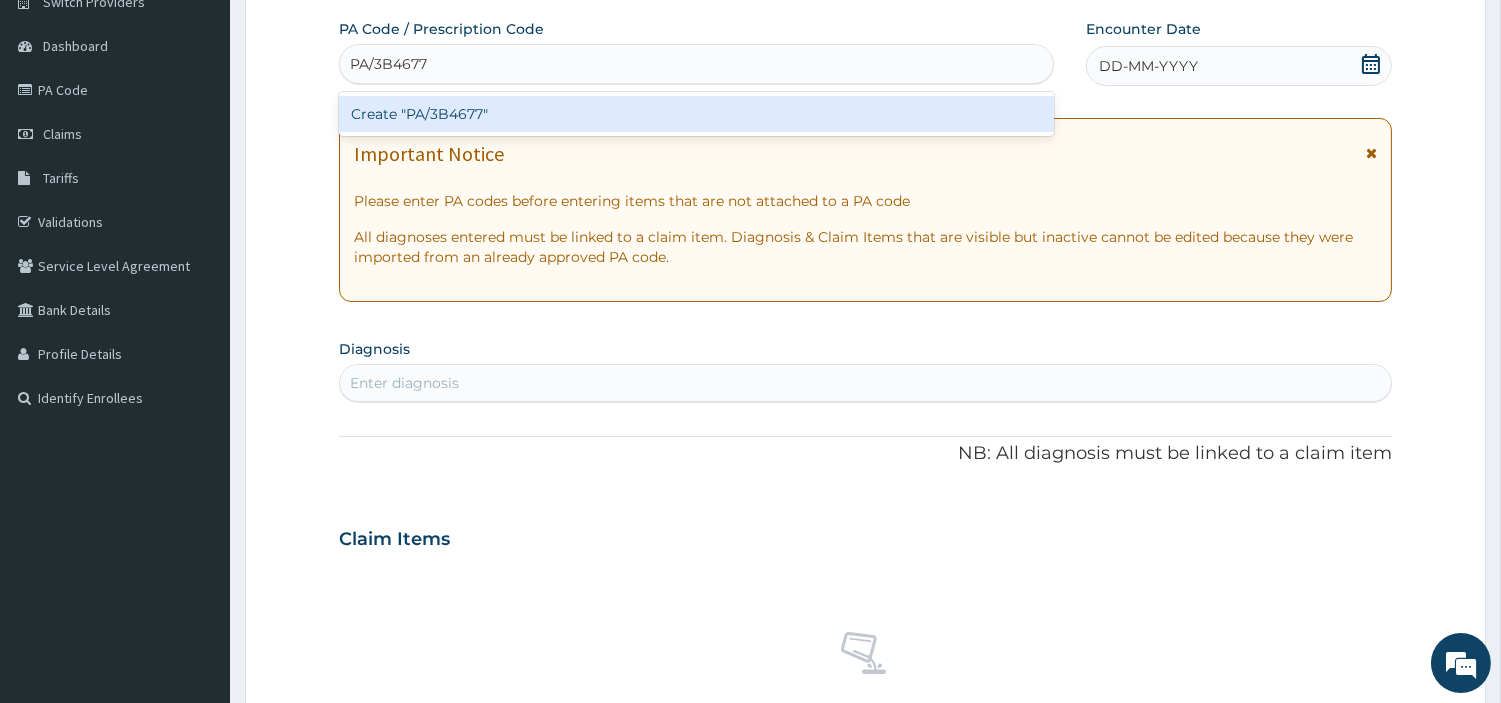 click on "Create "PA/3B4677"" at bounding box center [696, 114] 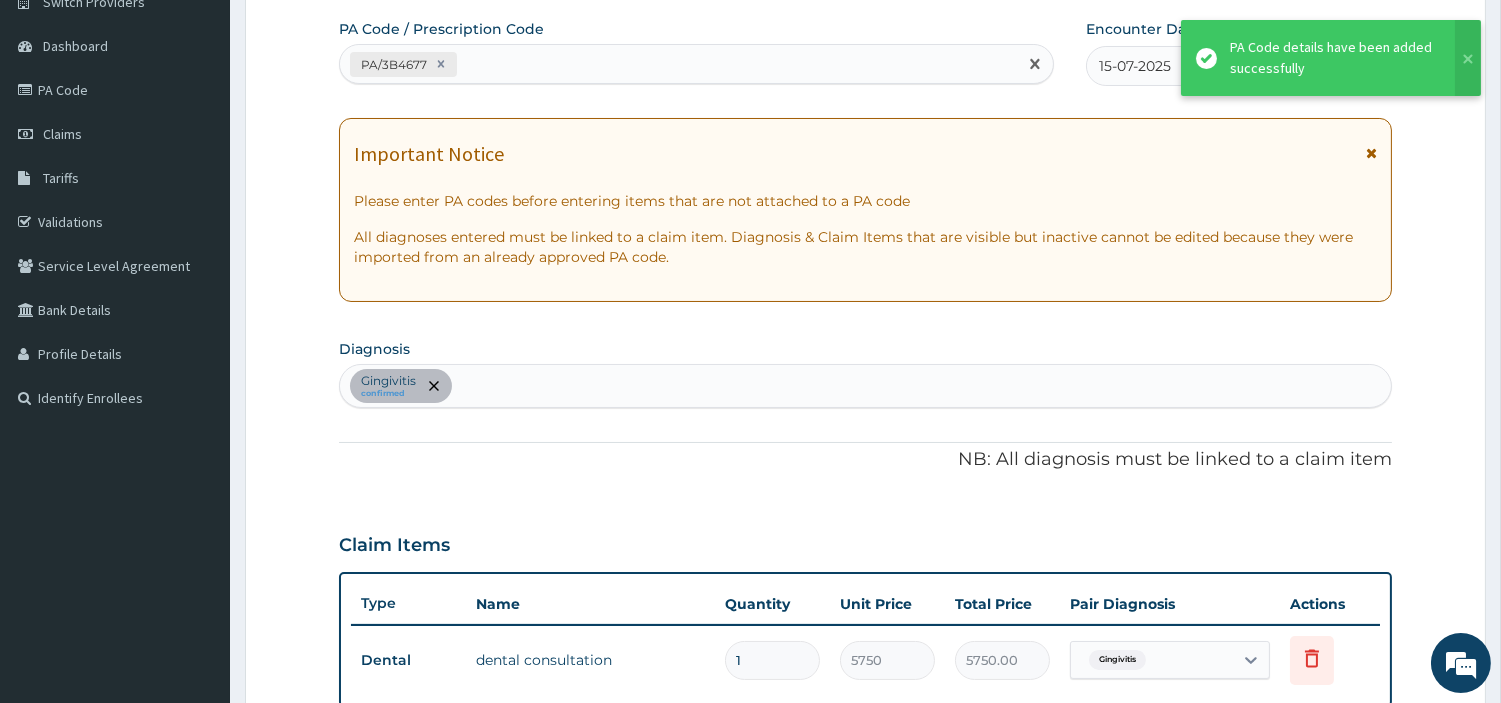 click on "PA/3B4677" at bounding box center (678, 64) 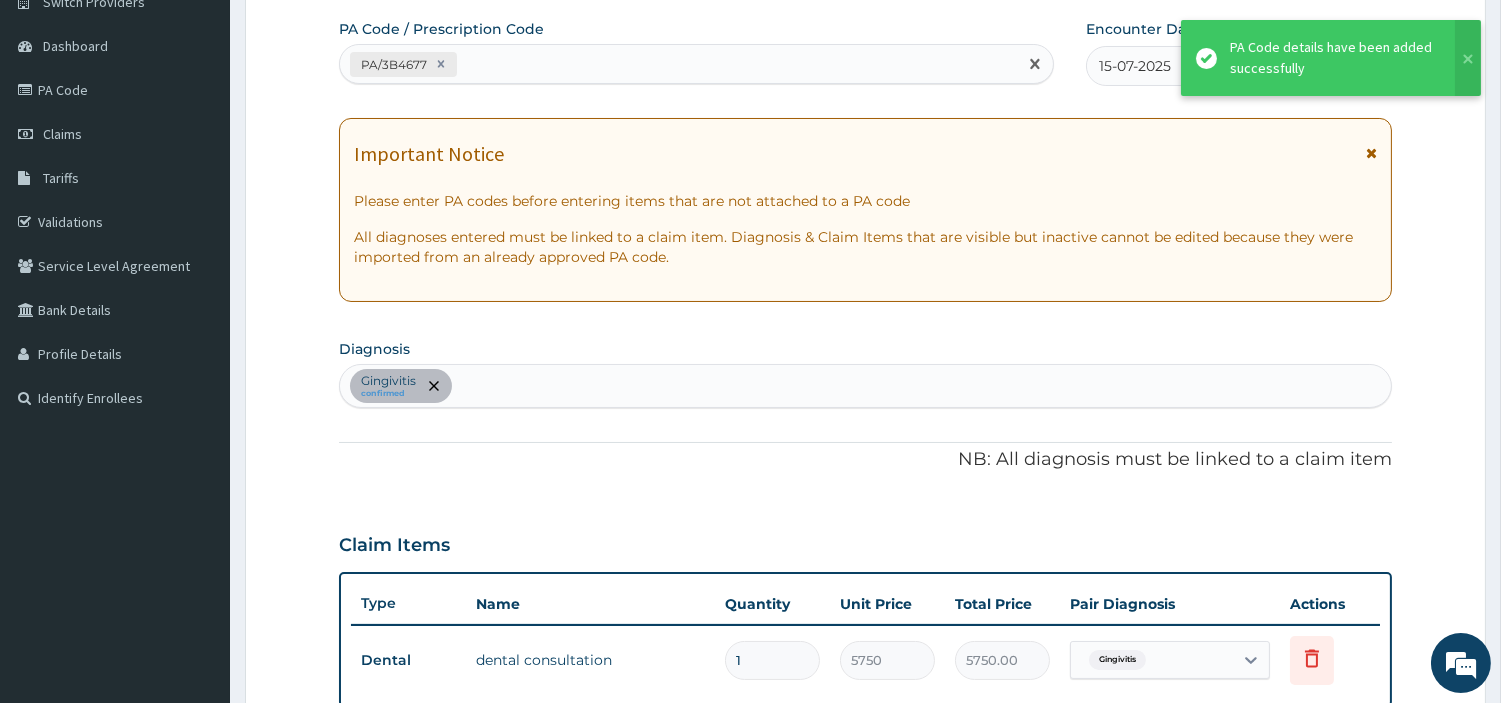 paste on "PA/5B6289" 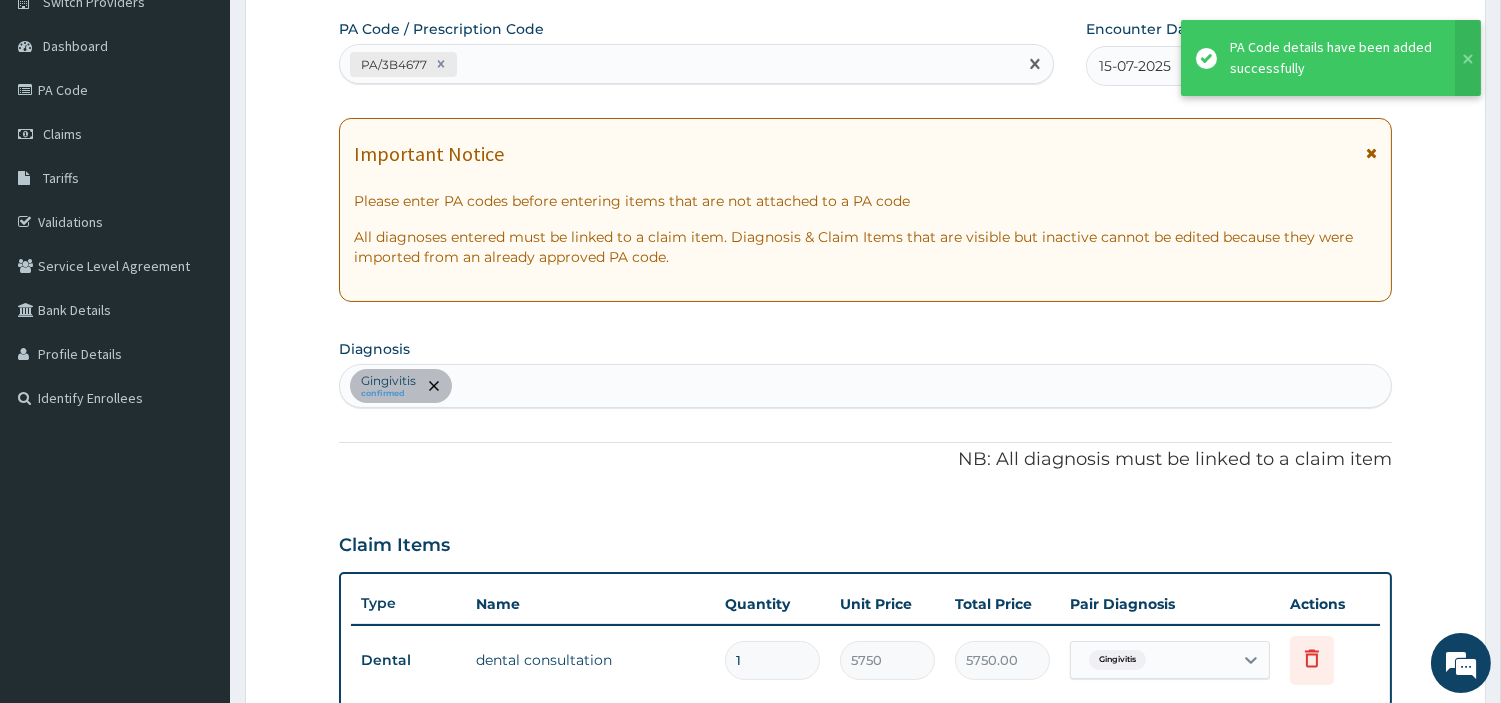 type on "PA/5B6289" 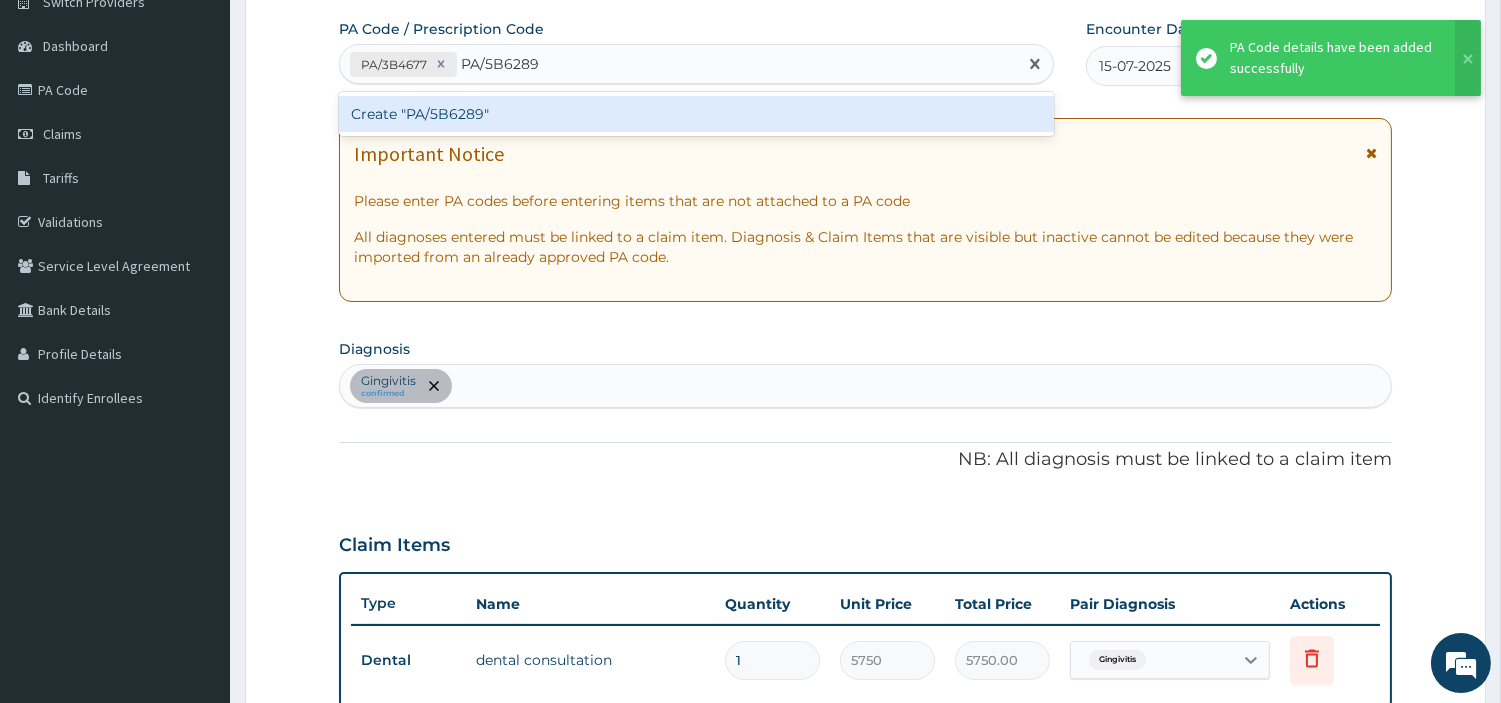 click on "Create "PA/5B6289"" at bounding box center [696, 114] 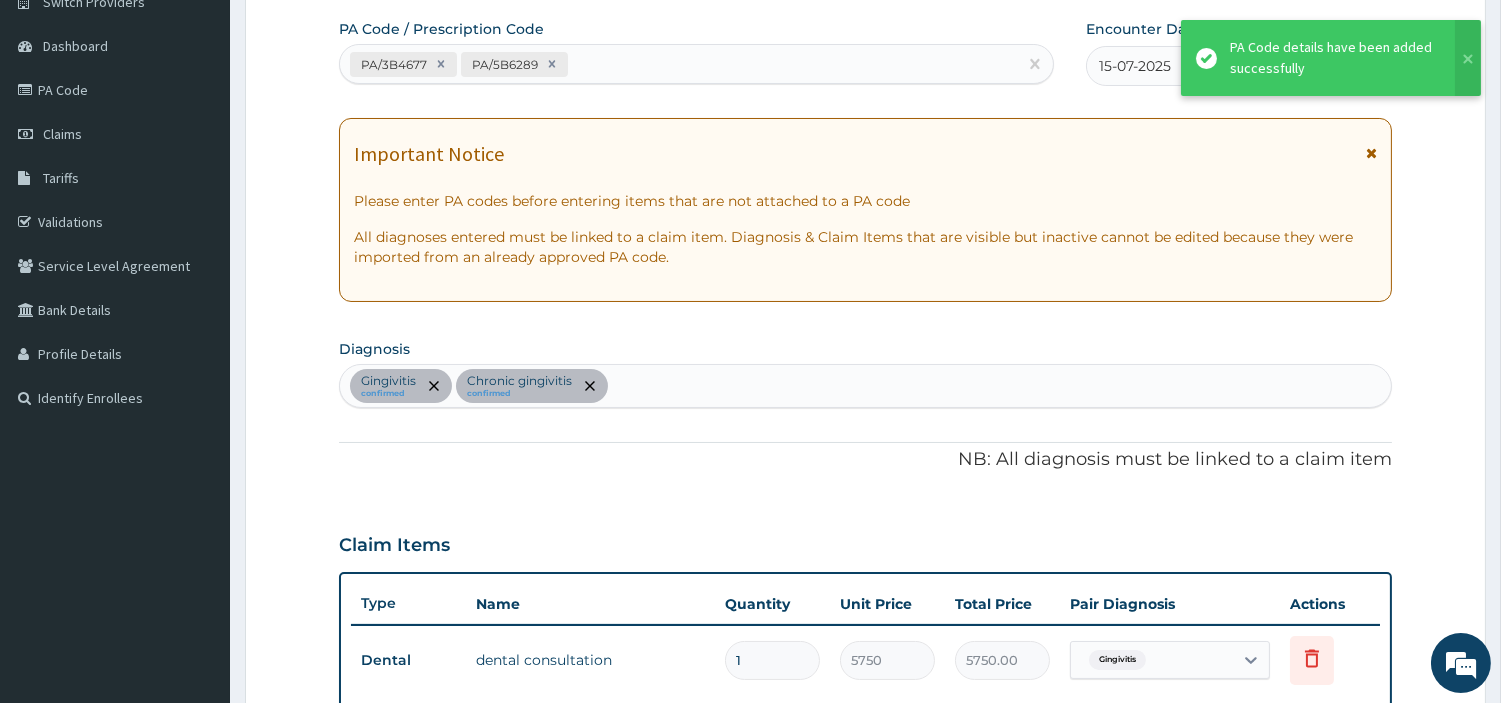 scroll, scrollTop: 618, scrollLeft: 0, axis: vertical 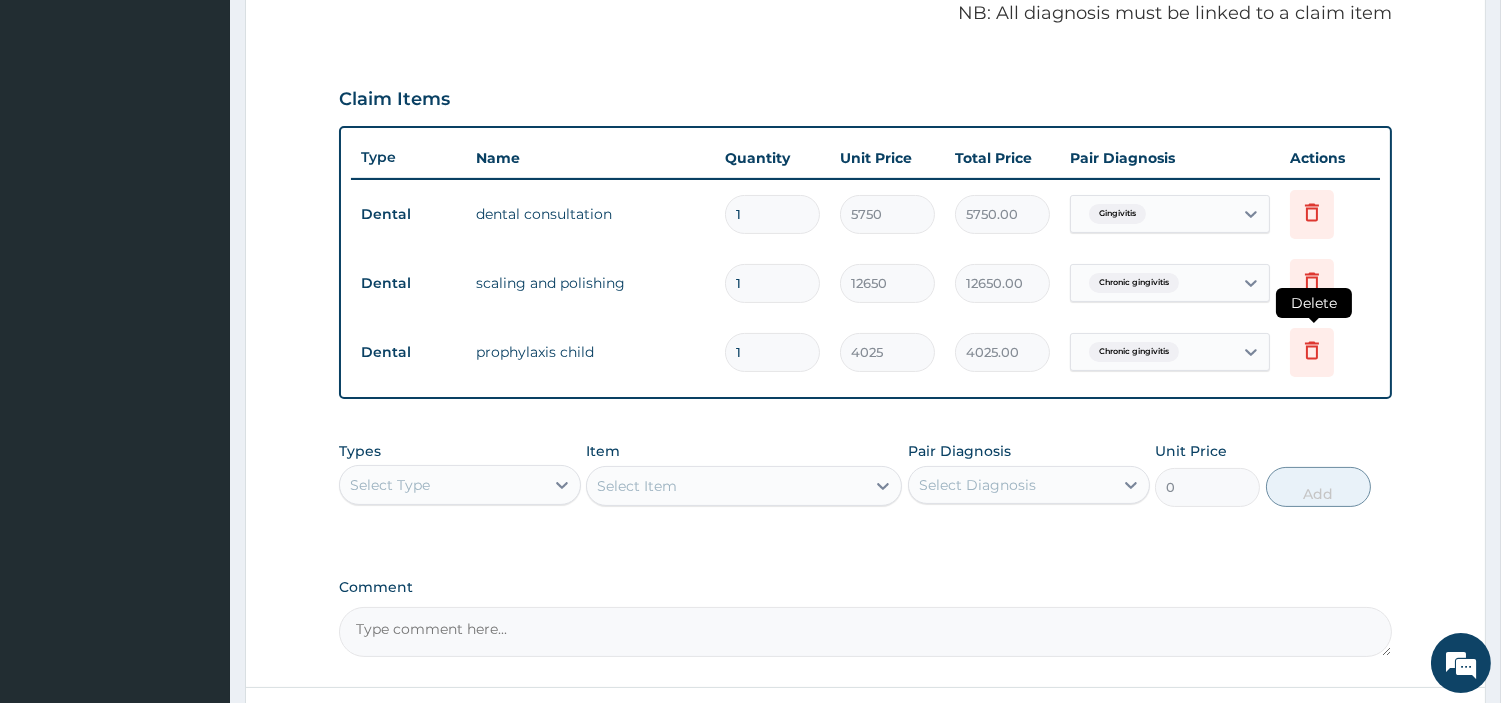 click at bounding box center (1312, 352) 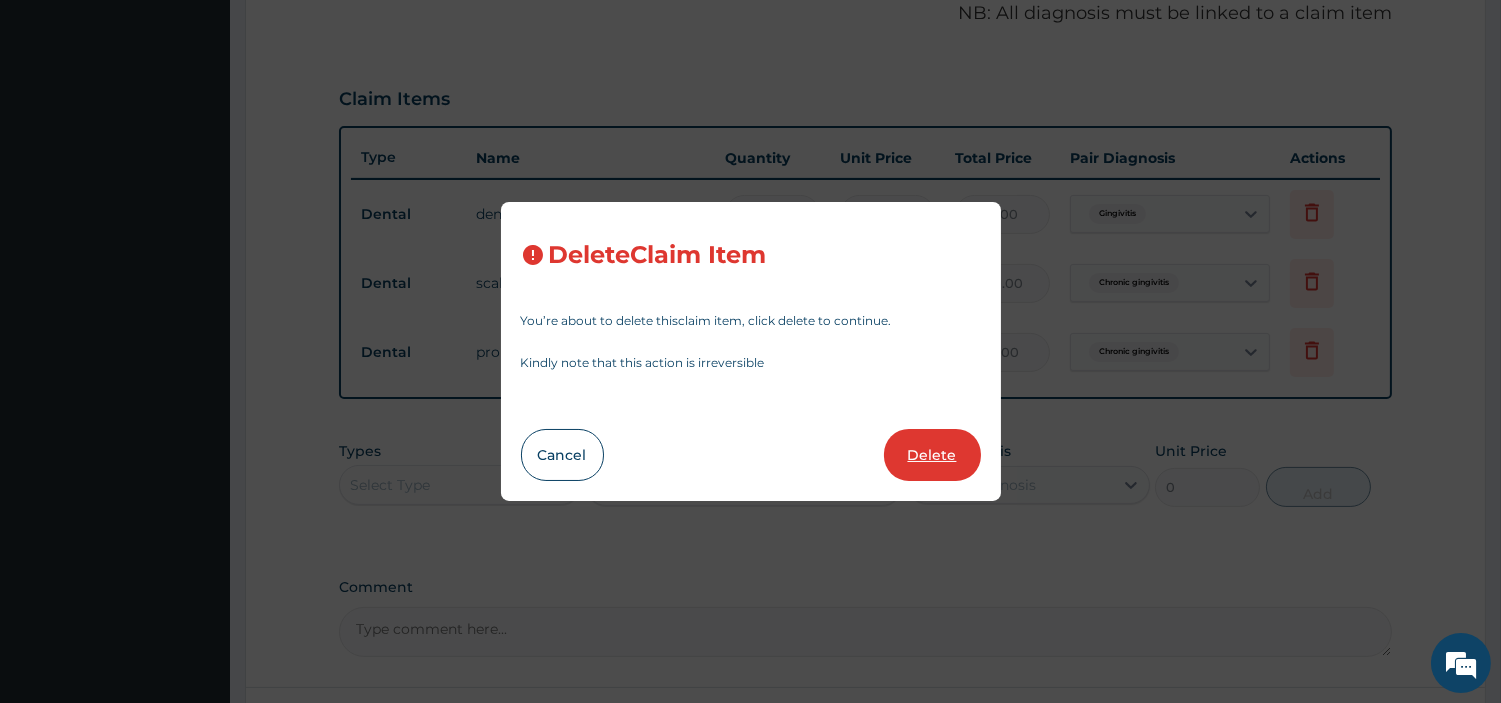 click on "Delete" at bounding box center [932, 455] 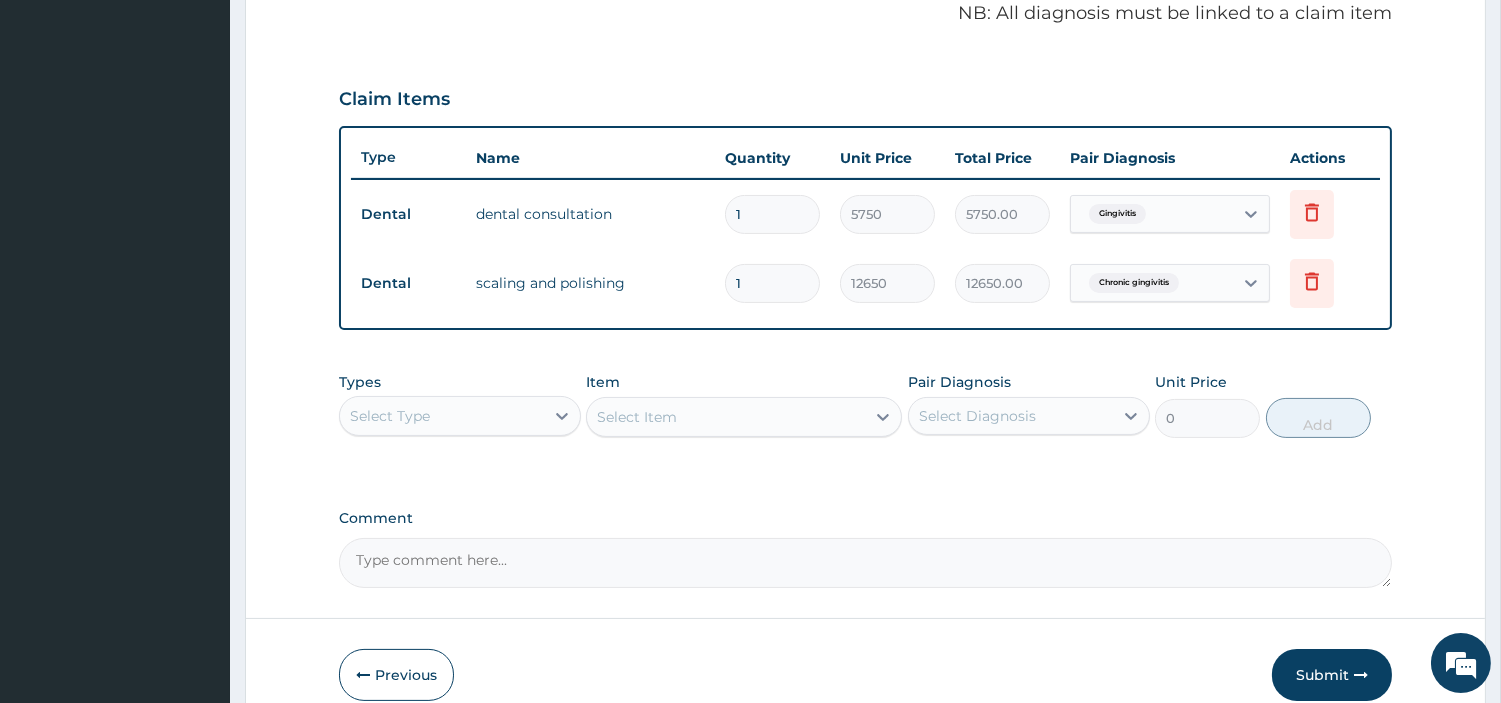 scroll, scrollTop: 711, scrollLeft: 0, axis: vertical 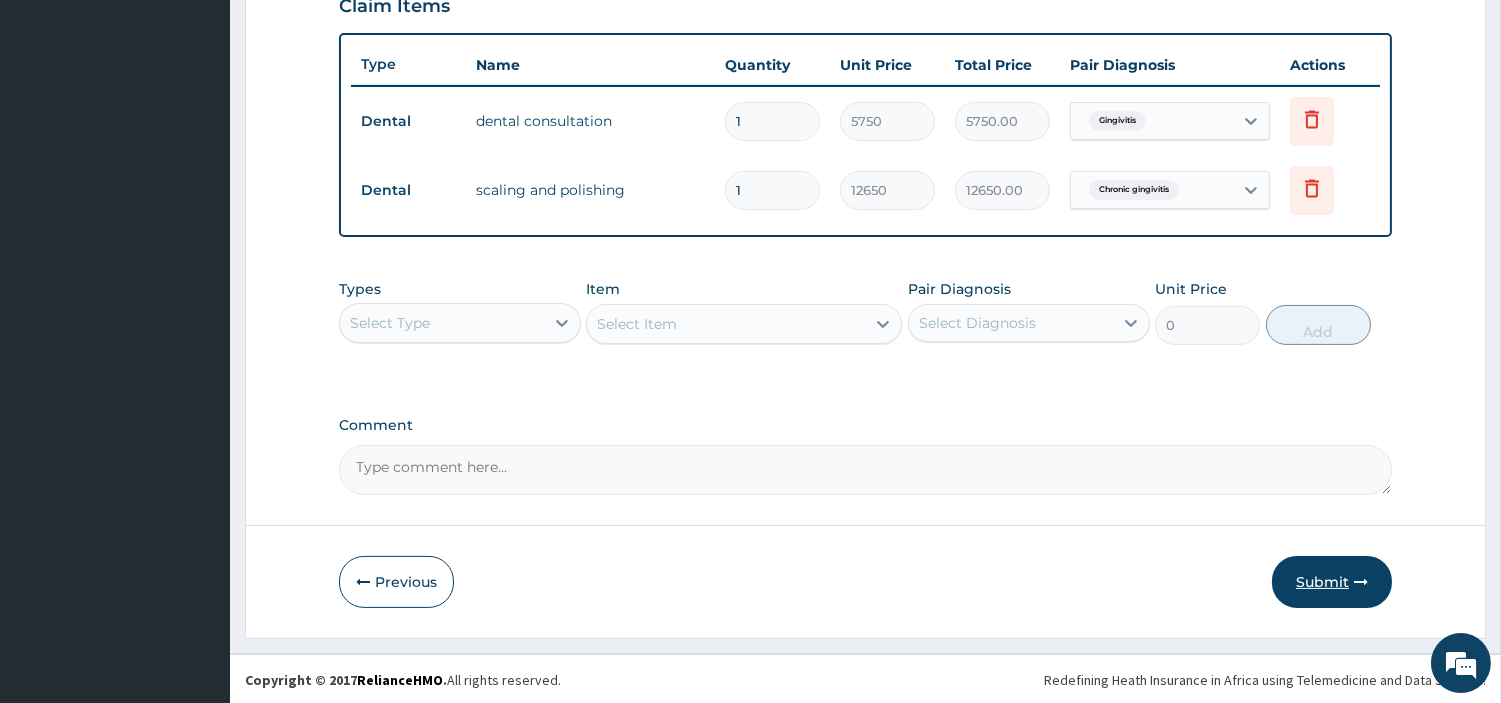 click on "Submit" at bounding box center (1332, 582) 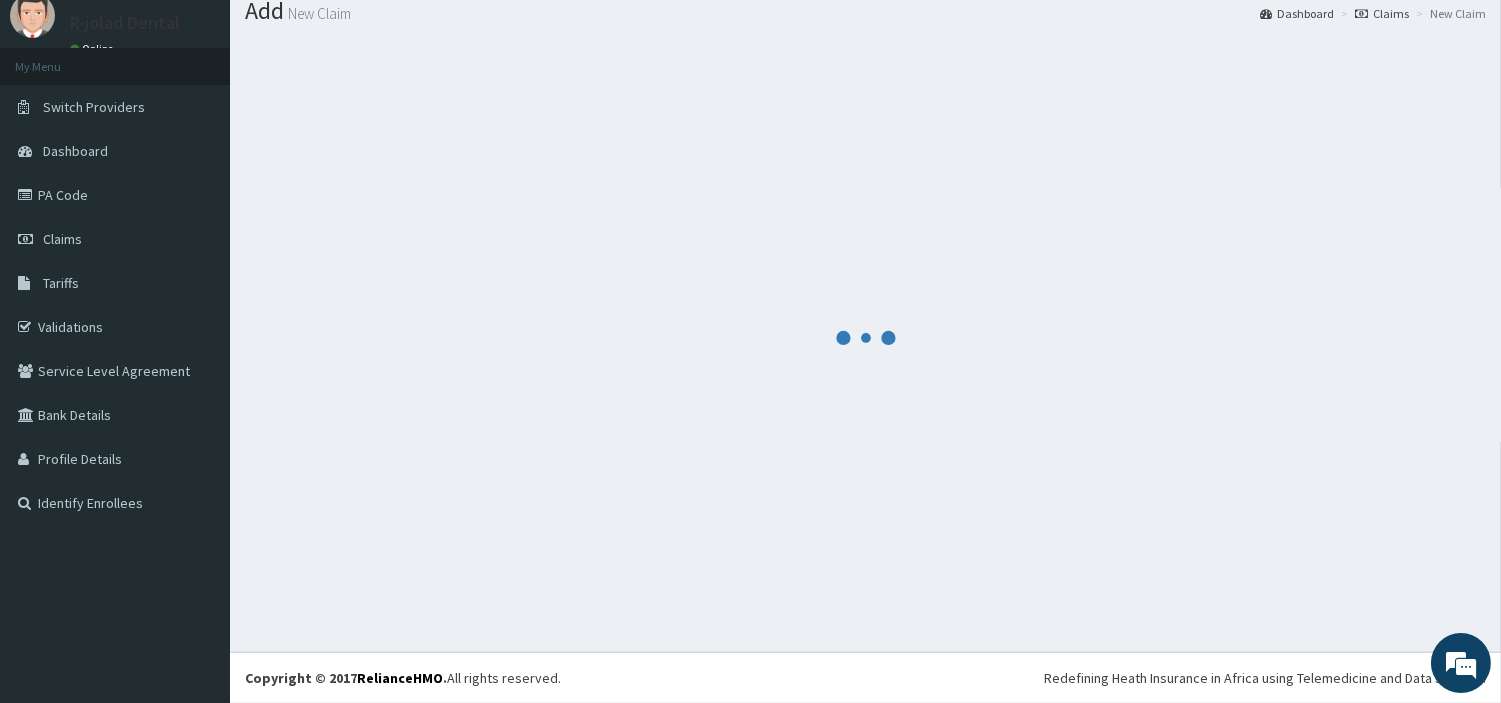 scroll, scrollTop: 66, scrollLeft: 0, axis: vertical 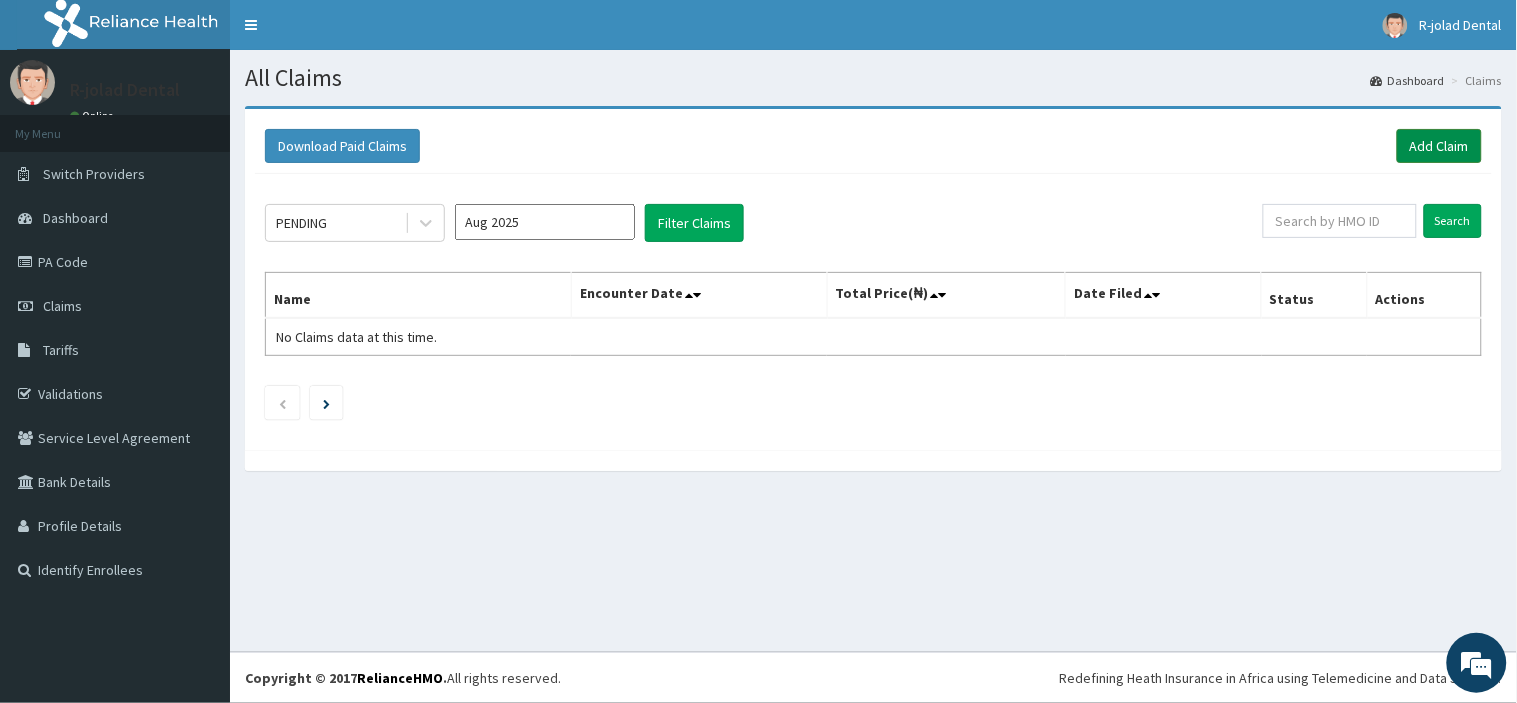 click on "Add Claim" at bounding box center (1439, 146) 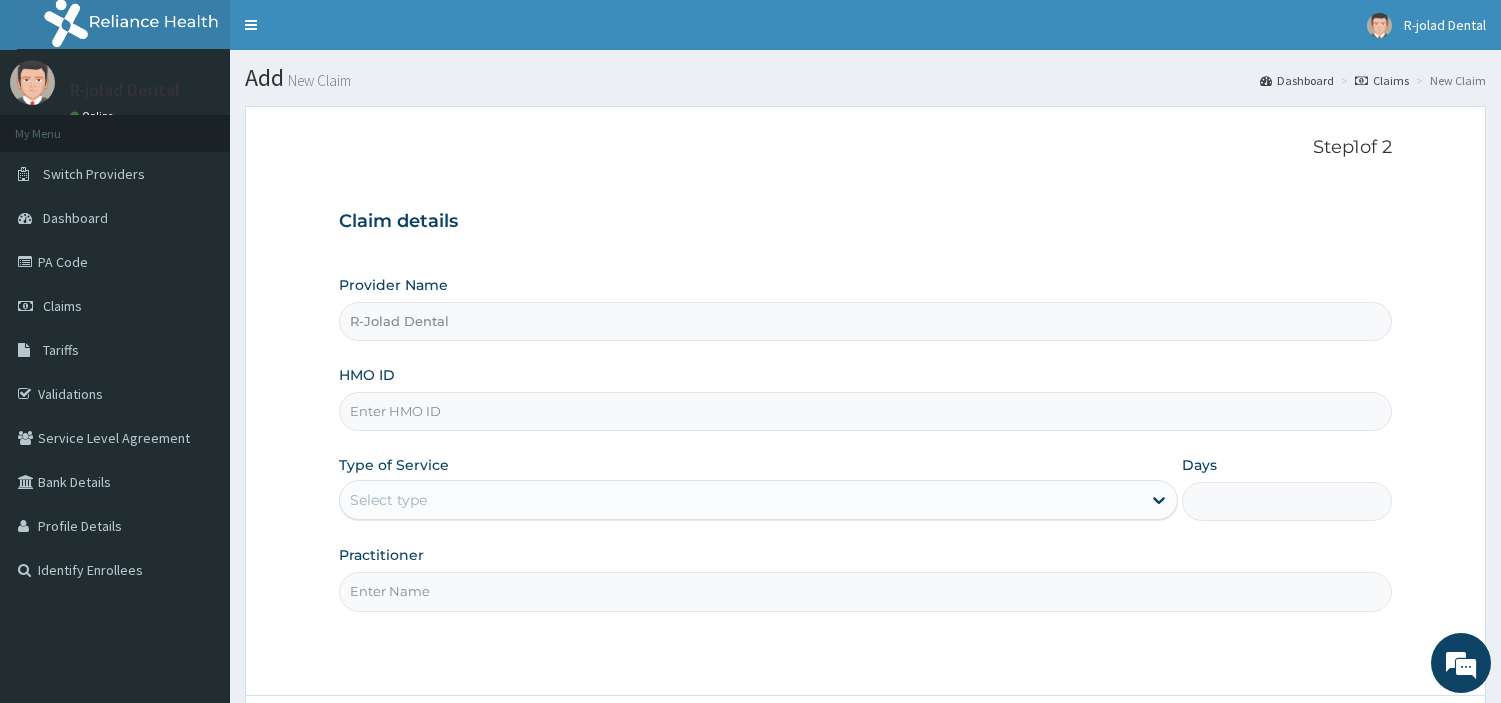 scroll, scrollTop: 0, scrollLeft: 0, axis: both 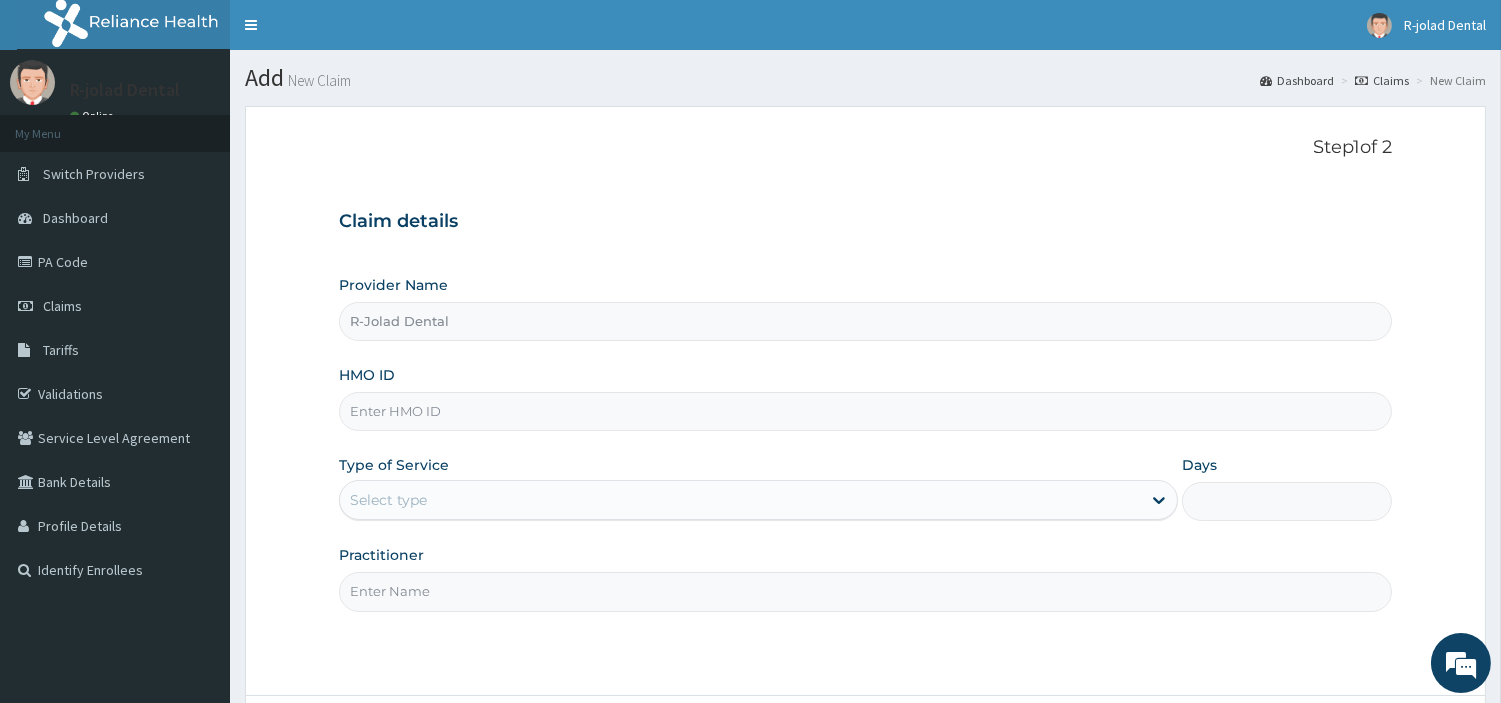 click on "HMO ID" at bounding box center [865, 411] 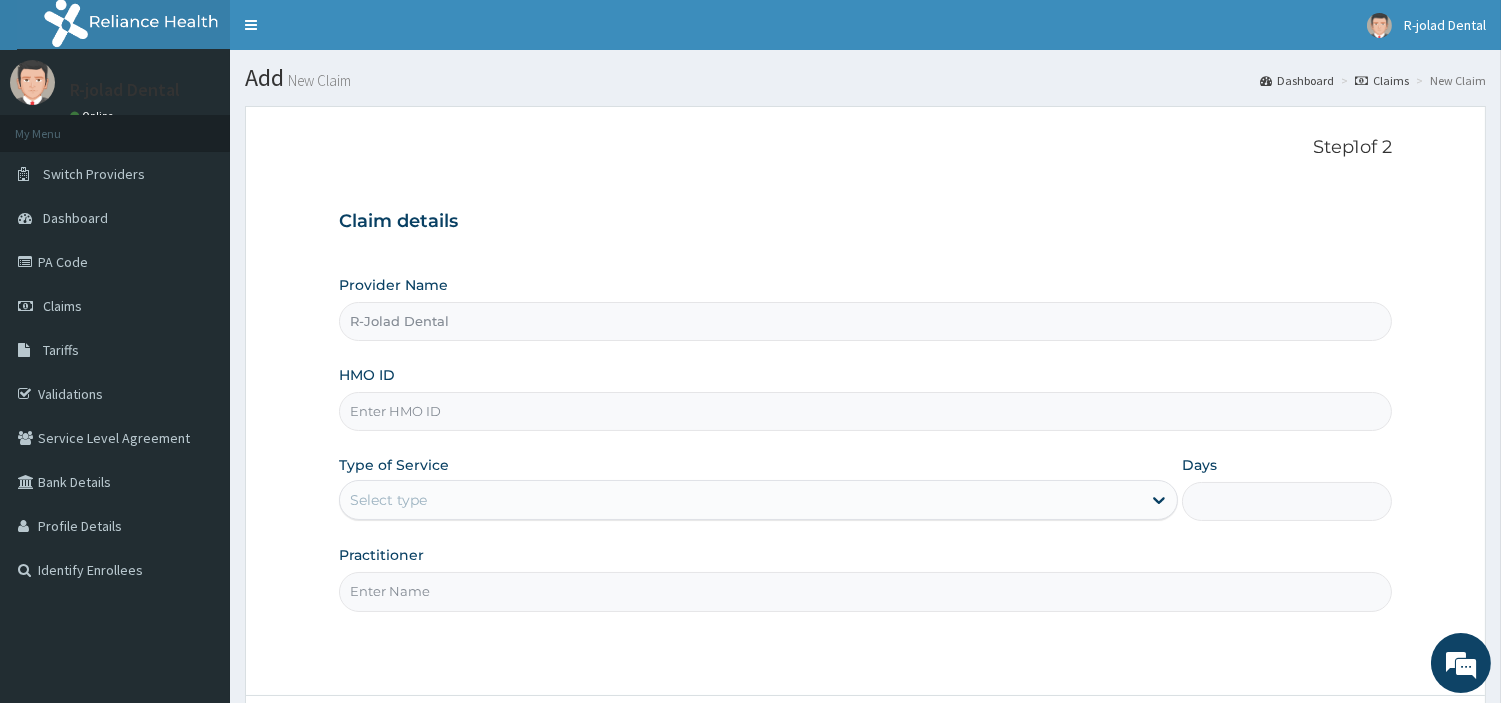 paste on "PZC/10040/A" 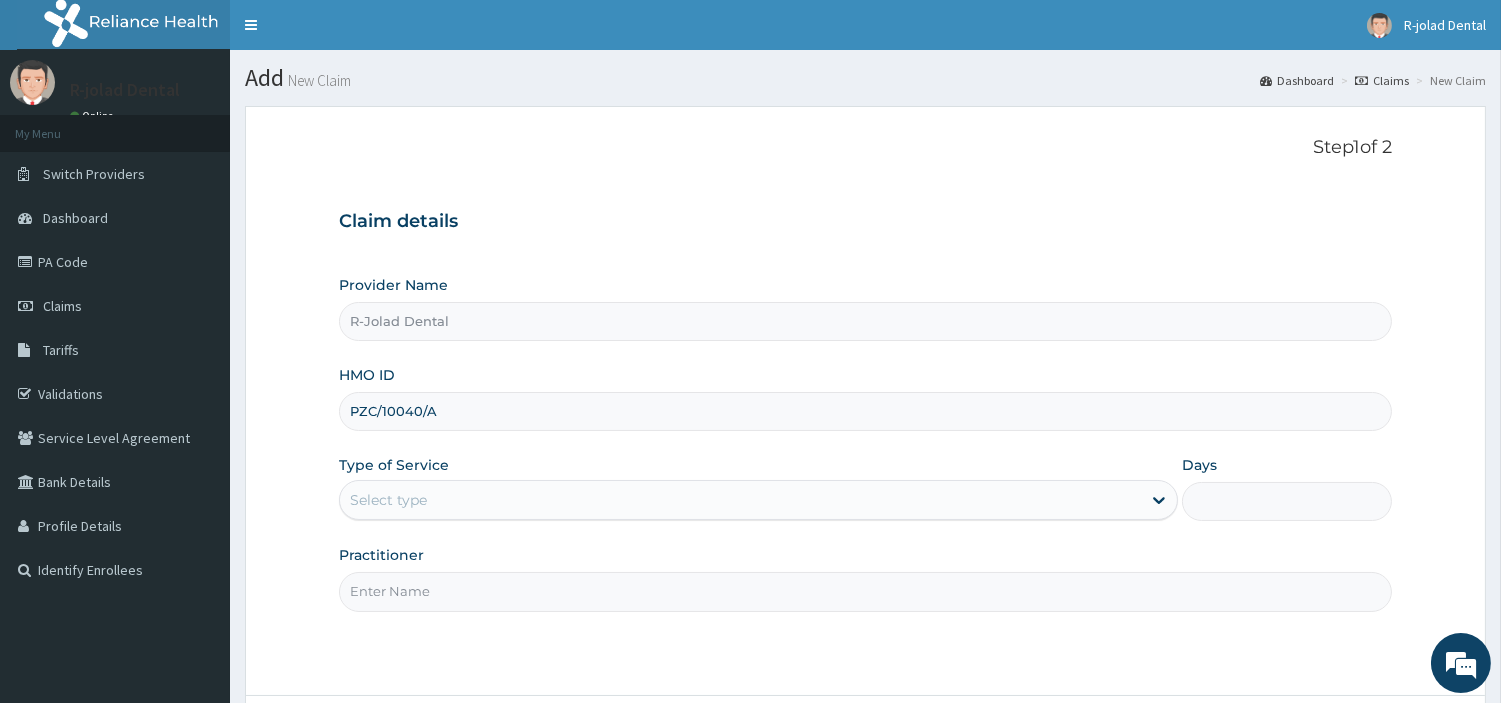 type on "PZC/10040/A" 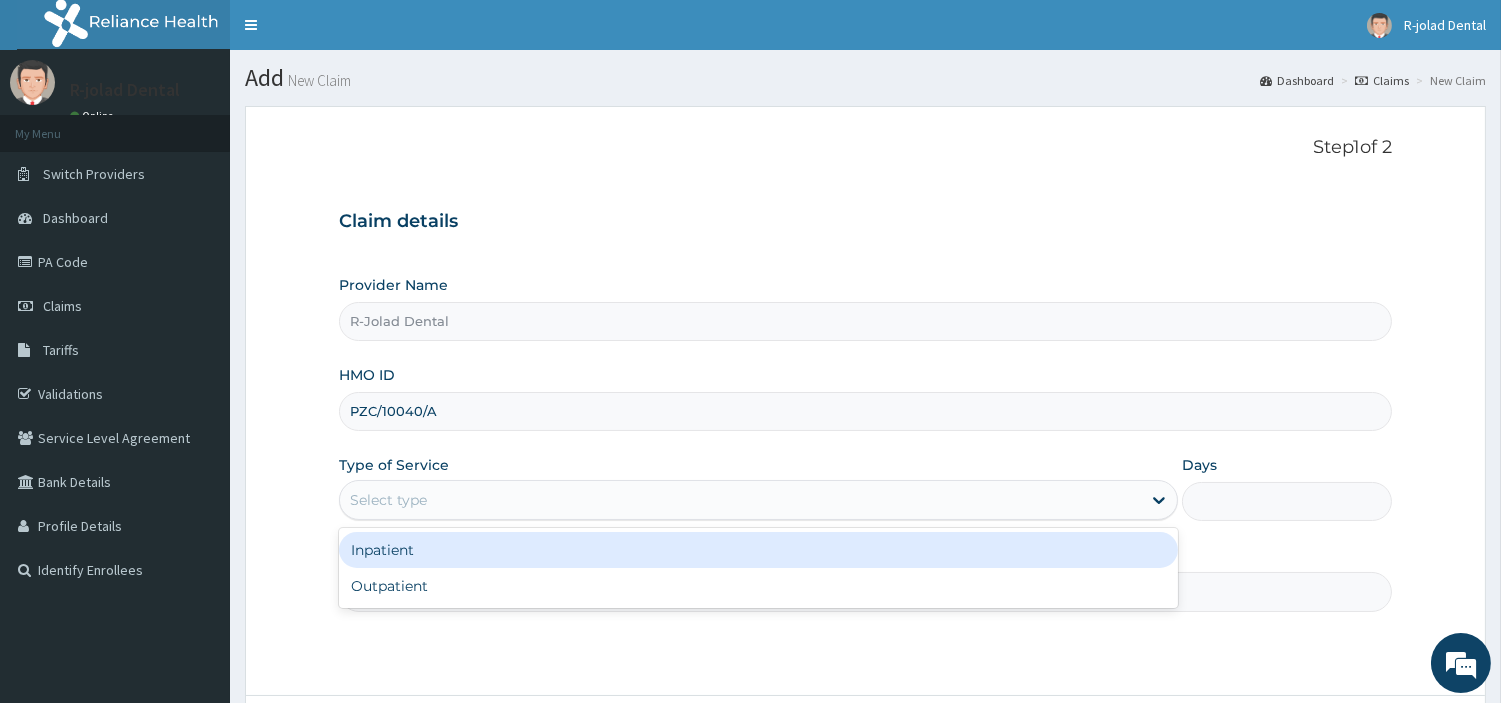 drag, startPoint x: 481, startPoint y: 501, endPoint x: 456, endPoint y: 585, distance: 87.64131 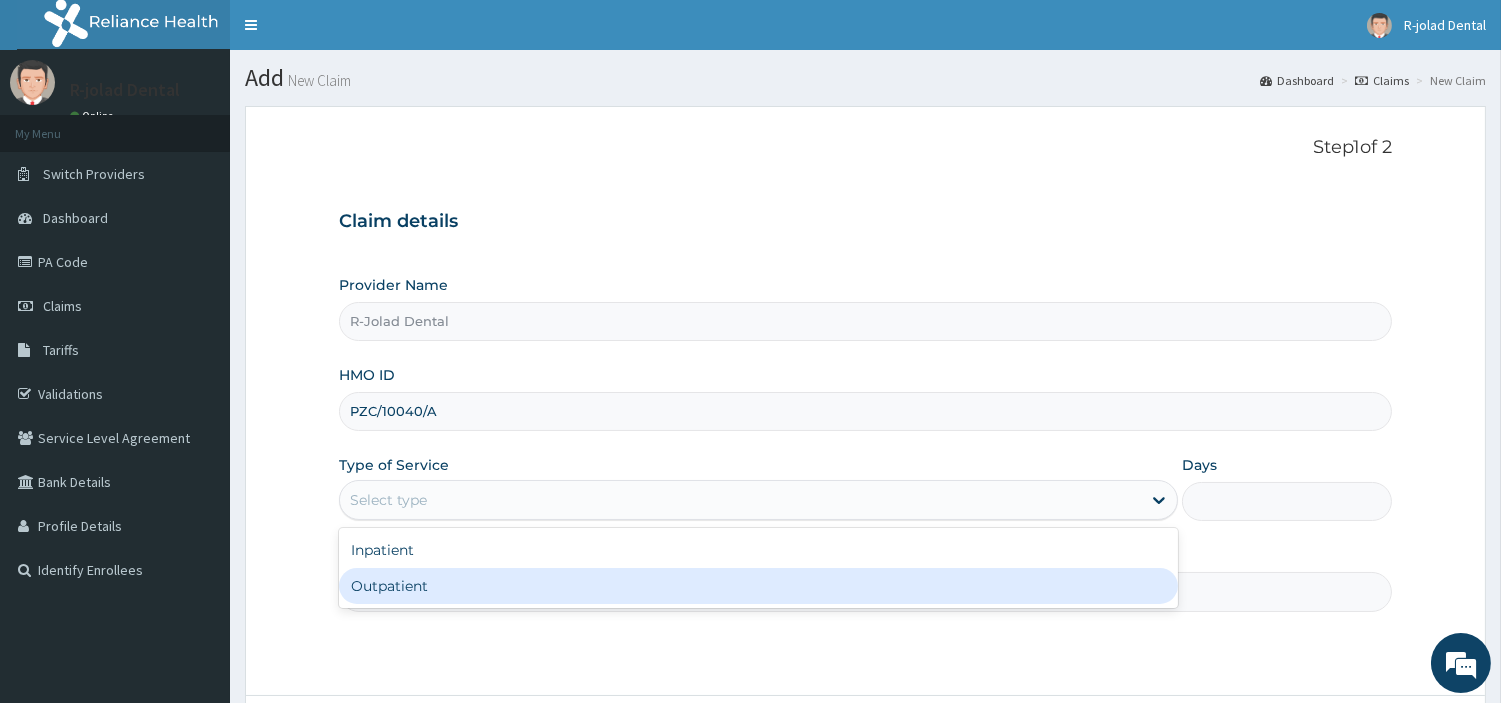 click on "Outpatient" at bounding box center [758, 586] 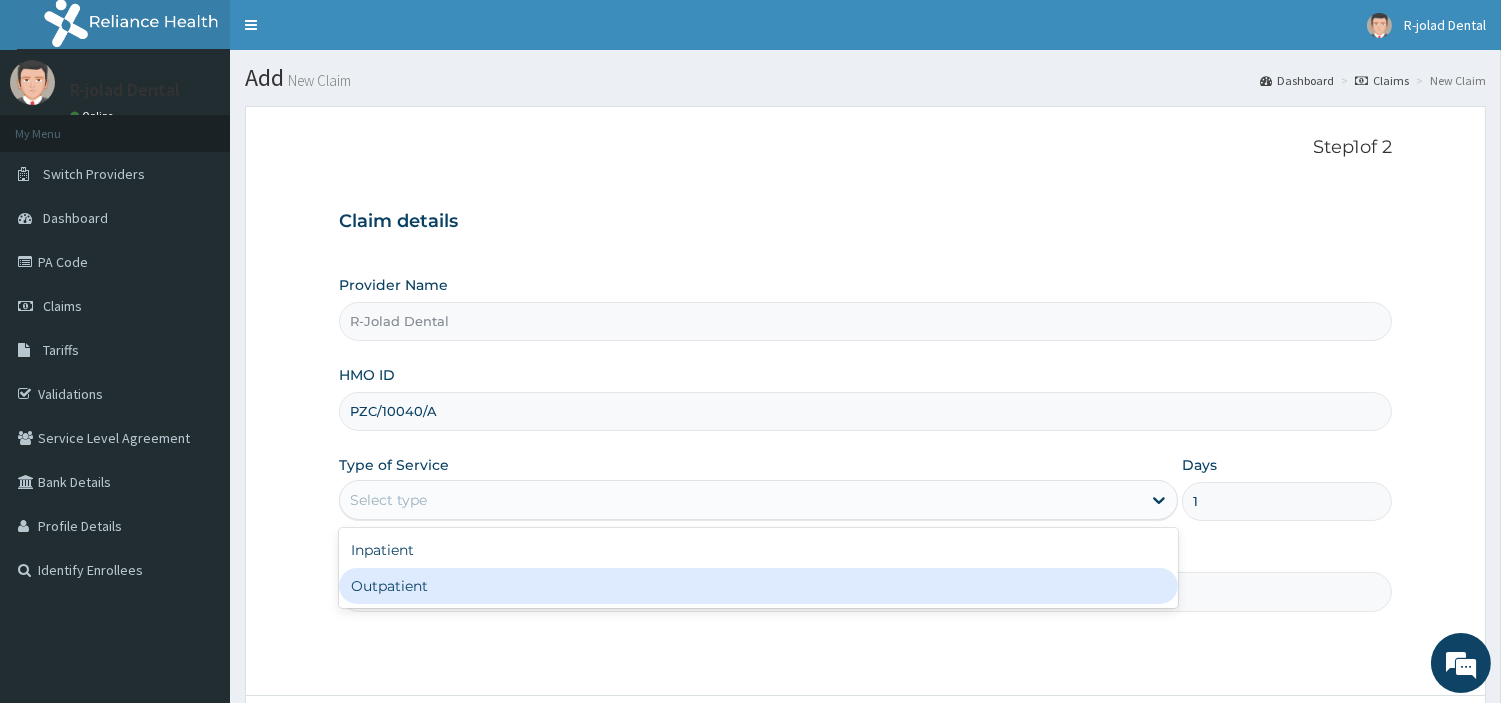 click on "Practitioner" at bounding box center [865, 591] 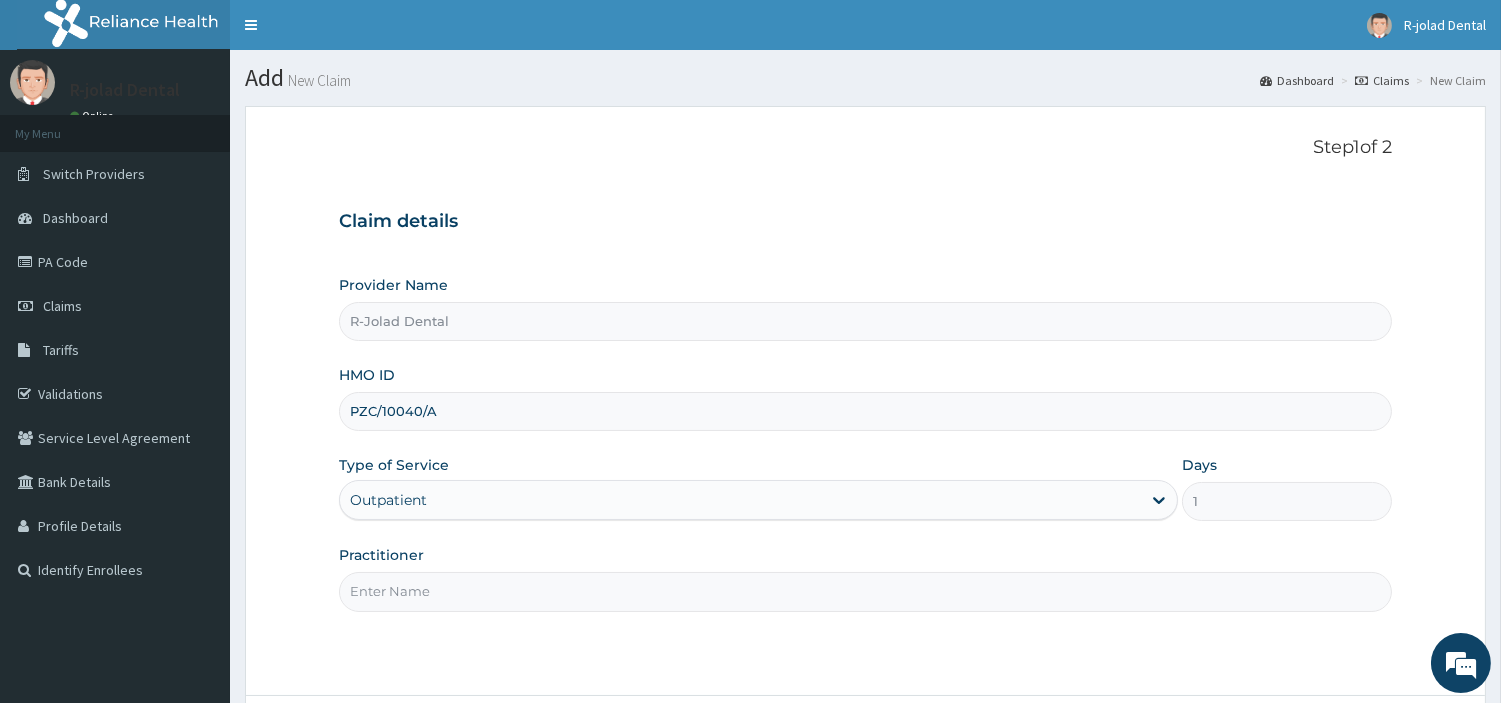 paste on "[FIRST] [LAST]" 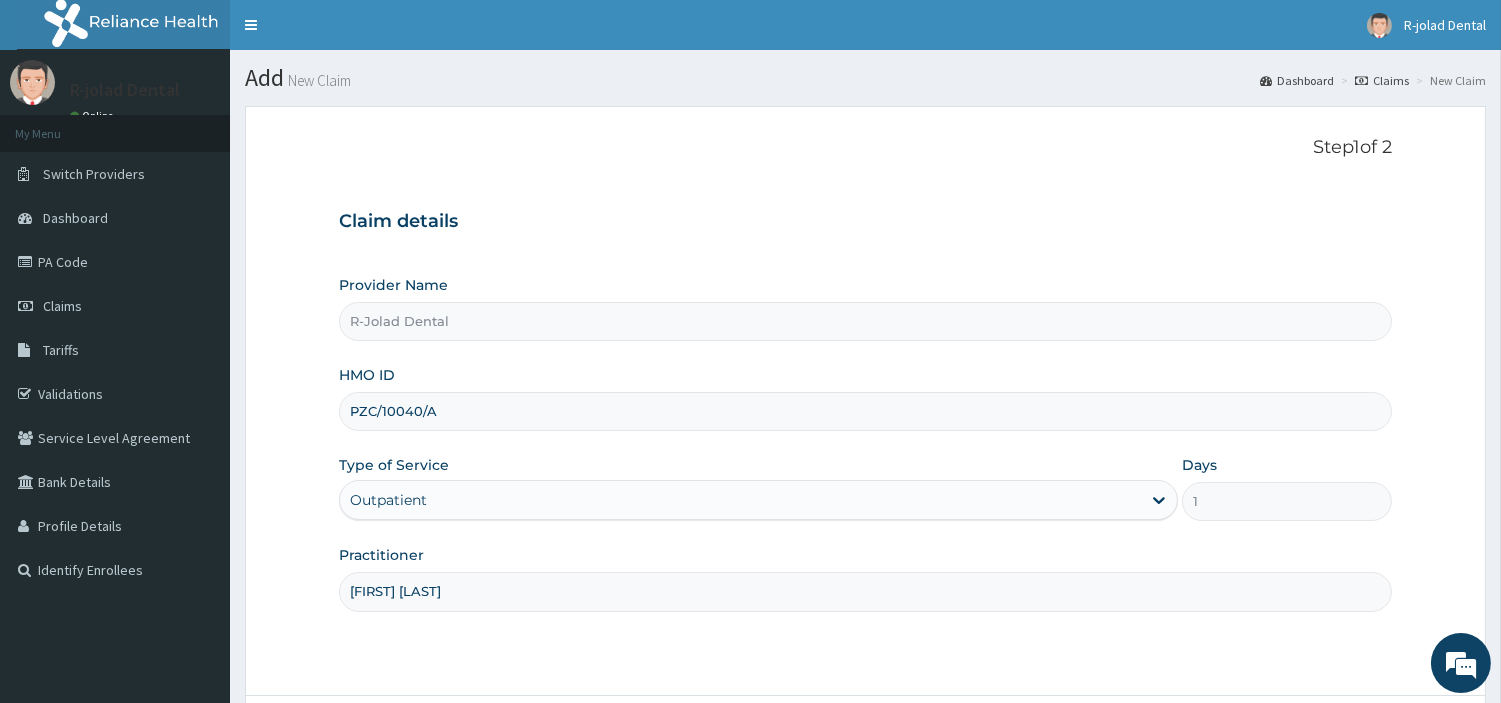 scroll, scrollTop: 172, scrollLeft: 0, axis: vertical 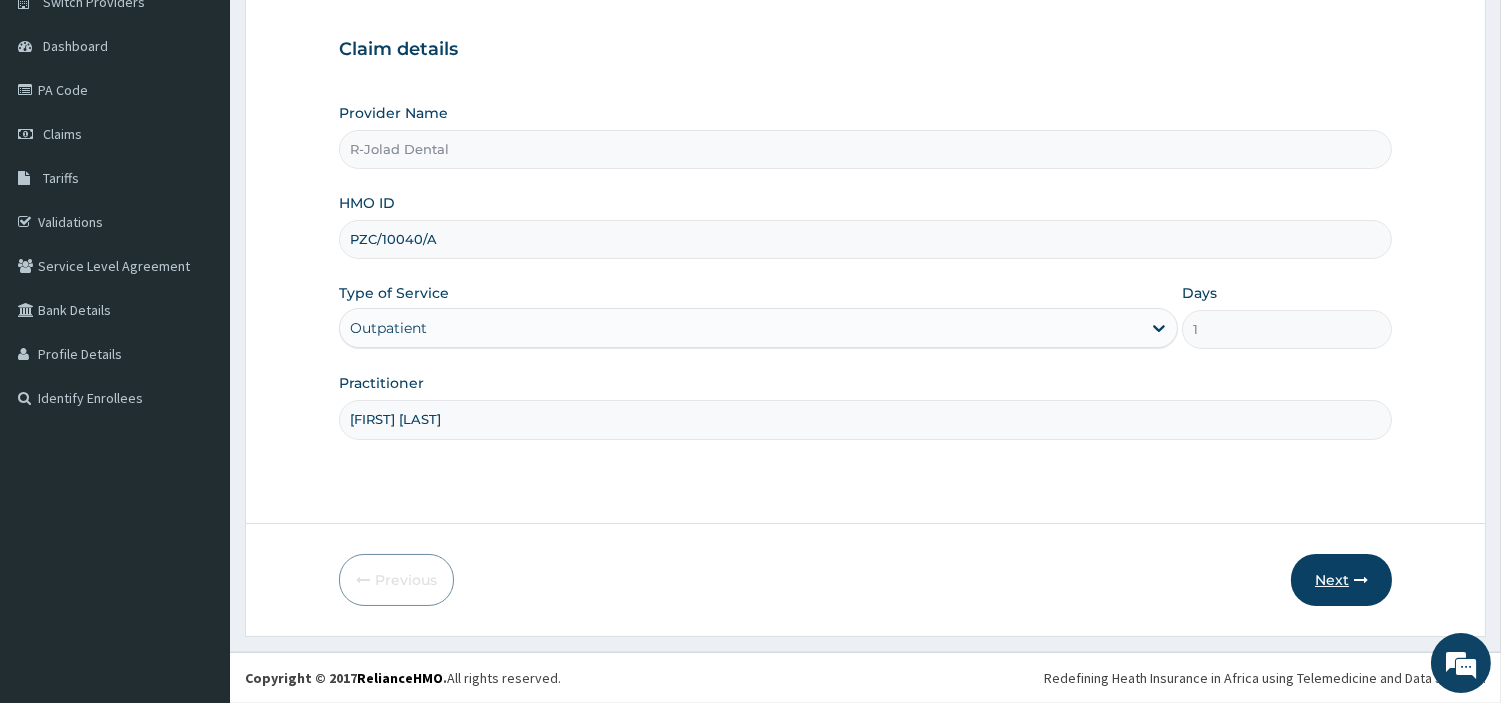 type on "[FIRST] [LAST]" 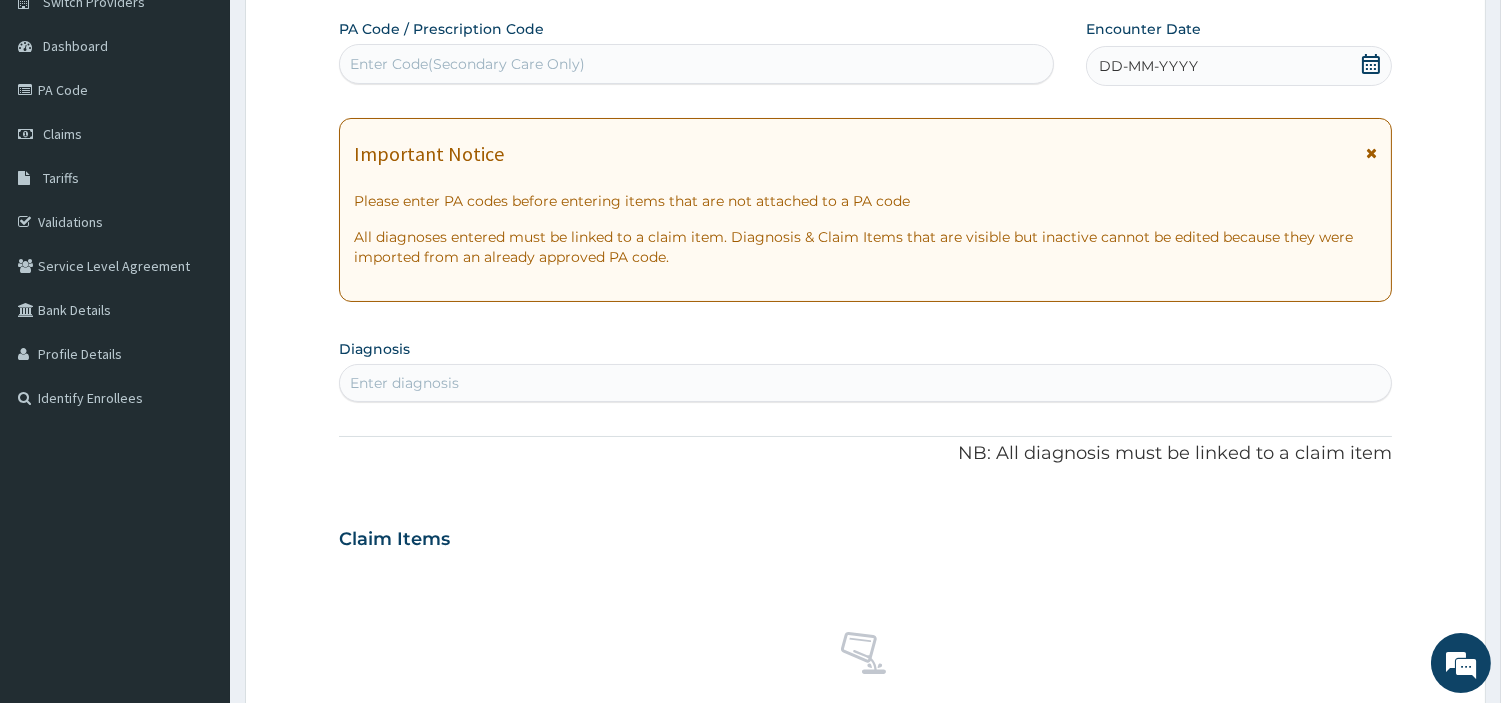 click on "Enter Code(Secondary Care Only)" at bounding box center (696, 64) 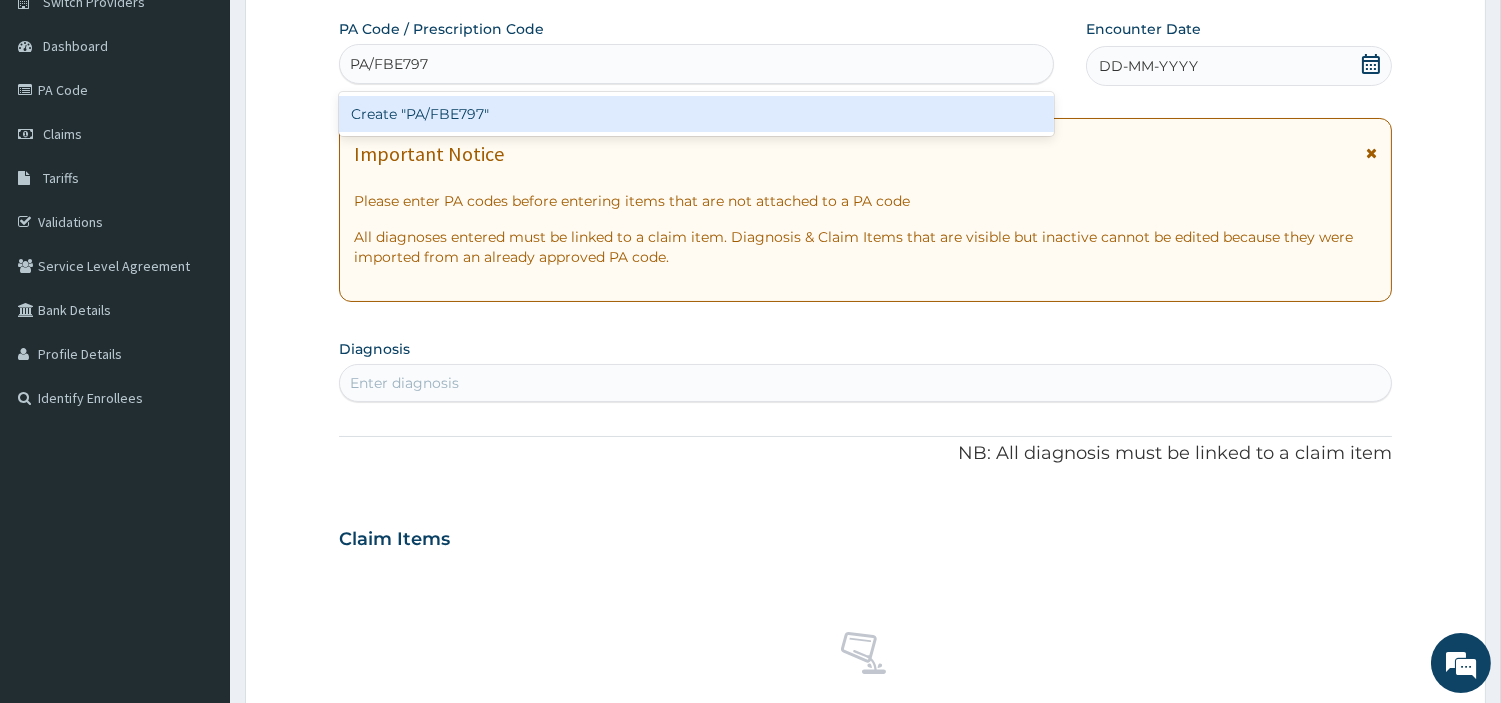 click on "Create "PA/FBE797"" at bounding box center (696, 114) 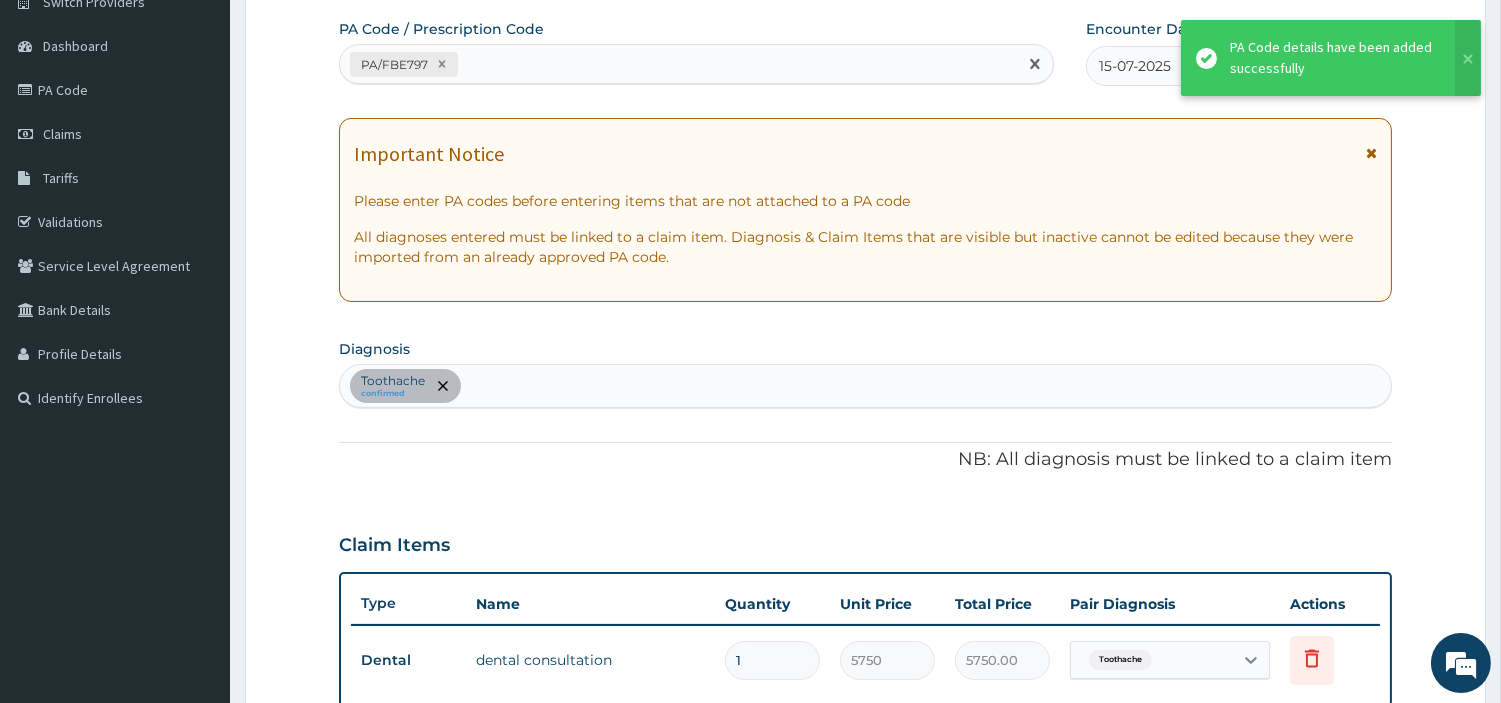 click on "PA/FBE797" at bounding box center (678, 64) 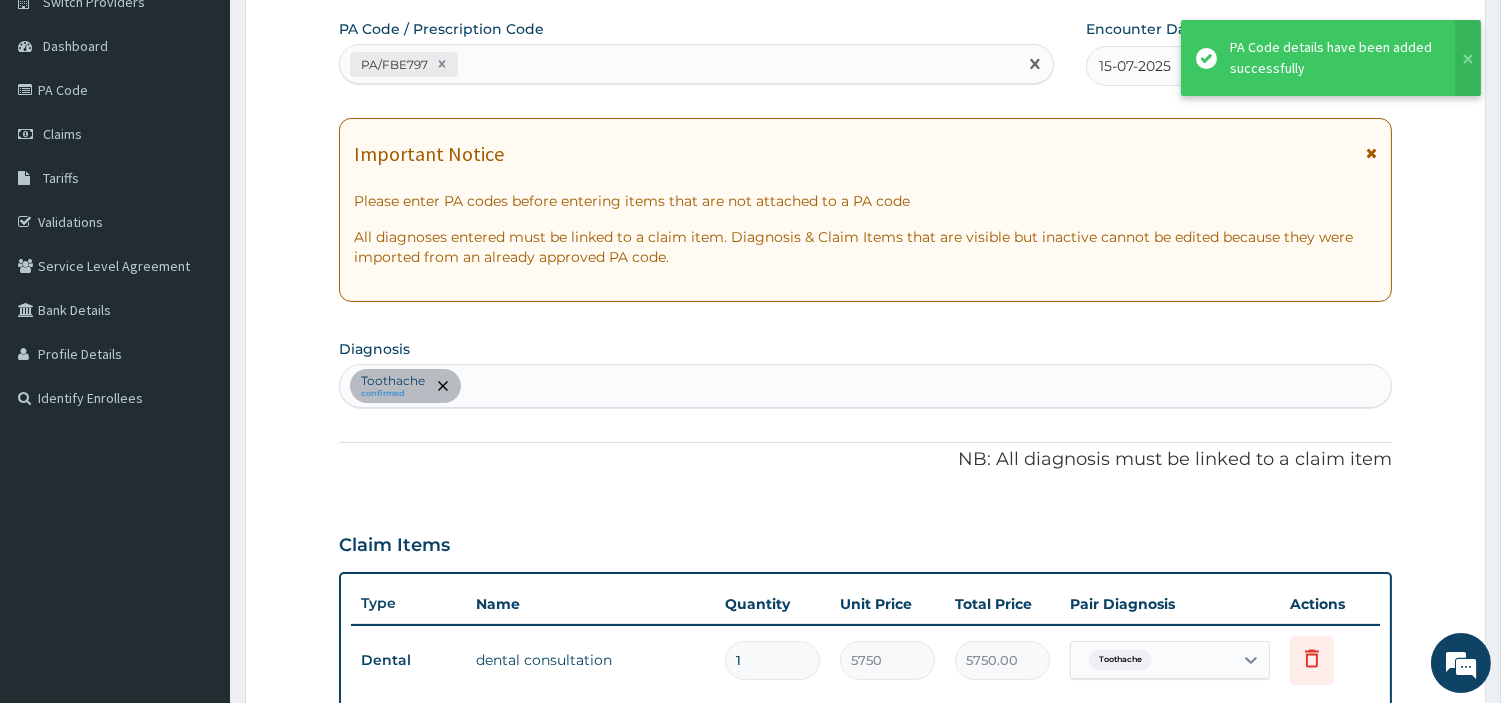 paste on "PA/9065AC" 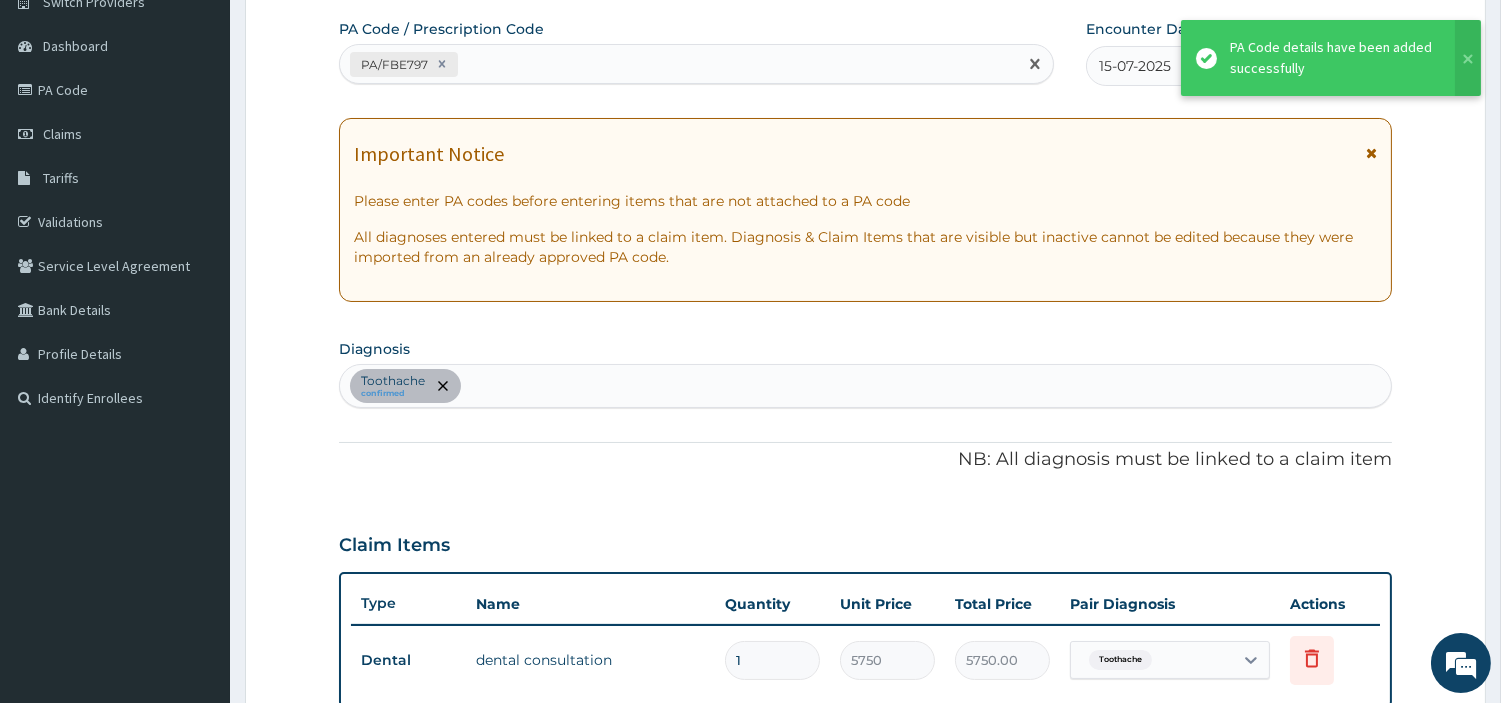 type on "PA/9065AC" 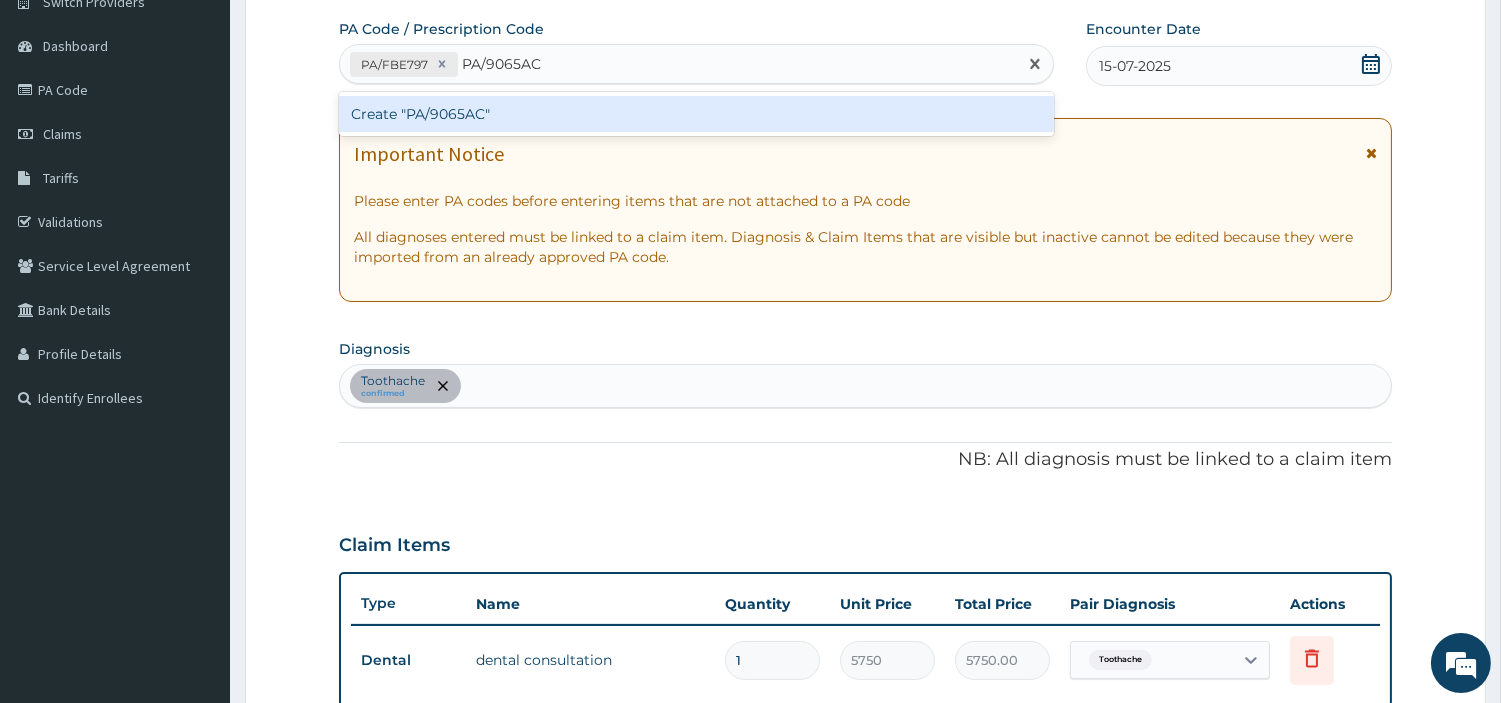 click on "Create "PA/9065AC"" at bounding box center [696, 114] 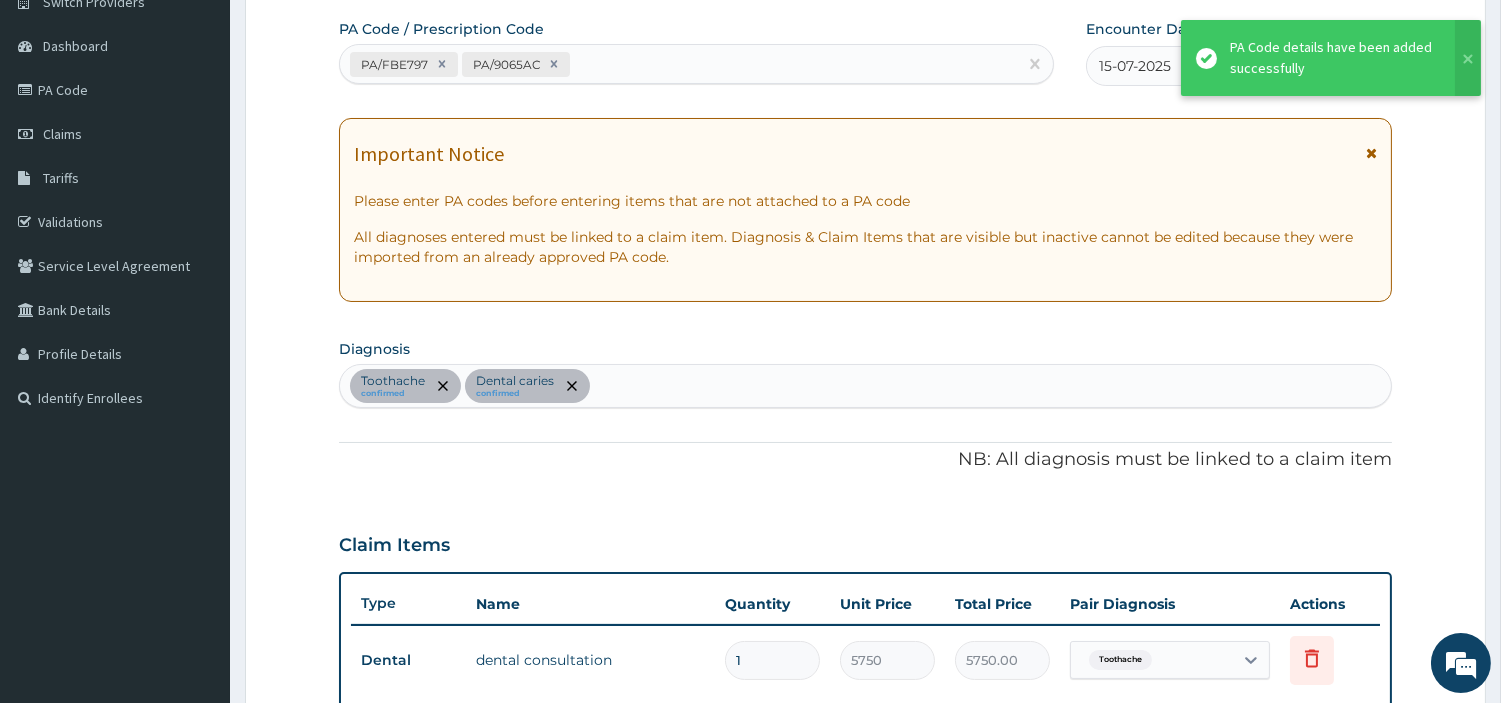 scroll, scrollTop: 687, scrollLeft: 0, axis: vertical 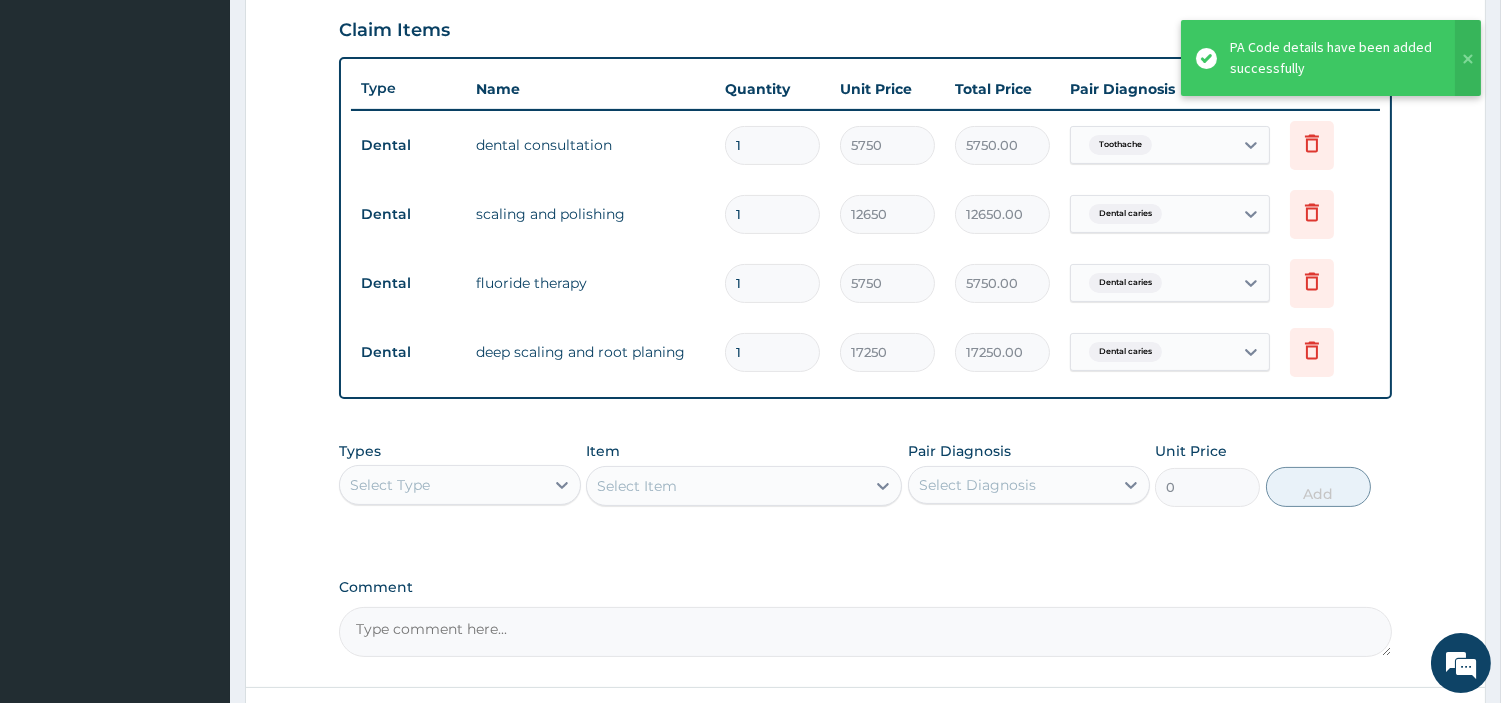 click on "Claim Items" at bounding box center [865, 26] 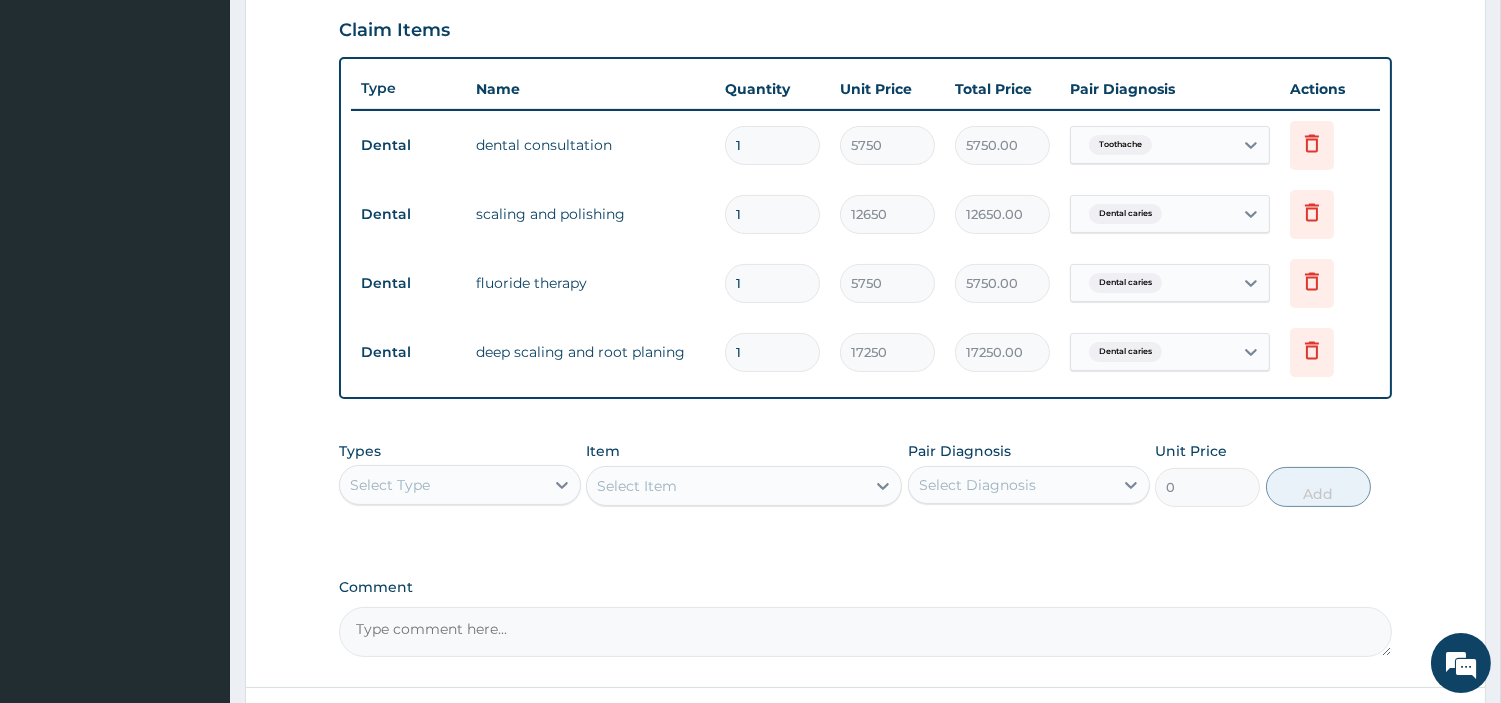 scroll, scrollTop: 851, scrollLeft: 0, axis: vertical 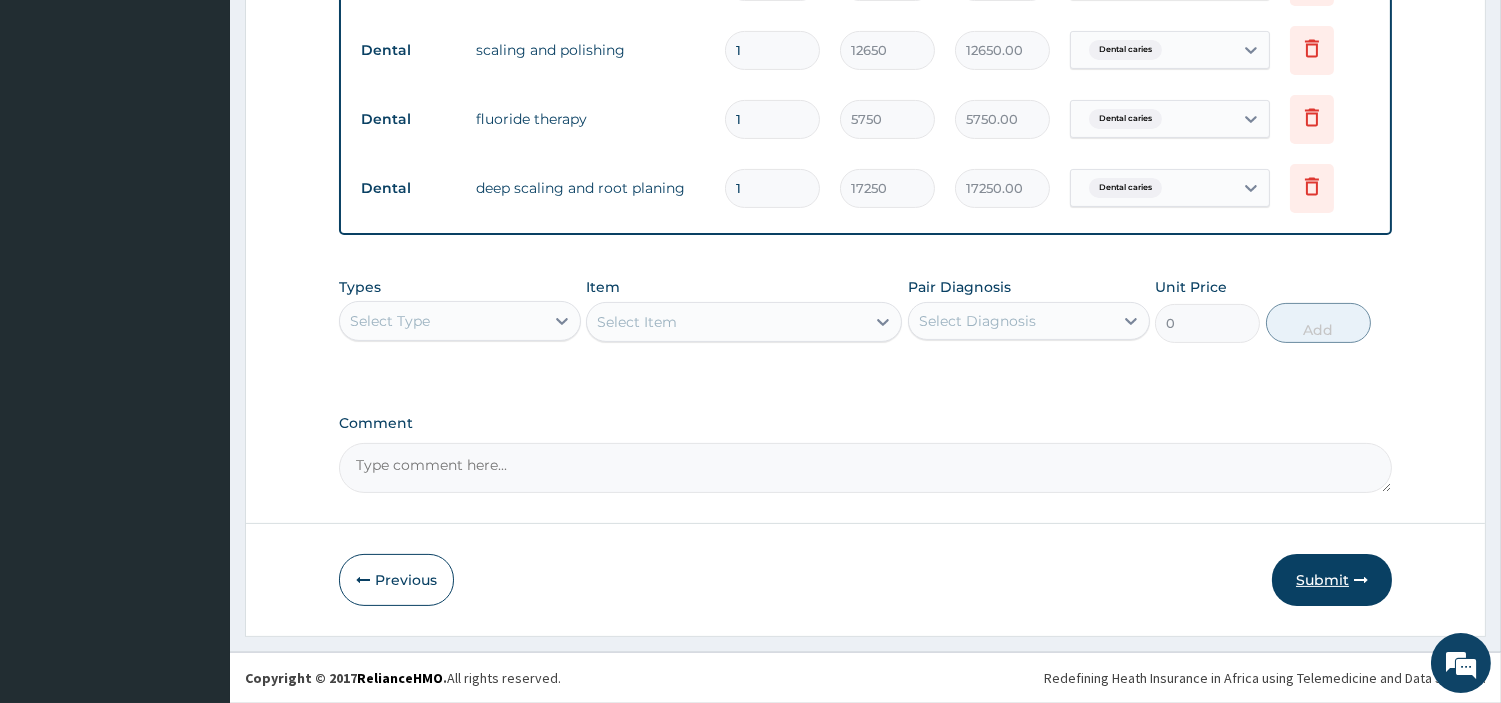 click on "Submit" at bounding box center [1332, 580] 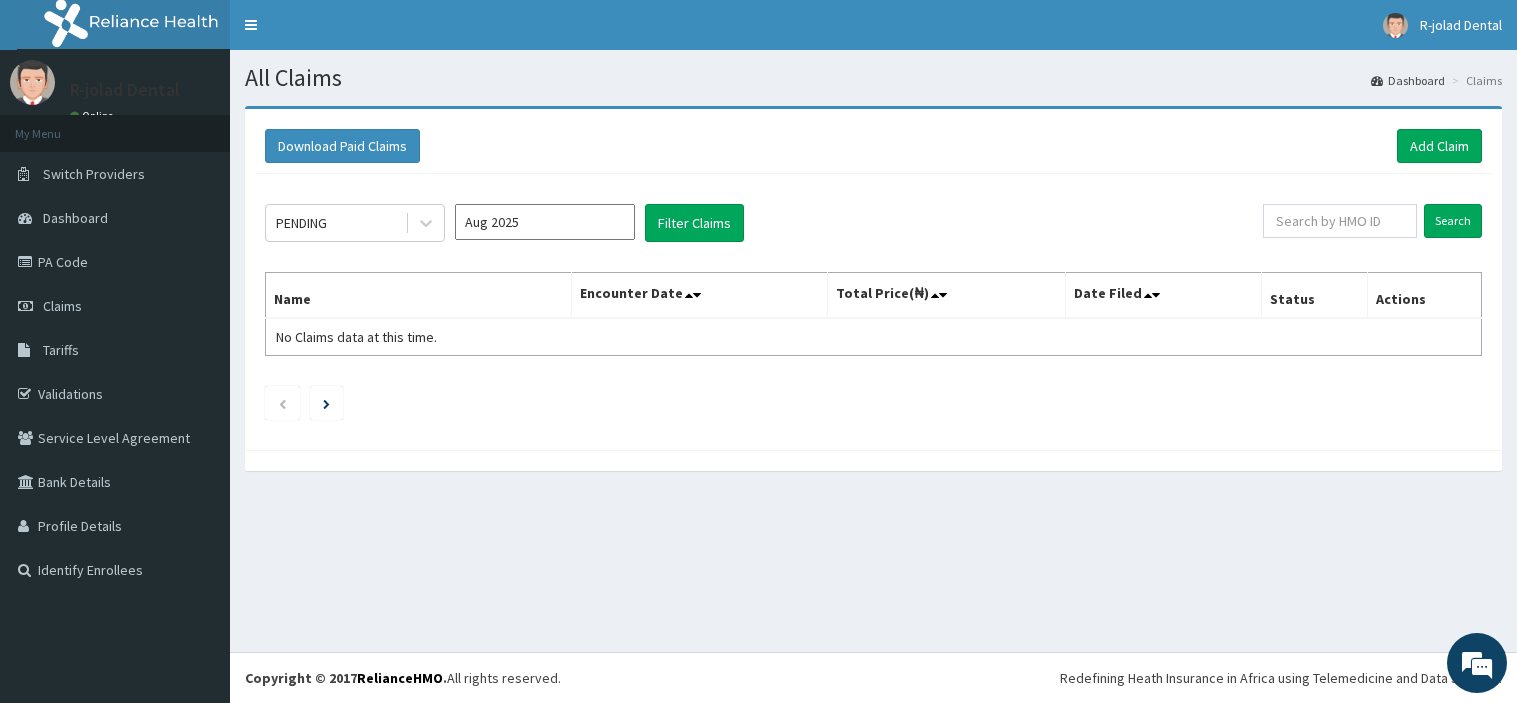 scroll, scrollTop: 0, scrollLeft: 0, axis: both 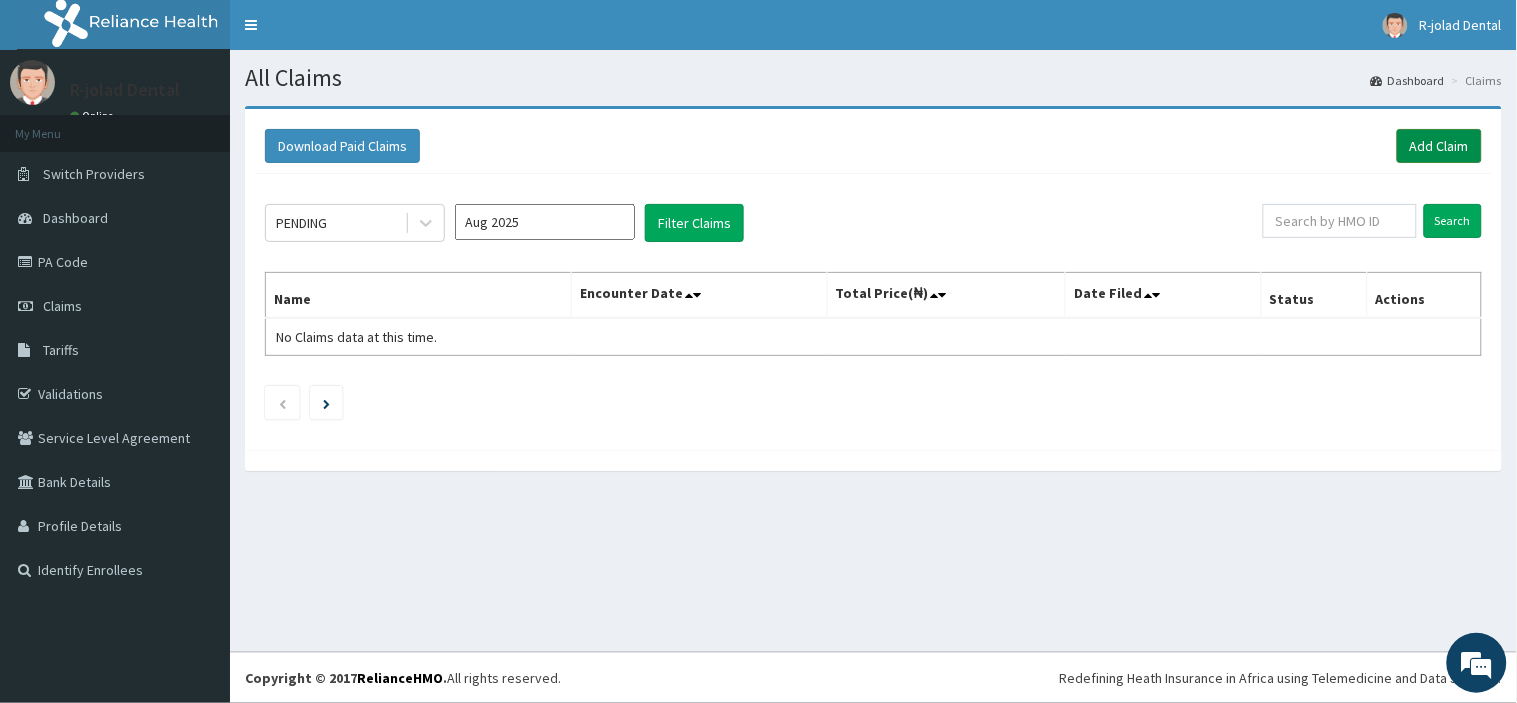 click on "Add Claim" at bounding box center (1439, 146) 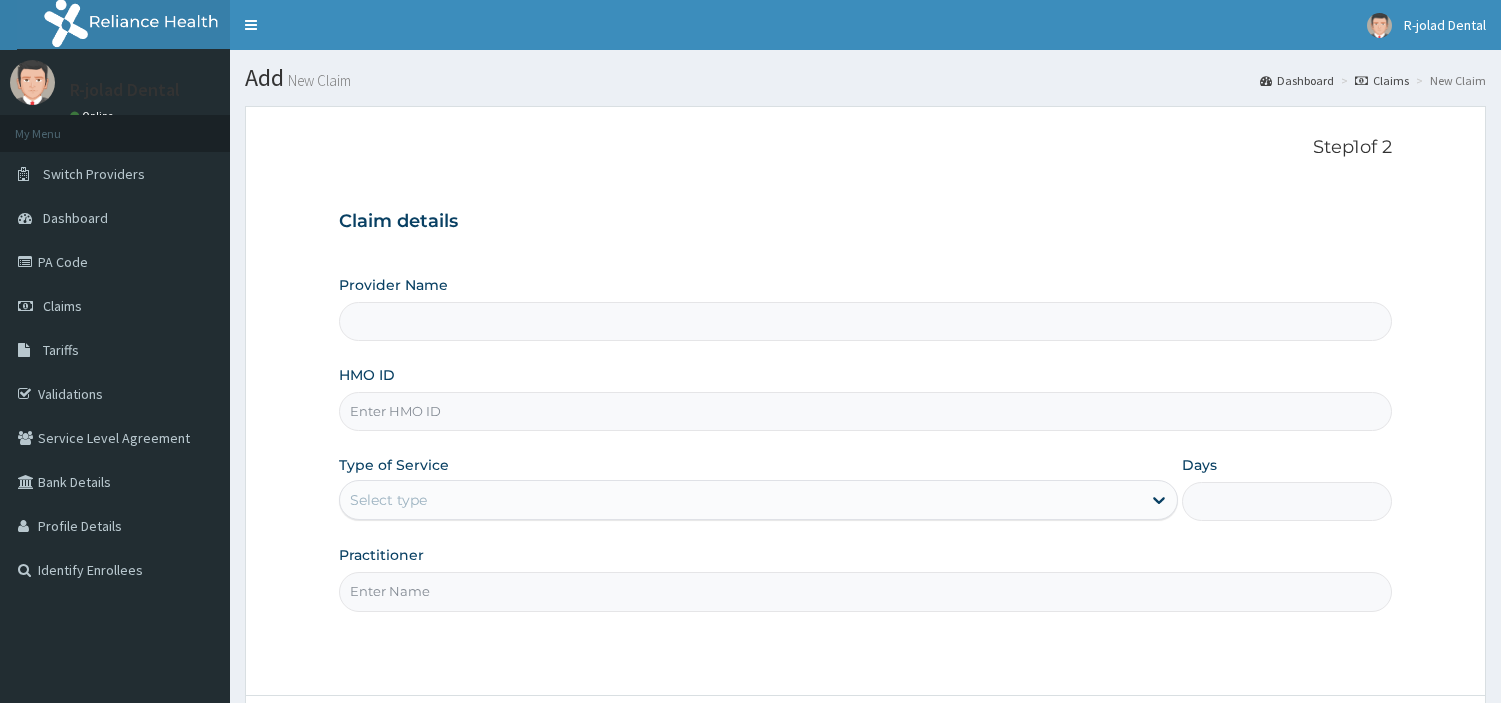 scroll, scrollTop: 0, scrollLeft: 0, axis: both 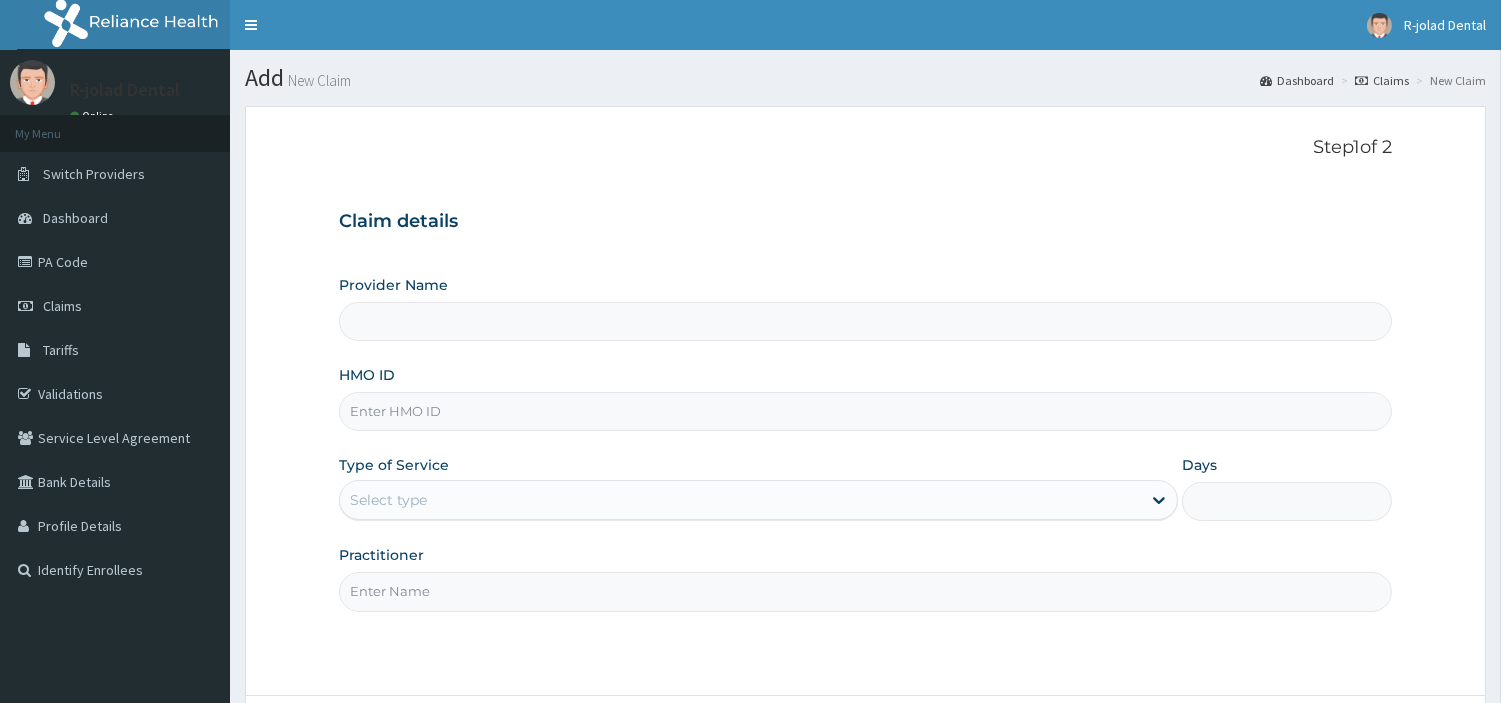 click on "HMO ID" at bounding box center (865, 411) 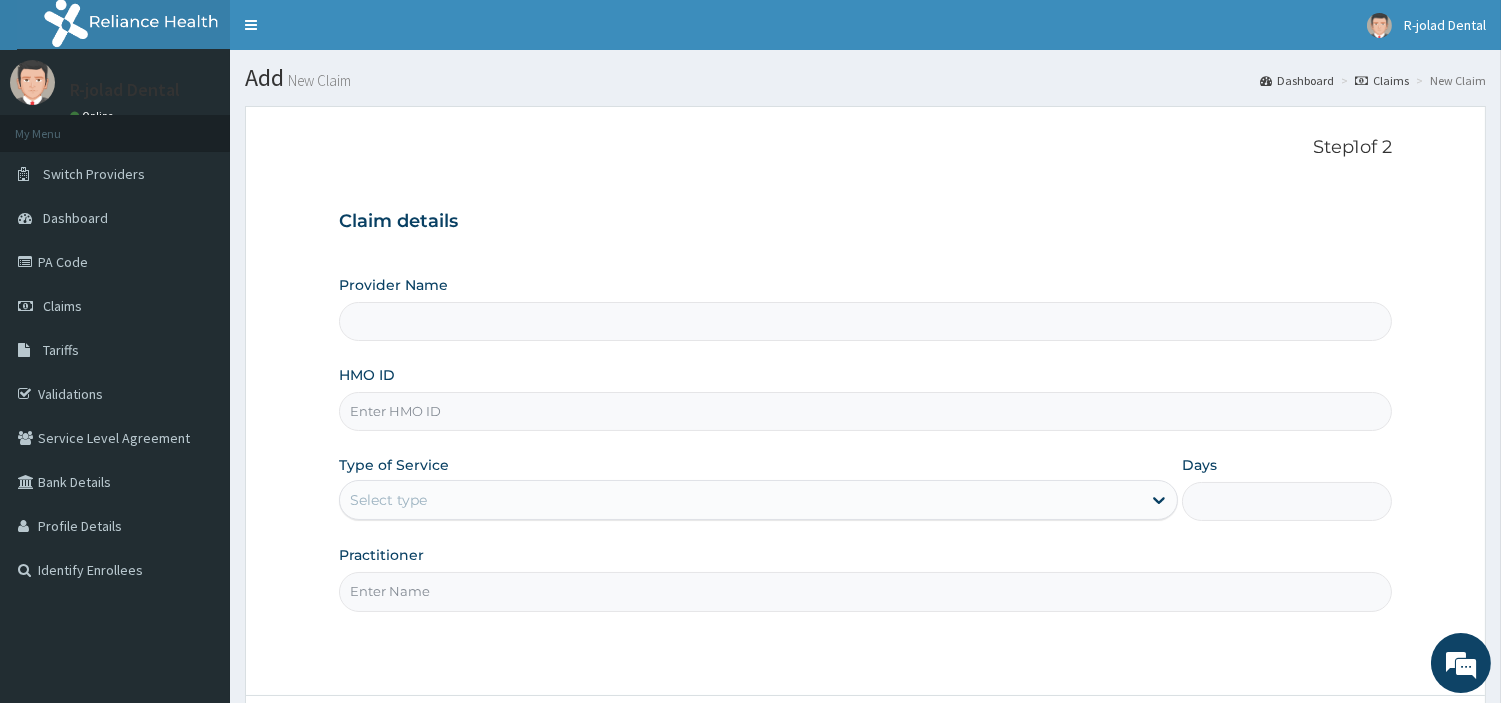 type on "R-Jolad Dental" 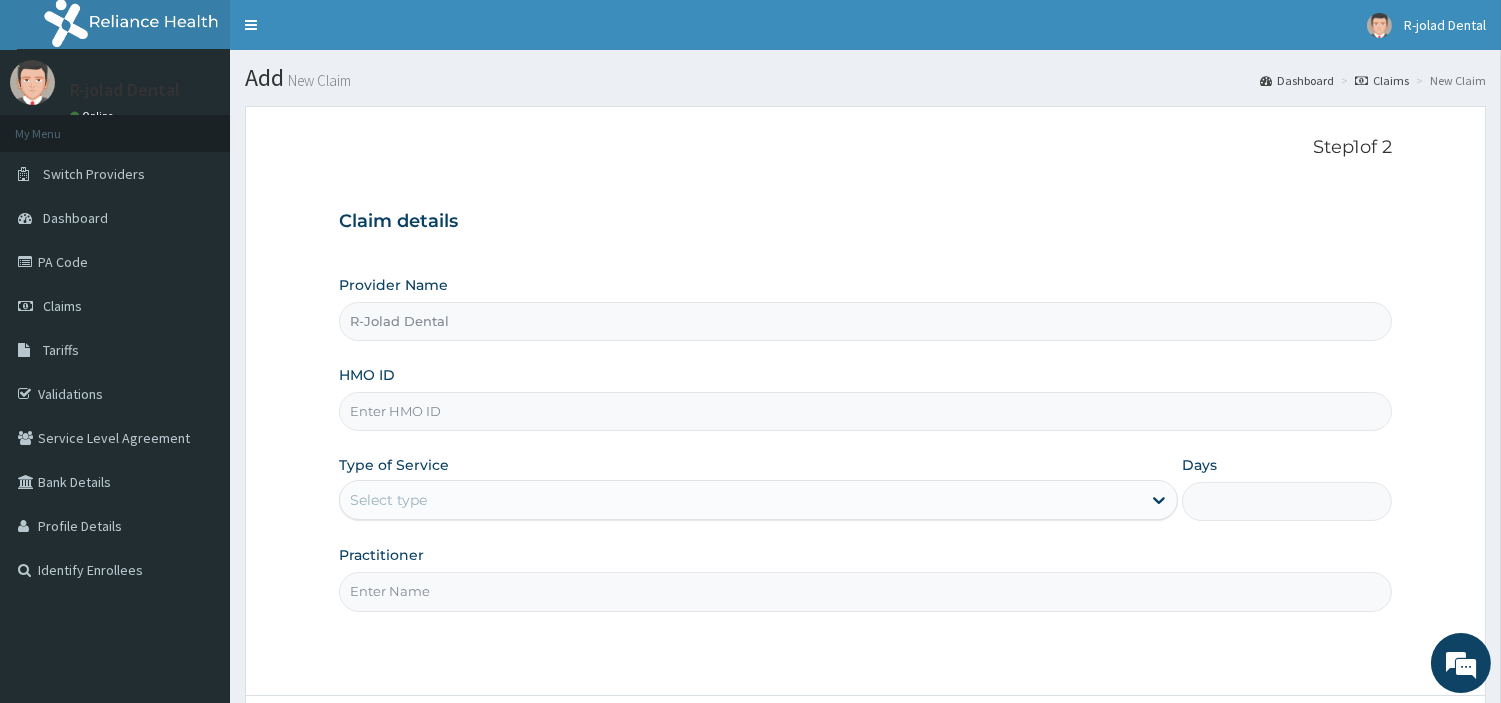 paste on "NEL/10040/A" 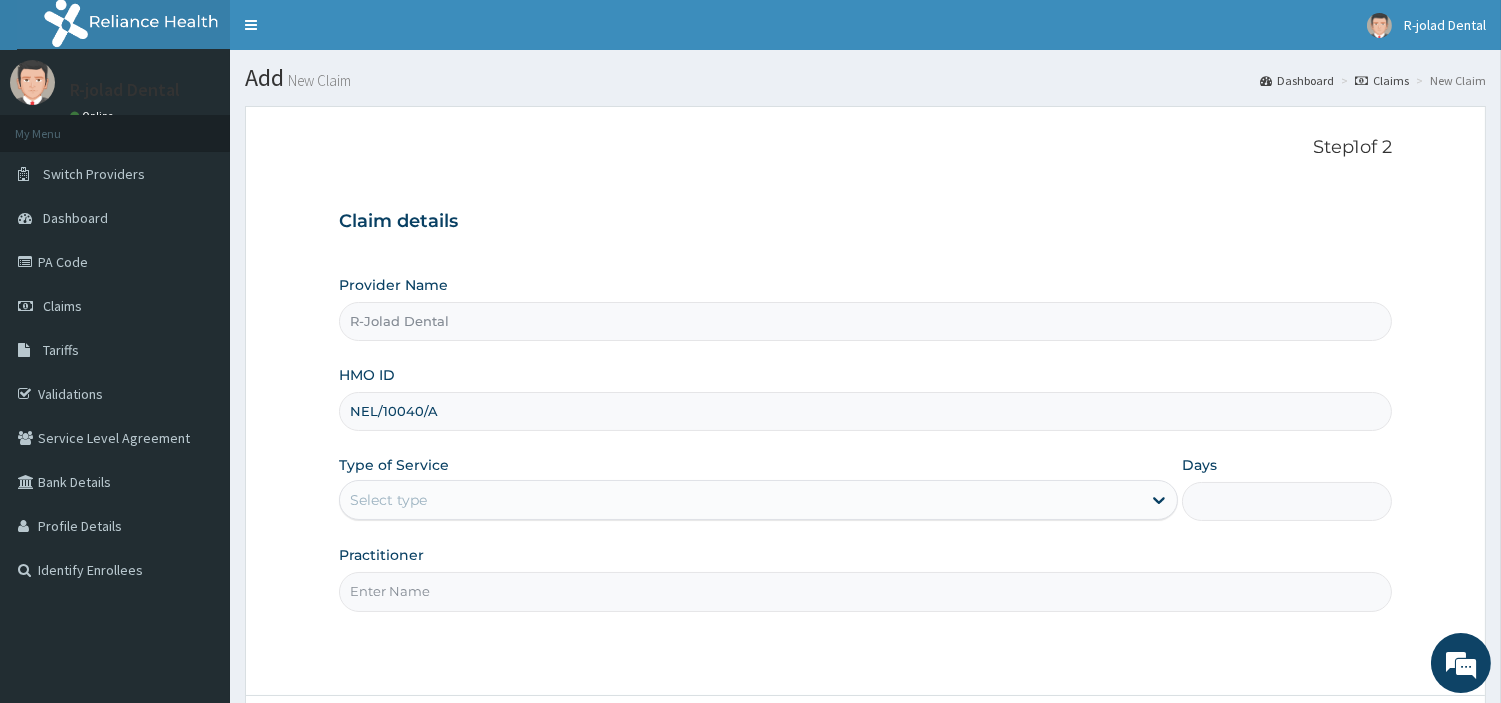 type on "NEL/10040/A" 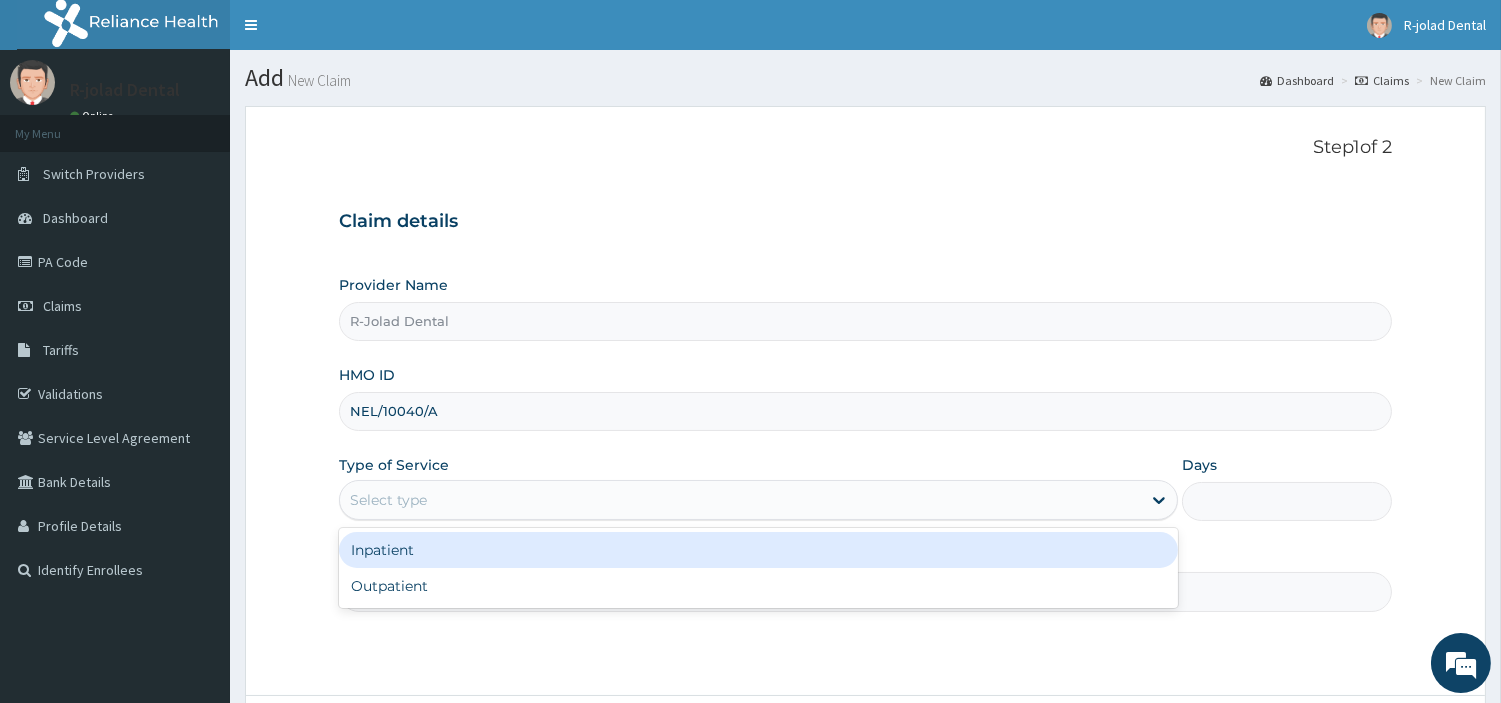 drag, startPoint x: 416, startPoint y: 503, endPoint x: 413, endPoint y: 567, distance: 64.070274 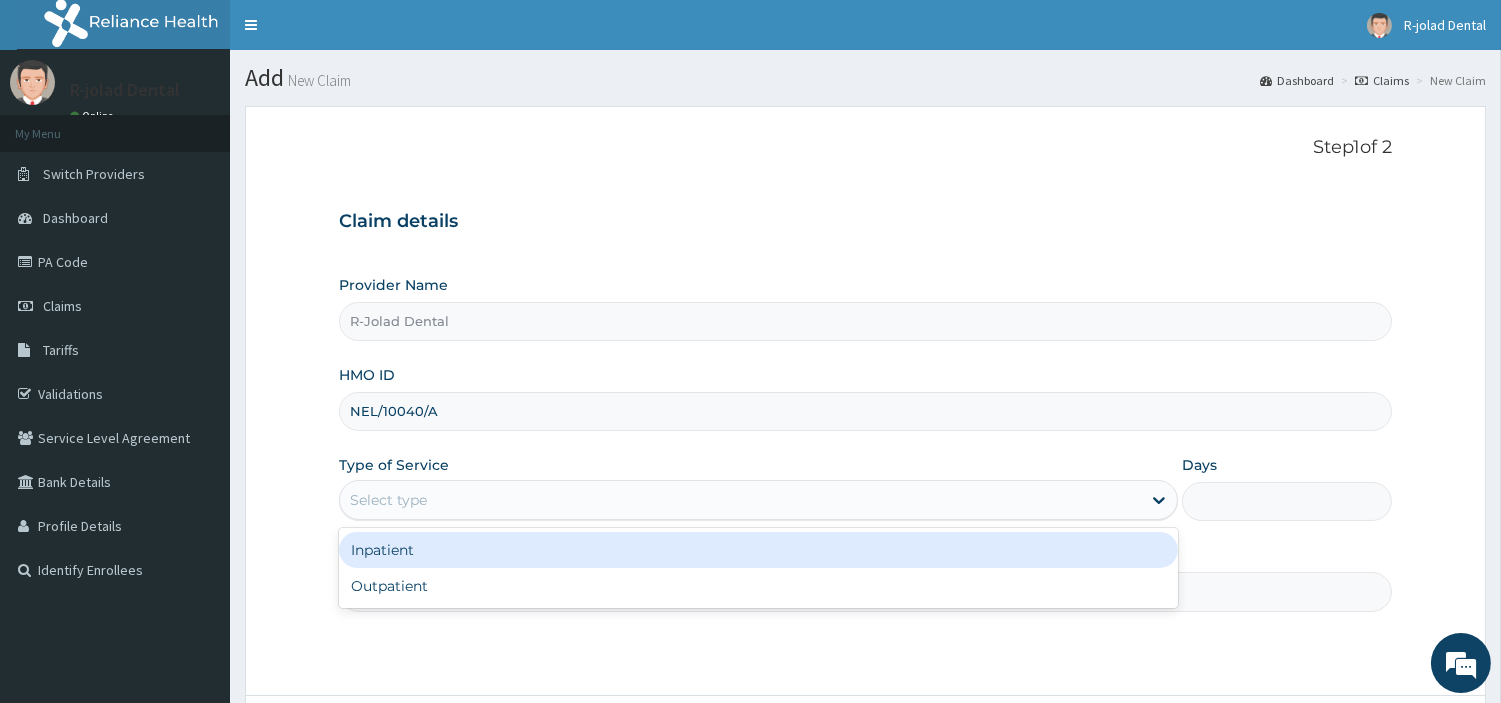 click on "option Inpatient focused, 1 of 2. 2 results available. Use Up and Down to choose options, press Enter to select the currently focused option, press Escape to exit the menu, press Tab to select the option and exit the menu. Select type Inpatient Outpatient" at bounding box center [758, 500] 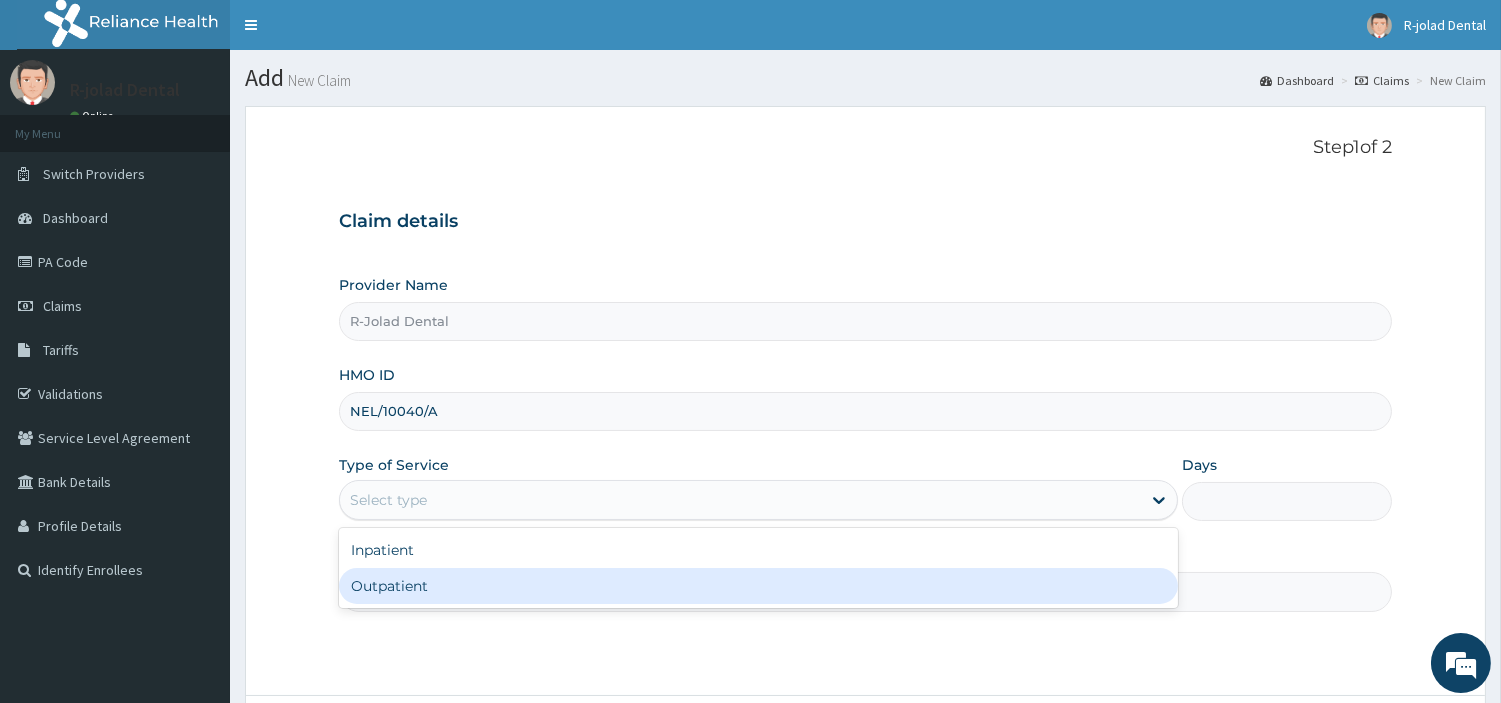 click on "Outpatient" at bounding box center [758, 586] 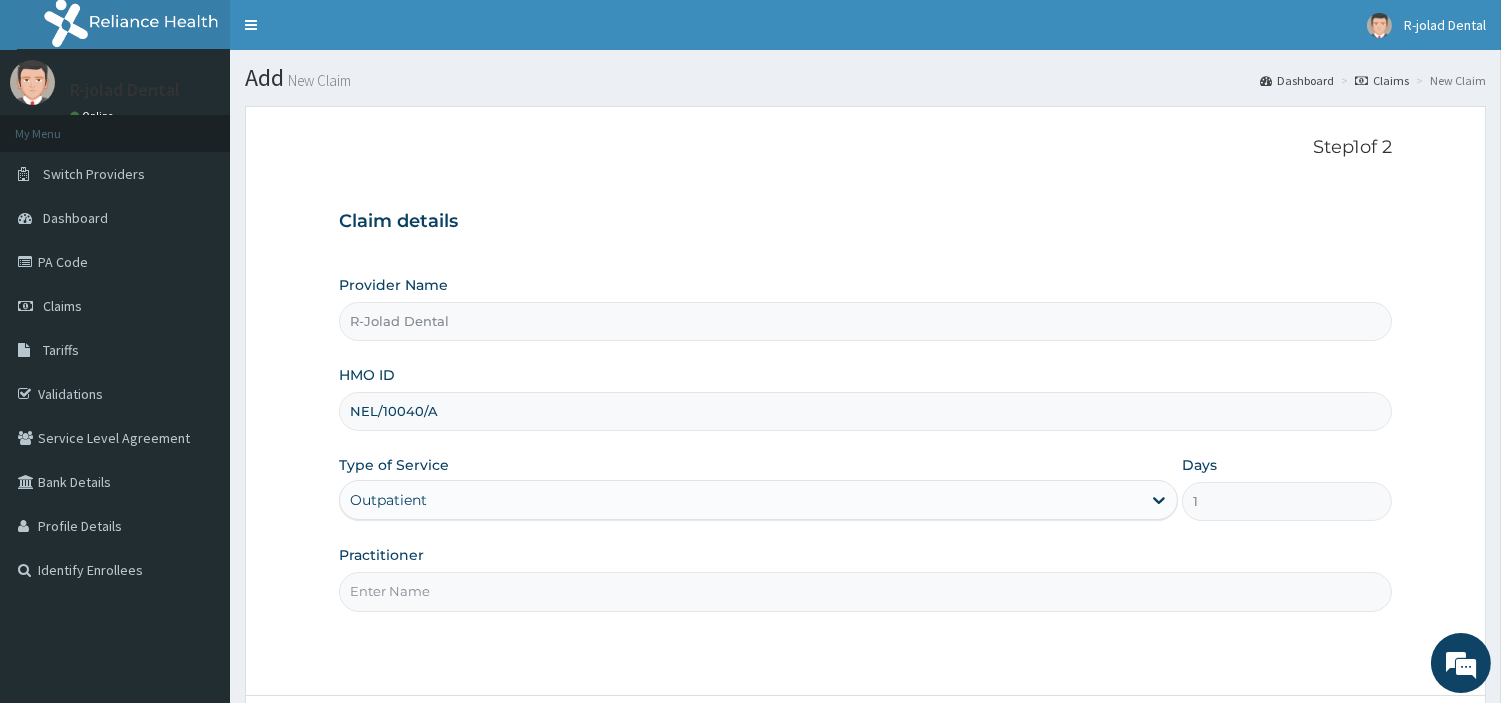 click on "Practitioner" at bounding box center [865, 591] 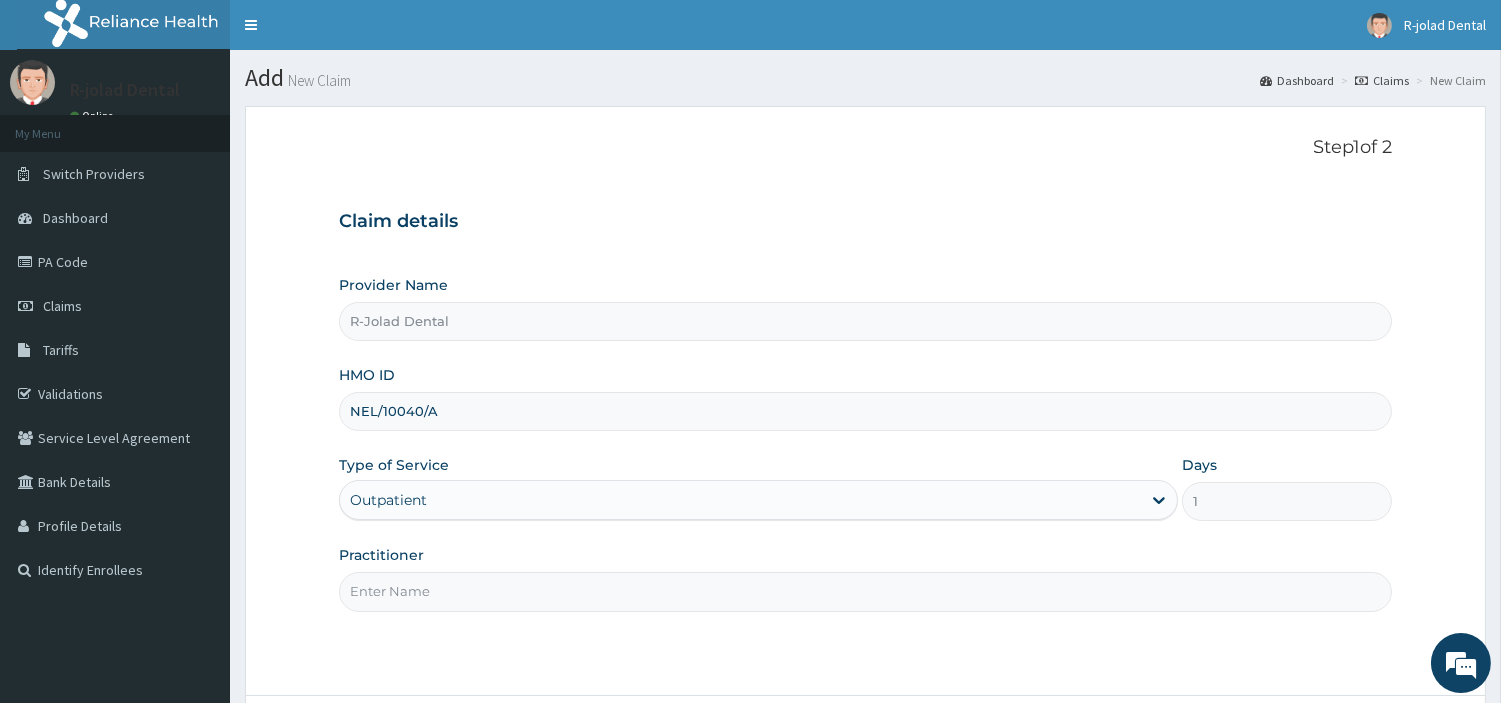 paste on "[FIRST] [LAST]" 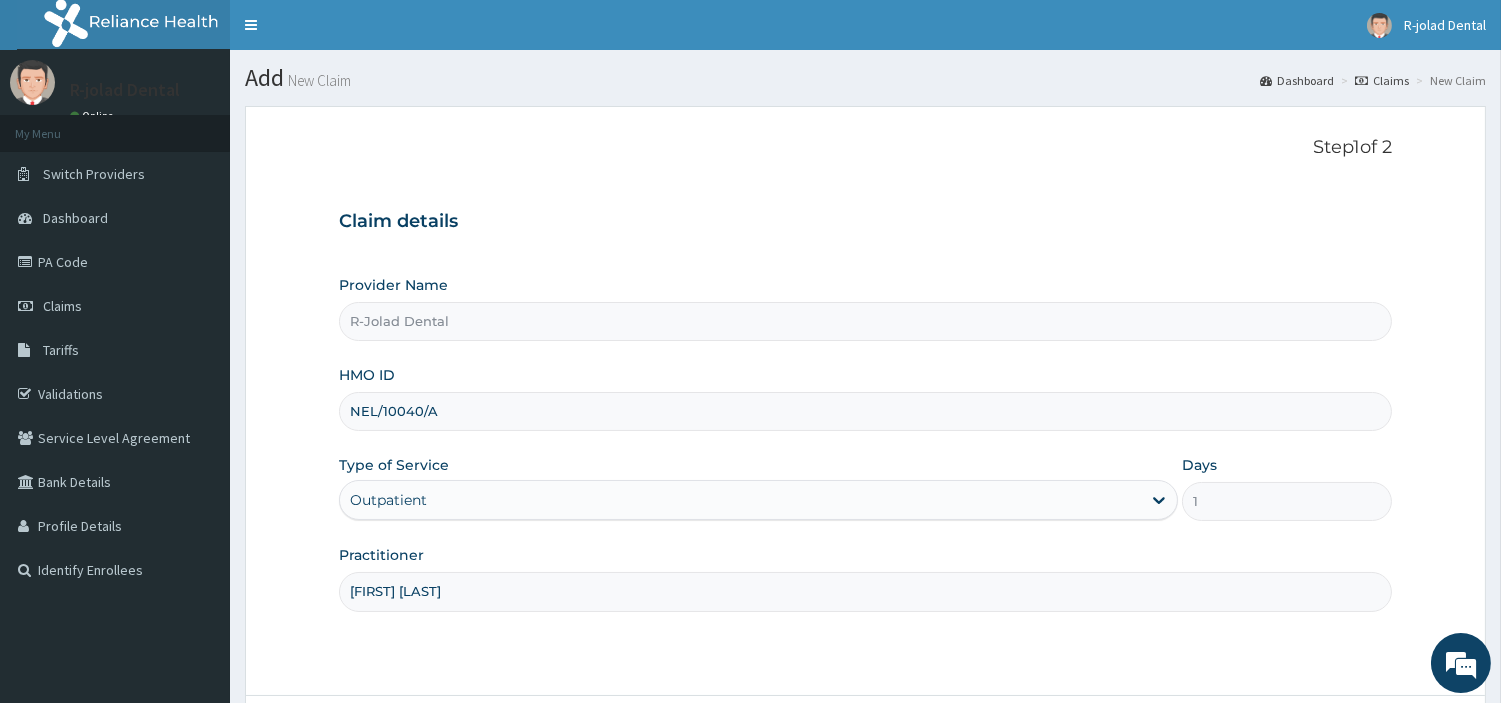 scroll, scrollTop: 172, scrollLeft: 0, axis: vertical 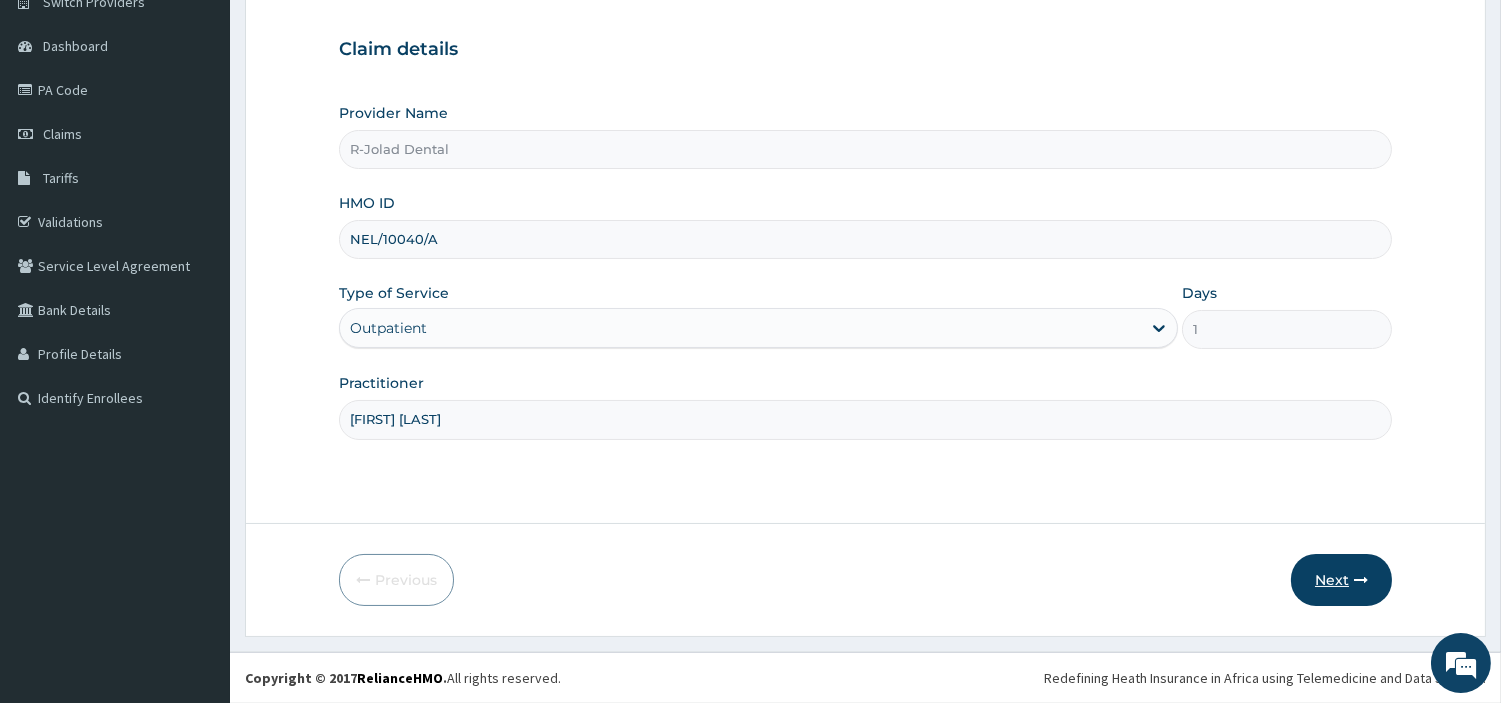 type on "[FIRST] [LAST]" 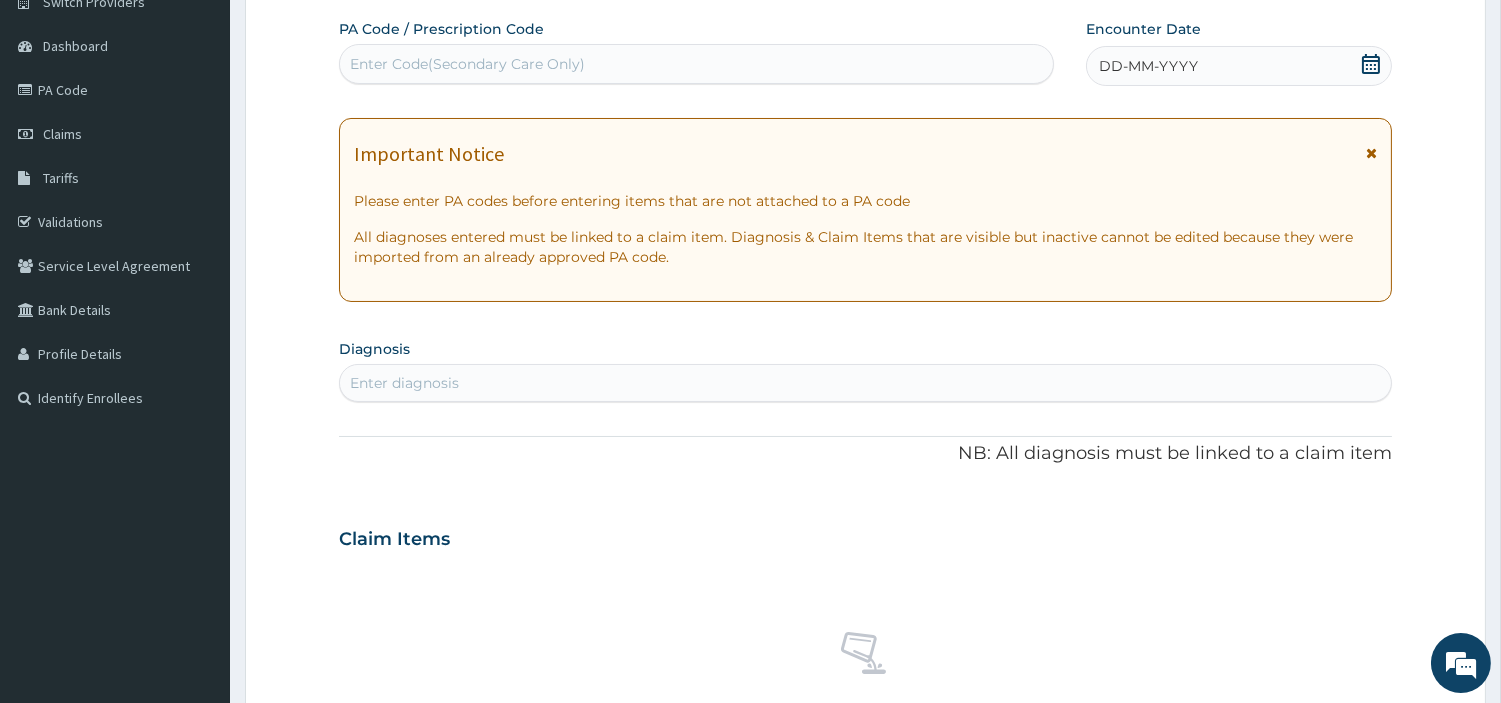 click on "Enter Code(Secondary Care Only)" at bounding box center (696, 64) 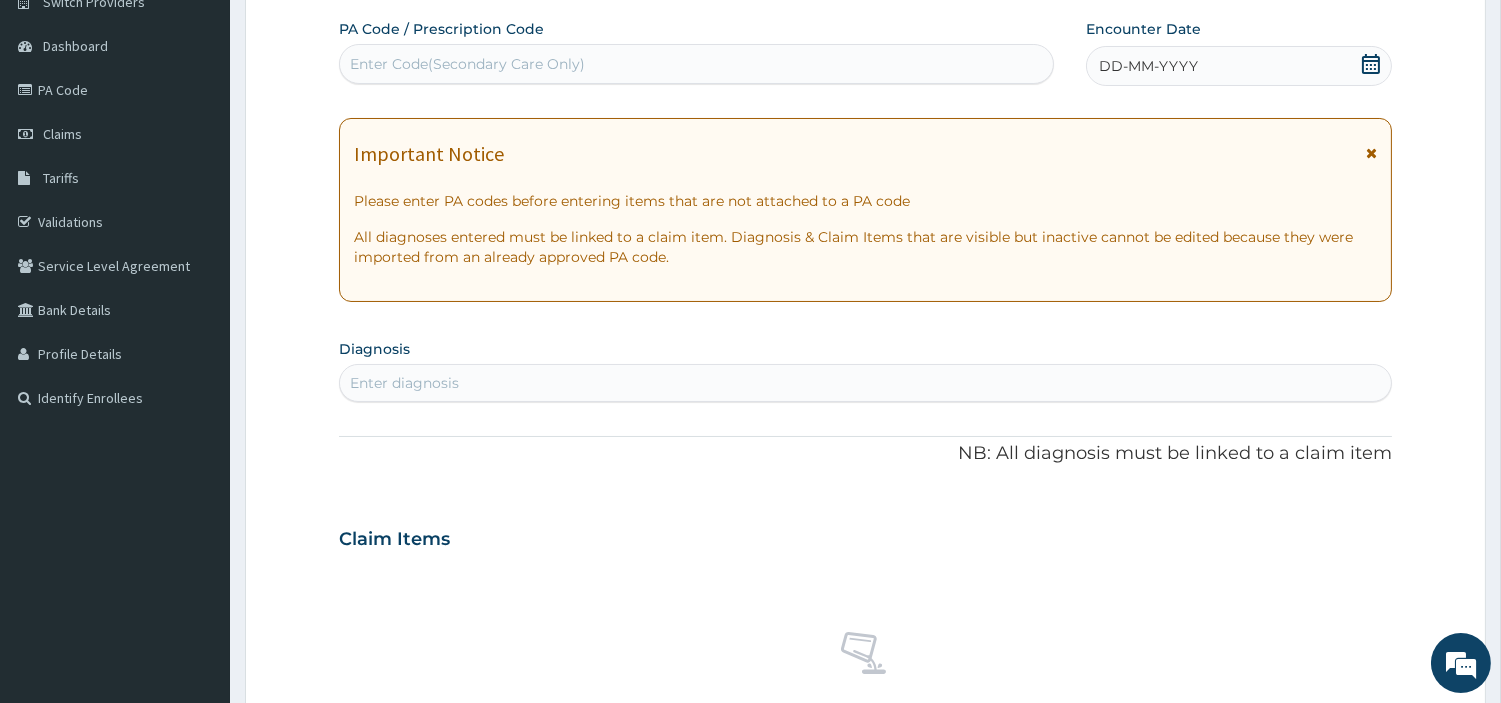scroll, scrollTop: 0, scrollLeft: 0, axis: both 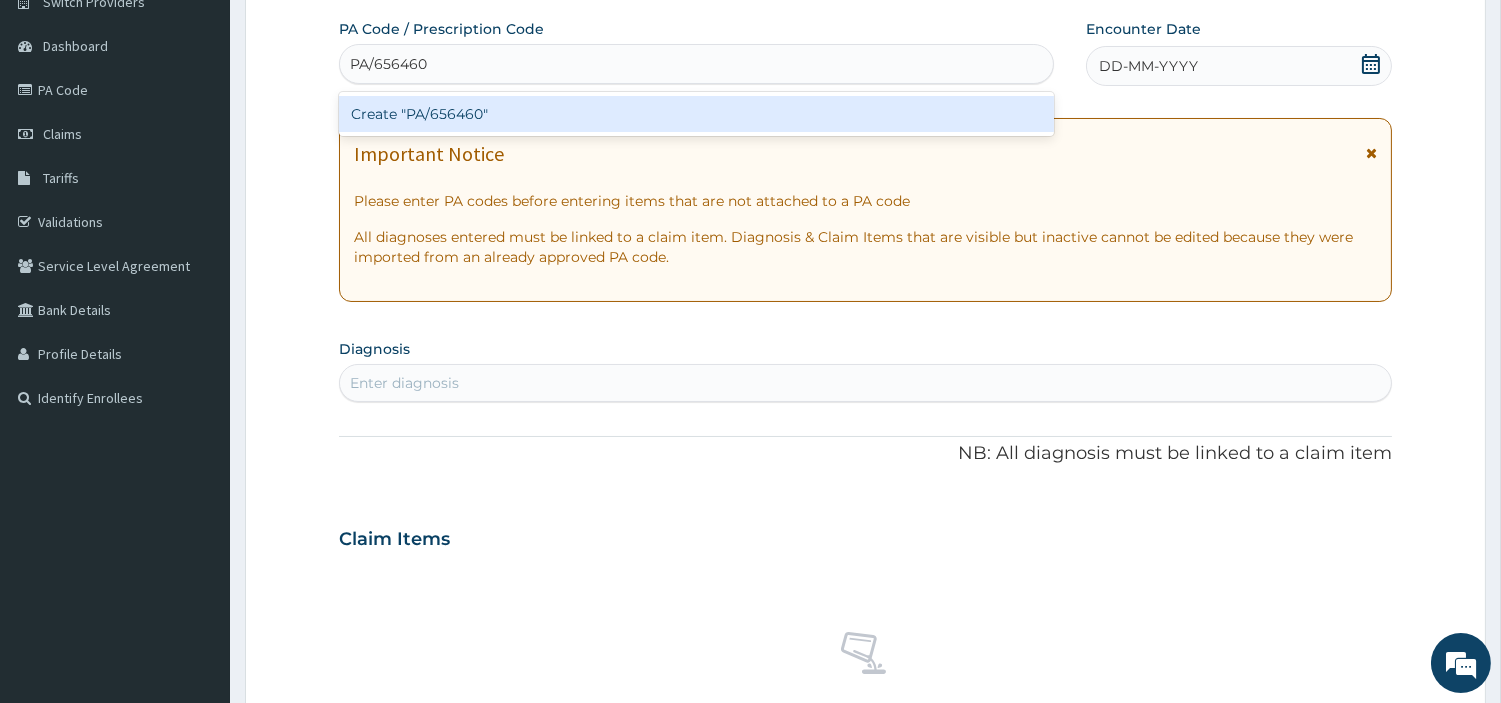 click on "Create "PA/656460"" at bounding box center (696, 114) 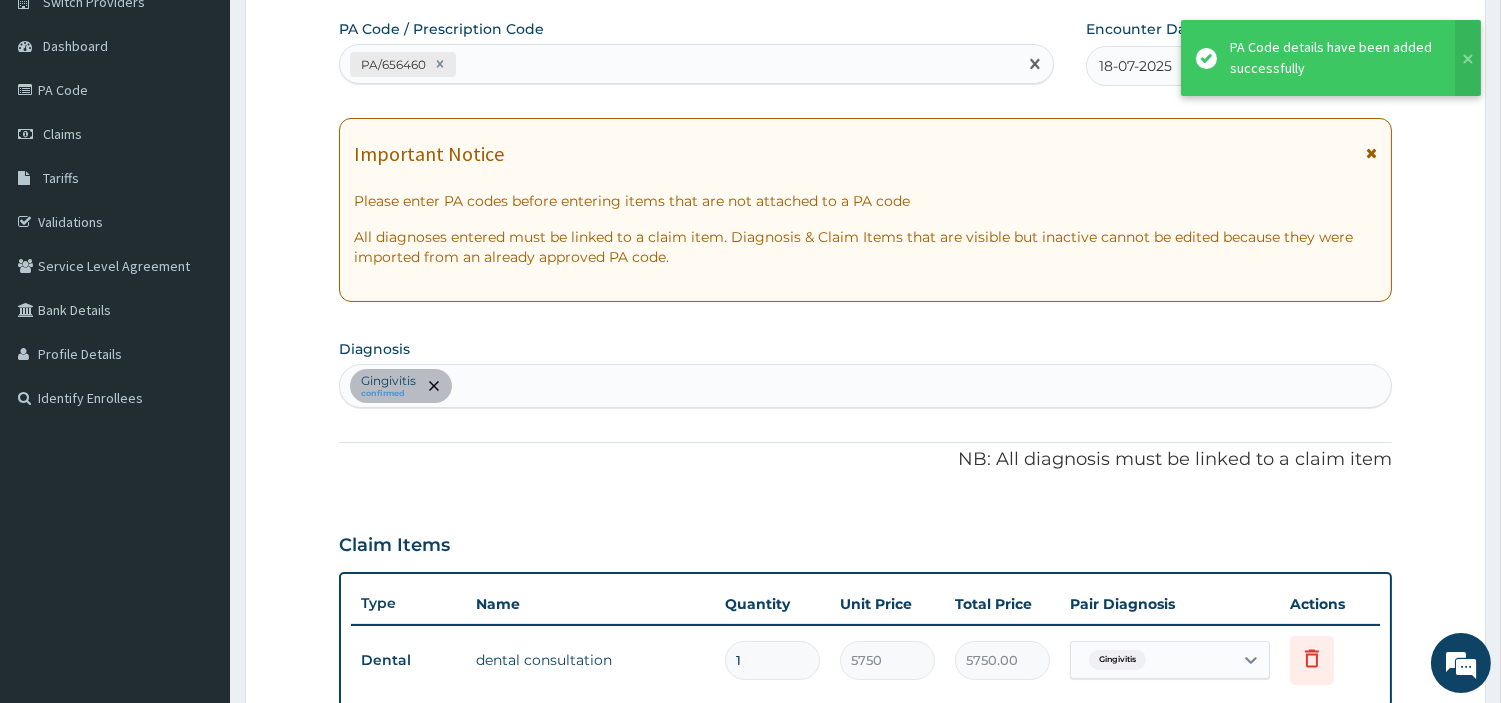 click on "PA/656460" at bounding box center [678, 64] 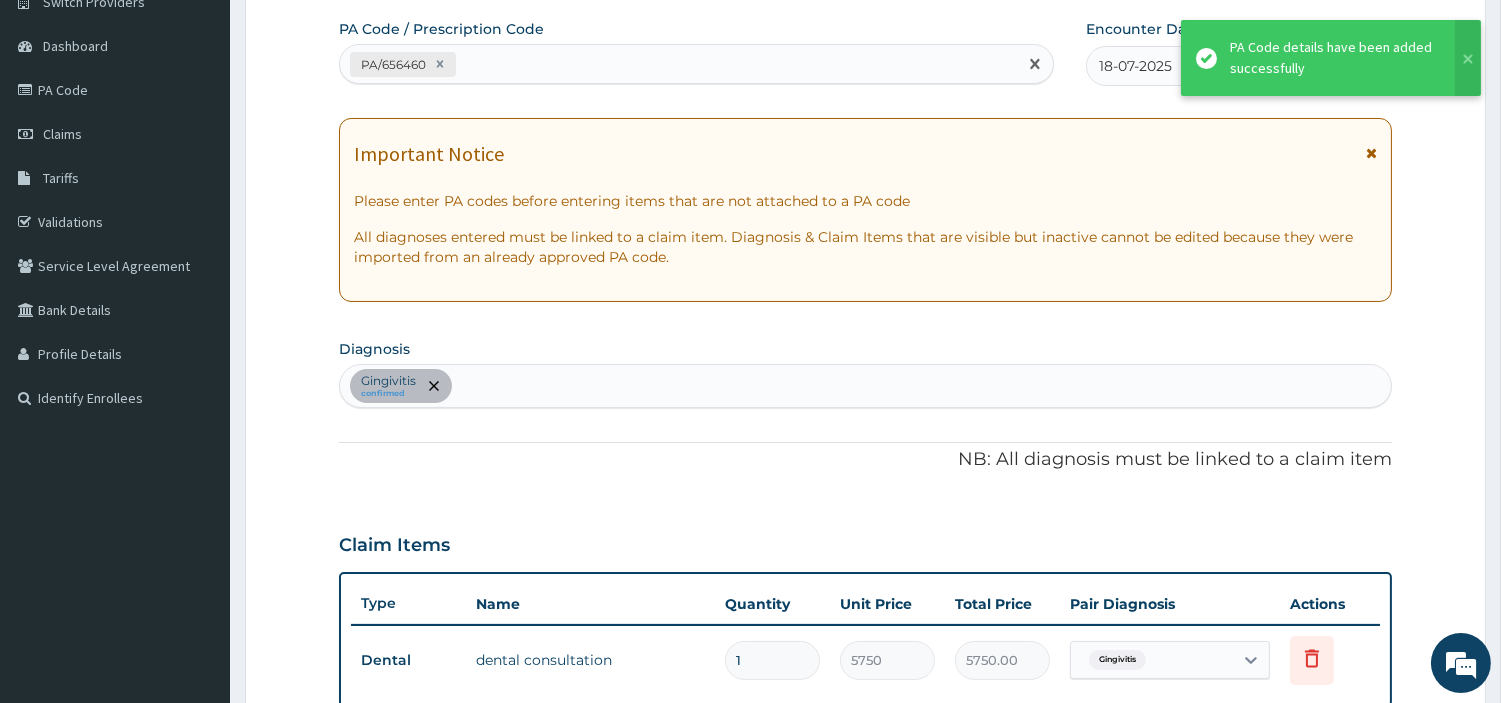 paste on "PA/59DA29" 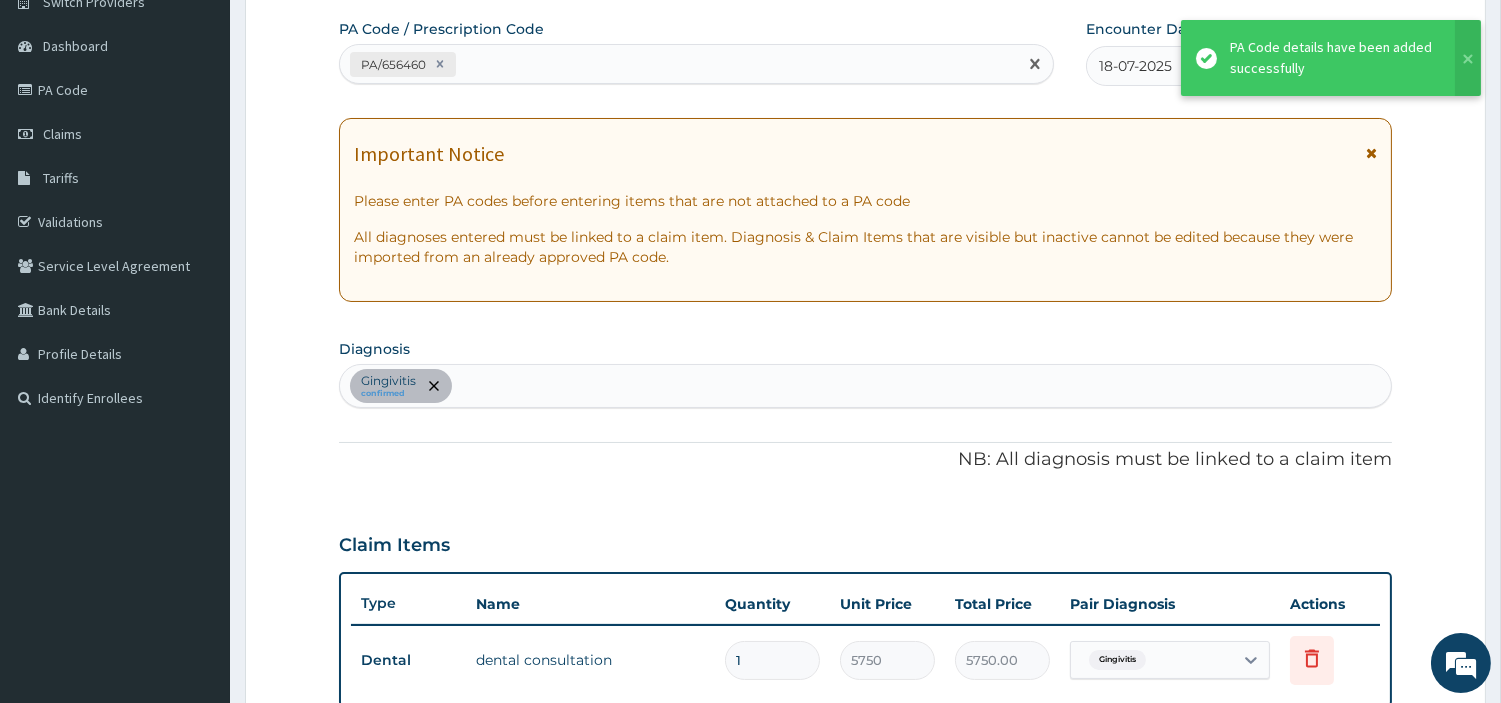 type on "PA/59DA29" 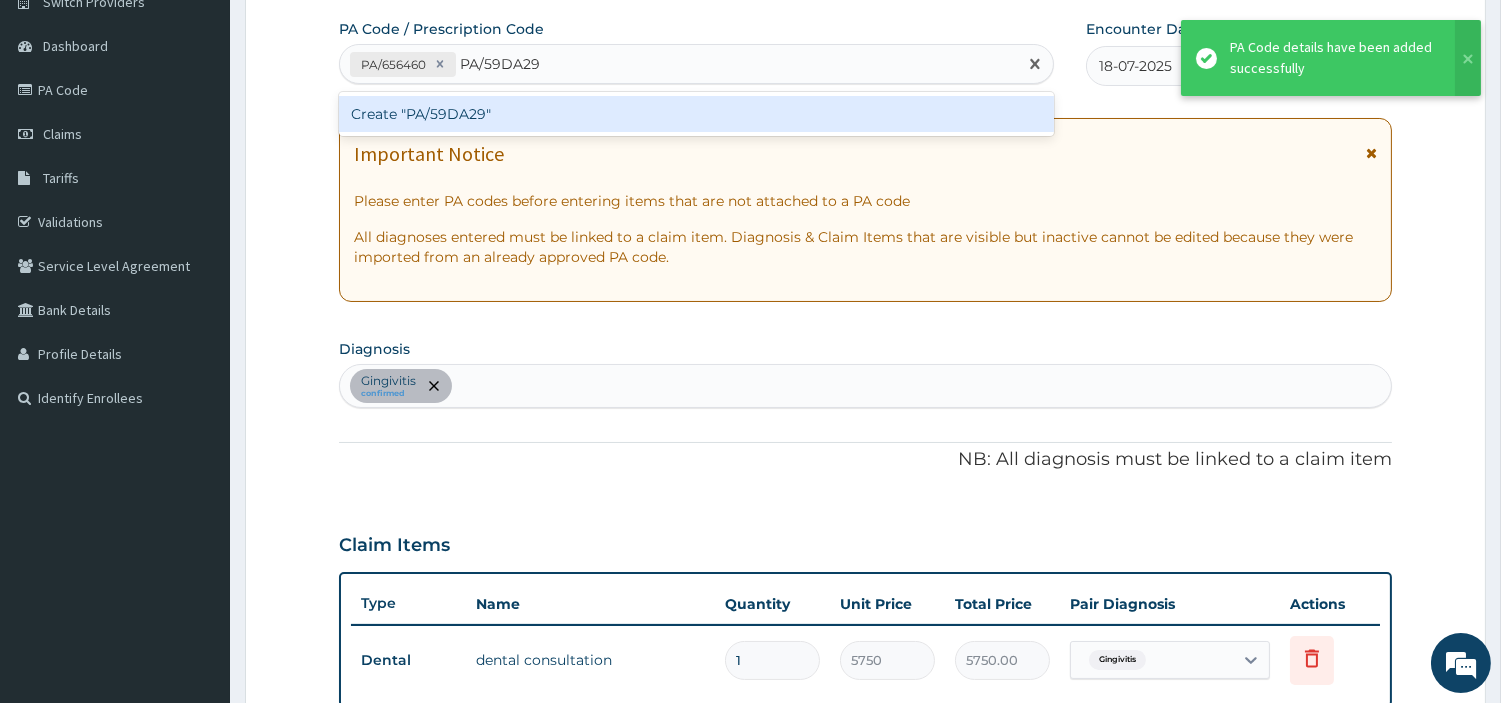 click on "Create "PA/59DA29"" at bounding box center [696, 114] 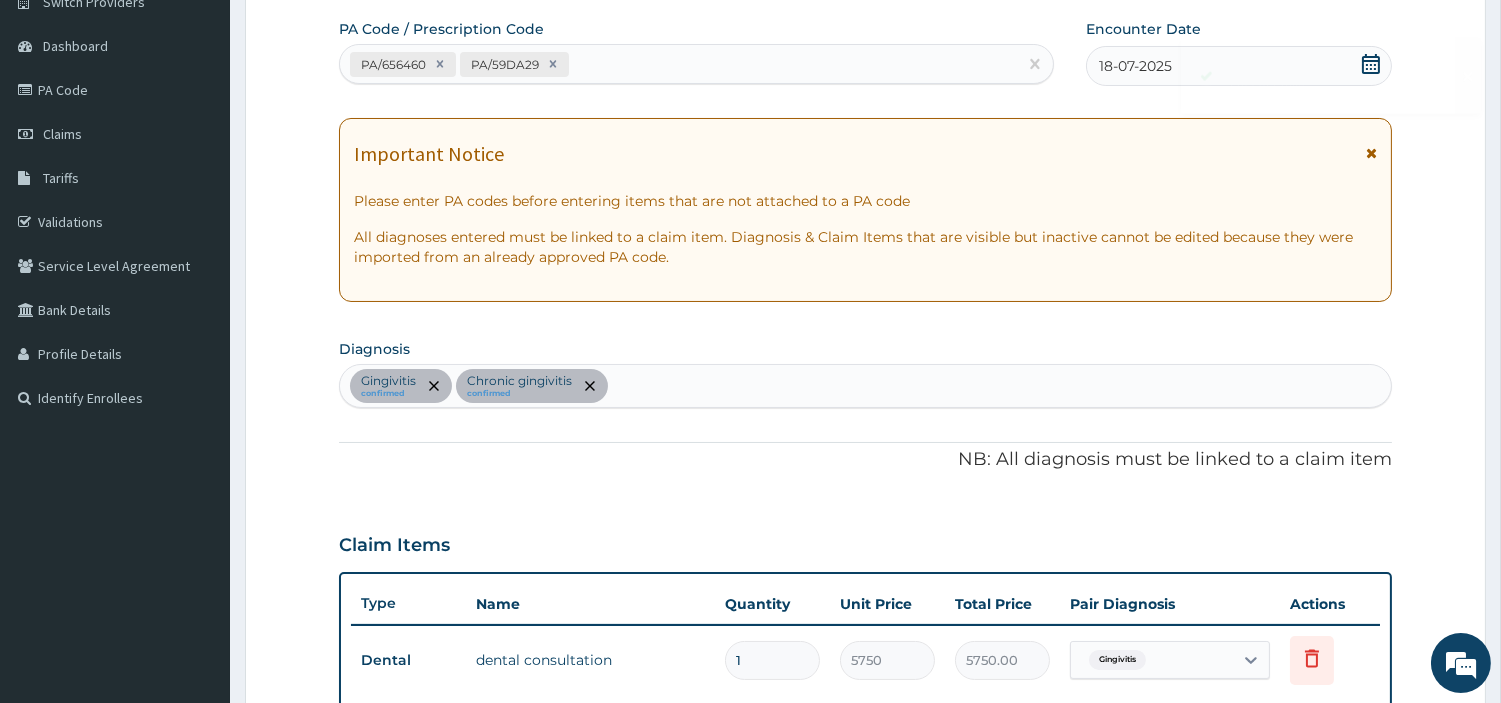 scroll, scrollTop: 687, scrollLeft: 0, axis: vertical 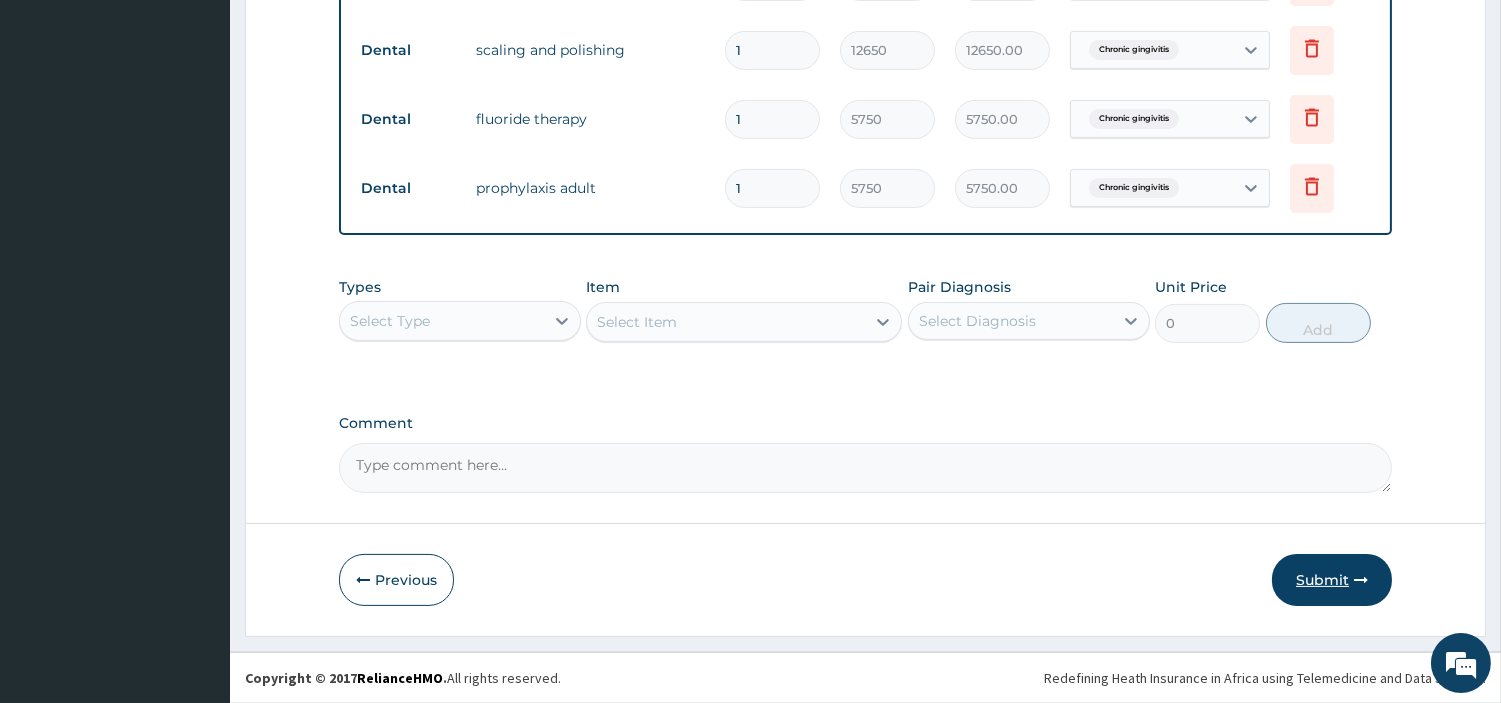 click on "Submit" at bounding box center (1332, 580) 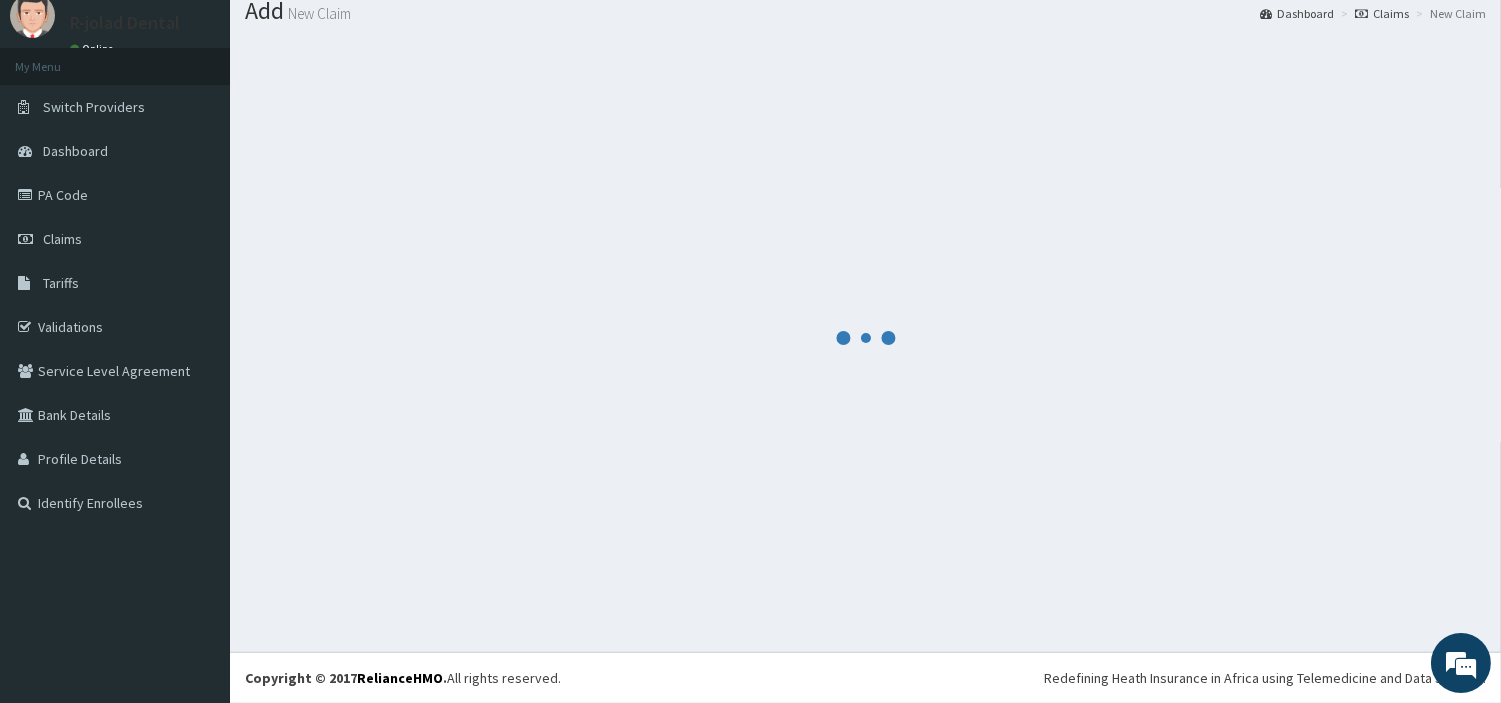 scroll, scrollTop: 66, scrollLeft: 0, axis: vertical 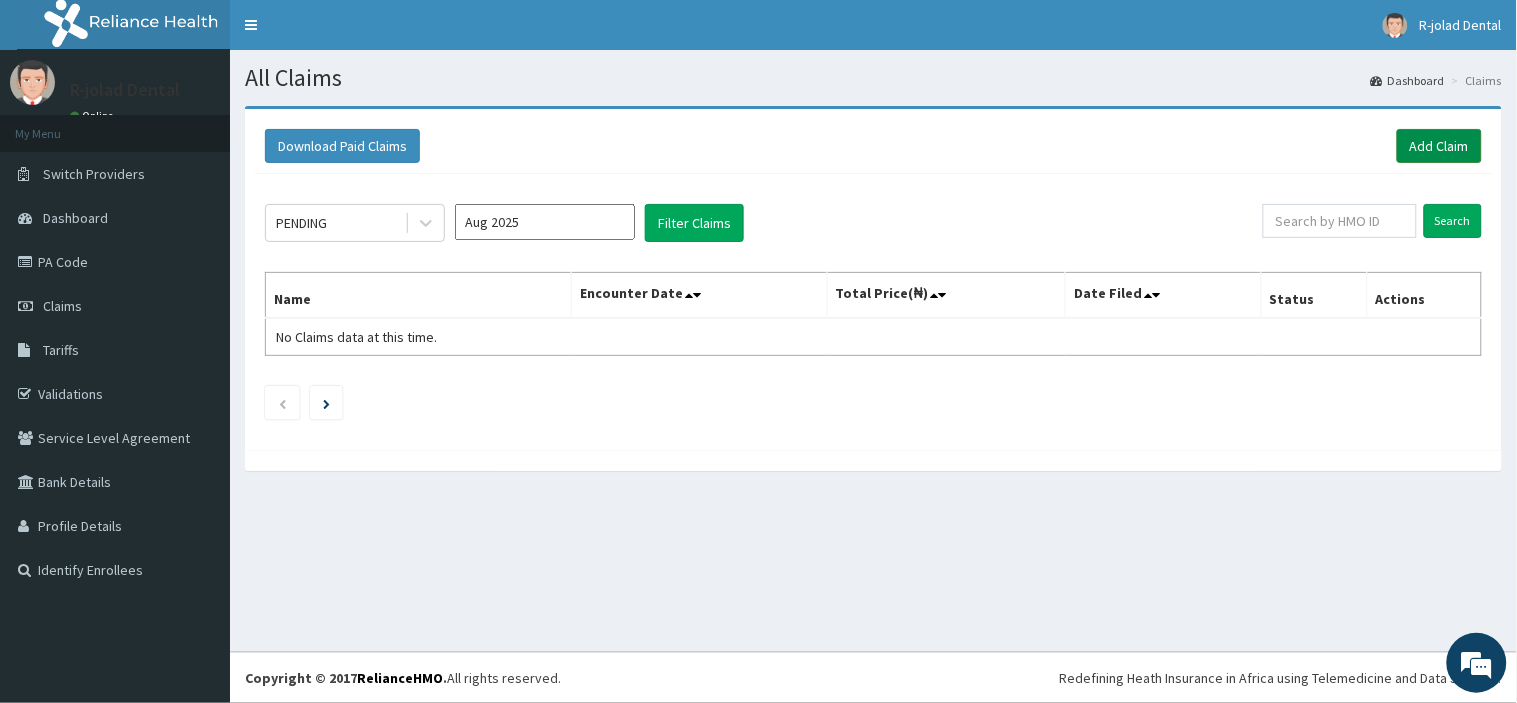 click on "Add Claim" at bounding box center [1439, 146] 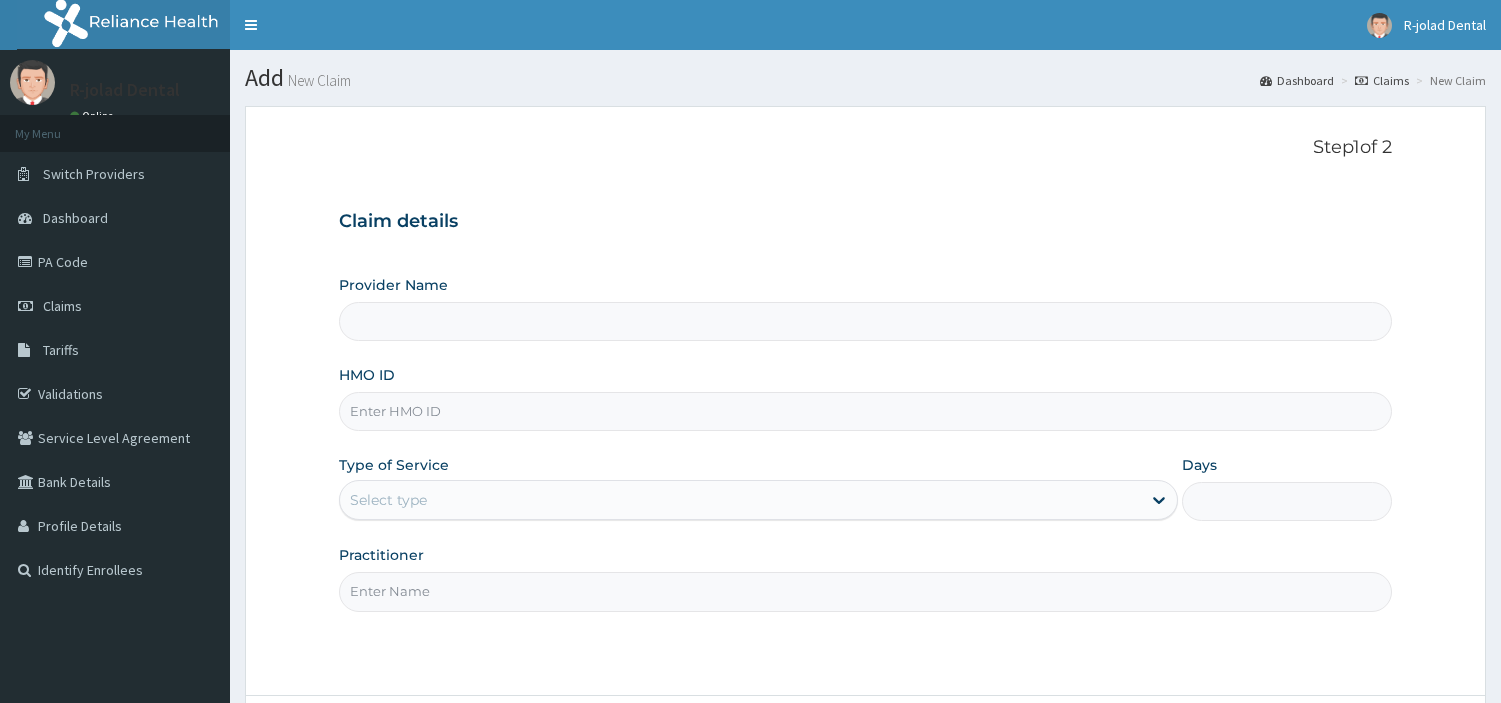 type on "R-Jolad Dental" 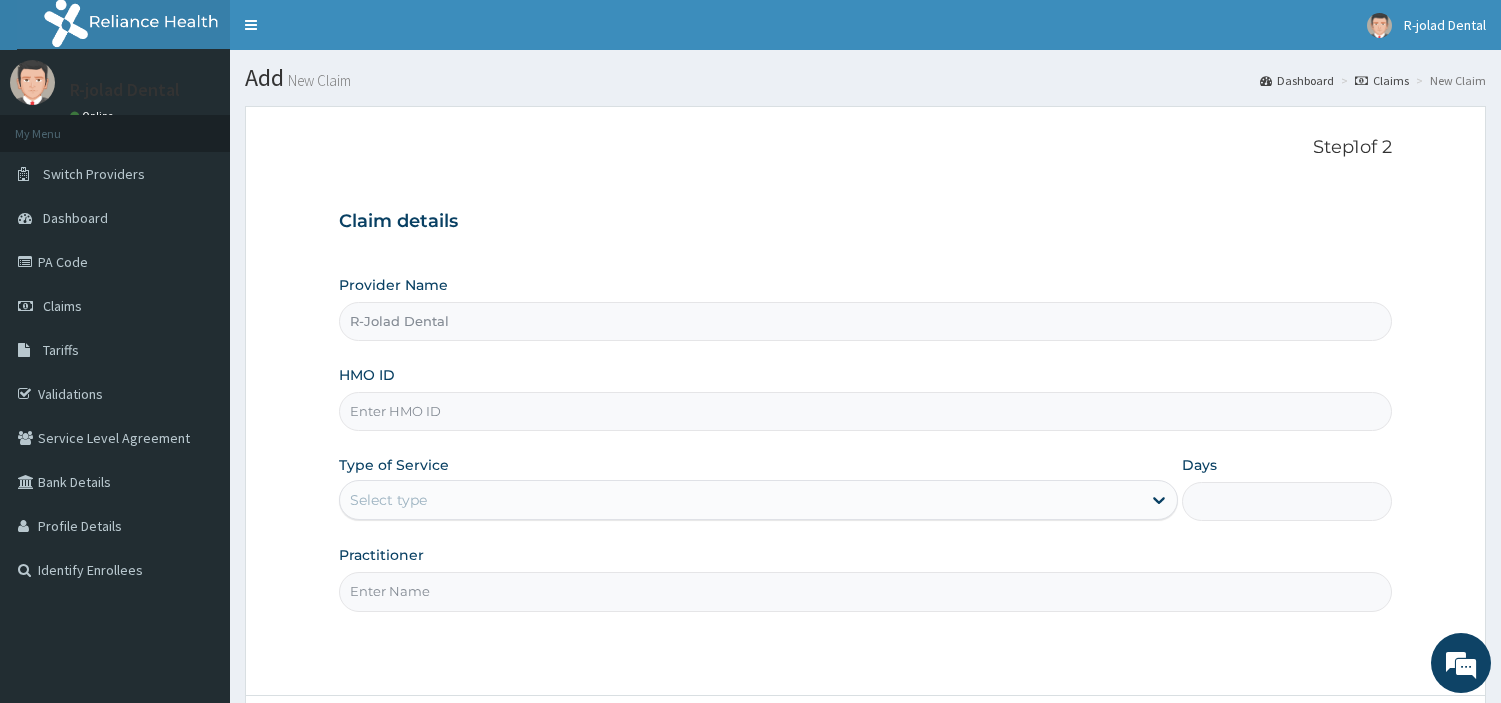 scroll, scrollTop: 0, scrollLeft: 0, axis: both 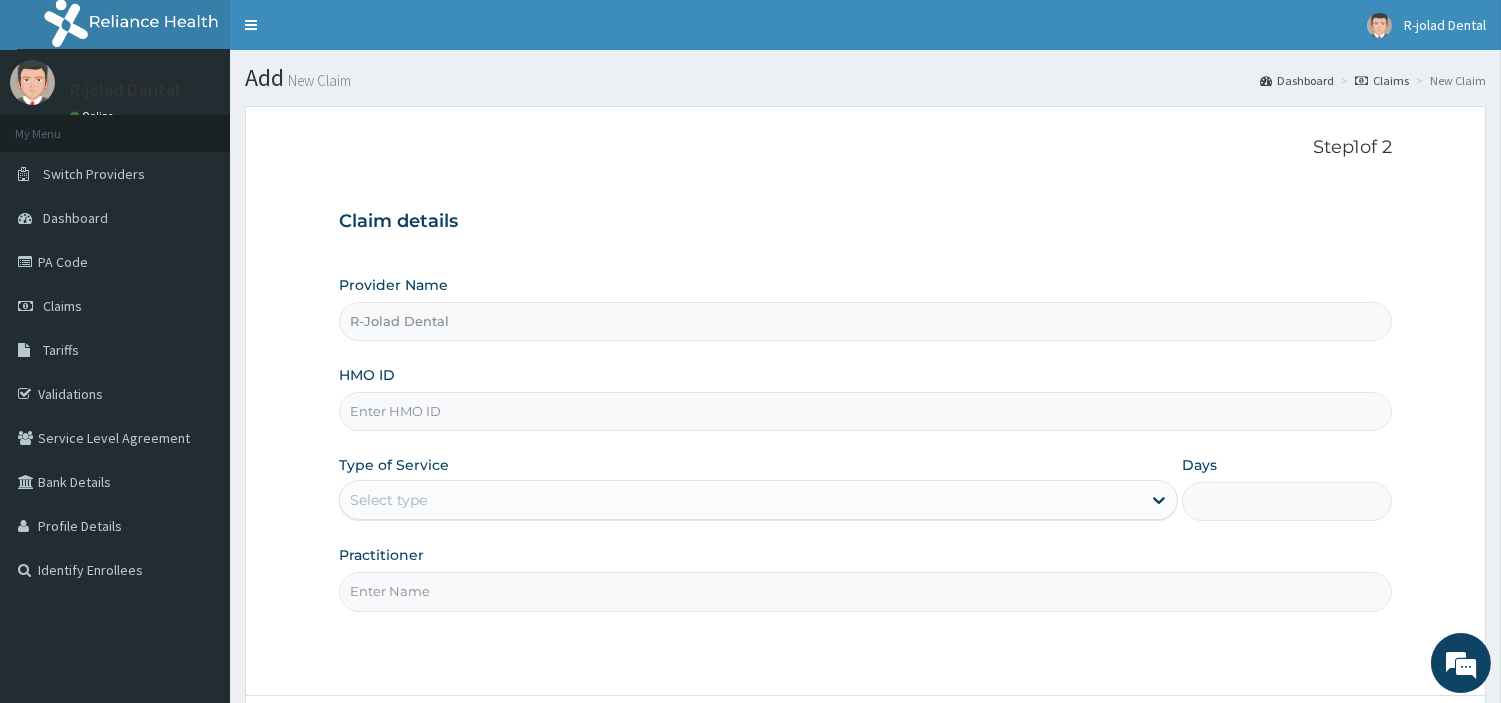 click on "HMO ID" at bounding box center [865, 411] 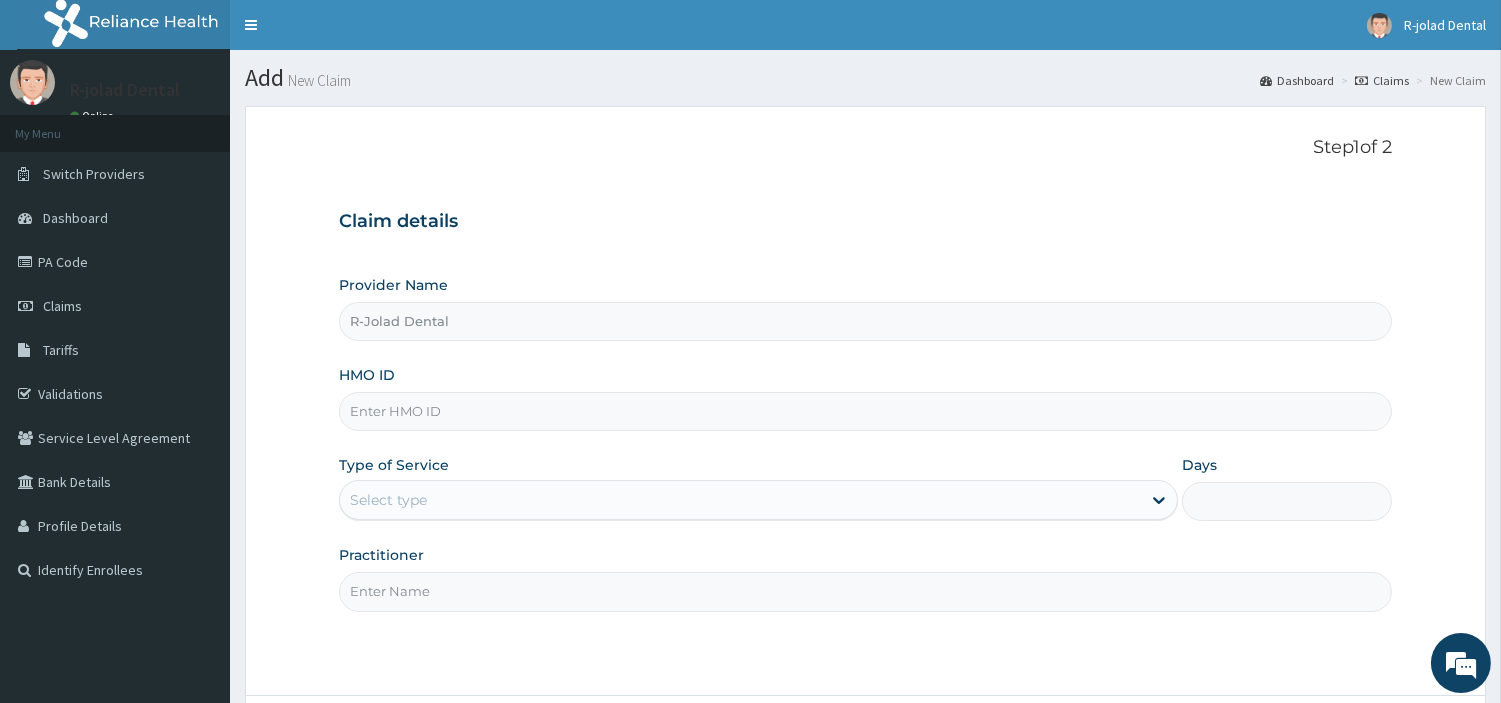 paste on "PRS/10283/C" 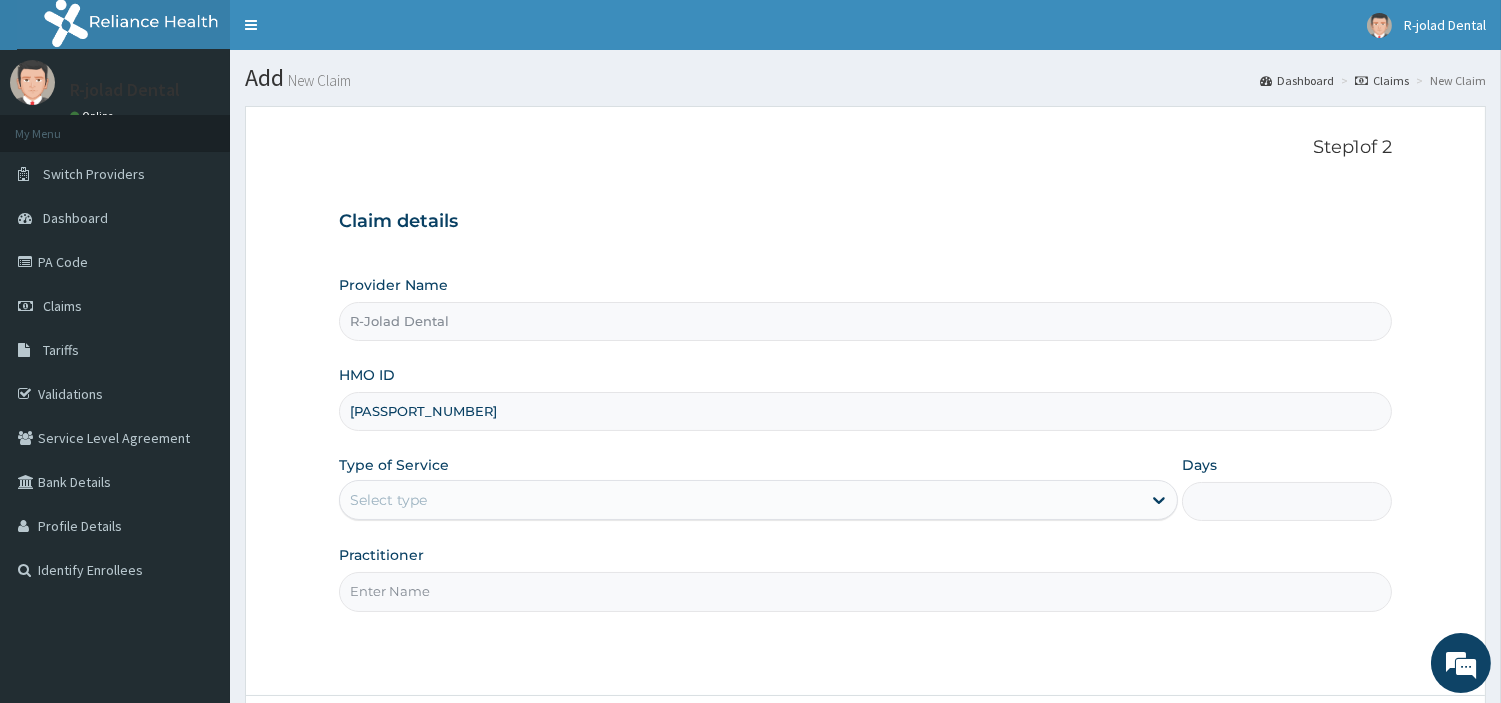 type on "PRS/10283/C" 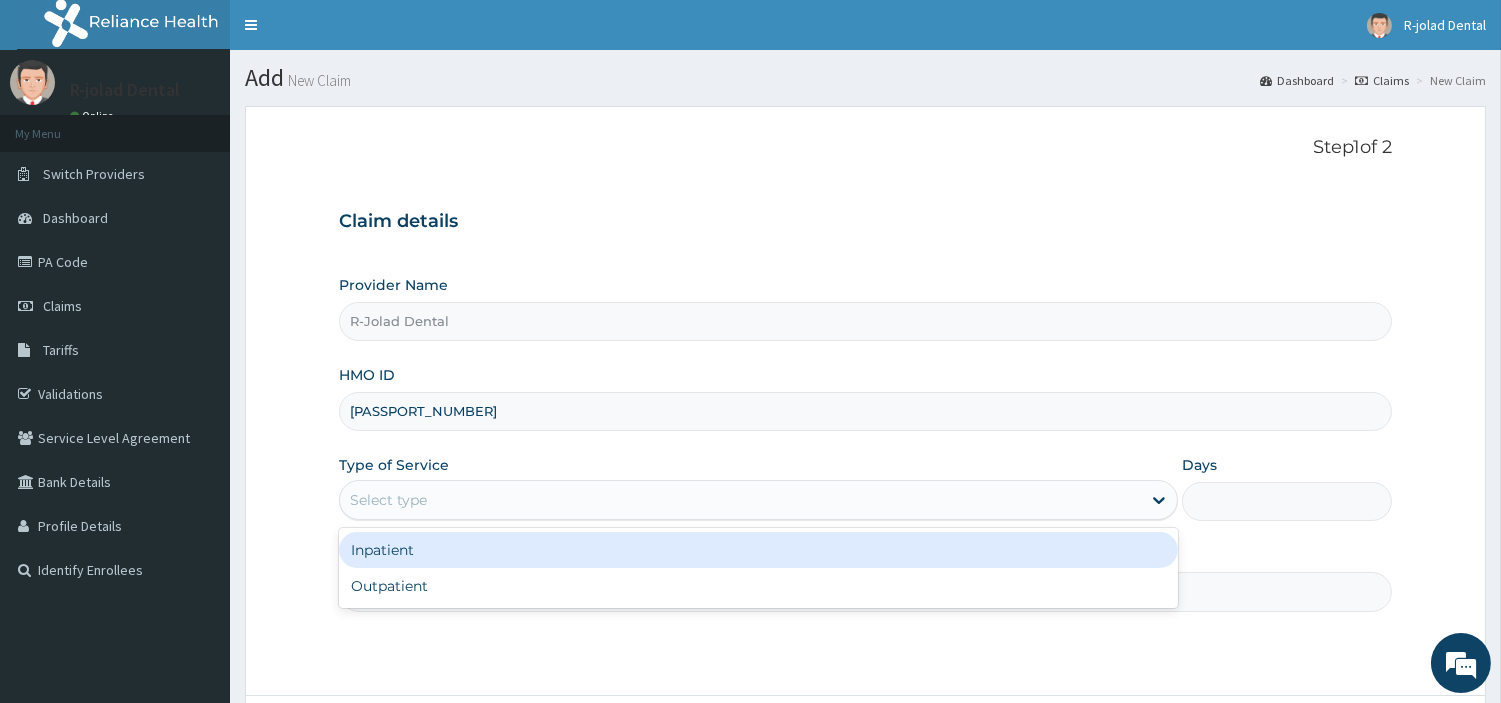drag, startPoint x: 454, startPoint y: 488, endPoint x: 436, endPoint y: 591, distance: 104.56099 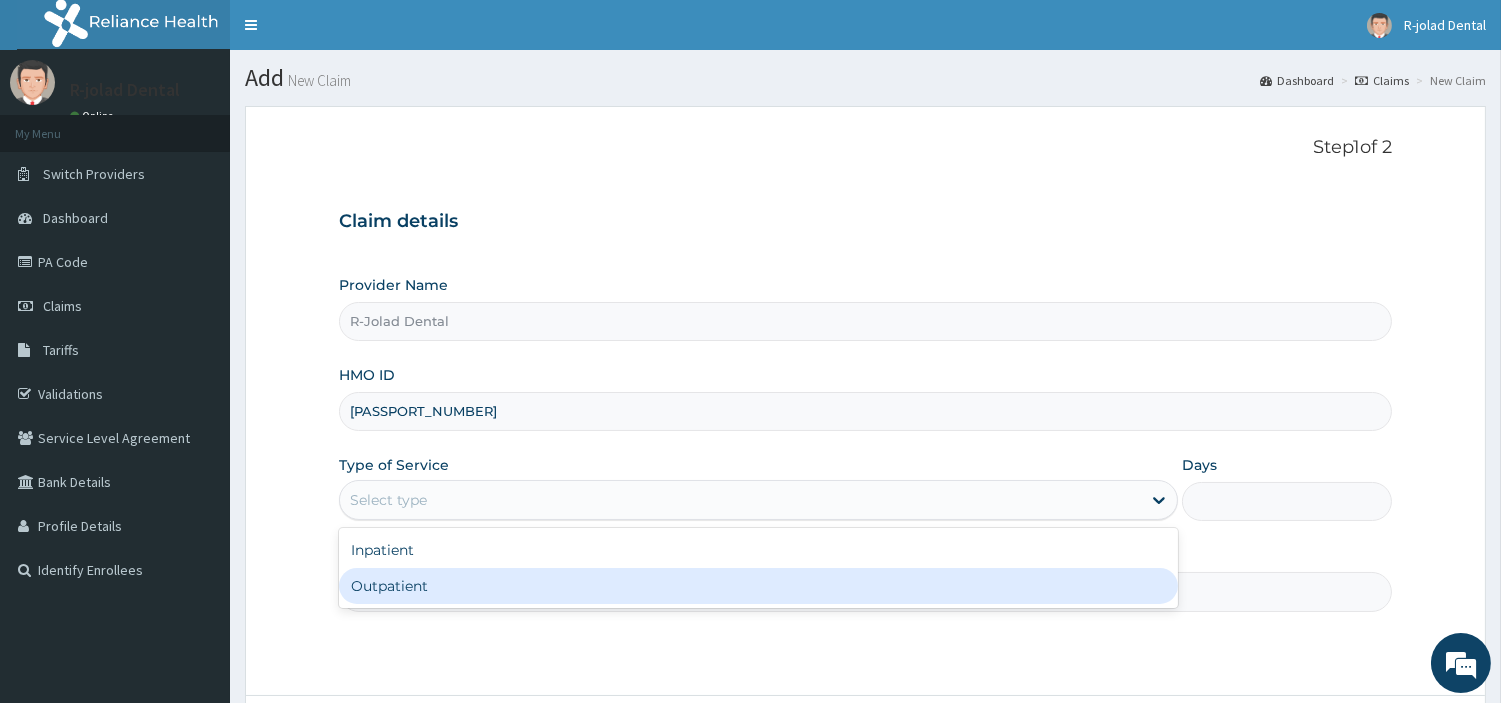 click on "Outpatient" at bounding box center [758, 586] 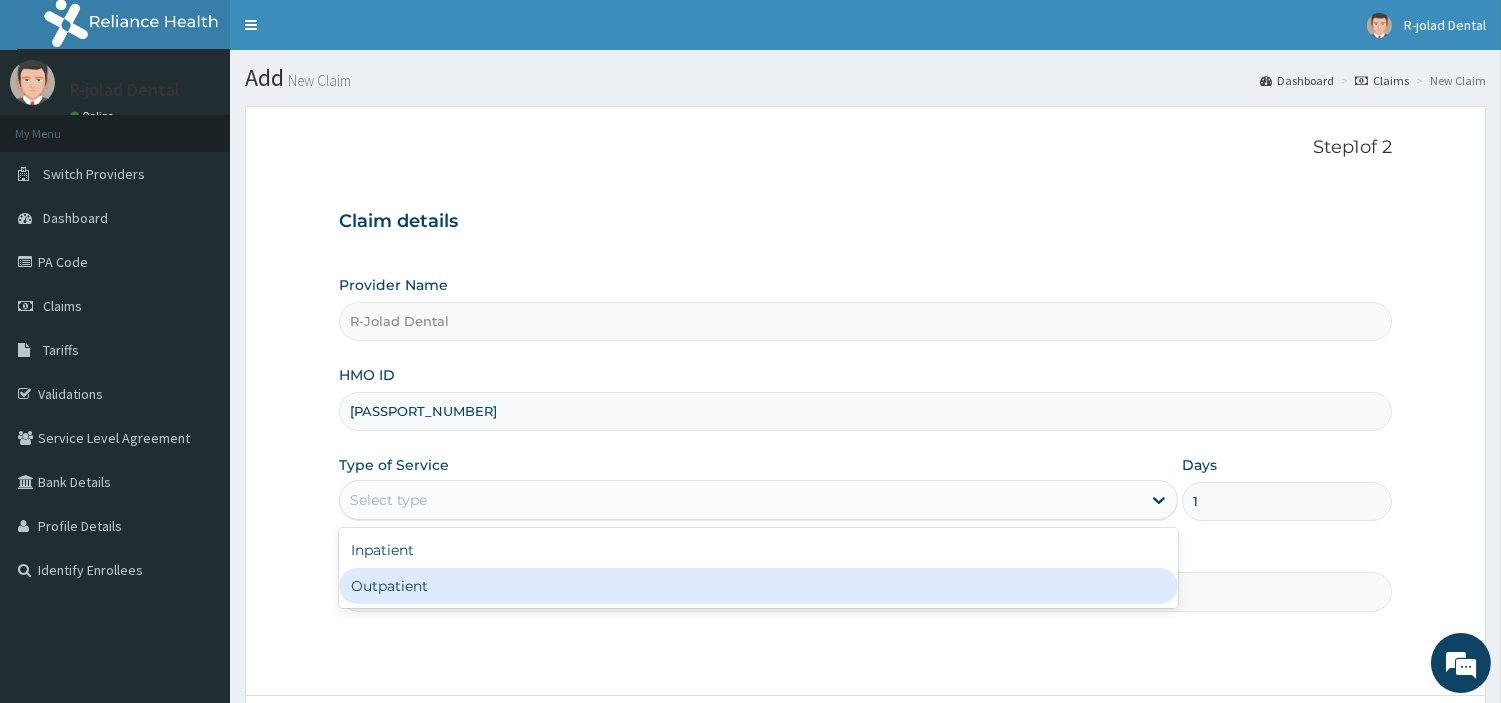 click on "Practitioner" at bounding box center [865, 591] 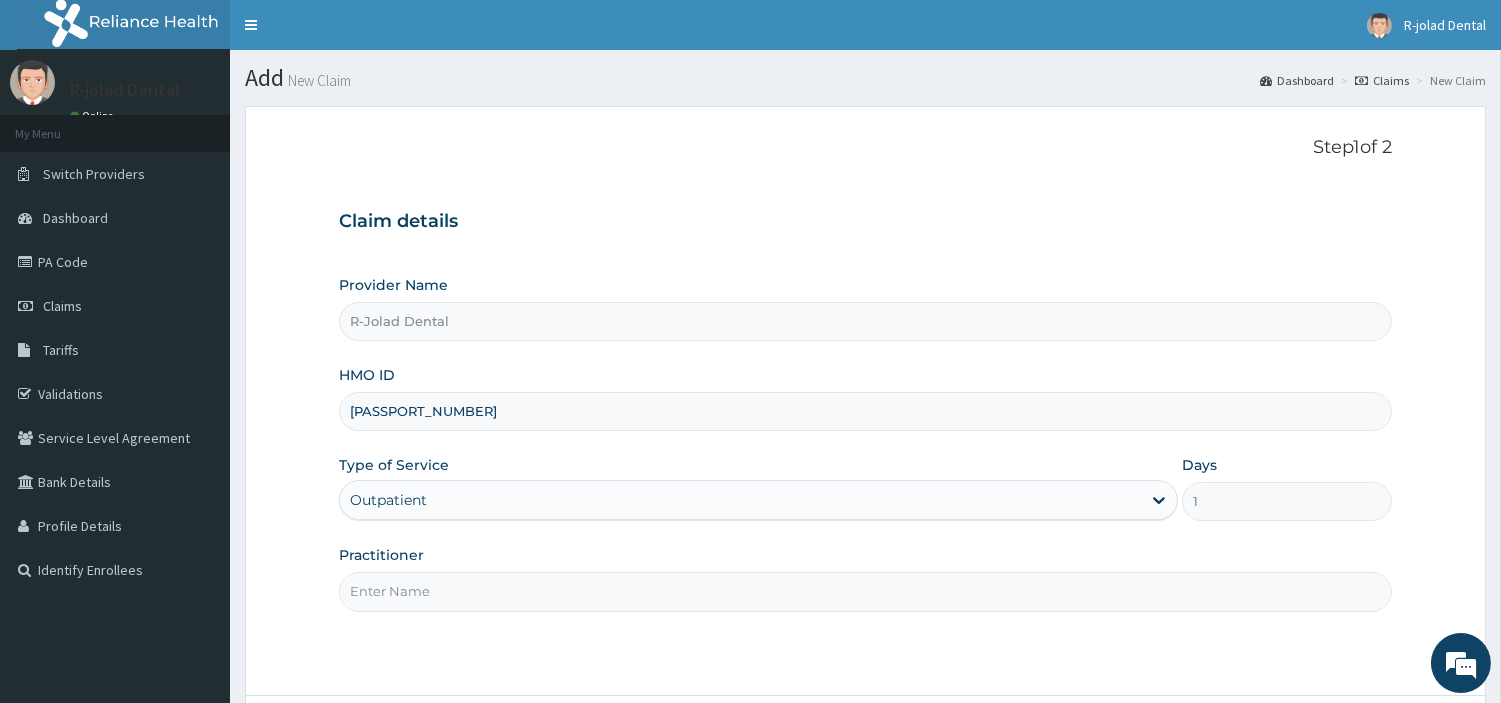 click on "Practitioner" at bounding box center [865, 591] 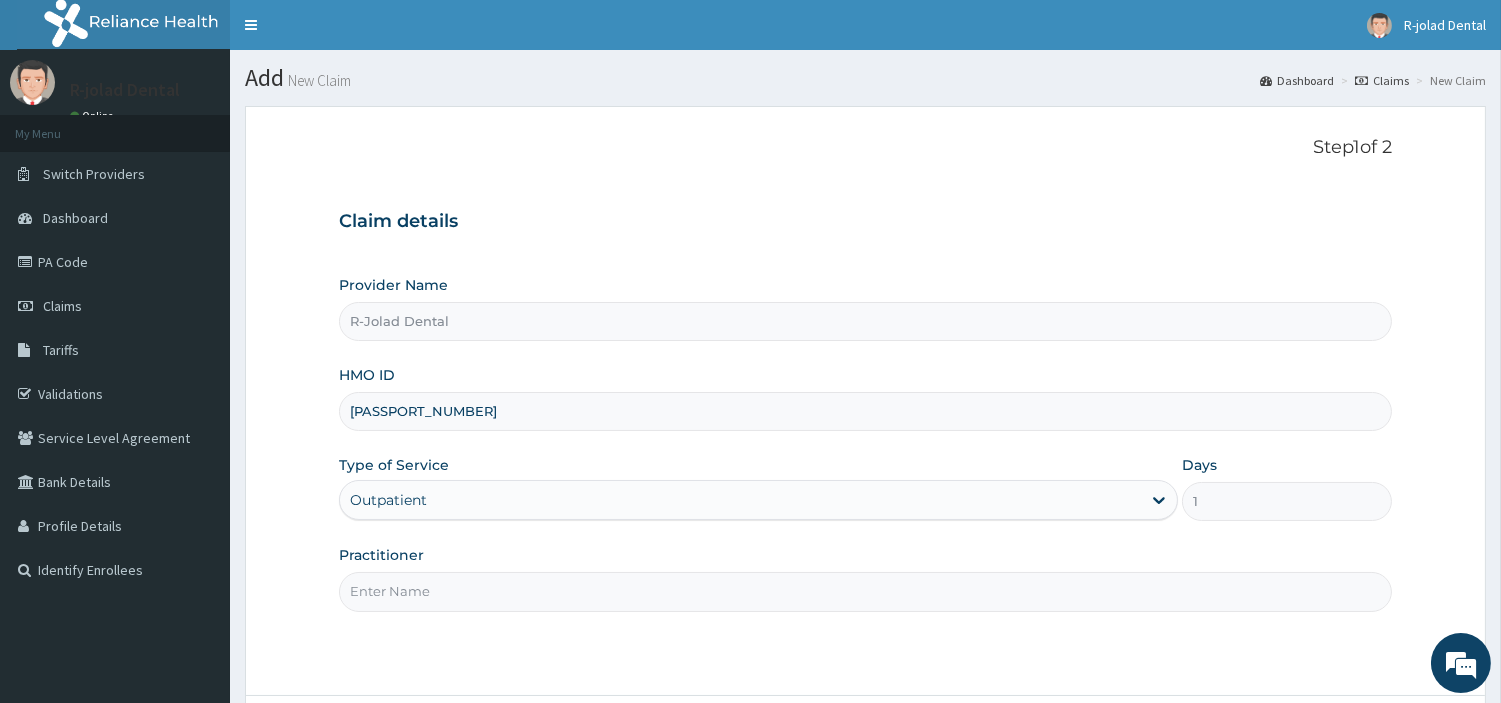 paste on "[FIRST] [LAST]" 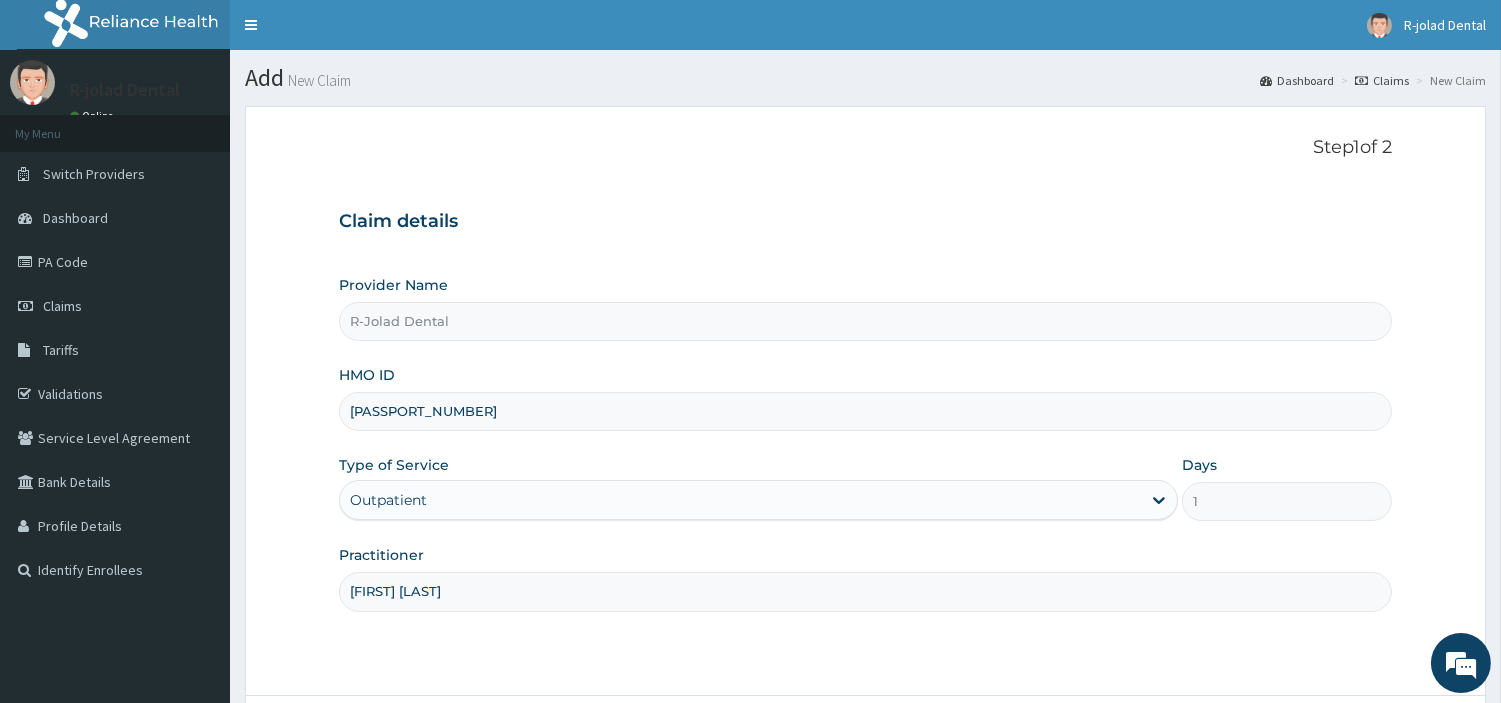 scroll, scrollTop: 172, scrollLeft: 0, axis: vertical 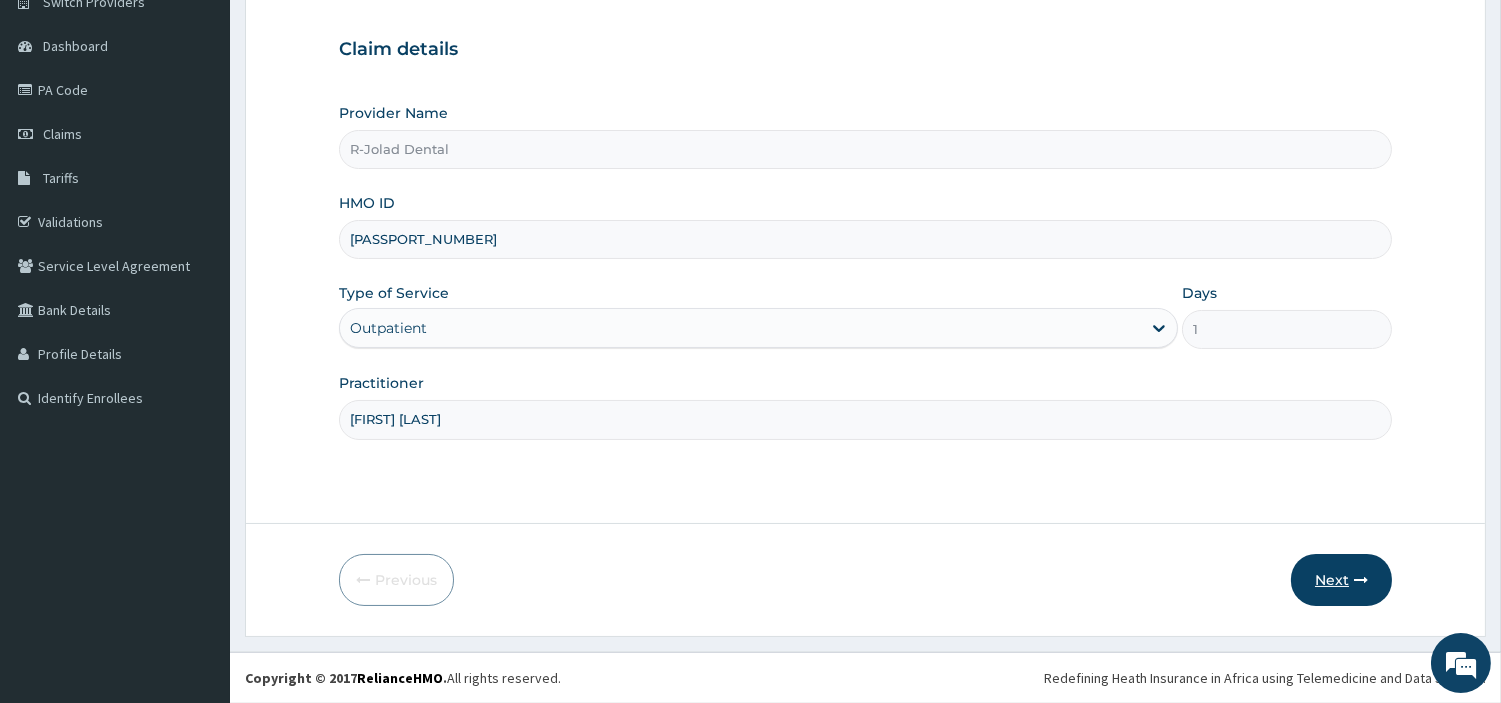 type on "[FIRST] [LAST]" 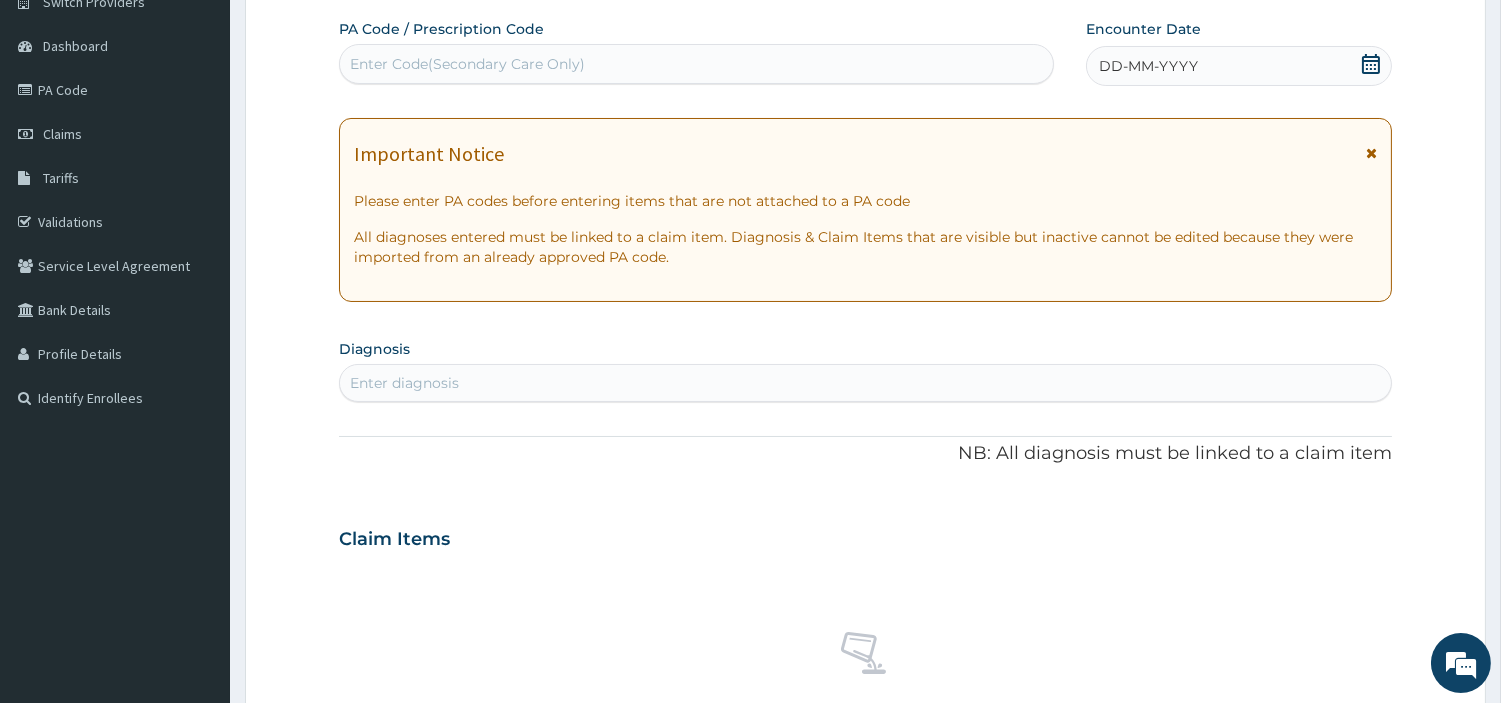 click on "Enter Code(Secondary Care Only)" at bounding box center [696, 64] 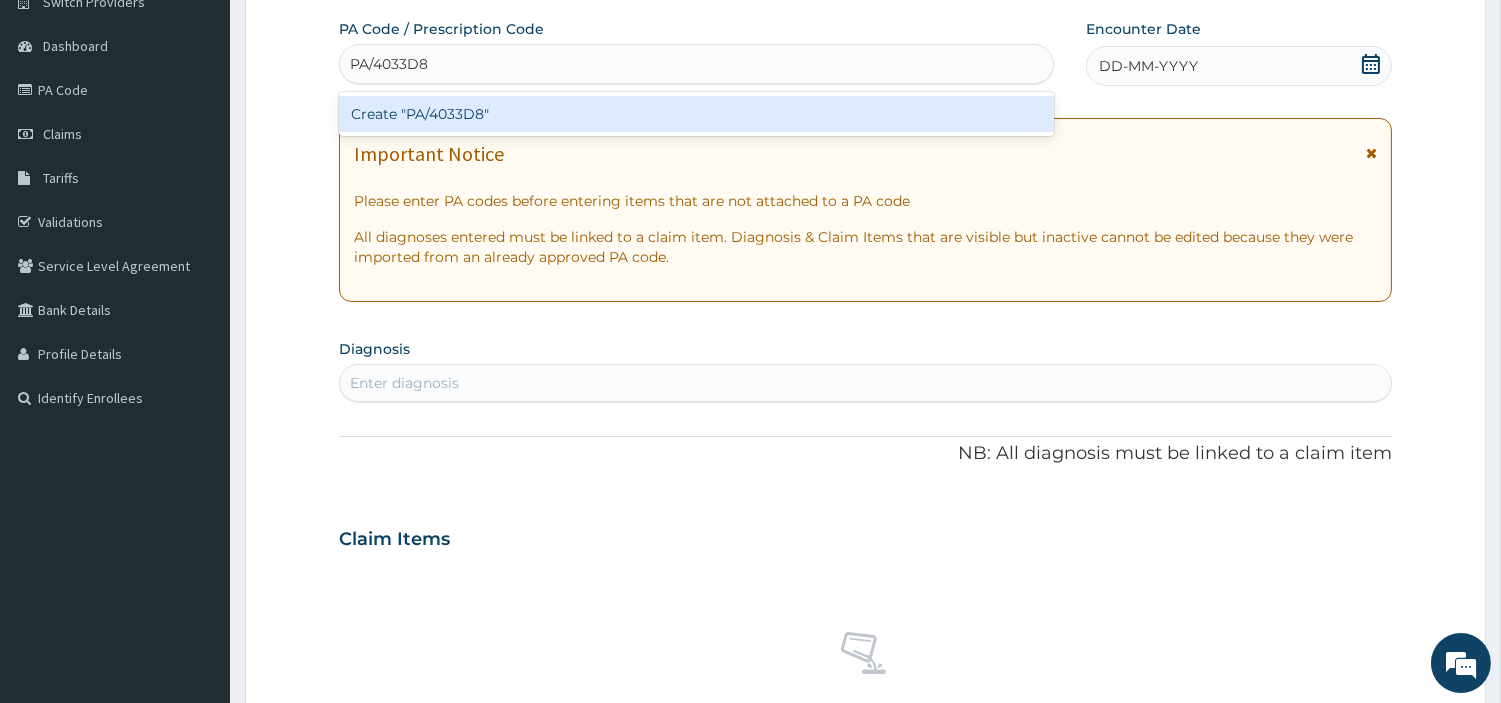 click on "Create "PA/4033D8"" at bounding box center (696, 114) 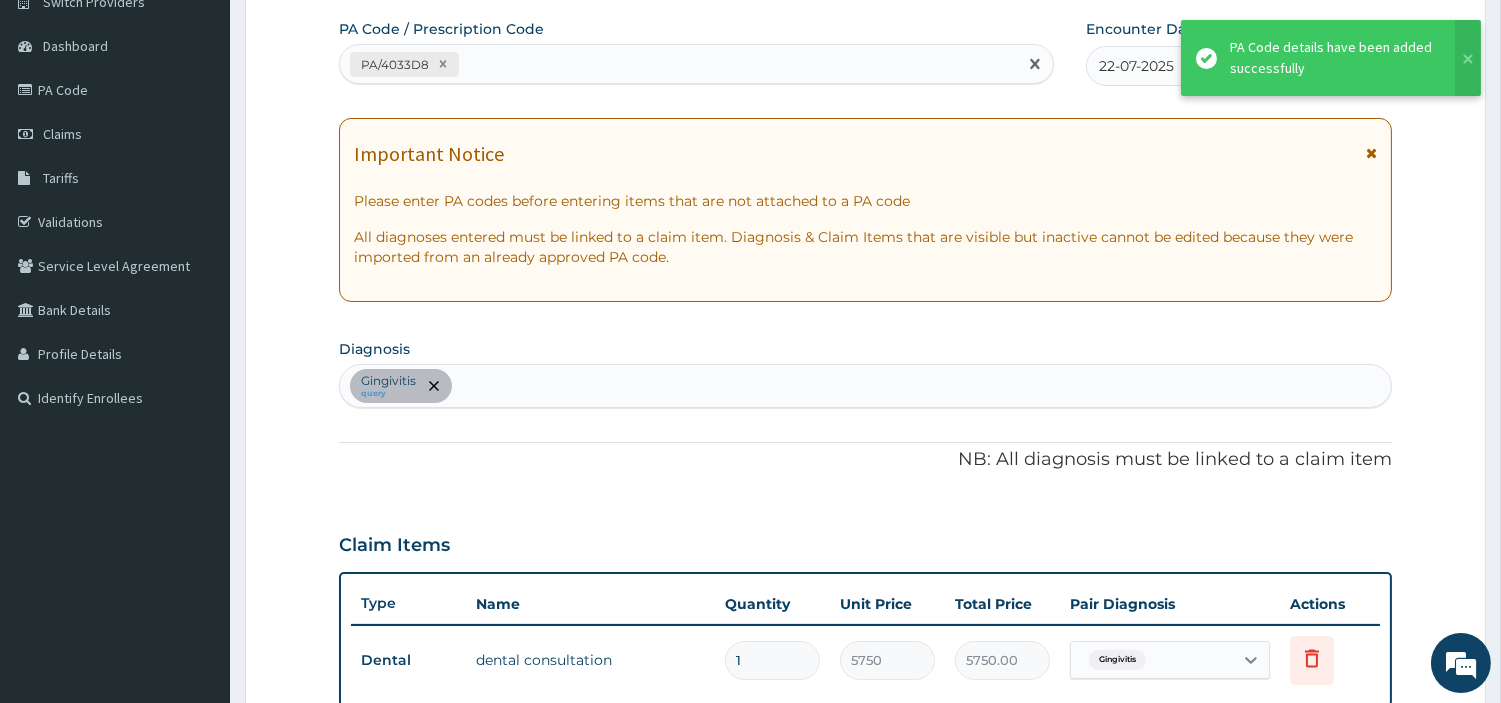 click on "PA/4033D8" at bounding box center (696, 64) 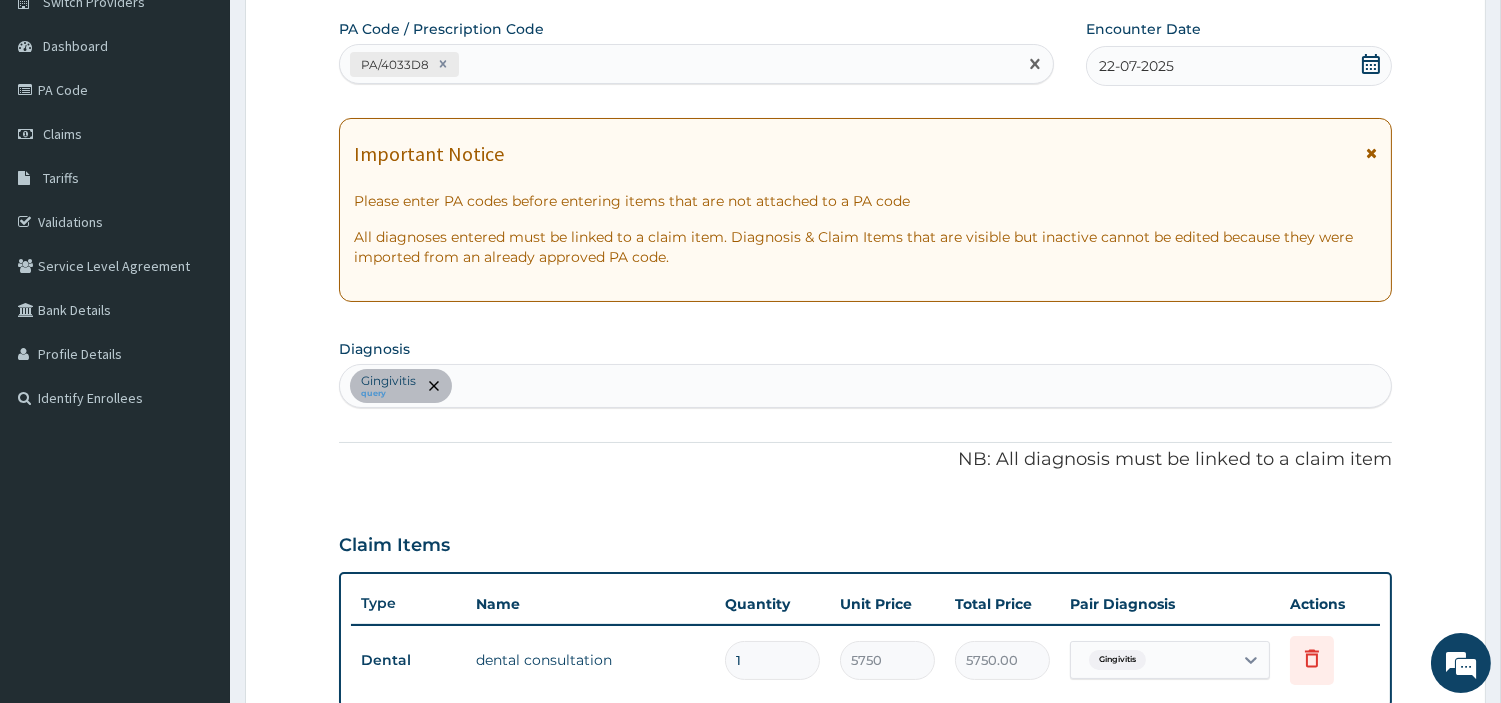 paste on "PA/E714E3" 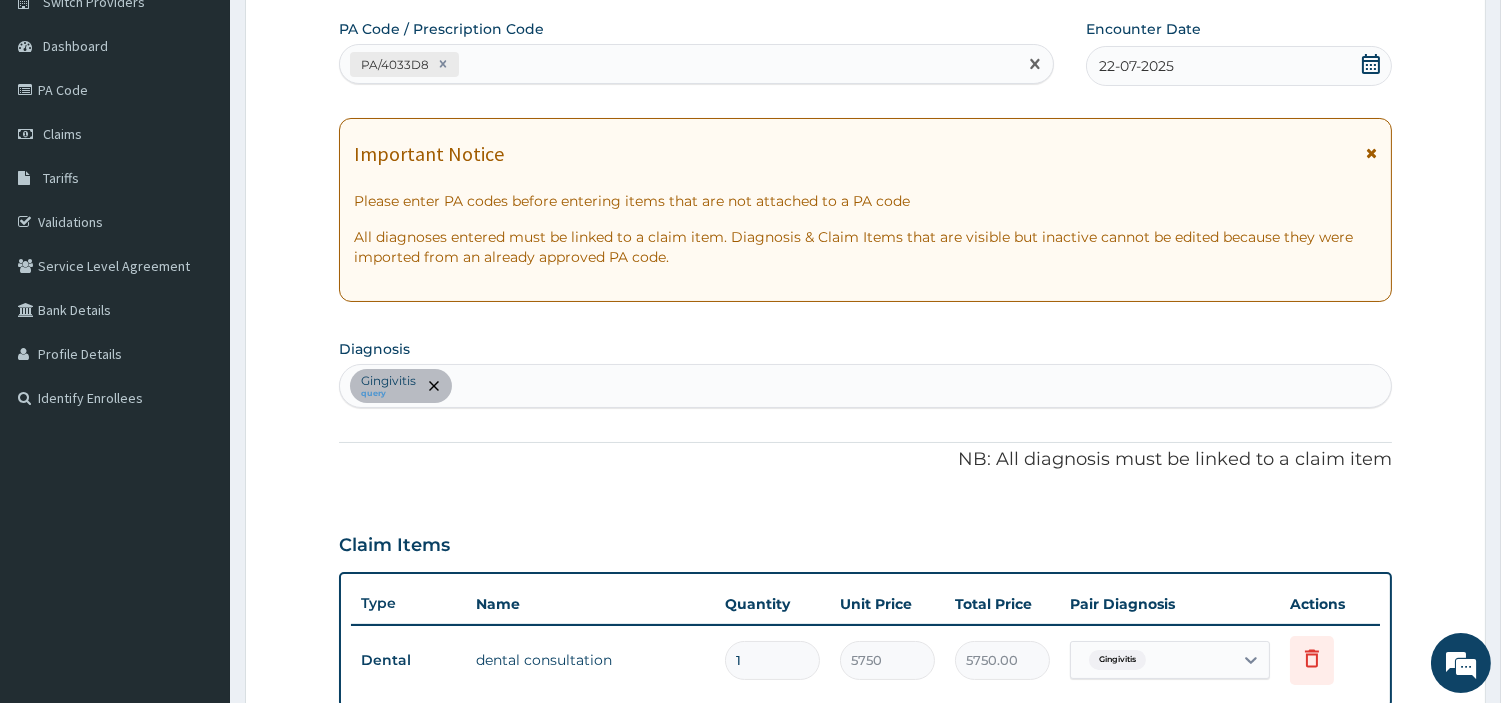 type on "PA/E714E3" 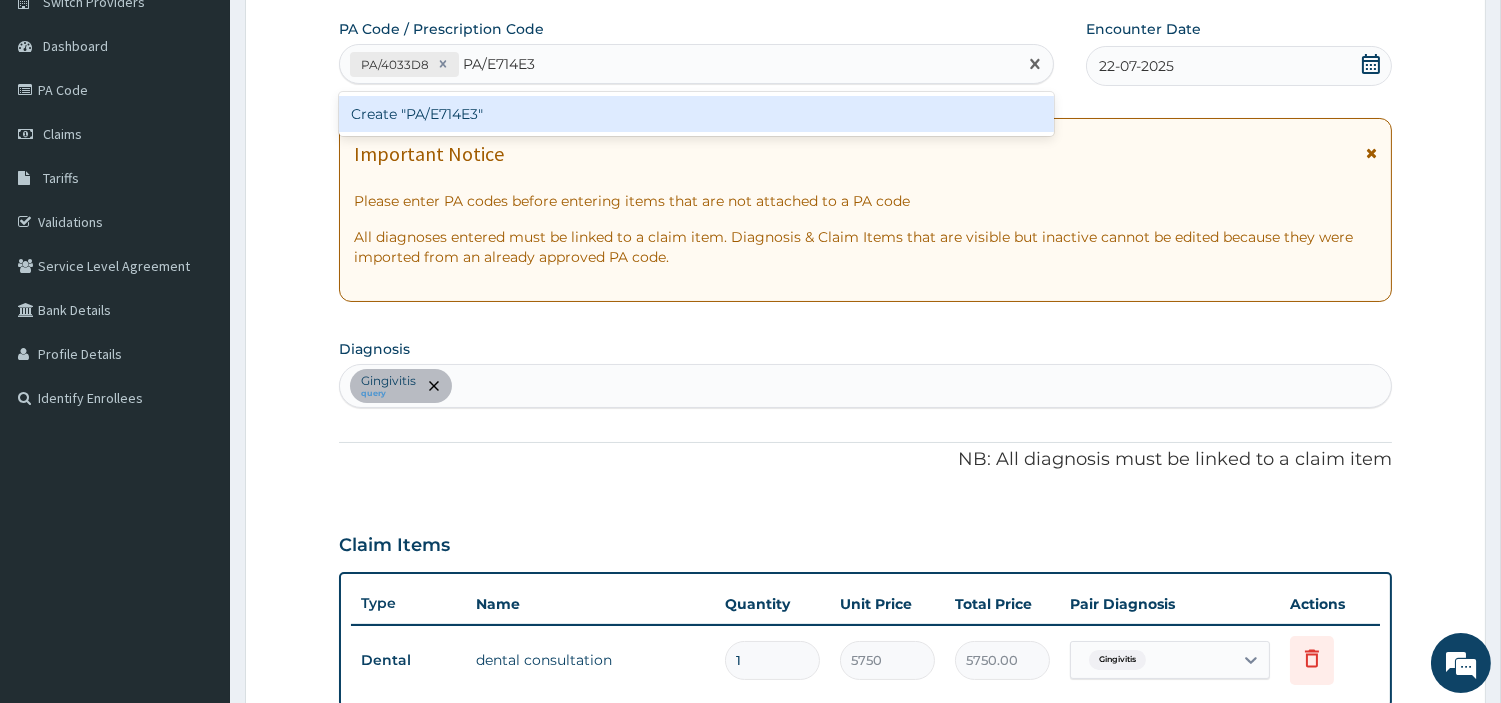 click on "Create "PA/E714E3"" at bounding box center (696, 114) 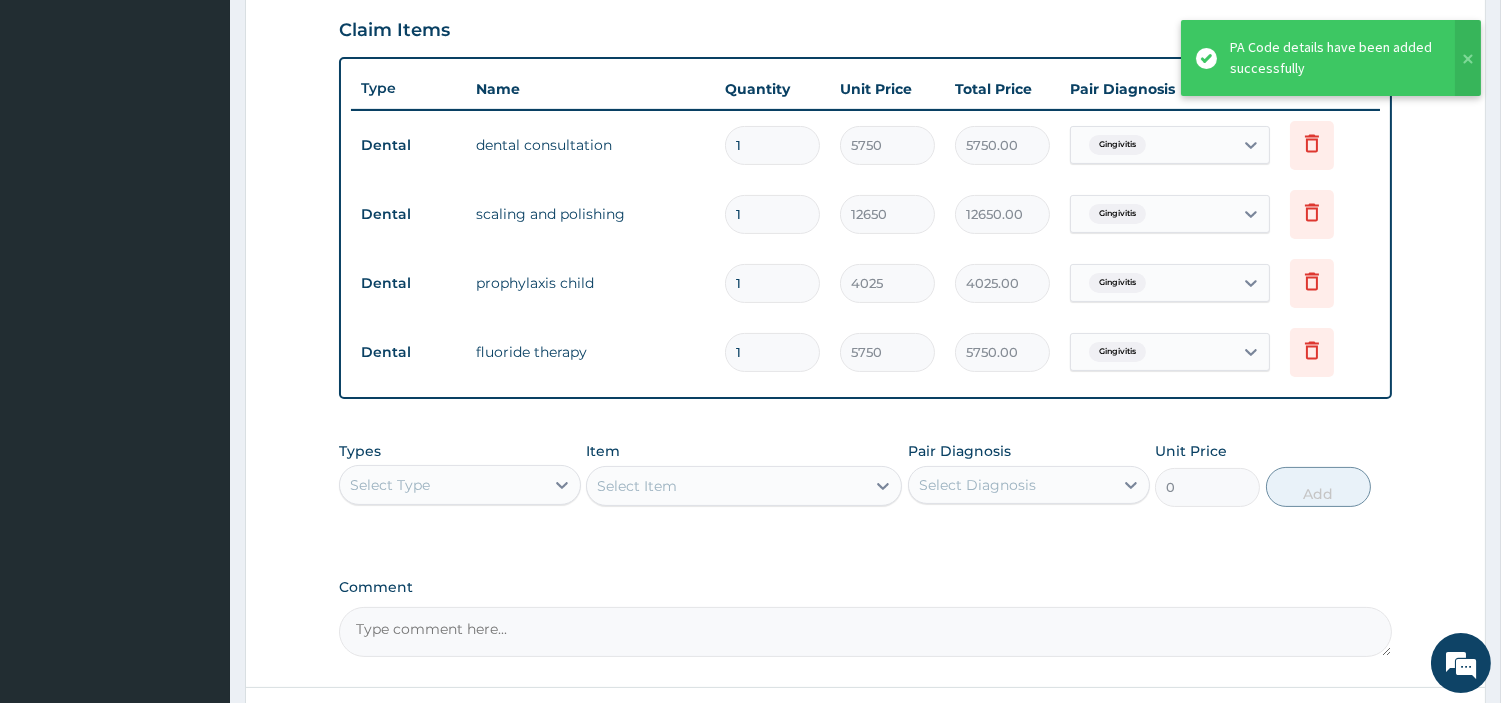 scroll, scrollTop: 851, scrollLeft: 0, axis: vertical 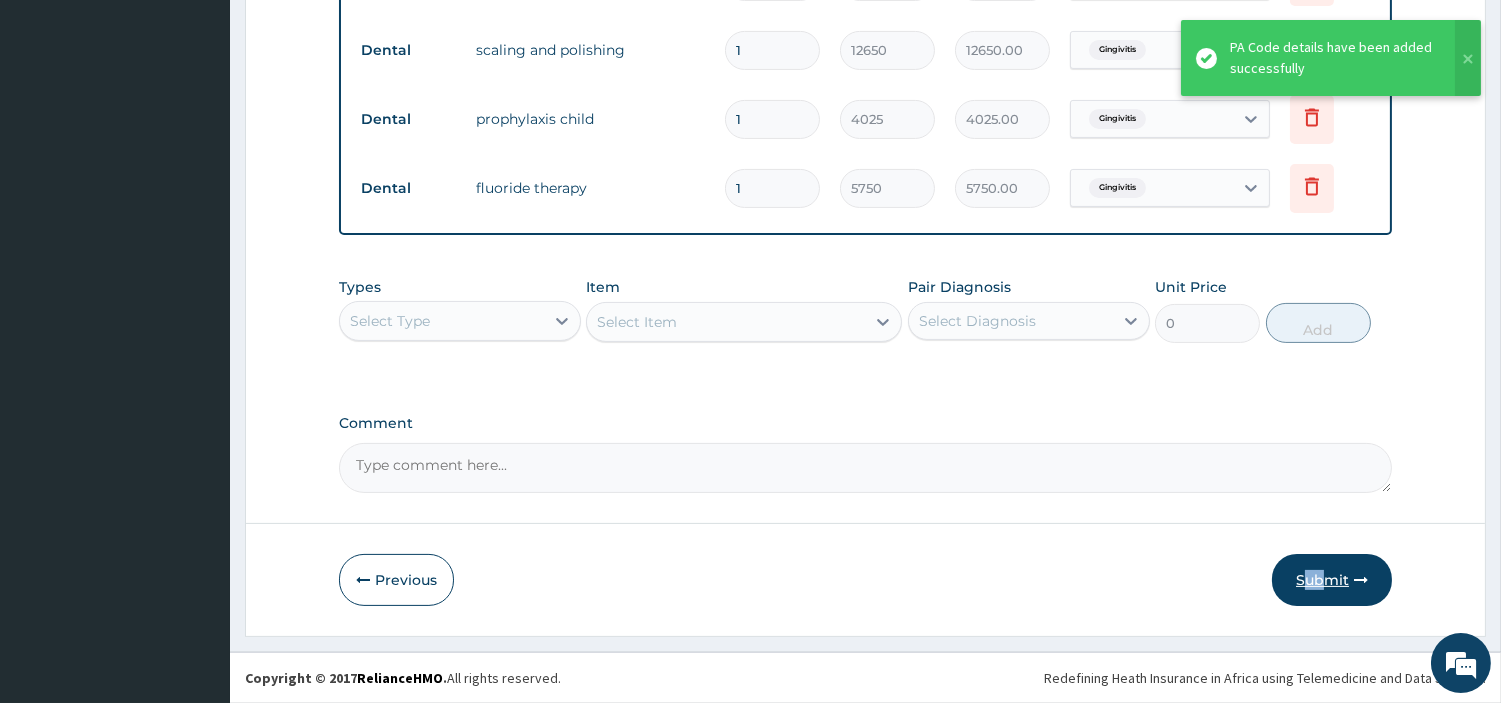 drag, startPoint x: 1321, startPoint y: 610, endPoint x: 1310, endPoint y: 577, distance: 34.785053 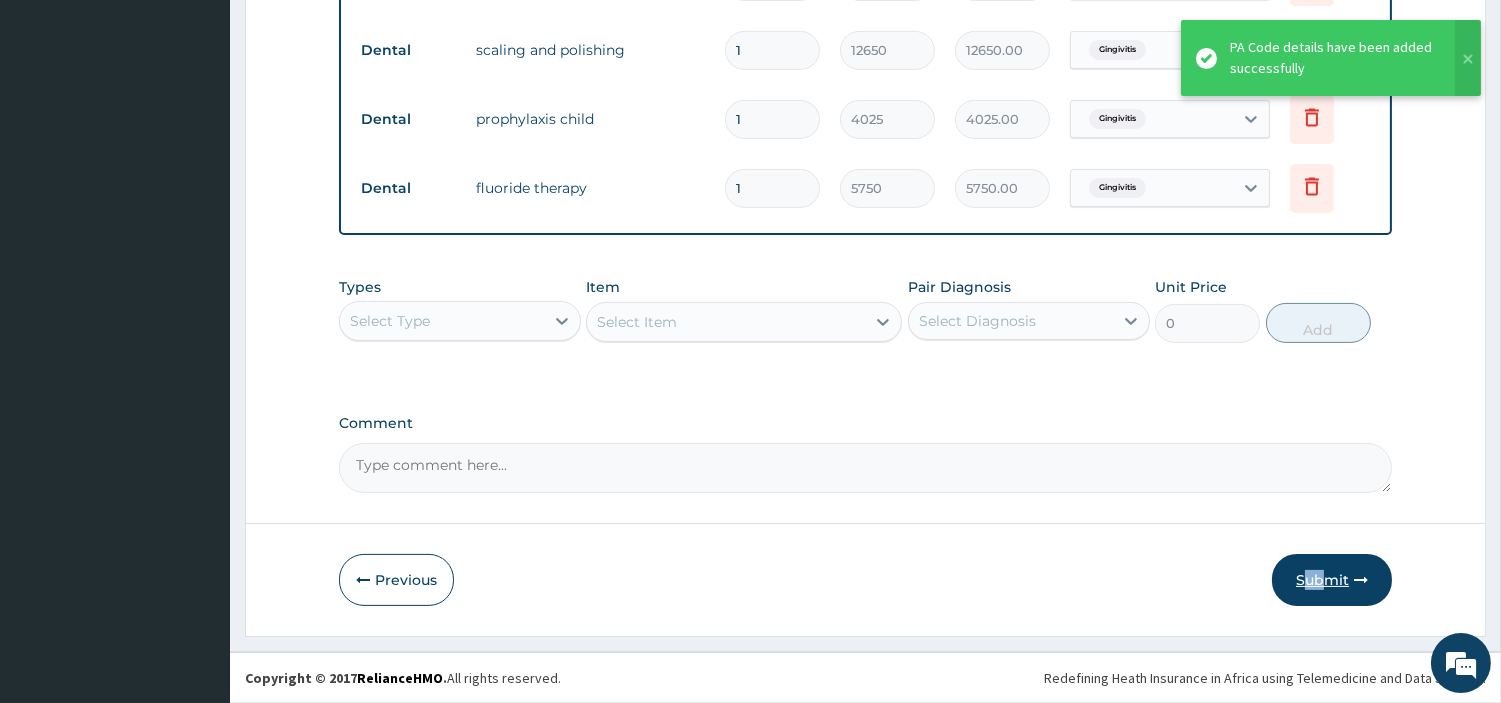 click on "Step  2  of 2 PA Code / Prescription Code PA/4033D8 PA/E714E3 Encounter Date 22-07-2025 Important Notice Please enter PA codes before entering items that are not attached to a PA code   All diagnoses entered must be linked to a claim item. Diagnosis & Claim Items that are visible but inactive cannot be edited because they were imported from an already approved PA code. Diagnosis Gingivitis query NB: All diagnosis must be linked to a claim item Claim Items Type Name Quantity Unit Price Total Price Pair Diagnosis Actions Dental dental consultation 1 5750 5750.00 Gingivitis Delete Dental scaling and polishing 1 12650 12650.00 Gingivitis Delete Dental prophylaxis child 1 4025 4025.00 Gingivitis Delete Dental fluoride therapy 1 5750 5750.00 Gingivitis Delete Types Select Type Item Select Item Pair Diagnosis Select Diagnosis Unit Price 0 Add Comment     Previous   Submit" at bounding box center (865, -55) 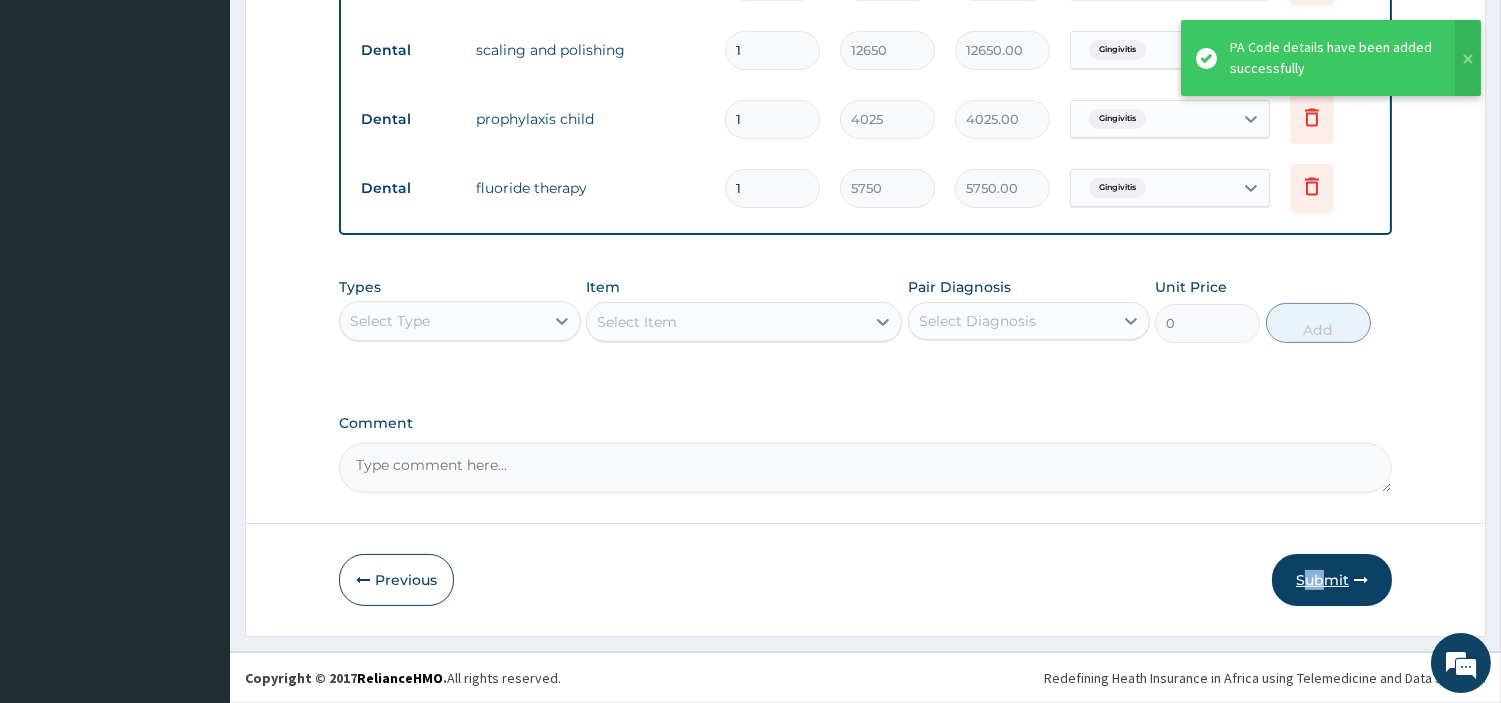 scroll, scrollTop: 66, scrollLeft: 0, axis: vertical 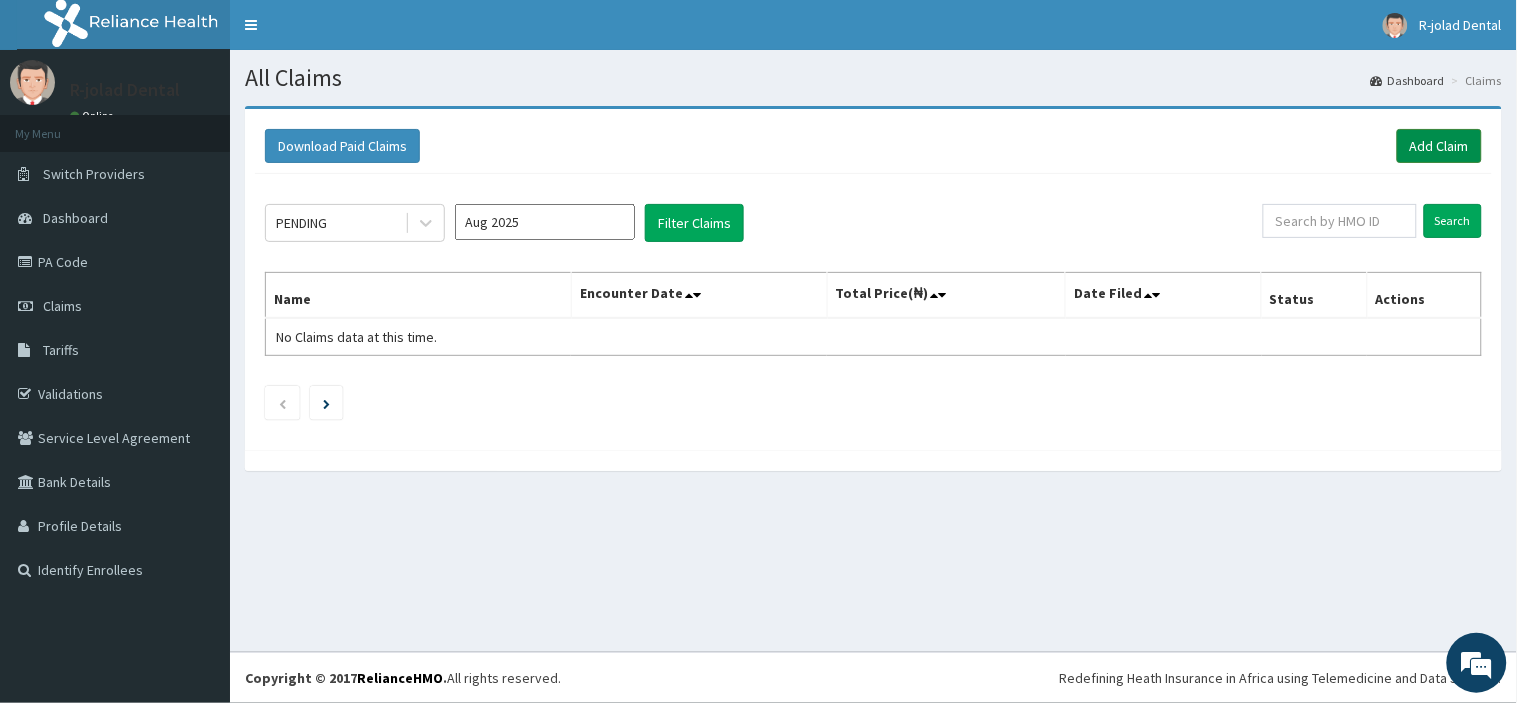 click on "Add Claim" at bounding box center (1439, 146) 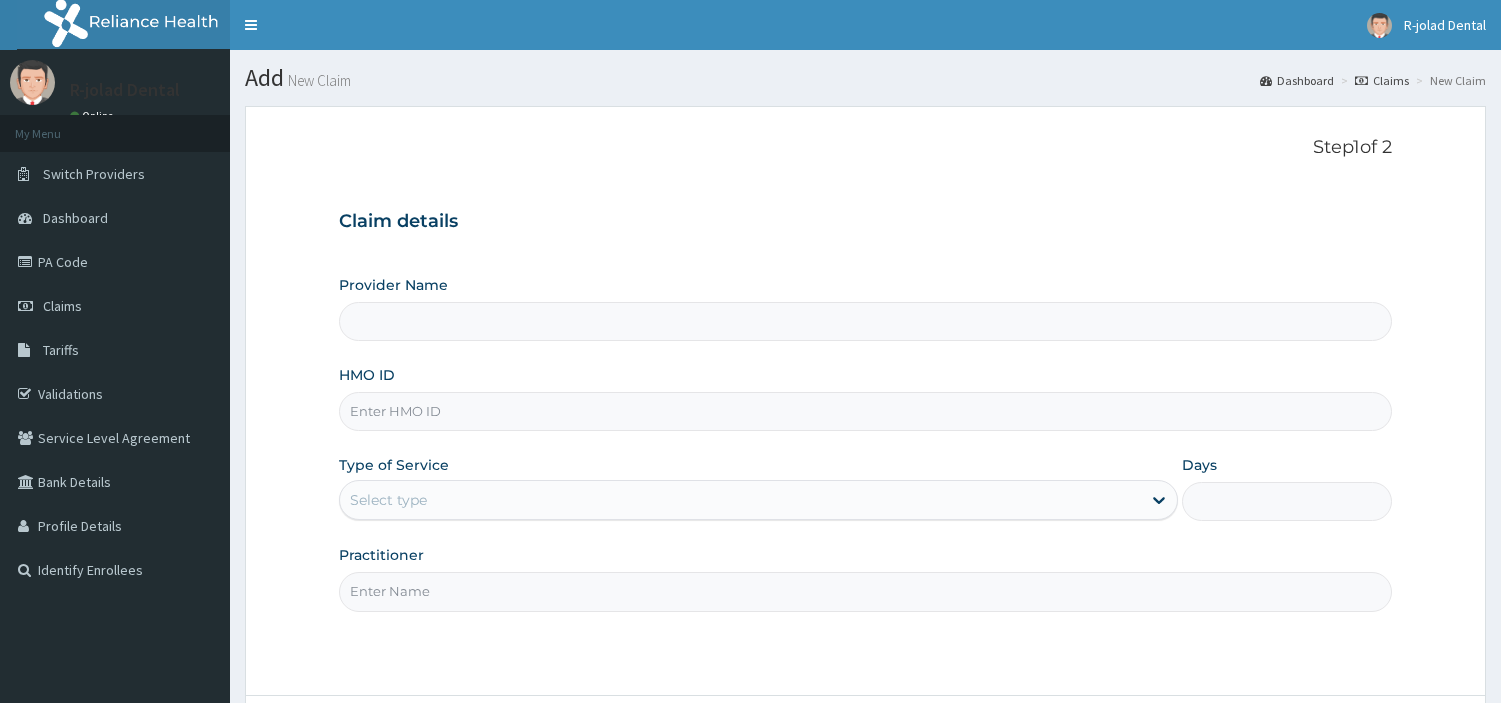 type on "R-Jolad Dental" 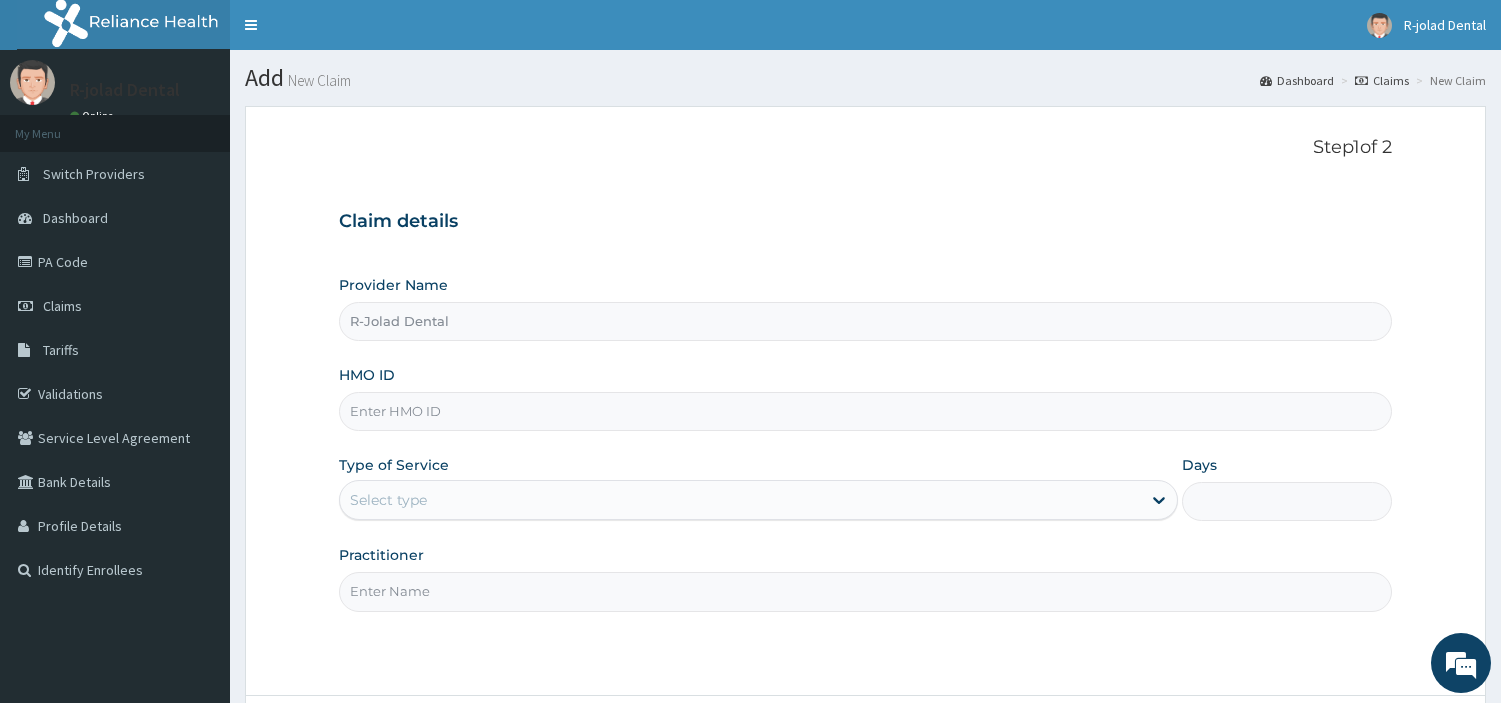 scroll, scrollTop: 0, scrollLeft: 0, axis: both 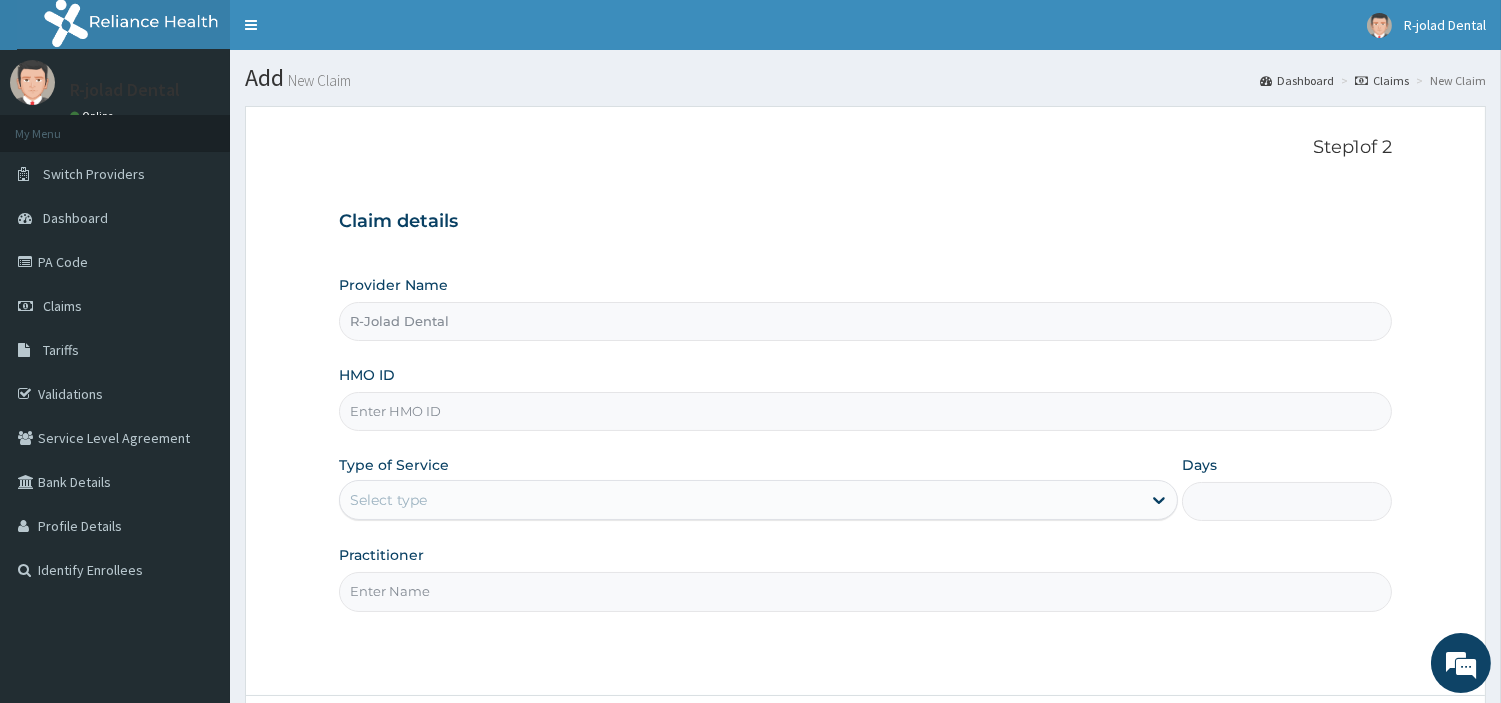 click on "HMO ID" at bounding box center (865, 411) 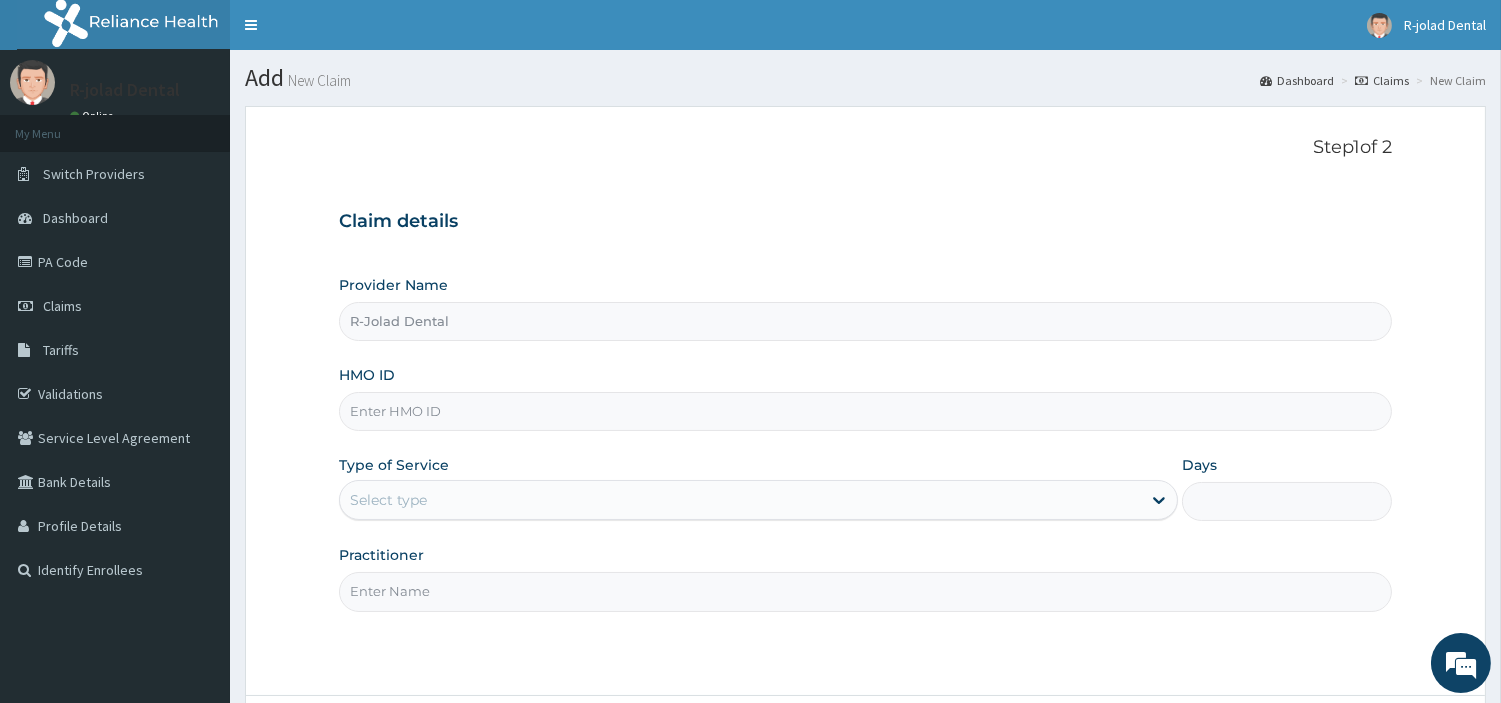 paste on "tax/10240/a" 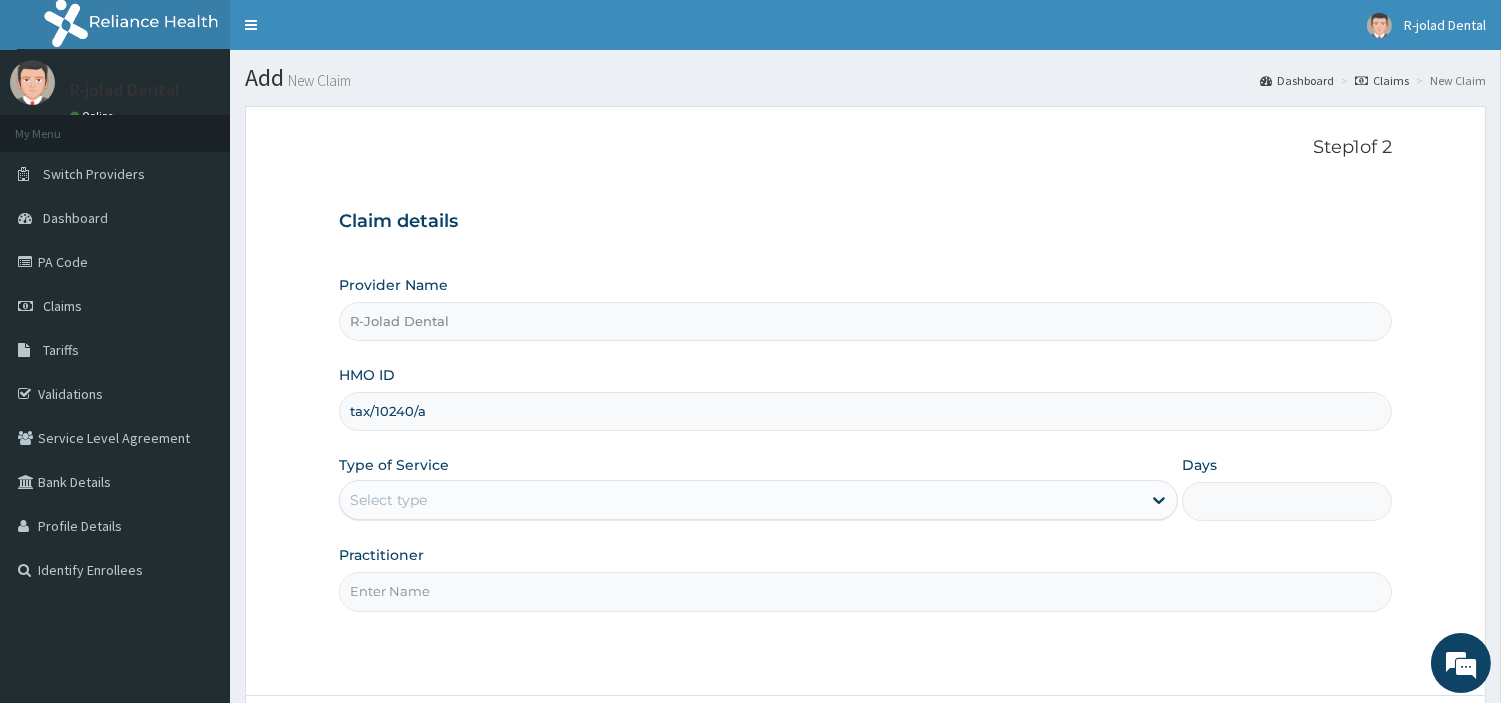 type on "tax/10240/a" 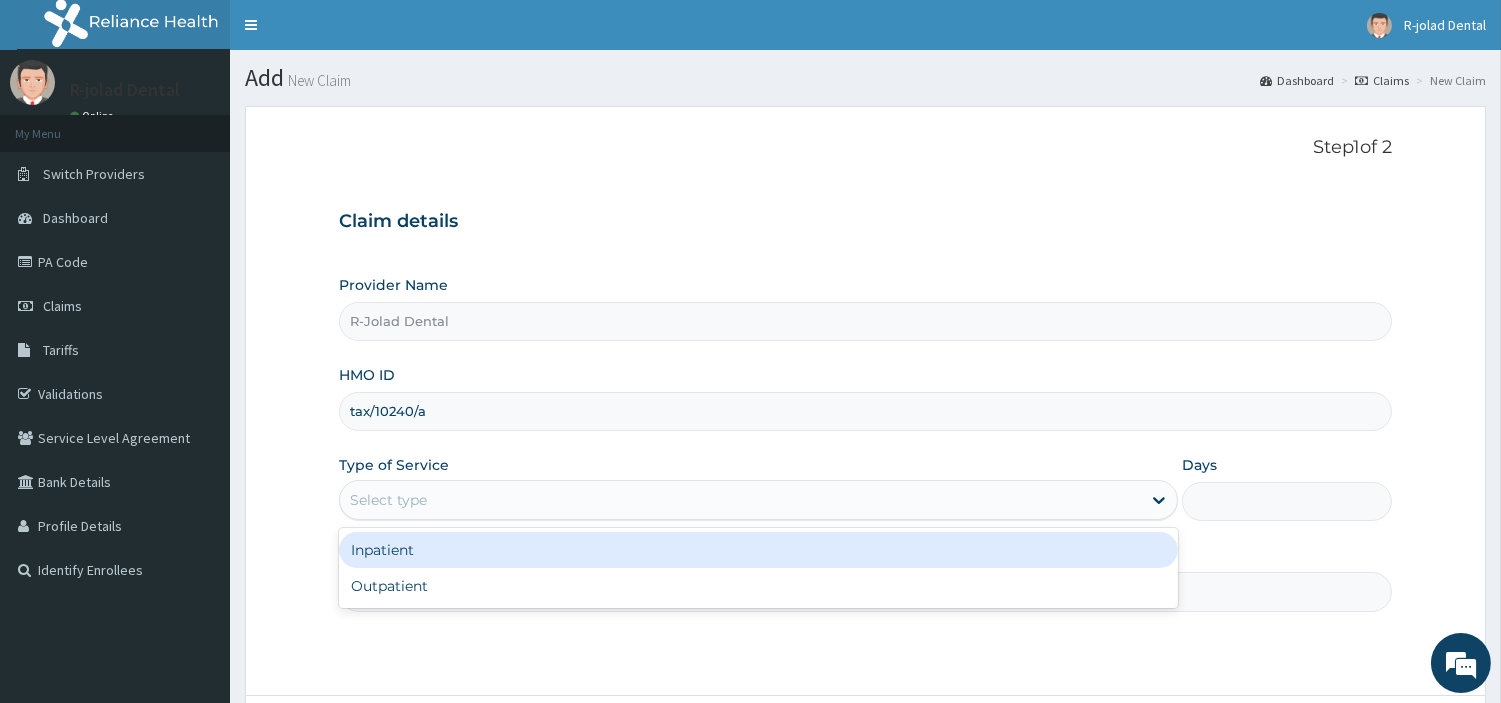 click on "Select type" at bounding box center (740, 500) 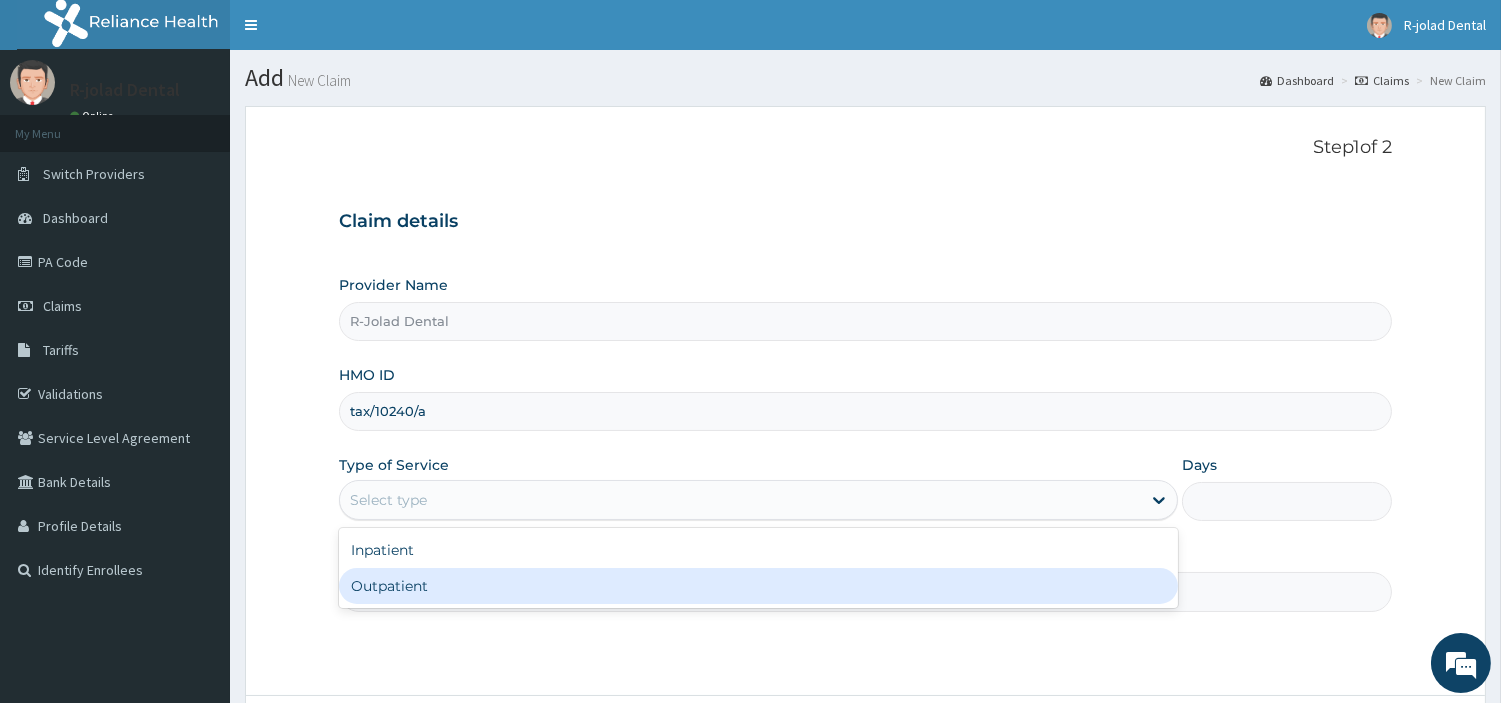 click on "Outpatient" at bounding box center [758, 586] 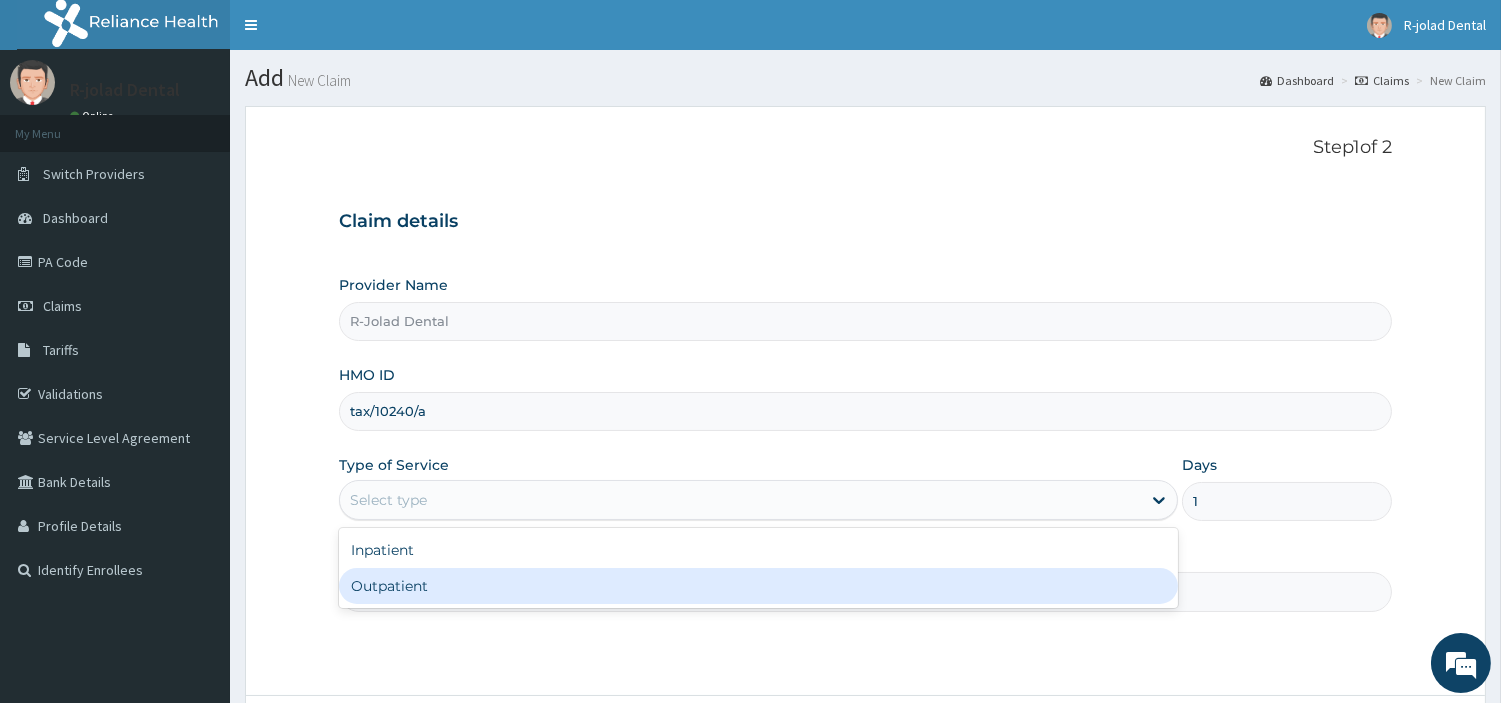 click on "Practitioner" at bounding box center (865, 591) 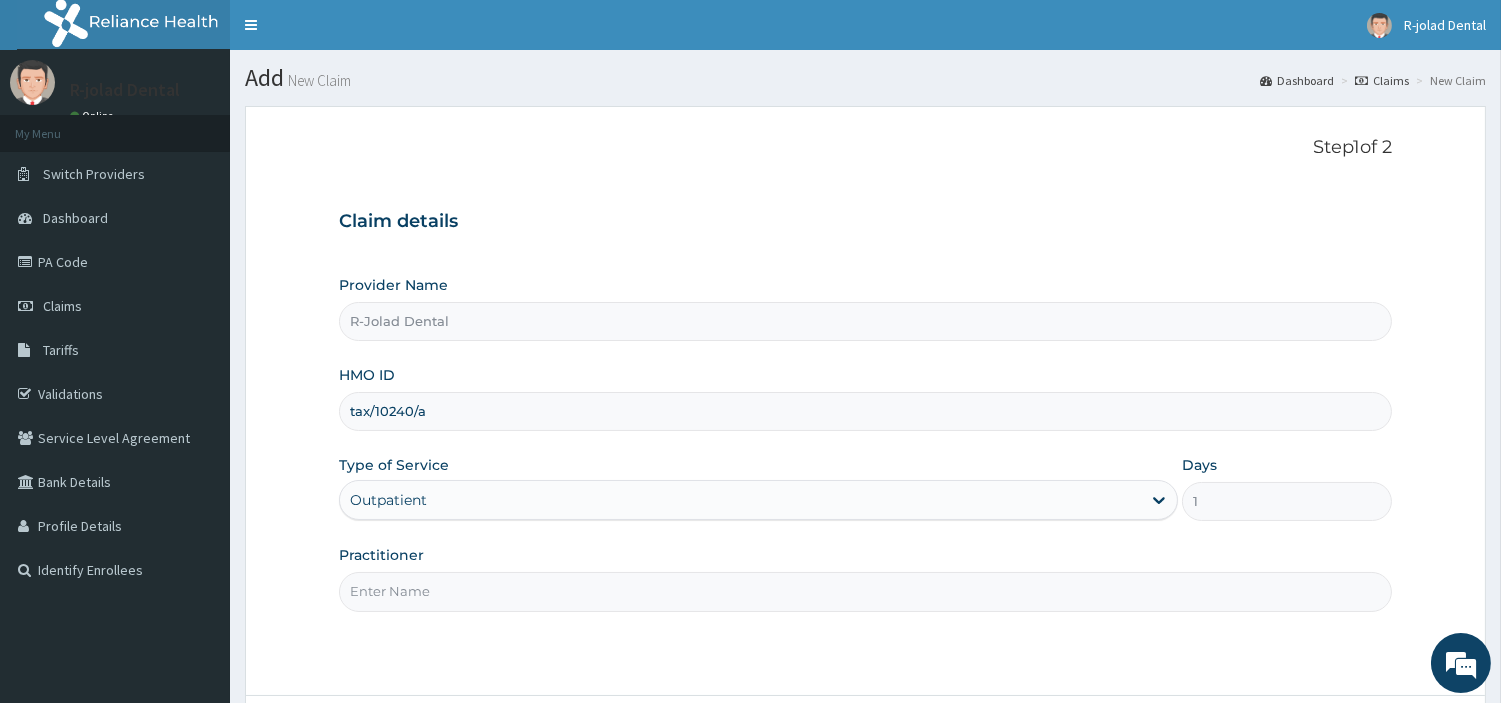 paste on "Philip Mumuni" 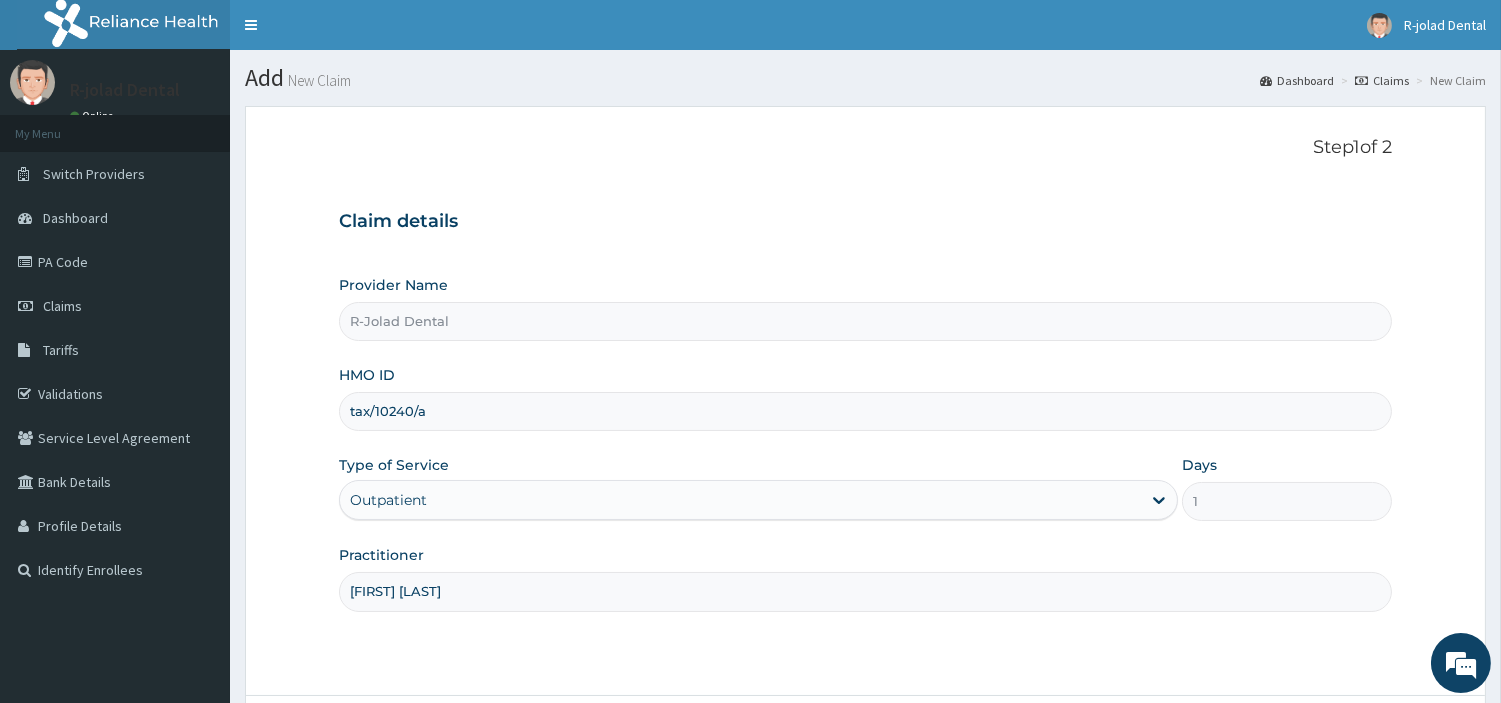scroll, scrollTop: 172, scrollLeft: 0, axis: vertical 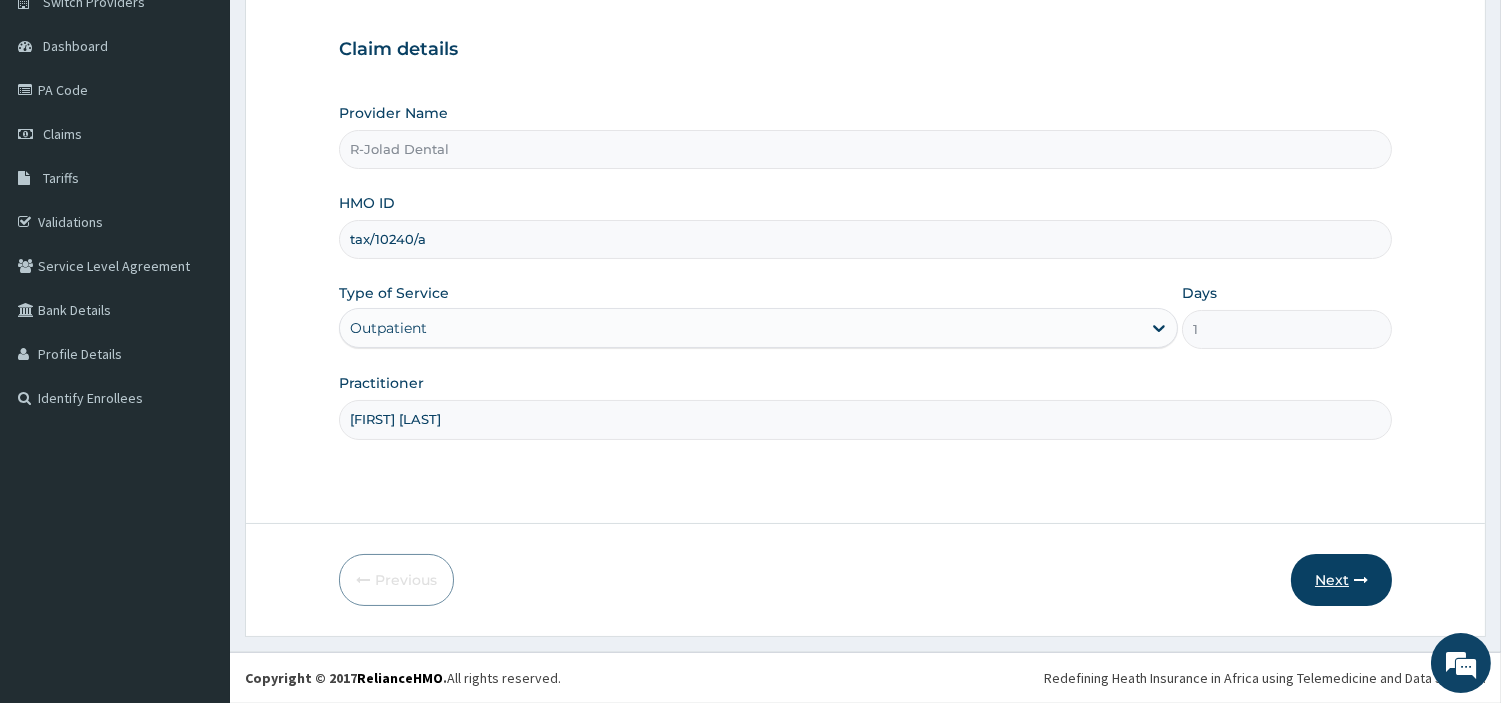 type on "Philip Mumuni" 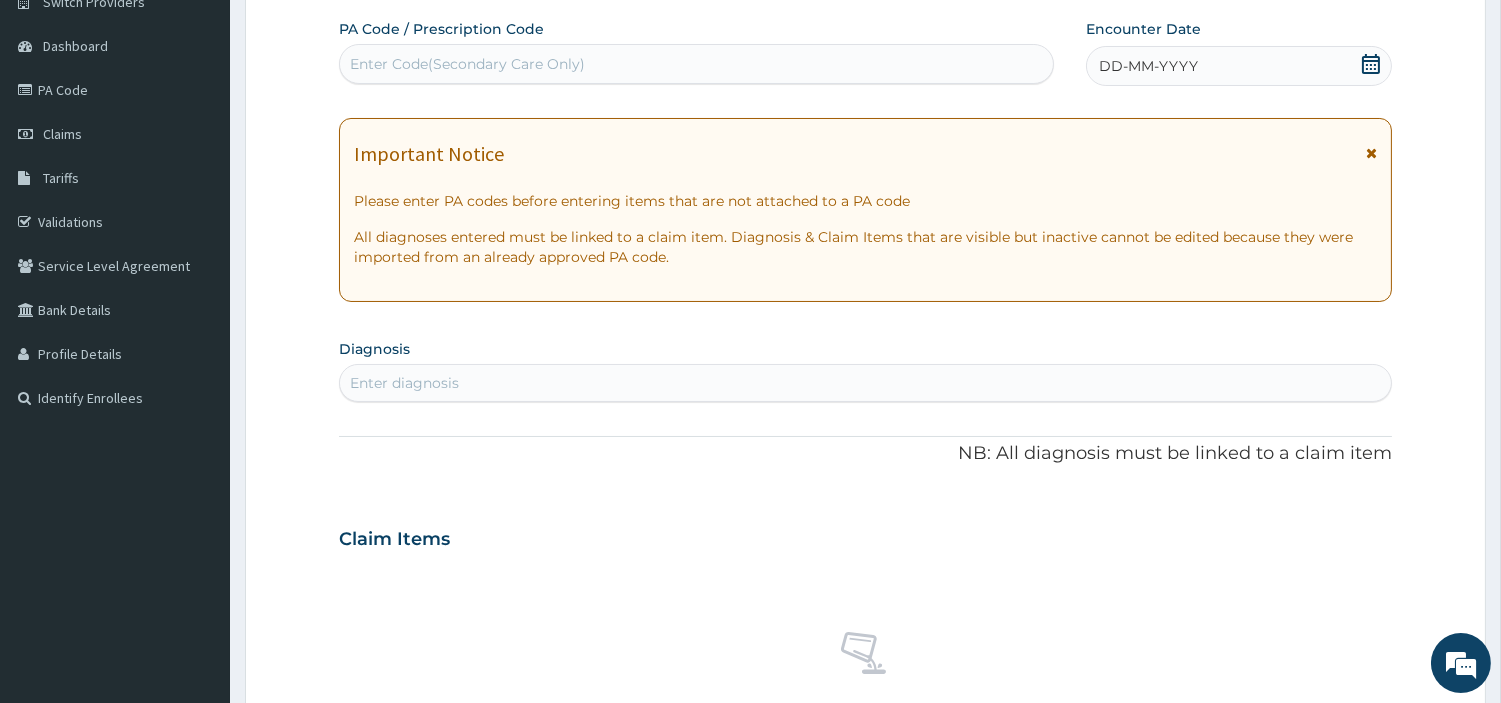 click on "Enter Code(Secondary Care Only)" at bounding box center (696, 64) 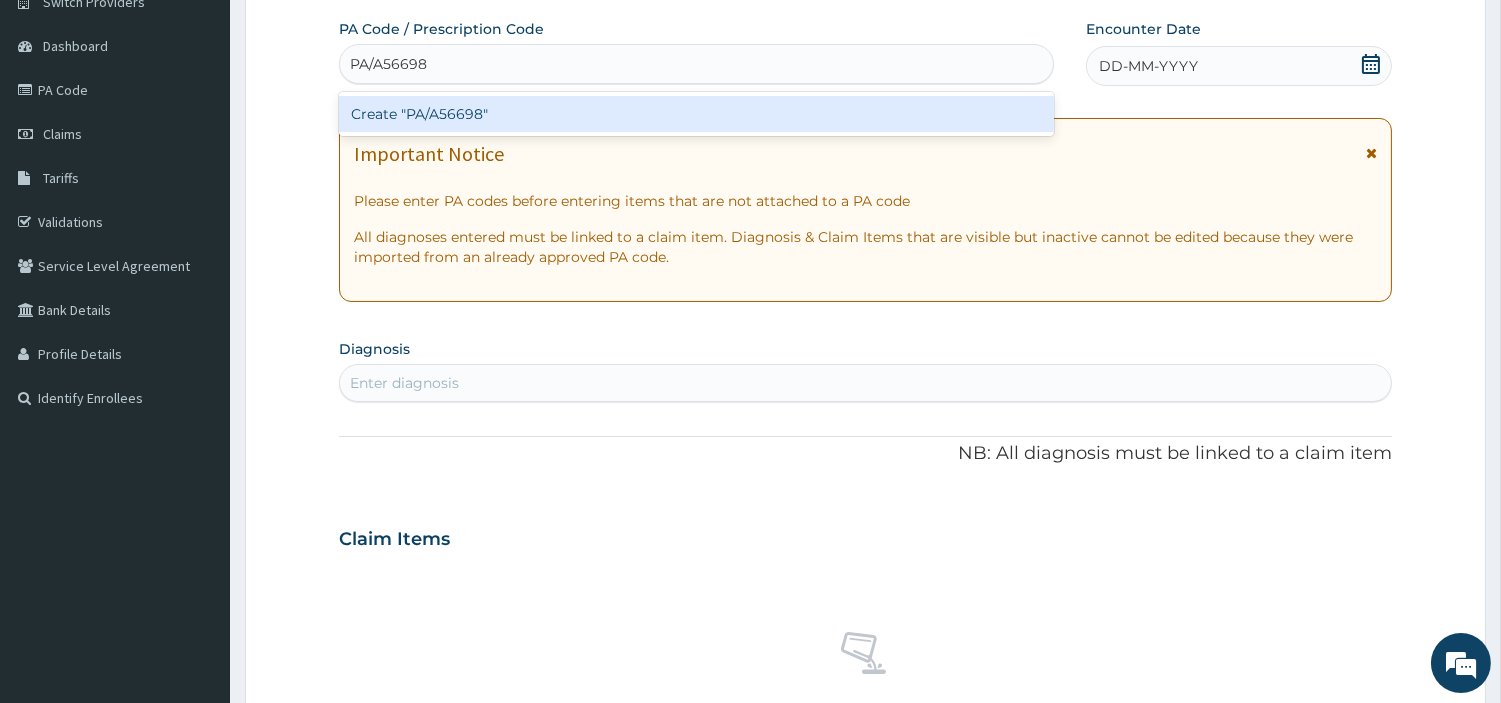 click on "Create "PA/A56698"" at bounding box center (696, 114) 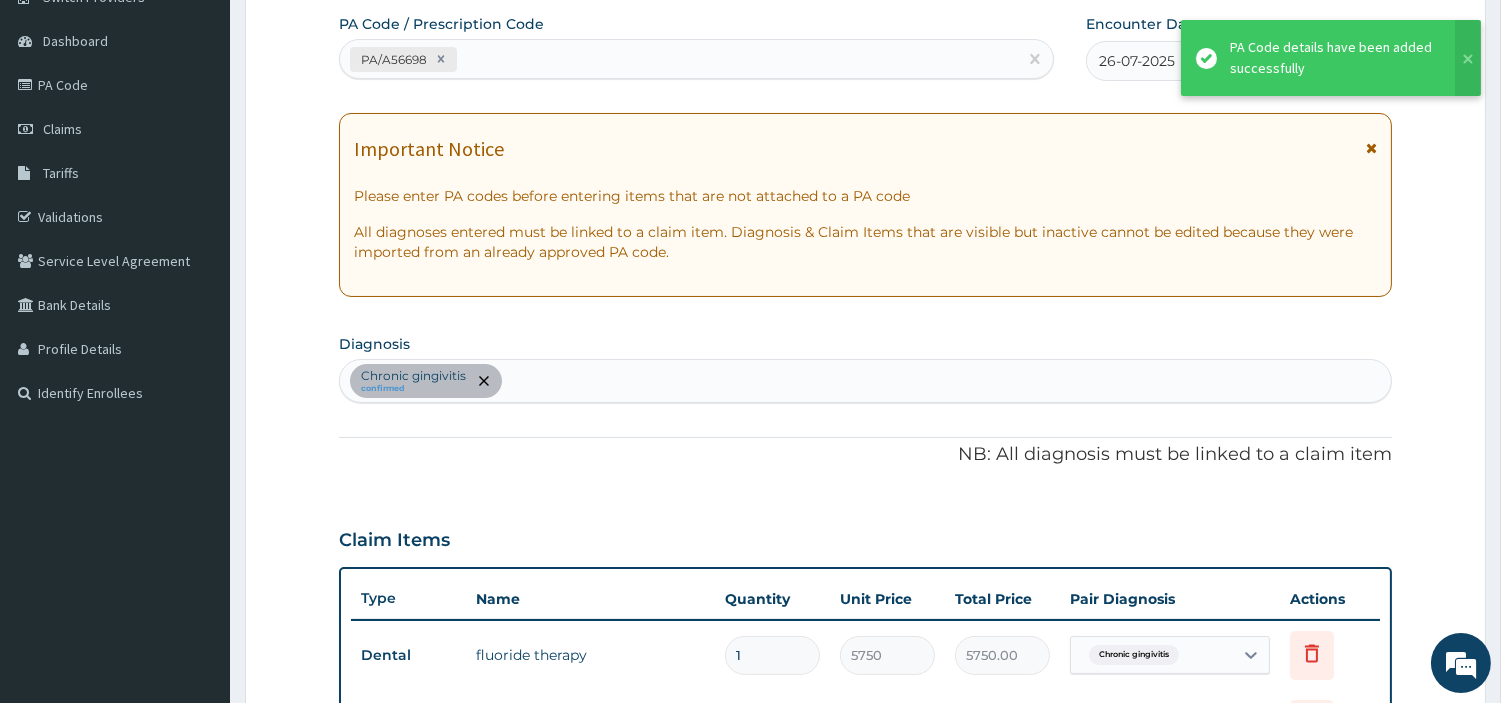 scroll, scrollTop: 176, scrollLeft: 0, axis: vertical 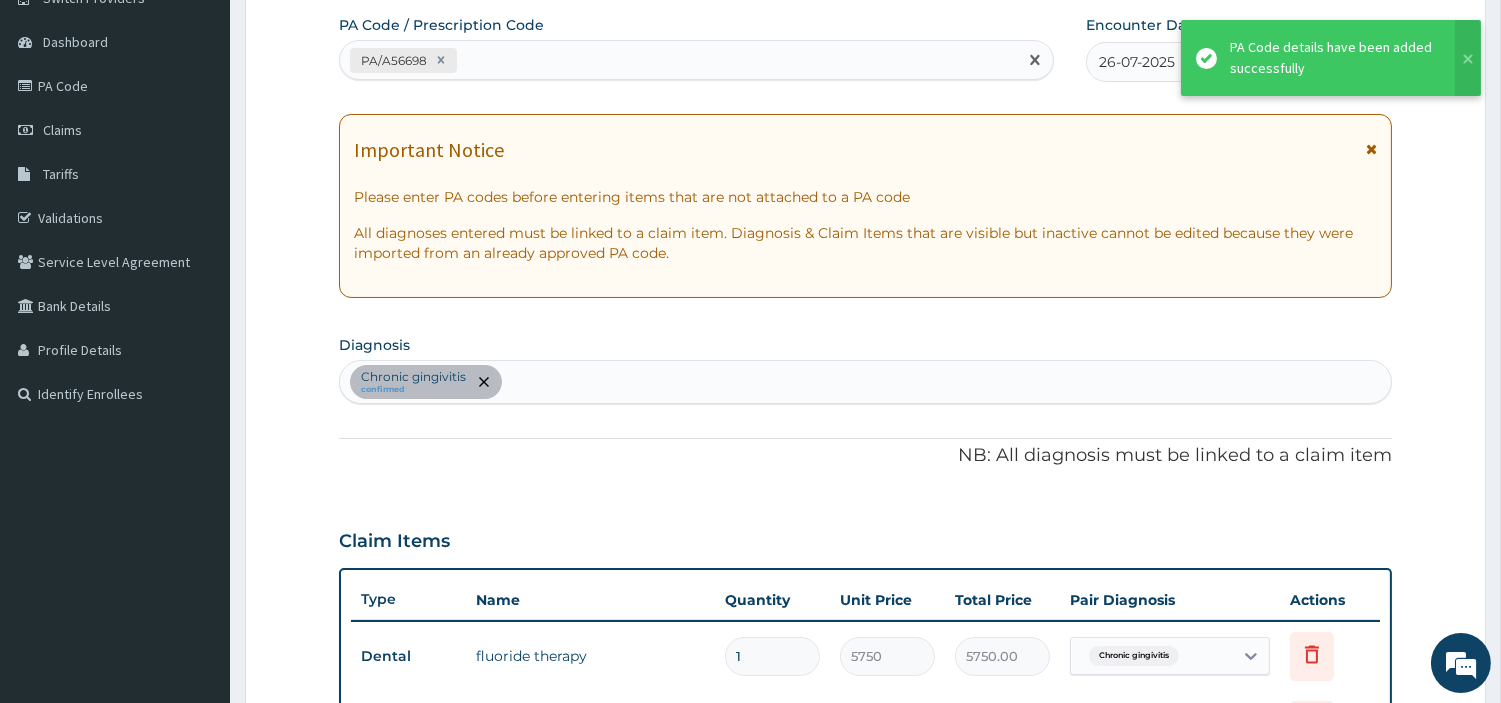 click on "PA/A56698" at bounding box center (678, 60) 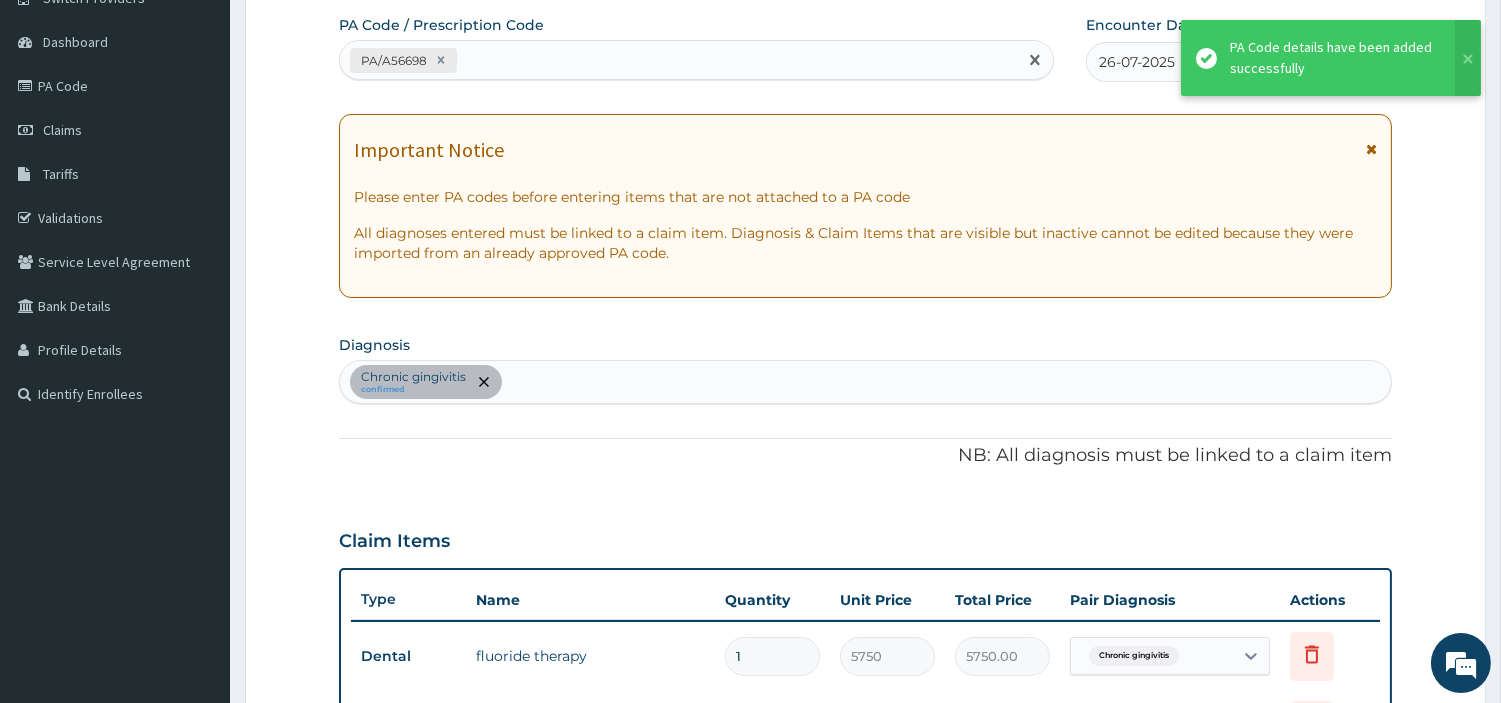 paste on "PA/17C55C" 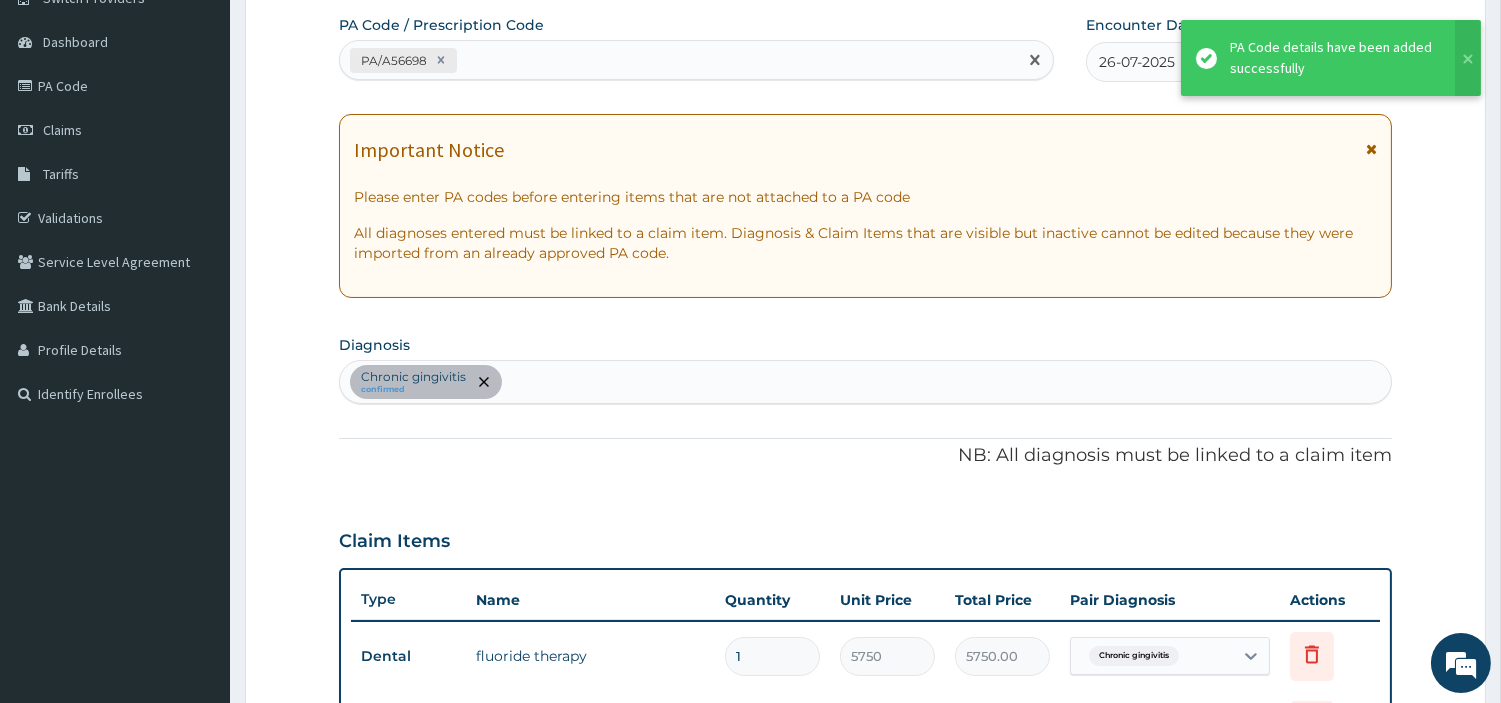 type on "PA/17C55C" 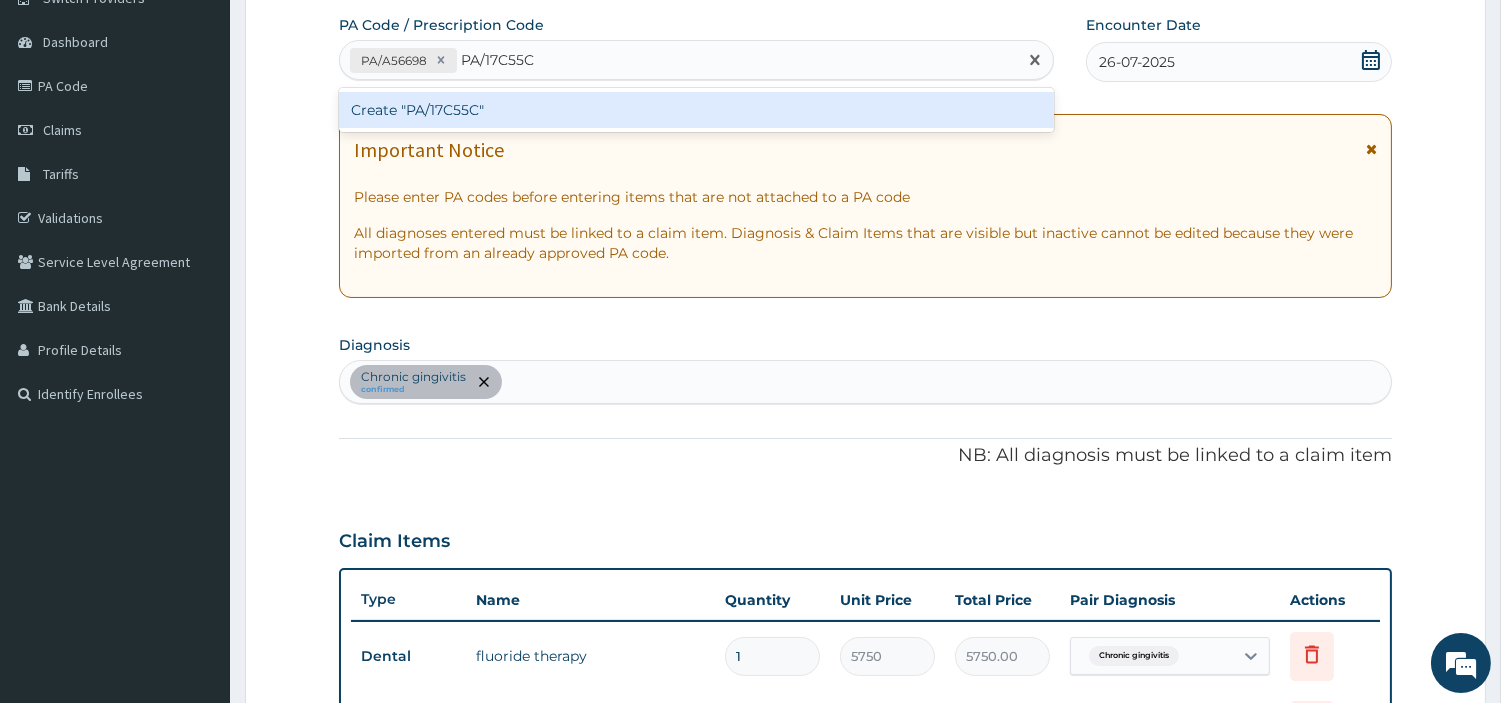 click on "Create "PA/17C55C"" at bounding box center (696, 110) 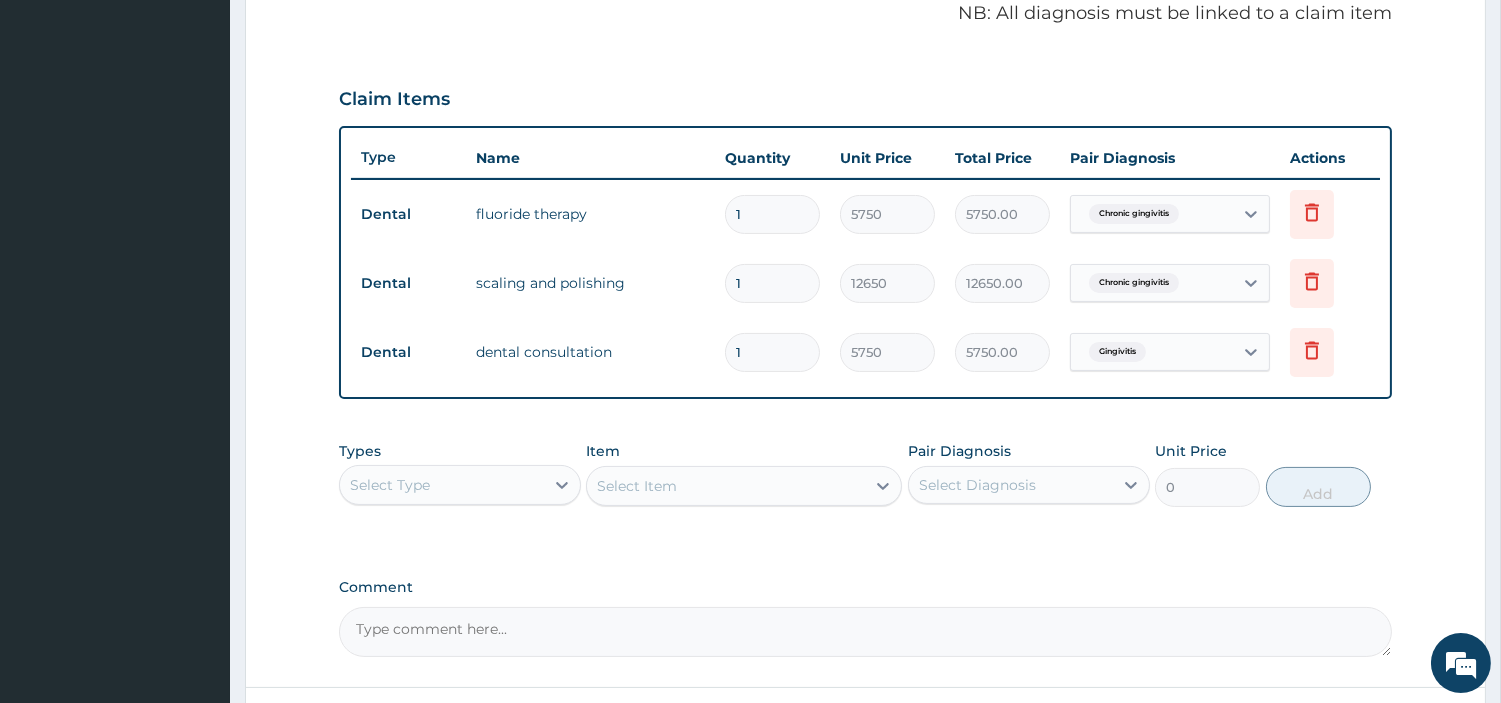 scroll, scrollTop: 781, scrollLeft: 0, axis: vertical 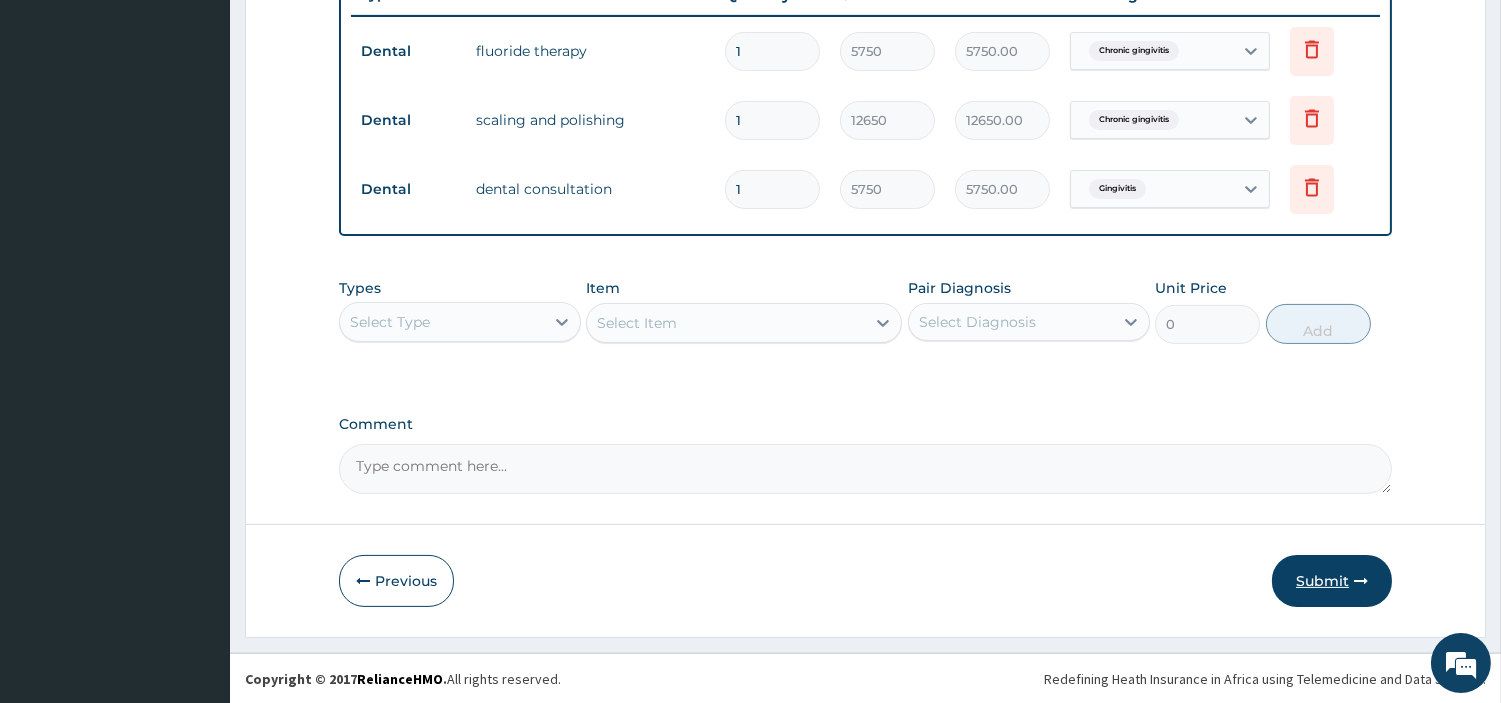click on "Submit" at bounding box center [1332, 581] 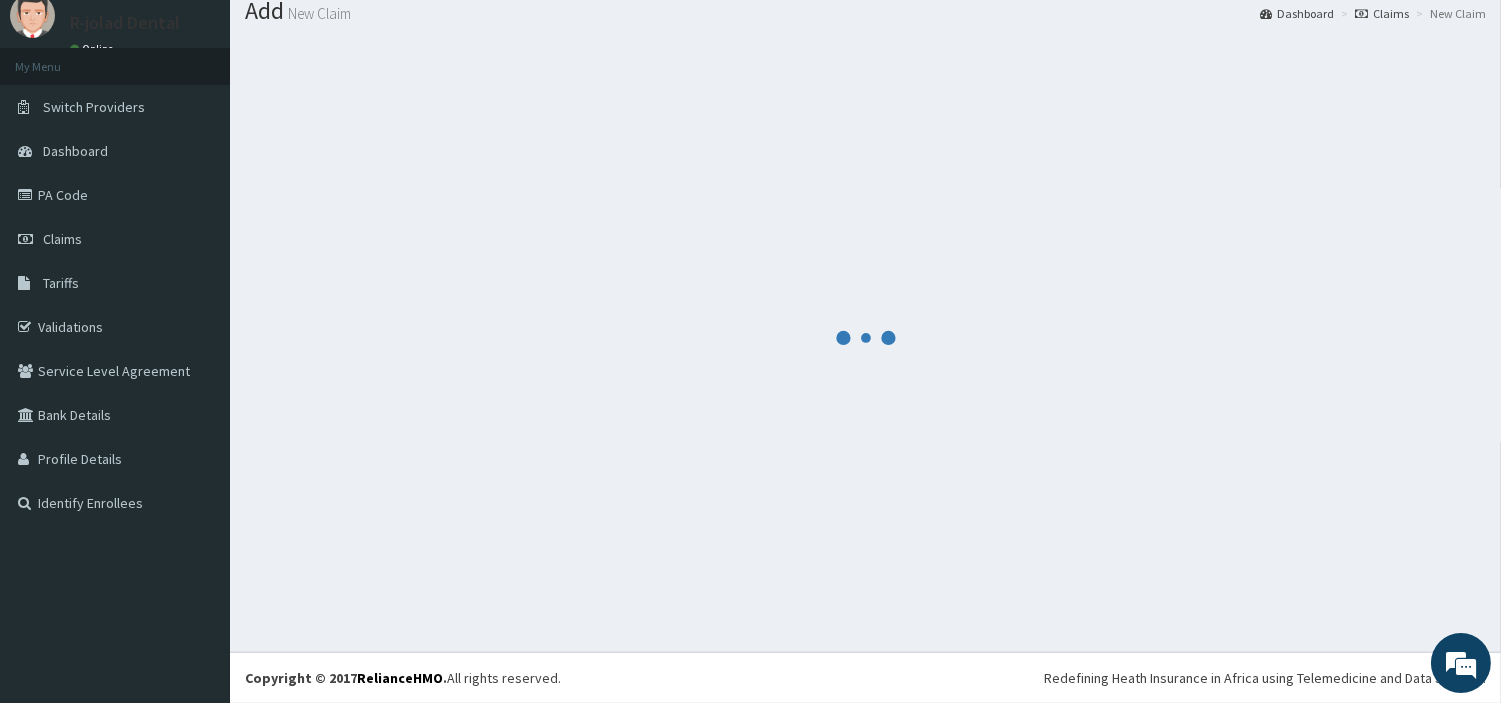 scroll, scrollTop: 66, scrollLeft: 0, axis: vertical 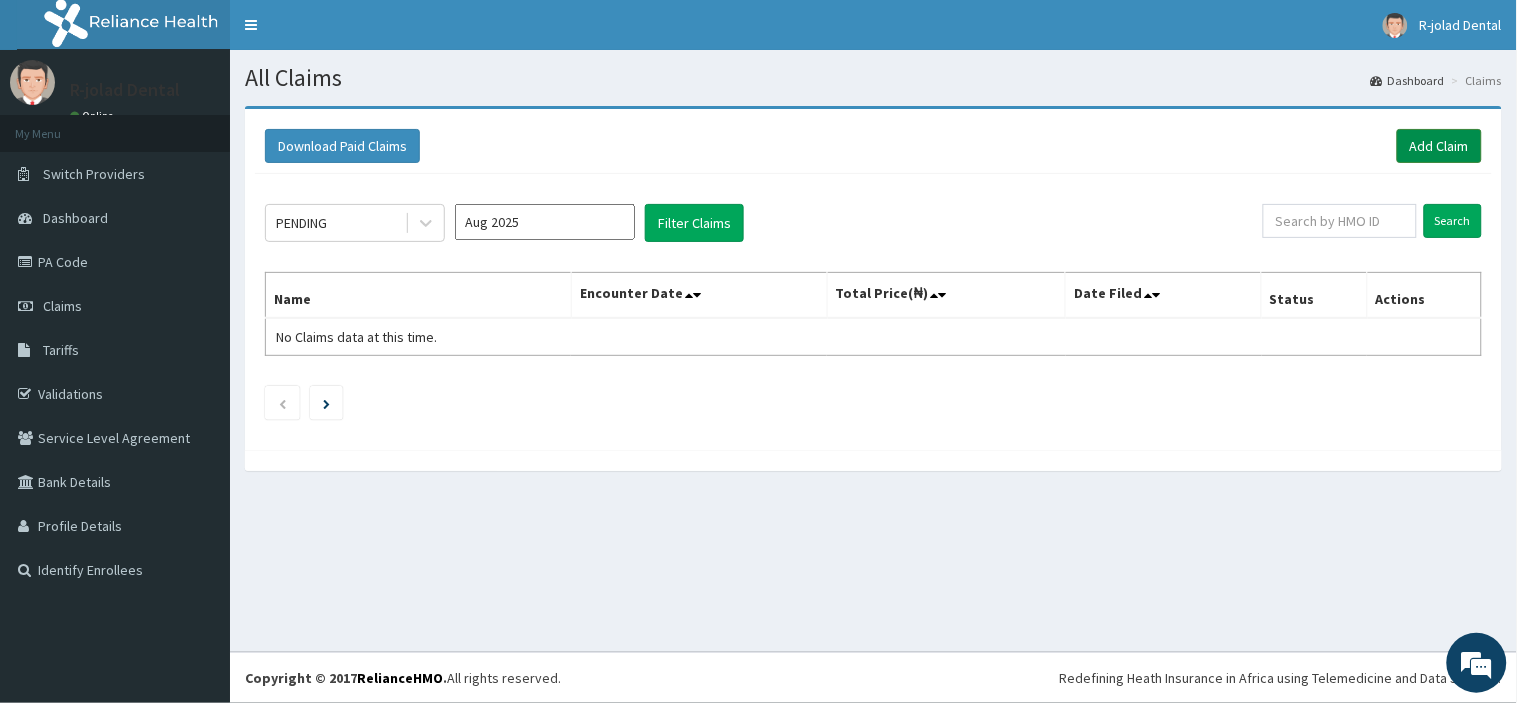 click on "Add Claim" at bounding box center [1439, 146] 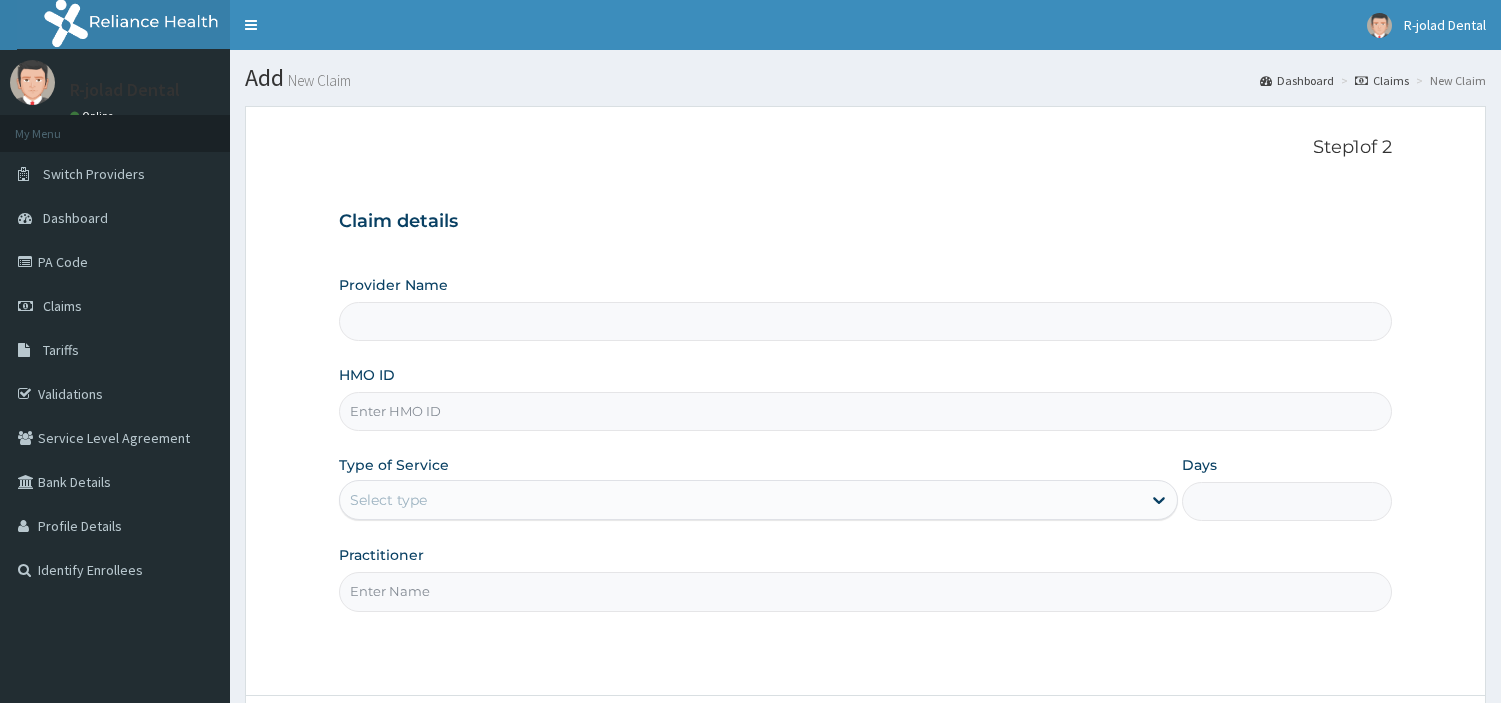 scroll, scrollTop: 0, scrollLeft: 0, axis: both 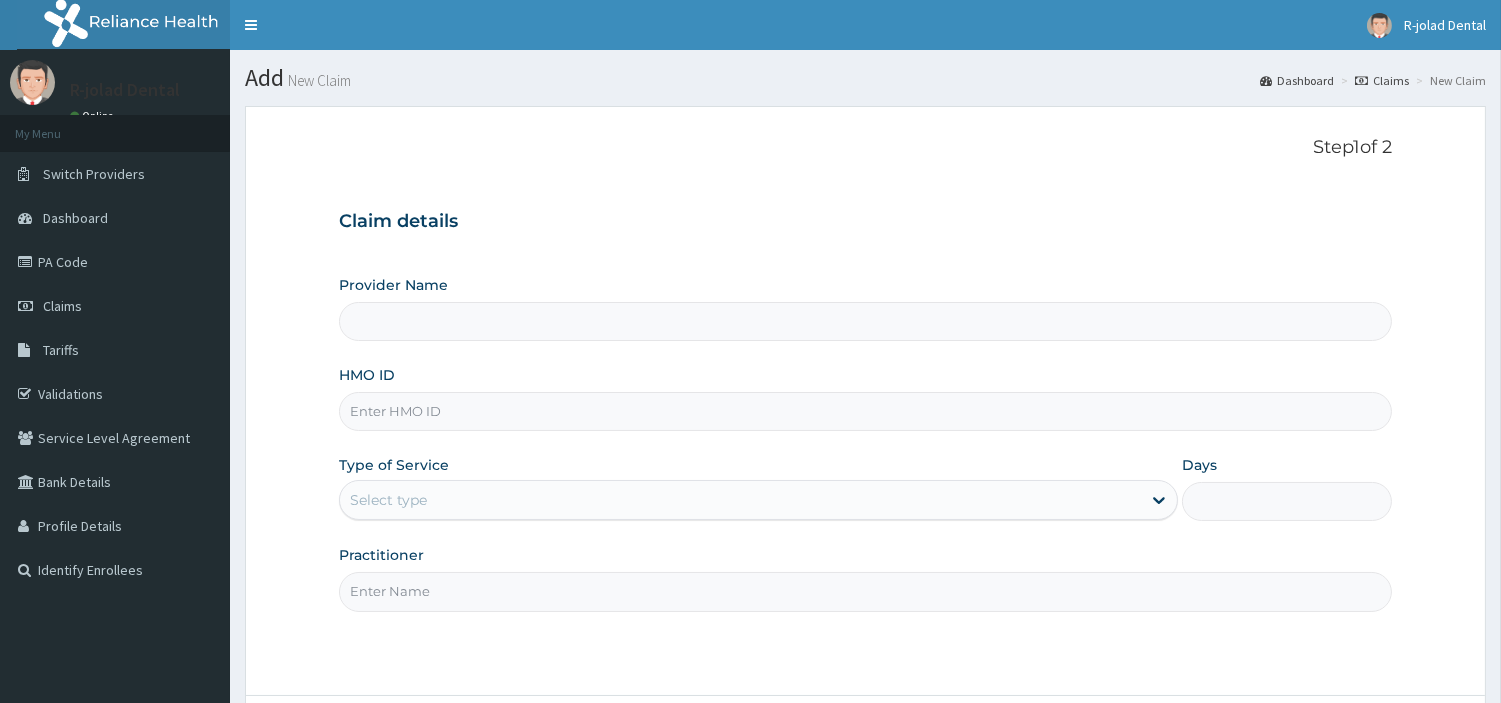 click on "HMO ID" at bounding box center (865, 411) 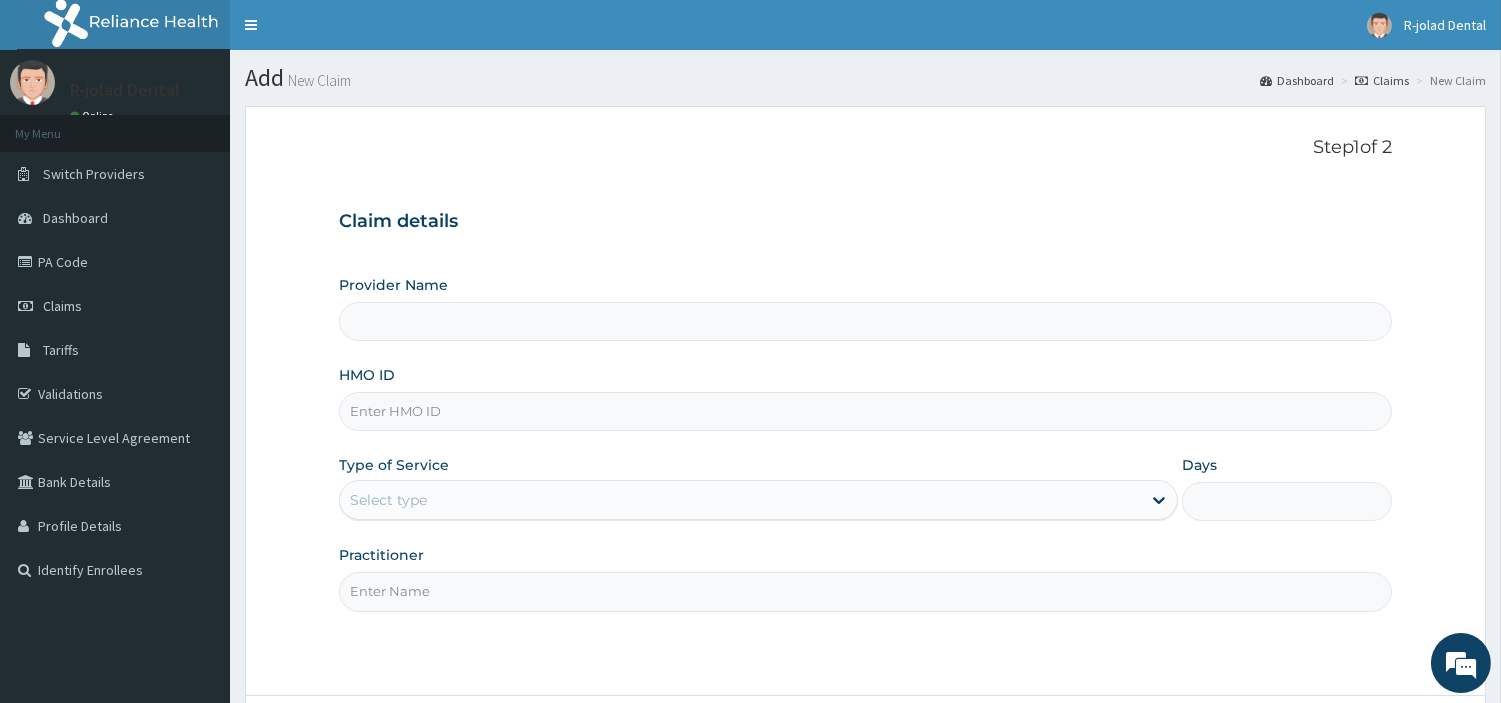 type on "R-Jolad Dental" 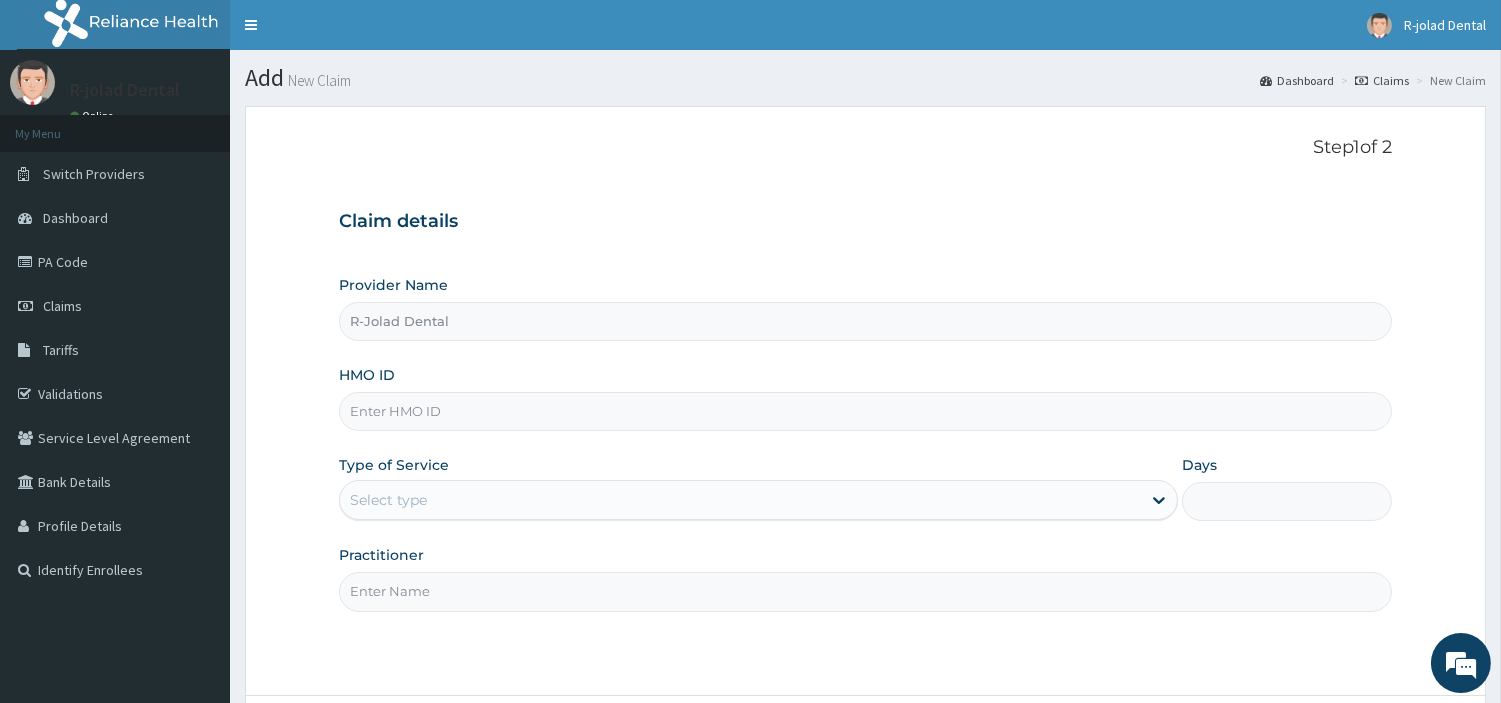 paste on "AET/10071/A" 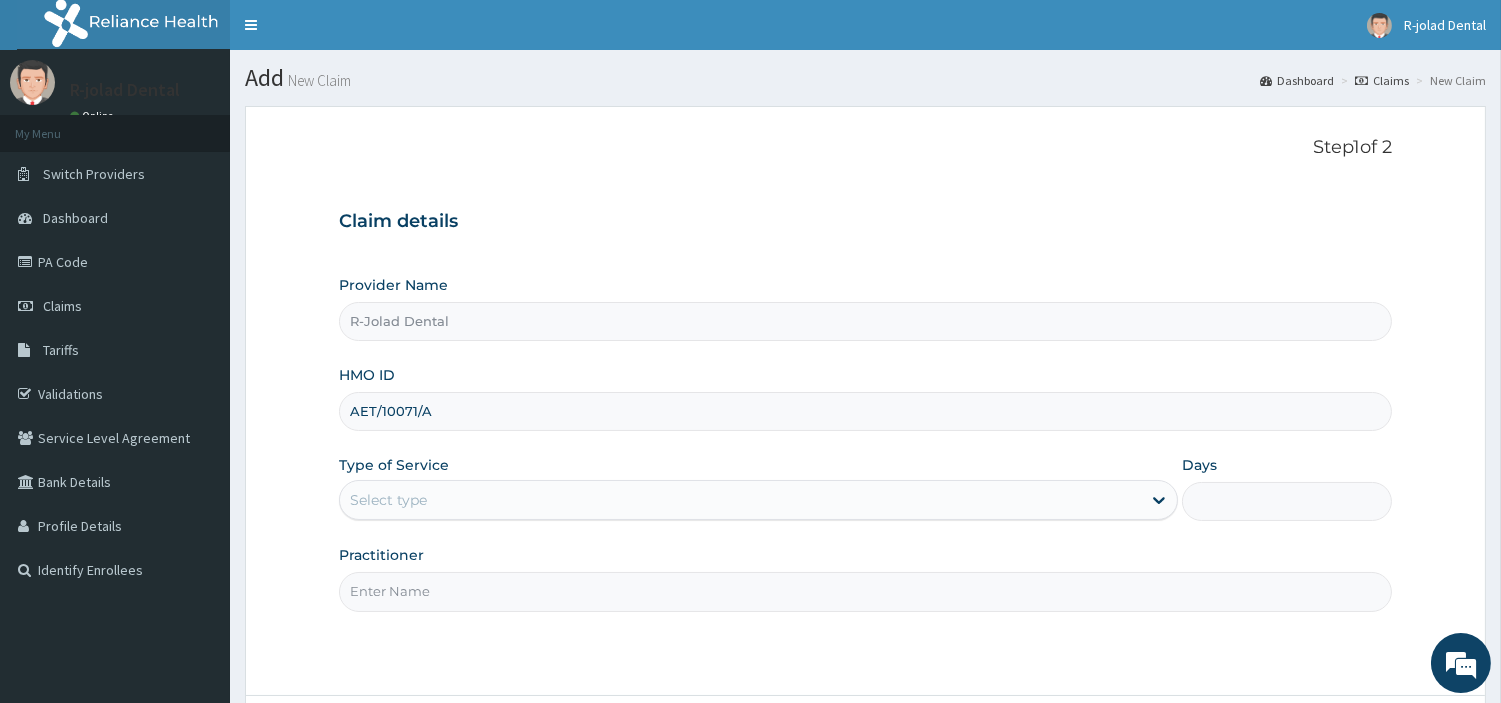 type on "AET/10071/A" 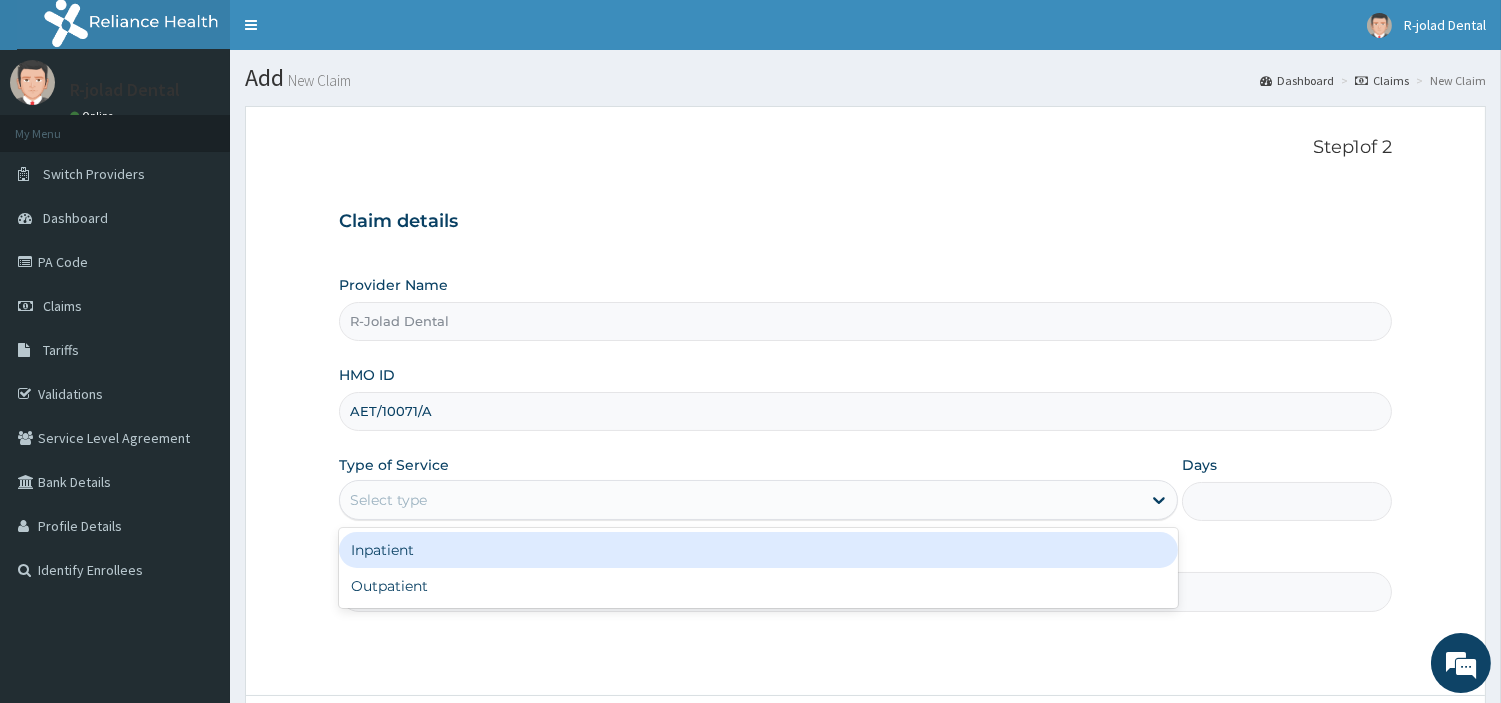 click on "Select type" at bounding box center [740, 500] 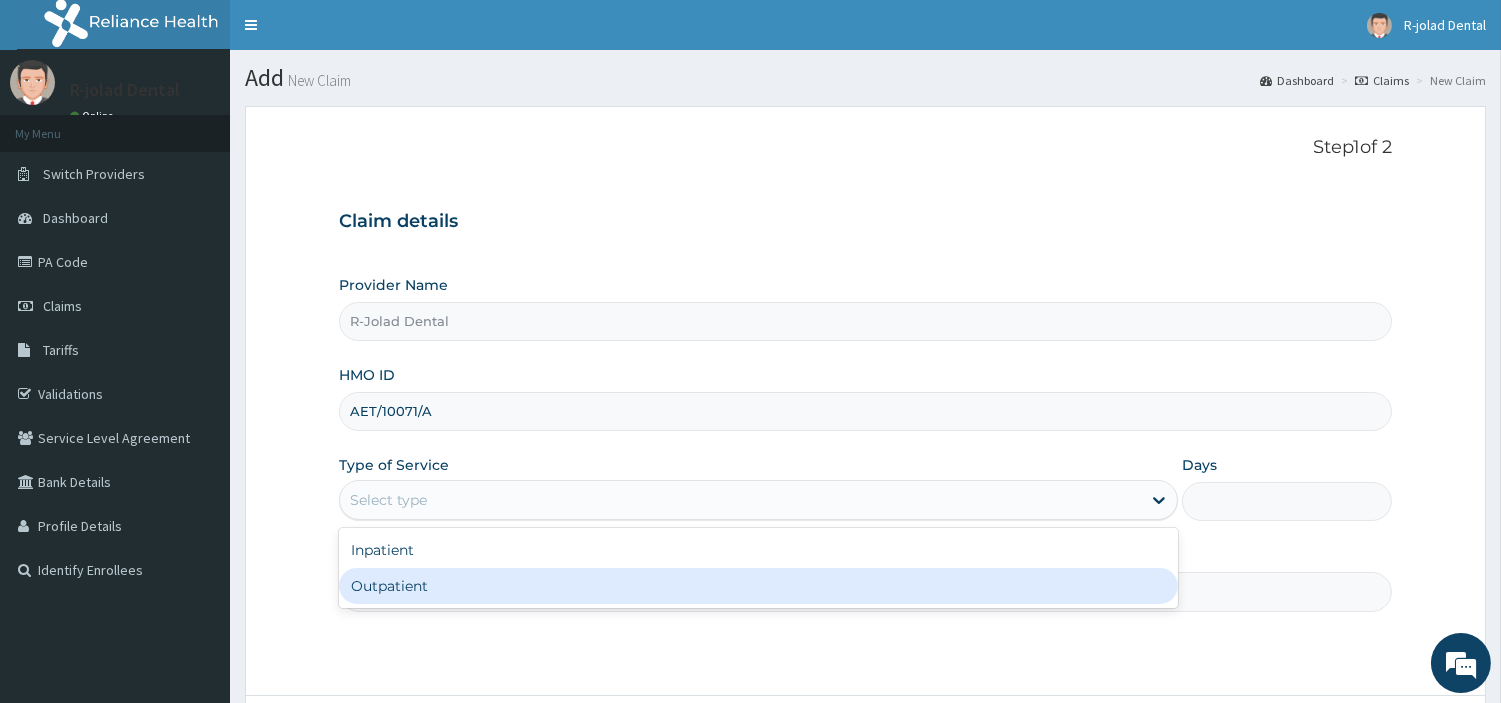 click on "Outpatient" at bounding box center (758, 586) 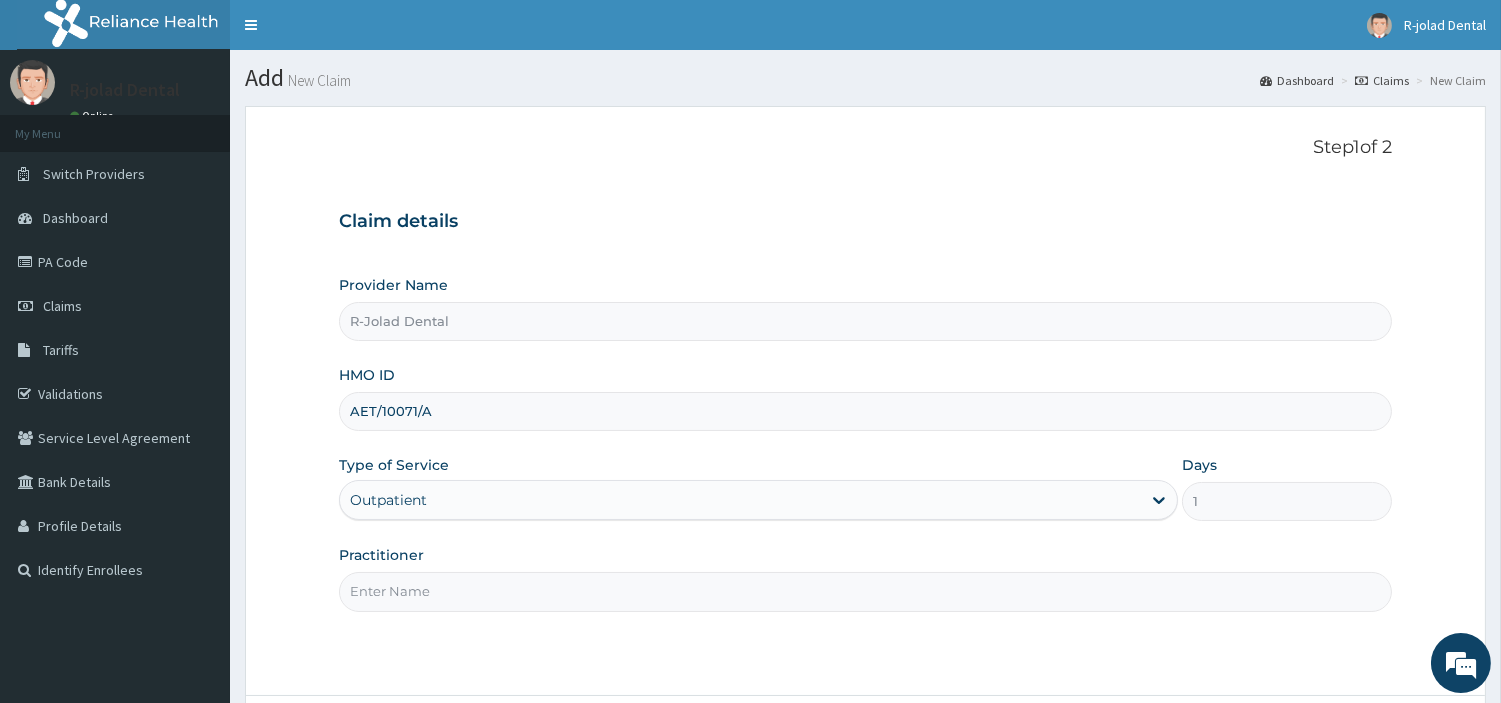 click on "Practitioner" at bounding box center (865, 591) 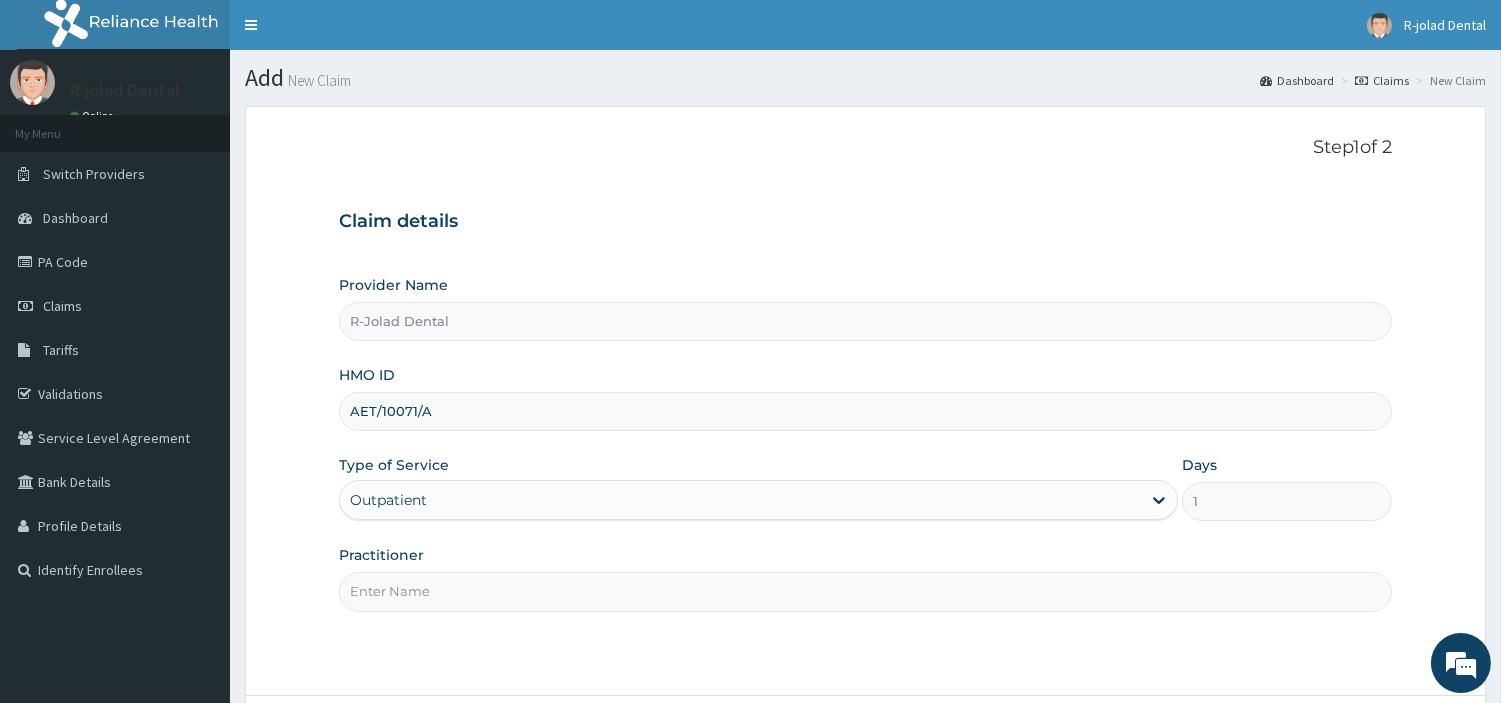 paste on "[FIRST] [LAST]" 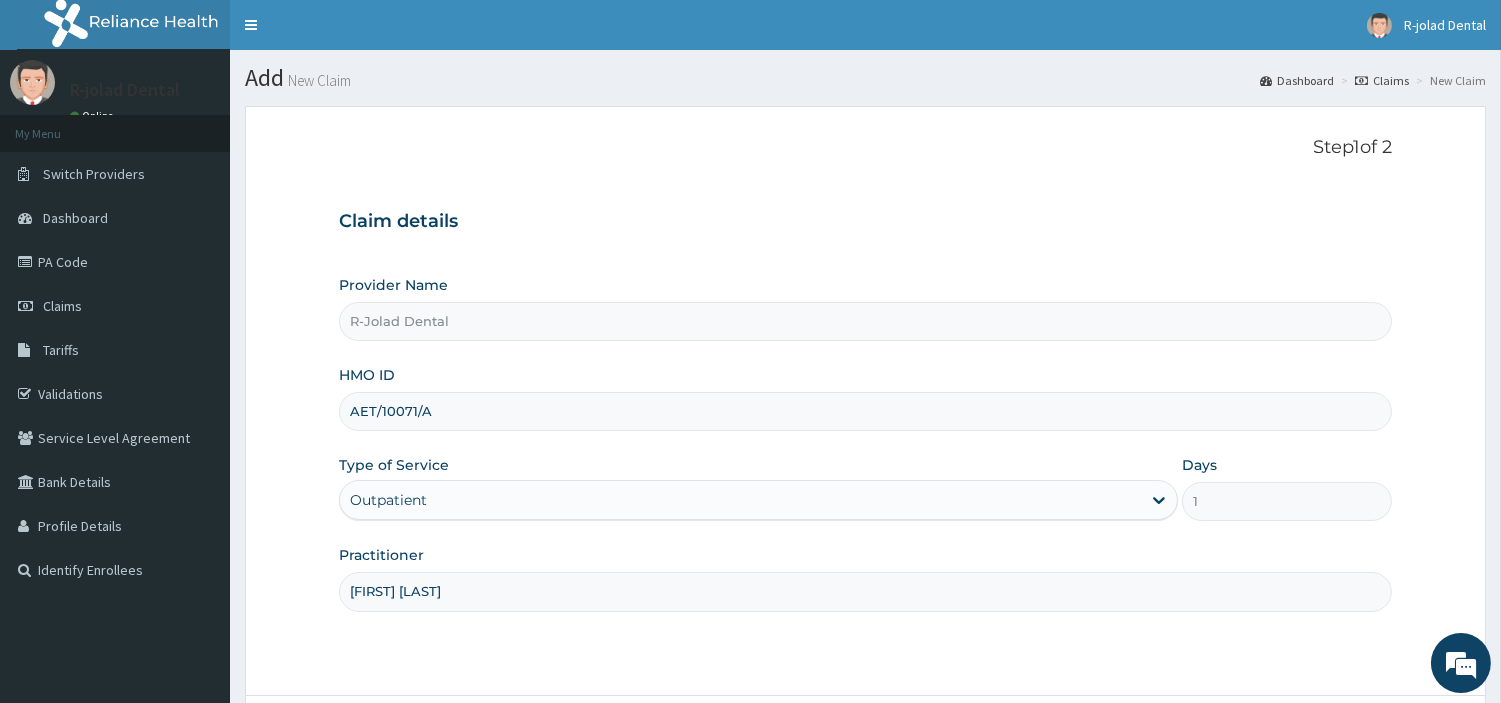scroll, scrollTop: 172, scrollLeft: 0, axis: vertical 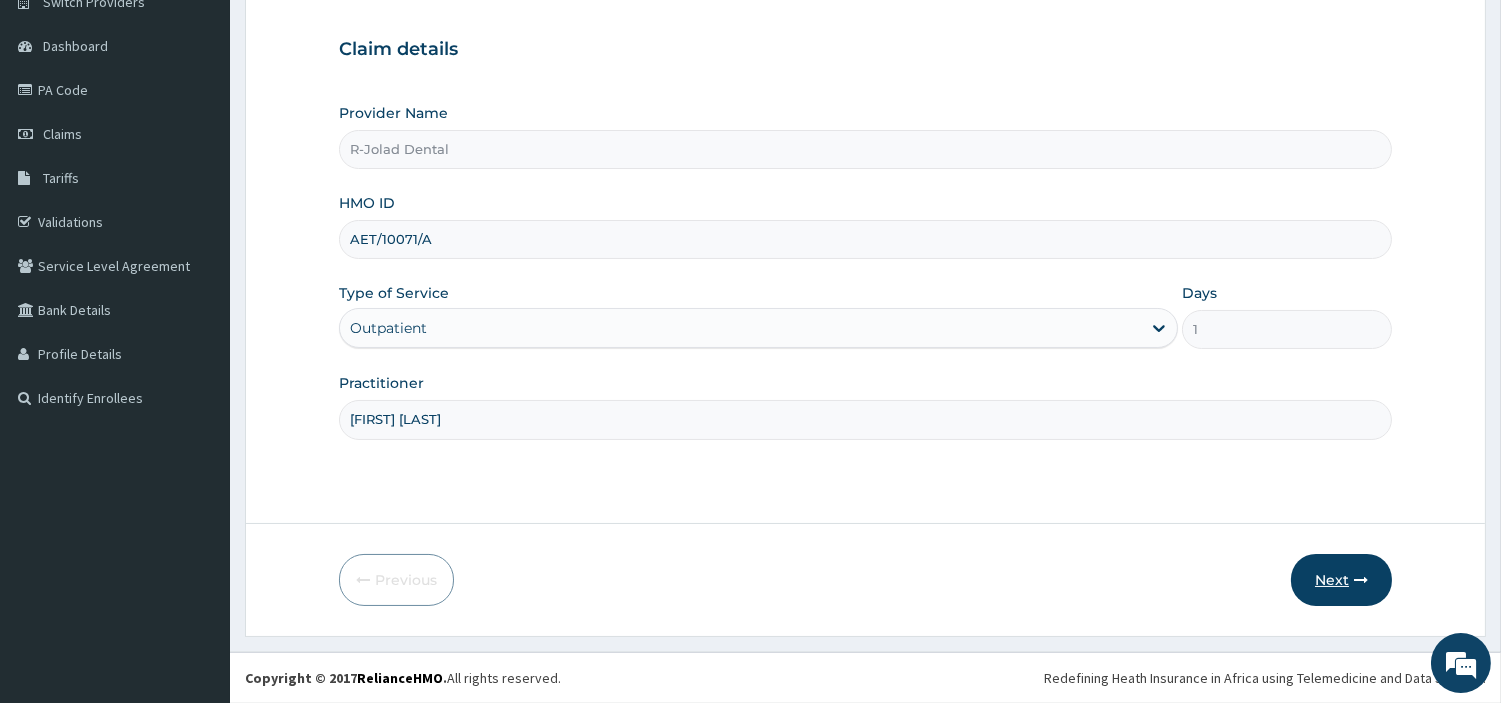 type on "Philip Mumuni" 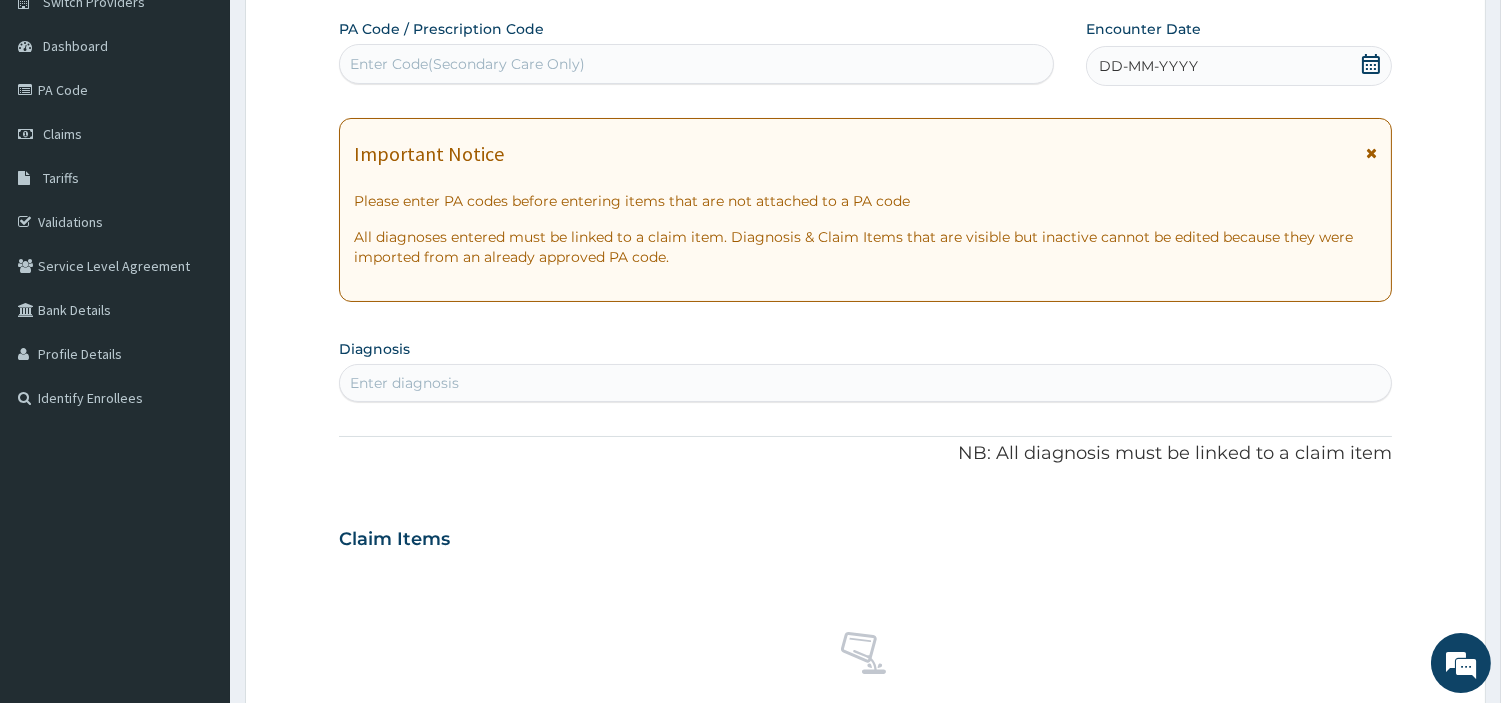 click on "Enter Code(Secondary Care Only)" at bounding box center (696, 64) 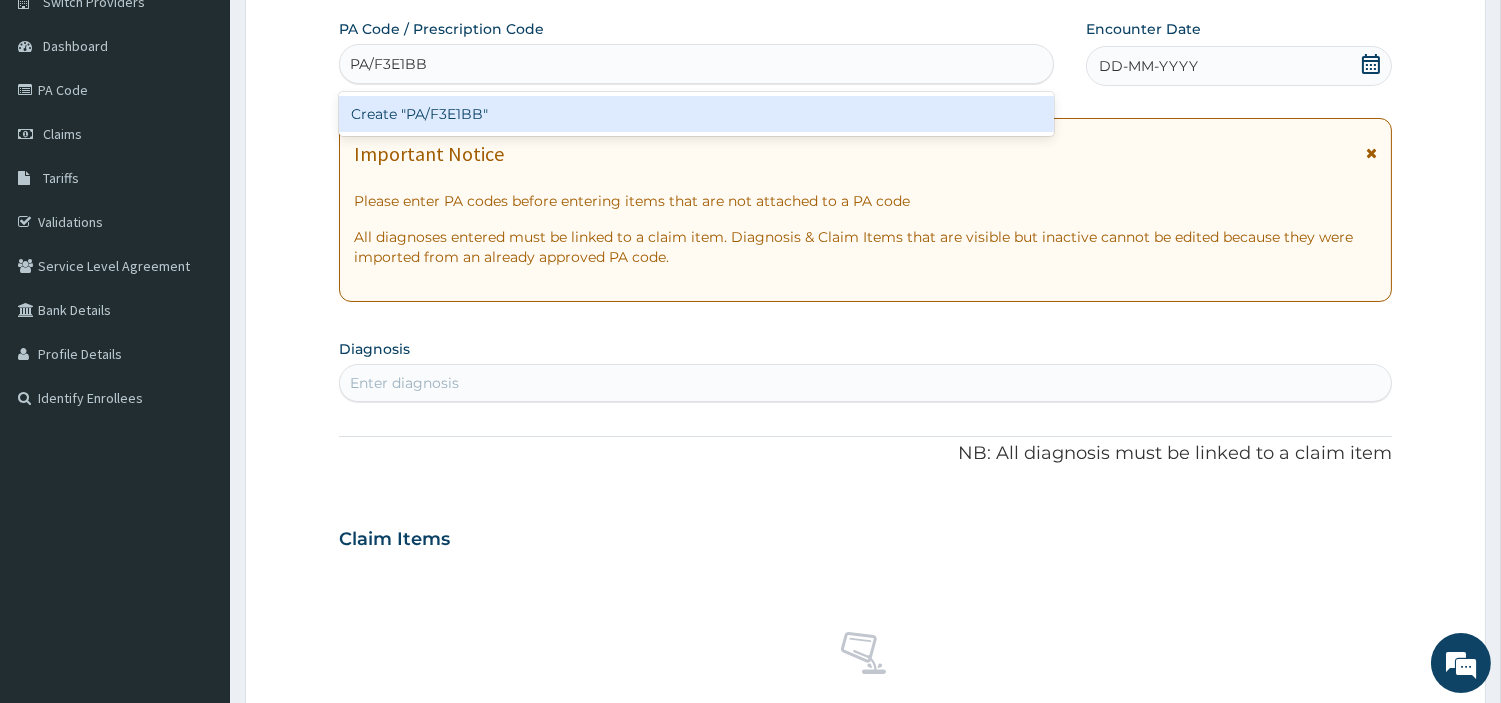 scroll, scrollTop: 0, scrollLeft: 0, axis: both 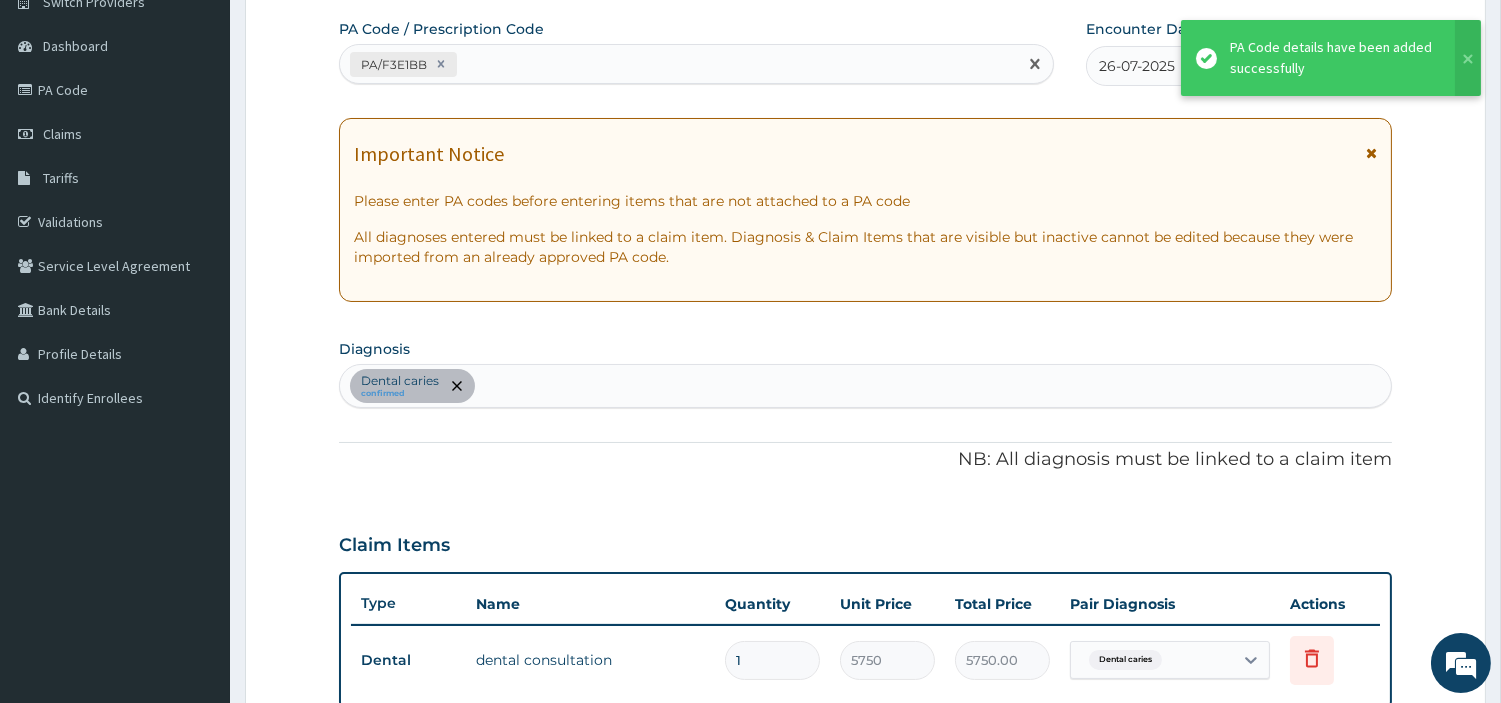 click on "PA/F3E1BB" at bounding box center [678, 64] 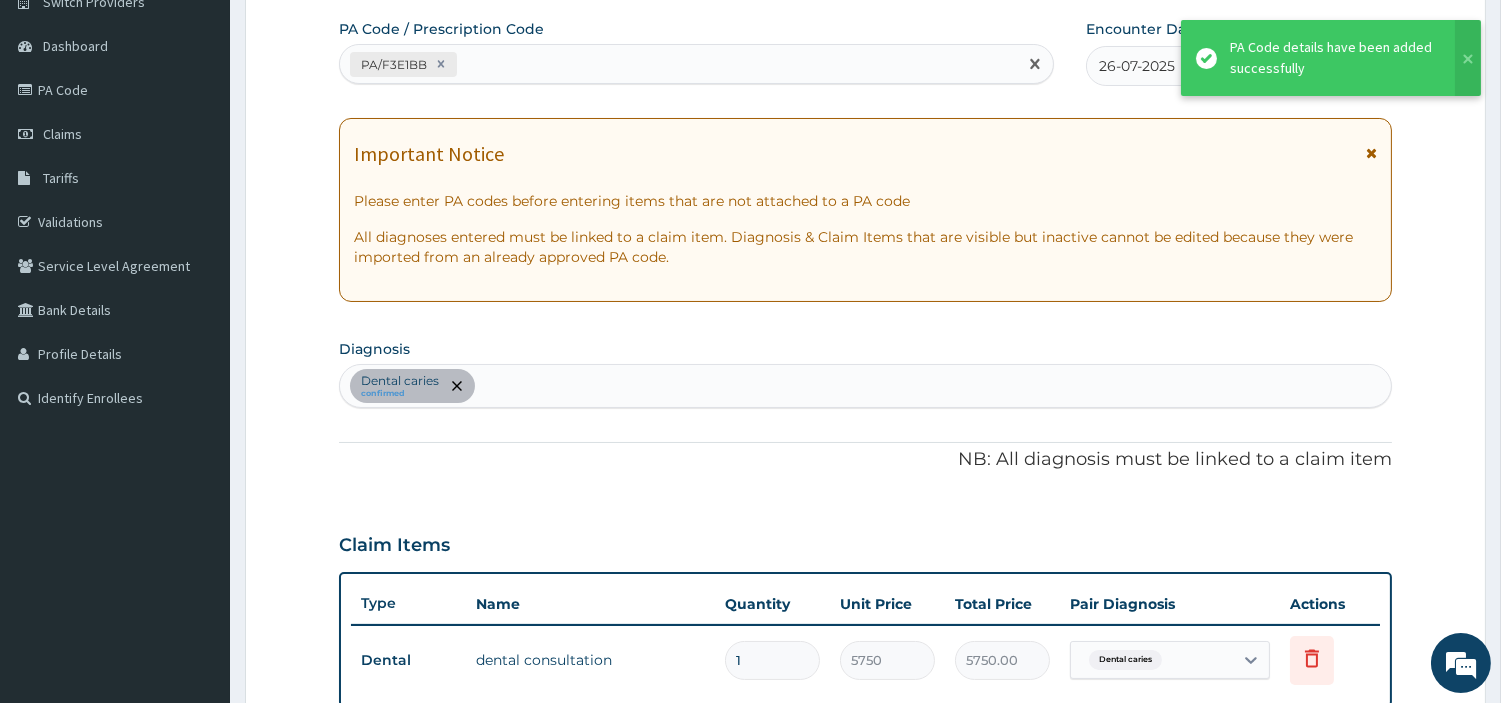 paste on "PA/15D9CF" 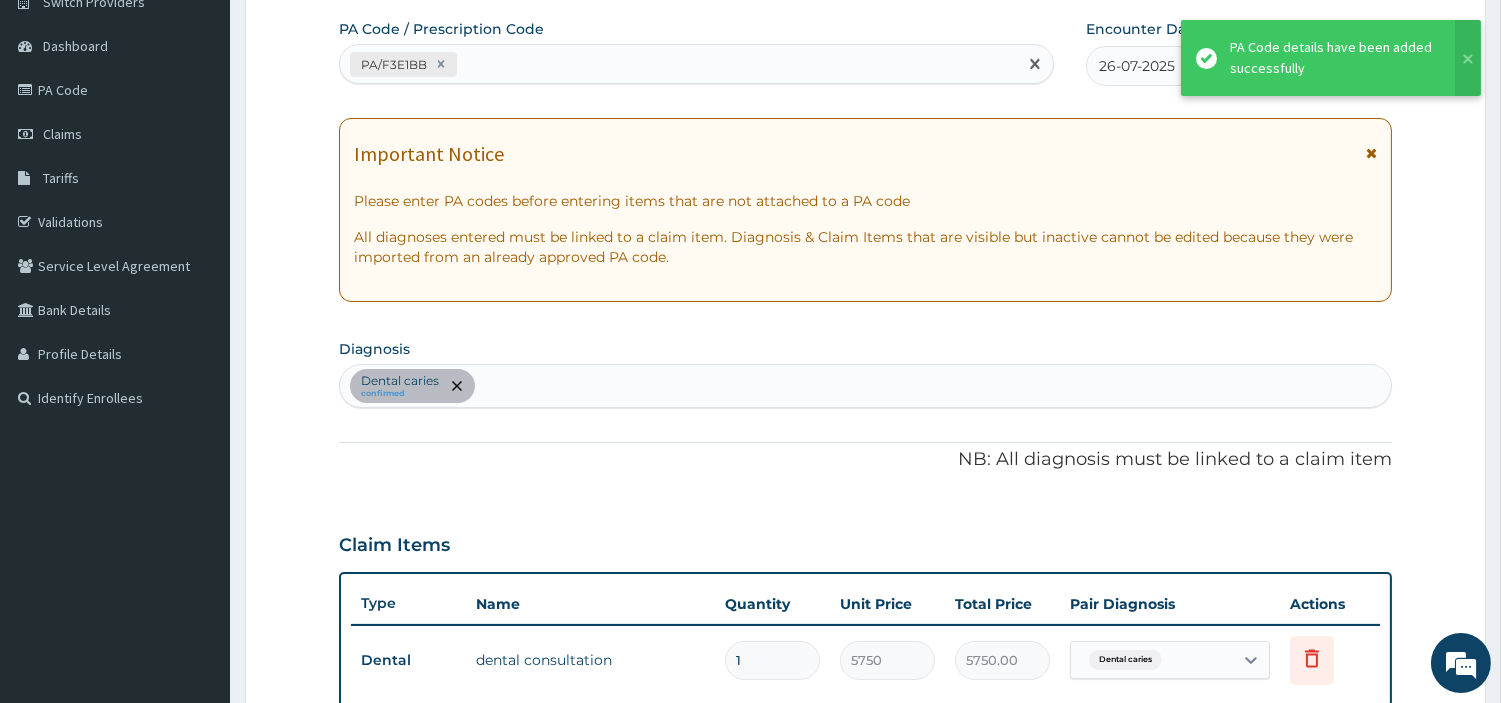 type on "PA/15D9CF" 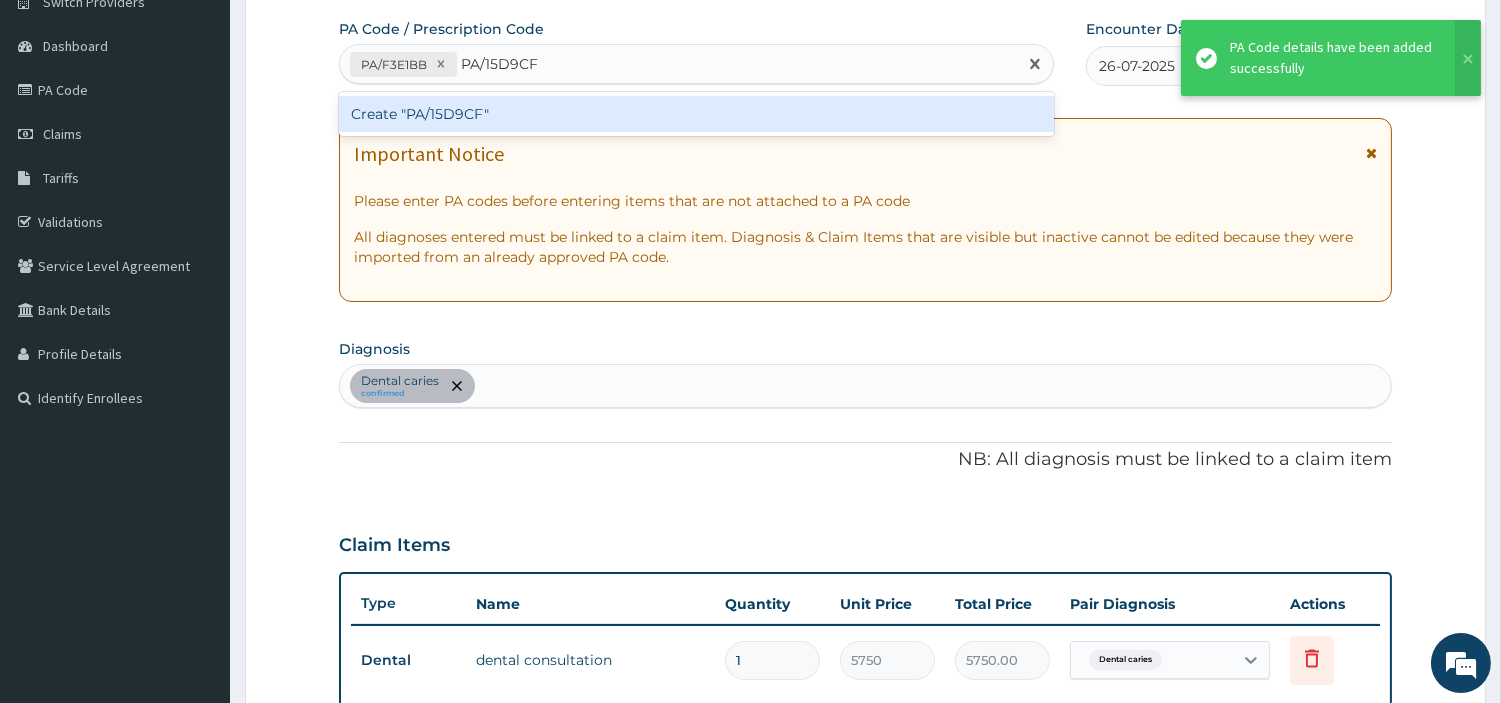 click on "Create "PA/15D9CF"" at bounding box center (696, 114) 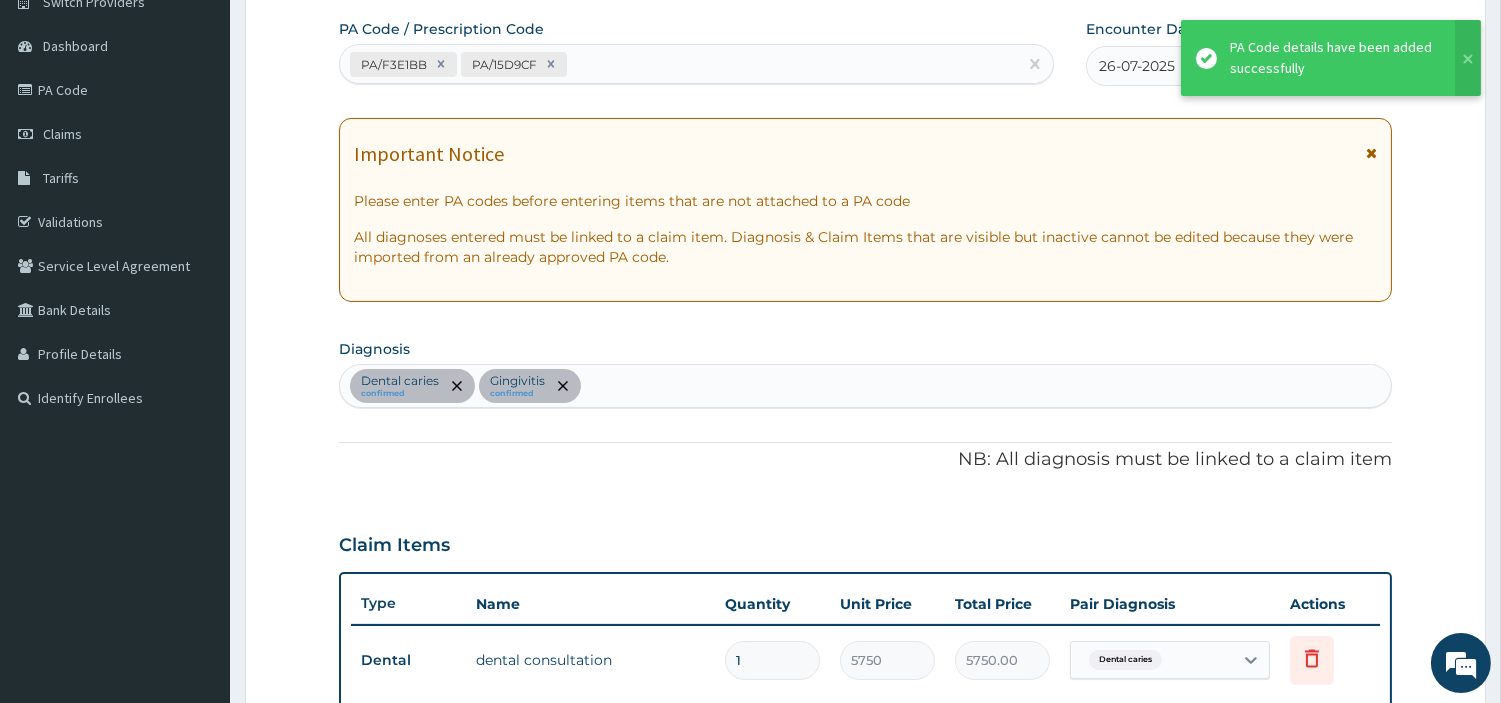 scroll, scrollTop: 548, scrollLeft: 0, axis: vertical 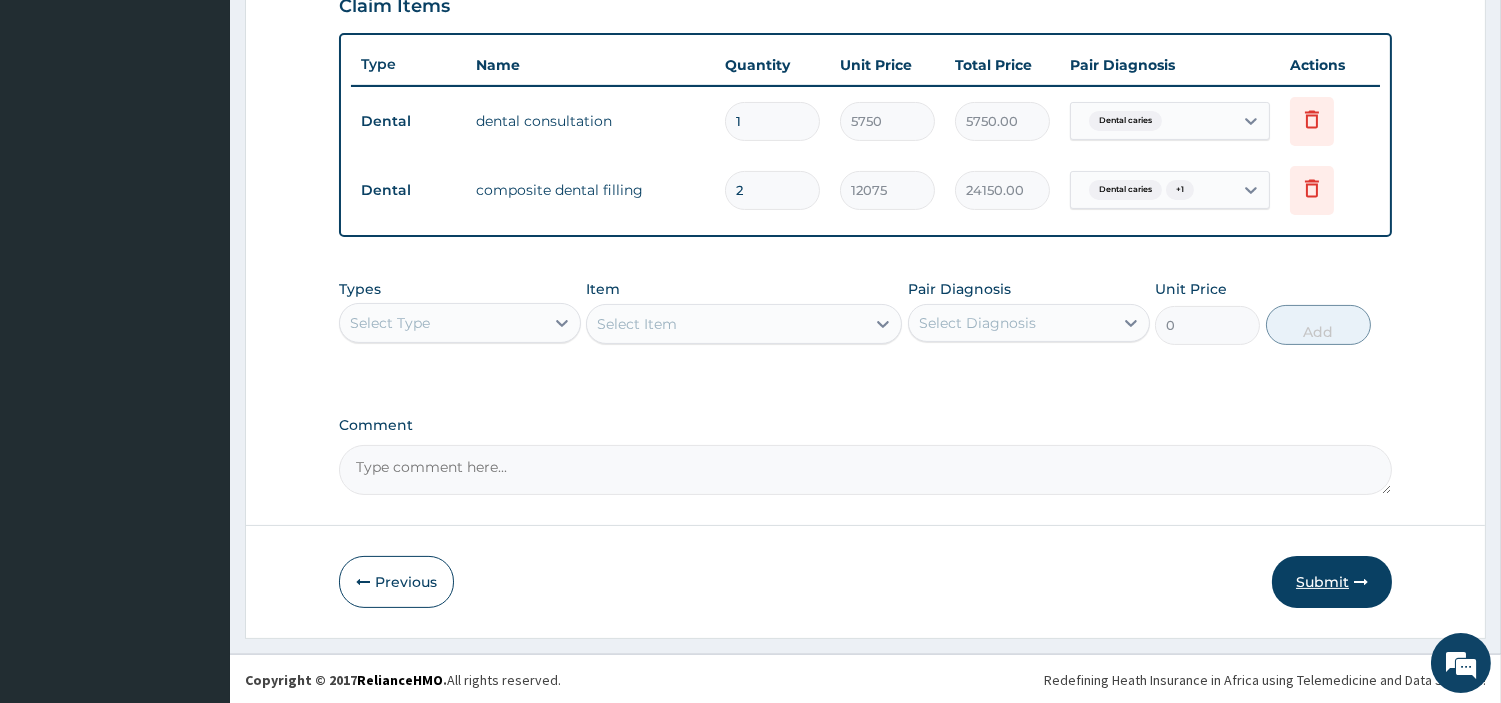 click on "Submit" at bounding box center [1332, 582] 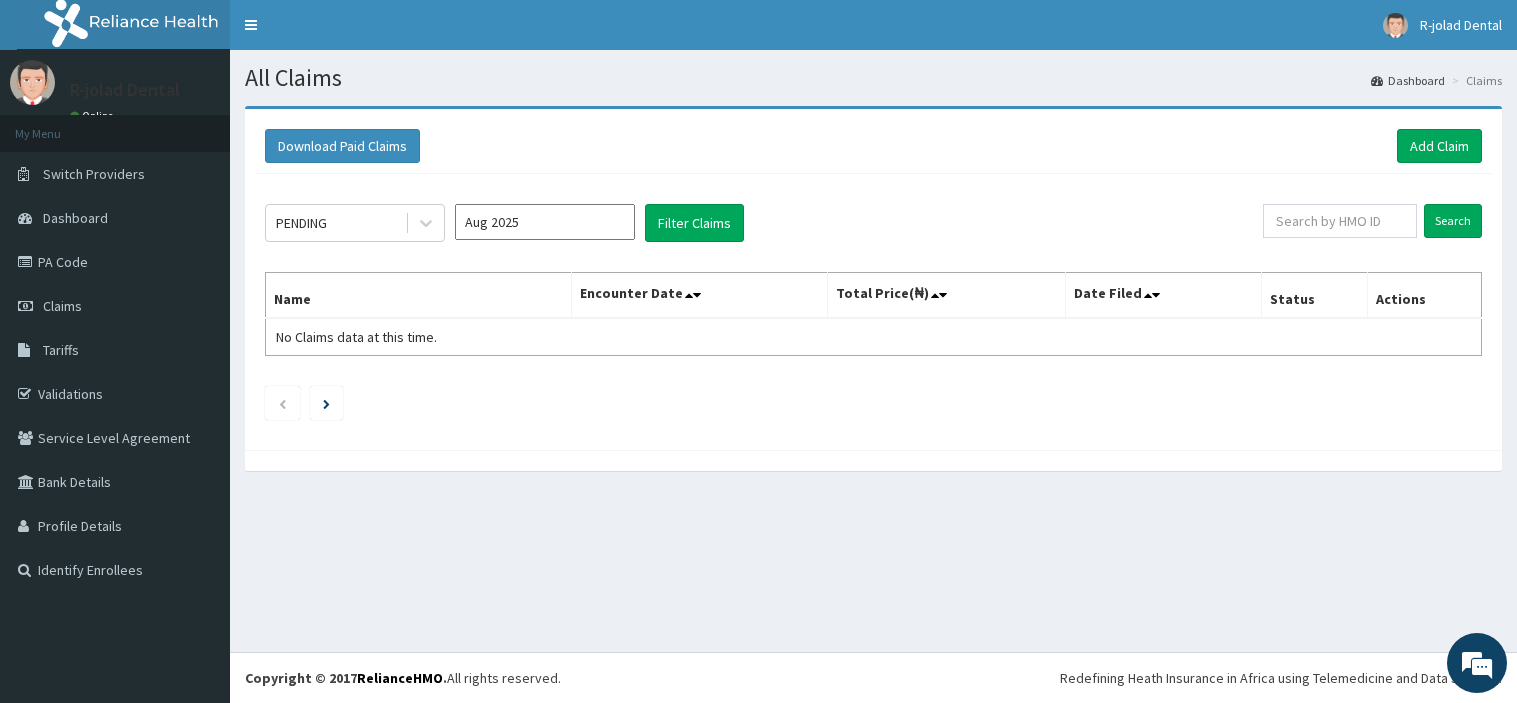 scroll, scrollTop: 0, scrollLeft: 0, axis: both 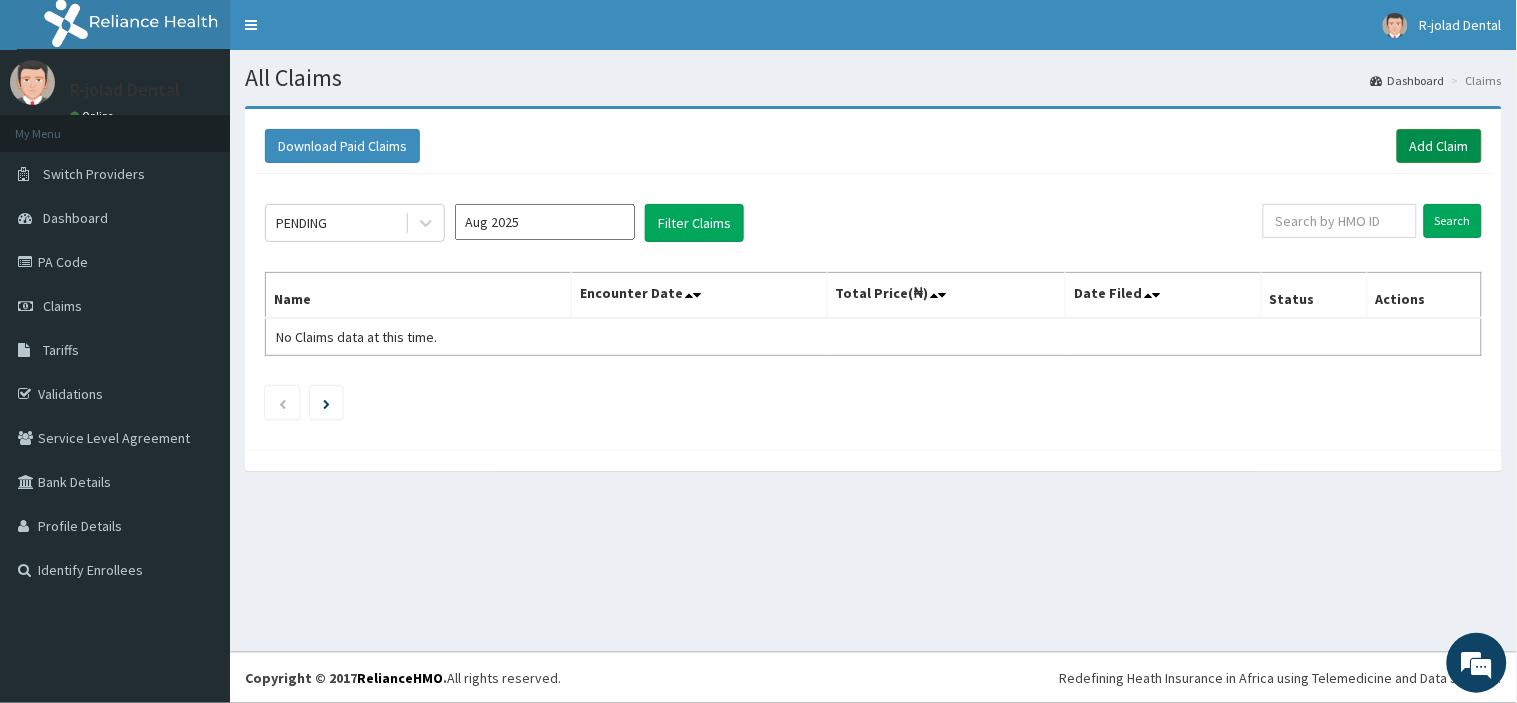 click on "Add Claim" at bounding box center (1439, 146) 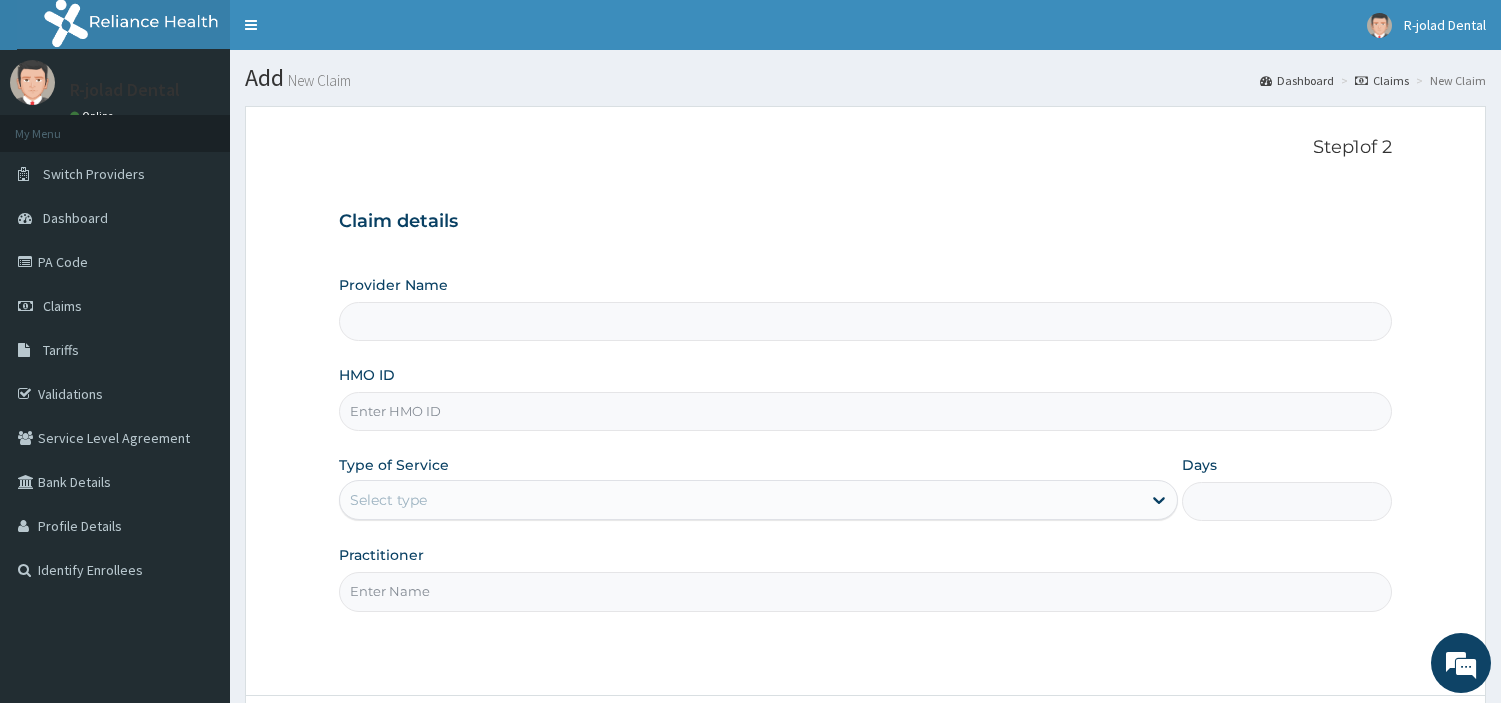 type on "R-Jolad Dental" 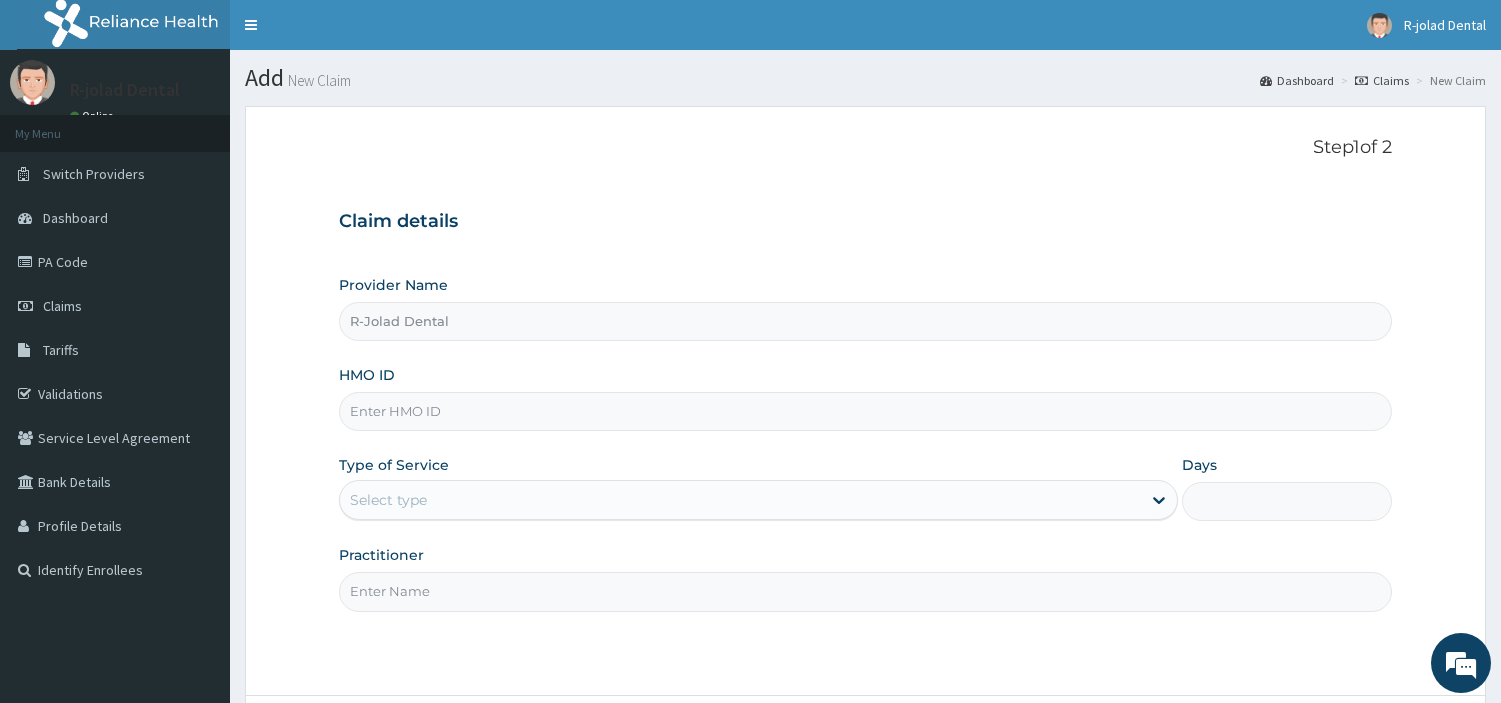 scroll, scrollTop: 0, scrollLeft: 0, axis: both 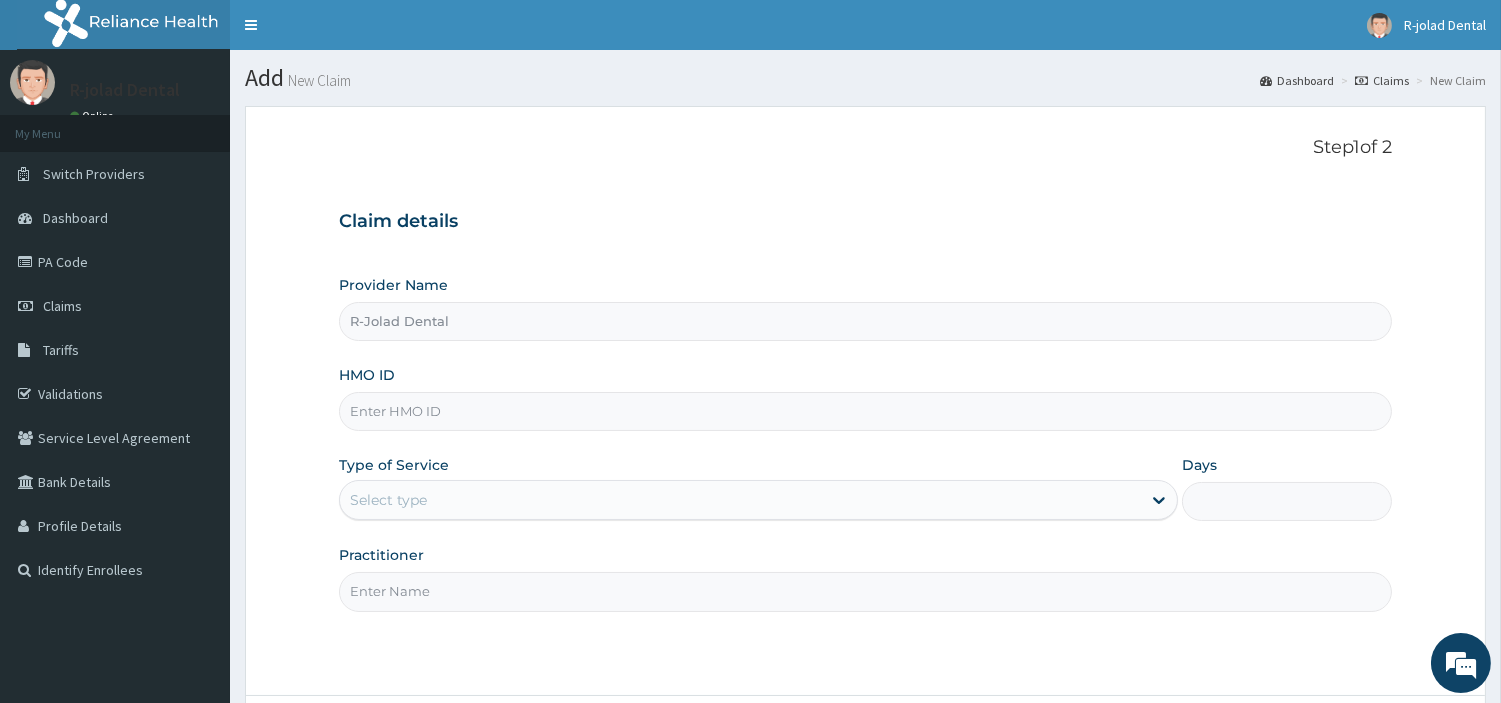 click on "HMO ID" at bounding box center [865, 411] 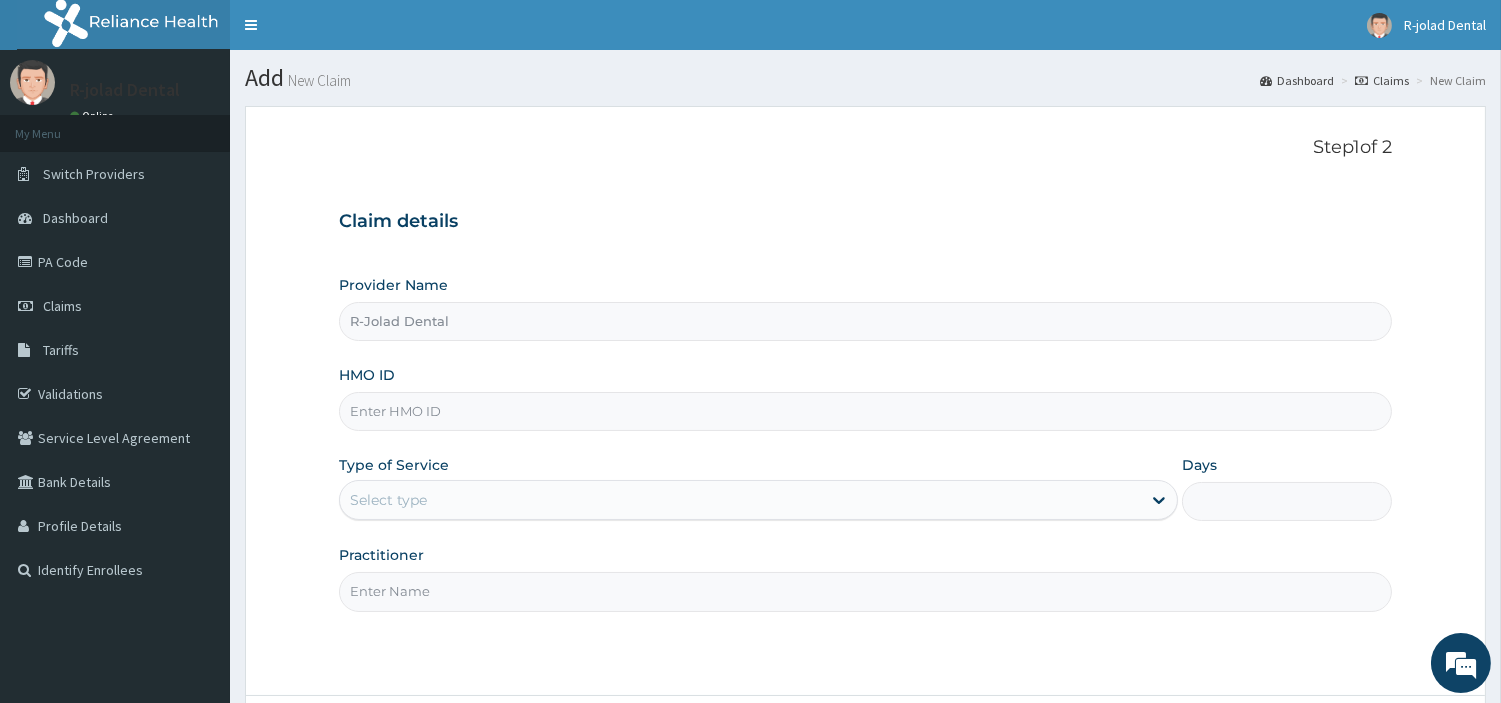 paste on "AET/10071/B" 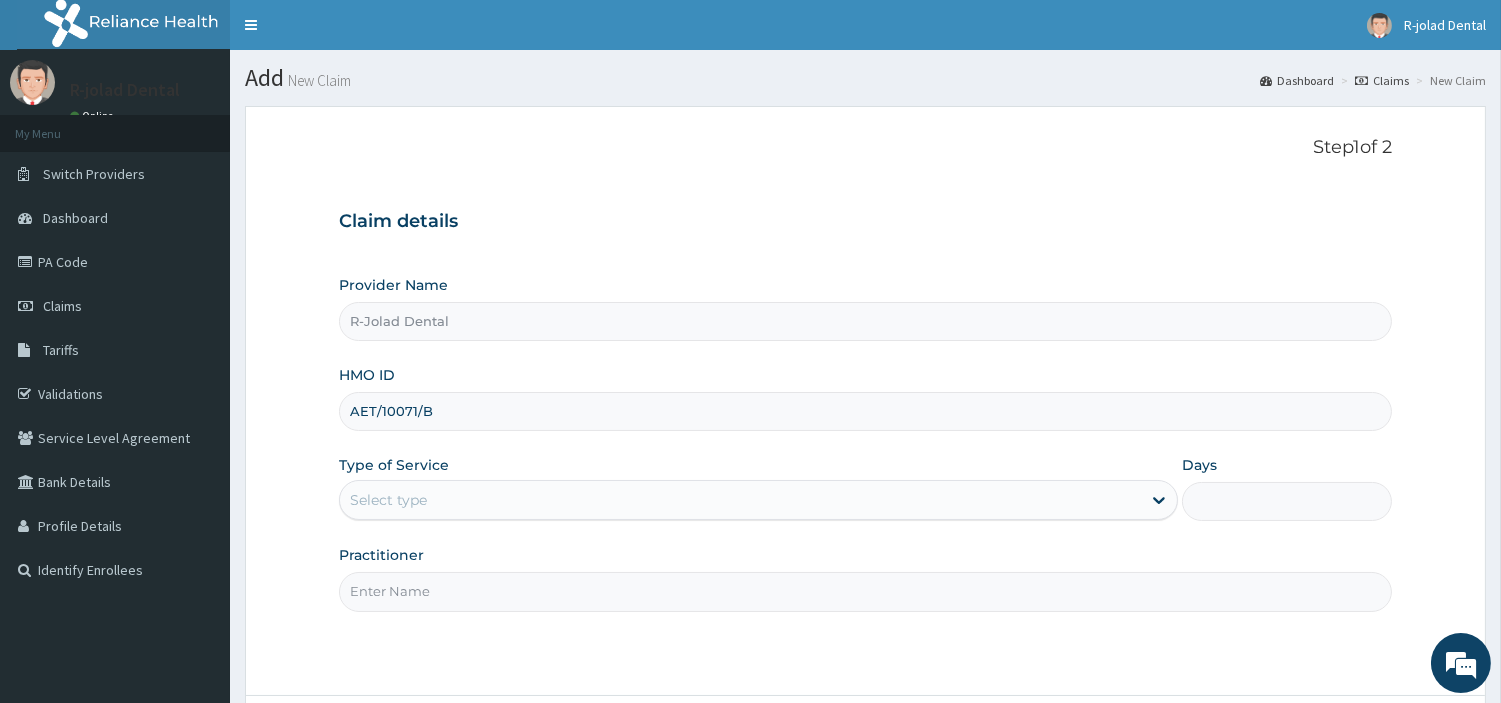 type on "AET/10071/B" 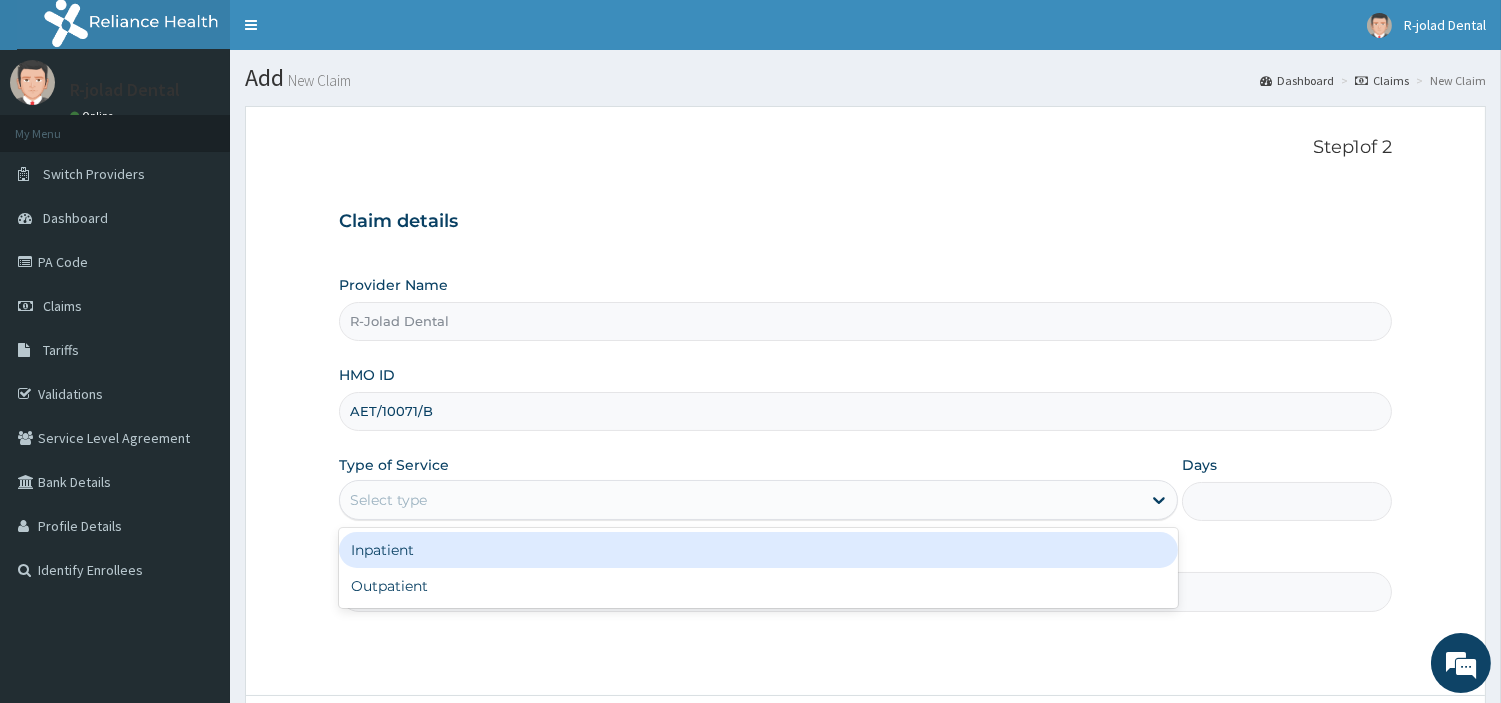 click on "Select type" at bounding box center [740, 500] 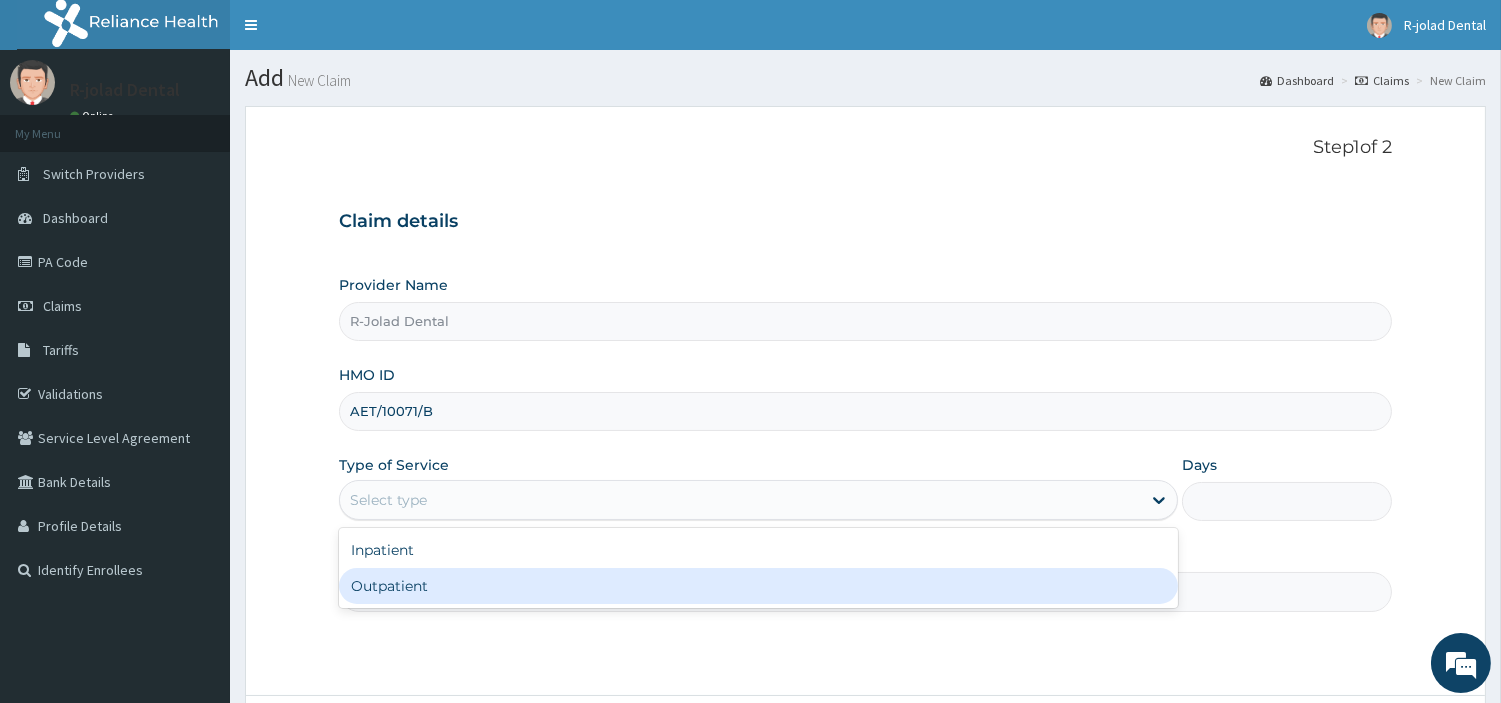 click on "Outpatient" at bounding box center (758, 586) 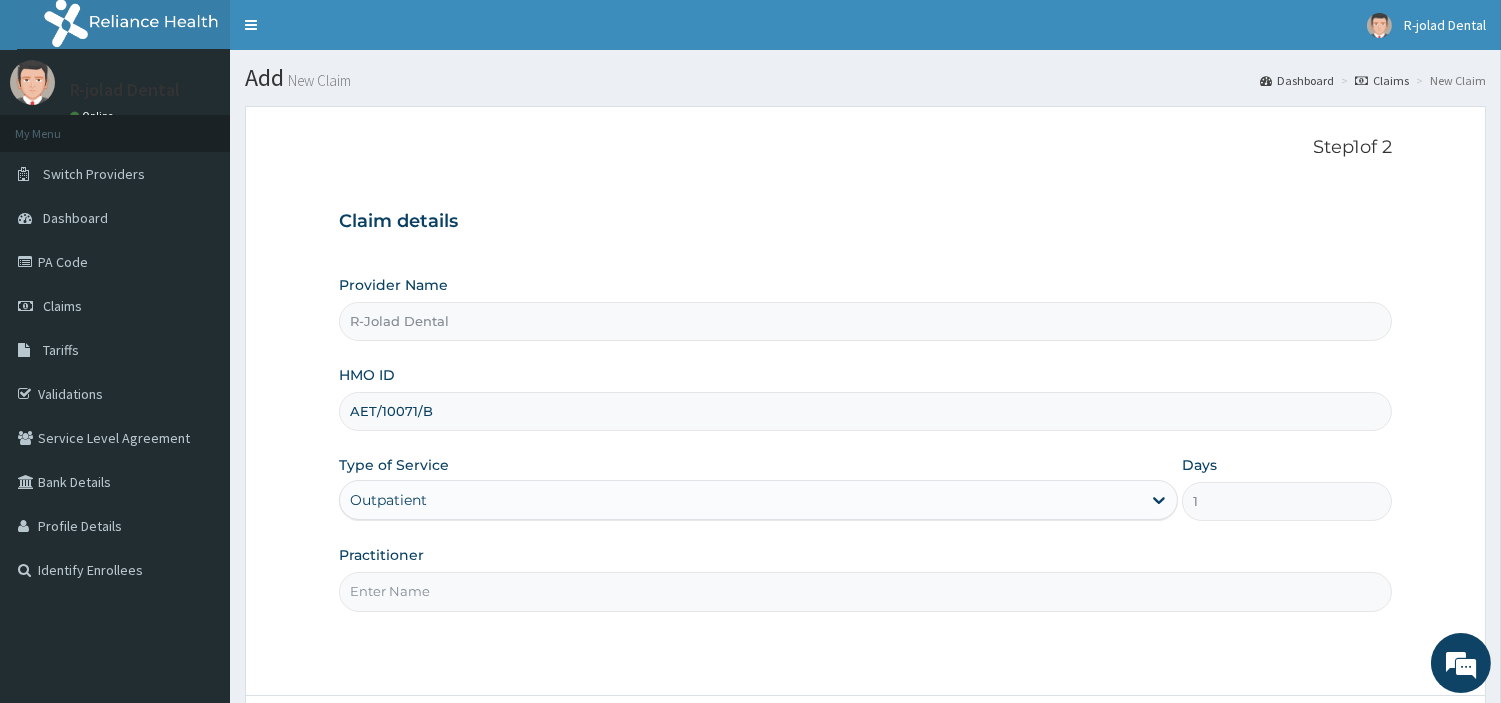 click on "Practitioner" at bounding box center (865, 591) 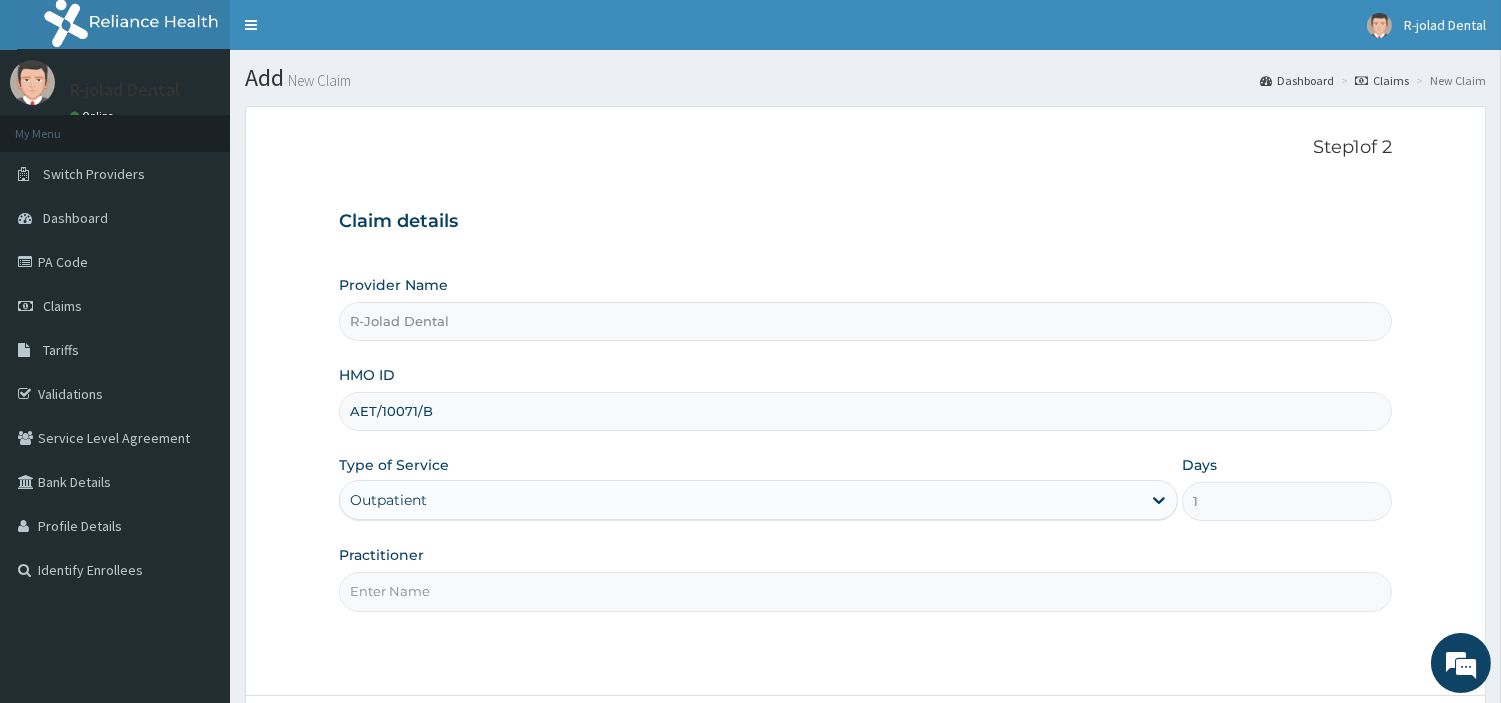 paste on "Philip Mumuni" 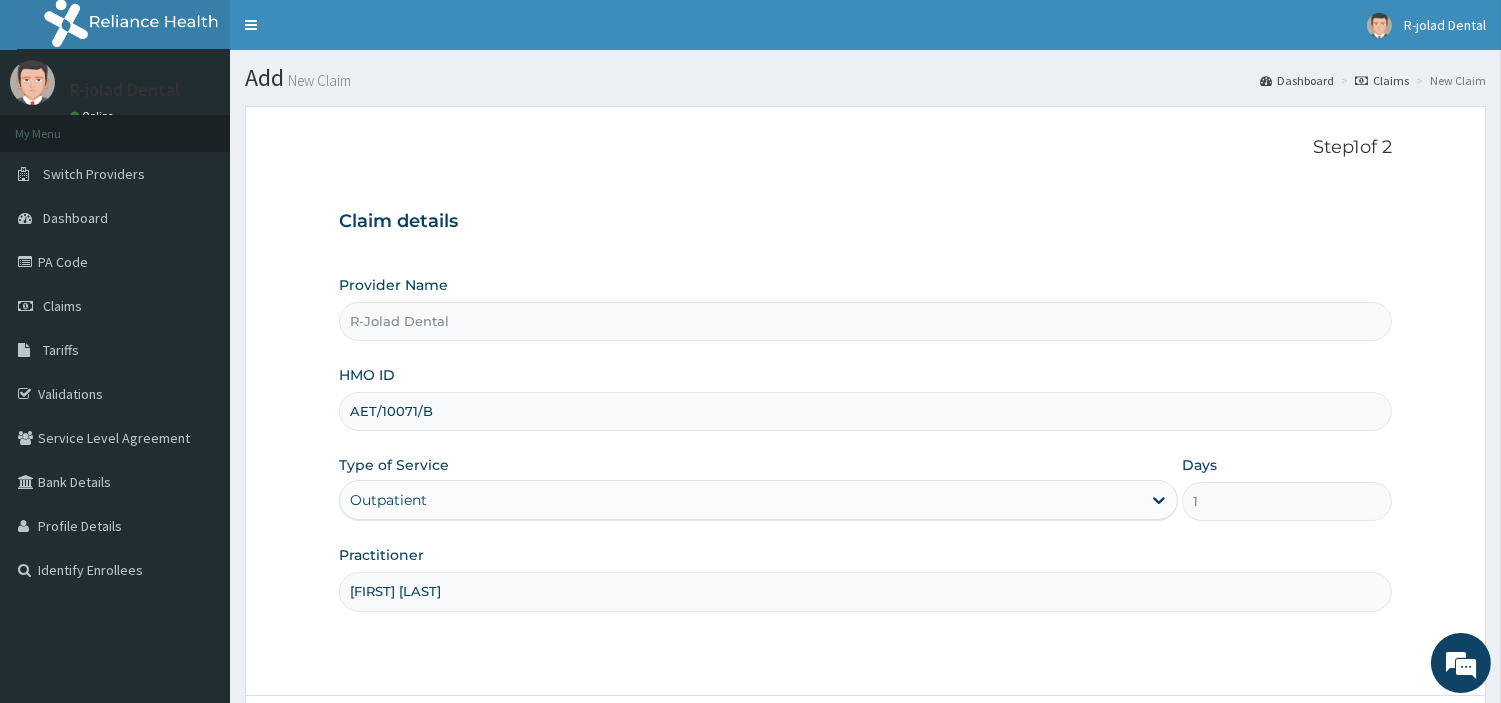 scroll, scrollTop: 172, scrollLeft: 0, axis: vertical 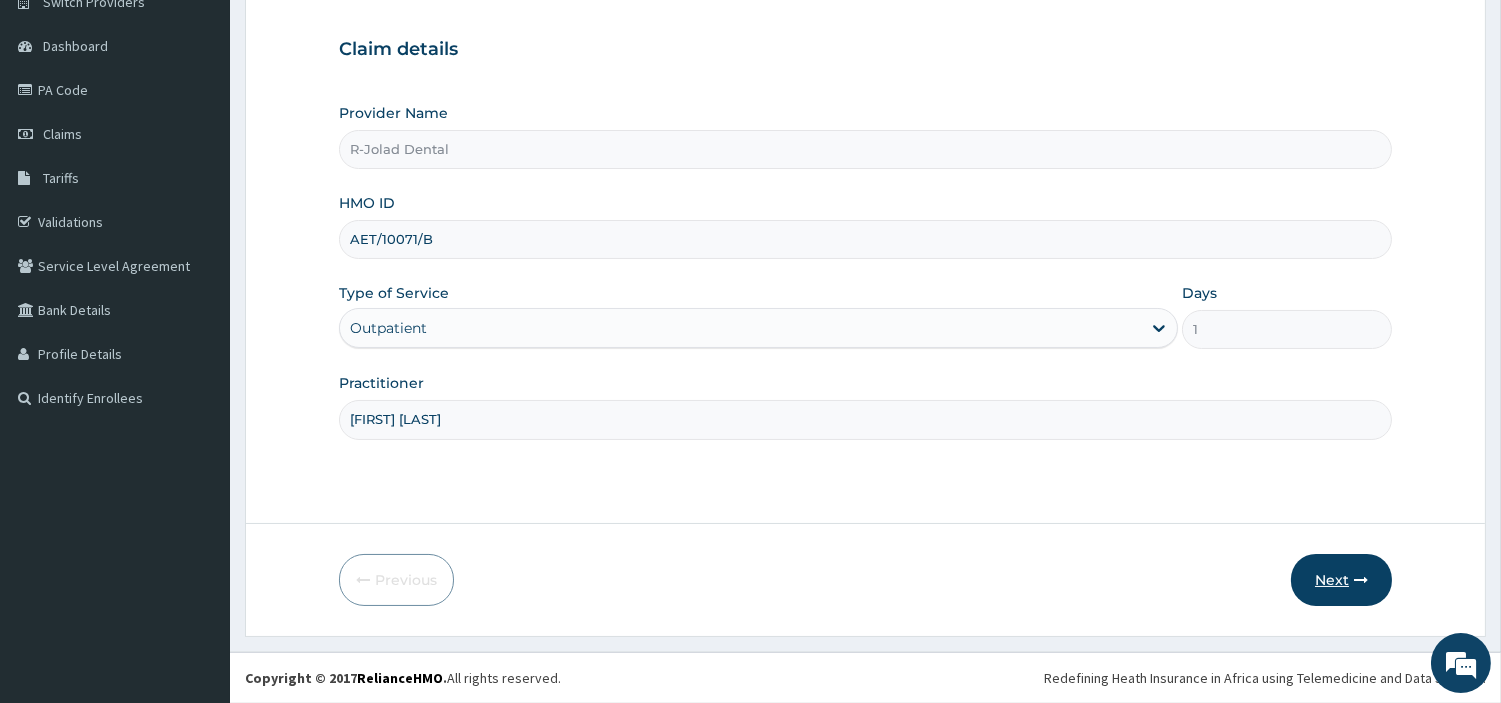 type on "[FIRST] [LAST]" 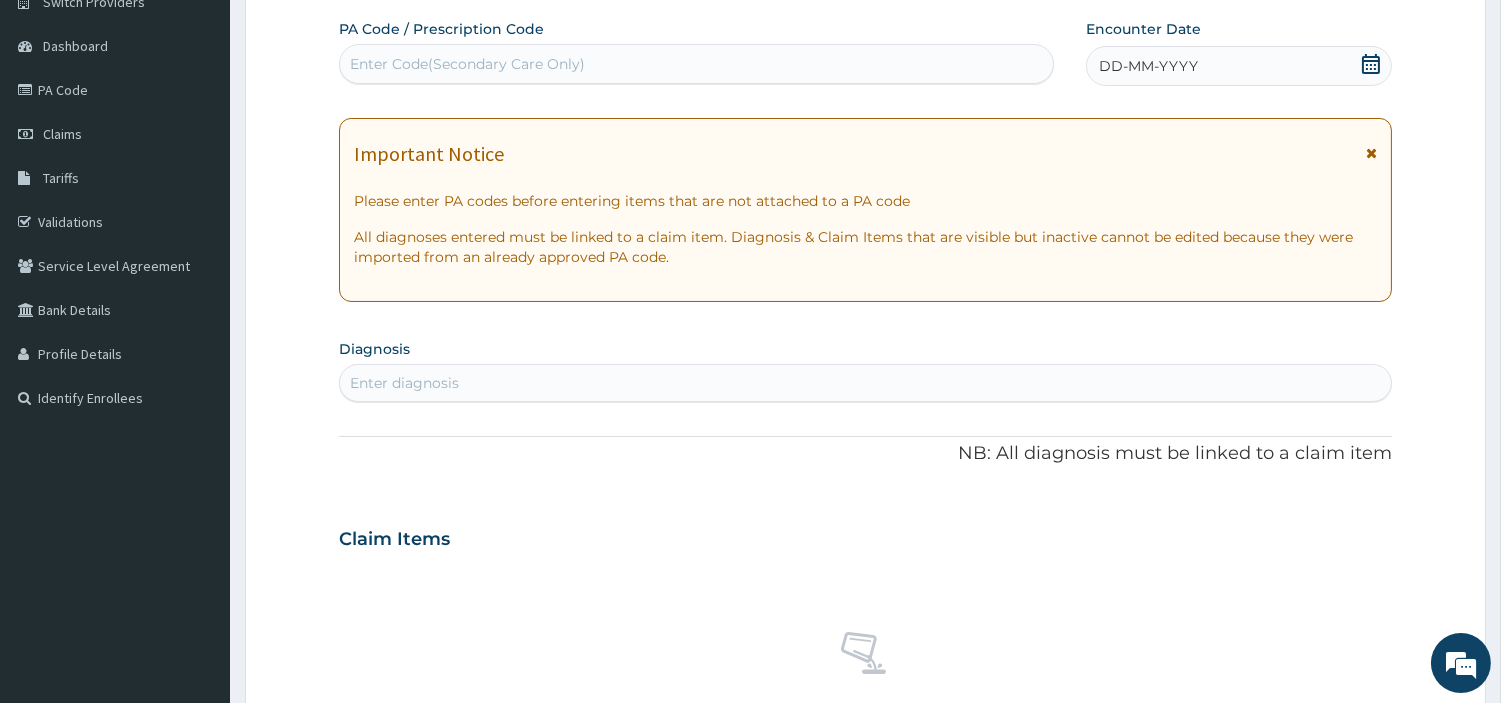 click on "Enter Code(Secondary Care Only)" at bounding box center (696, 64) 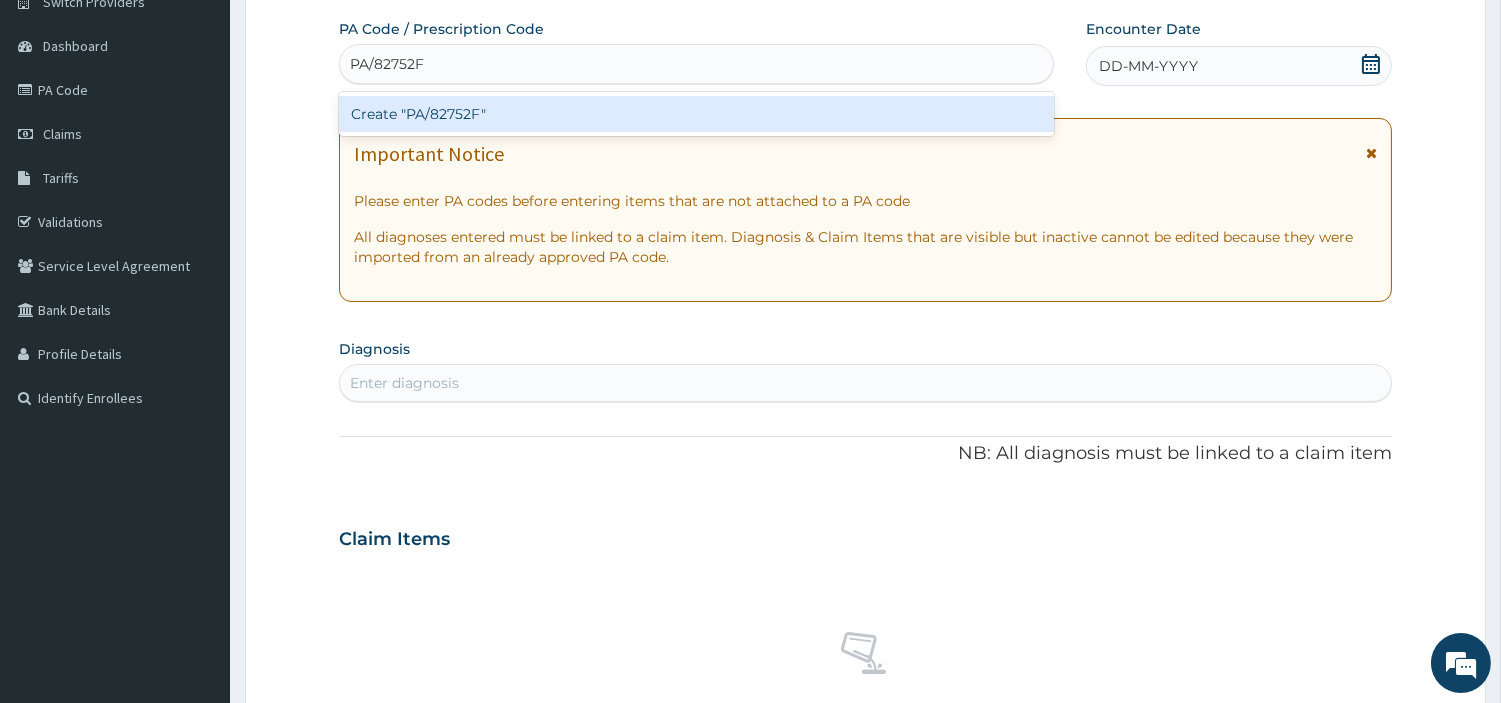 click on "Create "PA/82752F"" at bounding box center (696, 114) 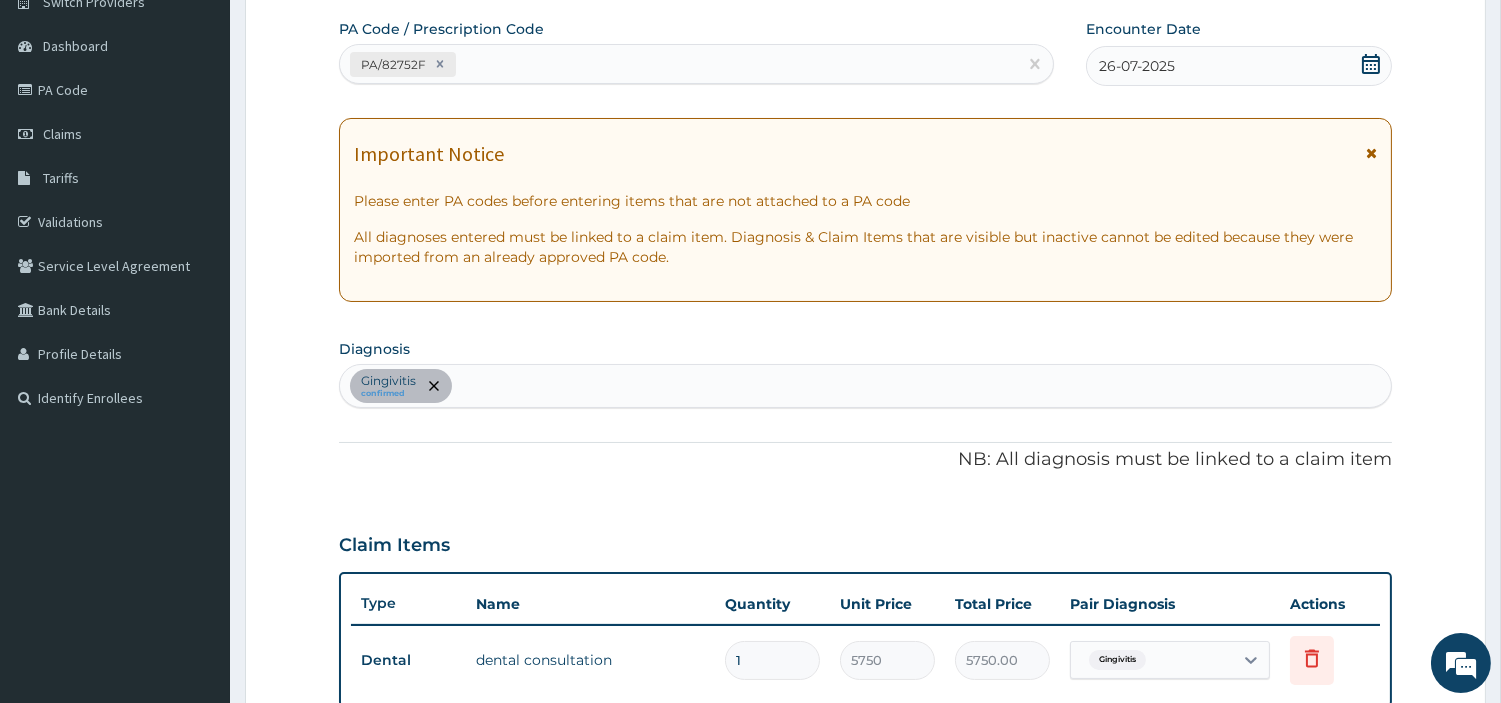 scroll, scrollTop: 642, scrollLeft: 0, axis: vertical 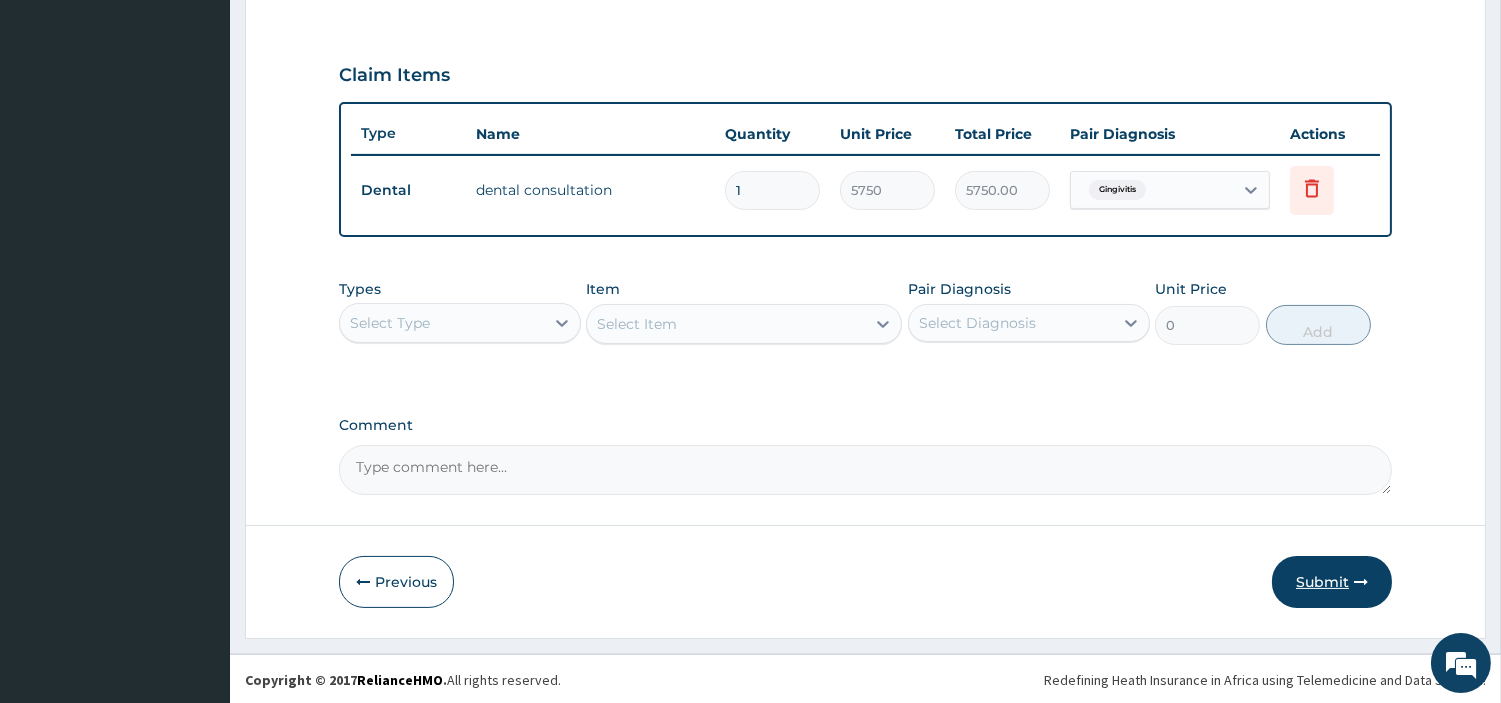 click on "Submit" at bounding box center [1332, 582] 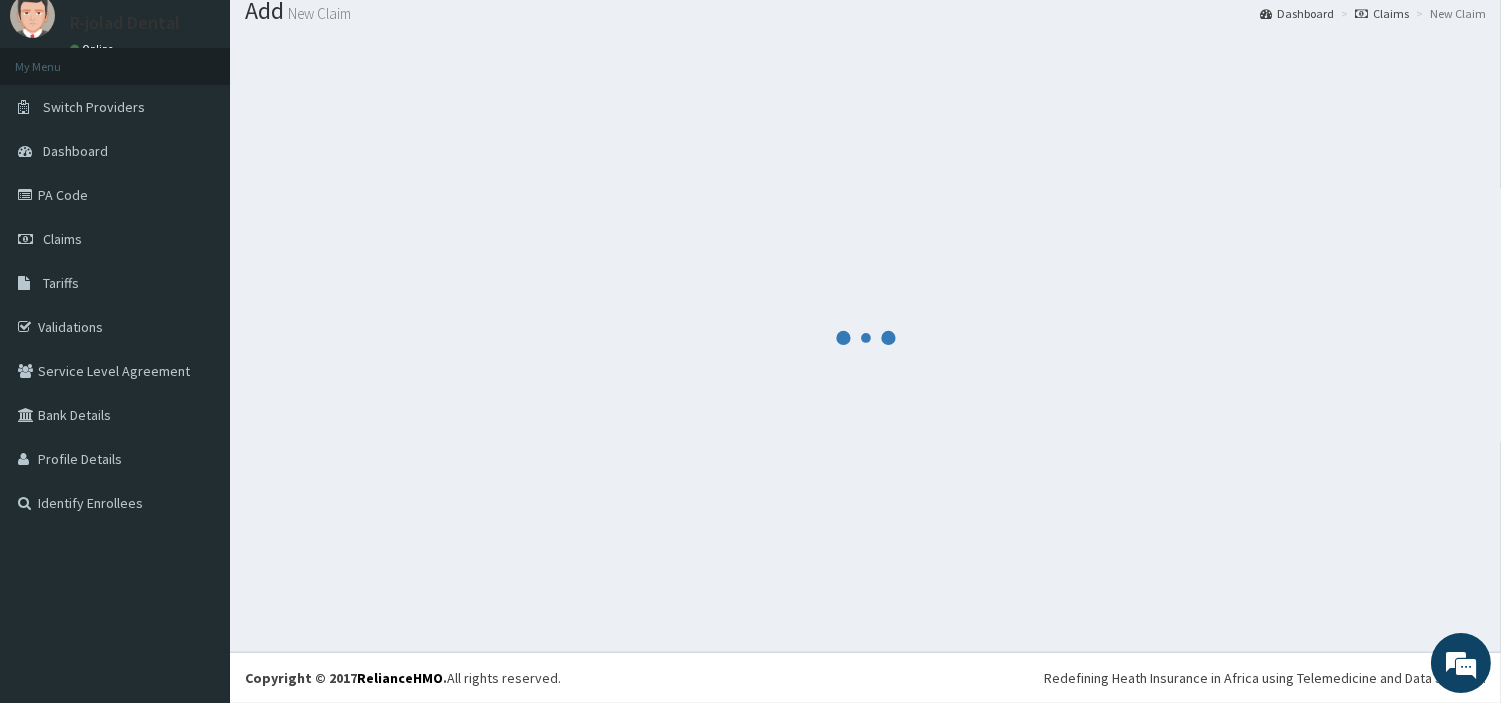 scroll, scrollTop: 66, scrollLeft: 0, axis: vertical 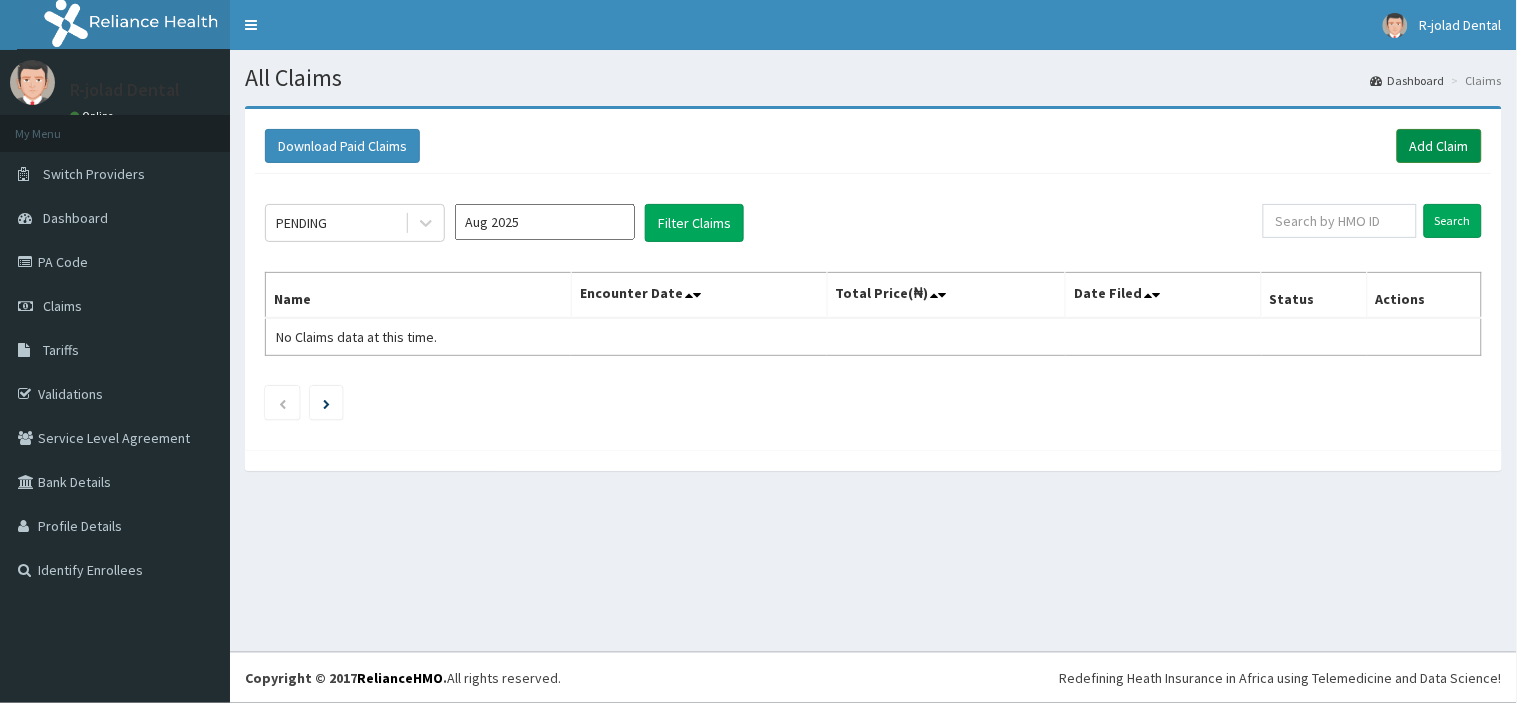 click on "Add Claim" at bounding box center [1439, 146] 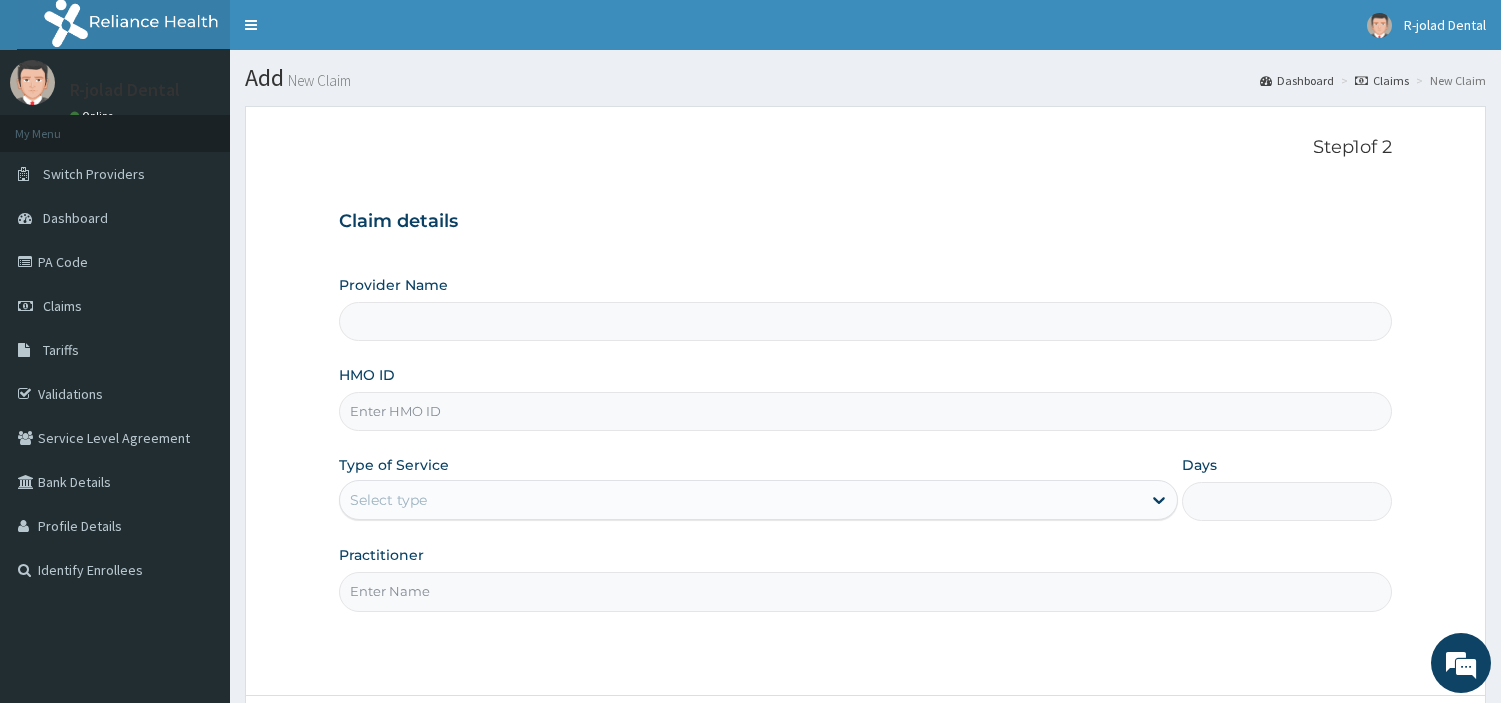 type on "R-Jolad Dental" 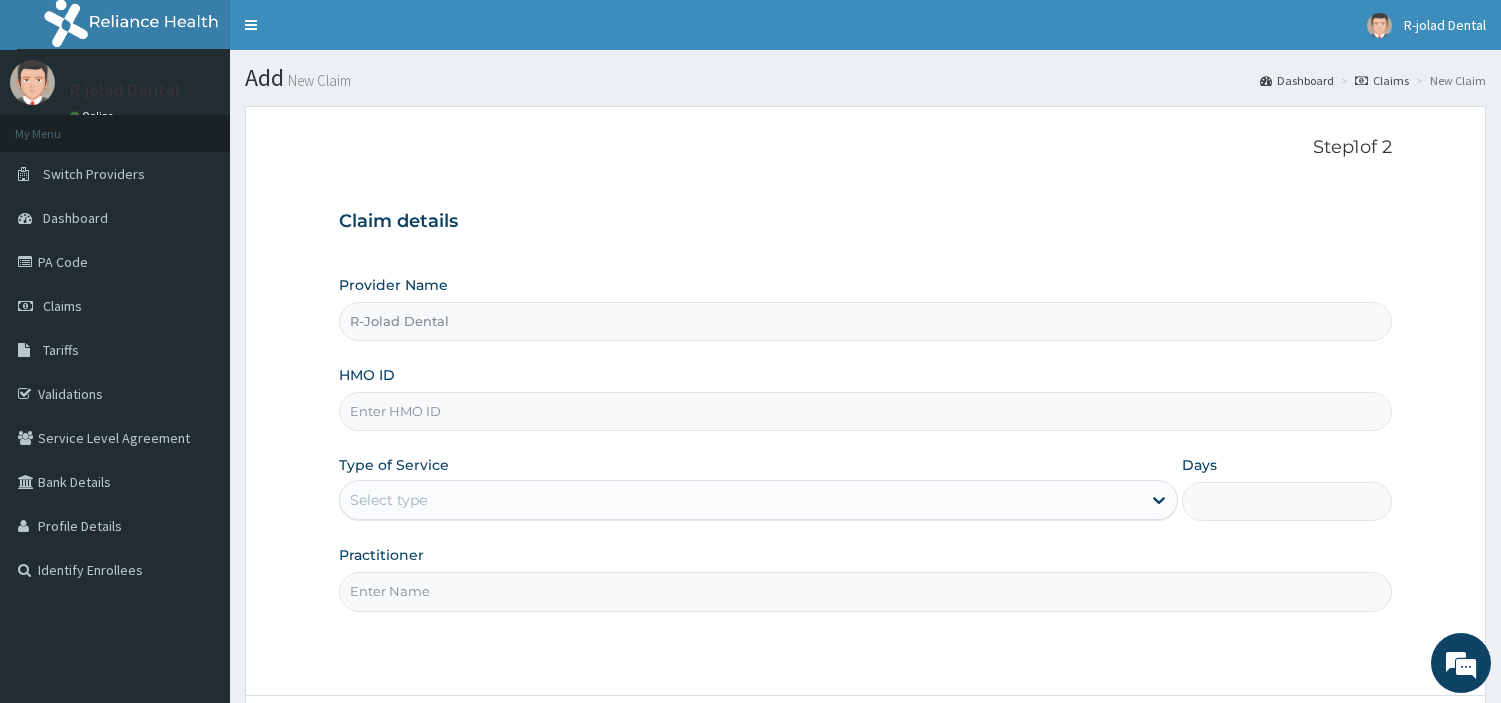 scroll, scrollTop: 0, scrollLeft: 0, axis: both 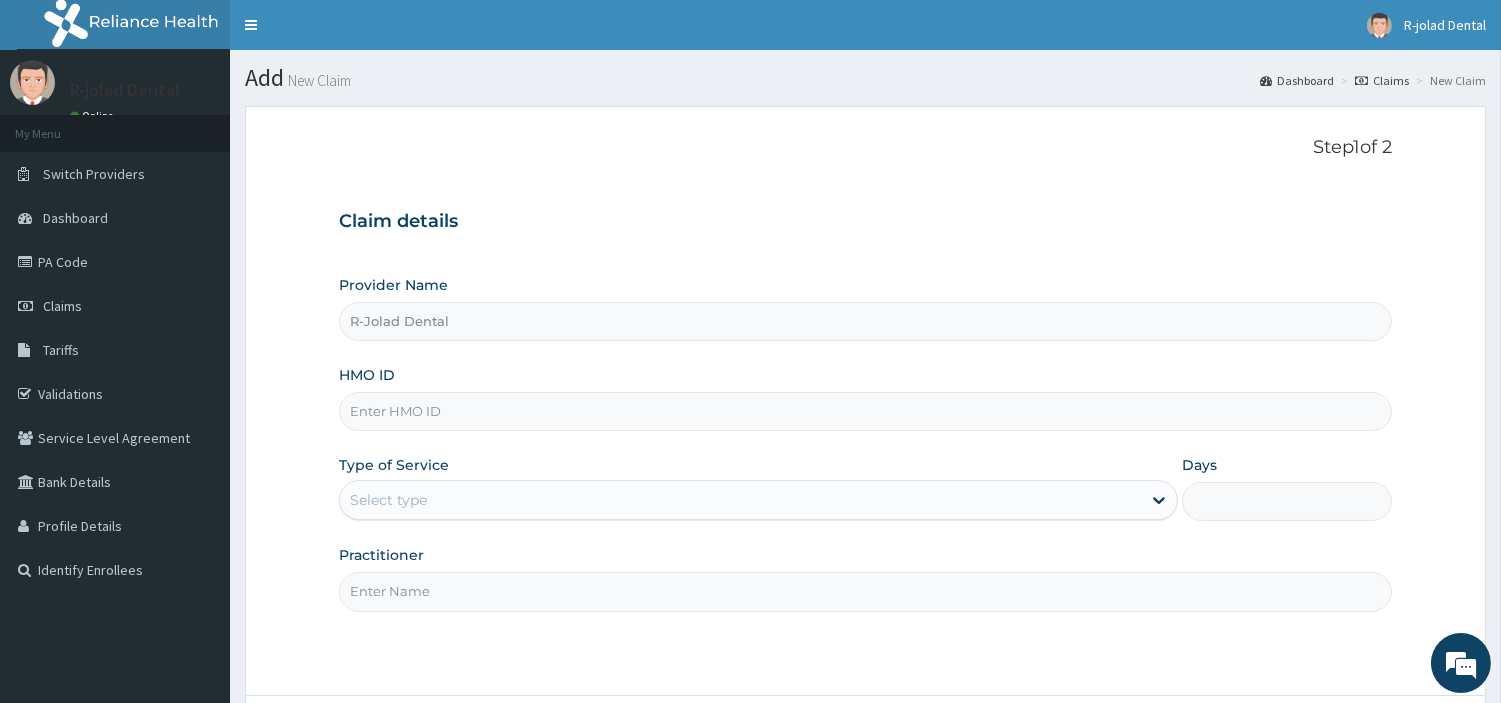 click on "HMO ID" at bounding box center (865, 411) 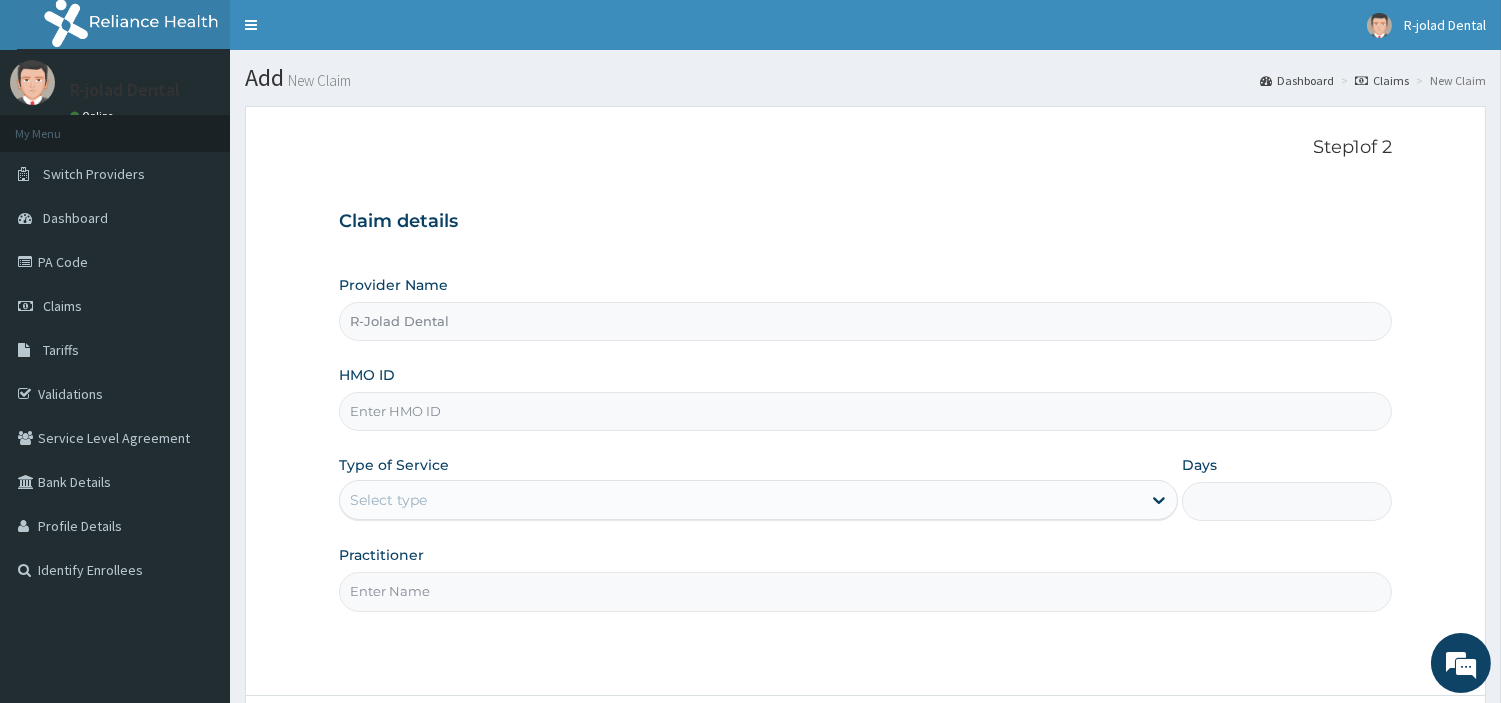 paste on "[HMO ID]" 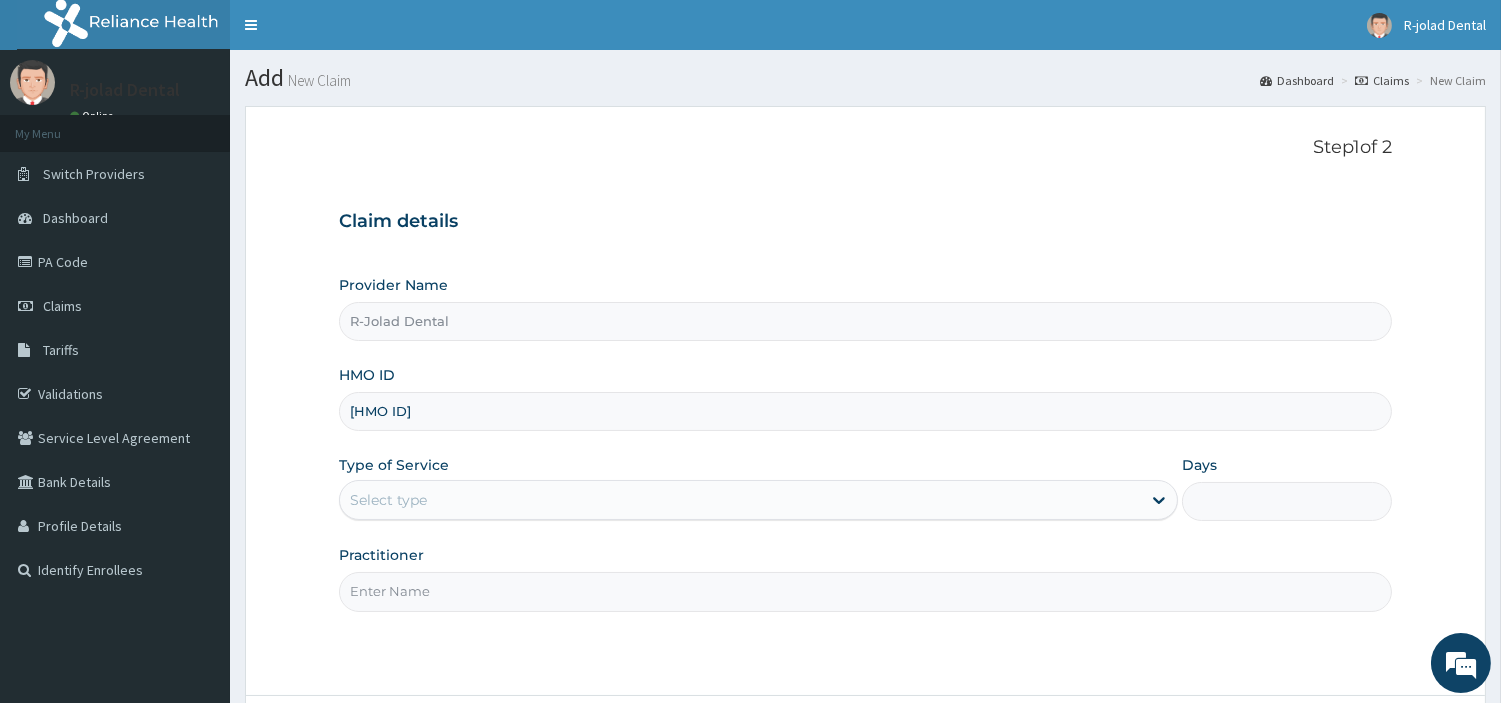 type on "[HMO ID]" 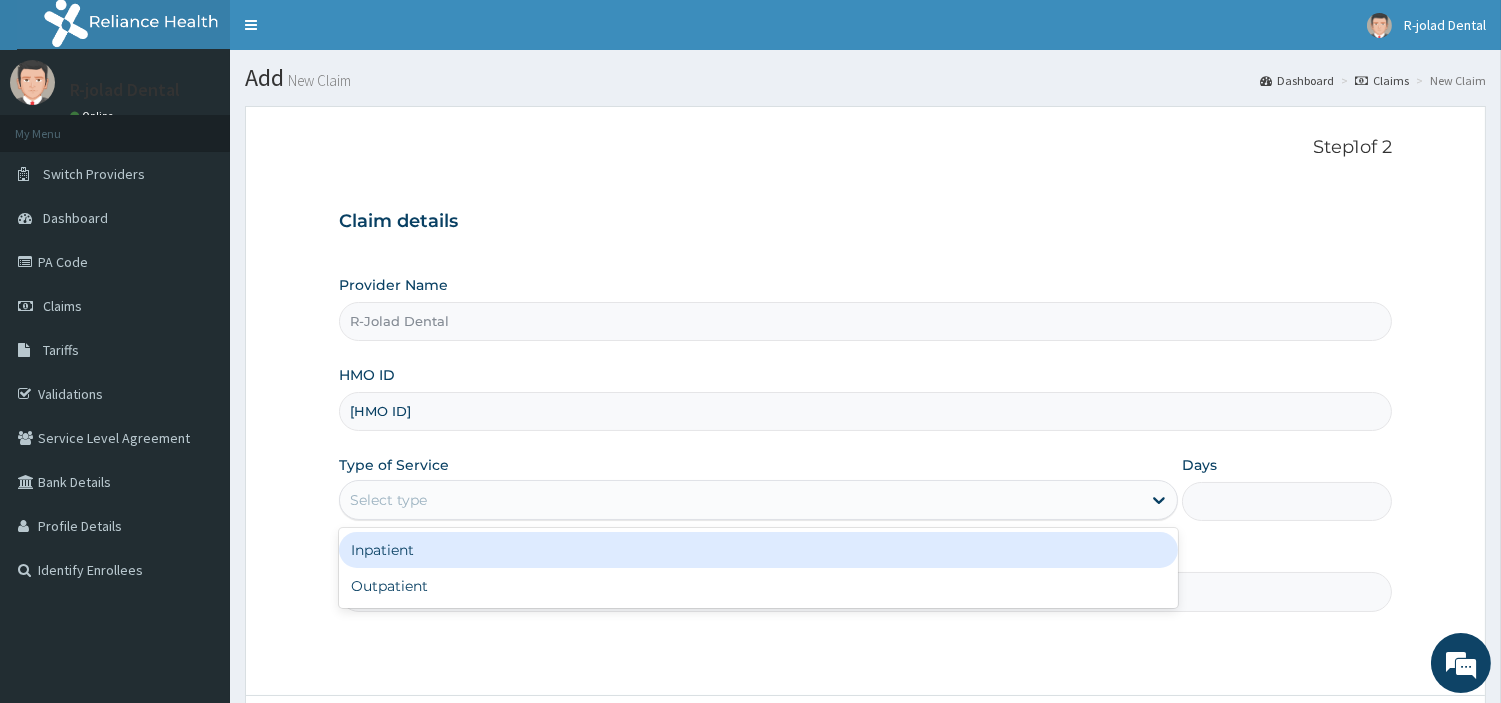 drag, startPoint x: 492, startPoint y: 487, endPoint x: 458, endPoint y: 650, distance: 166.50826 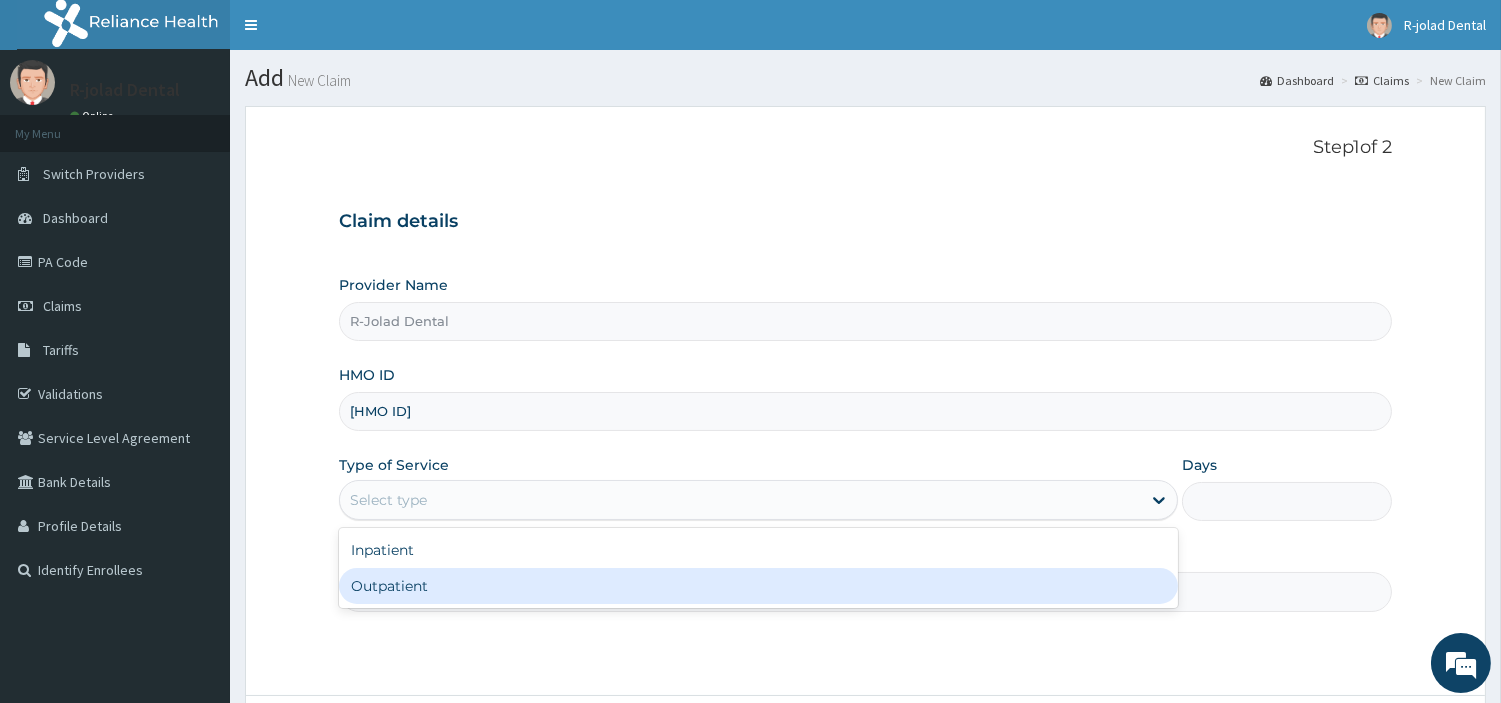 click on "Outpatient" at bounding box center (758, 586) 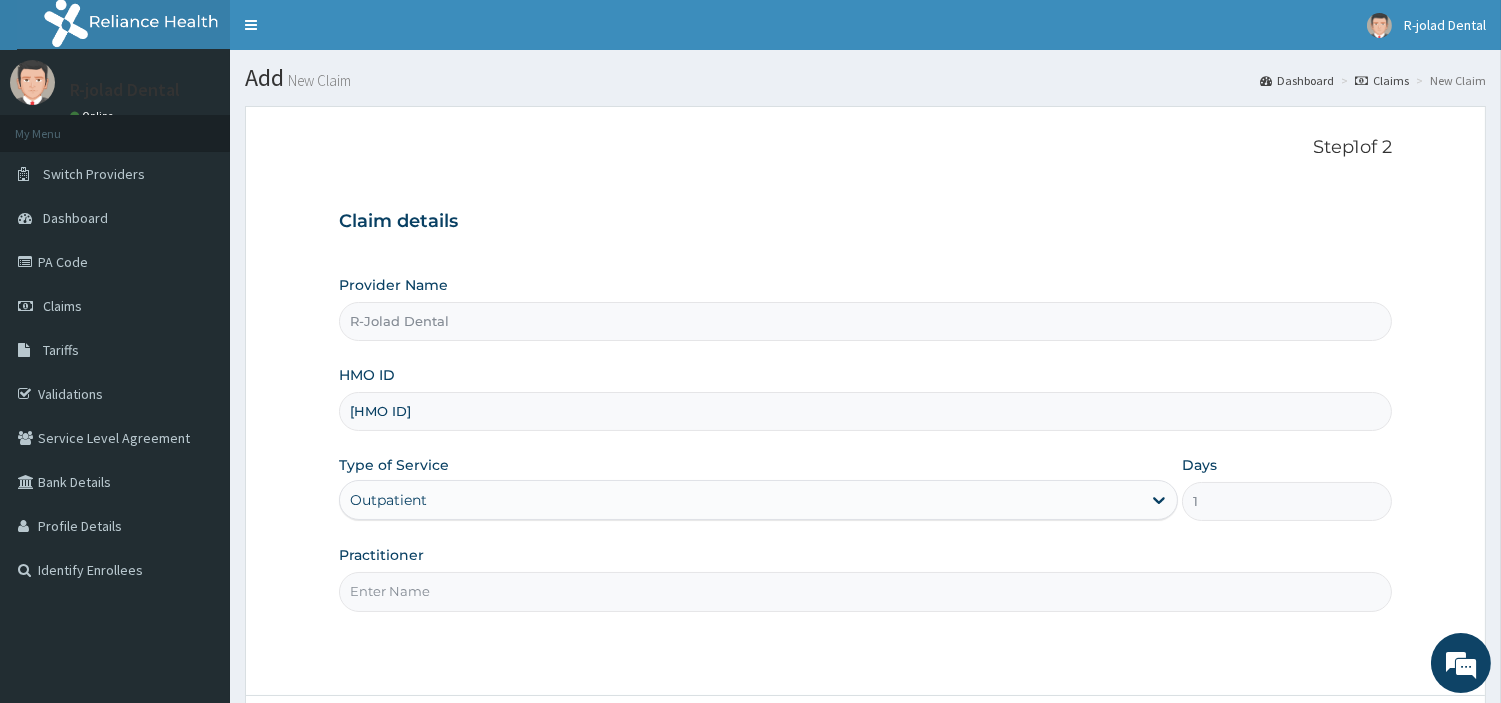 click on "Practitioner" at bounding box center [865, 591] 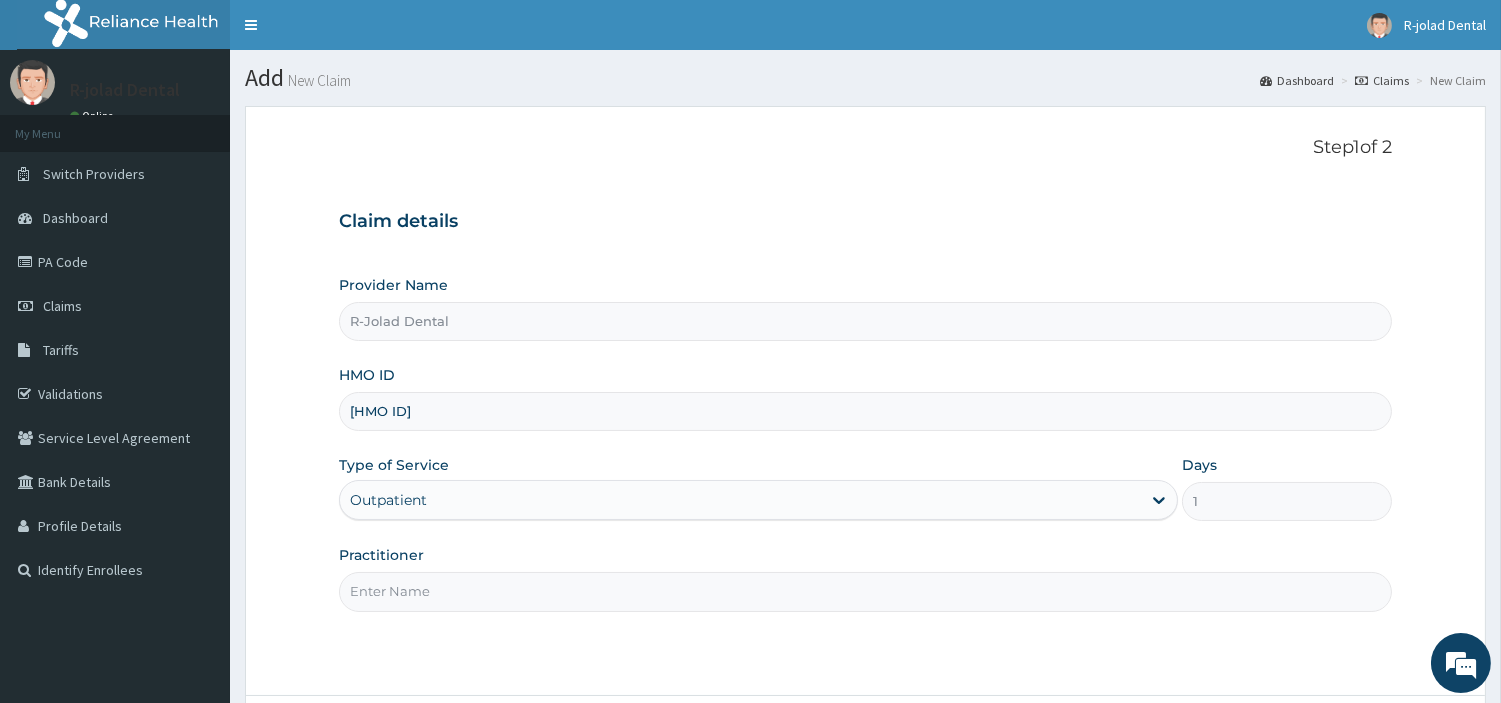paste on "Philip Mumuni" 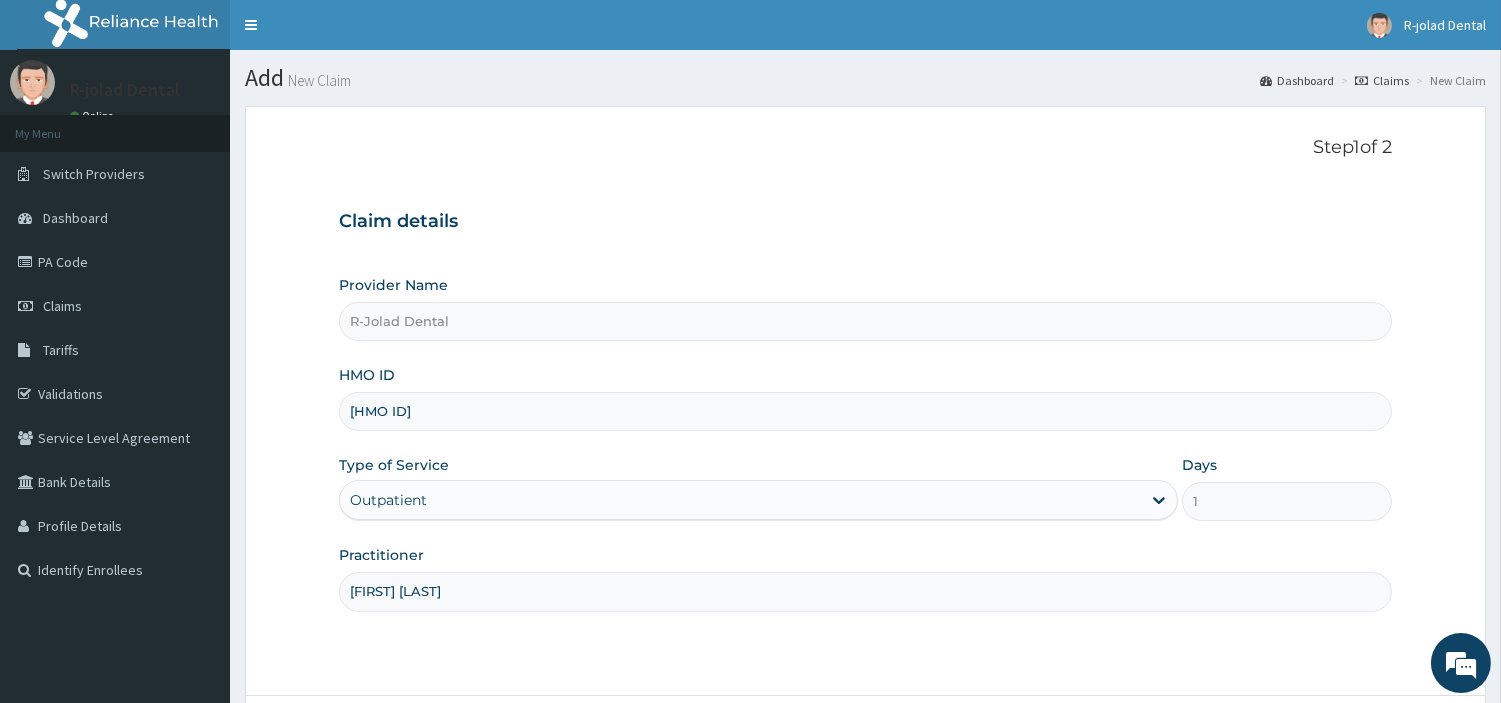 scroll, scrollTop: 172, scrollLeft: 0, axis: vertical 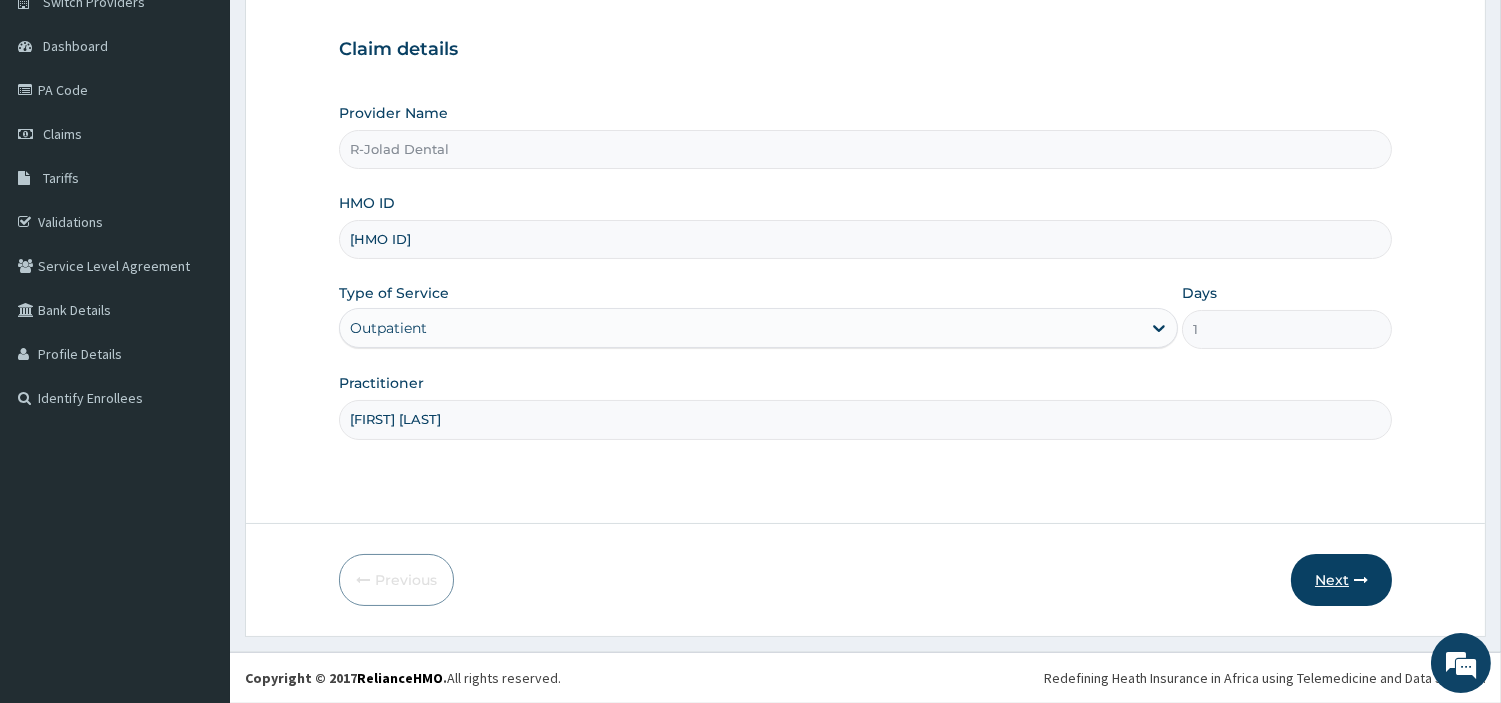 type on "Philip Mumuni" 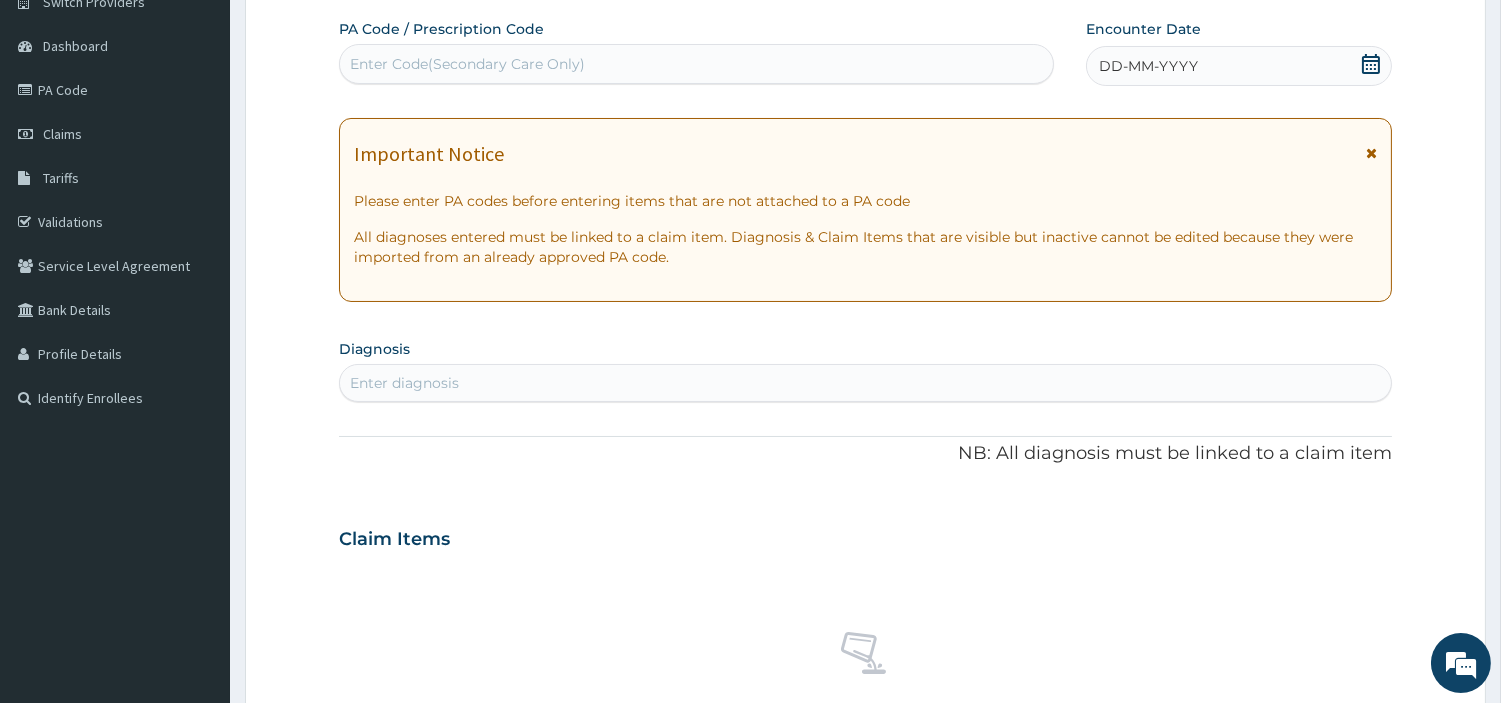 click on "Enter Code(Secondary Care Only)" at bounding box center (696, 64) 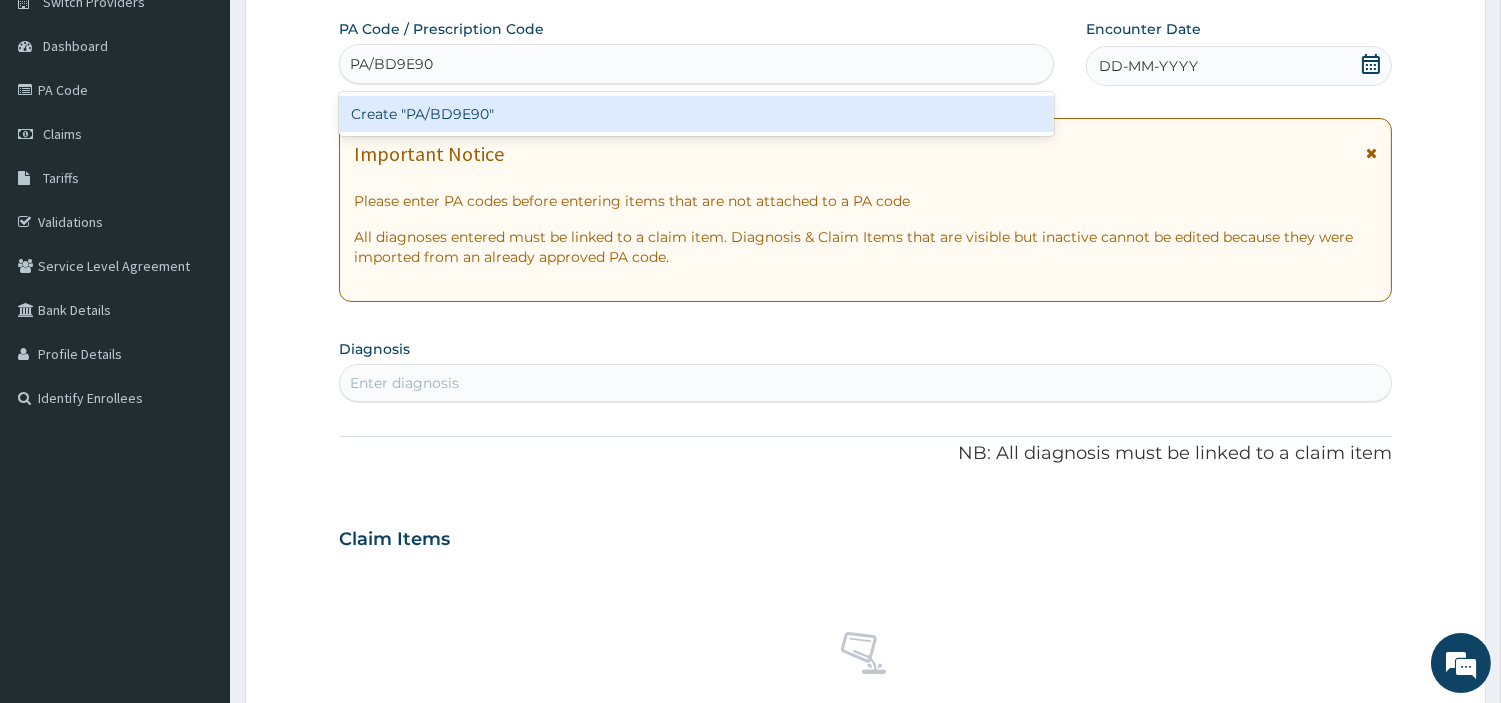 click on "Create "PA/BD9E90"" at bounding box center [696, 114] 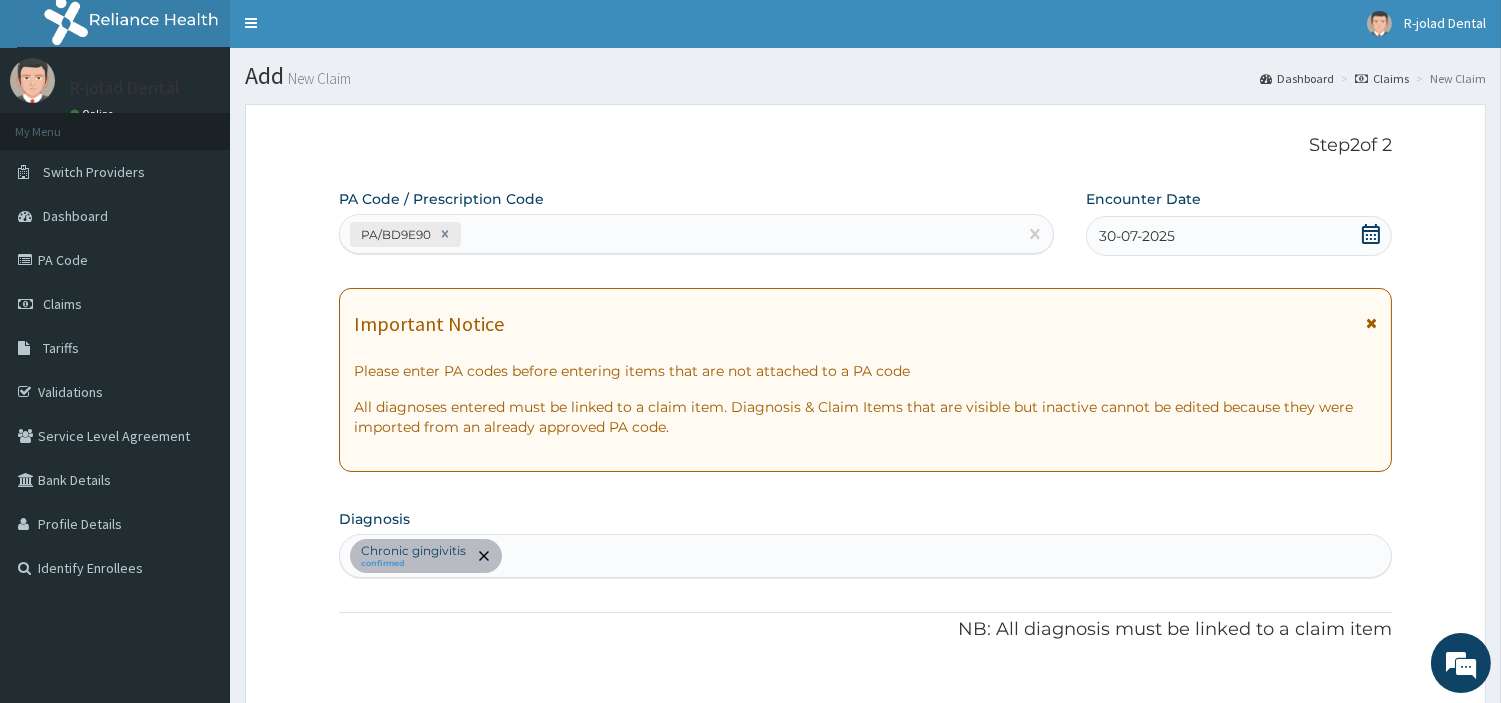 scroll, scrollTop: 0, scrollLeft: 0, axis: both 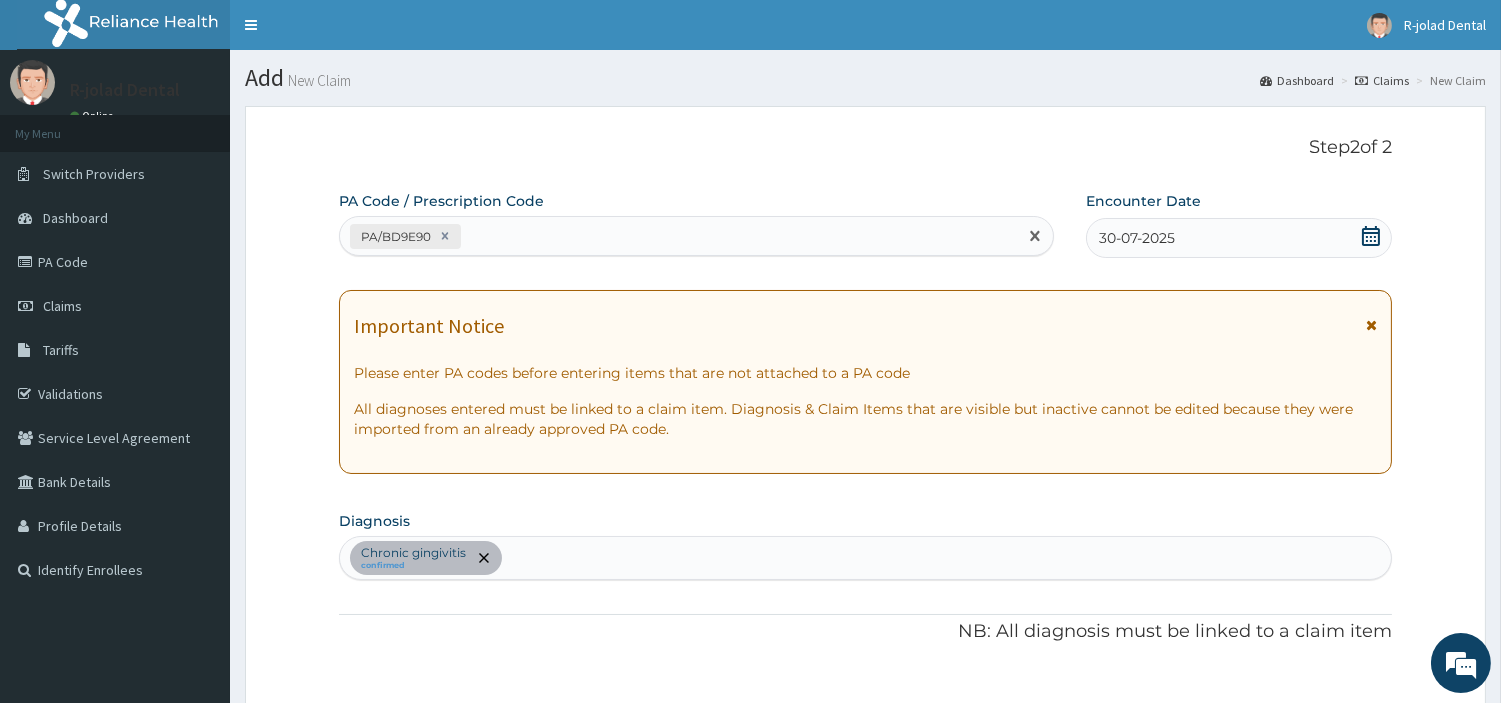 click on "PA/BD9E90" at bounding box center [678, 236] 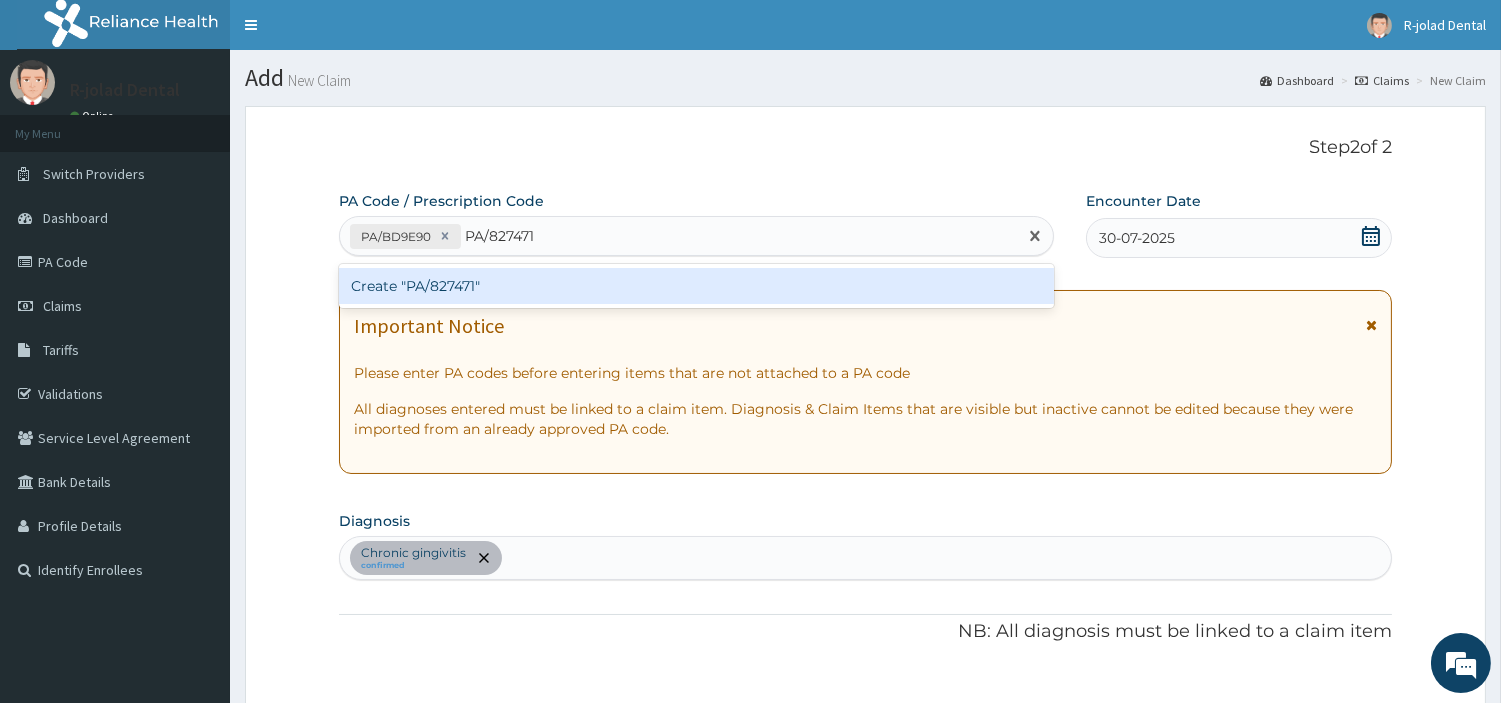 click on "Create "PA/827471"" at bounding box center (696, 286) 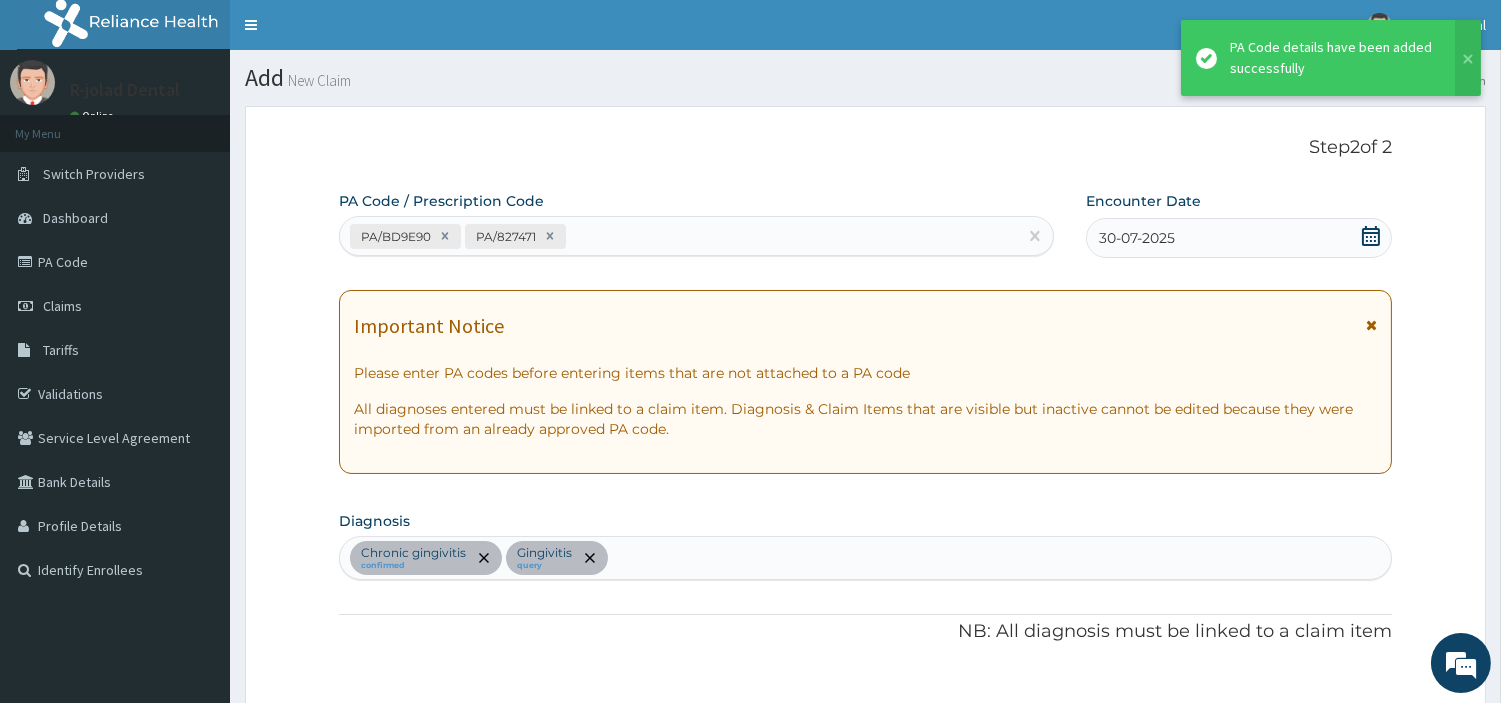 scroll, scrollTop: 757, scrollLeft: 0, axis: vertical 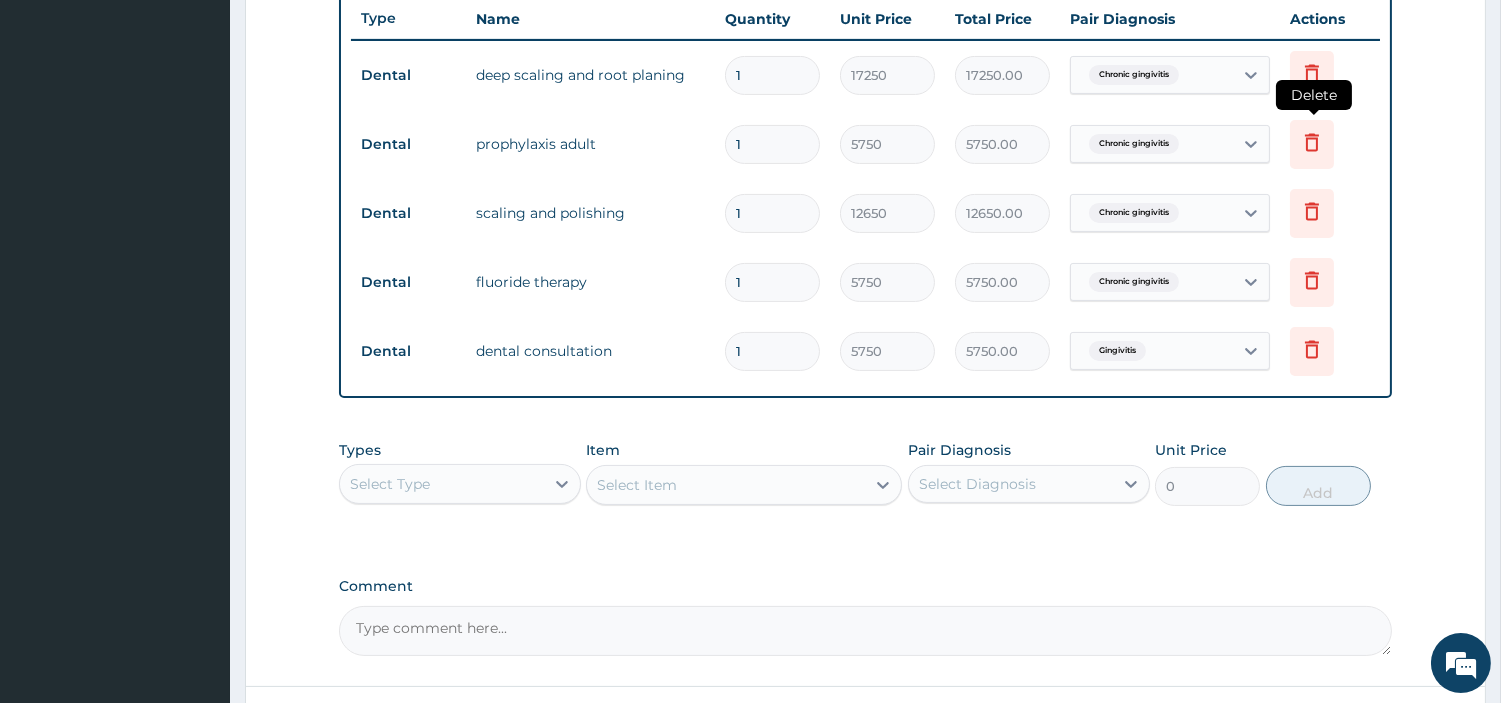 click at bounding box center (1312, 144) 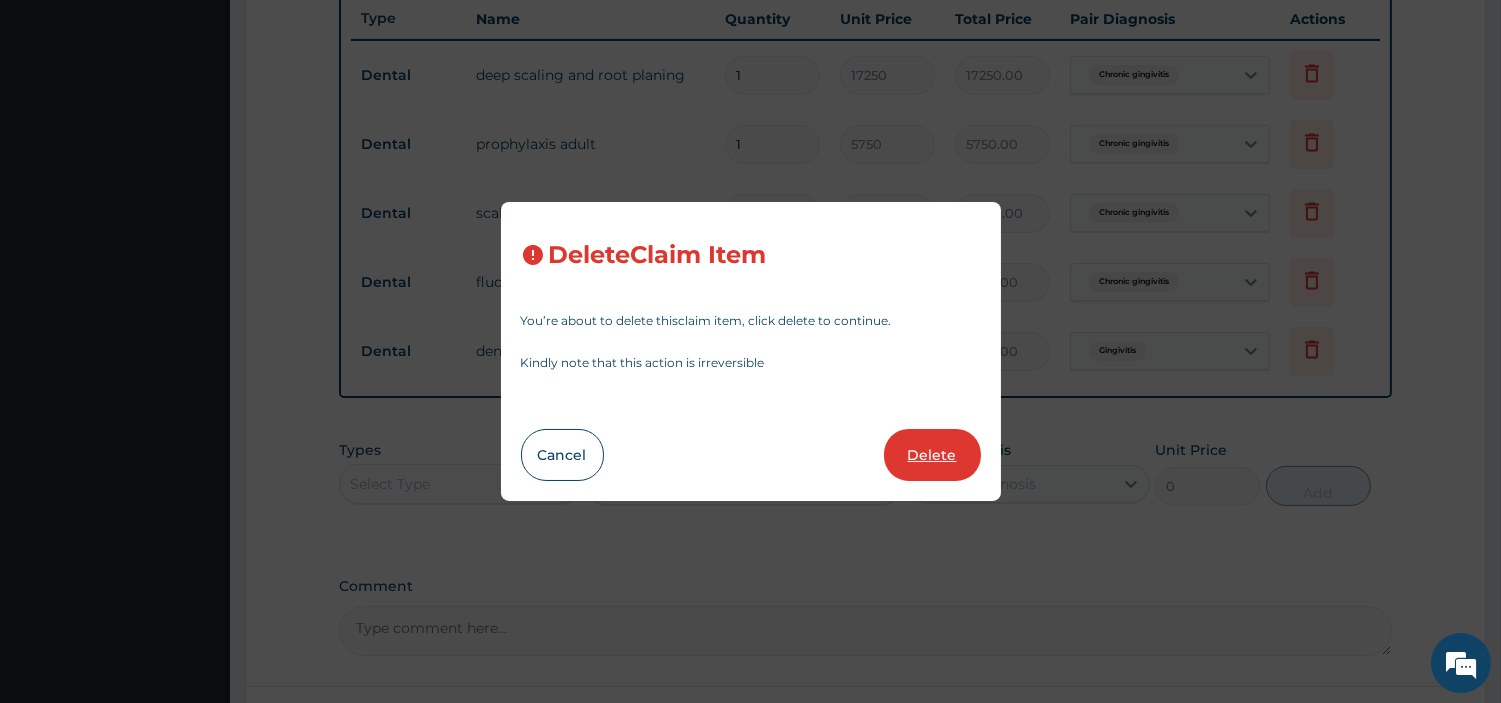 click on "Delete" at bounding box center [932, 455] 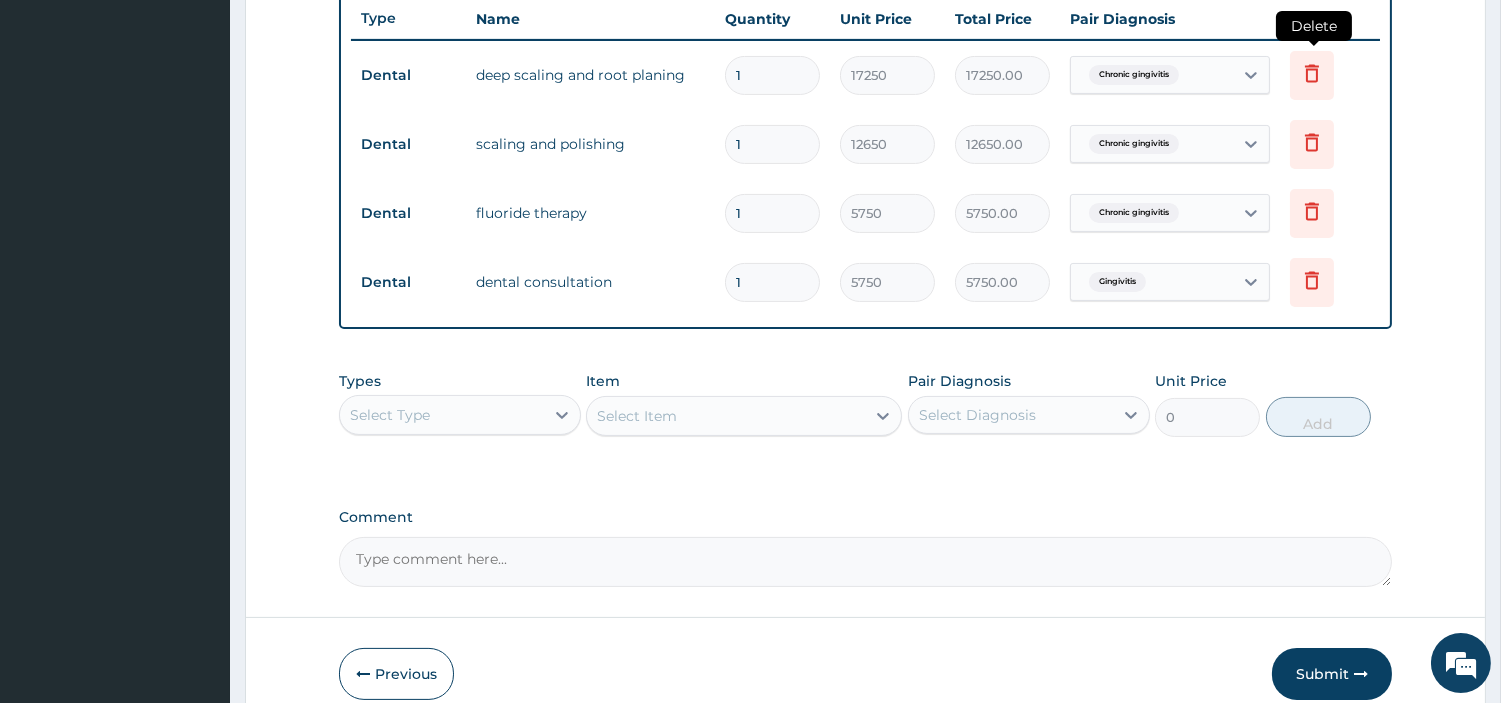 click 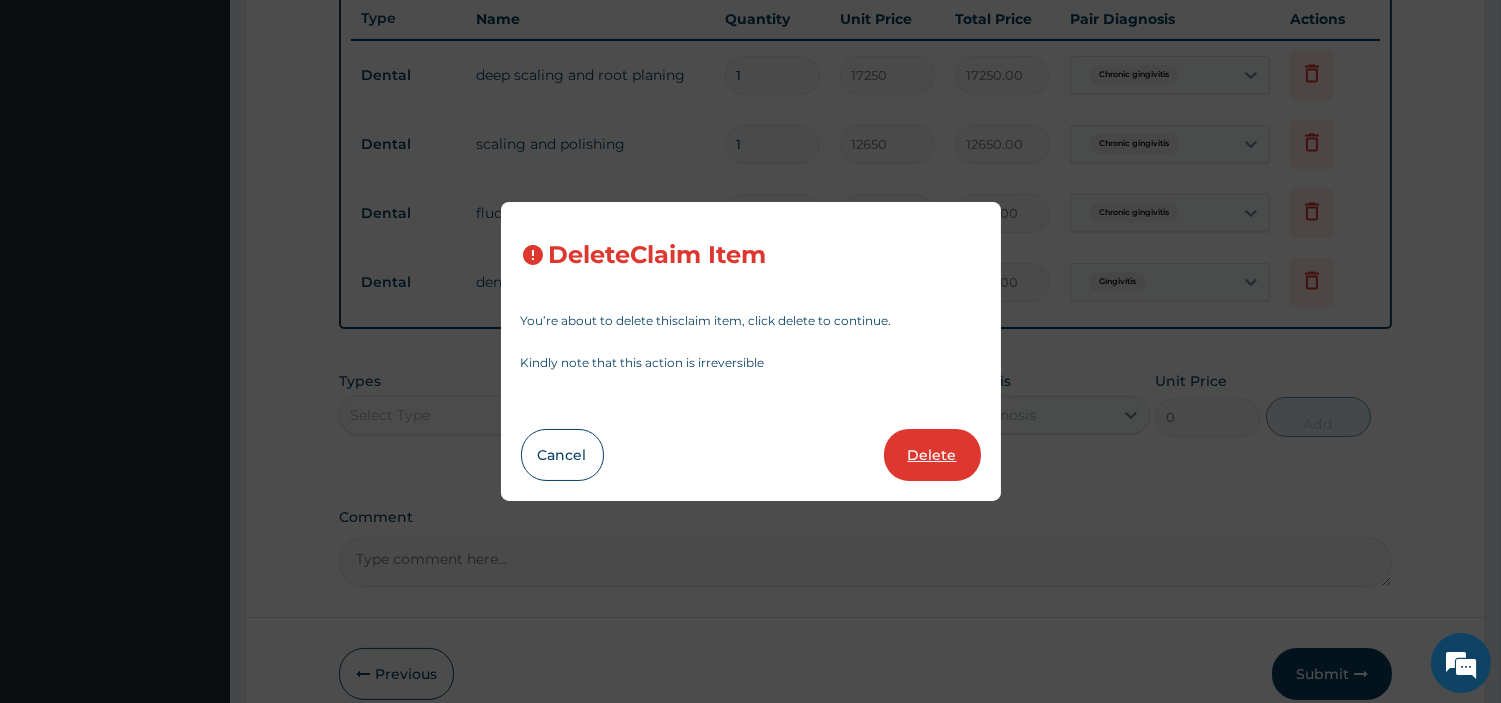 click on "Delete" at bounding box center [932, 455] 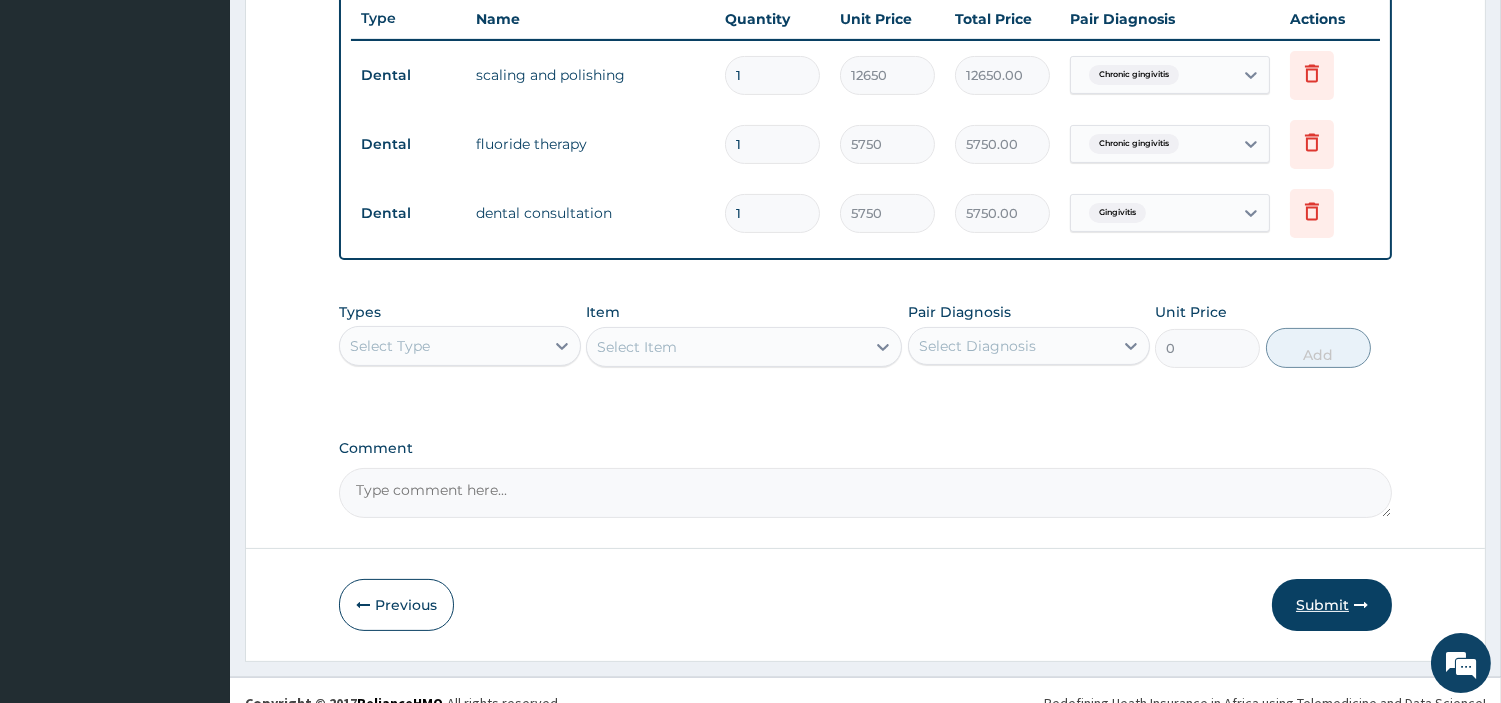 click on "Submit" at bounding box center [1332, 605] 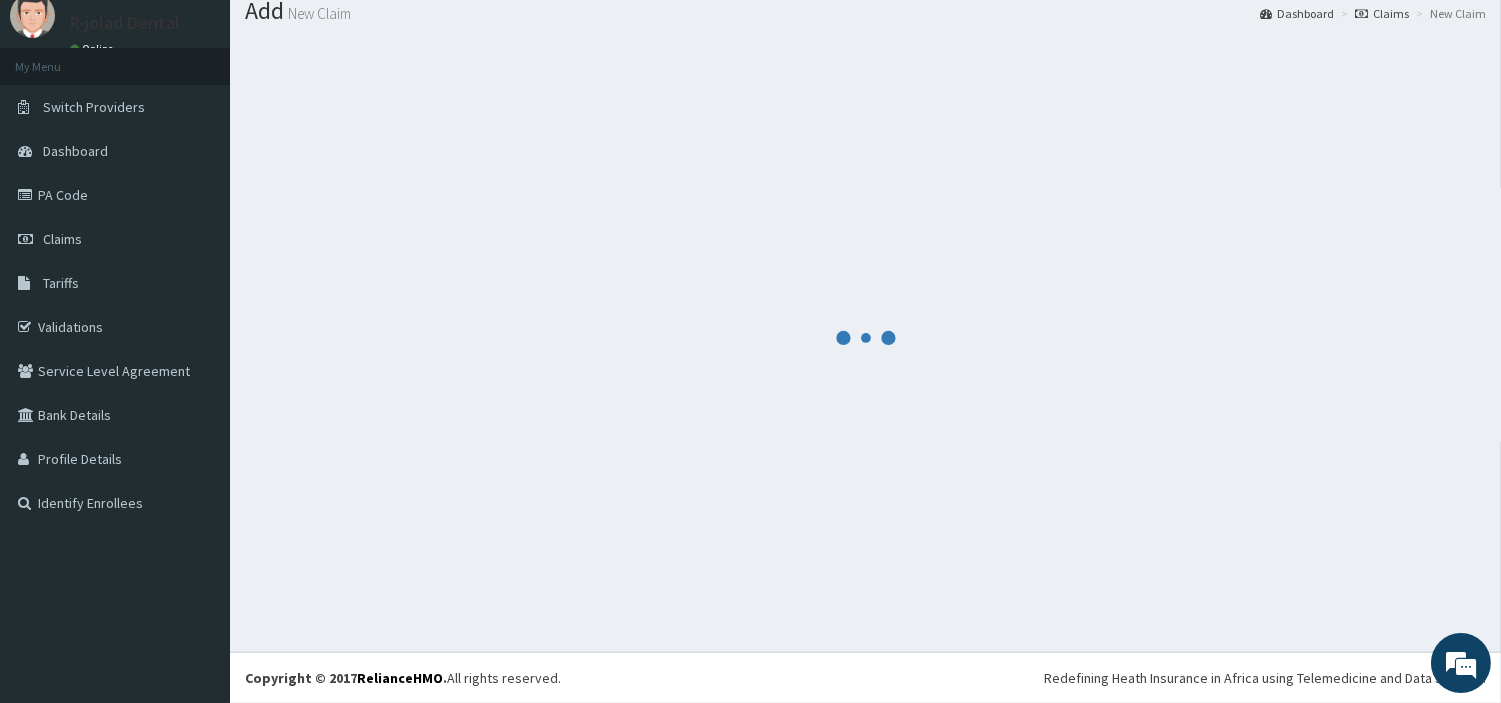 scroll, scrollTop: 66, scrollLeft: 0, axis: vertical 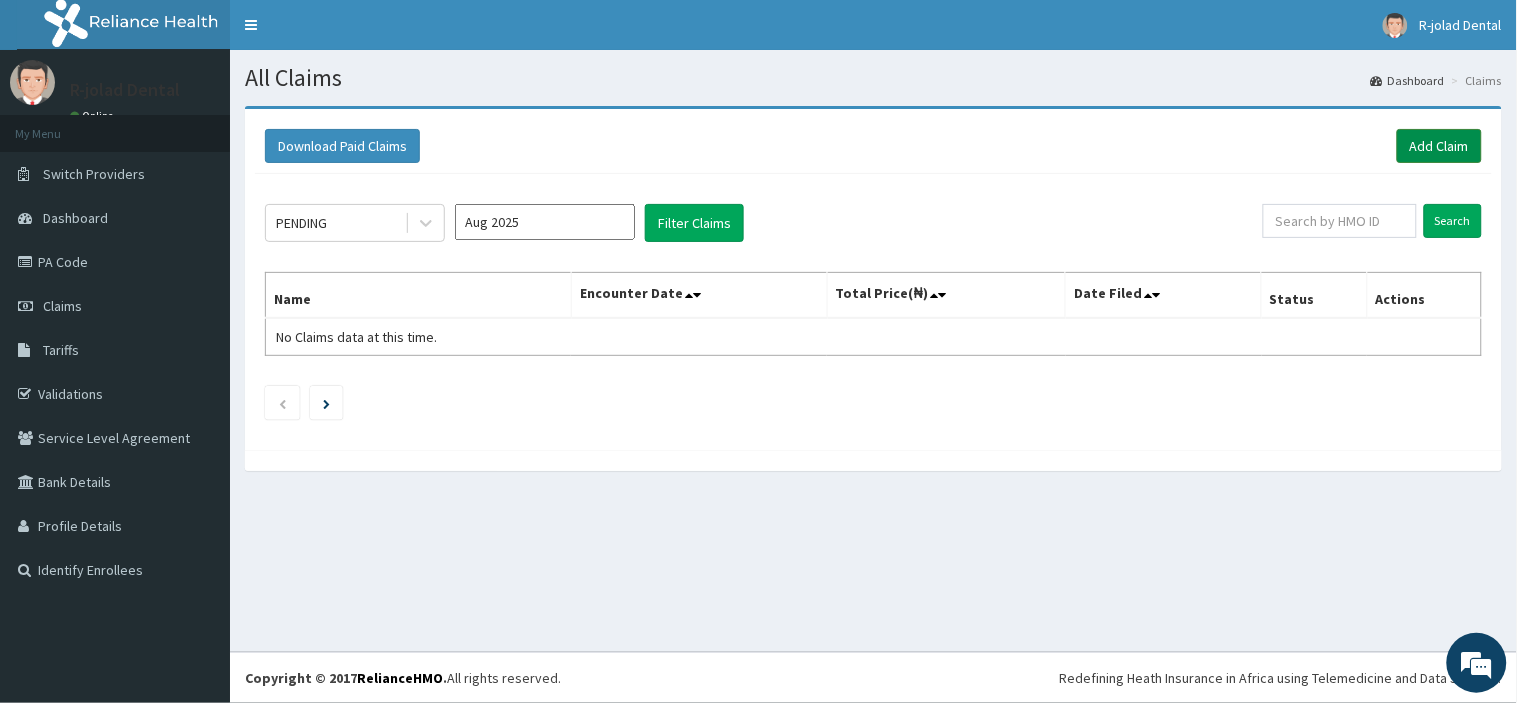 click on "Add Claim" at bounding box center [1439, 146] 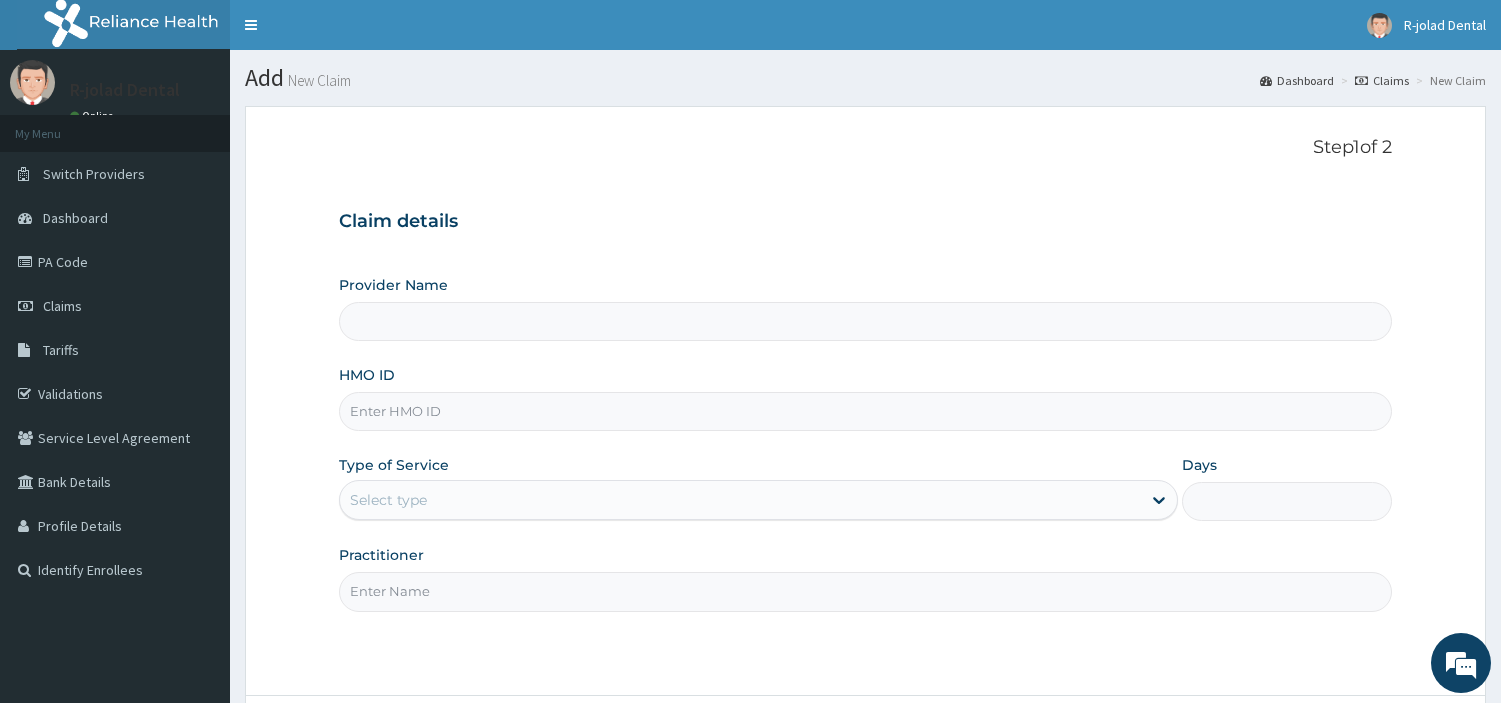 type on "R-Jolad Dental" 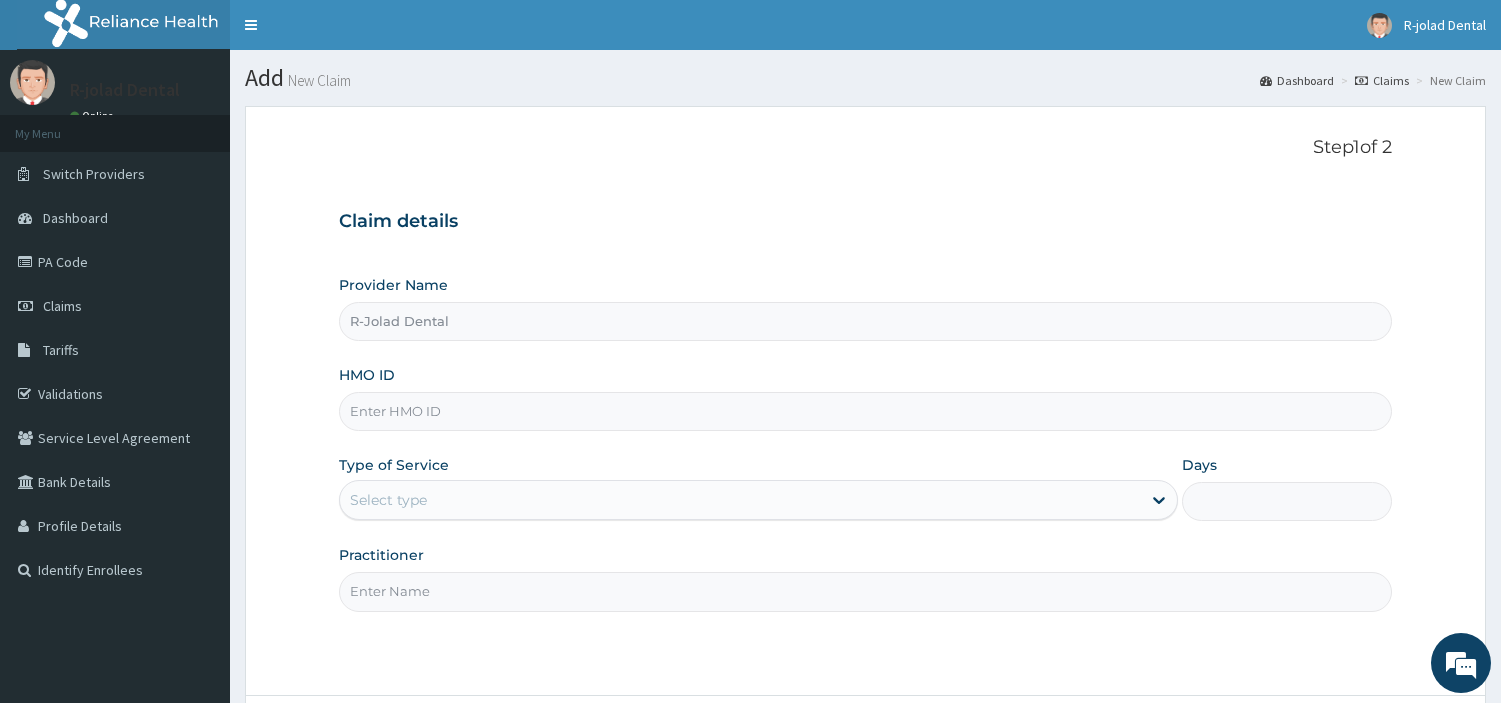 scroll, scrollTop: 0, scrollLeft: 0, axis: both 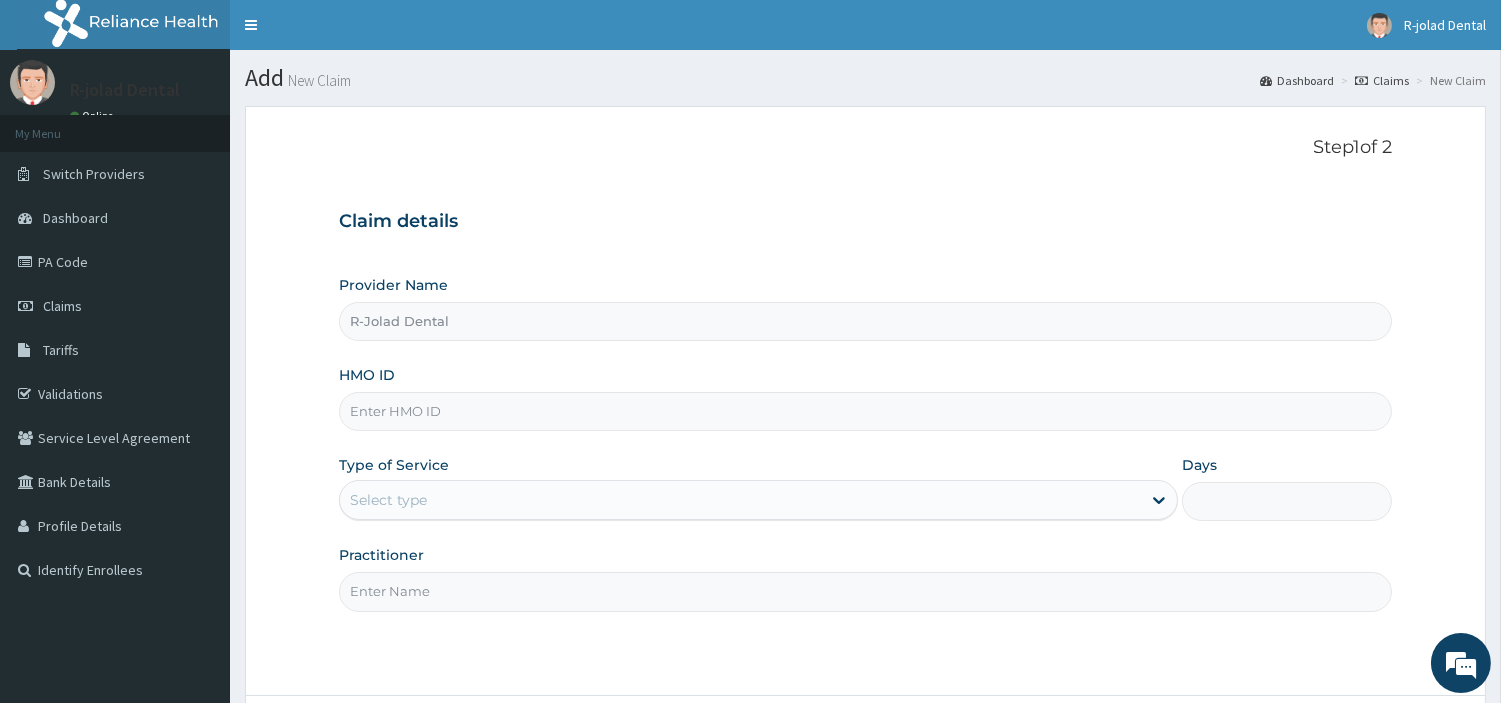 click on "HMO ID" at bounding box center [865, 411] 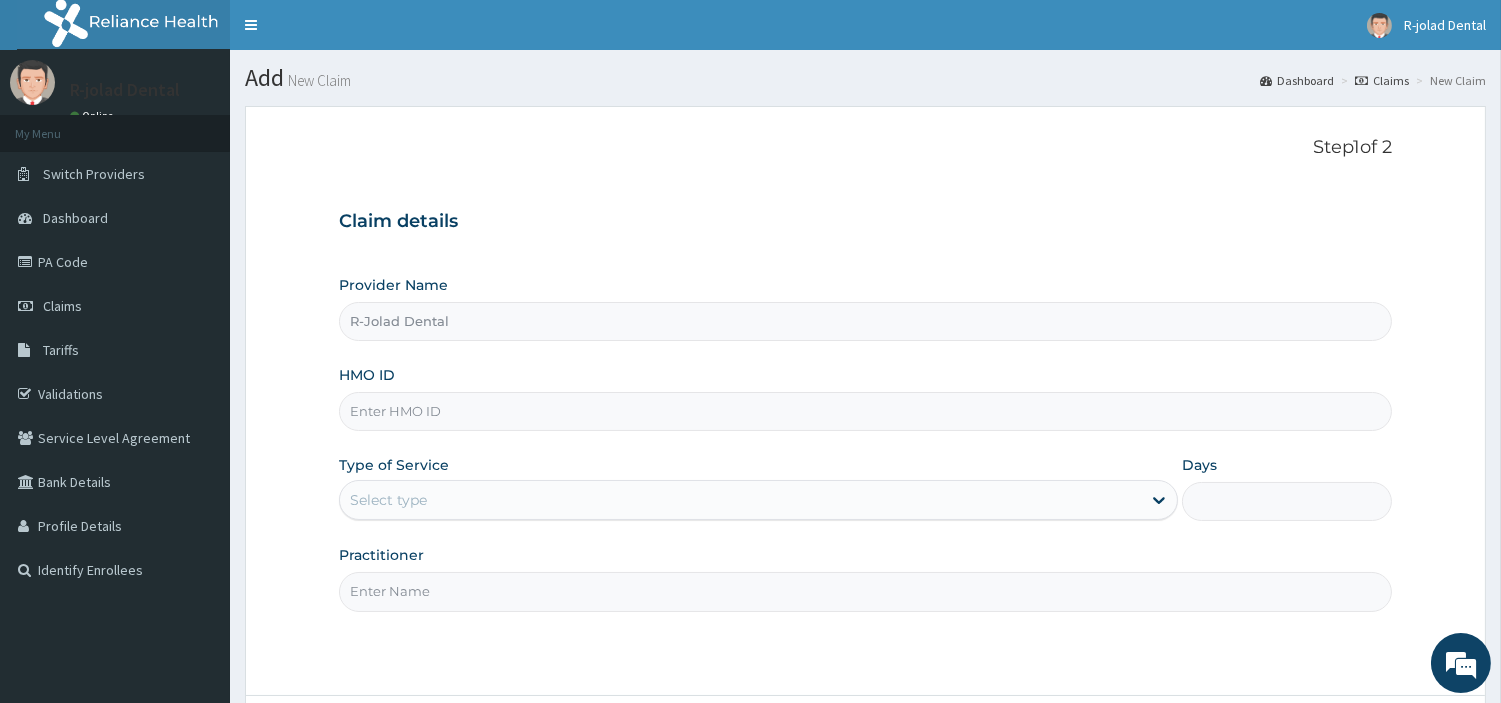 paste on "MFD/10167/A" 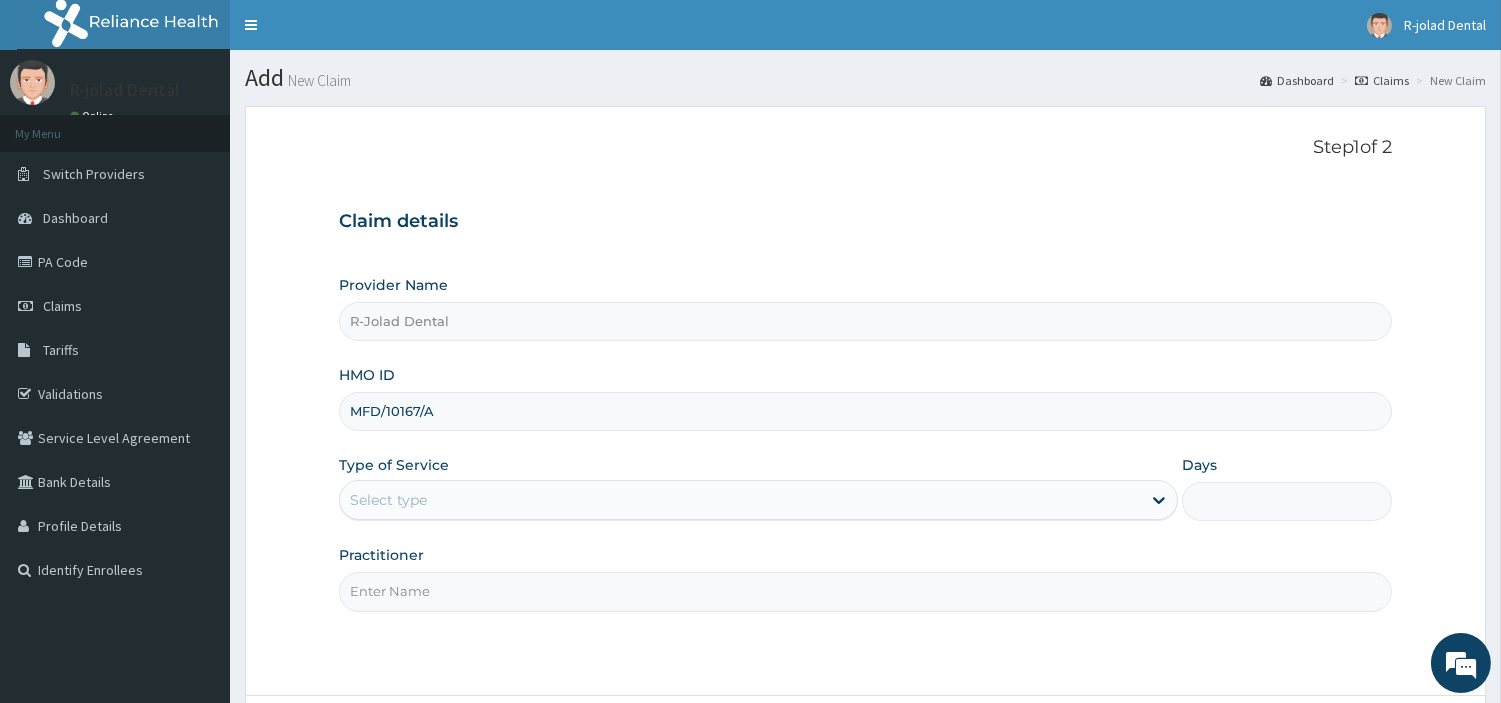 type on "MFD/10167/A" 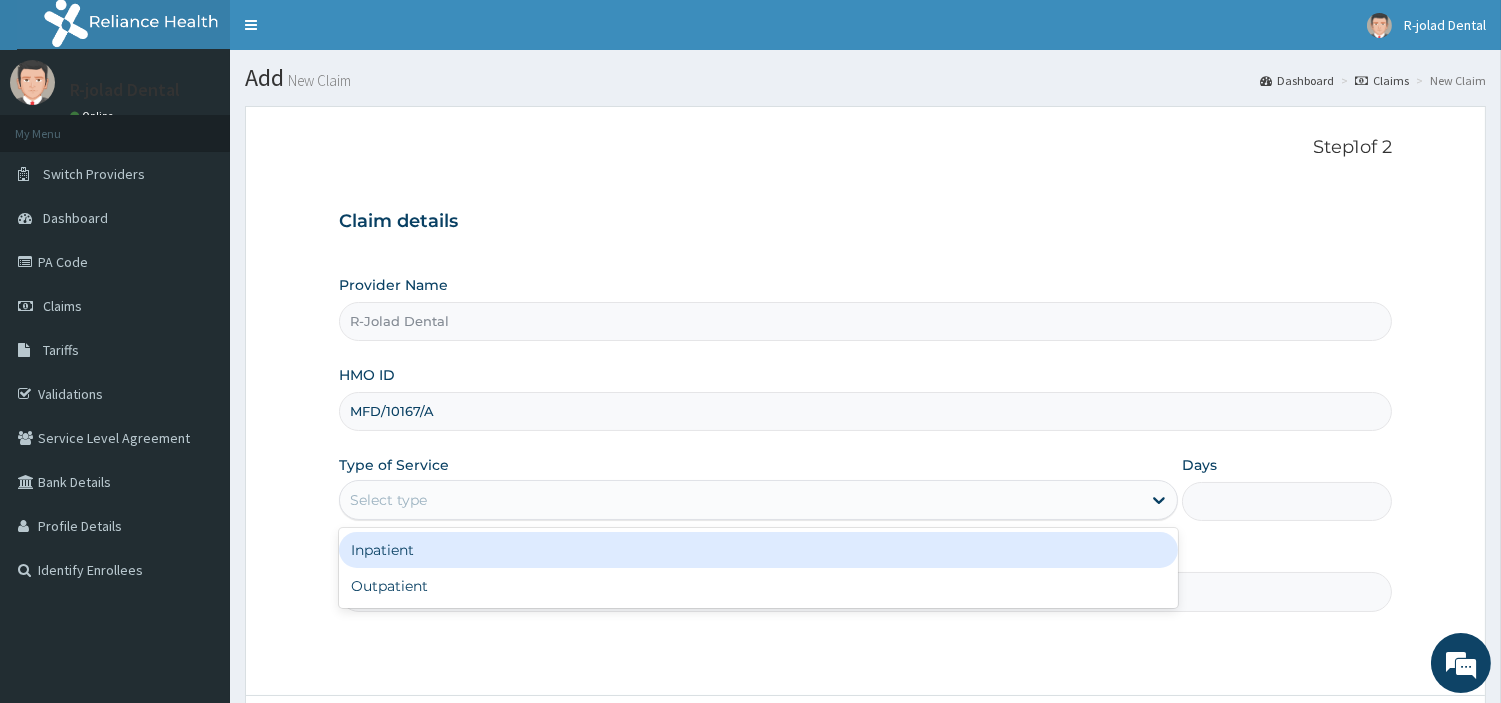 click on "Select type" at bounding box center [740, 500] 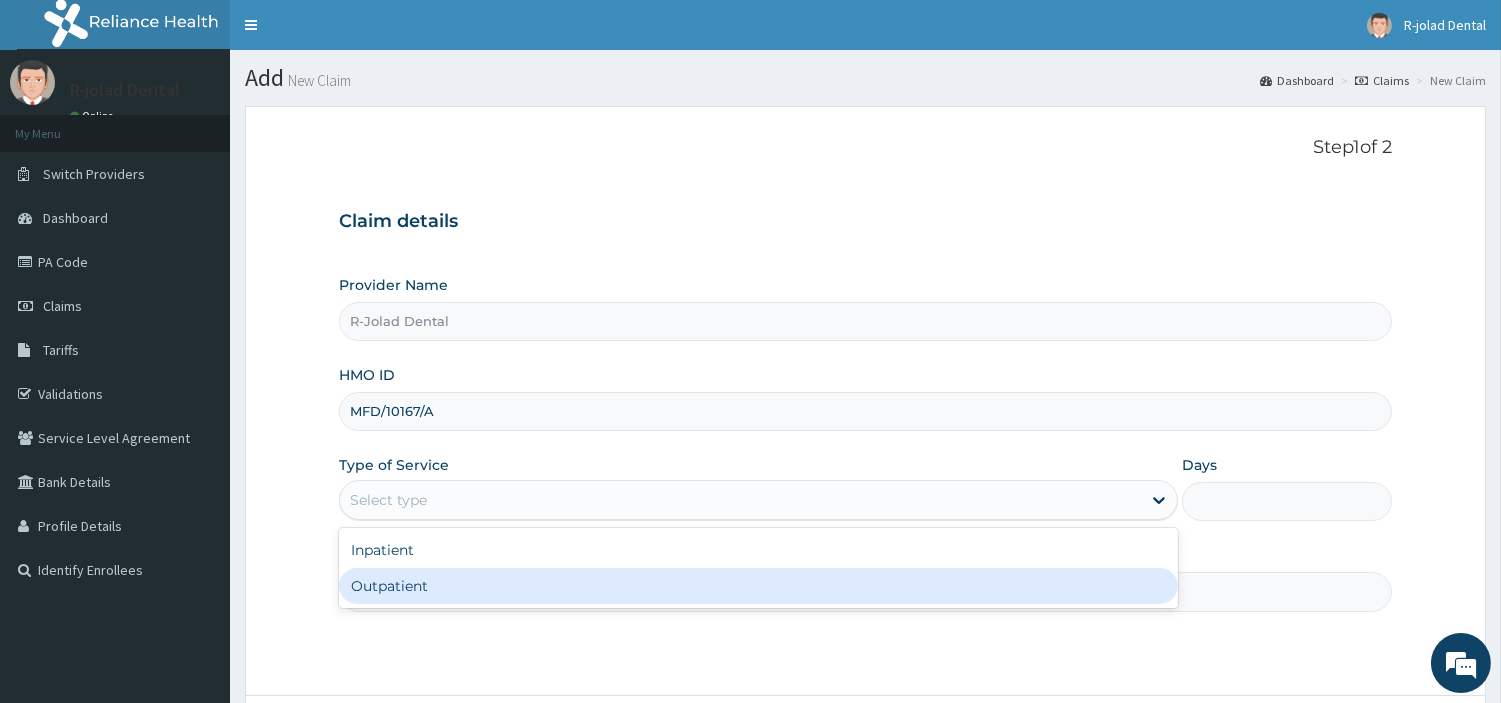 click on "Outpatient" at bounding box center [758, 586] 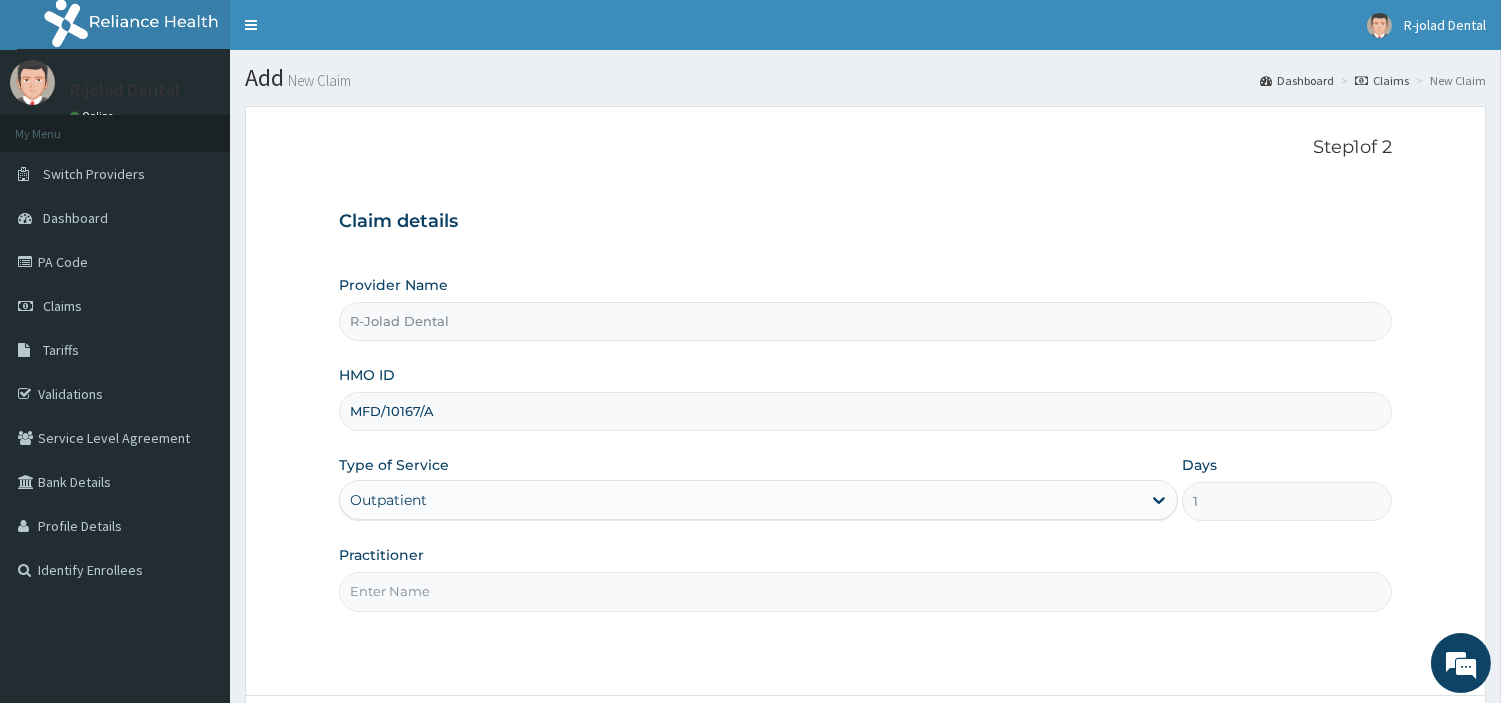 click on "Practitioner" at bounding box center (865, 591) 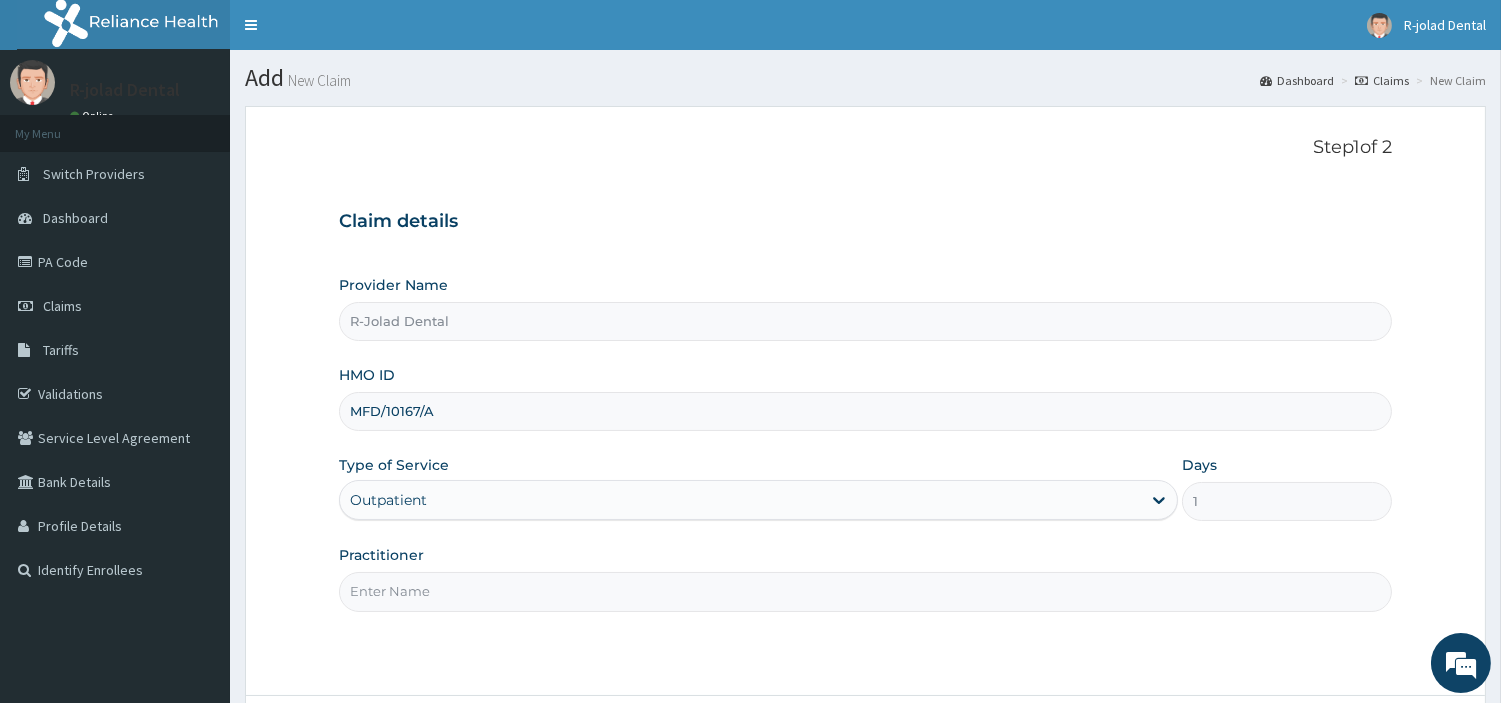 paste on "[FIRST] [LAST]" 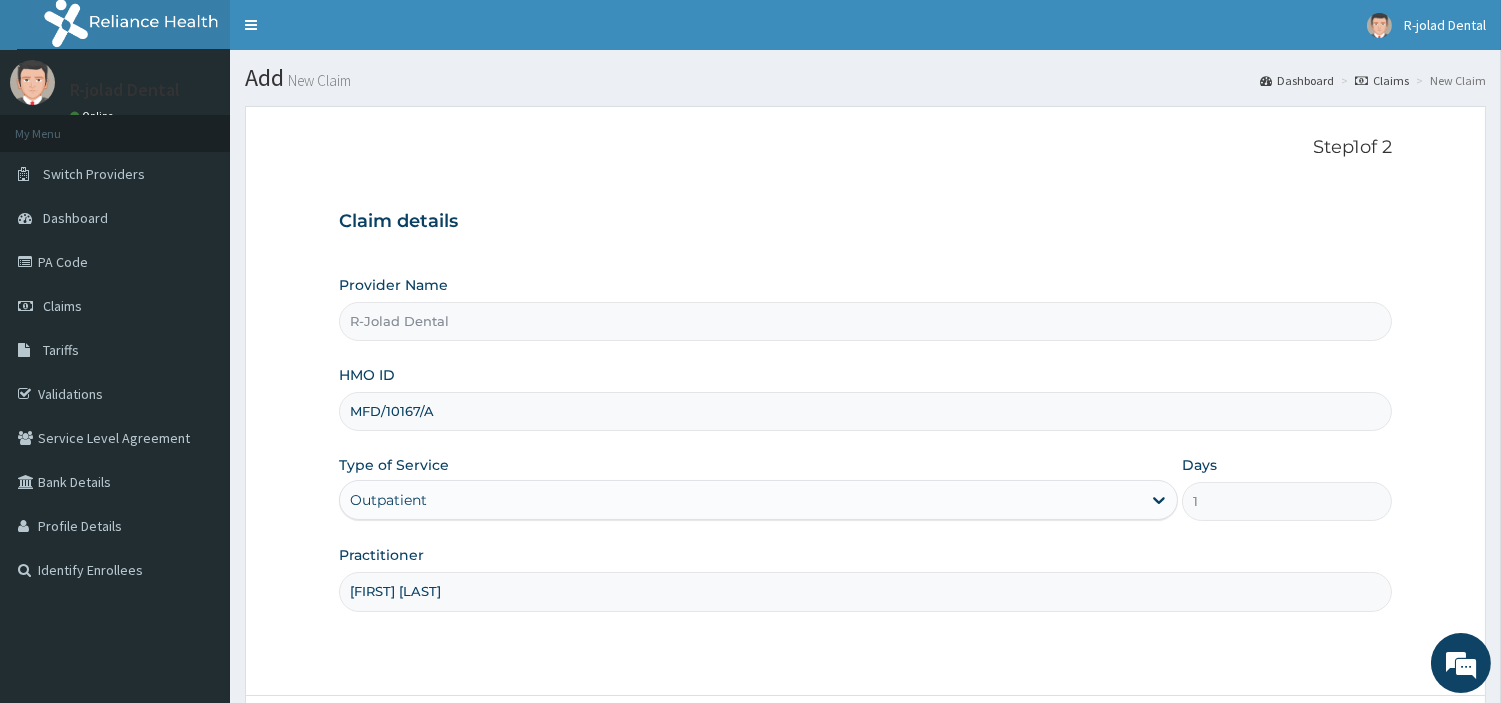 scroll, scrollTop: 172, scrollLeft: 0, axis: vertical 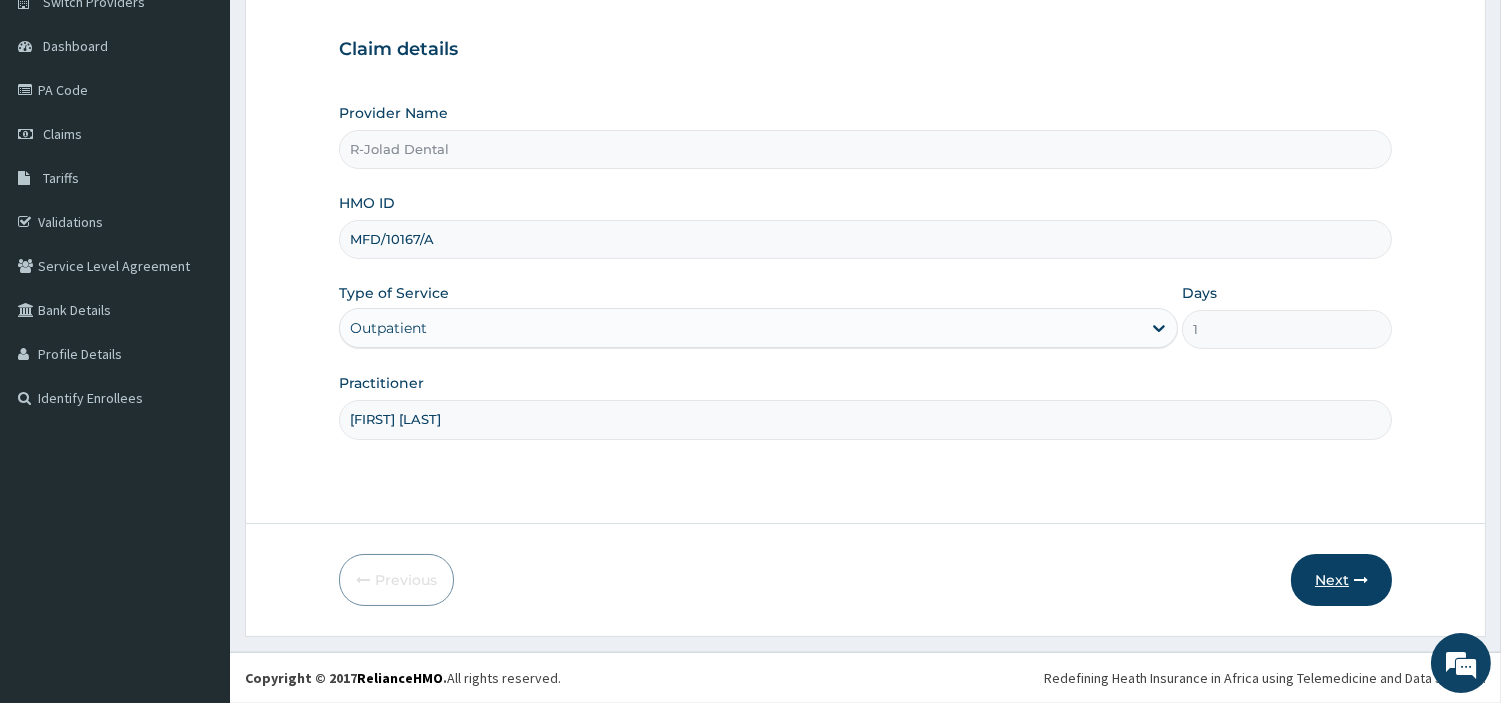type on "[FIRST] [LAST]" 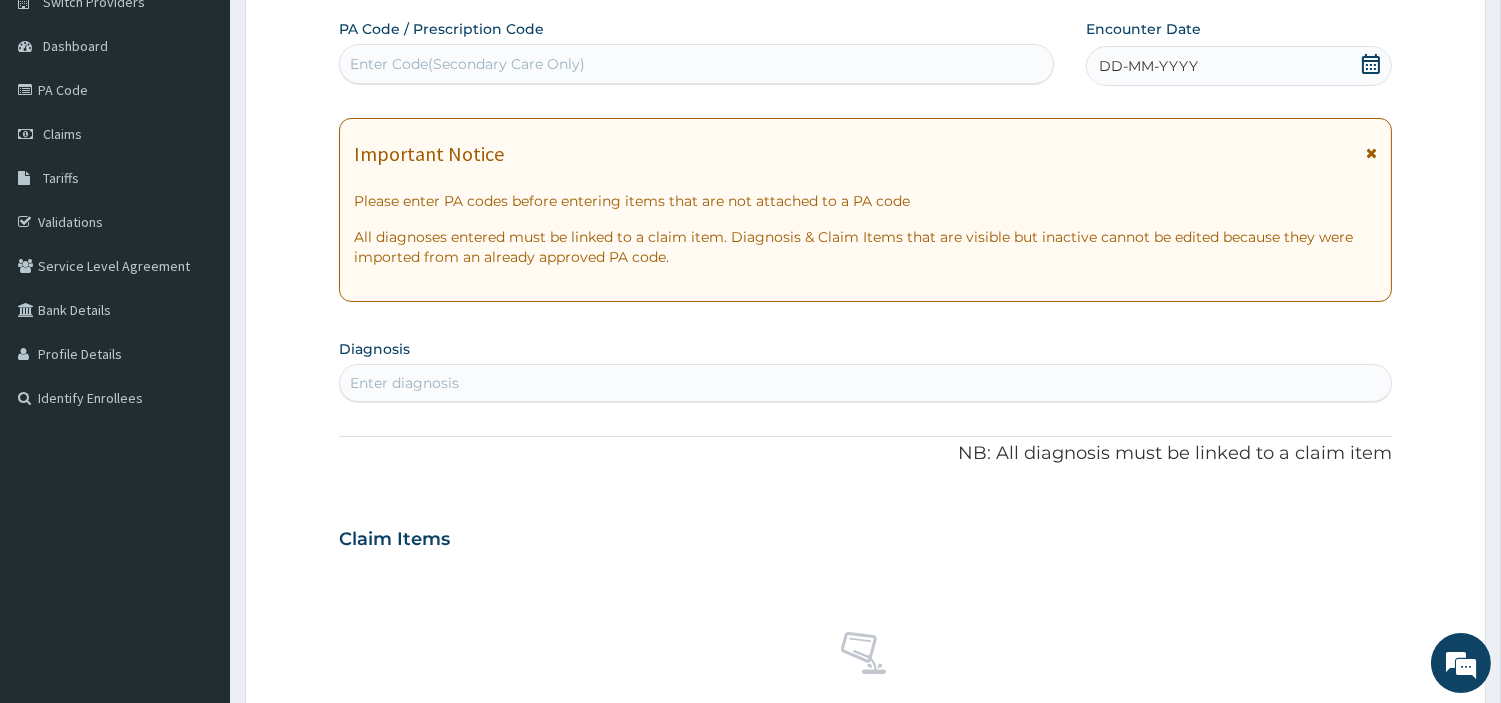 click on "Enter Code(Secondary Care Only)" at bounding box center [696, 64] 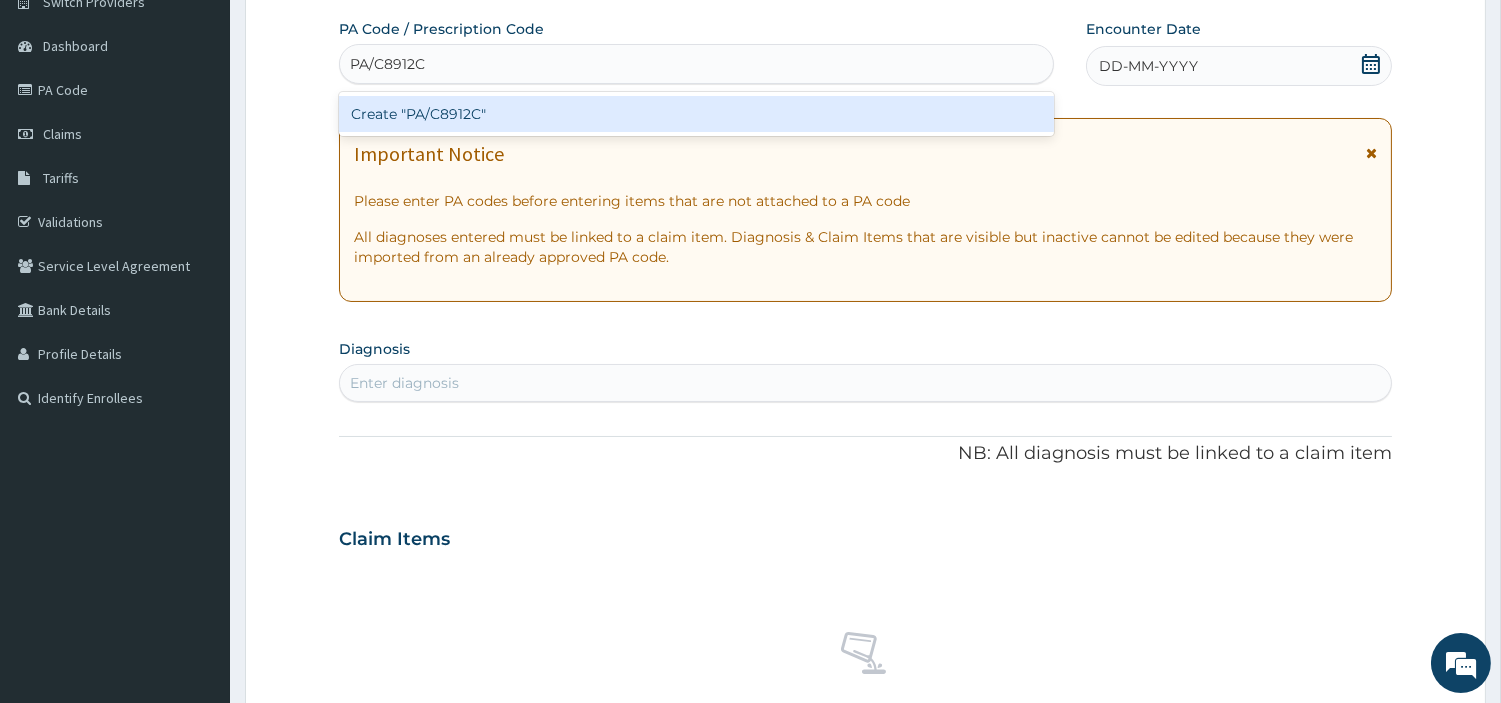 click on "Create "PA/C8912C"" at bounding box center (696, 114) 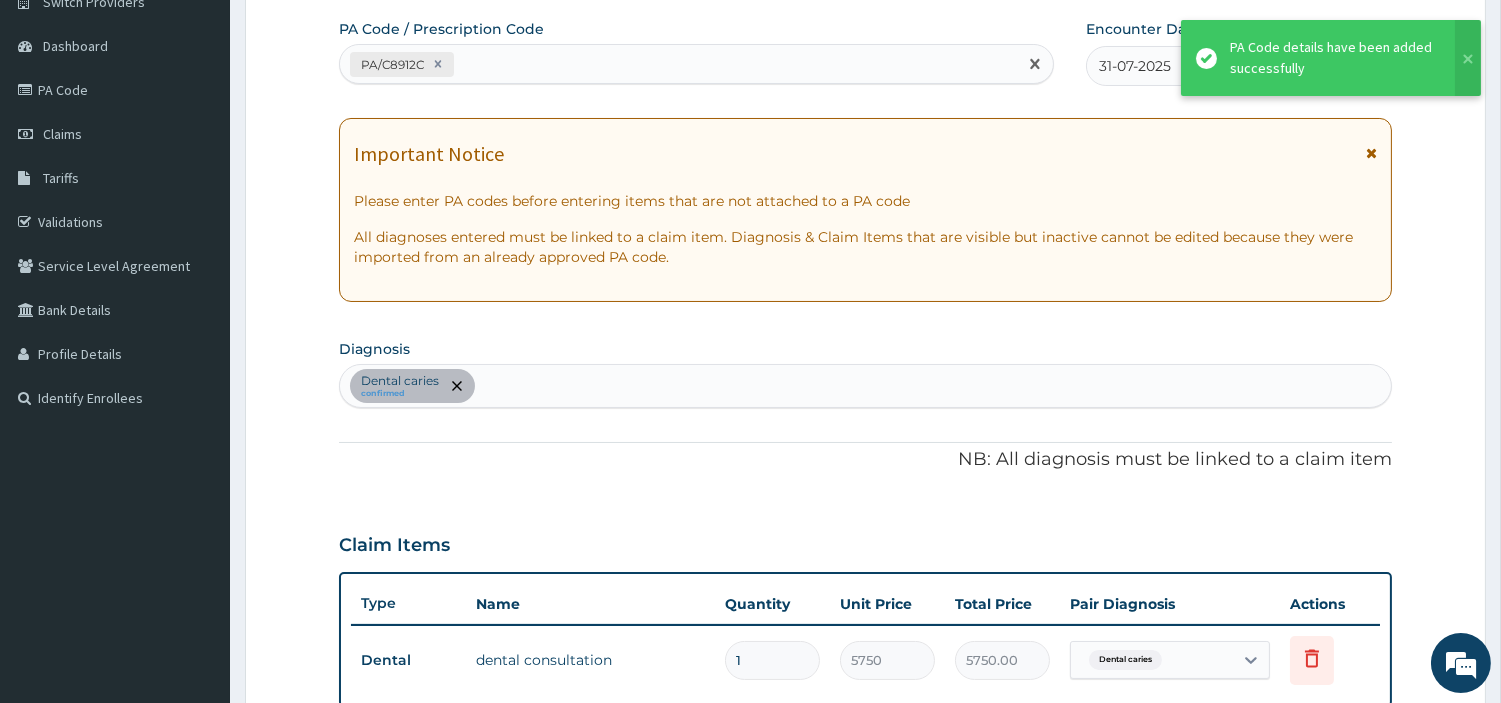 click on "PA/C8912C" at bounding box center [678, 64] 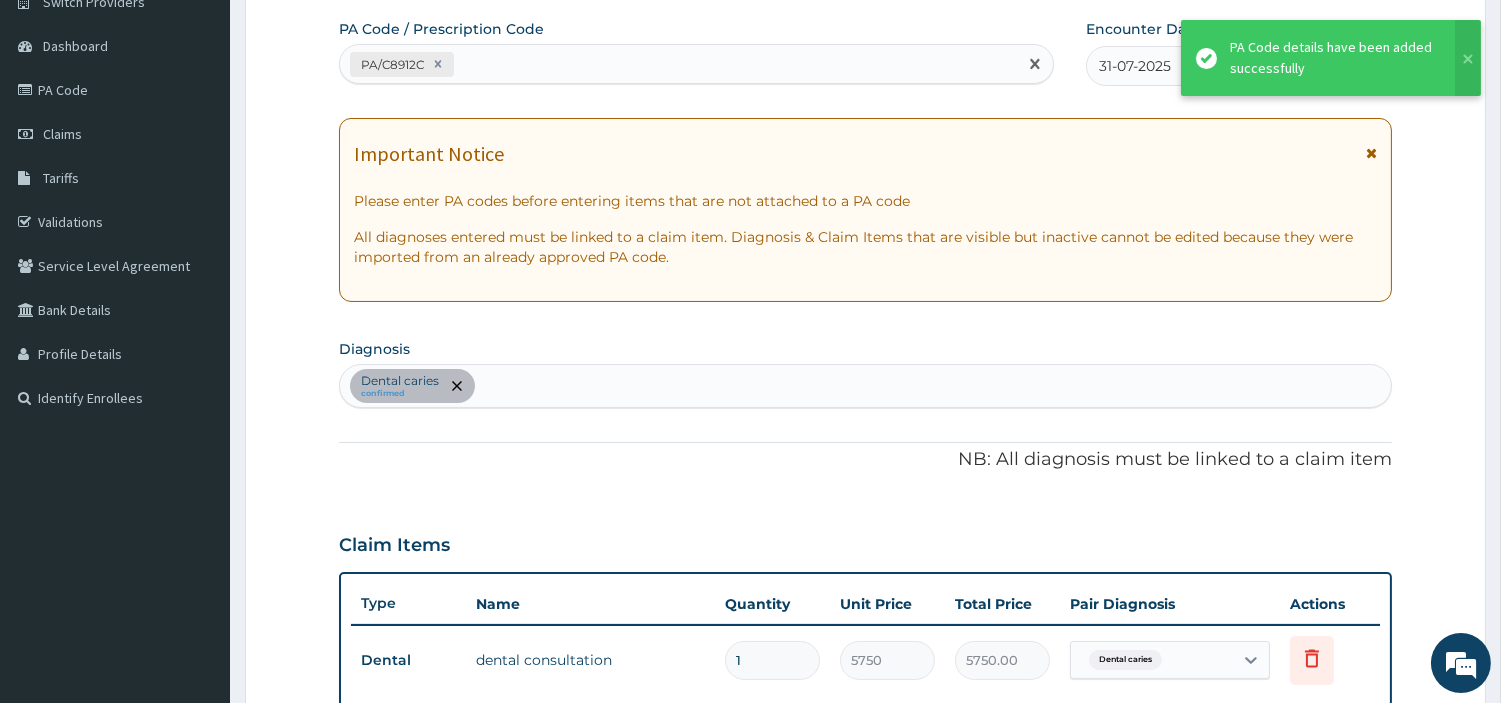 paste on "PA/842C33" 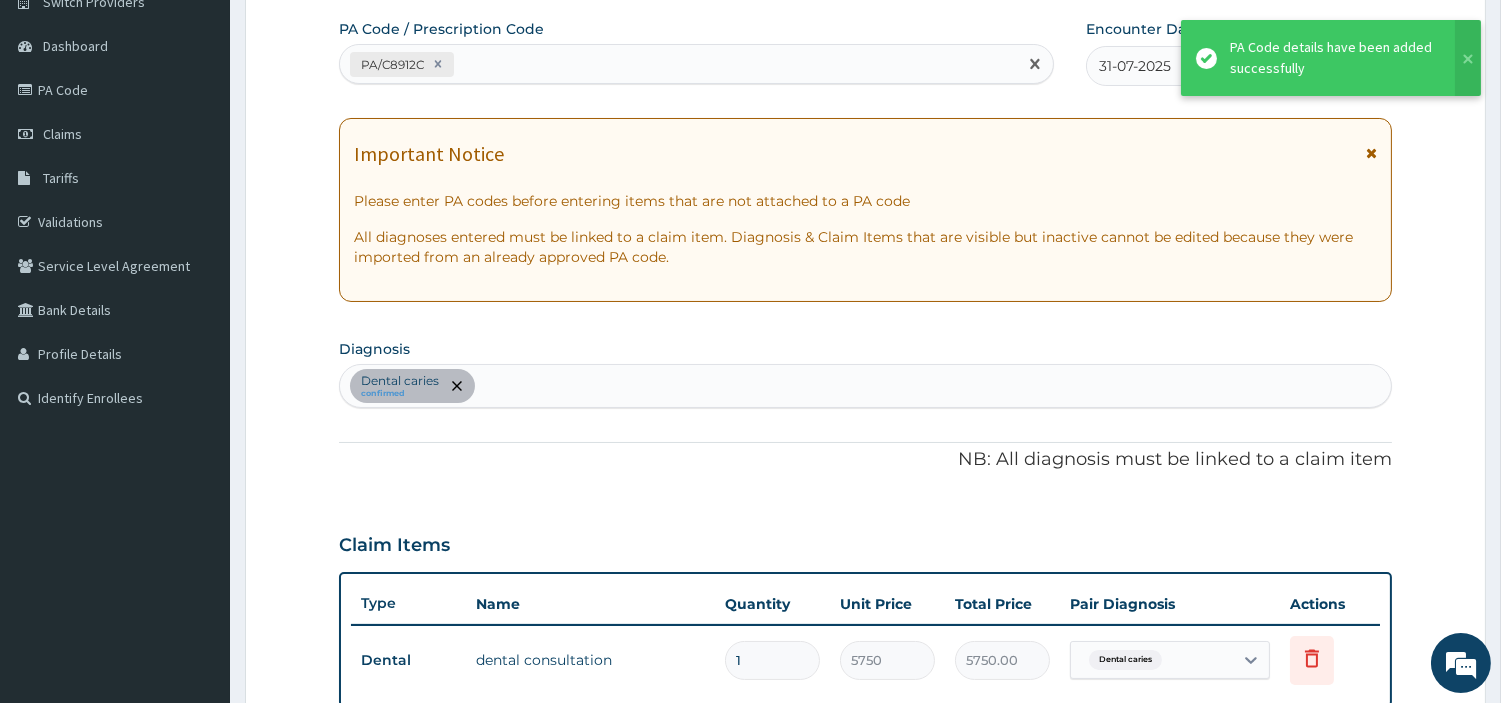 type on "PA/842C33" 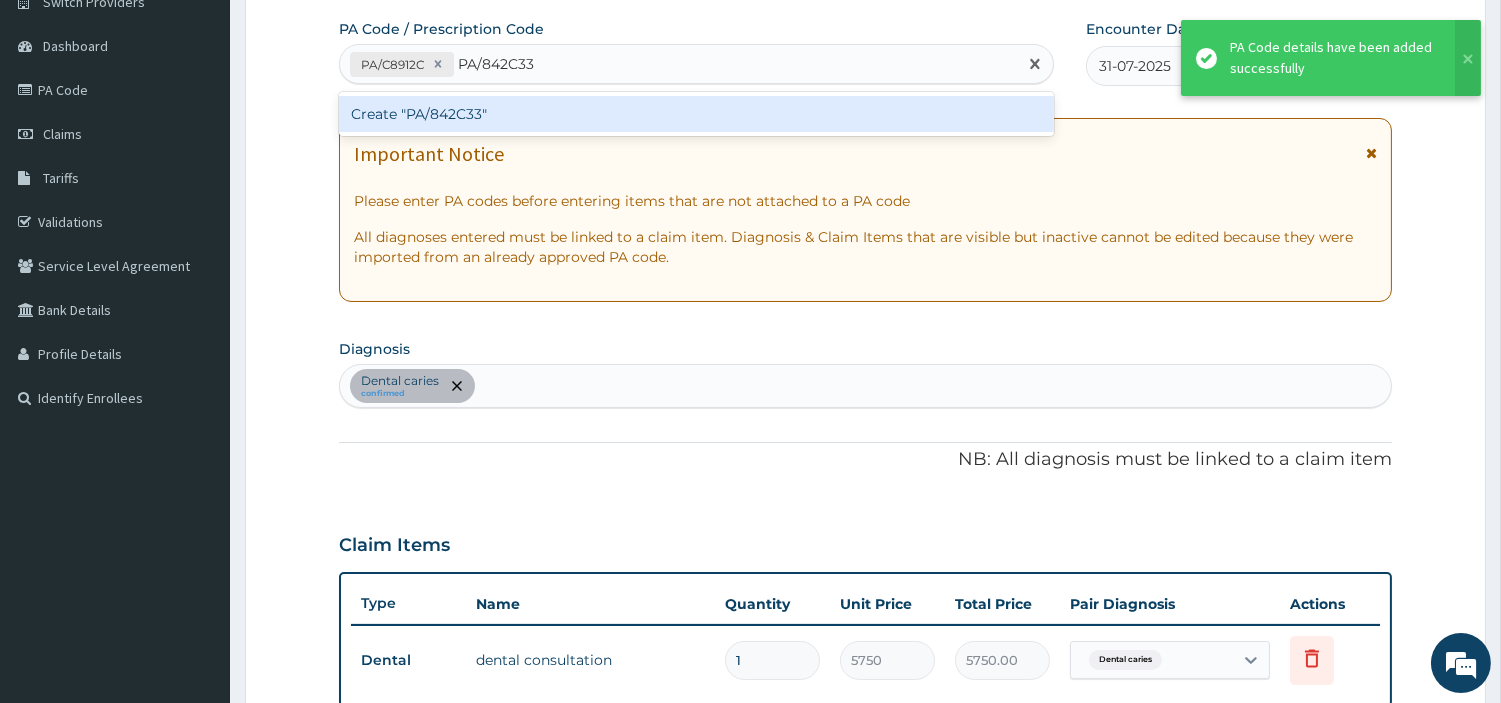 click on "Create "PA/842C33"" at bounding box center [696, 114] 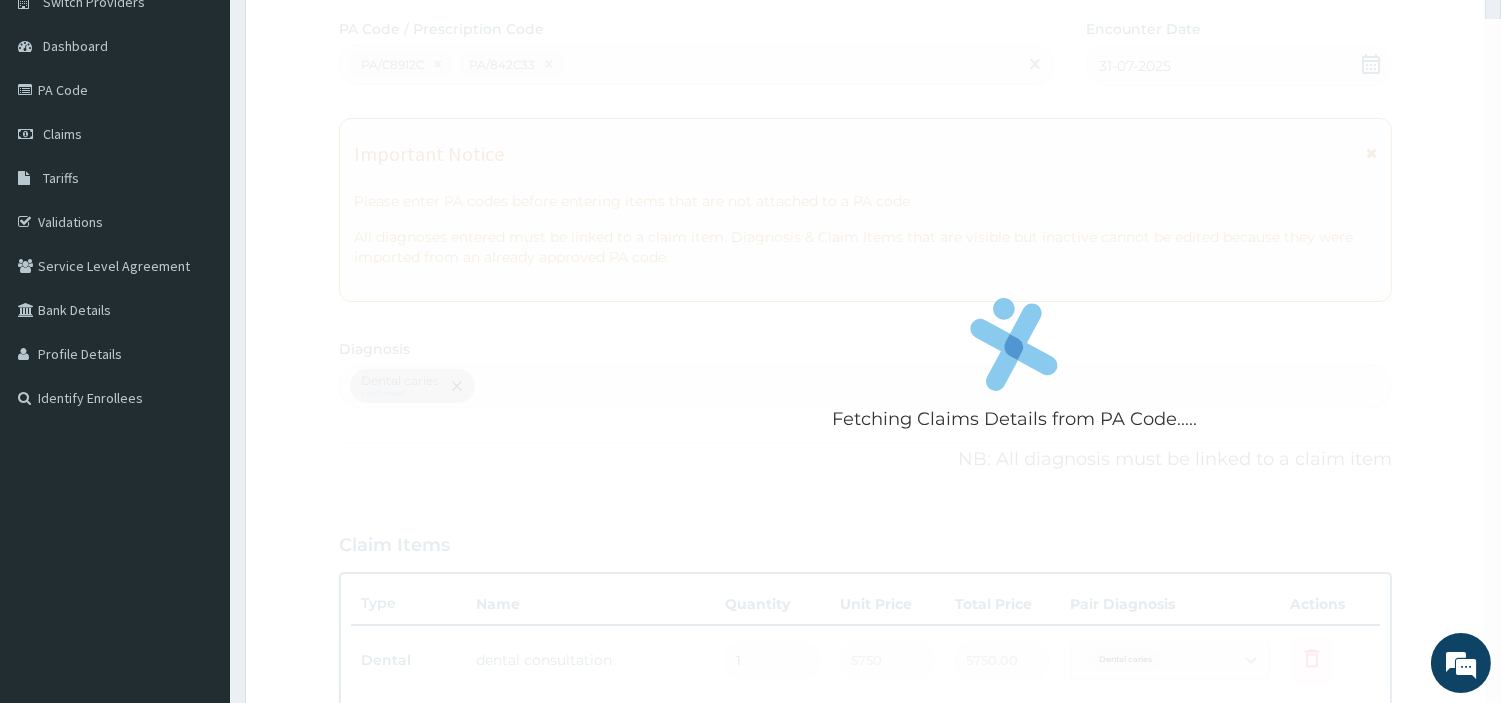 scroll, scrollTop: 757, scrollLeft: 0, axis: vertical 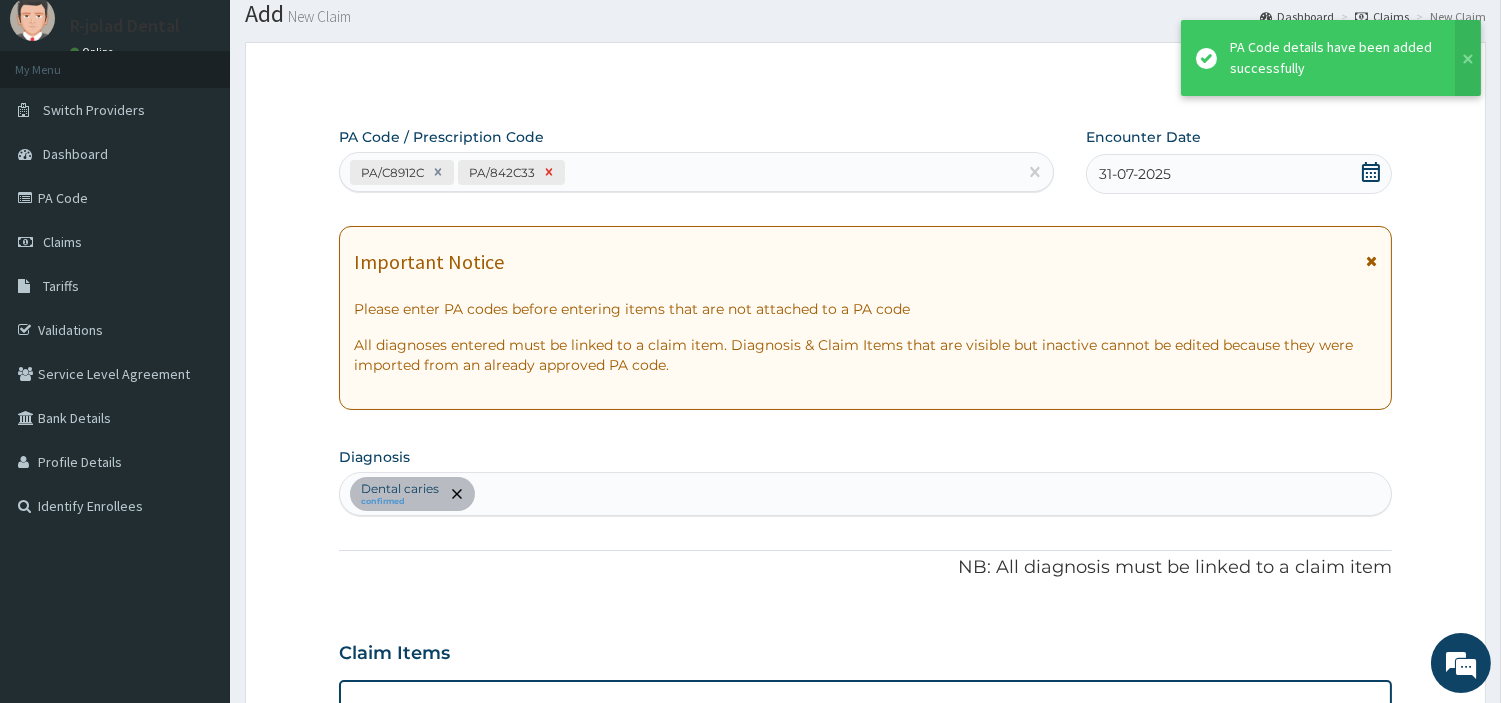 click 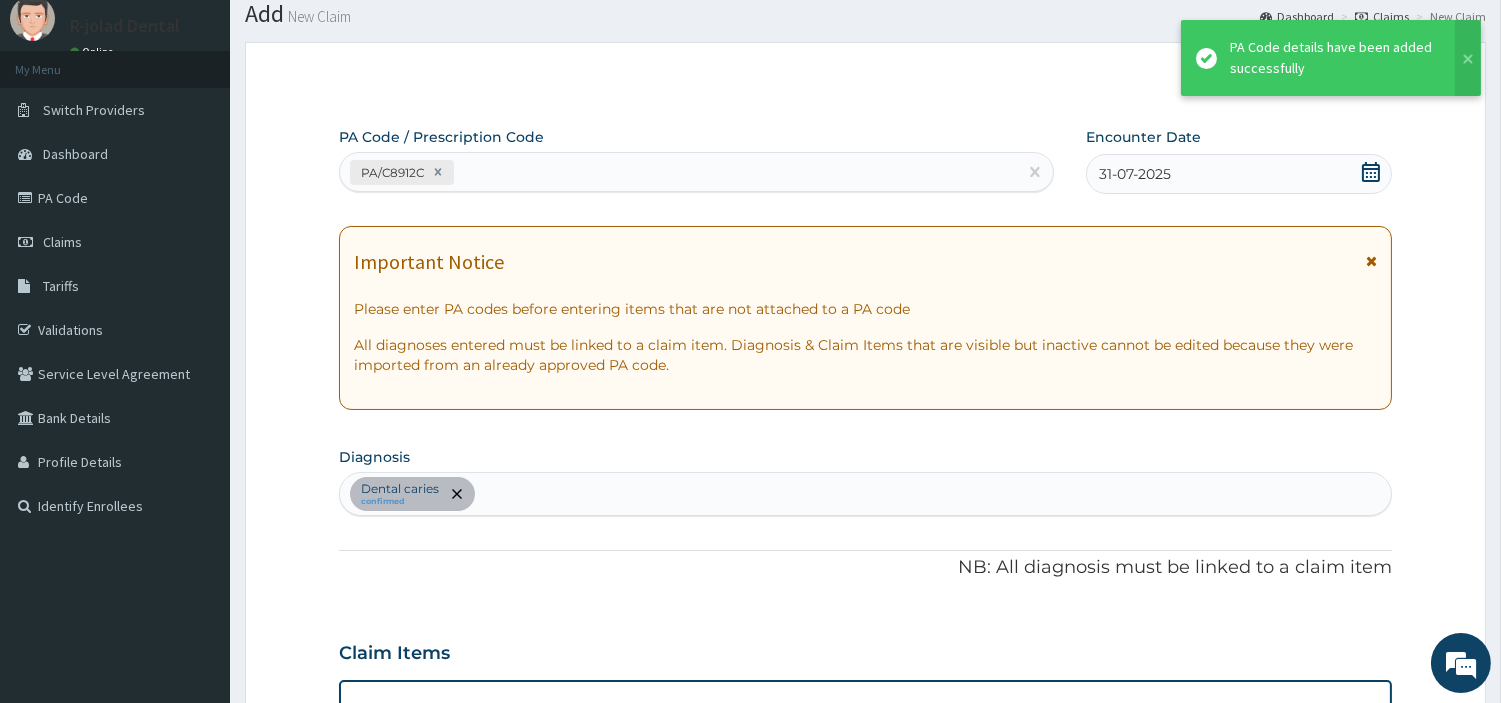 scroll, scrollTop: 478, scrollLeft: 0, axis: vertical 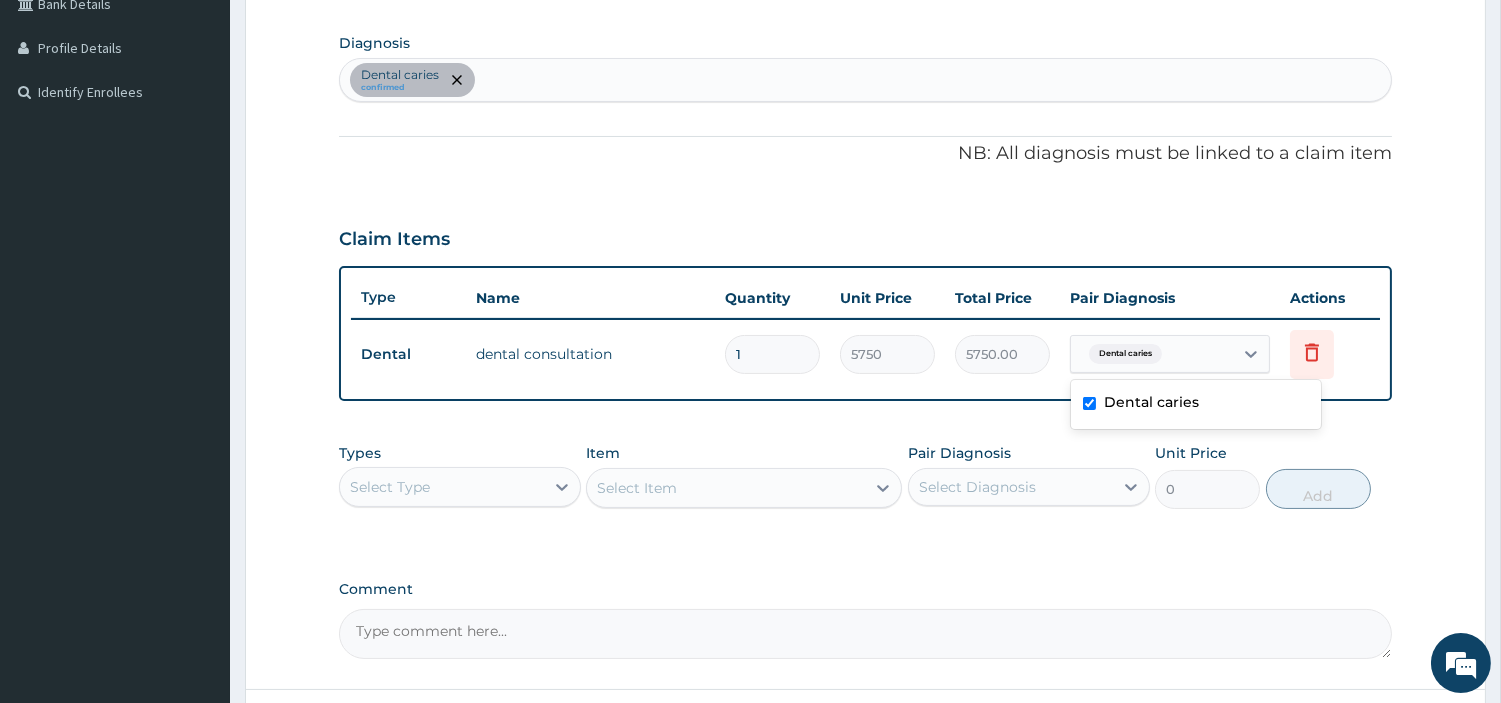 click on "Dental caries" at bounding box center (1123, 354) 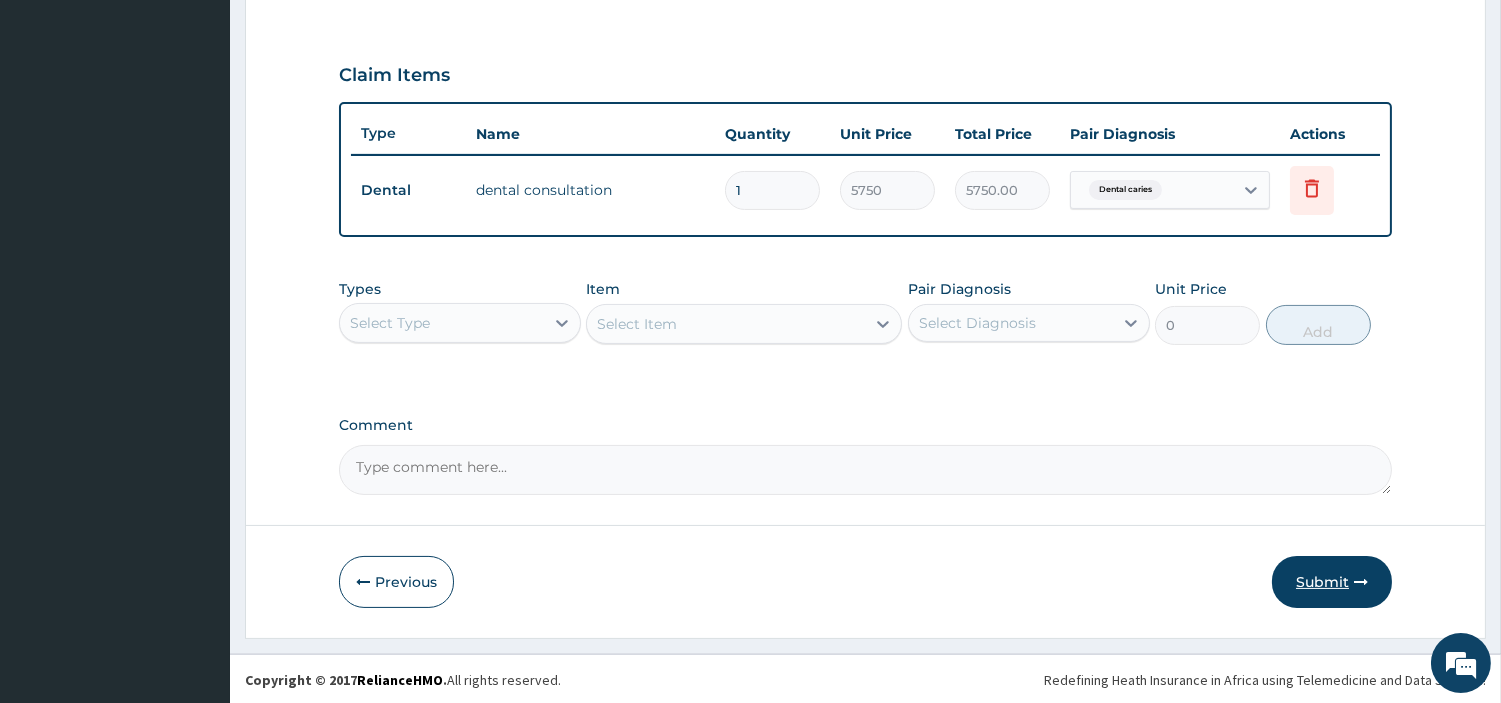 click on "Submit" at bounding box center [1332, 582] 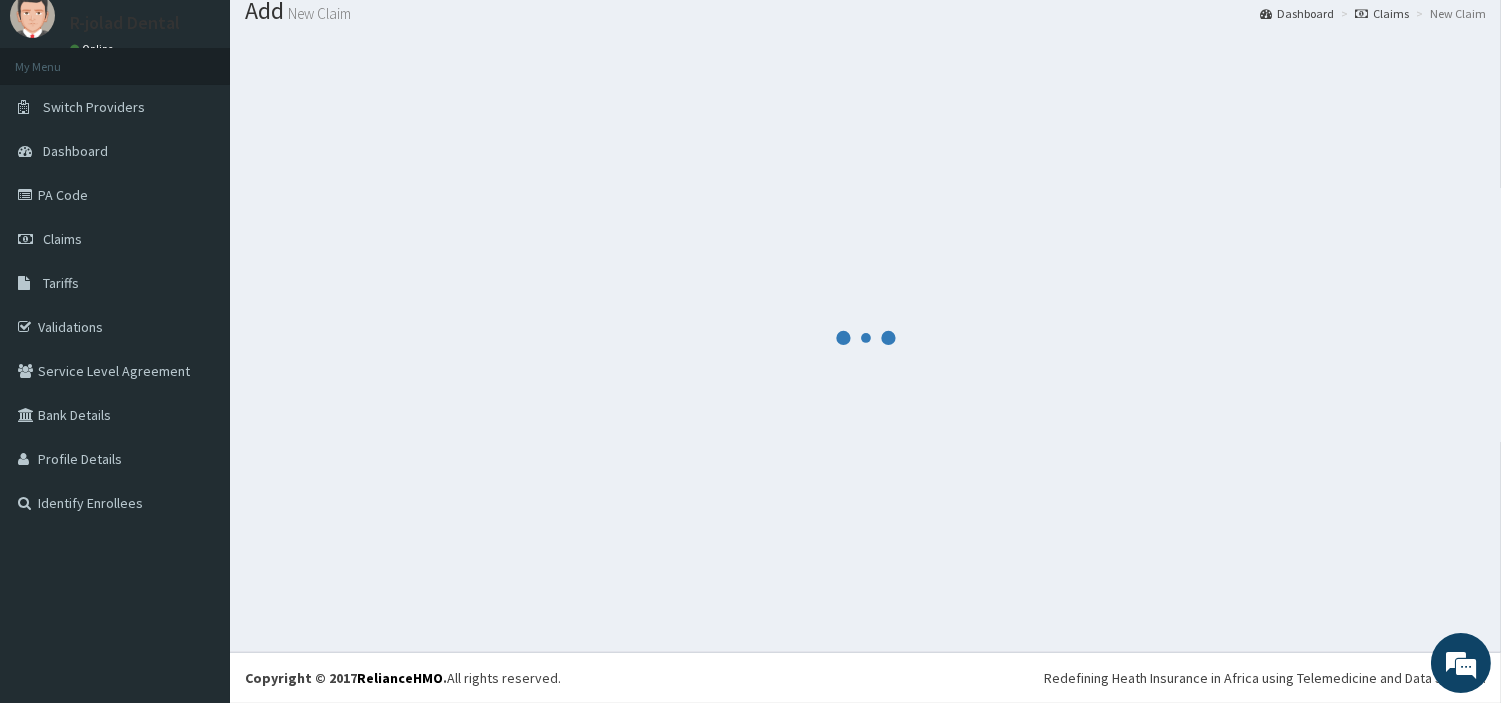 scroll, scrollTop: 66, scrollLeft: 0, axis: vertical 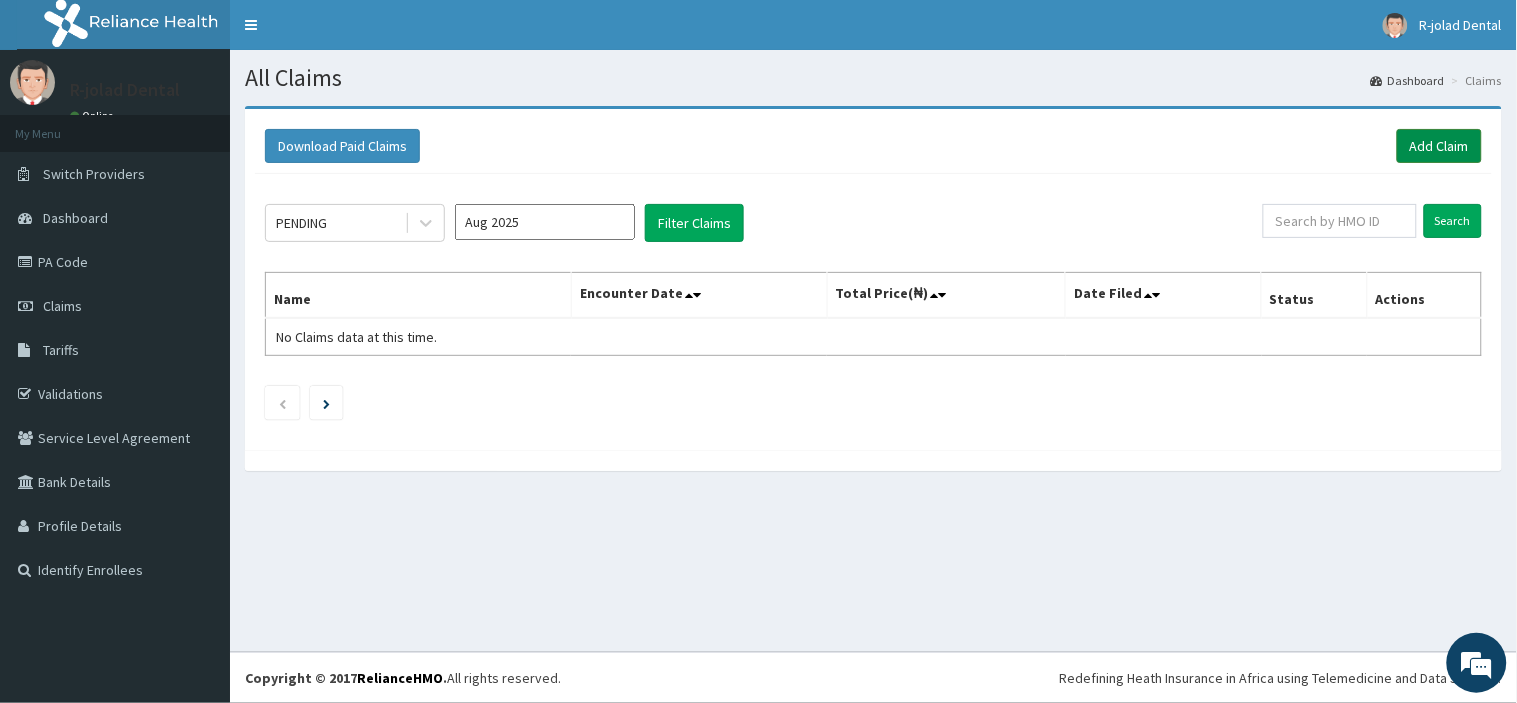click on "Add Claim" at bounding box center (1439, 146) 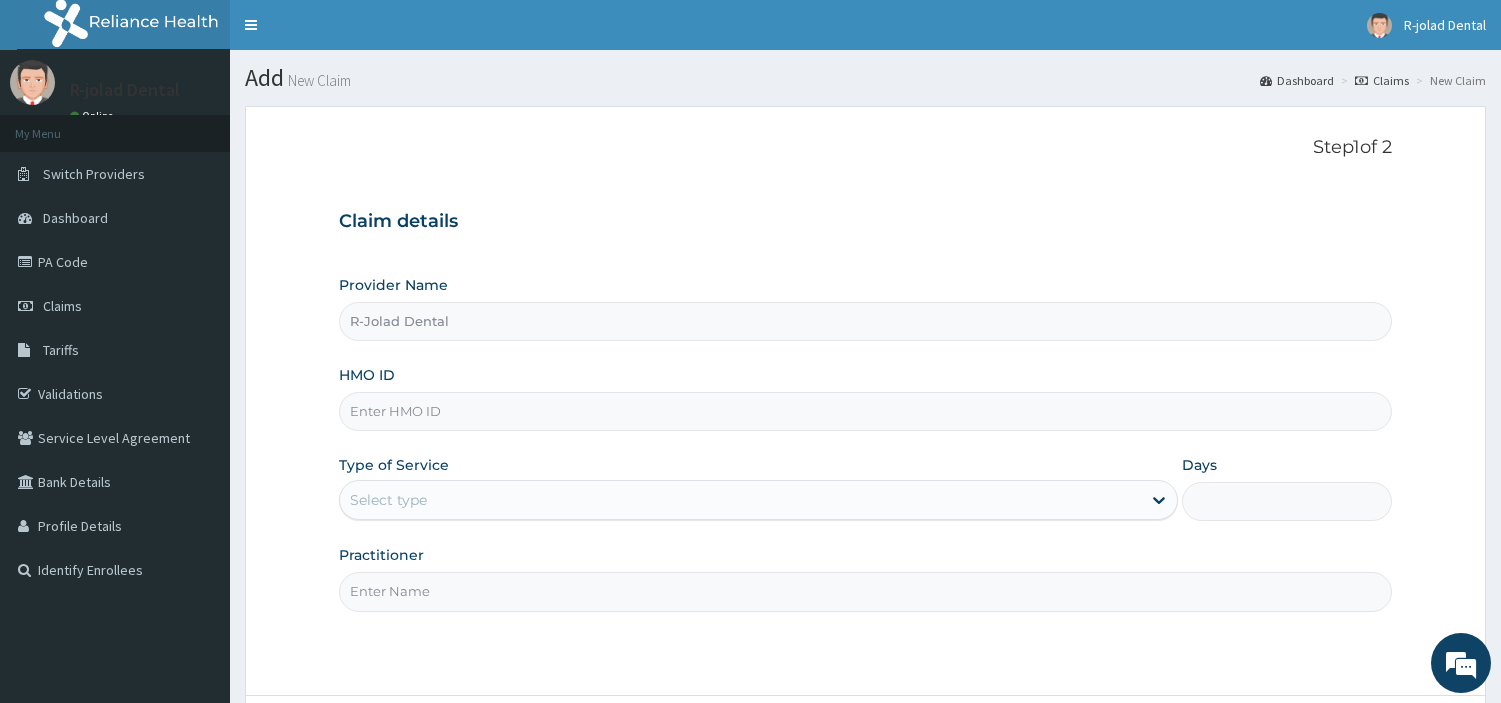scroll, scrollTop: 0, scrollLeft: 0, axis: both 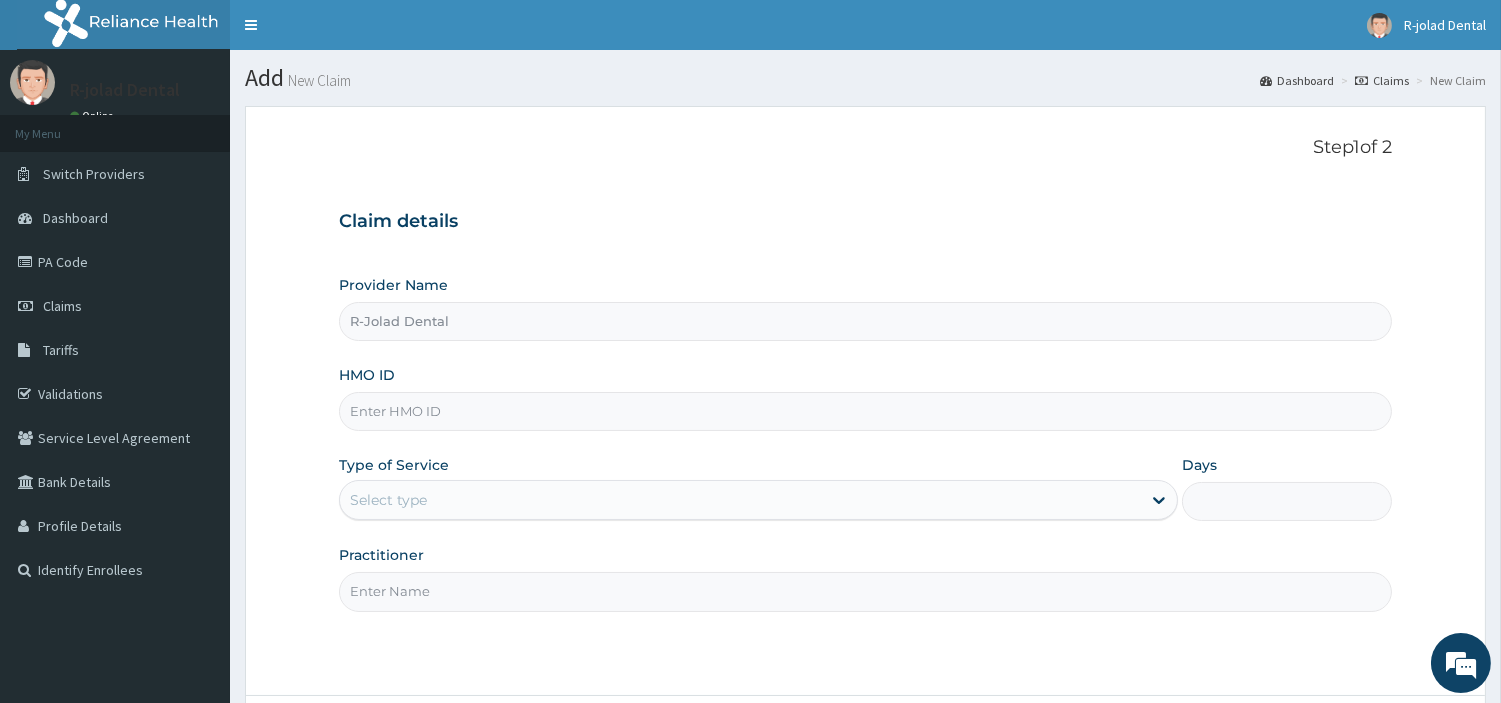 click on "HMO ID" at bounding box center [865, 411] 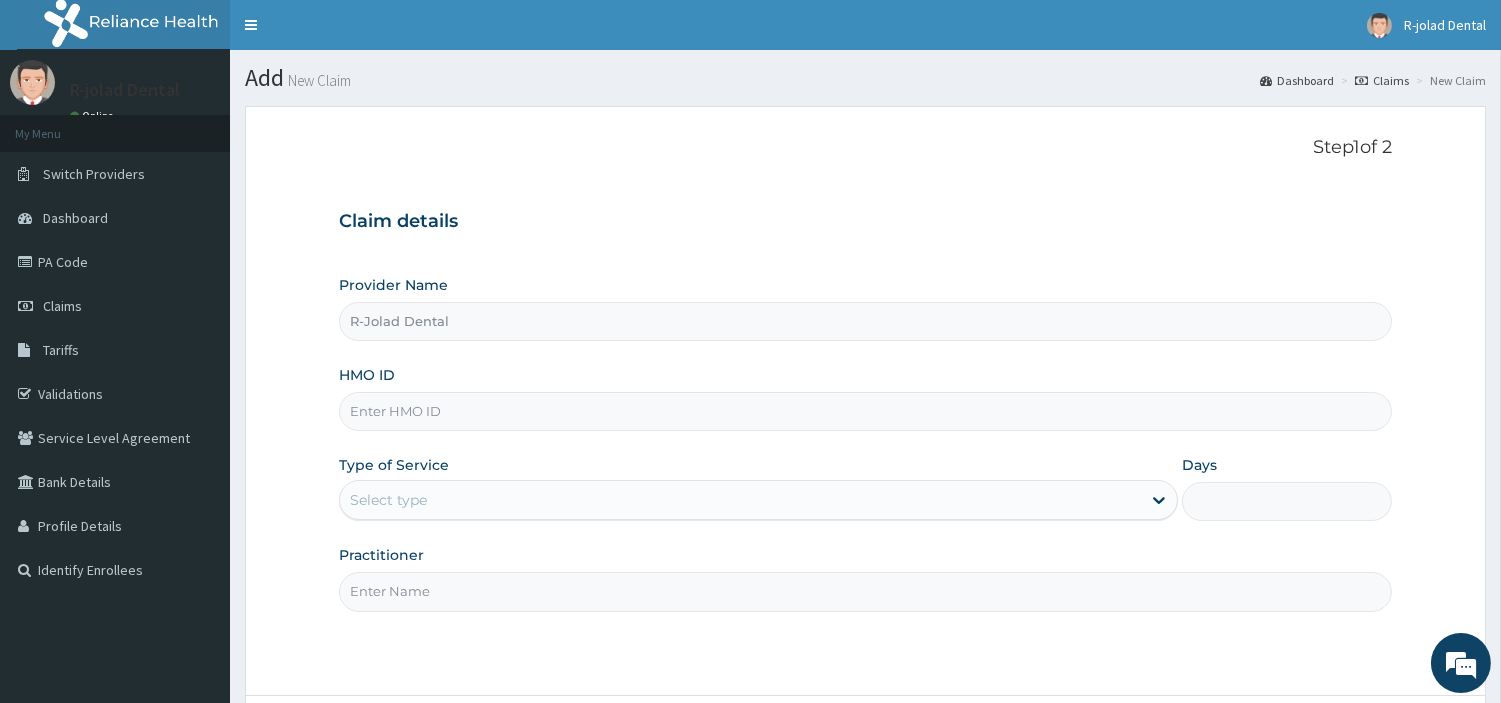 paste on "CYA/10823/A" 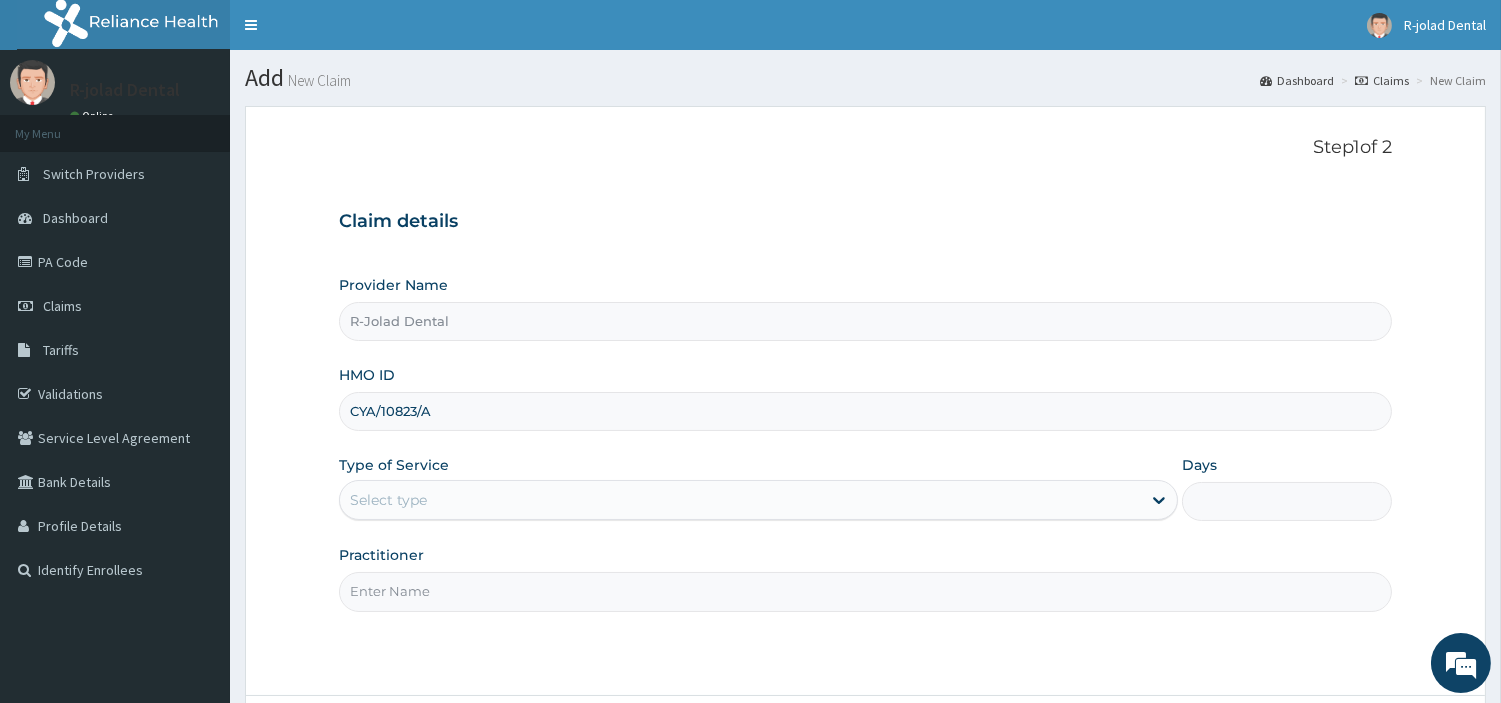 type on "CYA/10823/A" 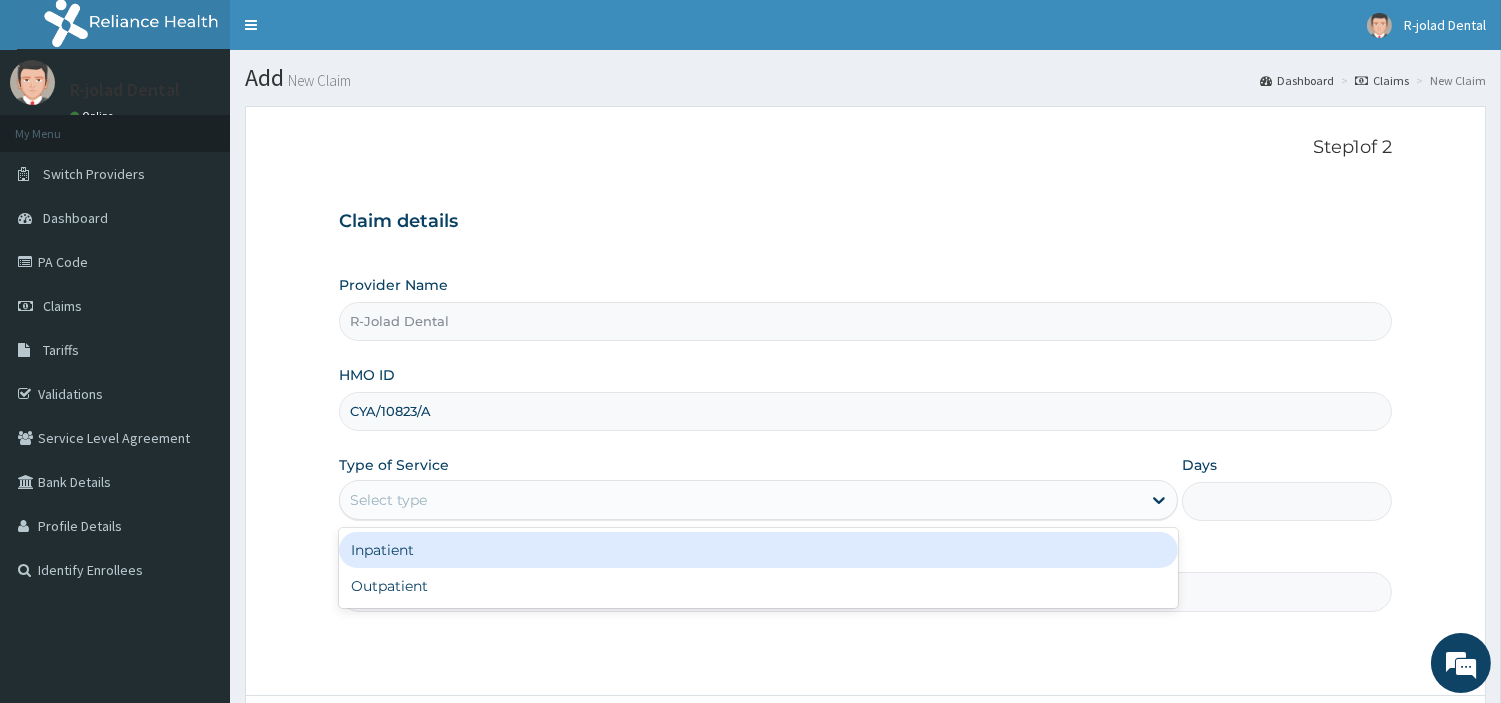 click on "Select type" at bounding box center (740, 500) 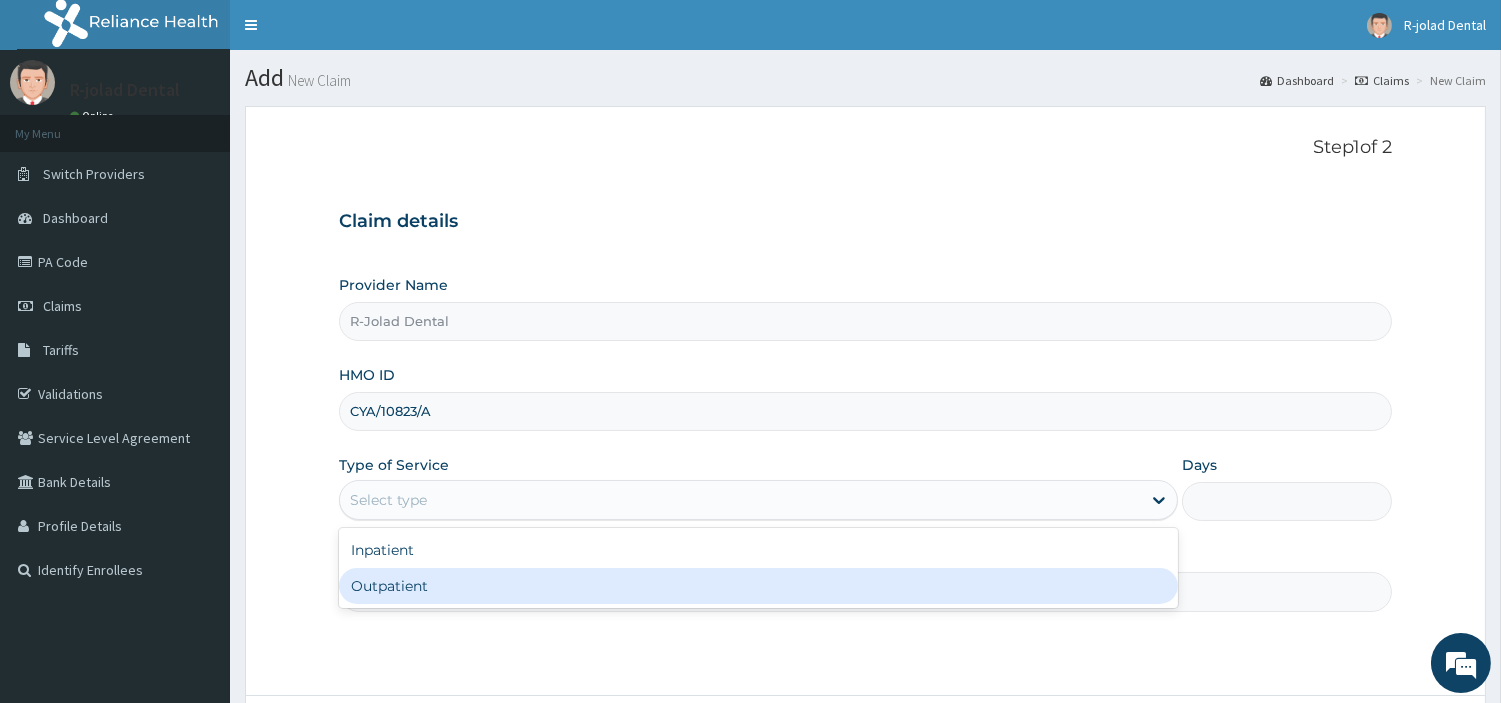 click on "Outpatient" at bounding box center (758, 586) 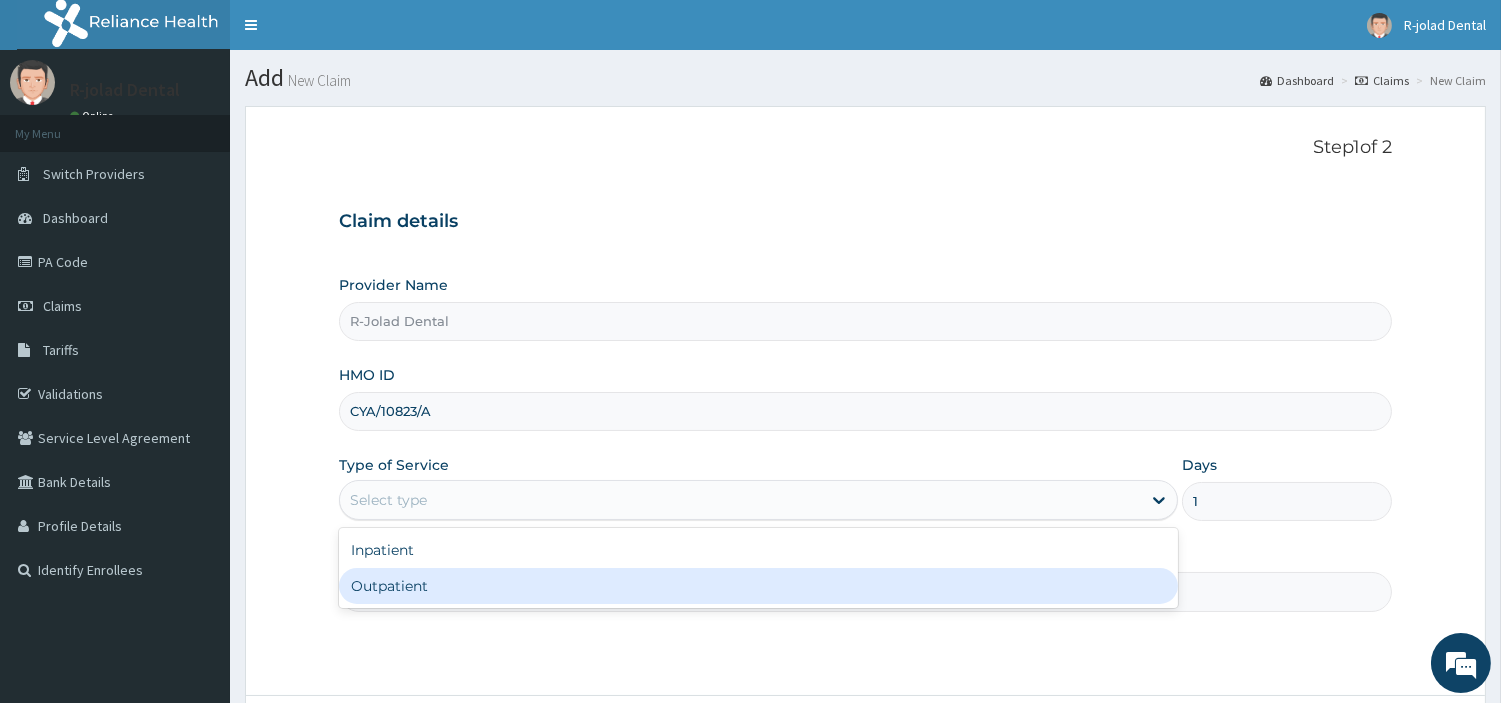 click on "Practitioner" at bounding box center [865, 591] 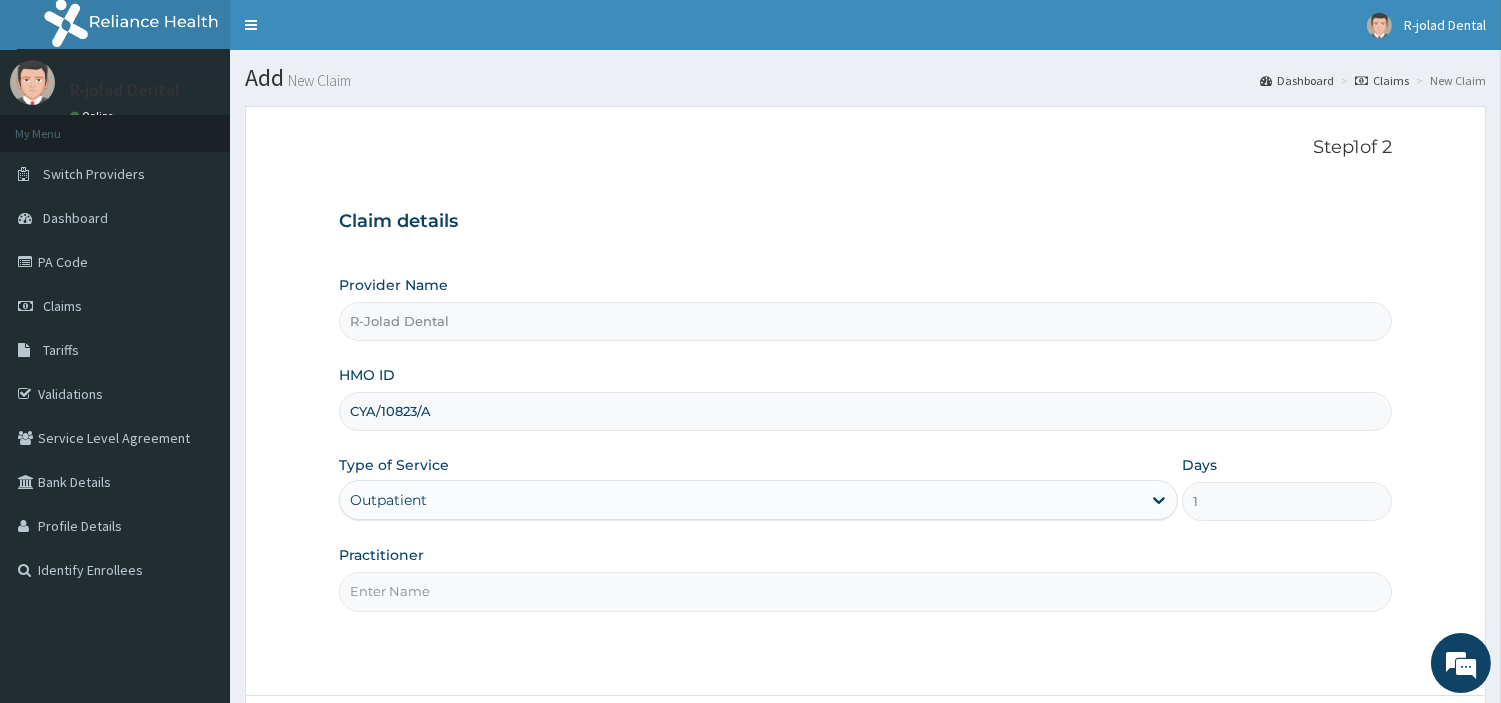 paste on "[FIRST] [LAST]" 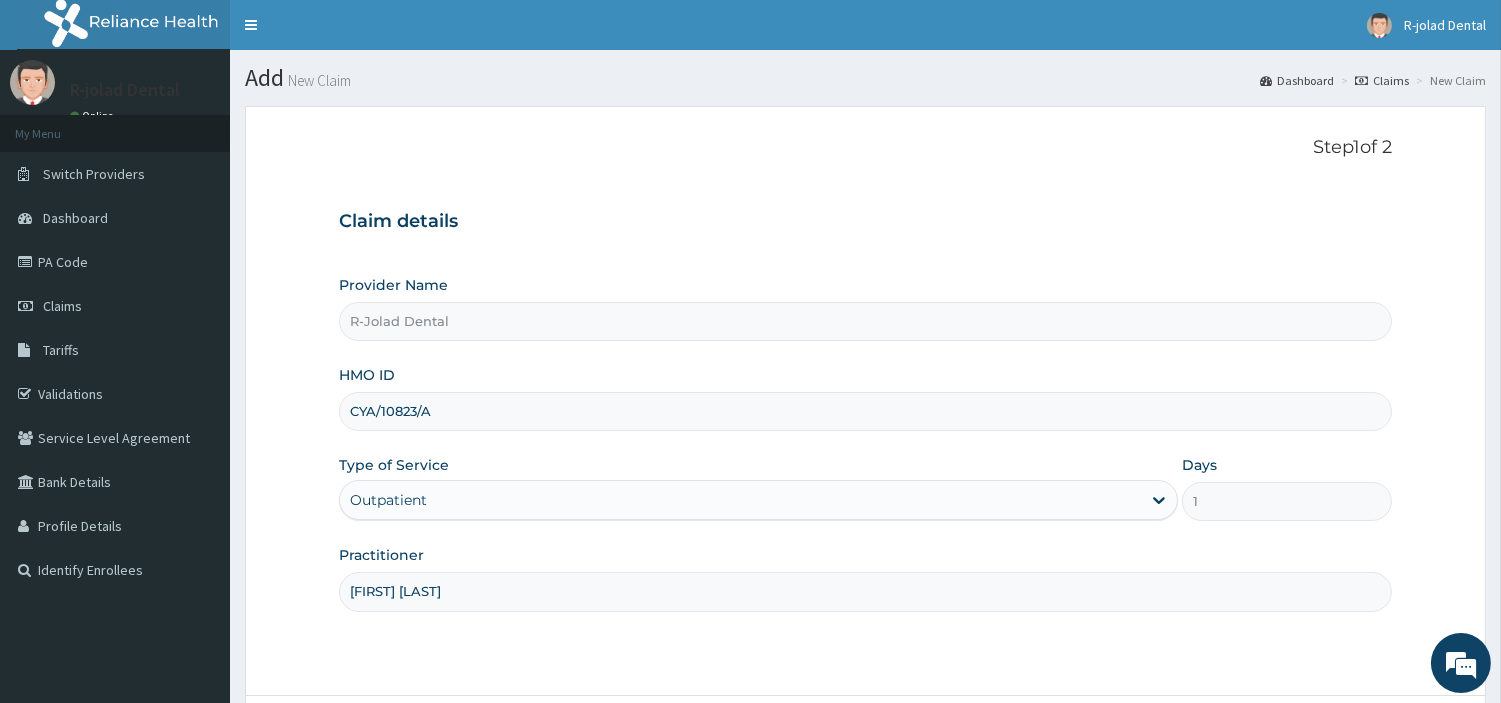 scroll, scrollTop: 172, scrollLeft: 0, axis: vertical 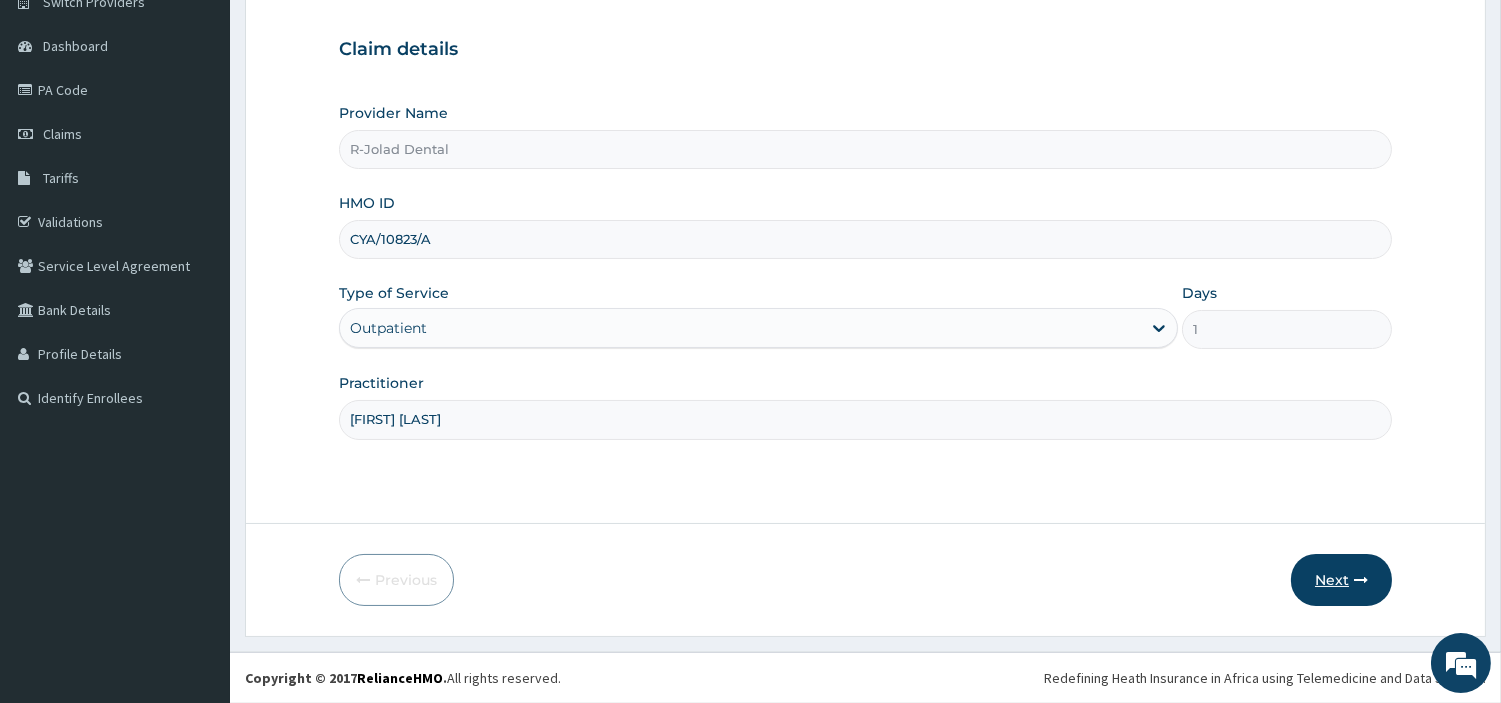 type on "[FIRST] [LAST]" 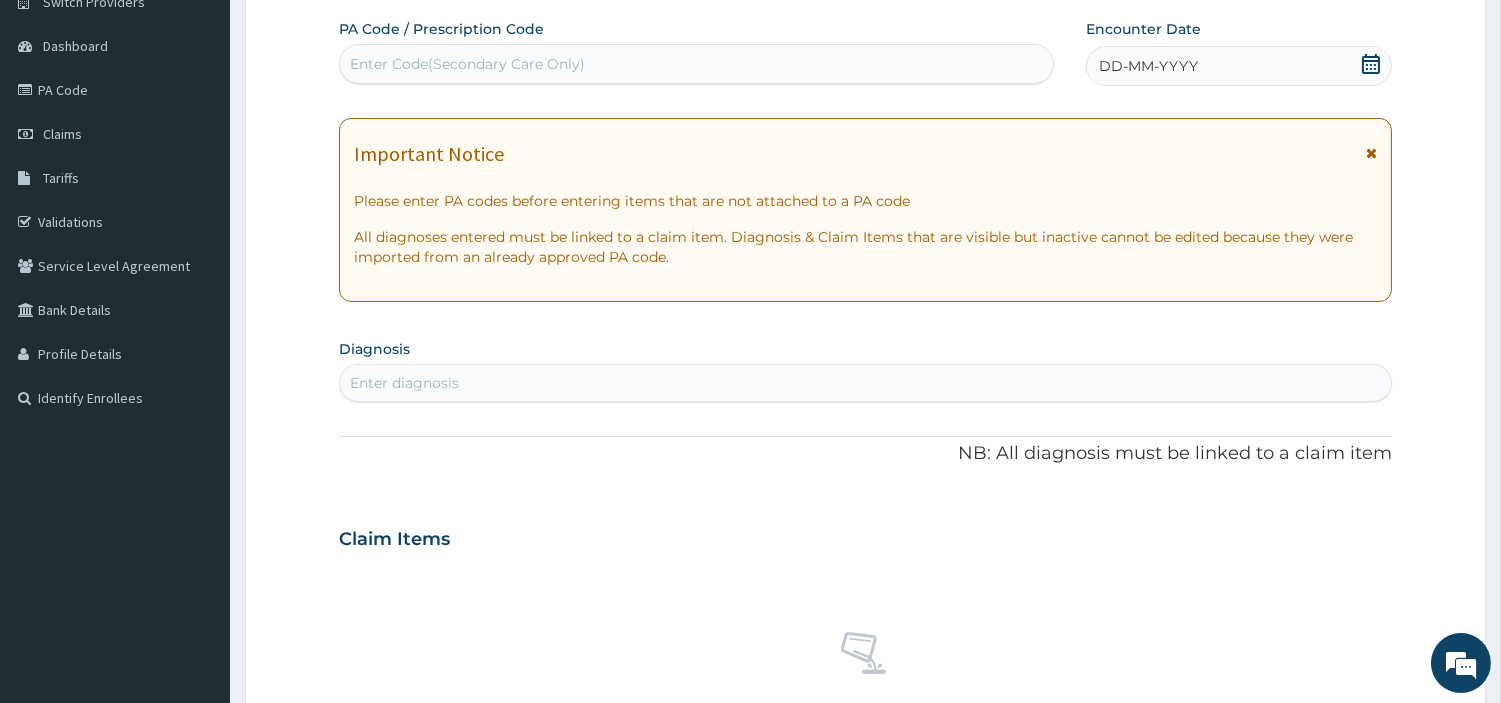 click on "Enter Code(Secondary Care Only)" at bounding box center (696, 64) 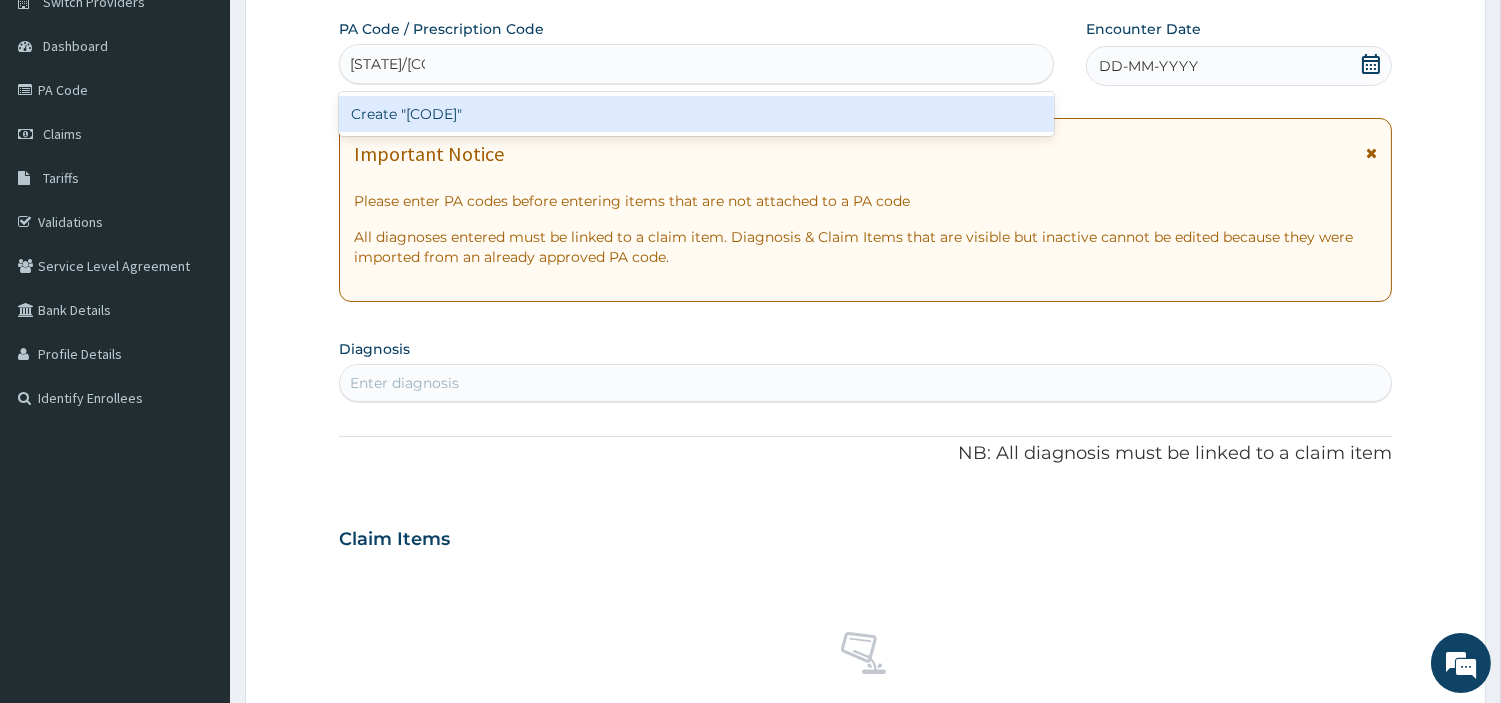 click on "Create "PA/1A0327"" at bounding box center [696, 114] 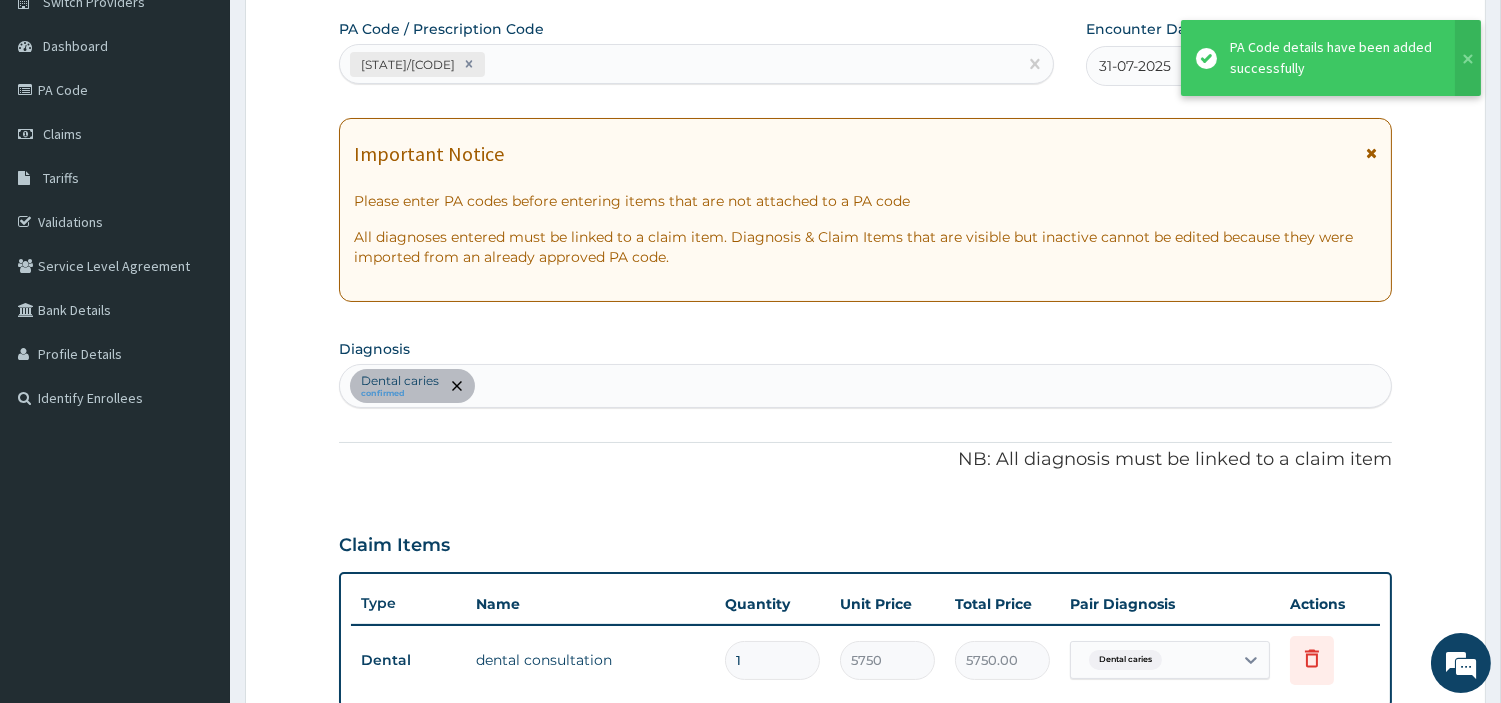 scroll, scrollTop: 642, scrollLeft: 0, axis: vertical 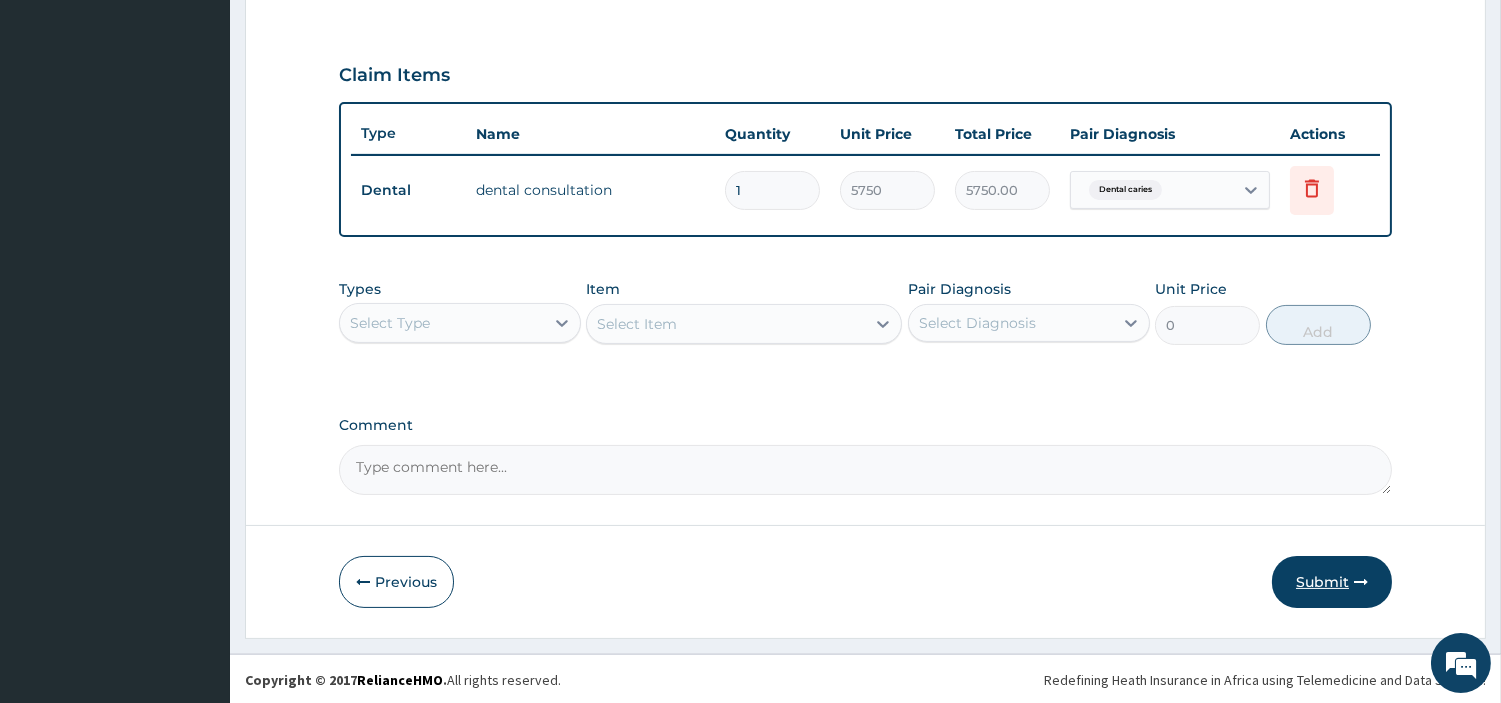 click on "Submit" at bounding box center (1332, 582) 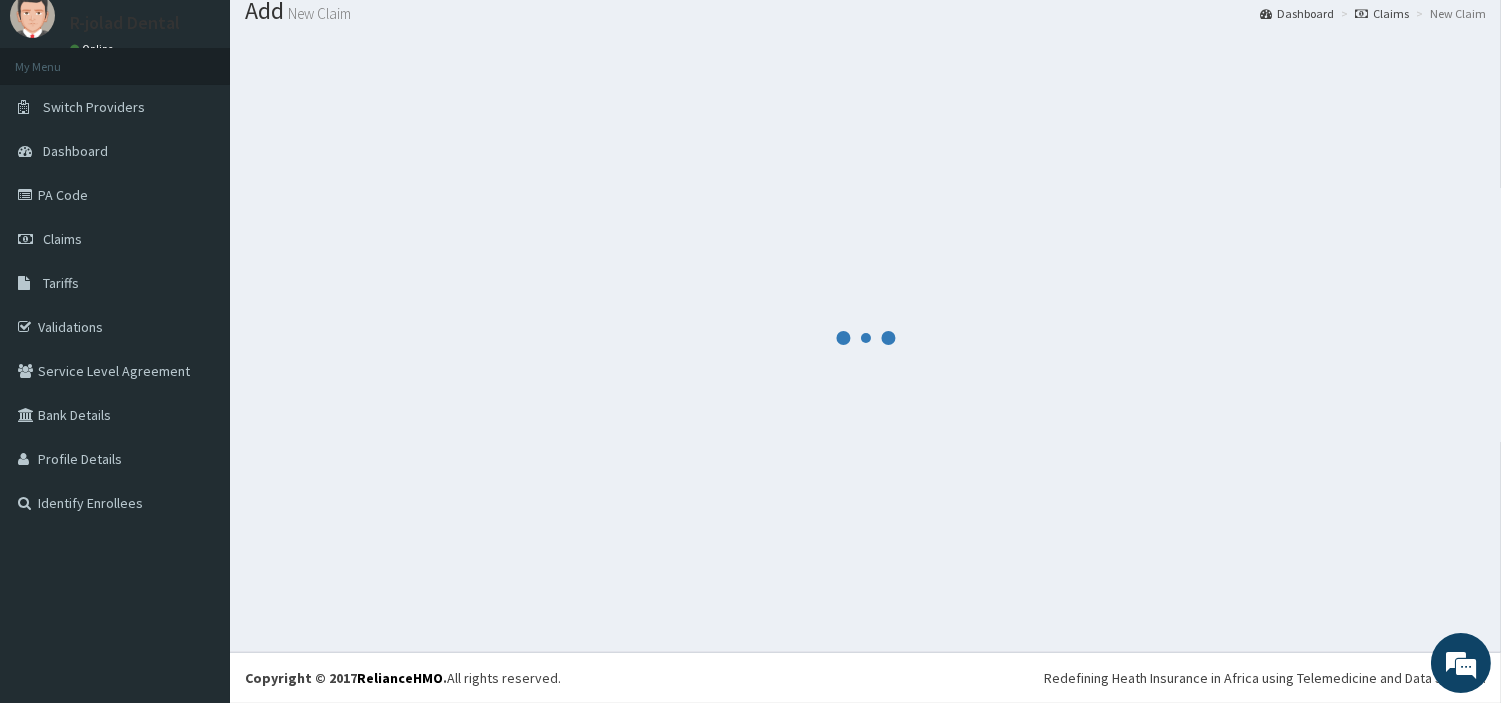 scroll, scrollTop: 66, scrollLeft: 0, axis: vertical 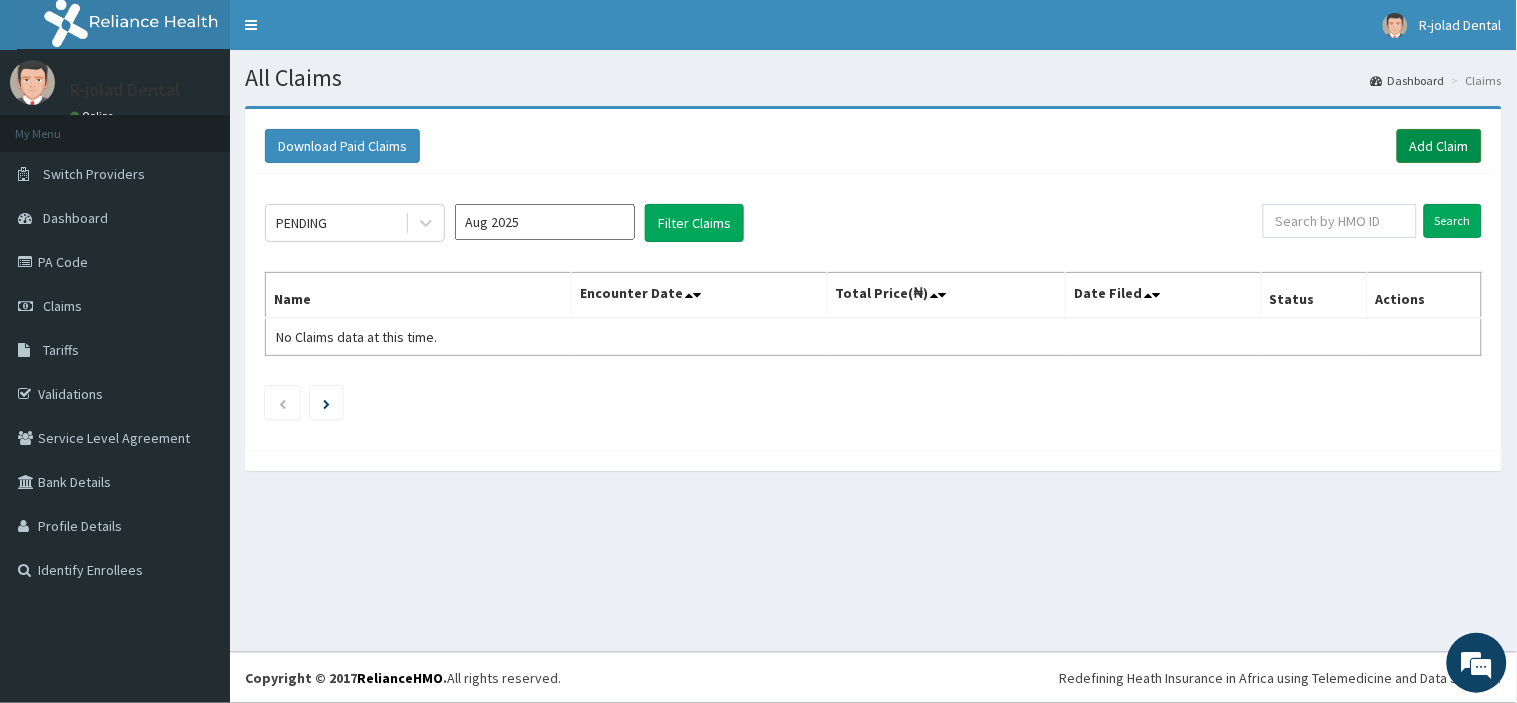 click on "Add Claim" at bounding box center [1439, 146] 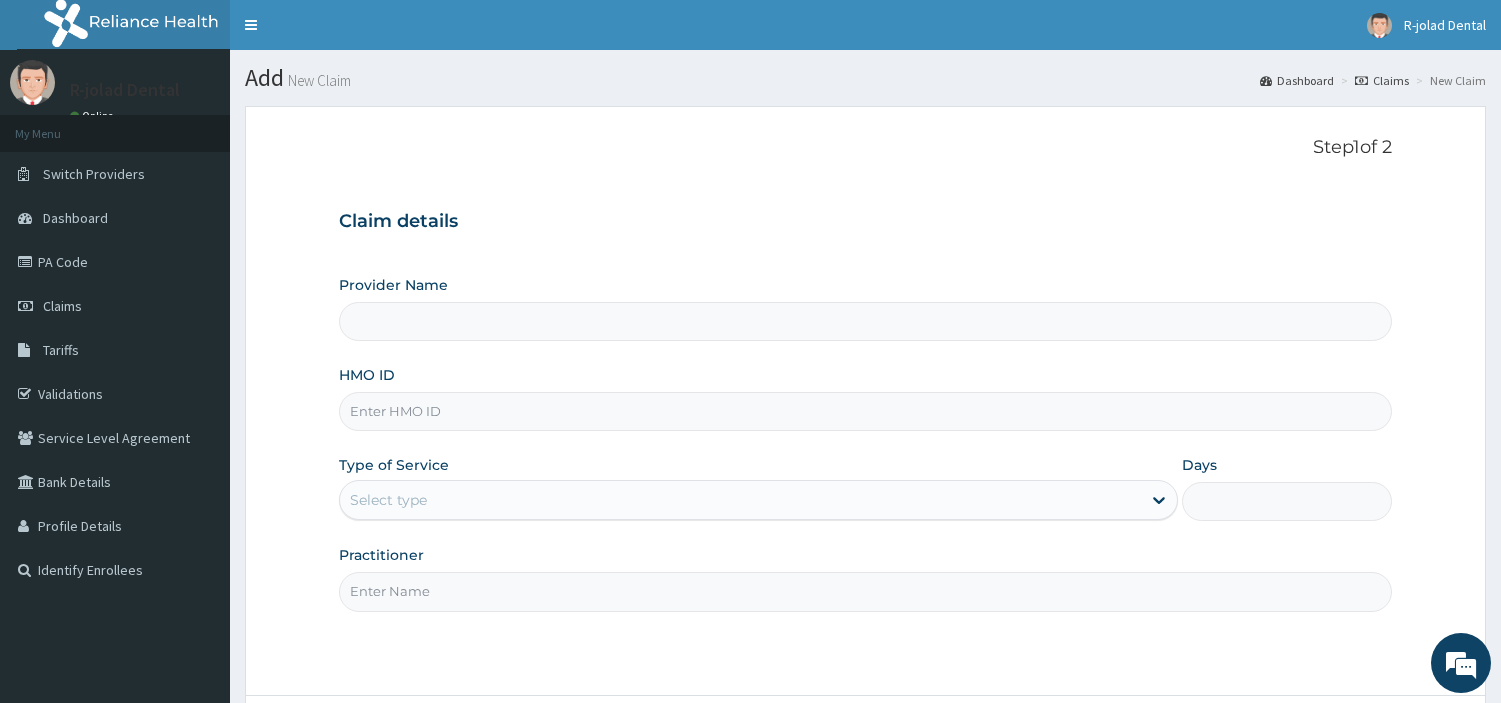 type on "R-Jolad Dental" 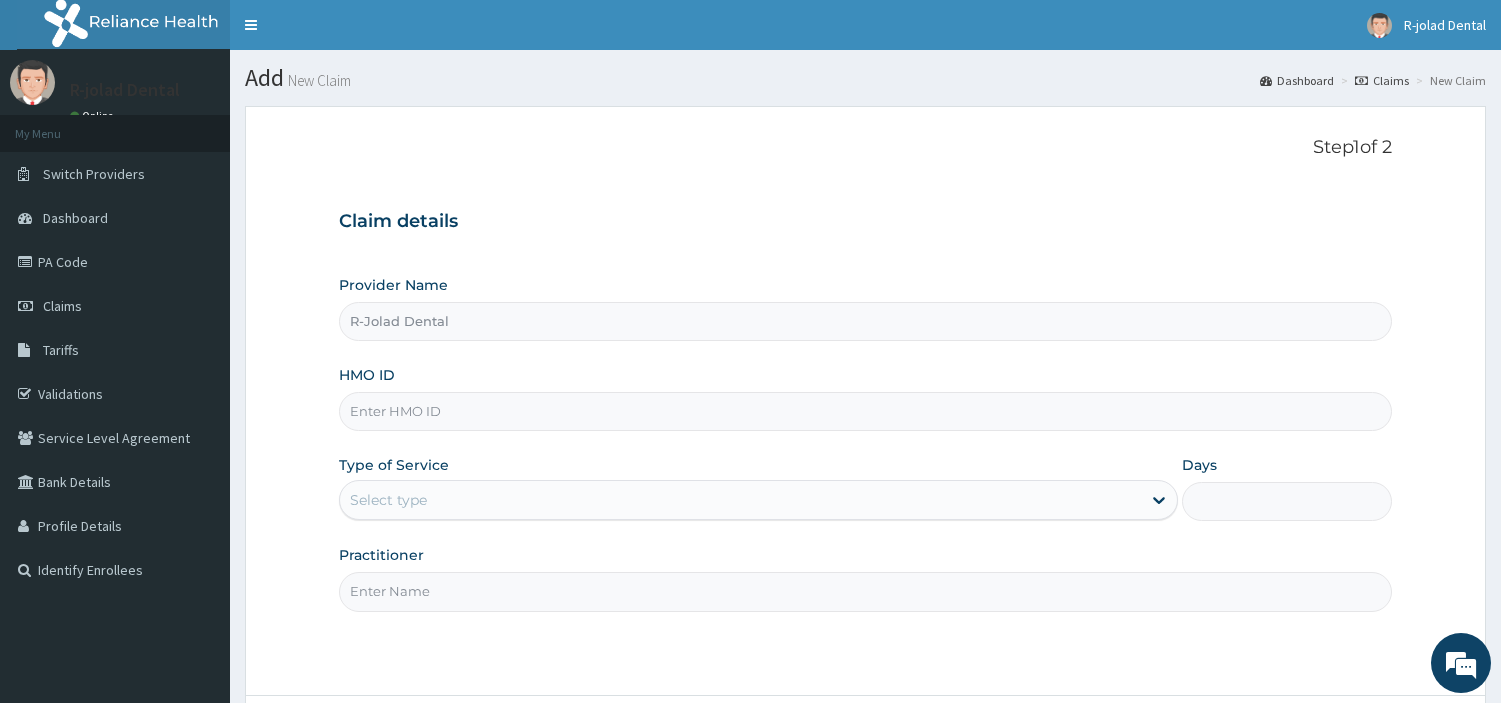 scroll, scrollTop: 0, scrollLeft: 0, axis: both 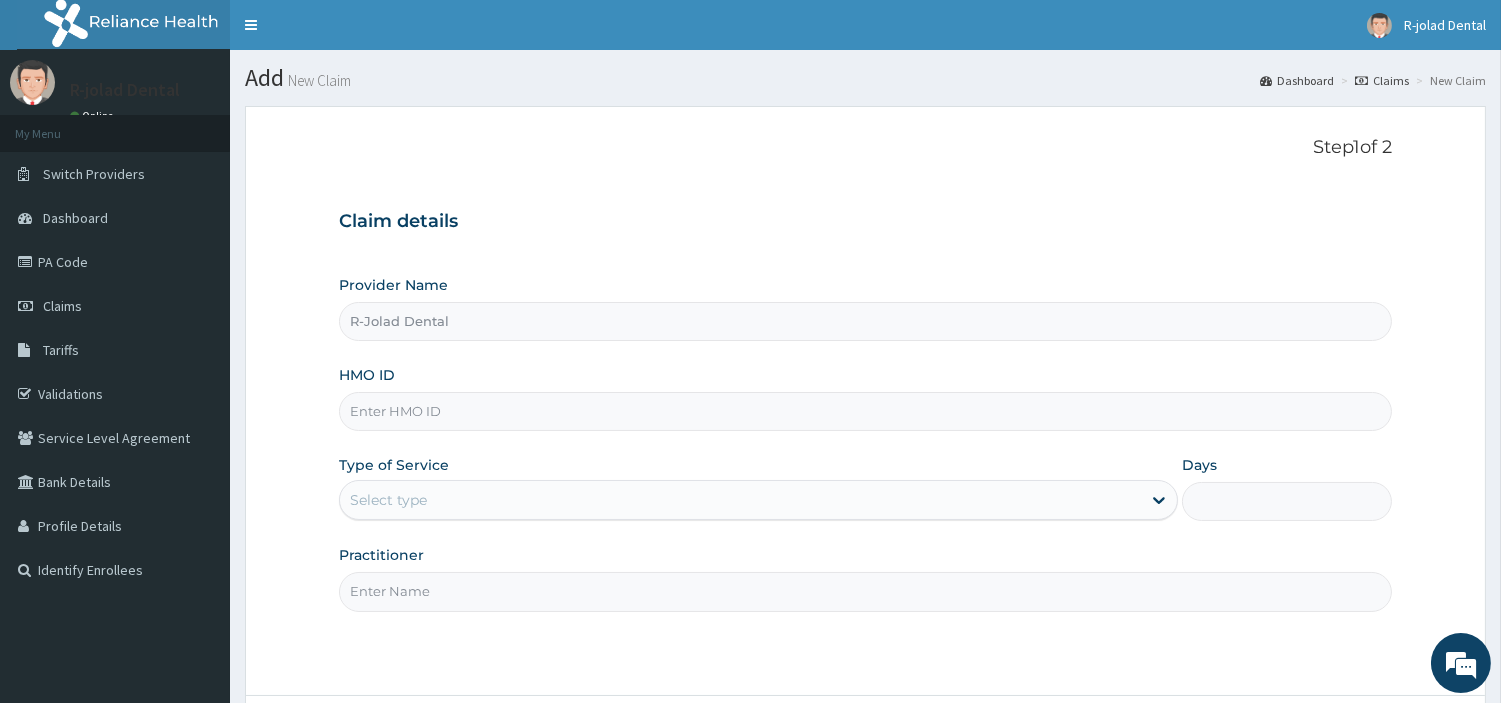 click on "HMO ID" at bounding box center [865, 411] 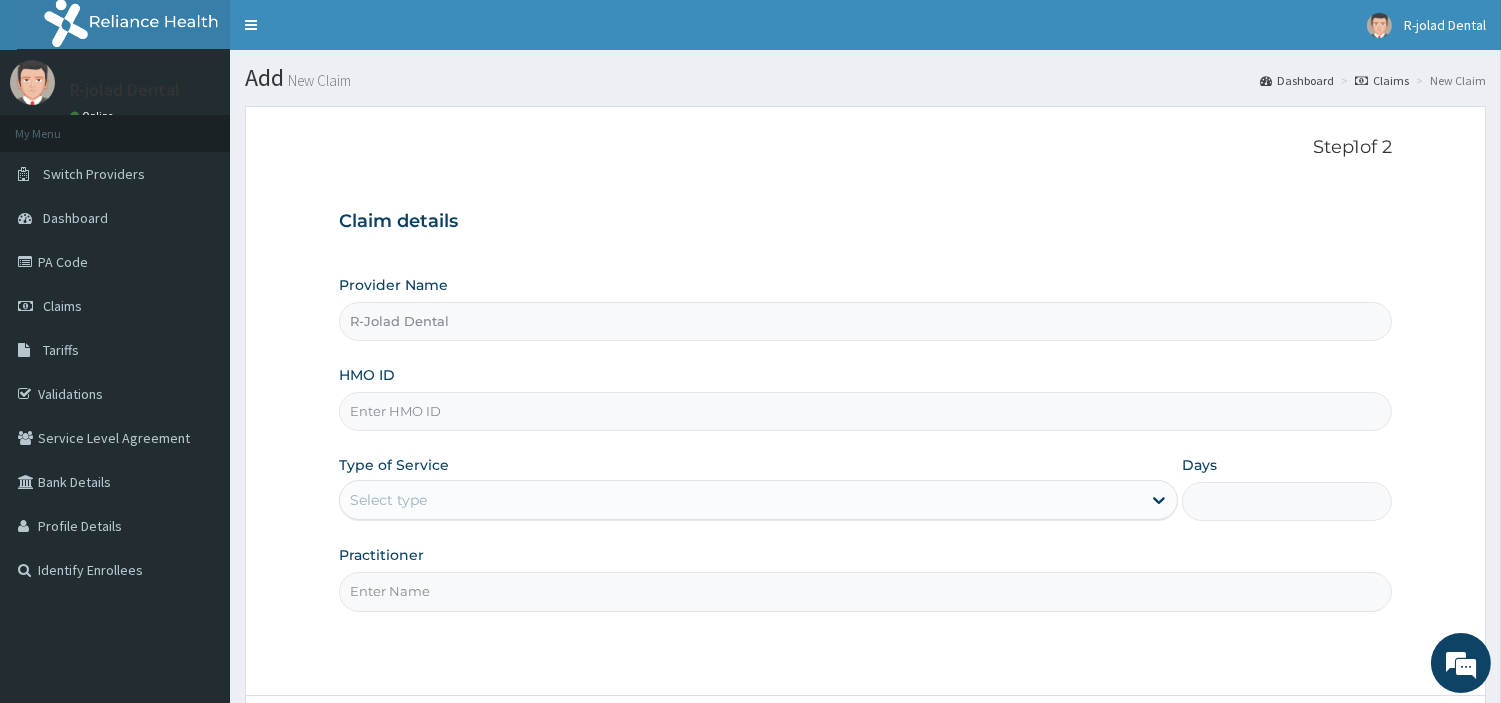 paste on "WAK/10096/A" 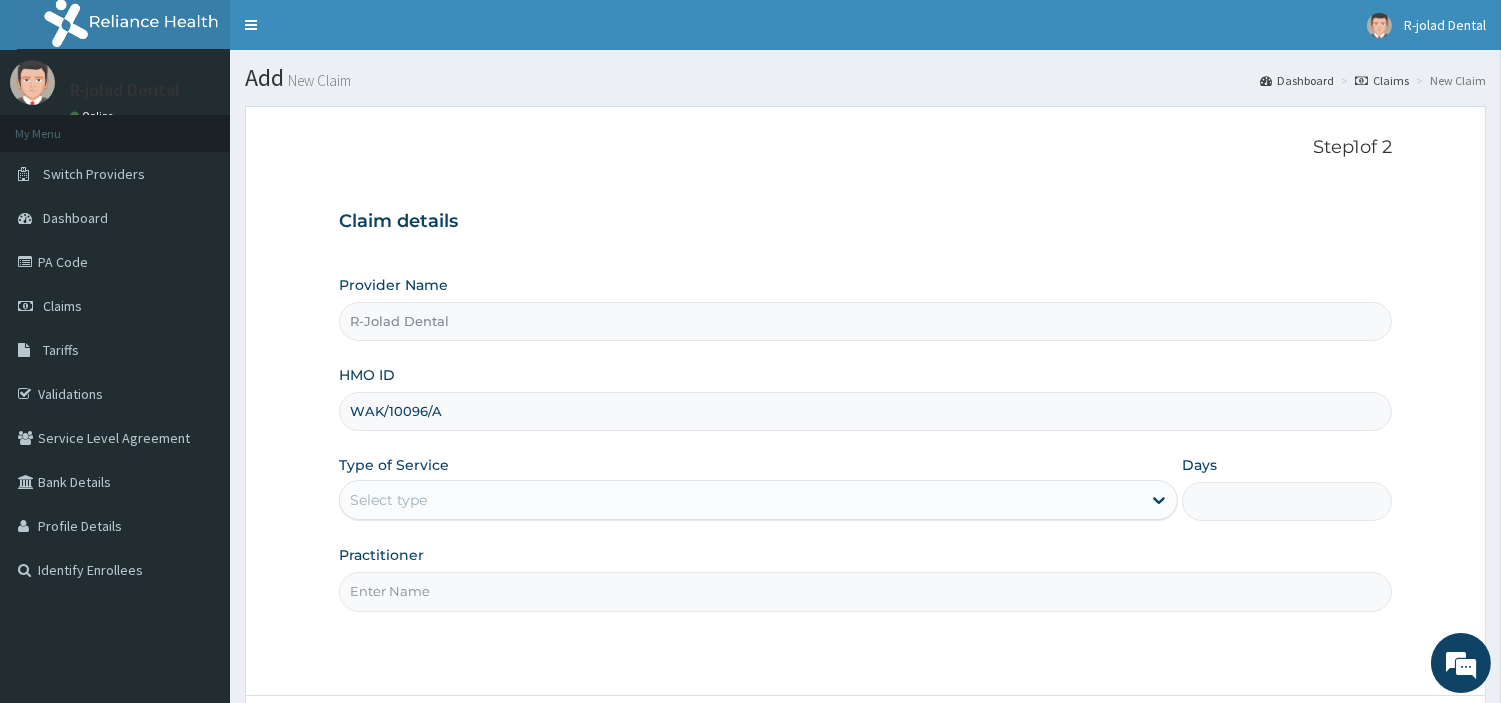 type on "WAK/10096/A" 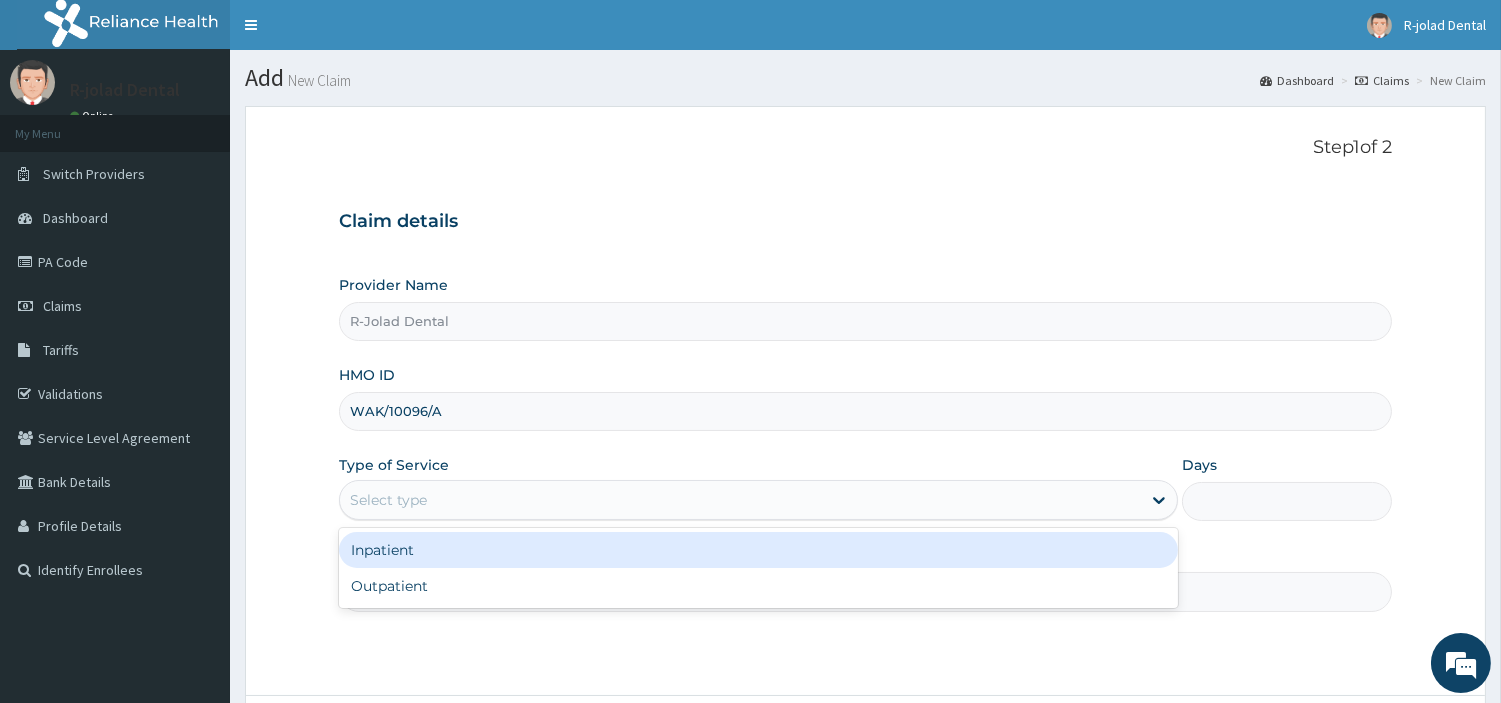 drag, startPoint x: 436, startPoint y: 497, endPoint x: 397, endPoint y: 585, distance: 96.25487 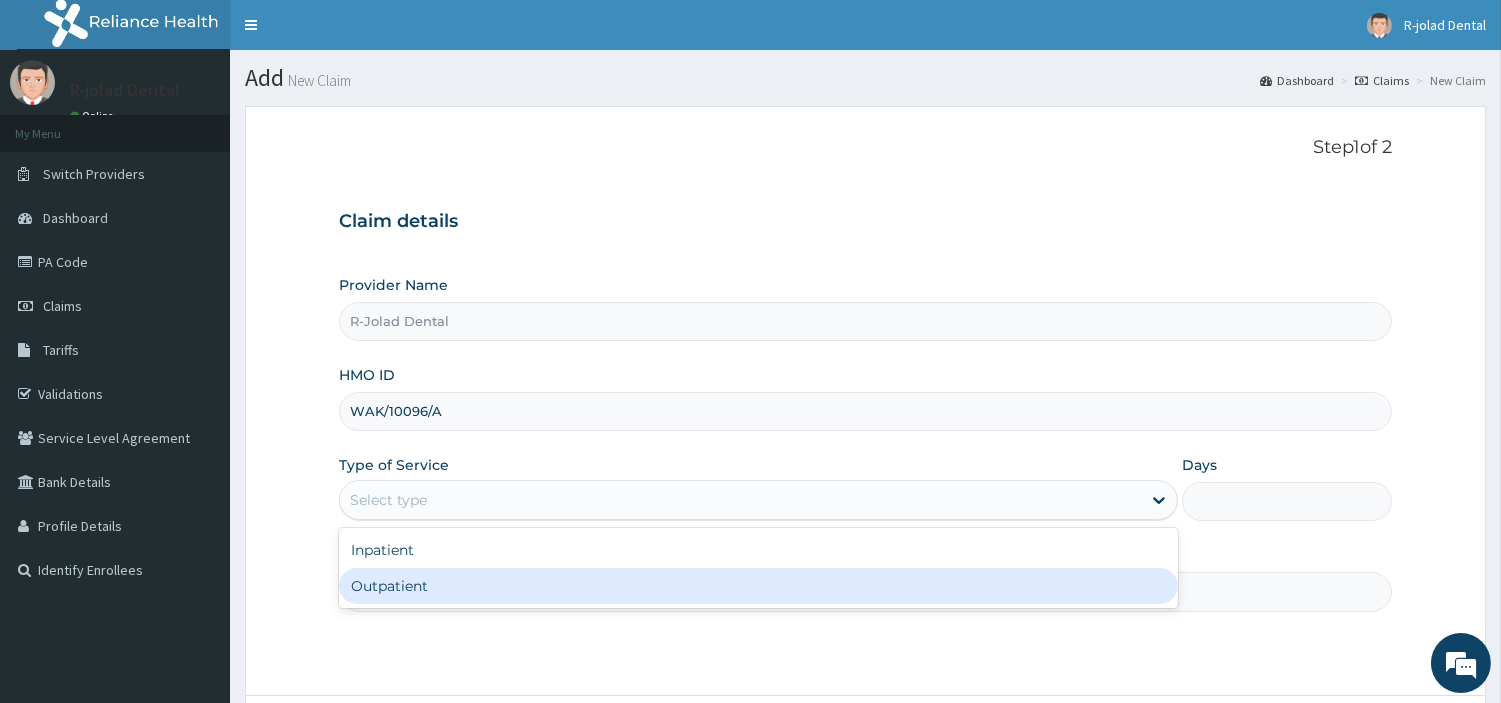 click on "Outpatient" at bounding box center (758, 586) 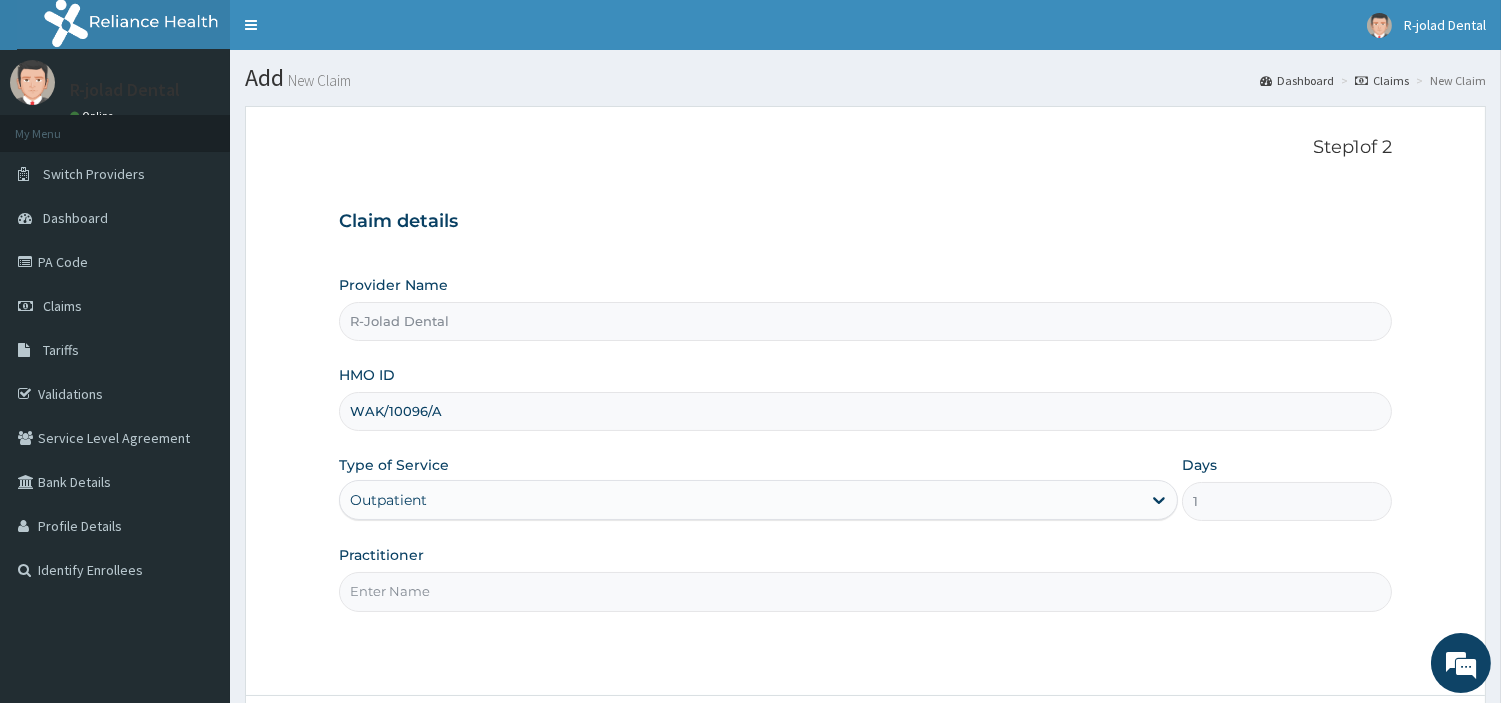 click on "Practitioner" at bounding box center (865, 591) 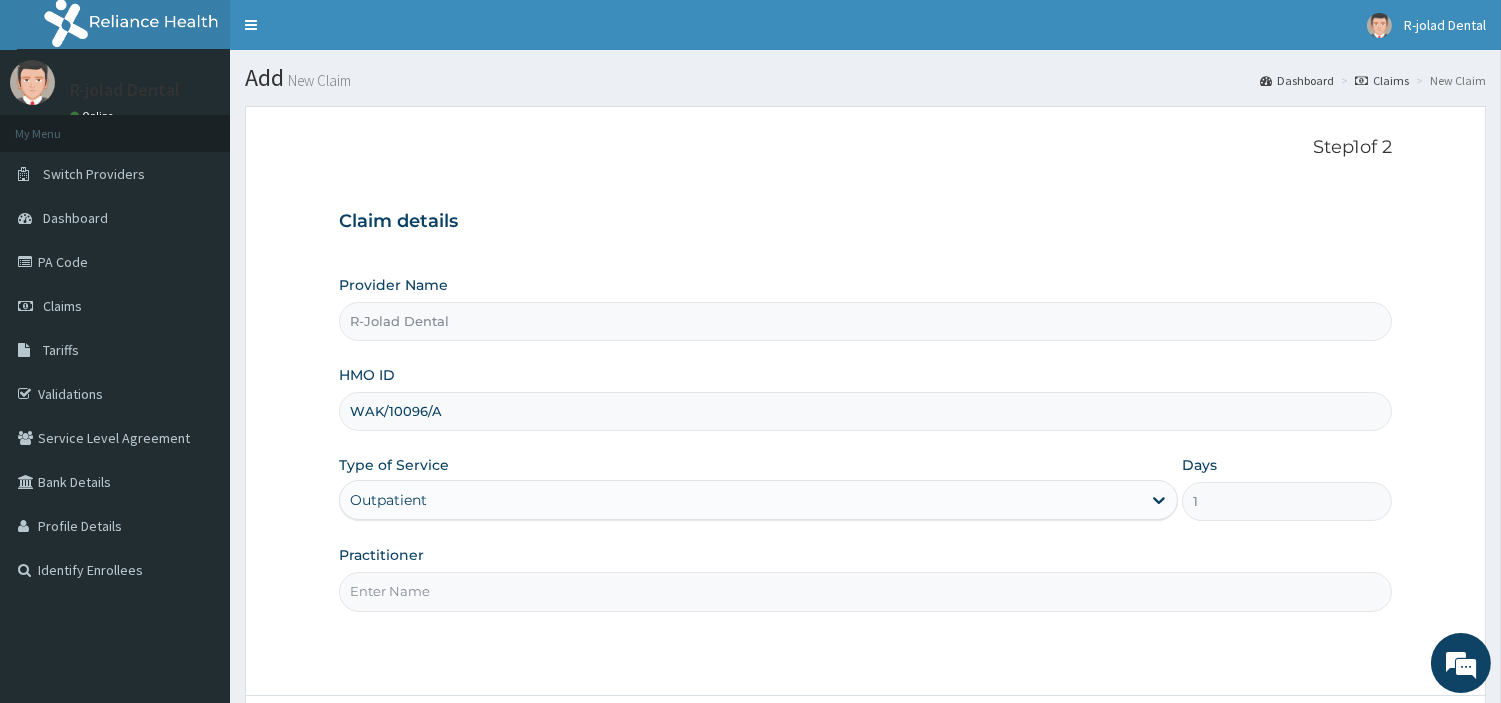 paste on "[FIRST] [LAST]" 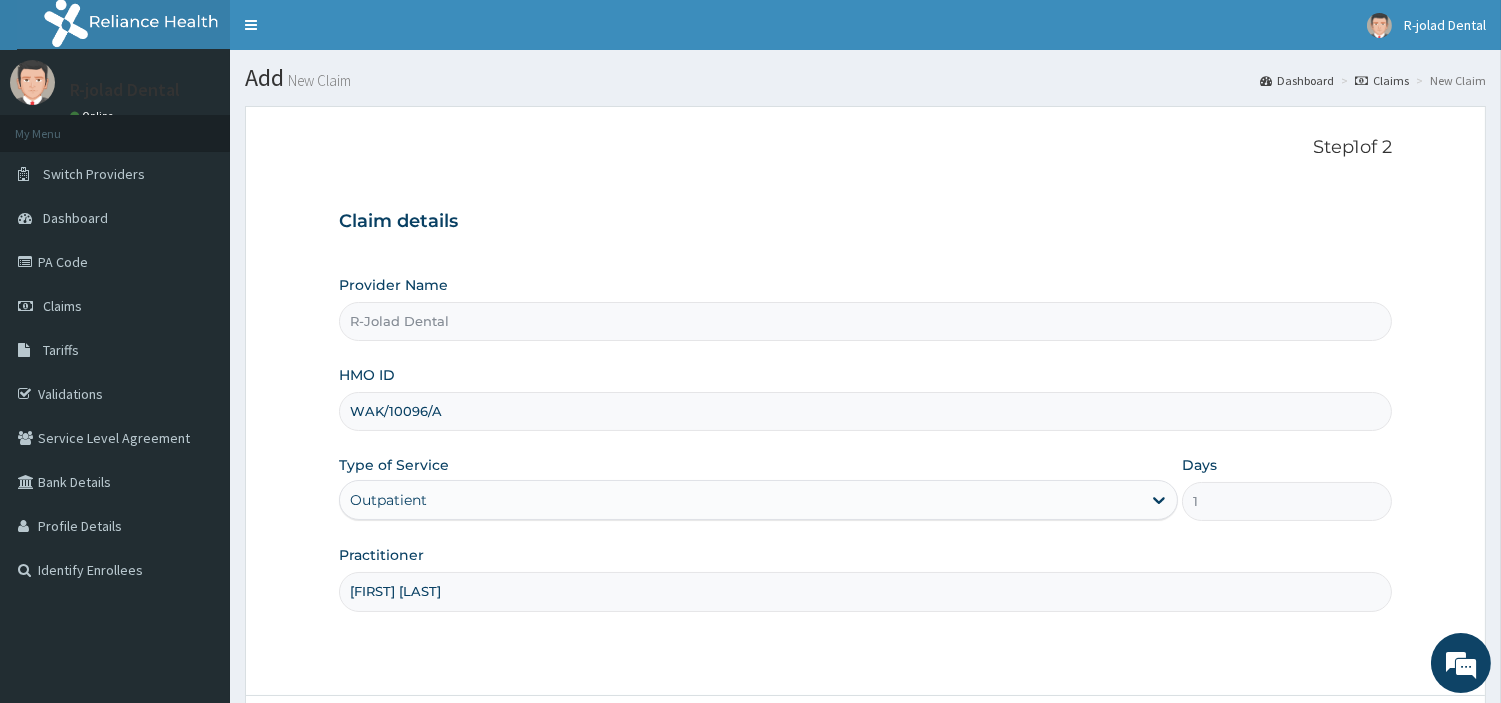 scroll, scrollTop: 172, scrollLeft: 0, axis: vertical 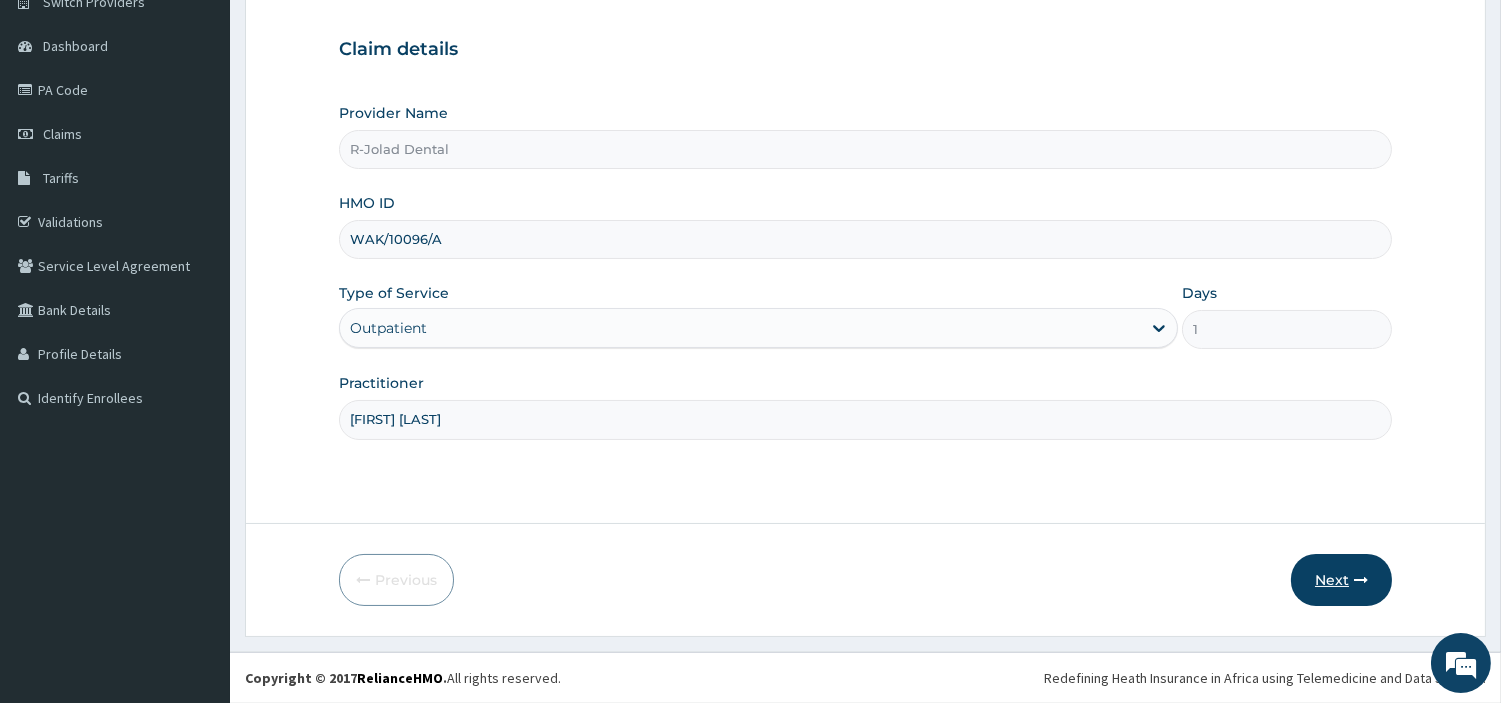 type on "[FIRST] [LAST]" 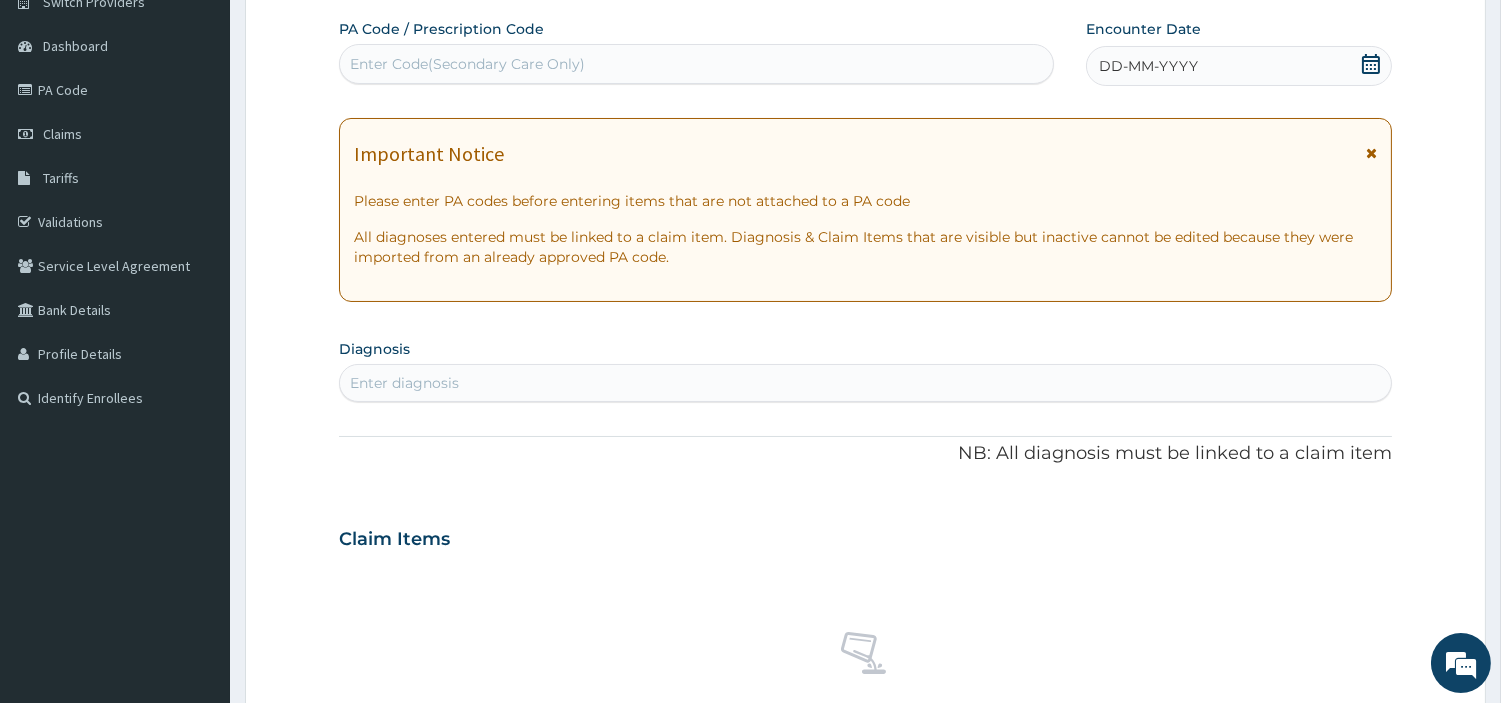 click on "Enter Code(Secondary Care Only)" at bounding box center (696, 64) 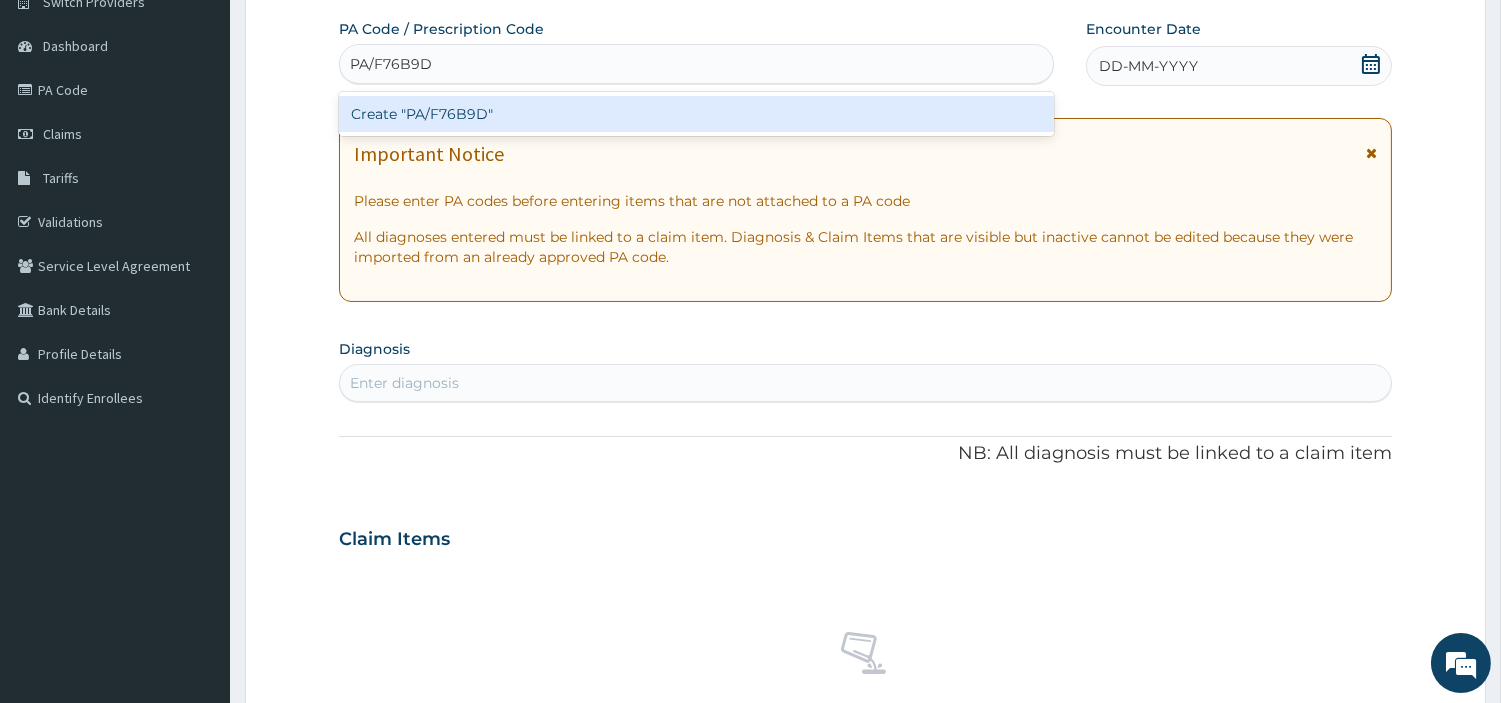 click on "Create "PA/F76B9D"" at bounding box center [696, 114] 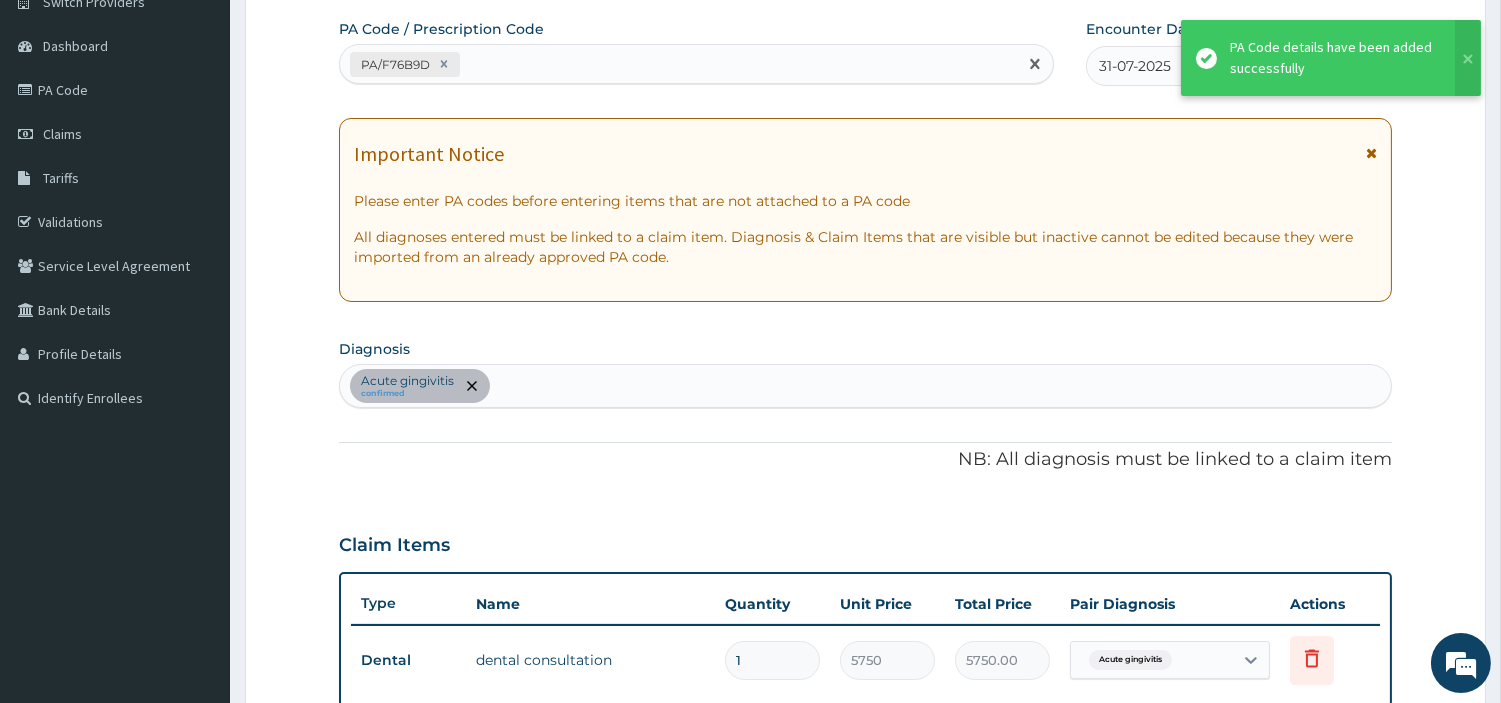 click on "PA/F76B9D" at bounding box center [678, 64] 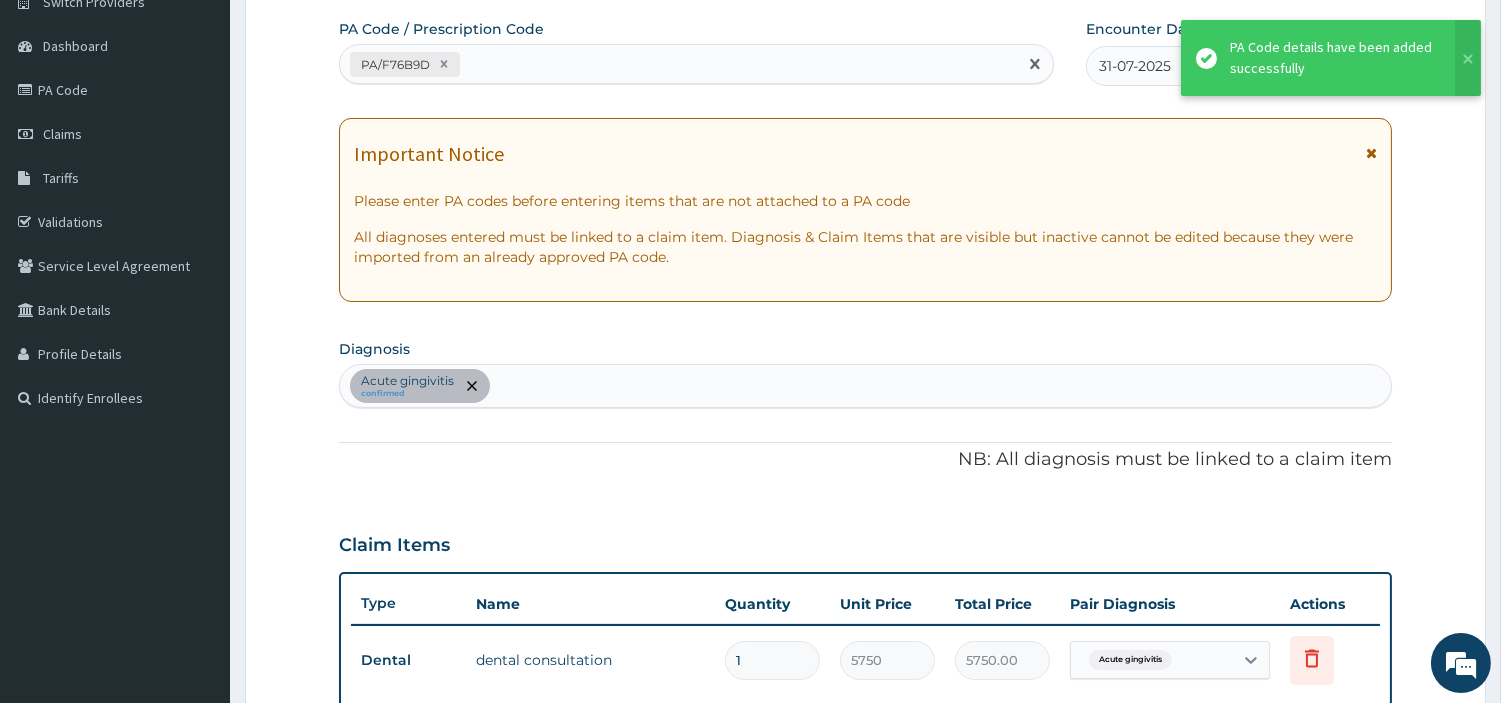 paste on "PA/8973D4" 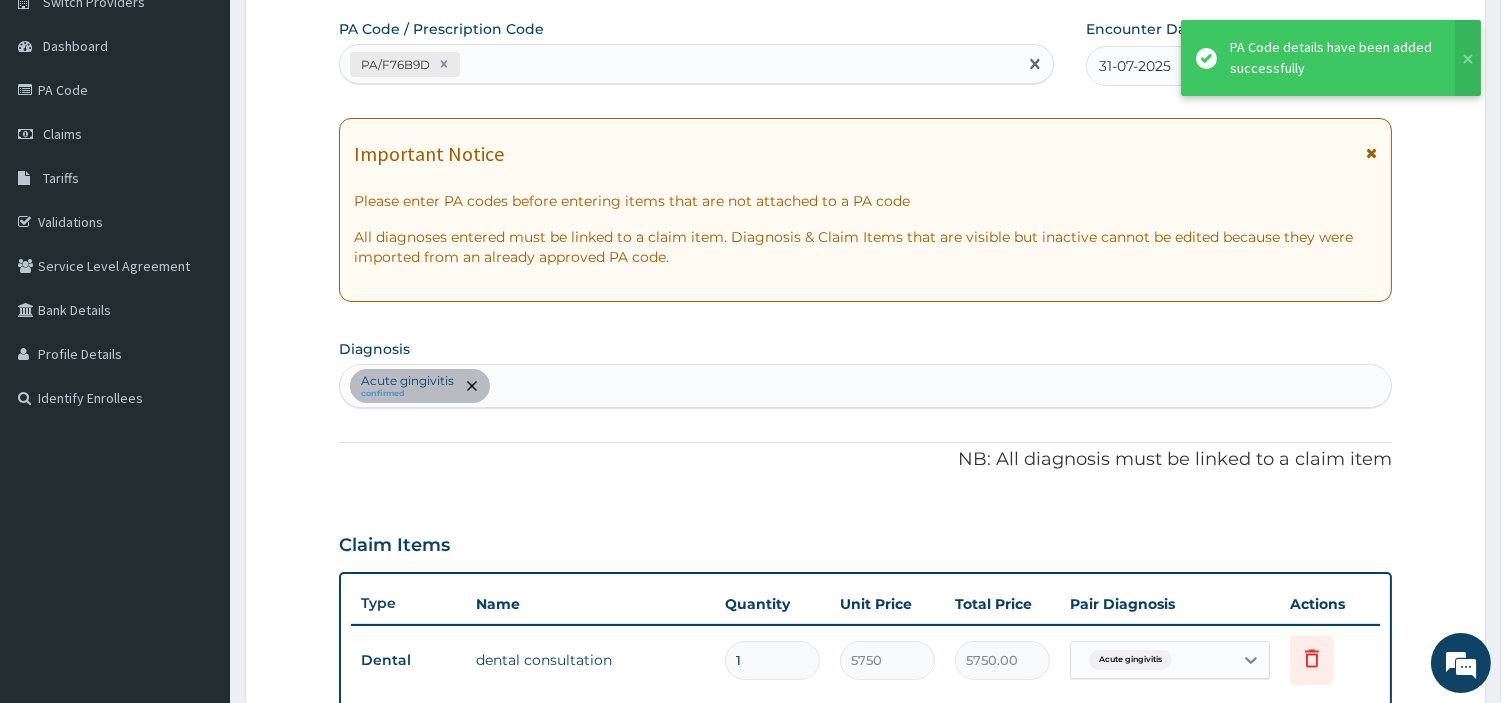 type on "PA/8973D4" 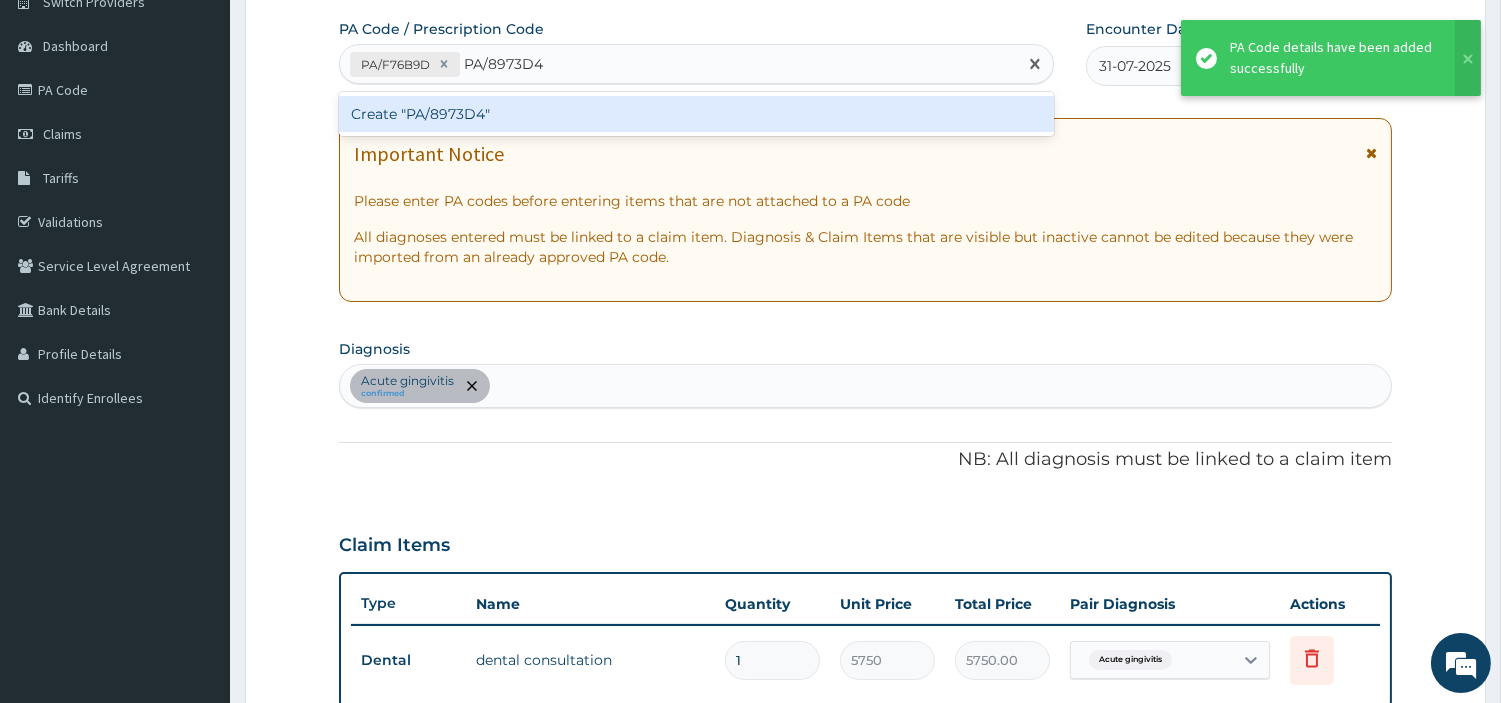 click on "Create "PA/8973D4"" at bounding box center [696, 114] 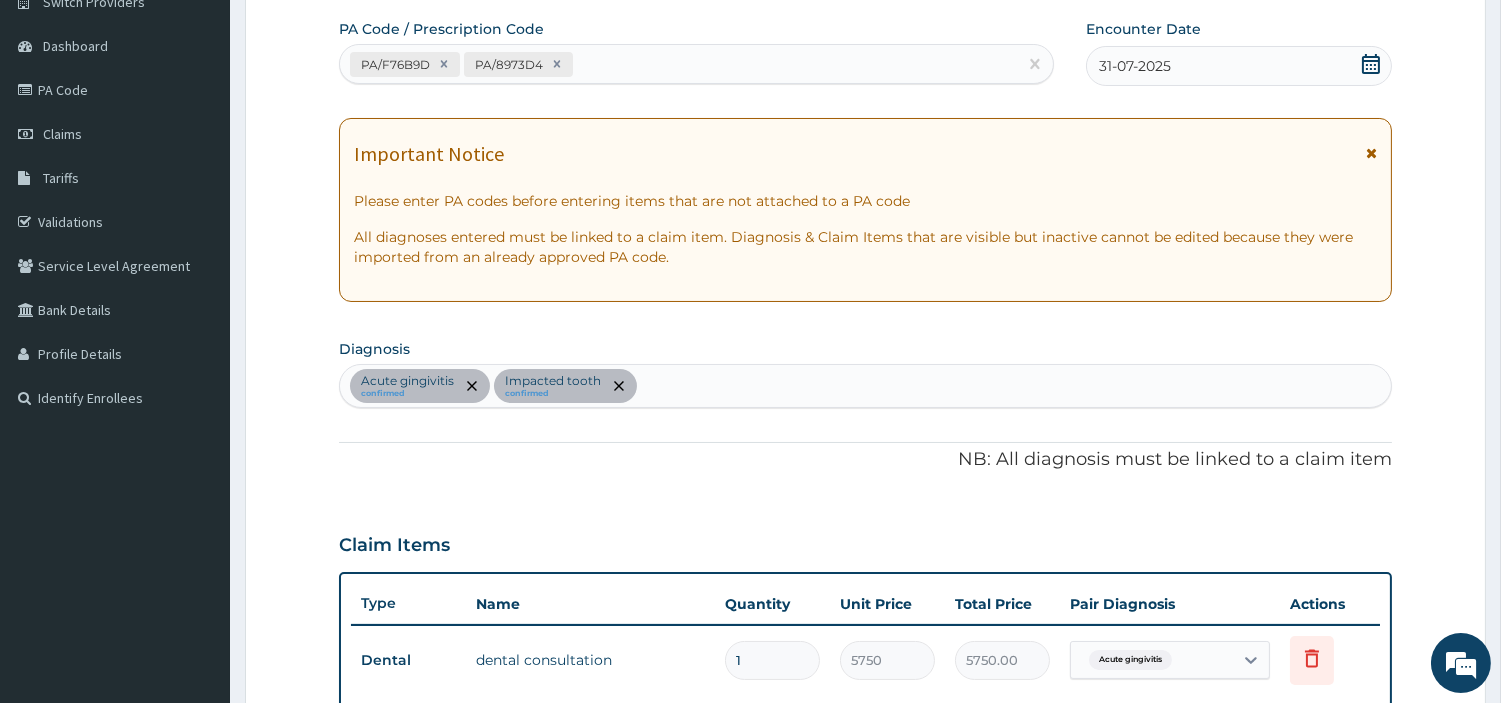 scroll, scrollTop: 548, scrollLeft: 0, axis: vertical 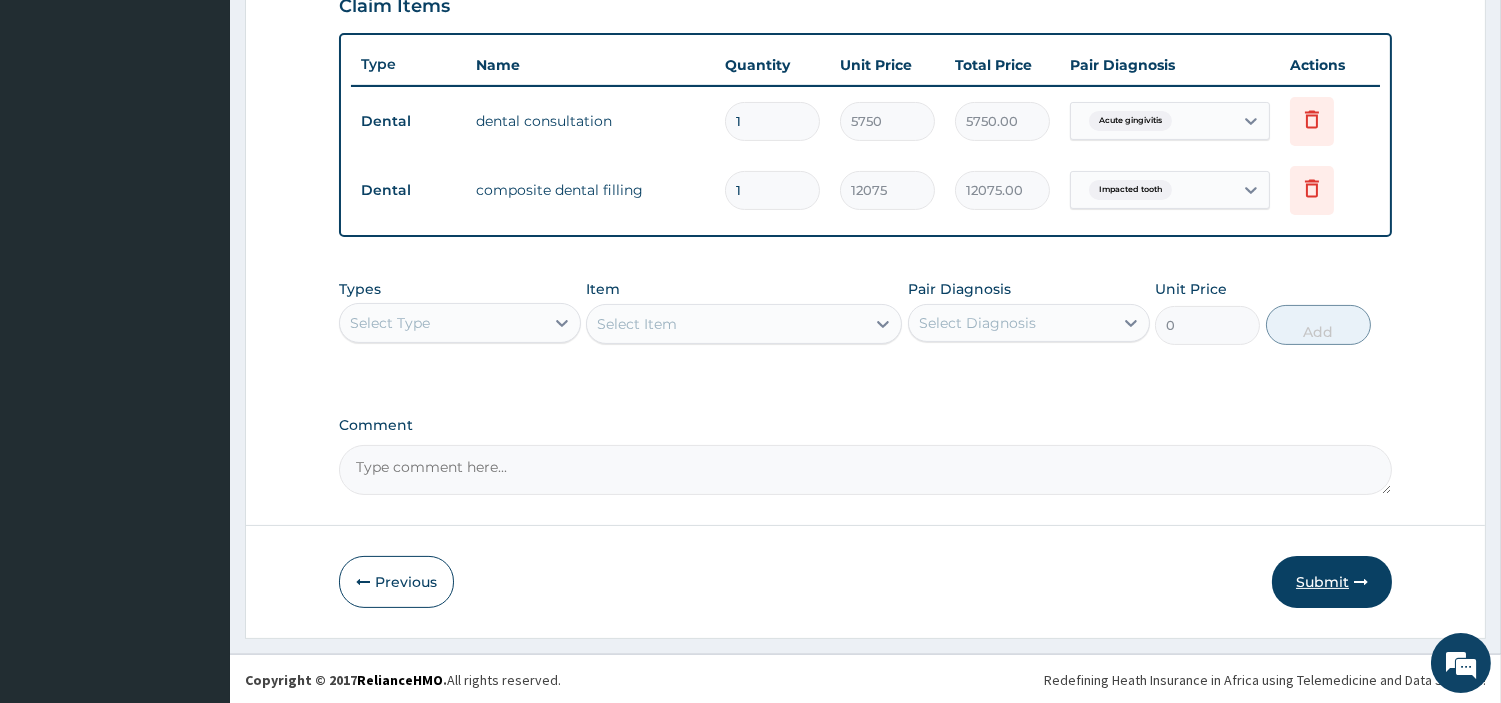 click on "Submit" at bounding box center (1332, 582) 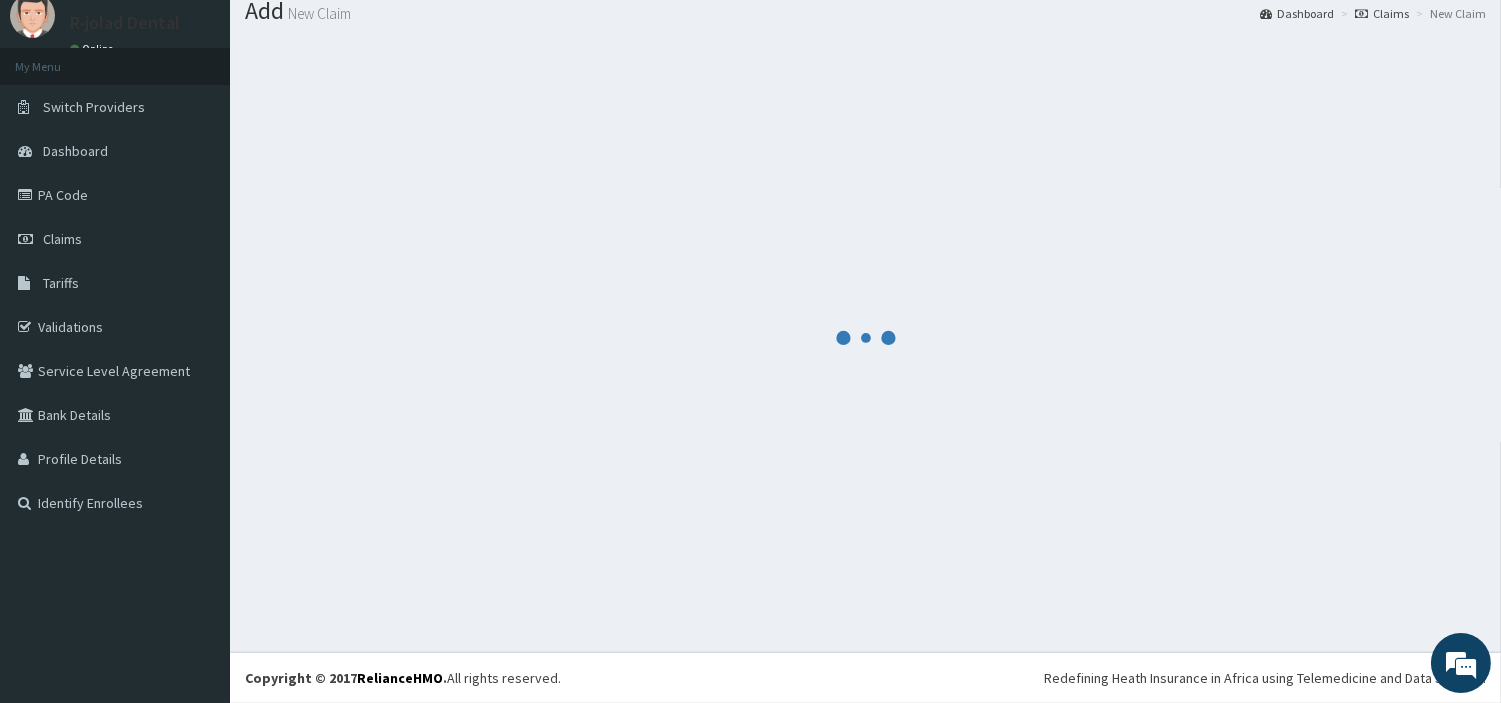 scroll, scrollTop: 66, scrollLeft: 0, axis: vertical 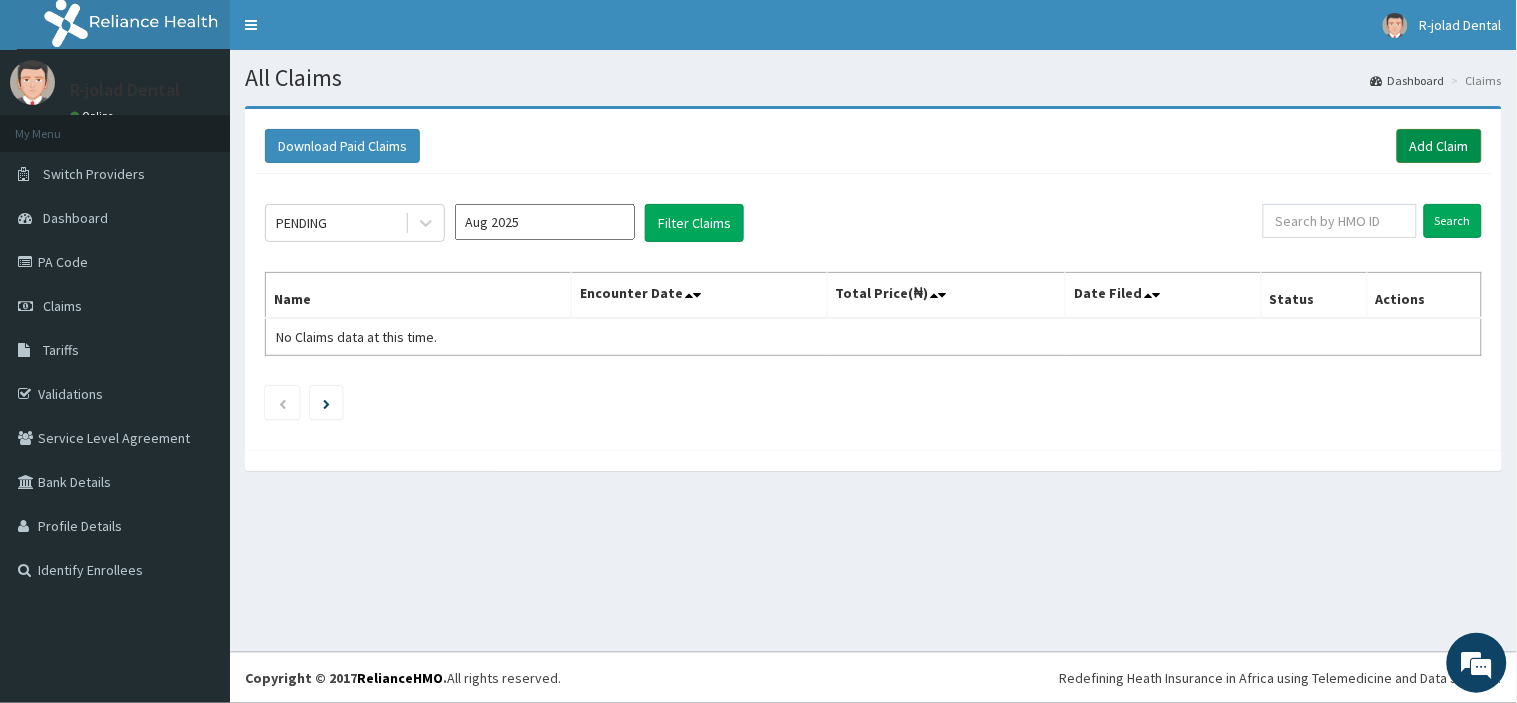 click on "Add Claim" at bounding box center [1439, 146] 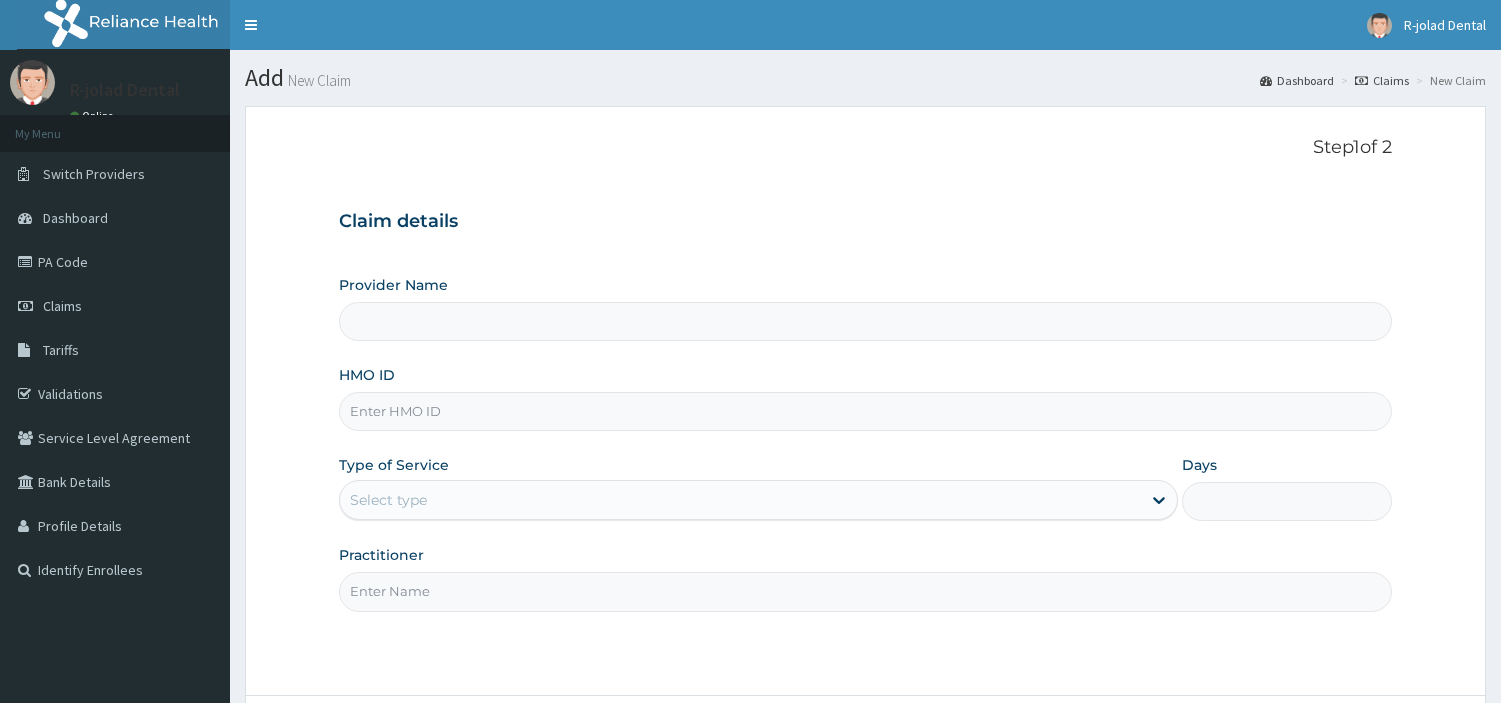 scroll, scrollTop: 0, scrollLeft: 0, axis: both 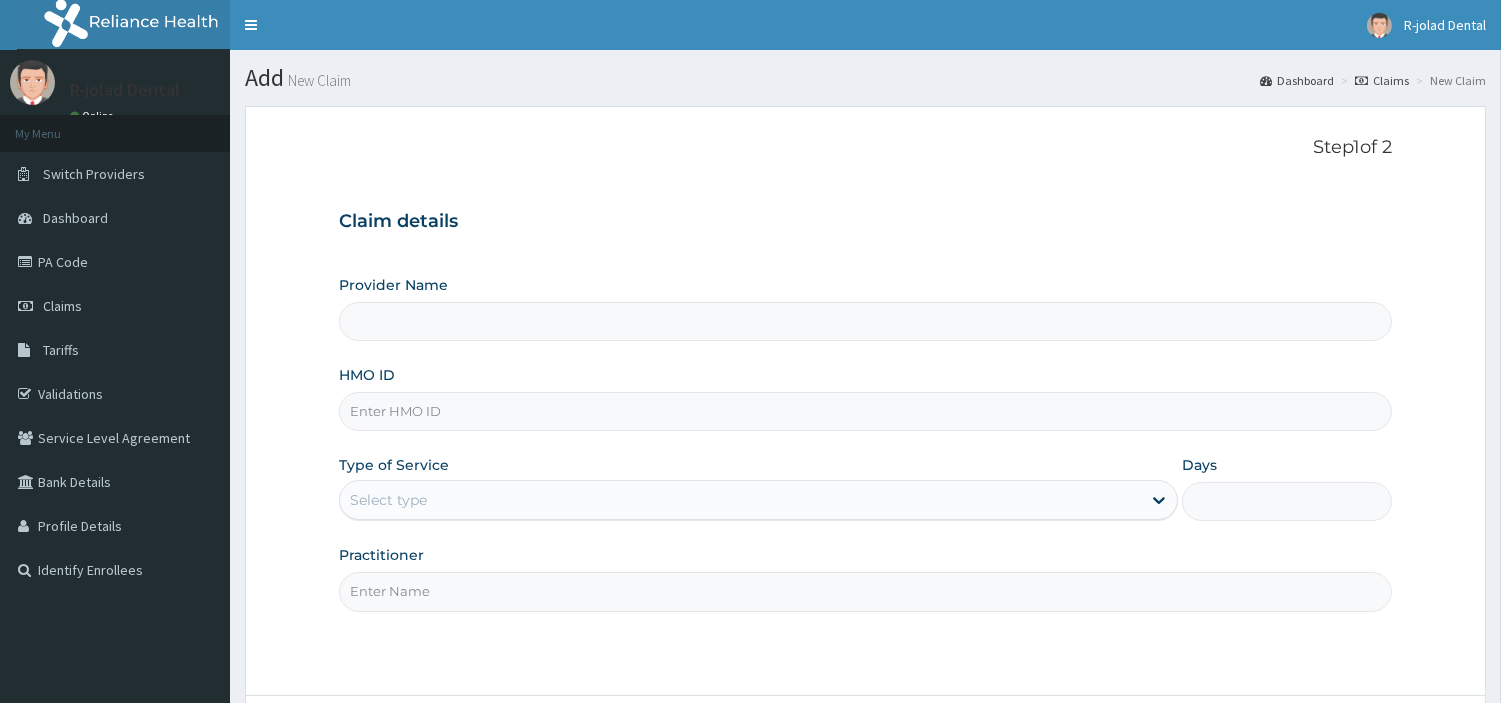 click on "HMO ID" at bounding box center [865, 411] 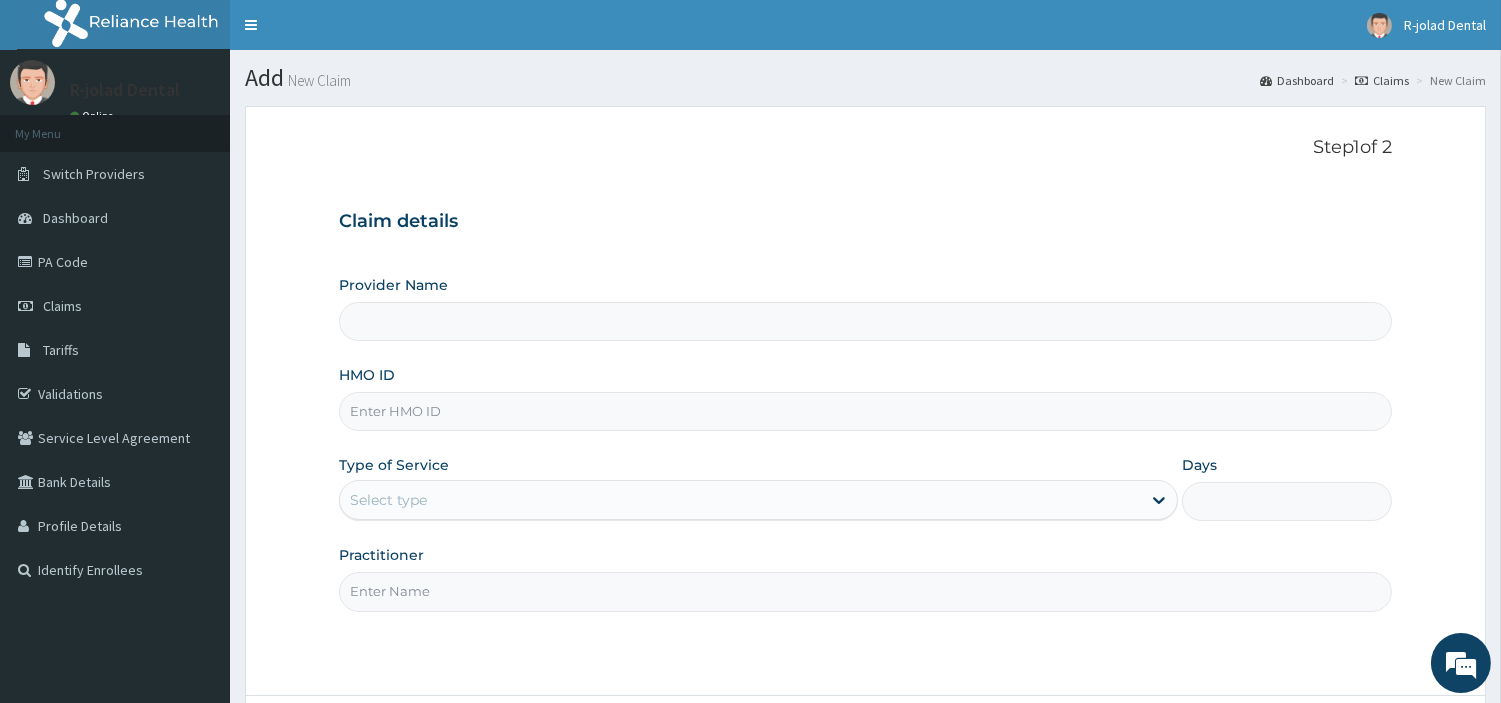 type on "R-Jolad Dental" 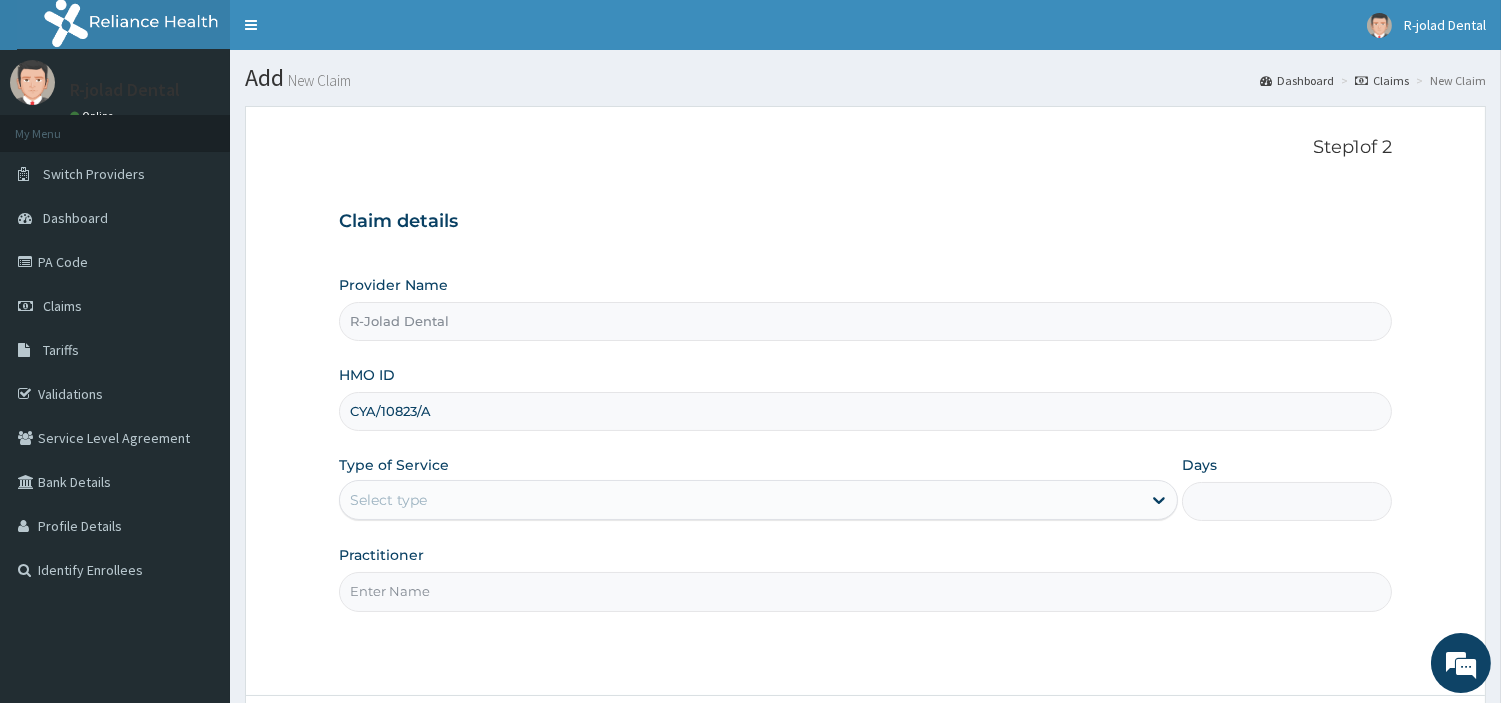 type on "CYA/10823/A" 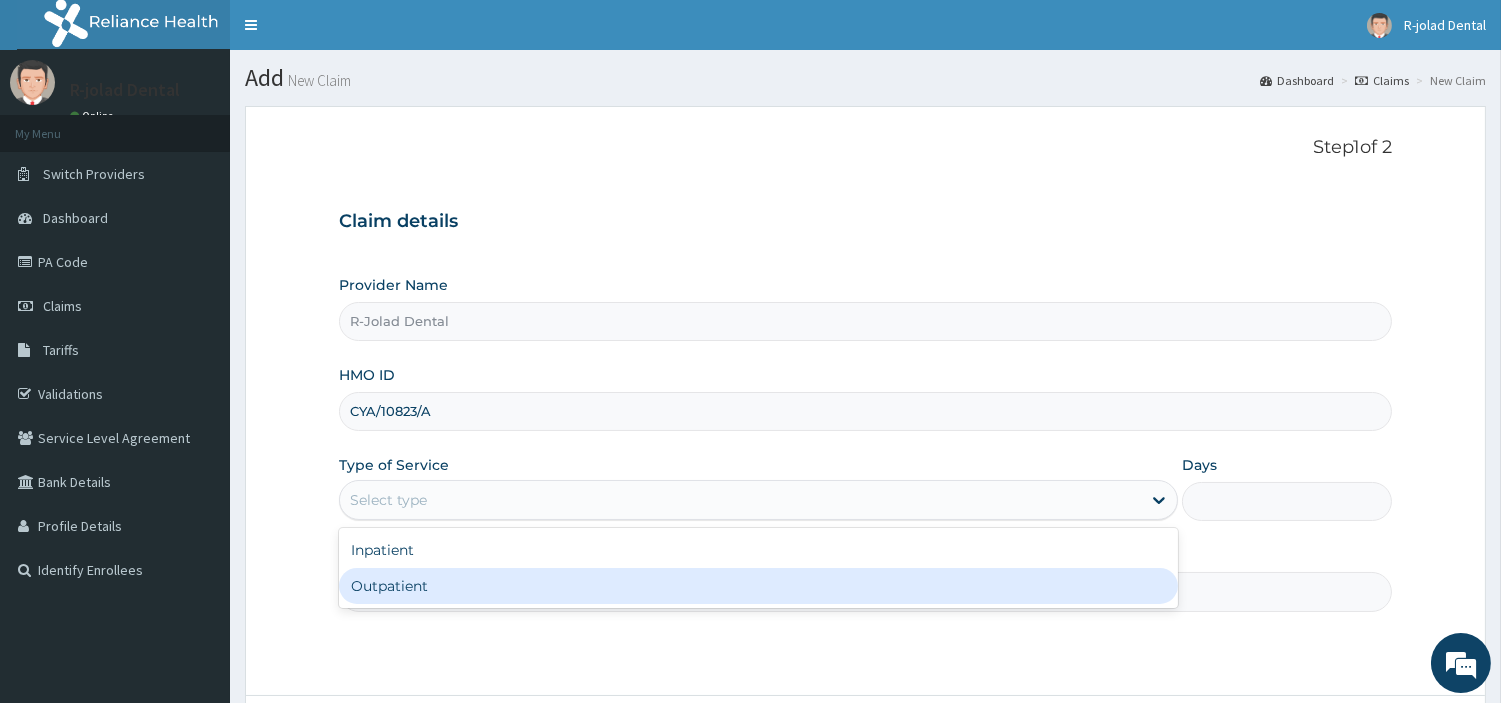 drag, startPoint x: 545, startPoint y: 507, endPoint x: 502, endPoint y: 601, distance: 103.36827 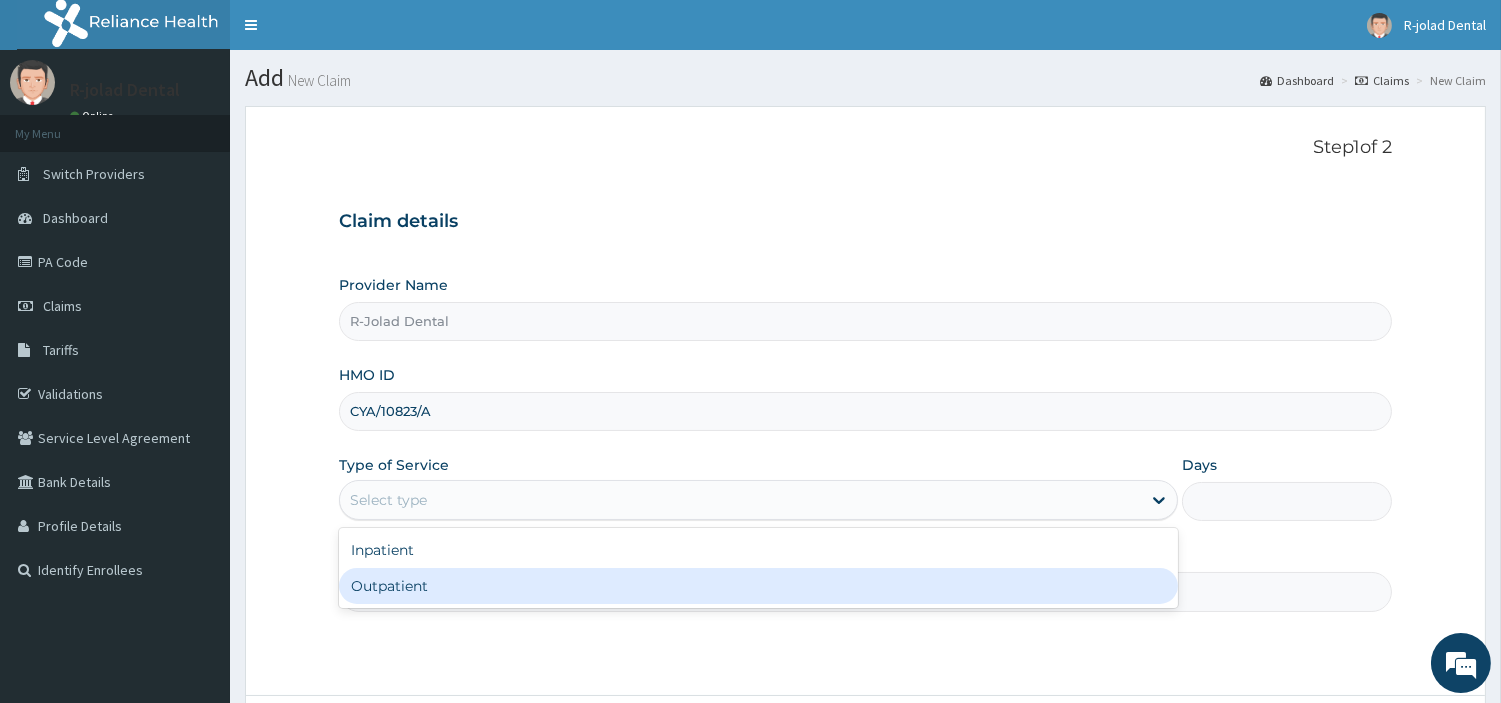 click on "option Outpatient focused, 2 of 2. 2 results available. Use Up and Down to choose options, press Enter to select the currently focused option, press Escape to exit the menu, press Tab to select the option and exit the menu. Select type Inpatient Outpatient" at bounding box center [758, 500] 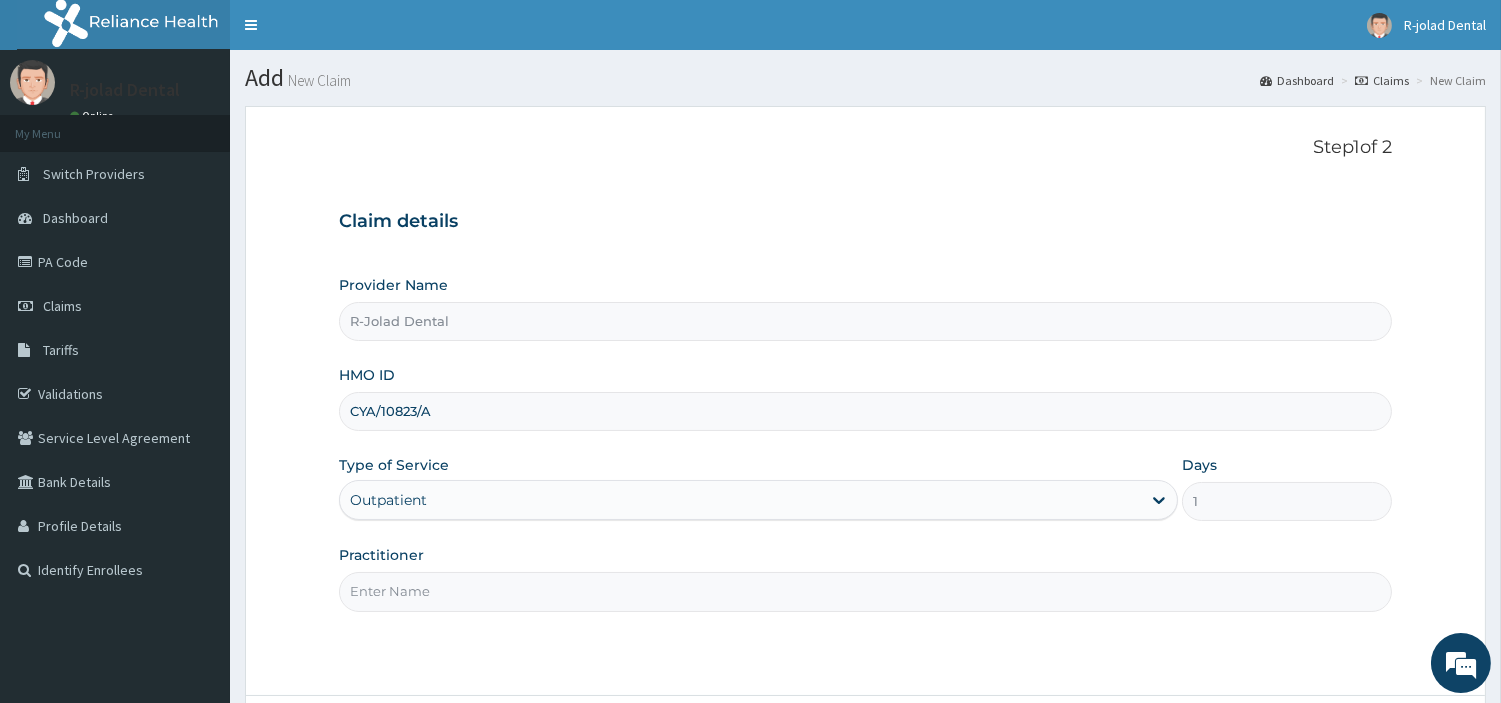 click on "Practitioner" at bounding box center [865, 591] 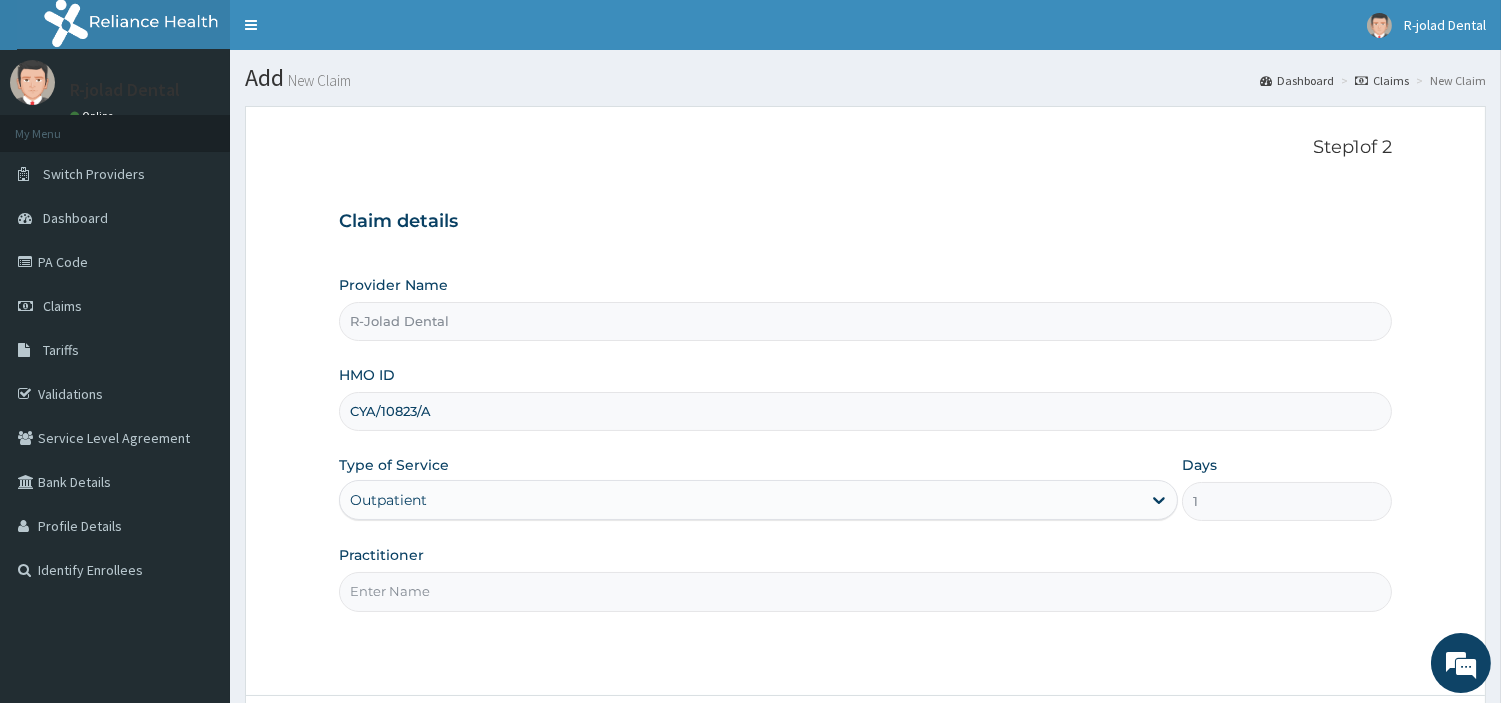 paste on "[FIRST] [LAST]" 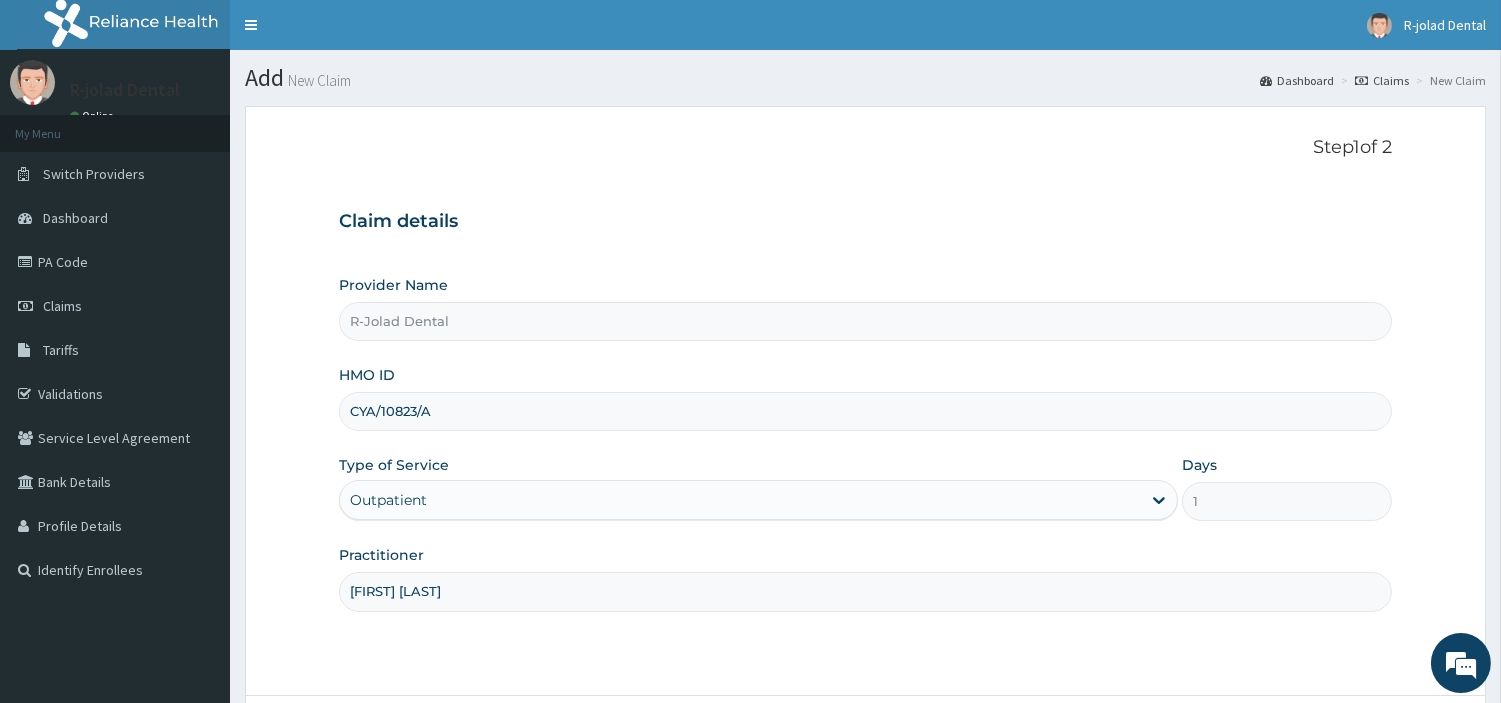 scroll, scrollTop: 172, scrollLeft: 0, axis: vertical 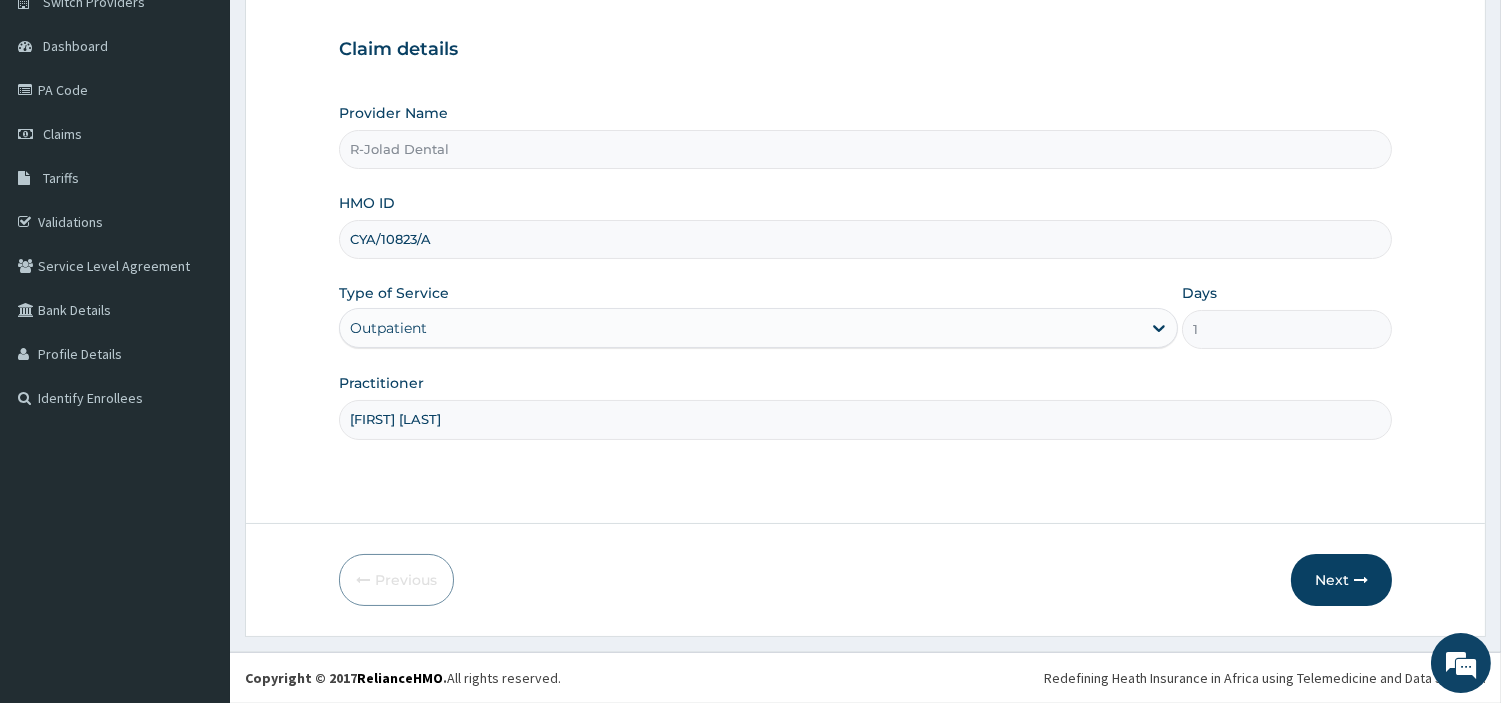 type on "[FIRST] [LAST]" 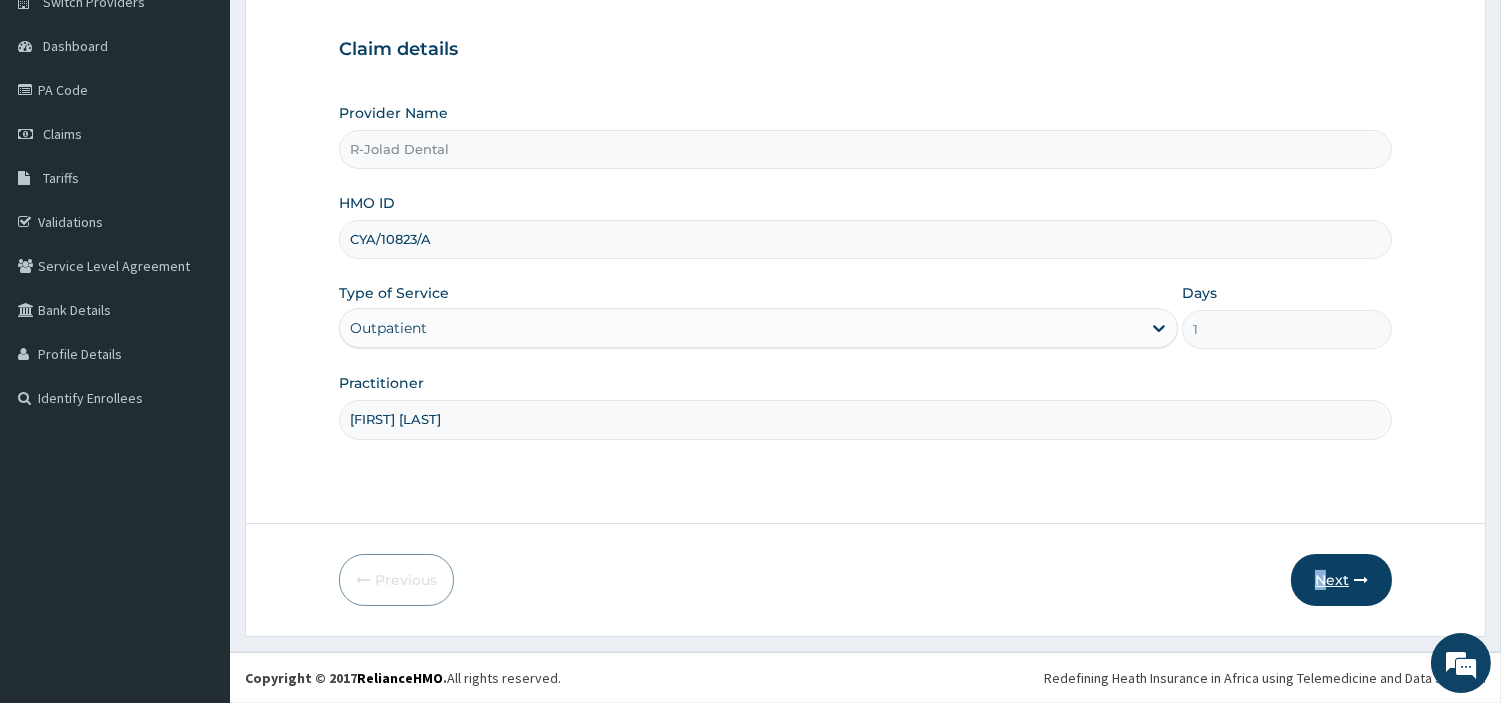 drag, startPoint x: 1328, startPoint y: 620, endPoint x: 1314, endPoint y: 556, distance: 65.51336 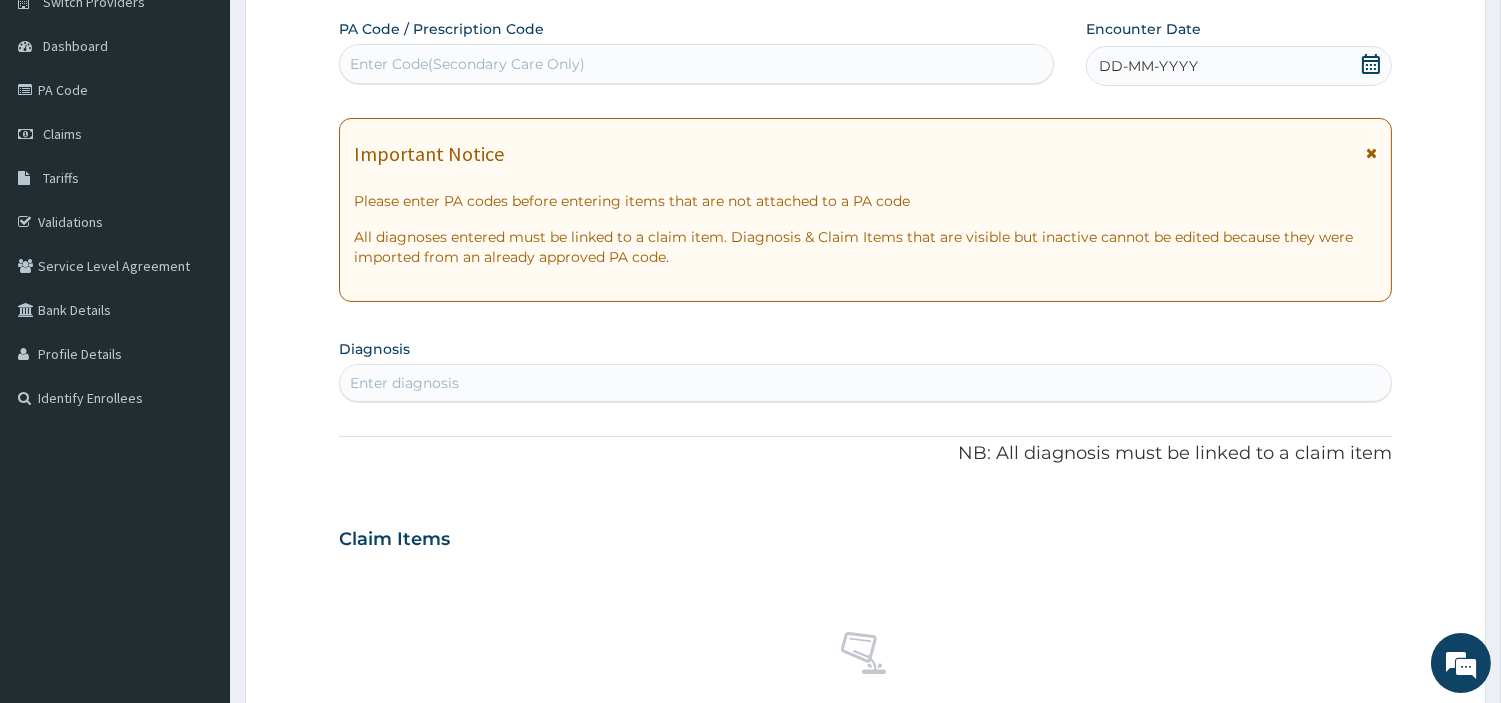 click on "Enter Code(Secondary Care Only)" at bounding box center (696, 64) 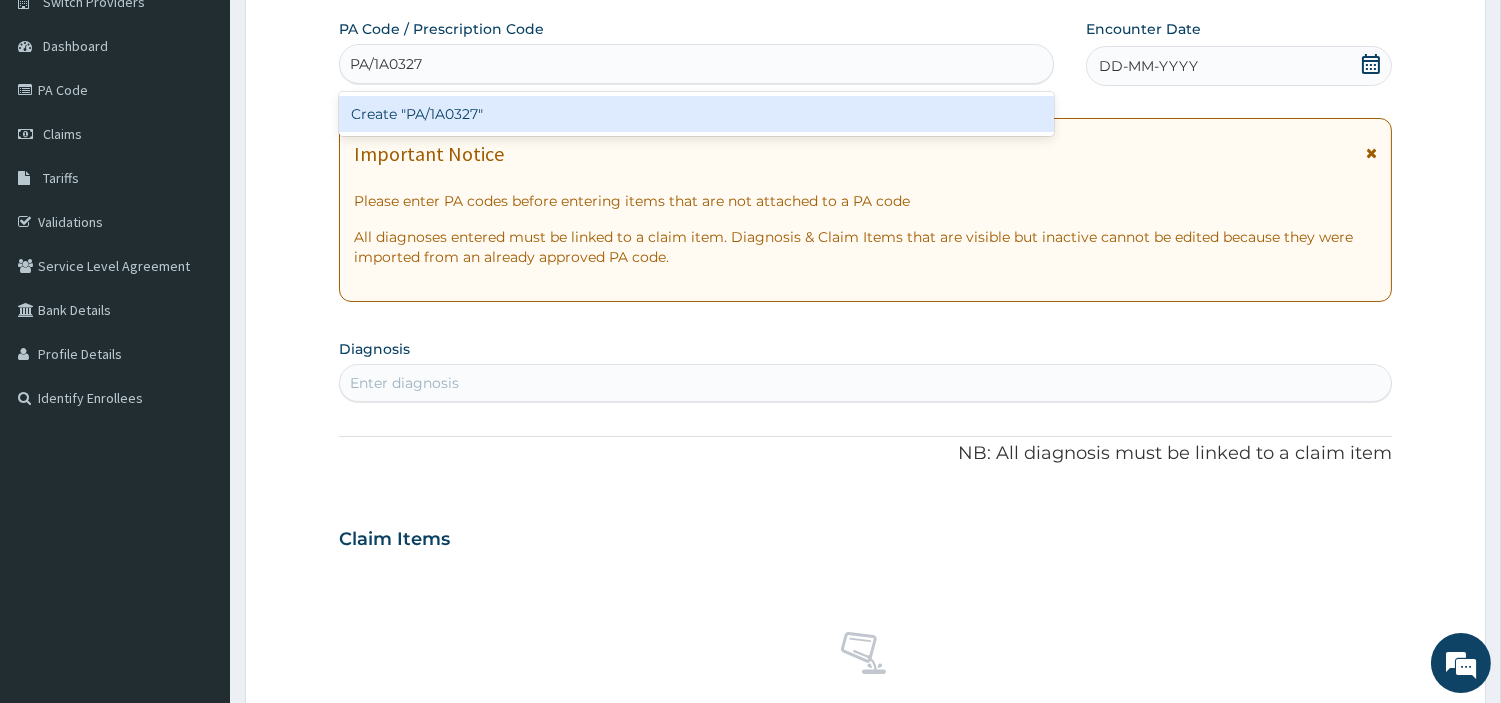 click on "Create "PA/1A0327"" at bounding box center [696, 114] 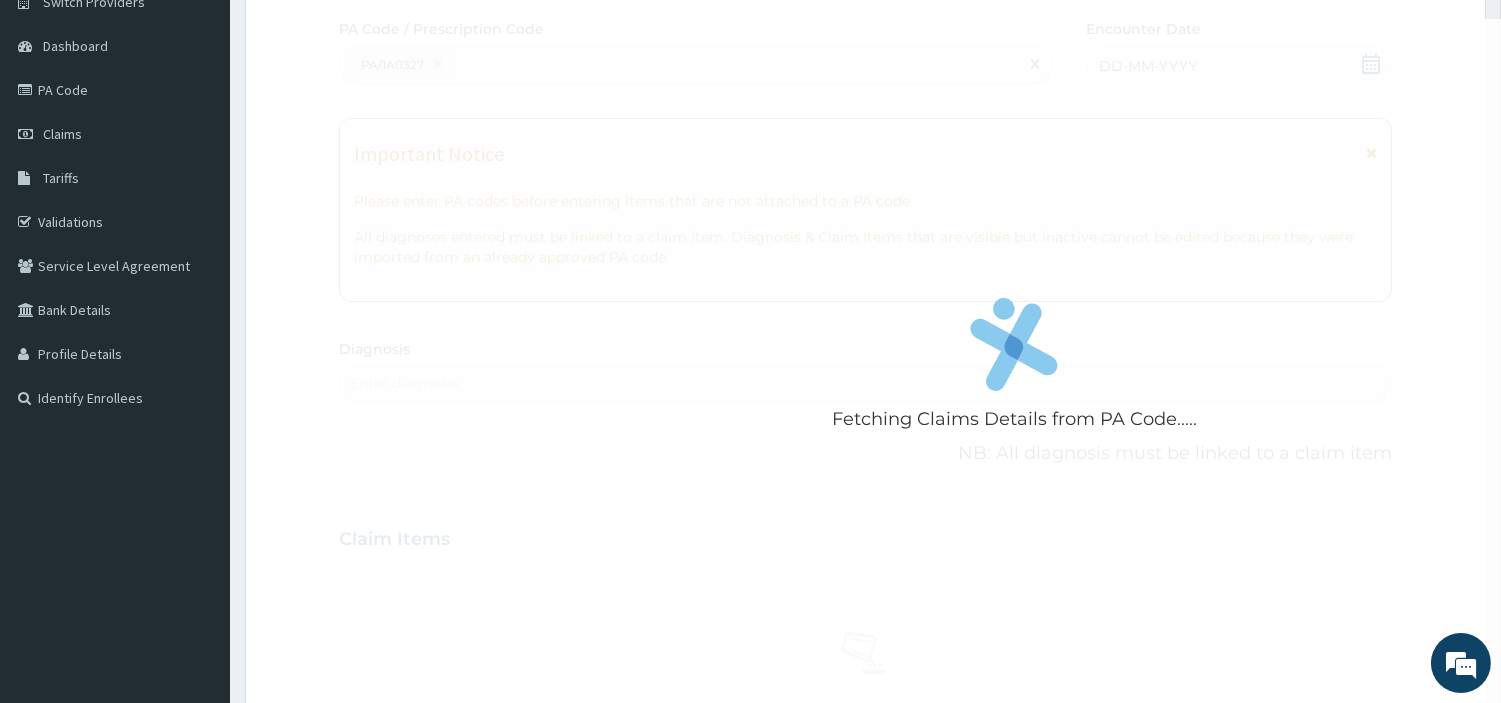 scroll, scrollTop: 0, scrollLeft: 0, axis: both 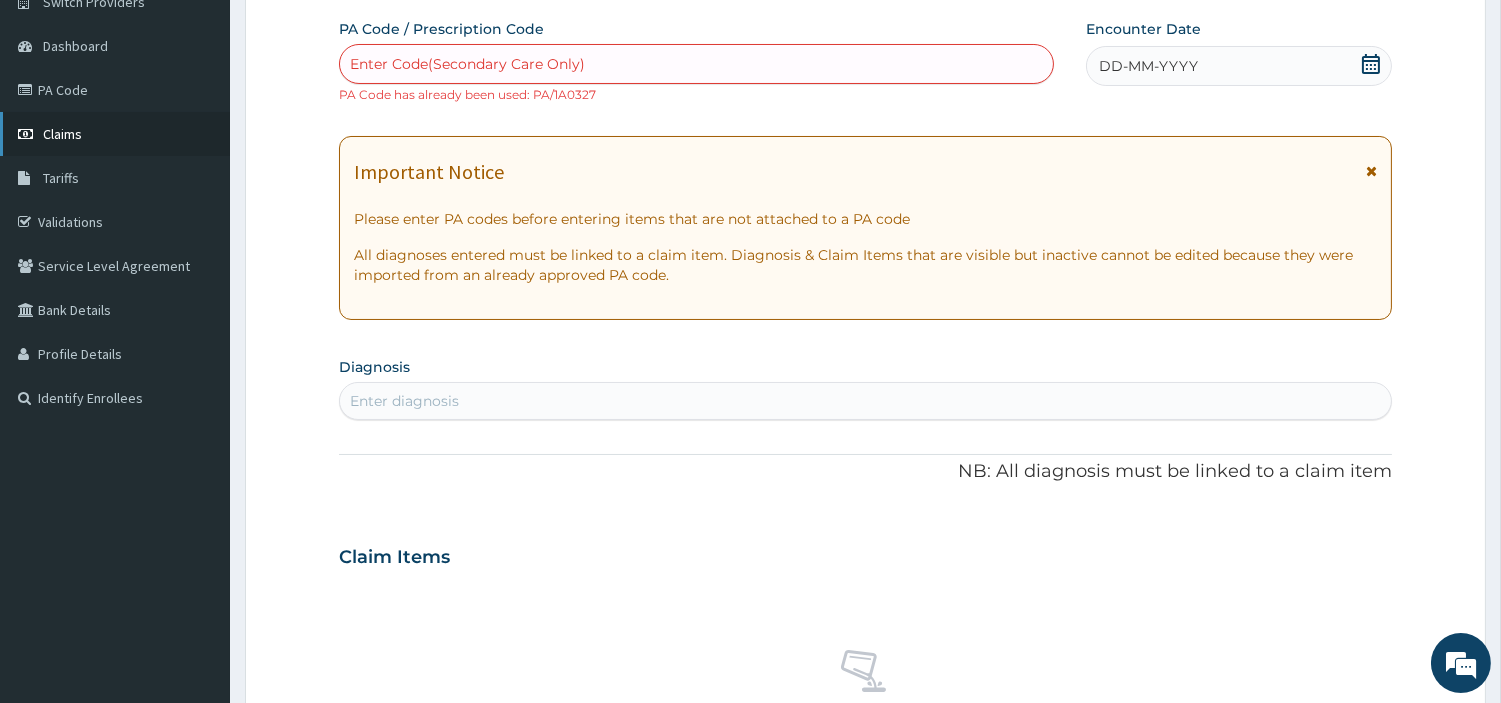 click on "Claims" at bounding box center (115, 134) 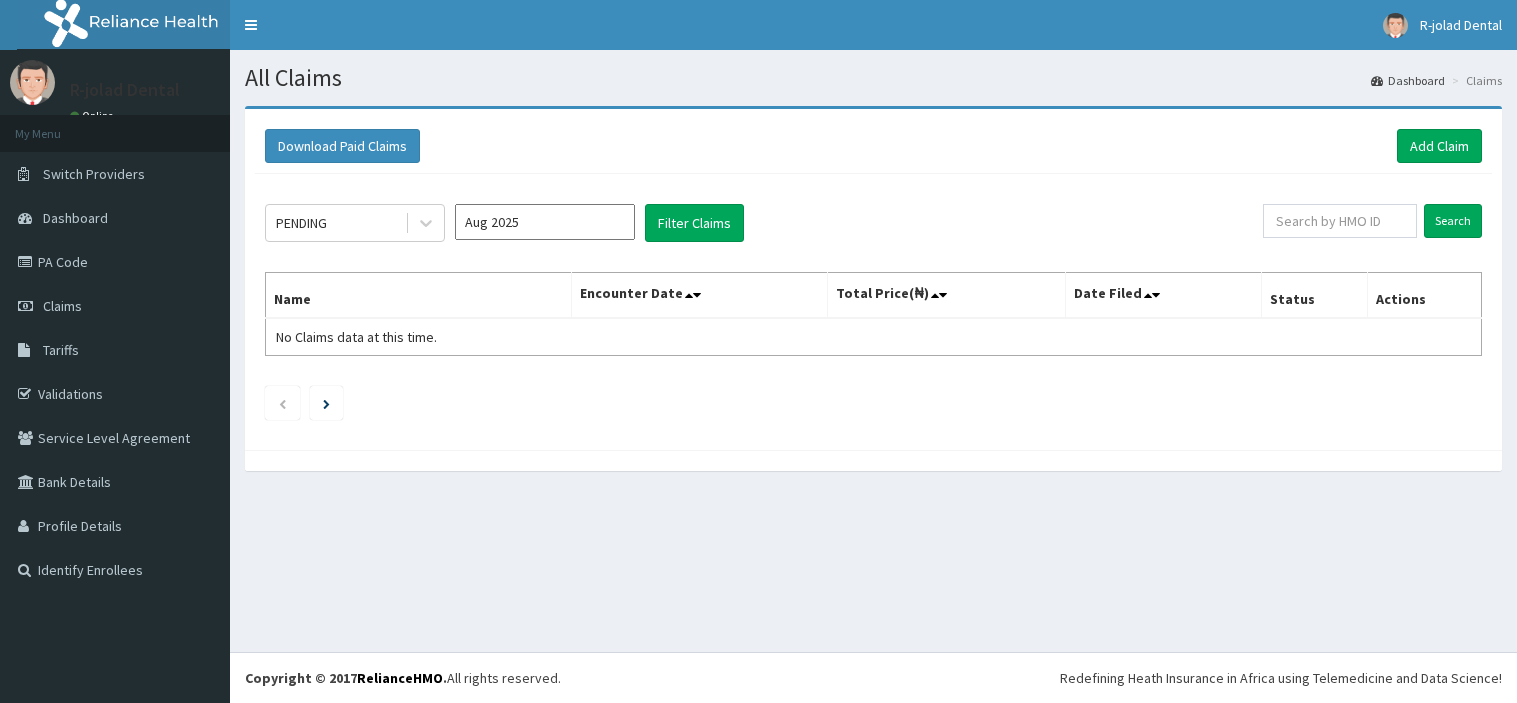 scroll, scrollTop: 0, scrollLeft: 0, axis: both 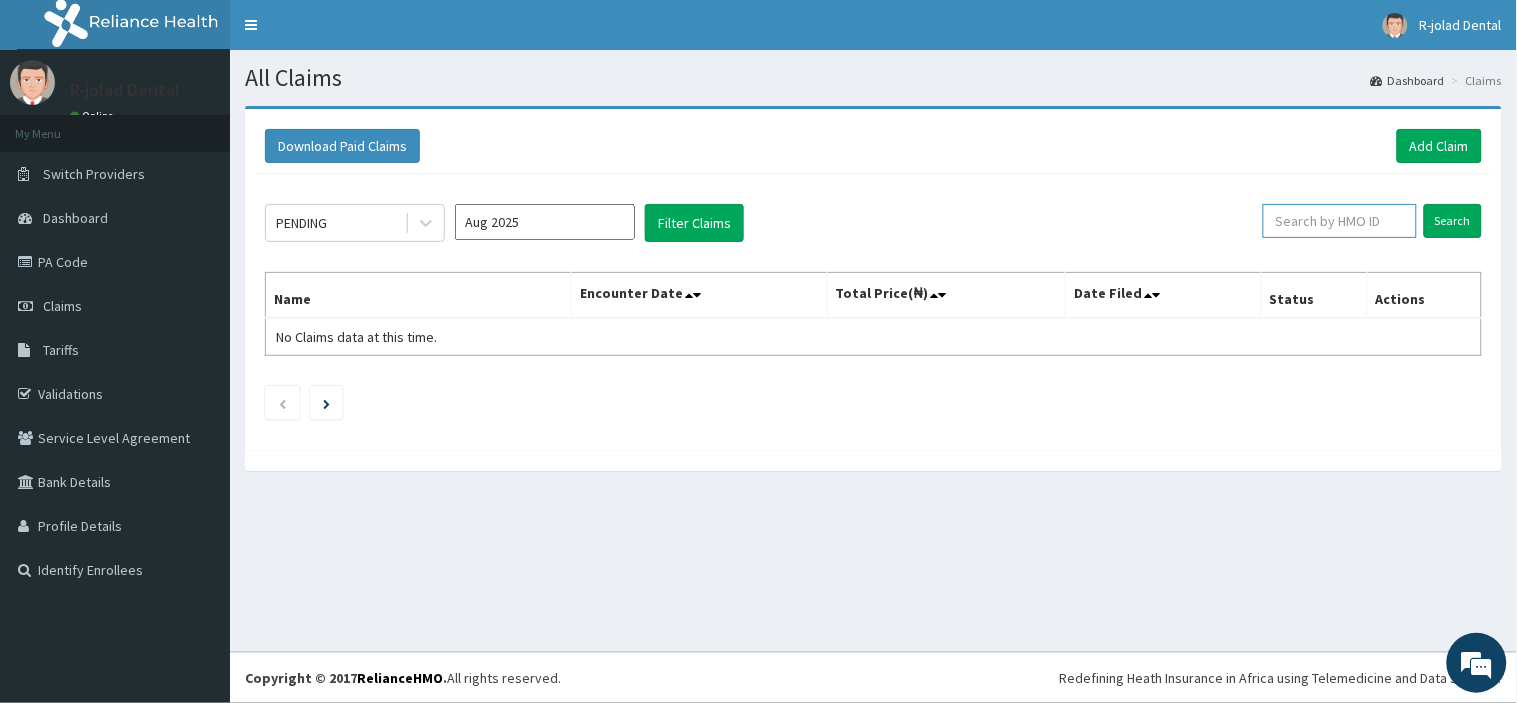 click at bounding box center [1340, 221] 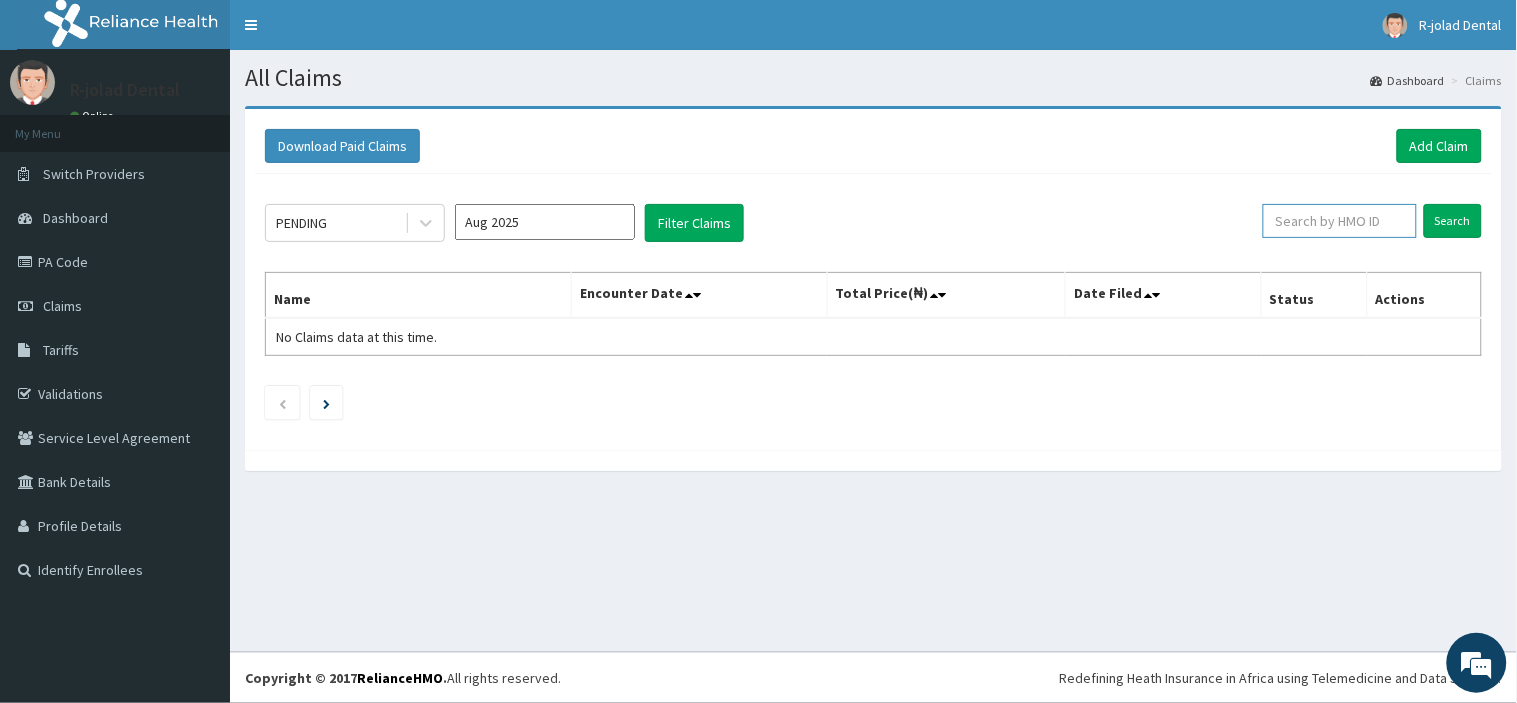 paste on "CYA/10823/A" 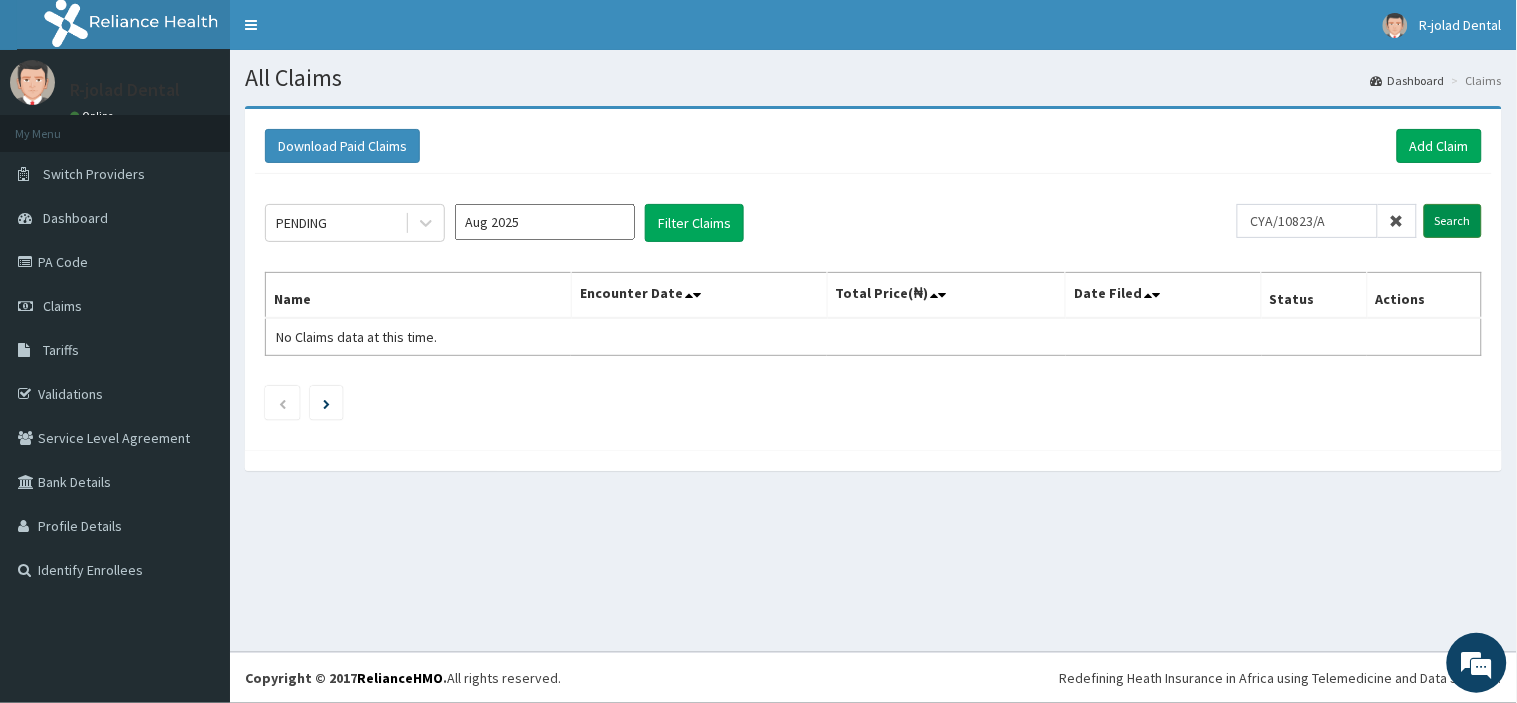 click on "Search" at bounding box center (1453, 221) 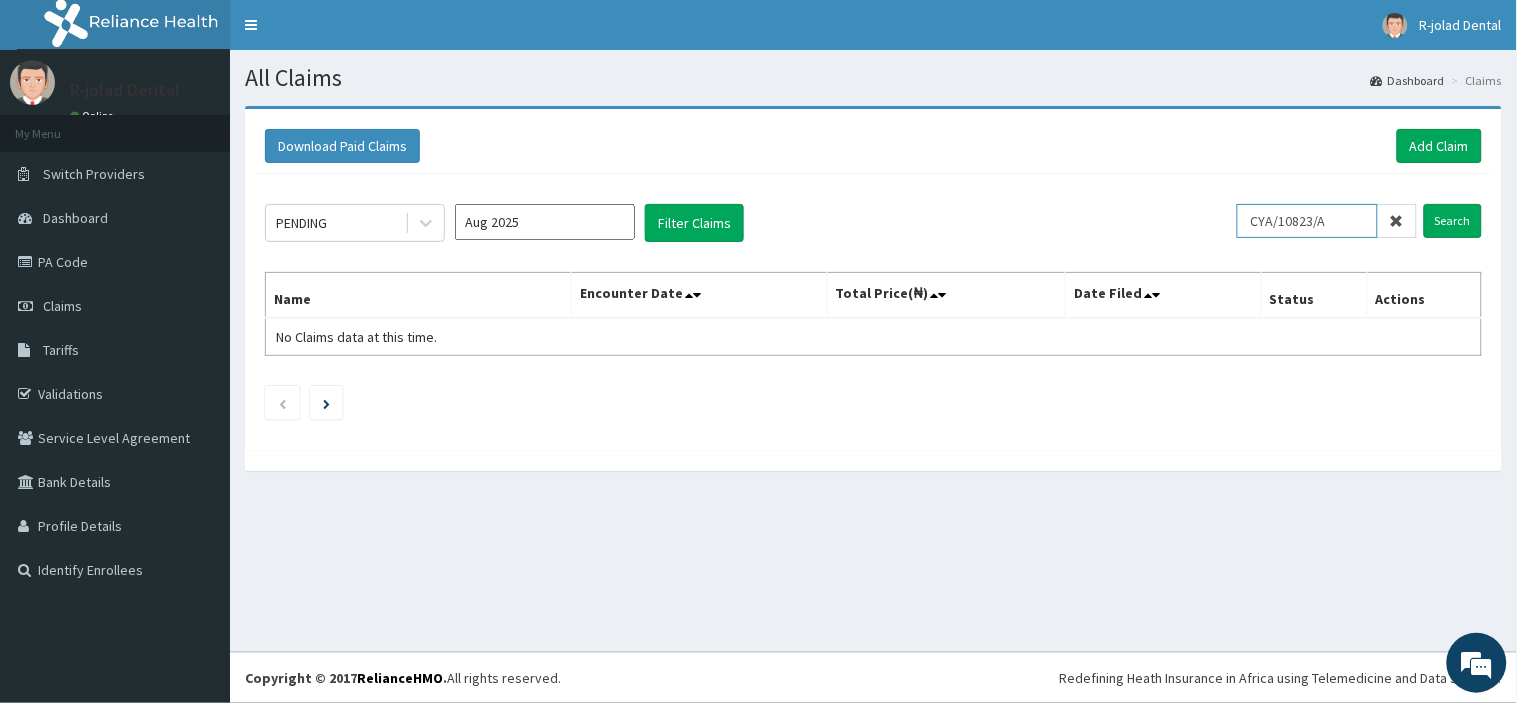 click on "CYA/10823/A" at bounding box center (1307, 221) 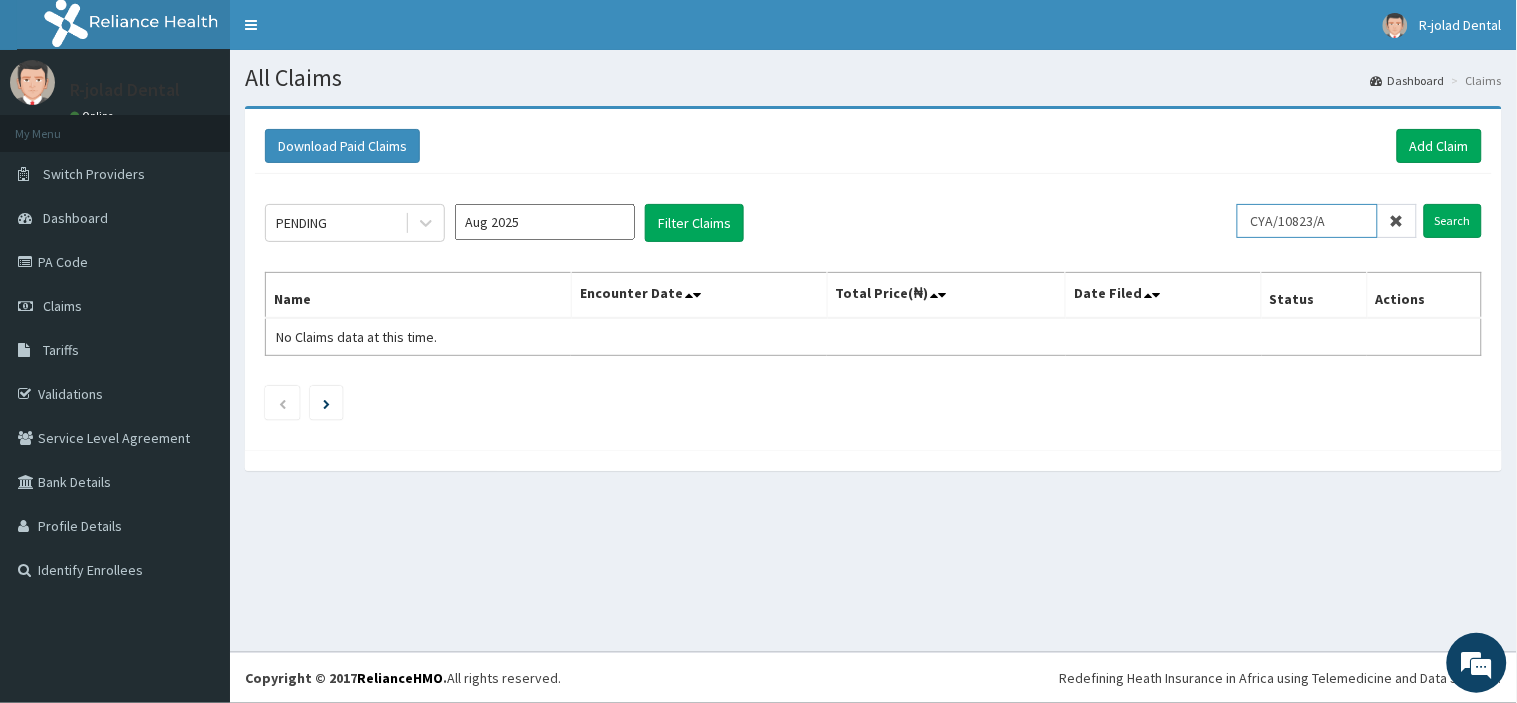 scroll, scrollTop: 0, scrollLeft: 0, axis: both 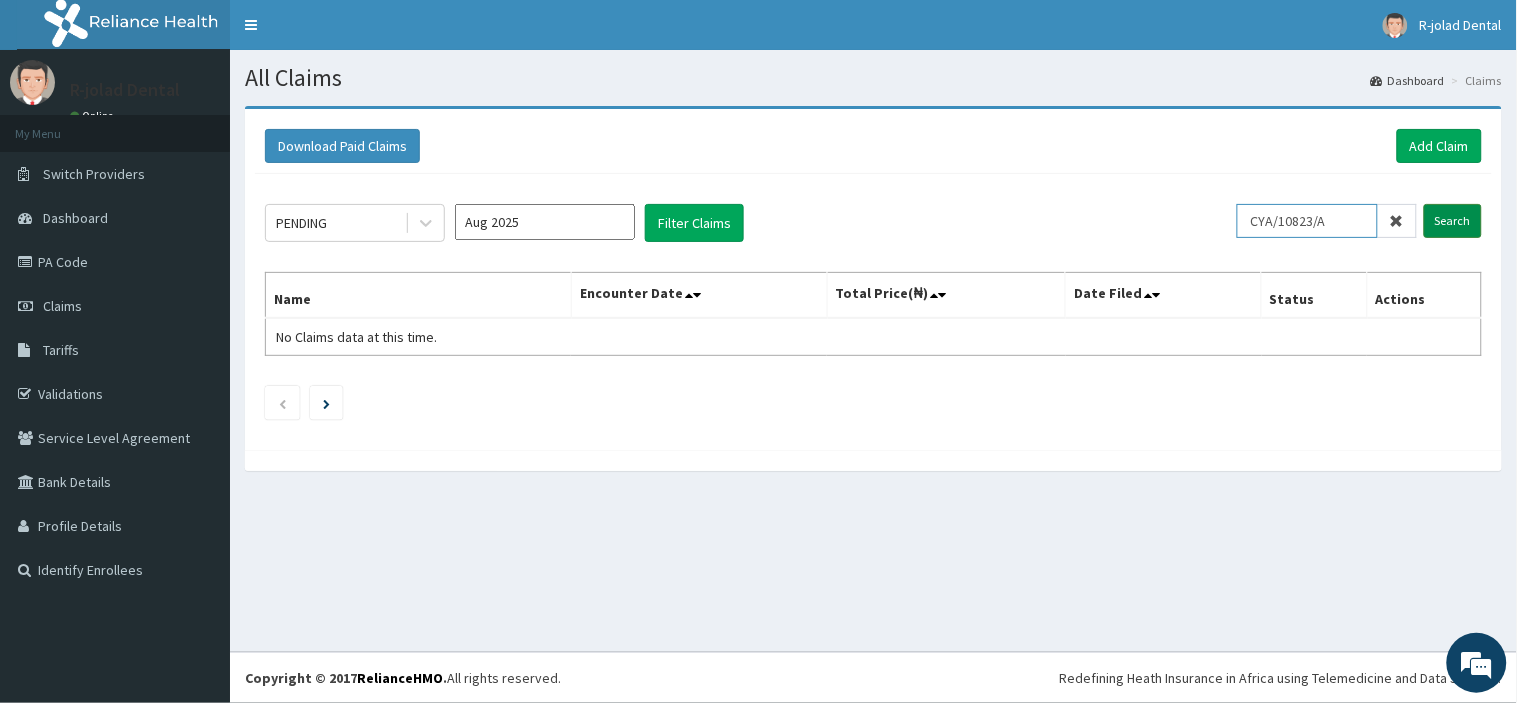 type on "CYA/10823/A" 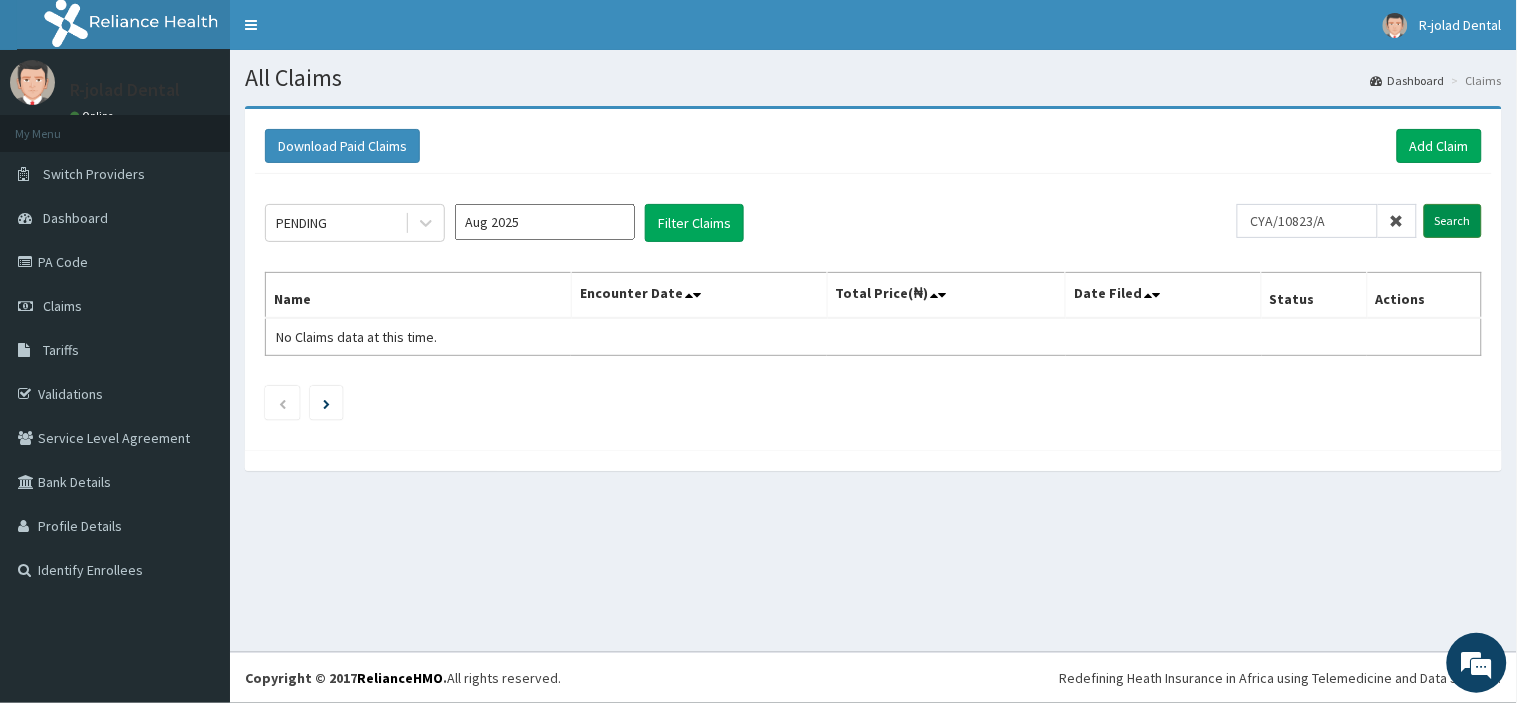 click on "Search" at bounding box center (1453, 221) 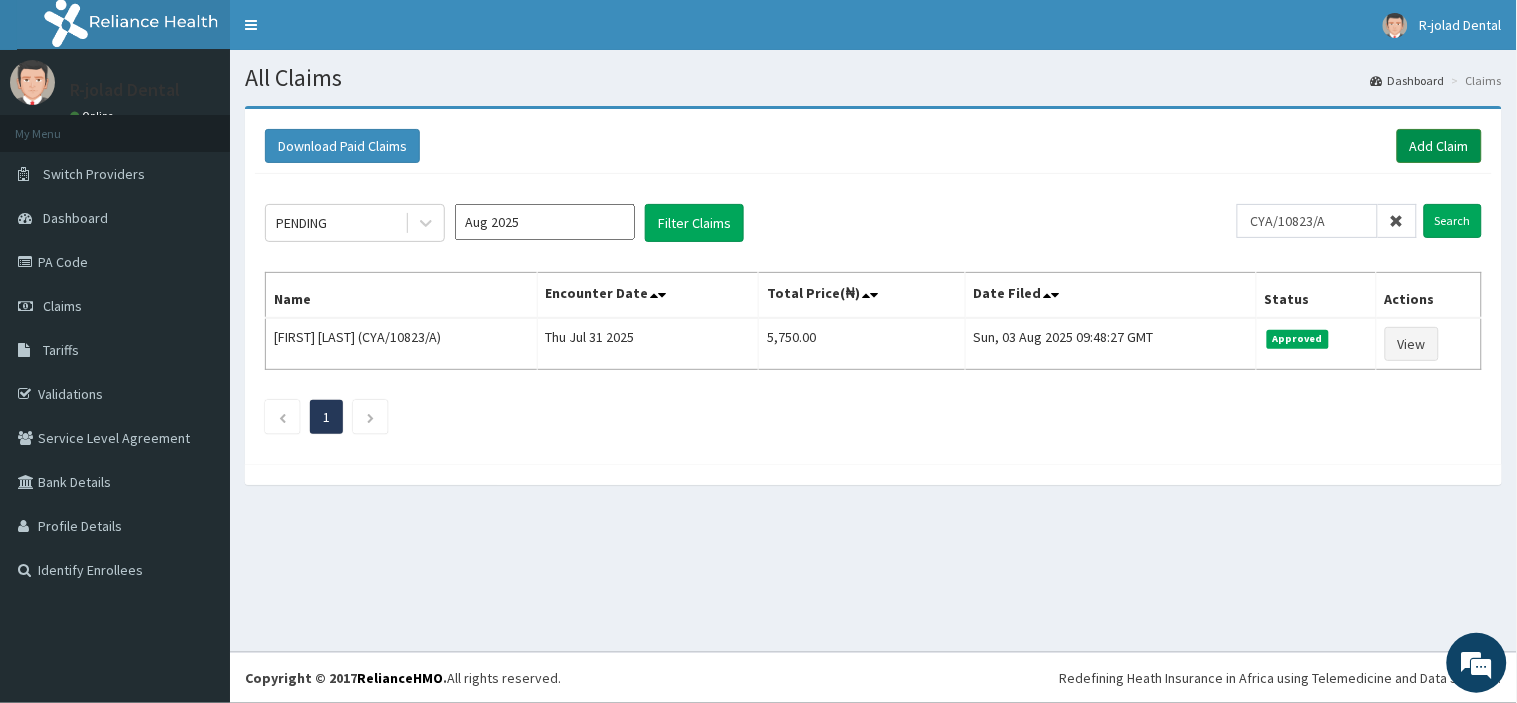 click on "Add Claim" at bounding box center [1439, 146] 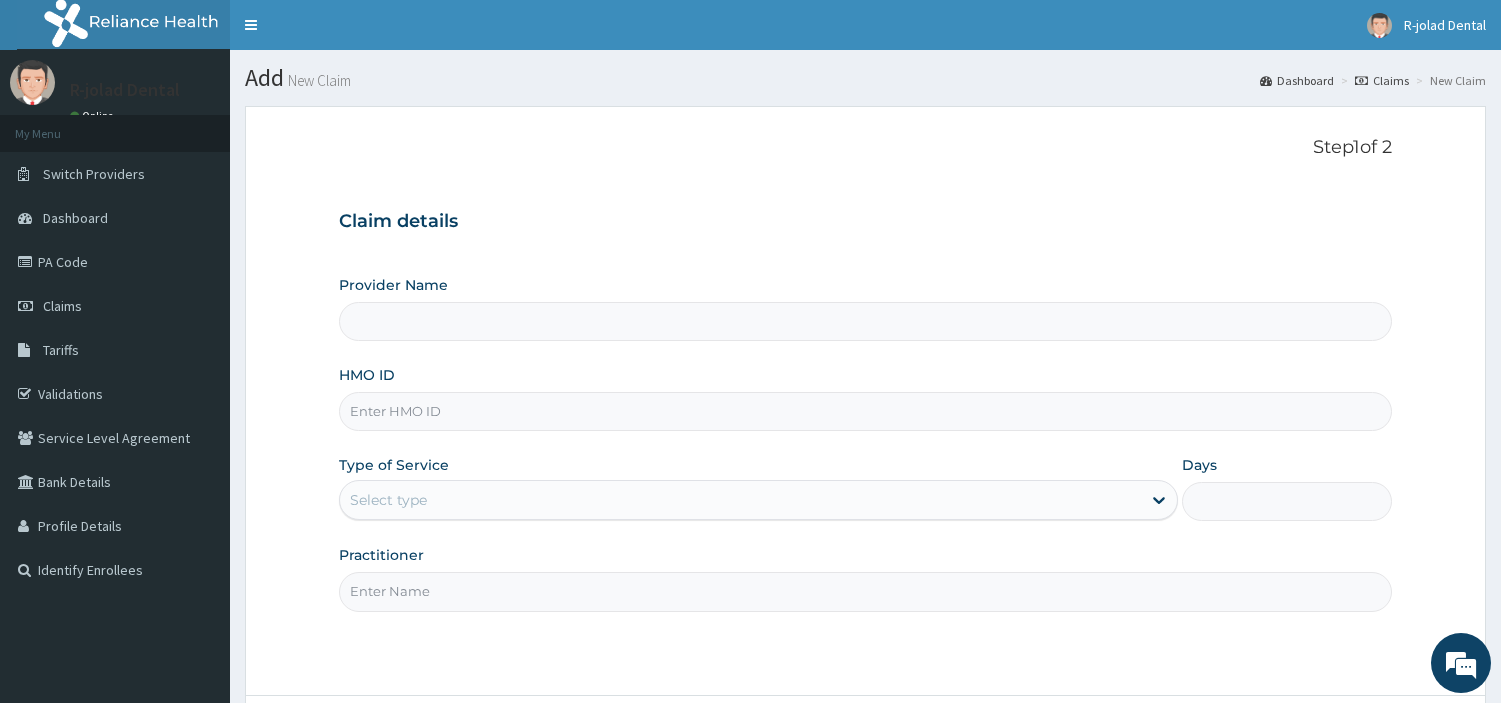 type on "R-Jolad Dental" 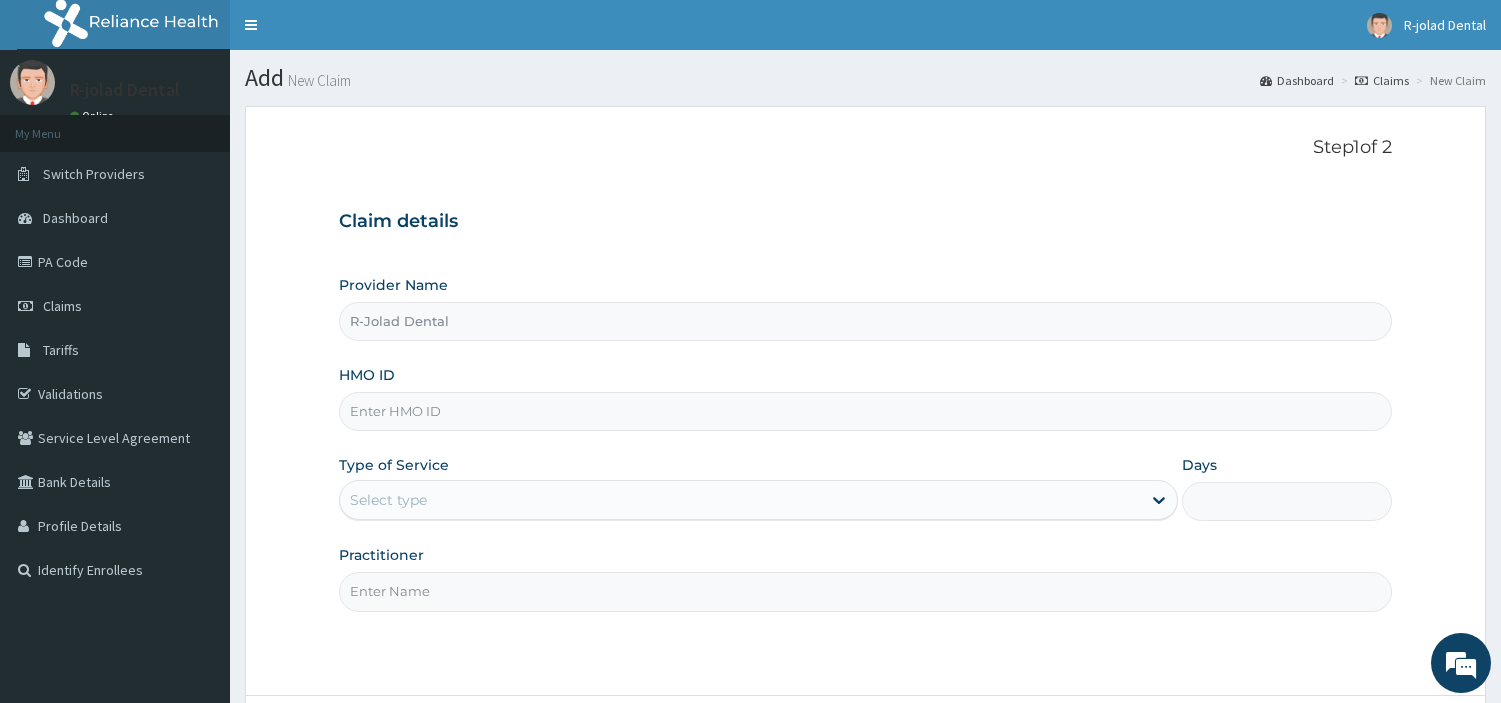 scroll, scrollTop: 0, scrollLeft: 0, axis: both 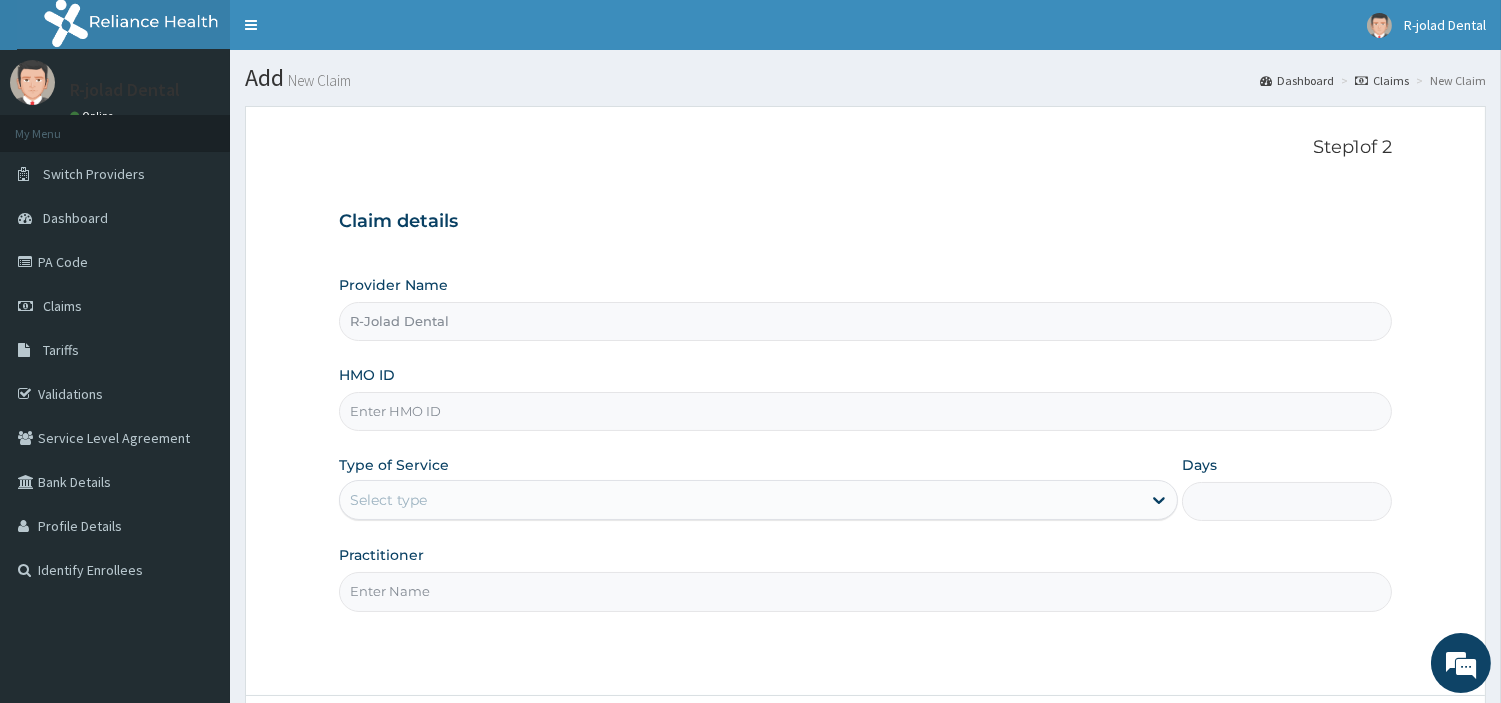 click on "HMO ID" at bounding box center (865, 411) 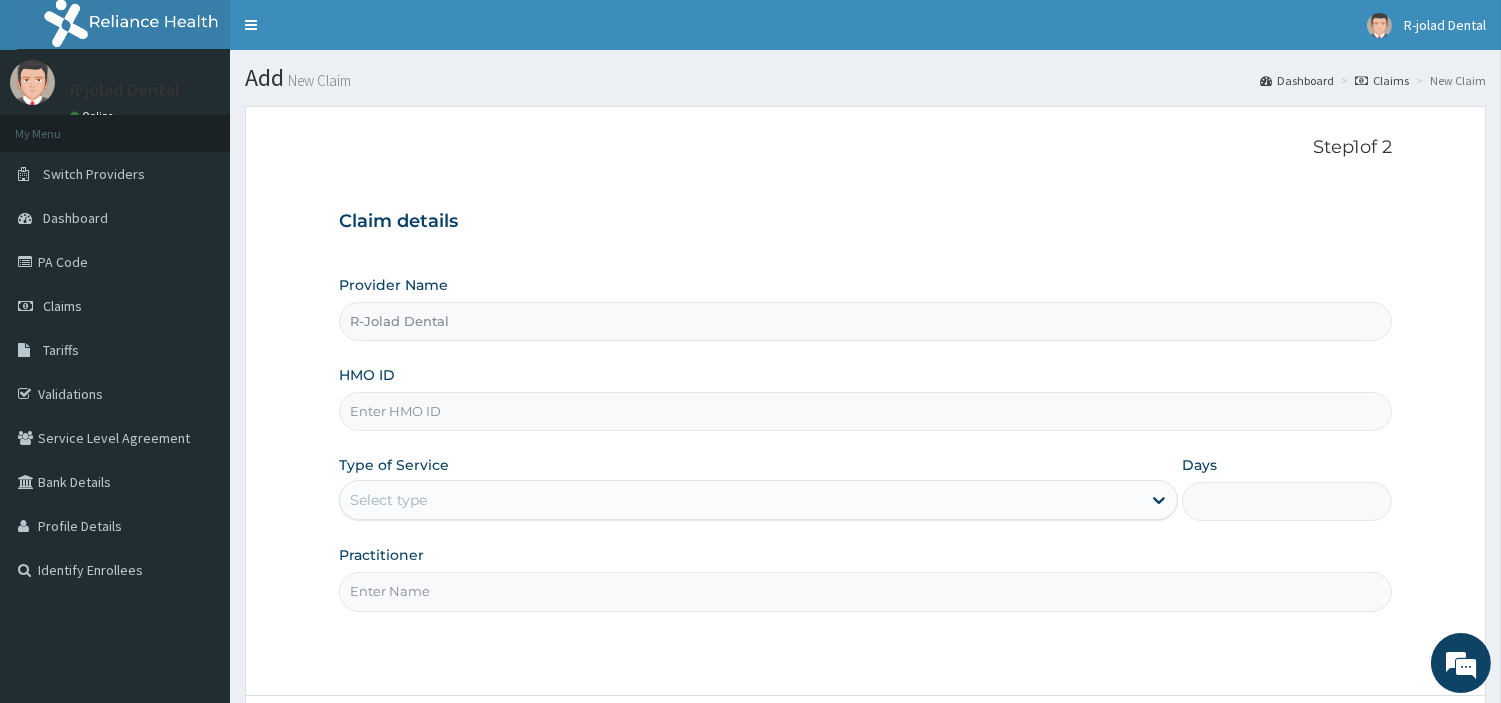 paste on "MHG/10252/A" 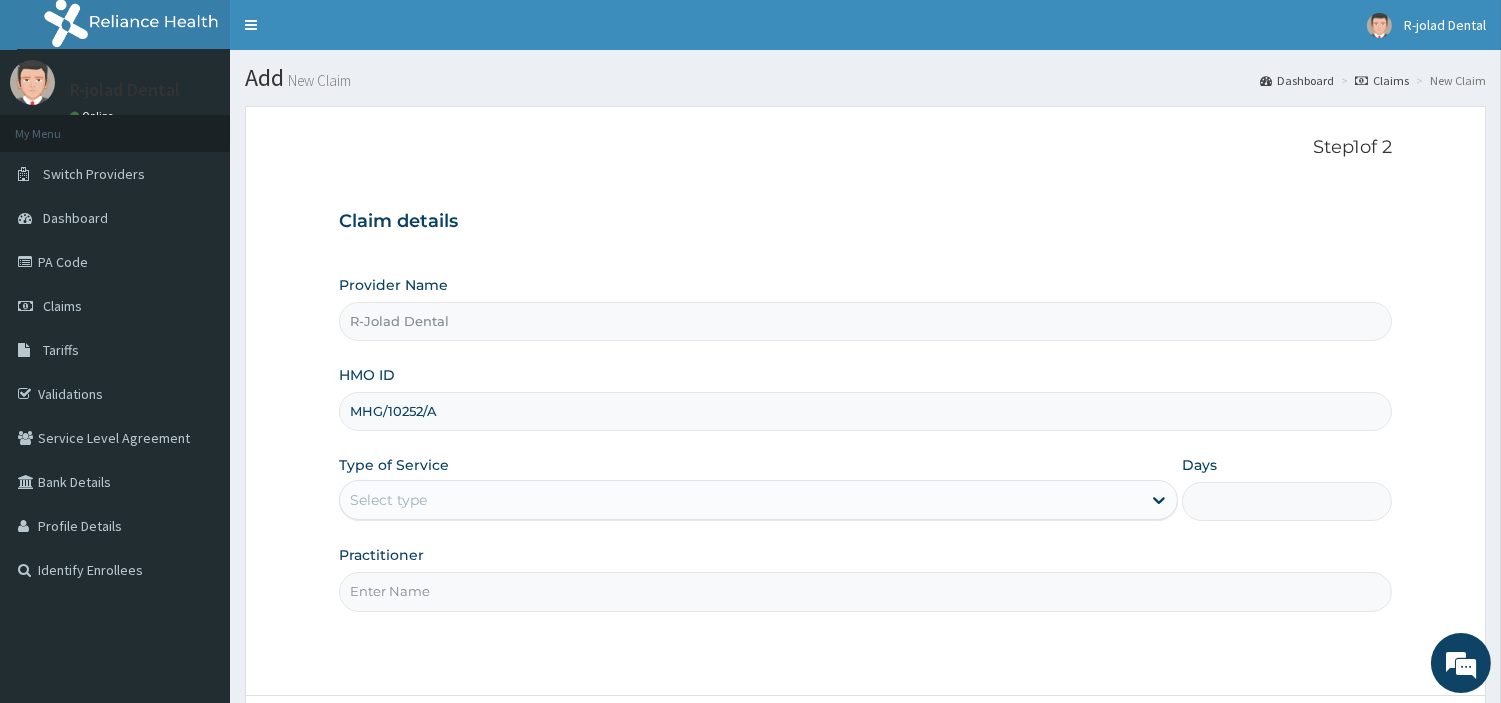 type on "MHG/10252/A" 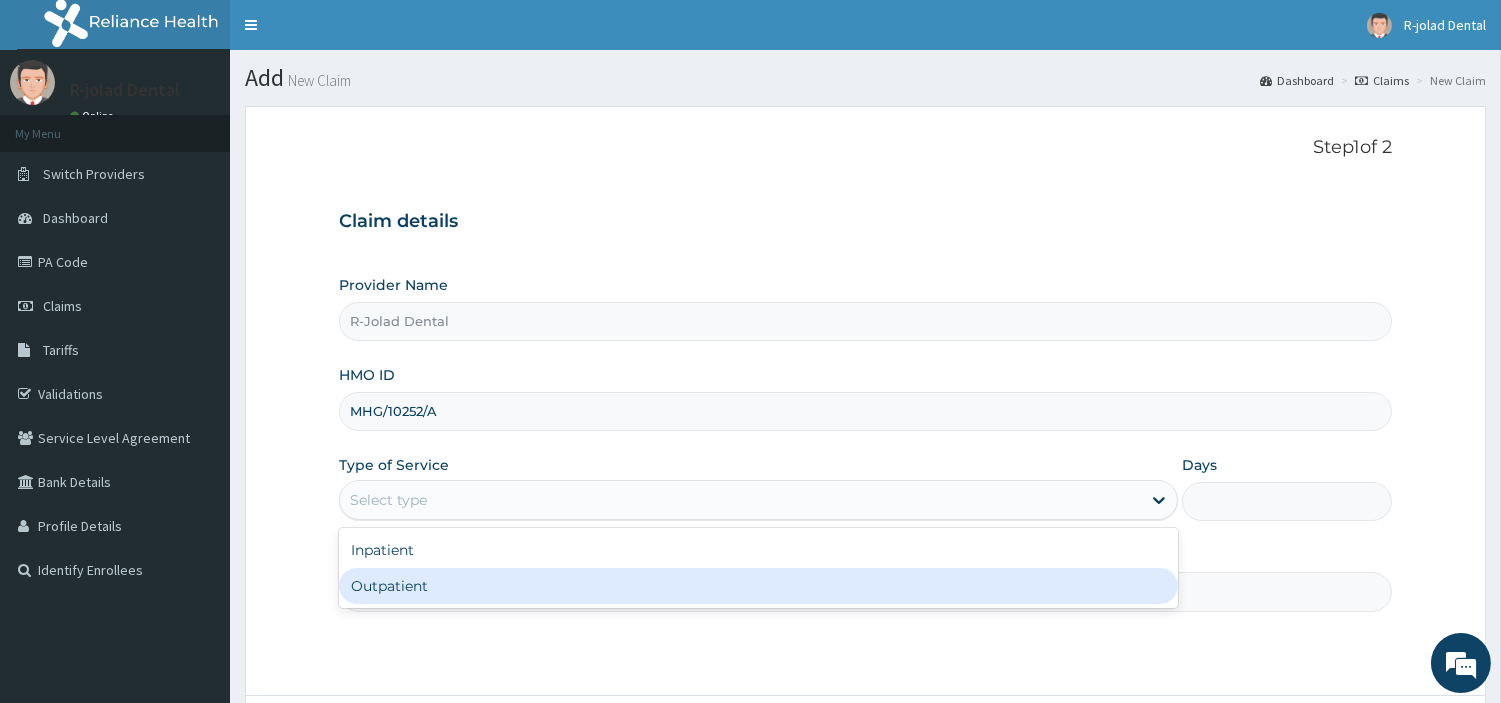 drag, startPoint x: 492, startPoint y: 505, endPoint x: 451, endPoint y: 580, distance: 85.47514 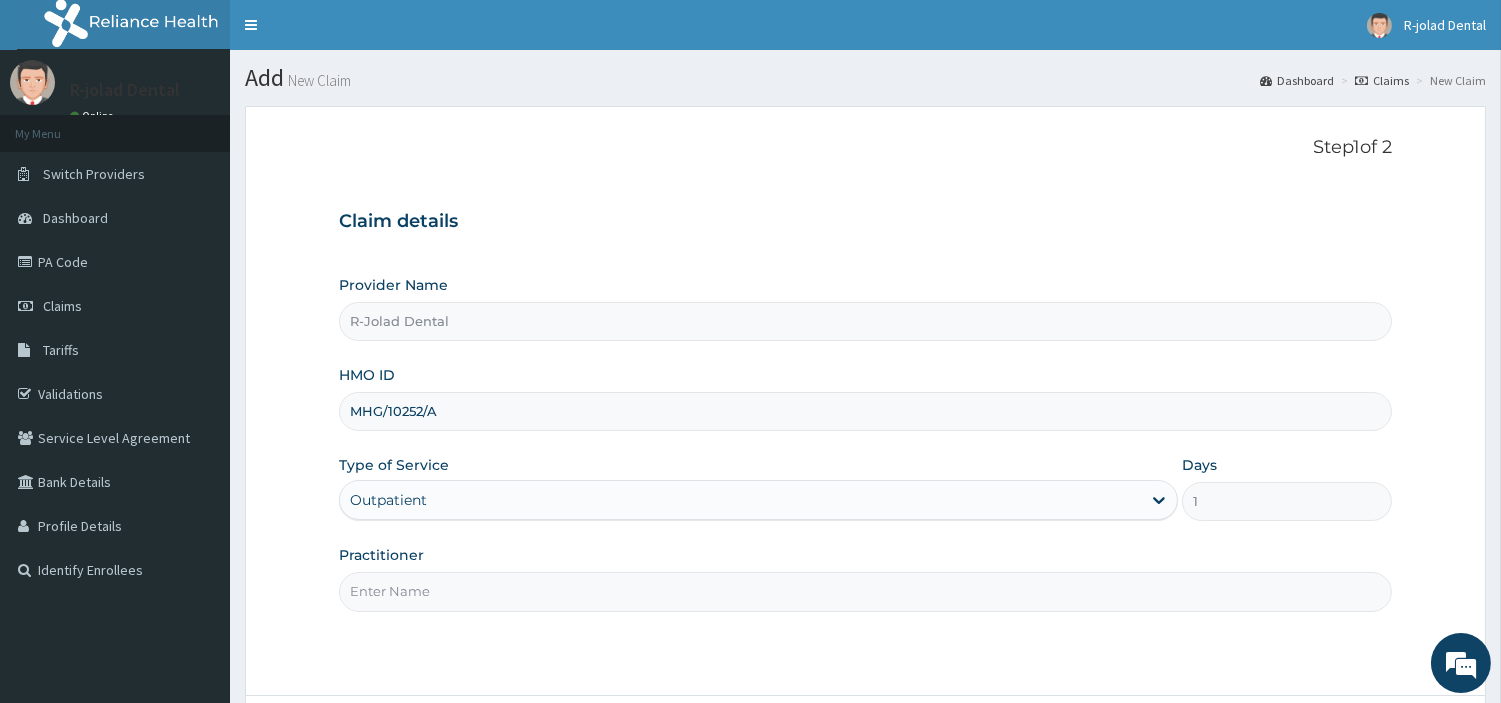 click on "Practitioner" at bounding box center [865, 591] 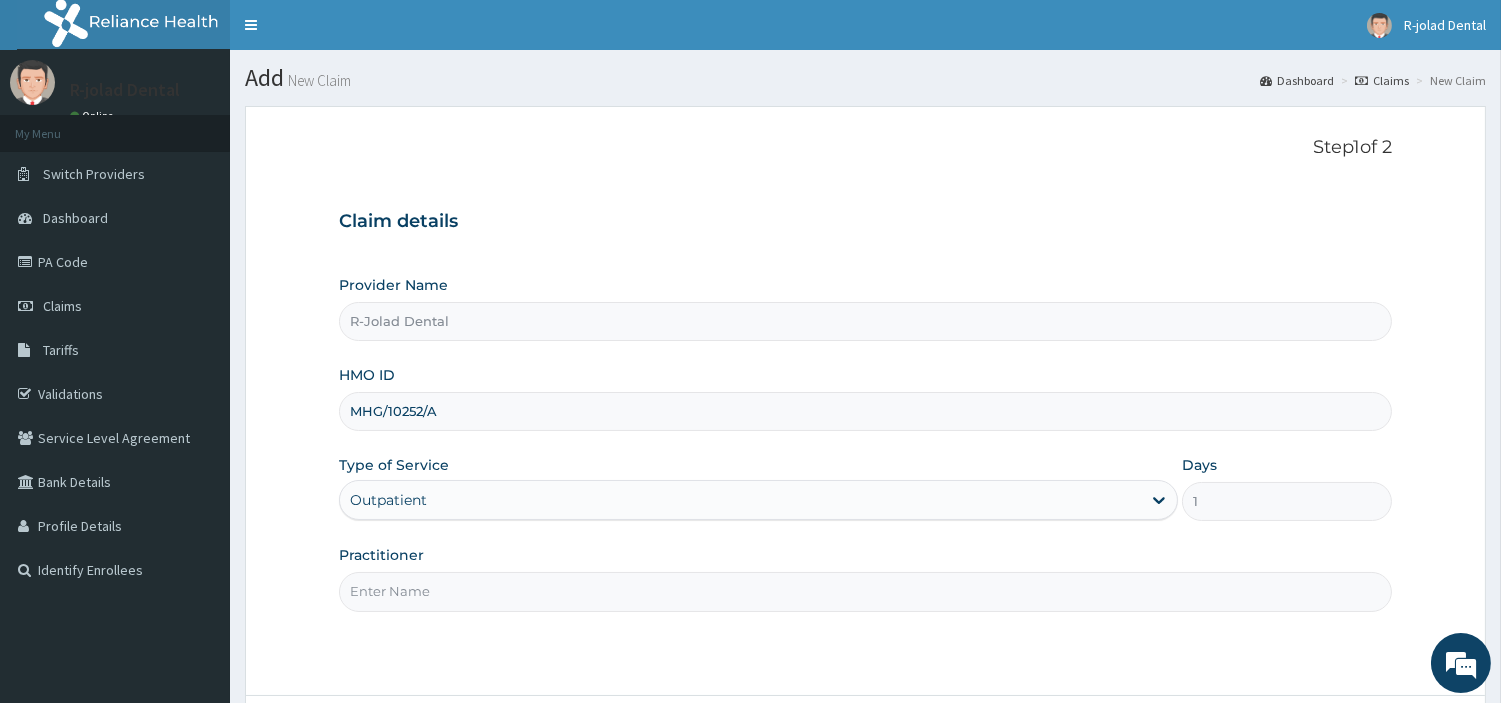 paste on "[FIRST] [LAST]" 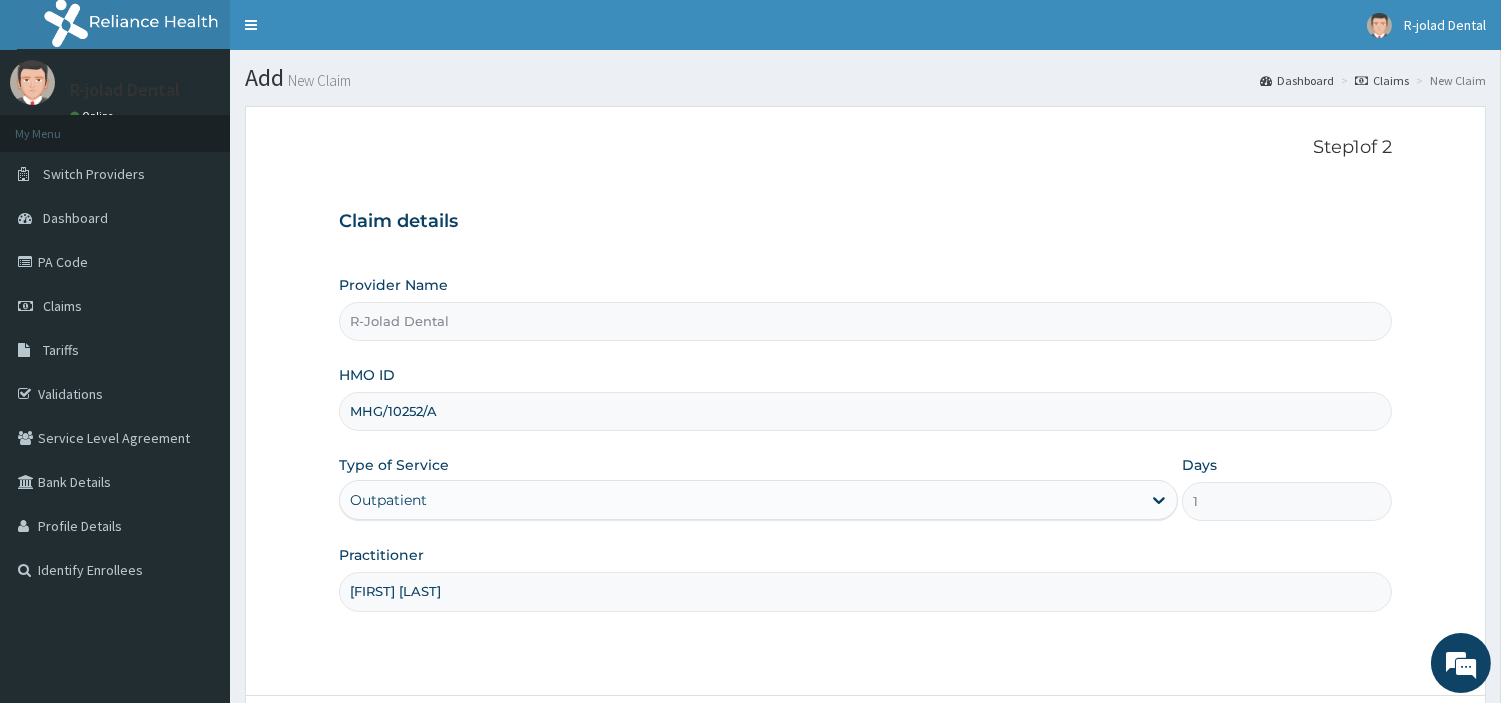scroll, scrollTop: 172, scrollLeft: 0, axis: vertical 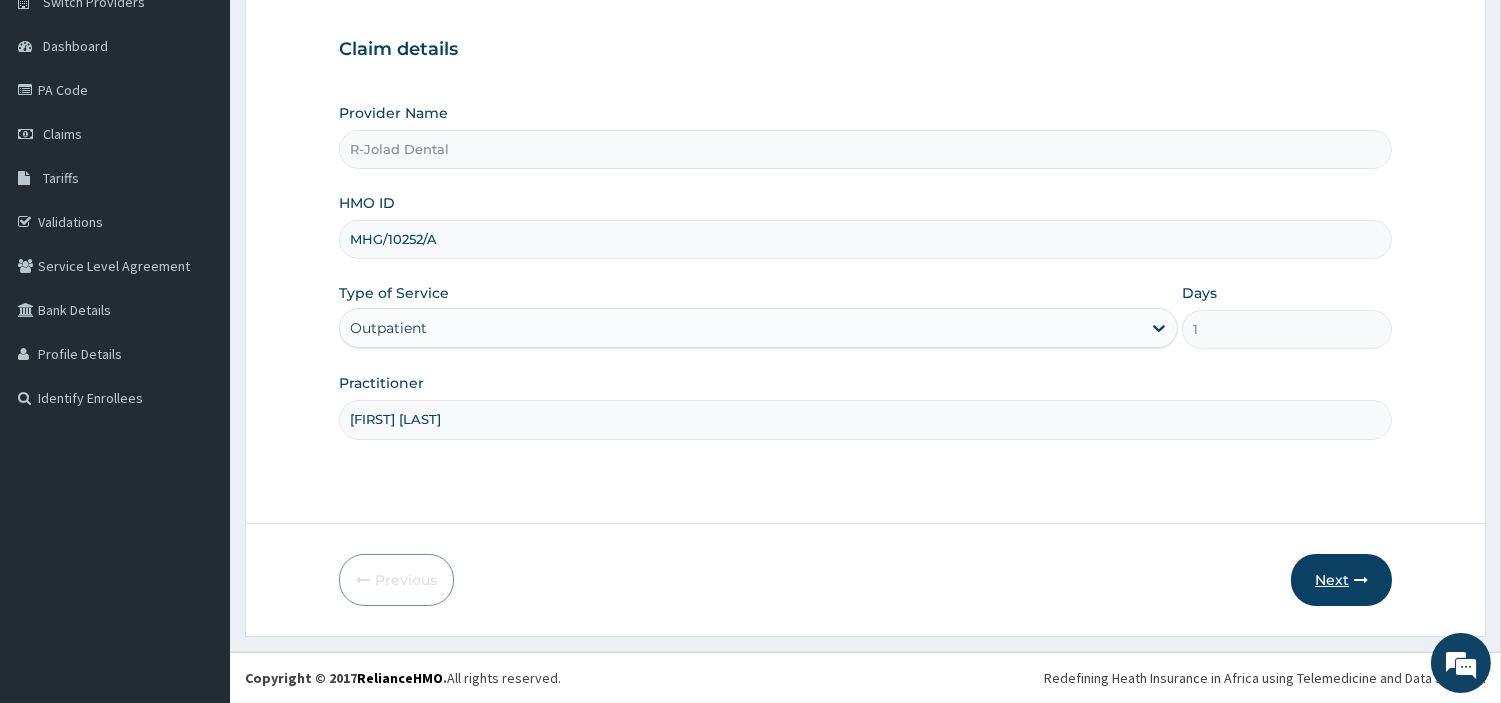 type on "[FIRST] [LAST]" 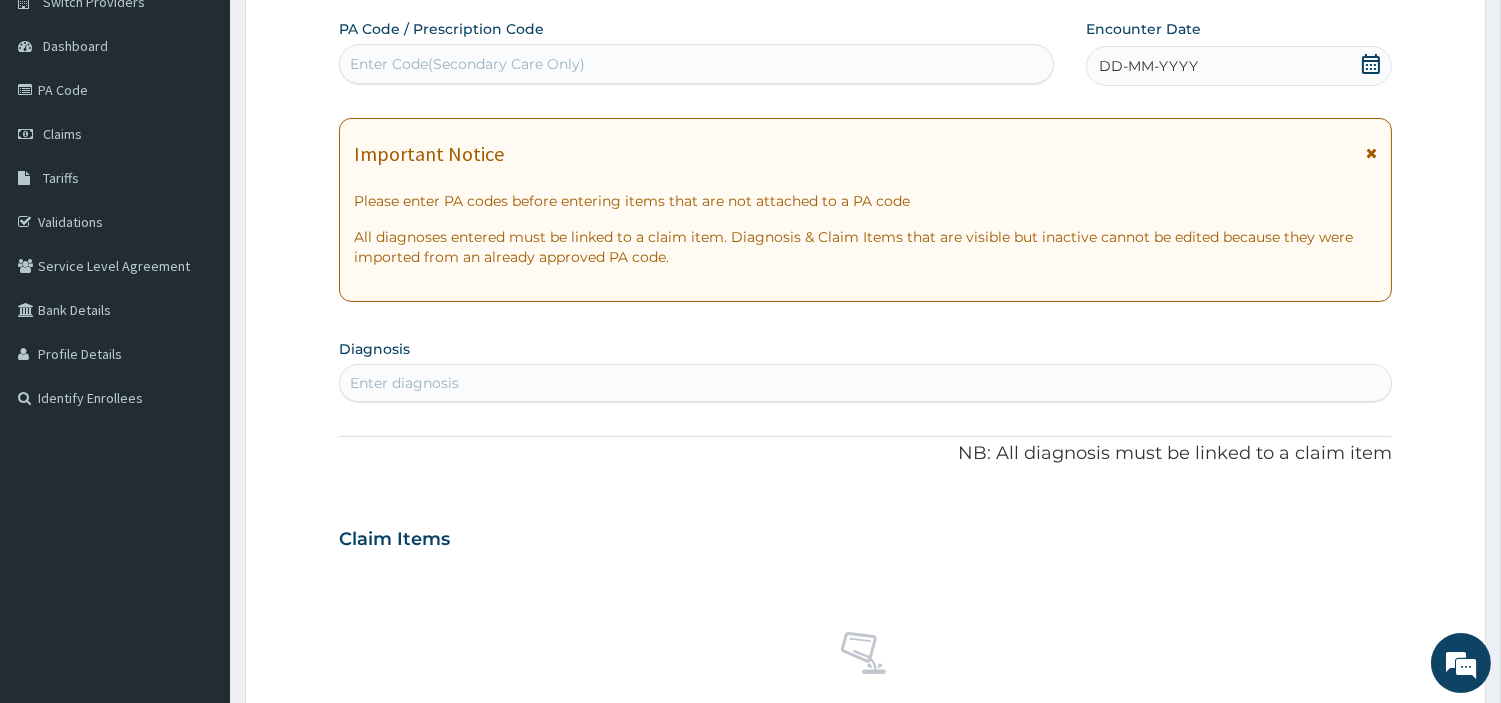 click on "Enter Code(Secondary Care Only)" at bounding box center (696, 64) 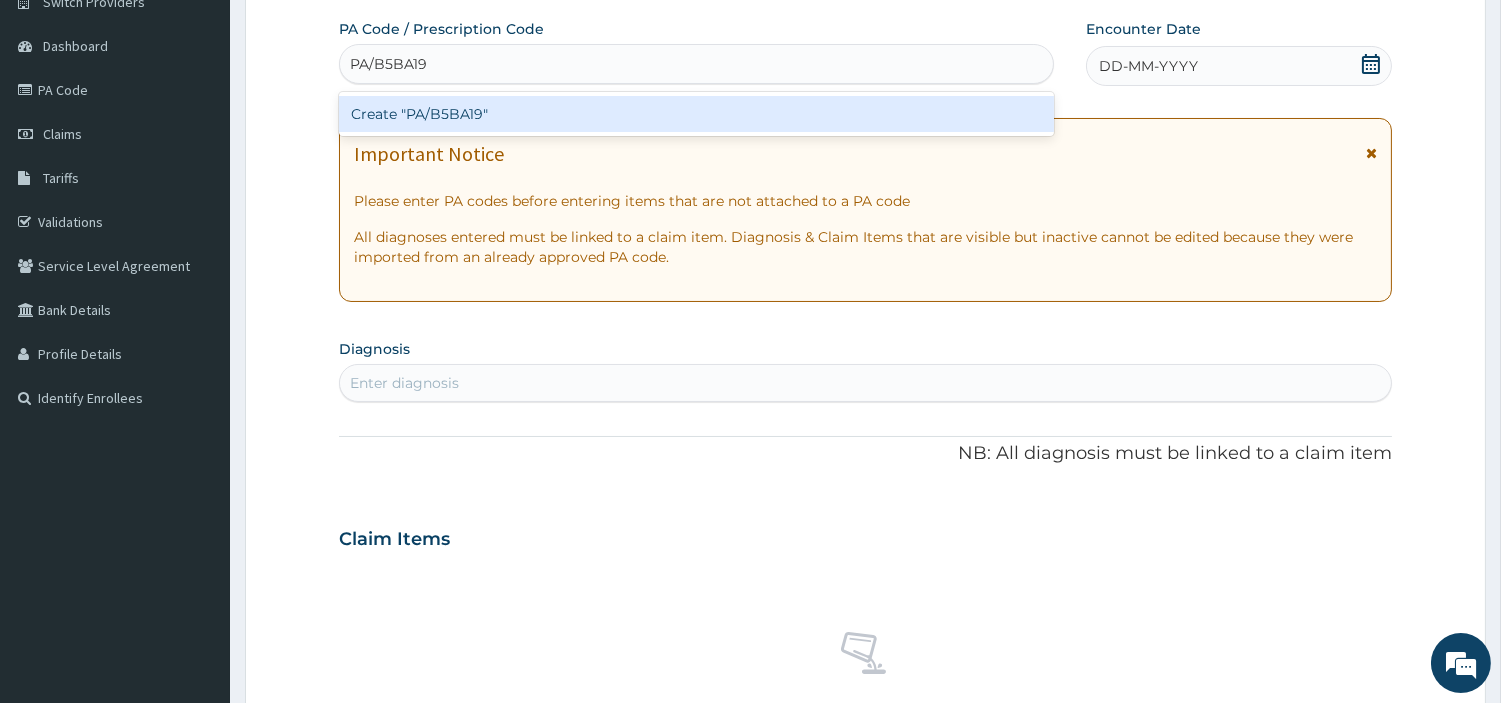 click on "Create "PA/B5BA19"" at bounding box center [696, 114] 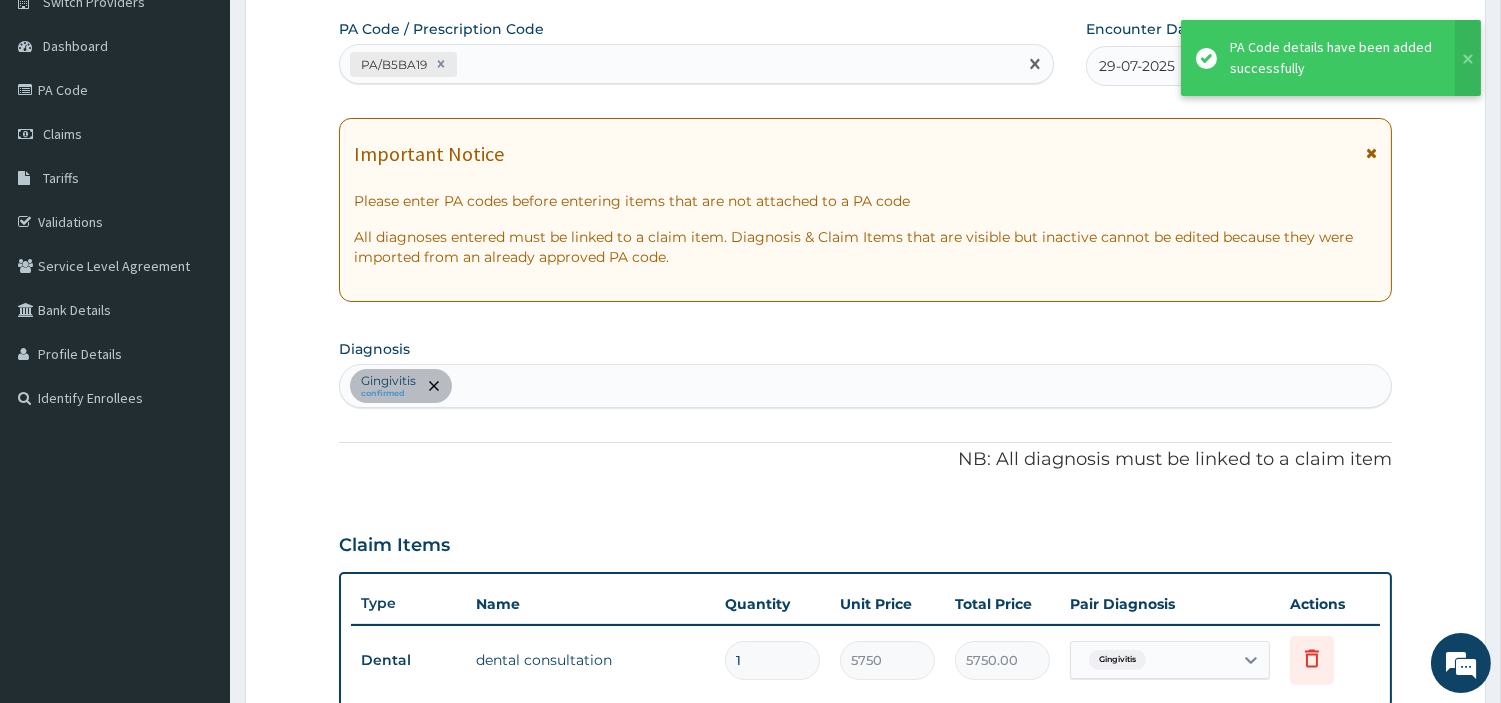 click on "PA/B5BA19" at bounding box center [678, 64] 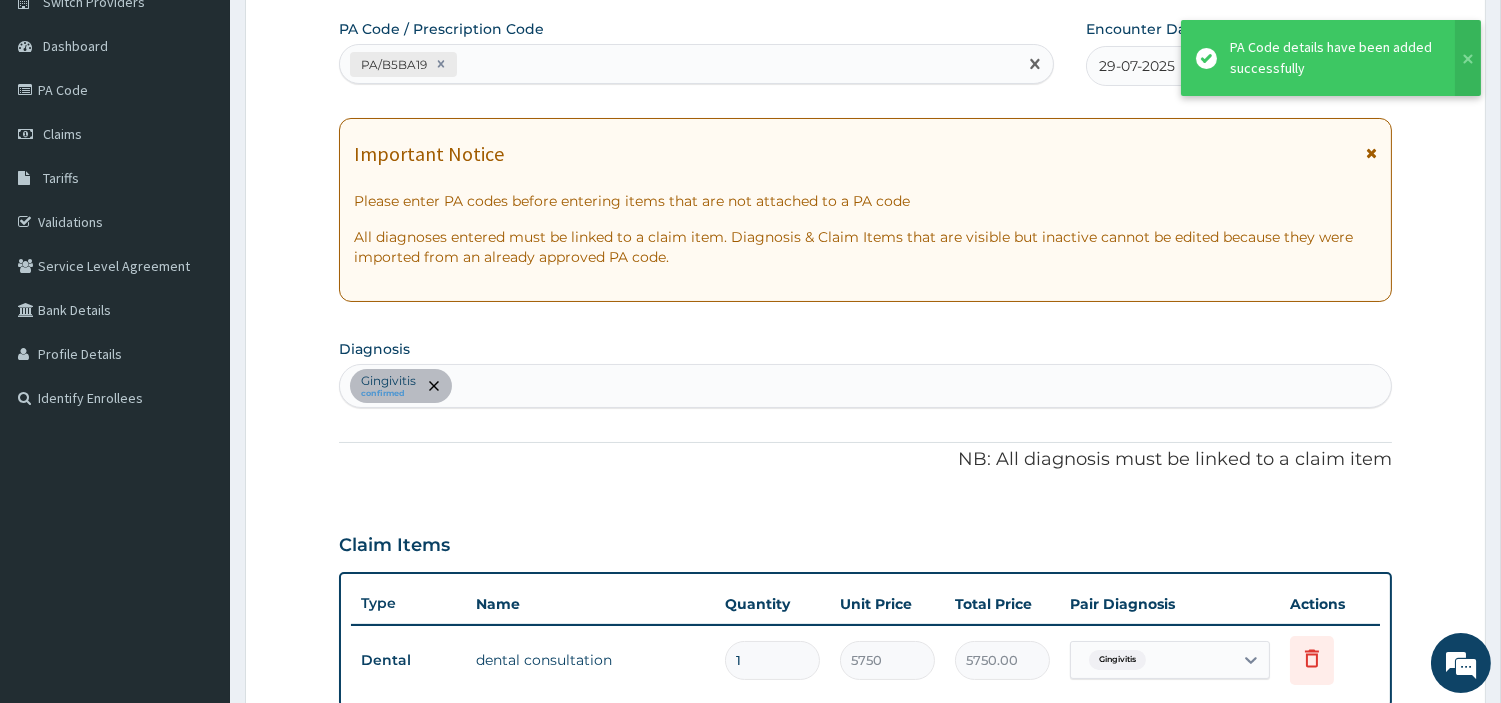 paste on "PA/159DA3" 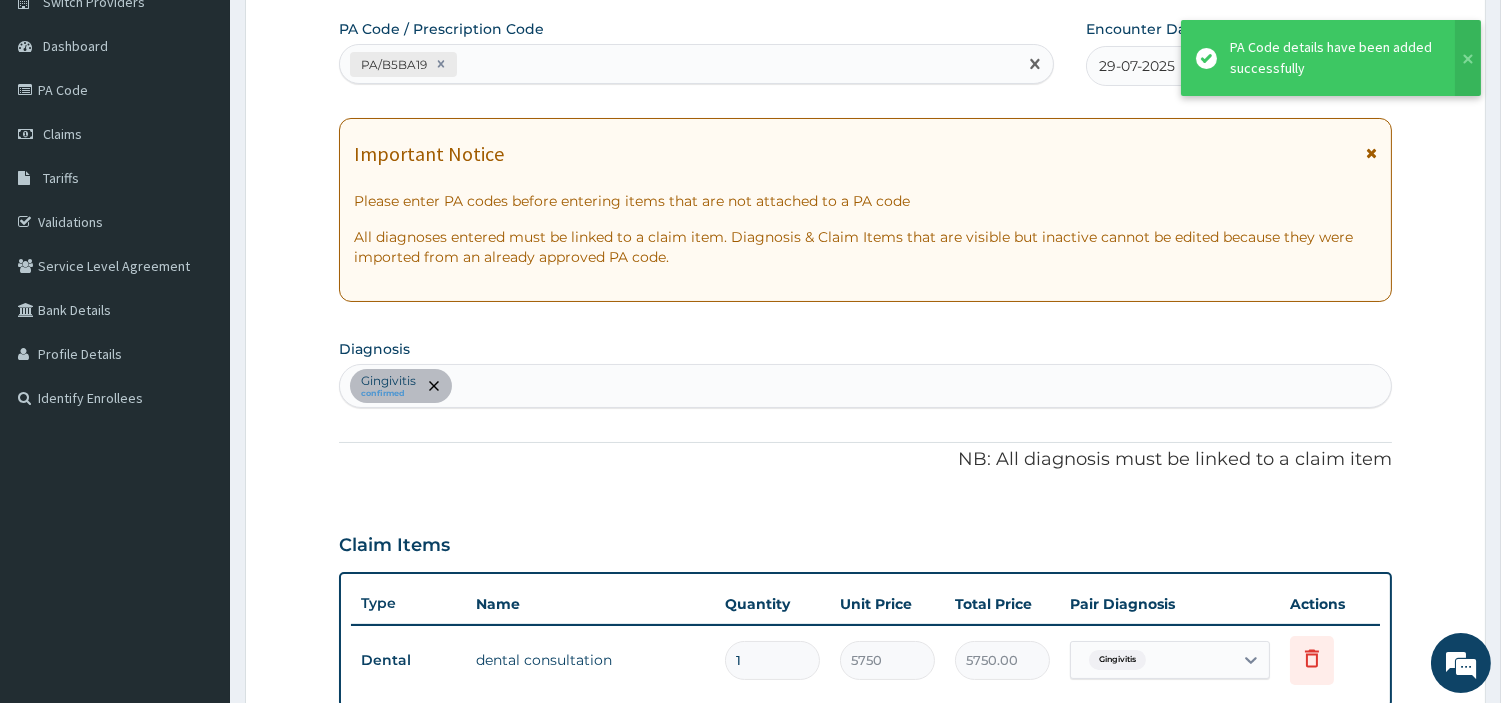 type on "PA/159DA3" 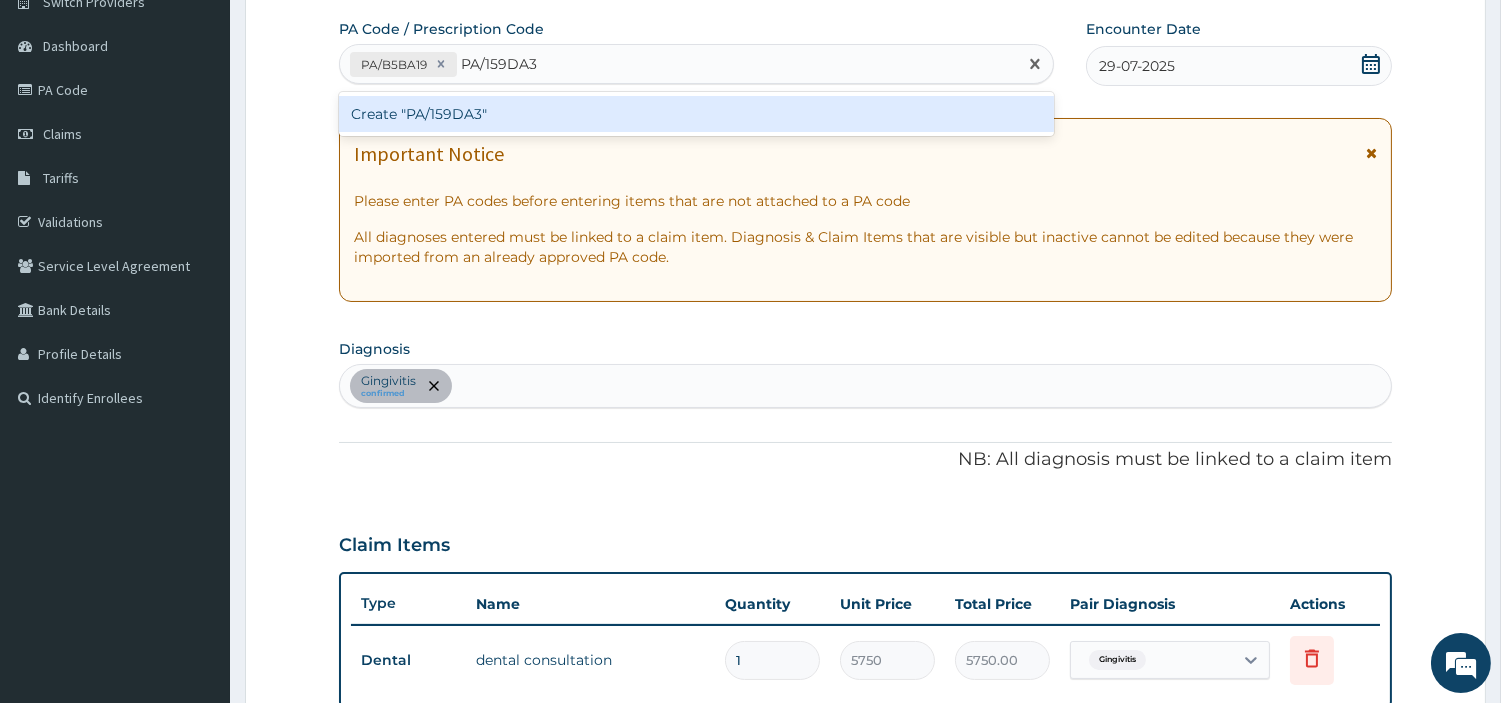 click on "Create "PA/159DA3"" at bounding box center [696, 114] 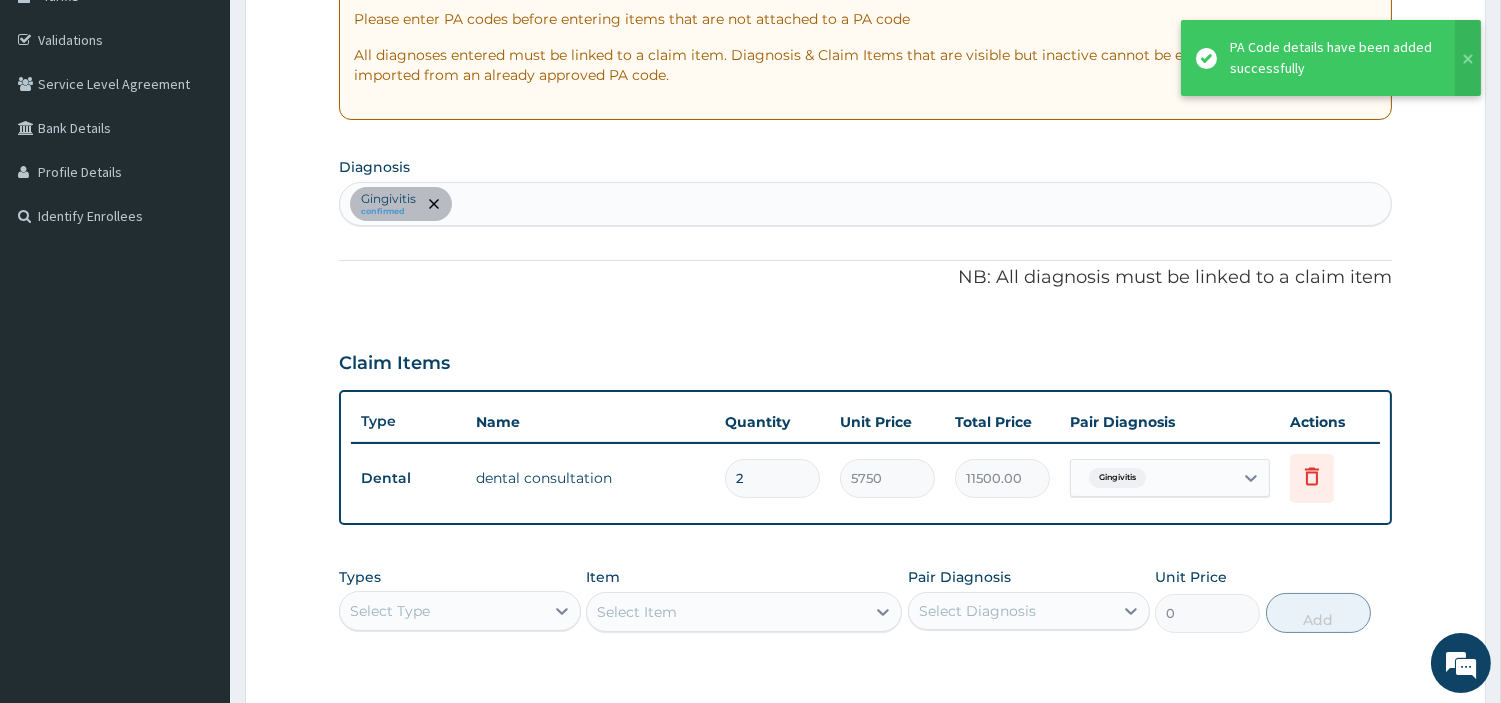 scroll, scrollTop: 177, scrollLeft: 0, axis: vertical 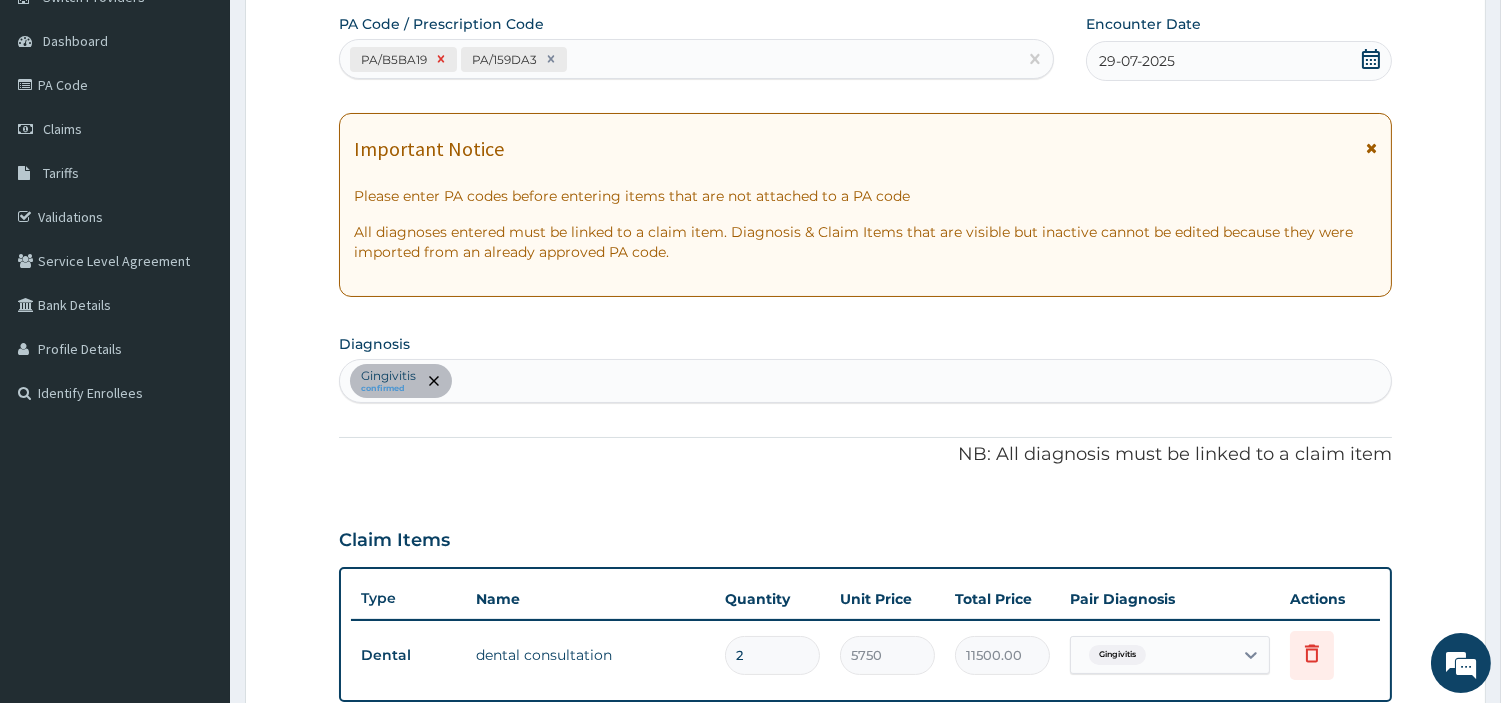 click 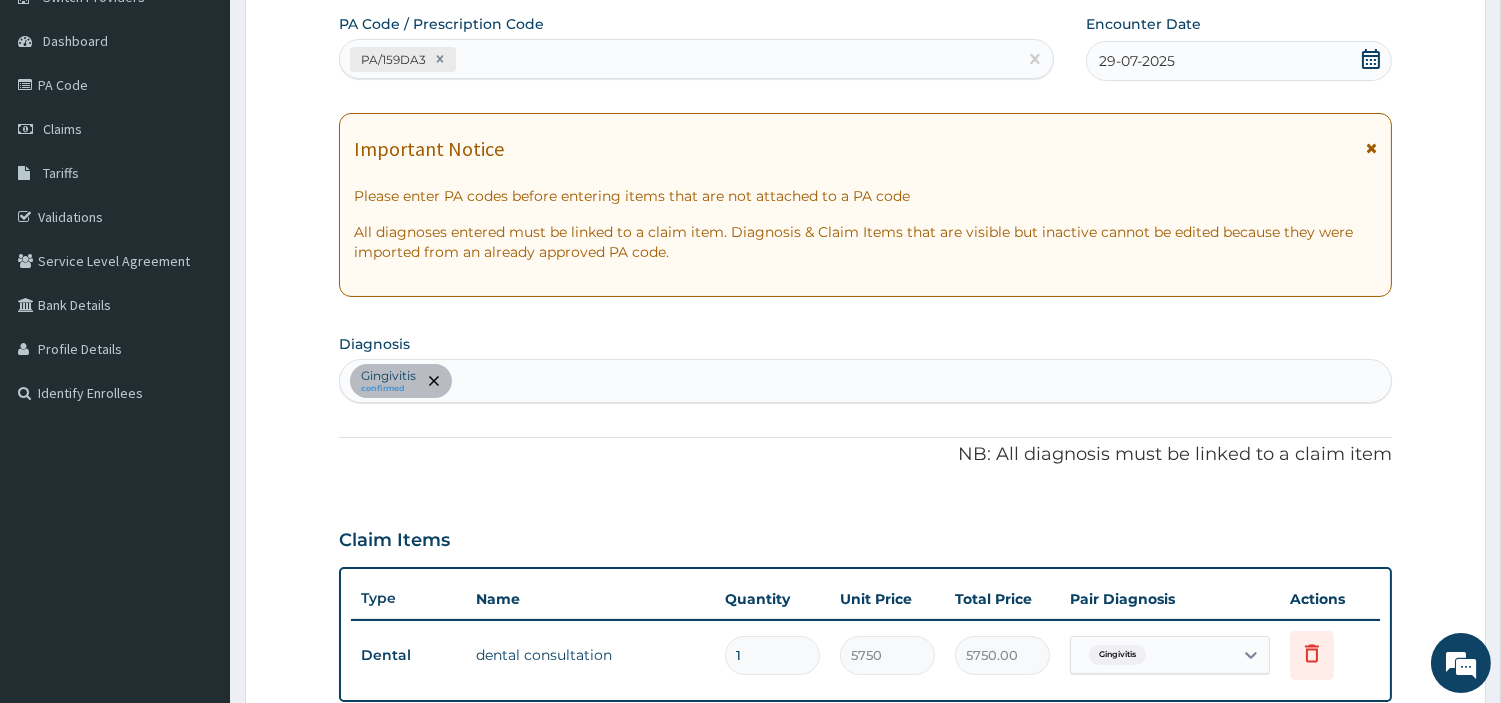 scroll, scrollTop: 642, scrollLeft: 0, axis: vertical 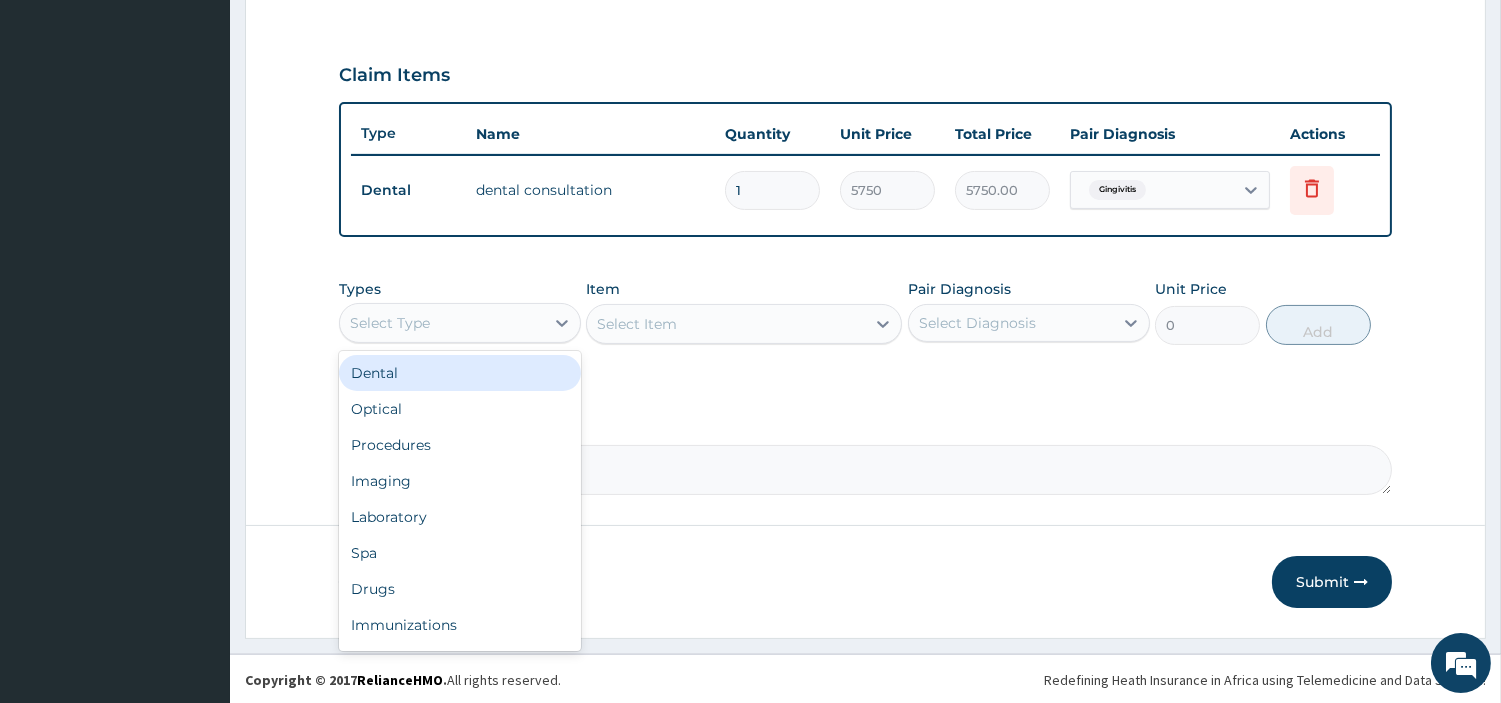 click on "Select Type" at bounding box center [460, 323] 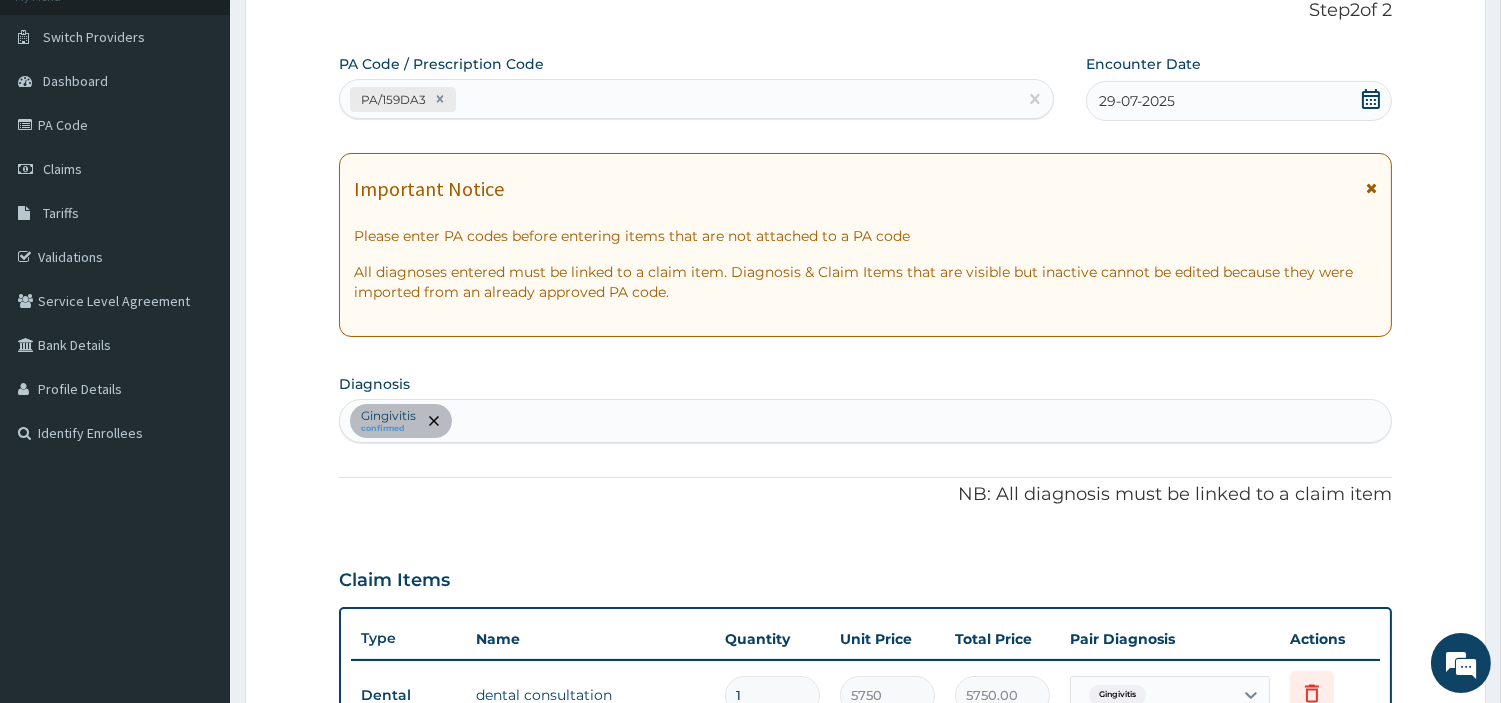 scroll, scrollTop: 0, scrollLeft: 0, axis: both 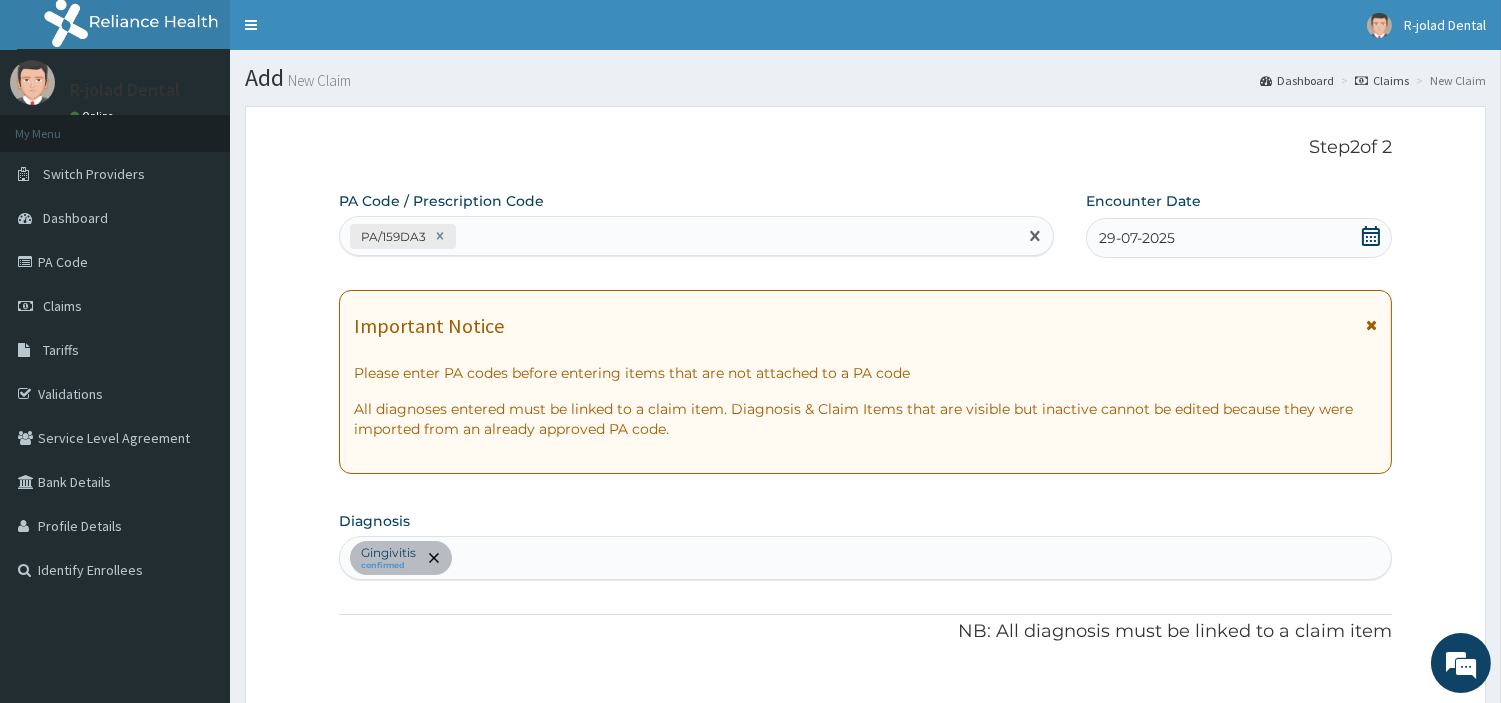 click on "PA/159DA3" at bounding box center [678, 236] 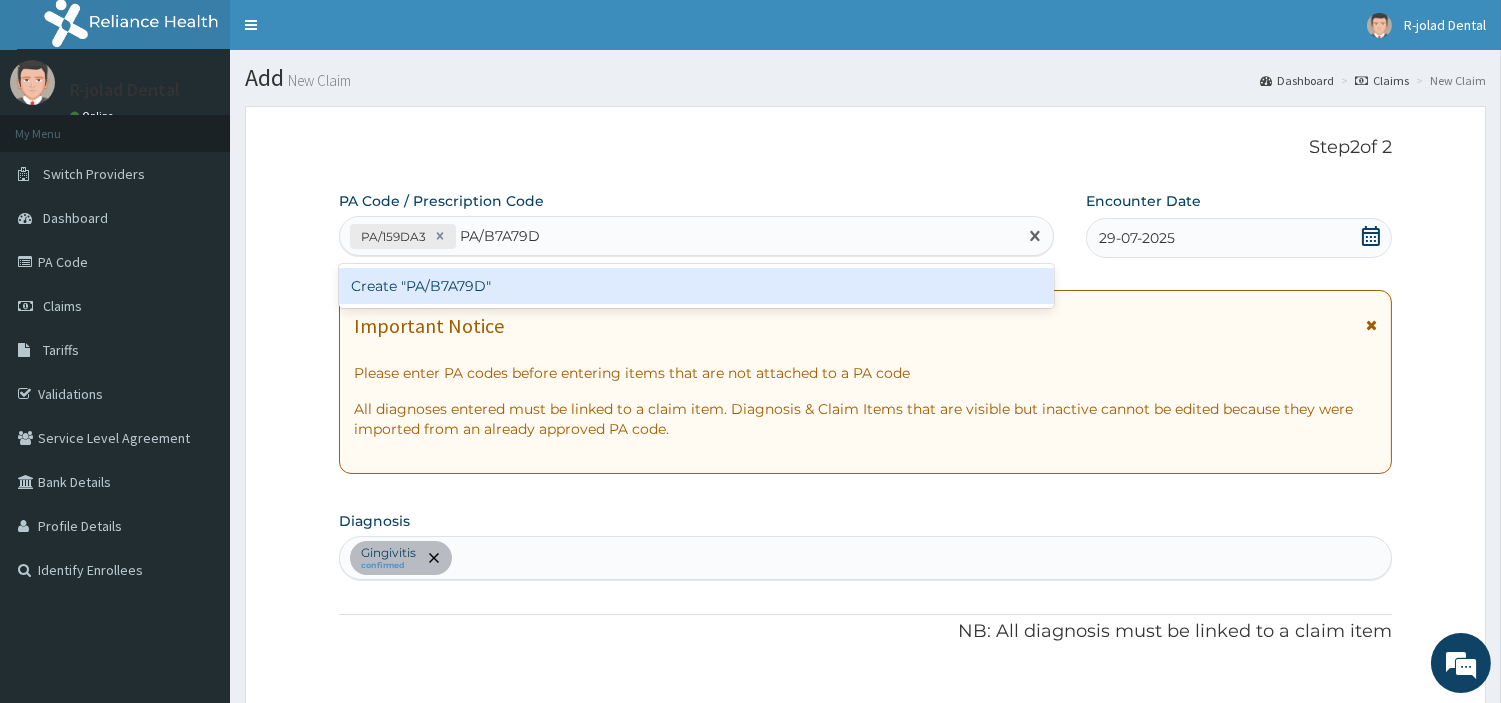 click on "Create "PA/B7A79D"" at bounding box center [696, 286] 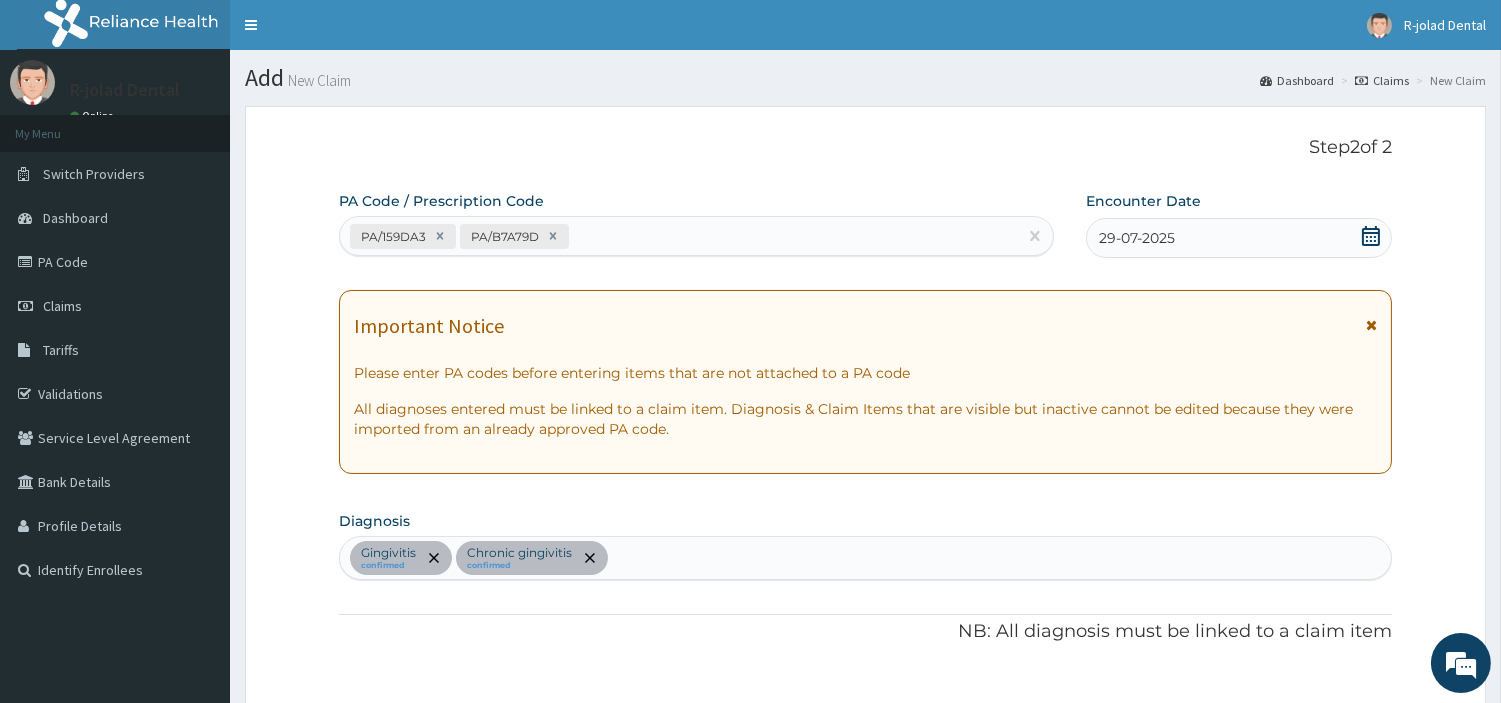 scroll, scrollTop: 618, scrollLeft: 0, axis: vertical 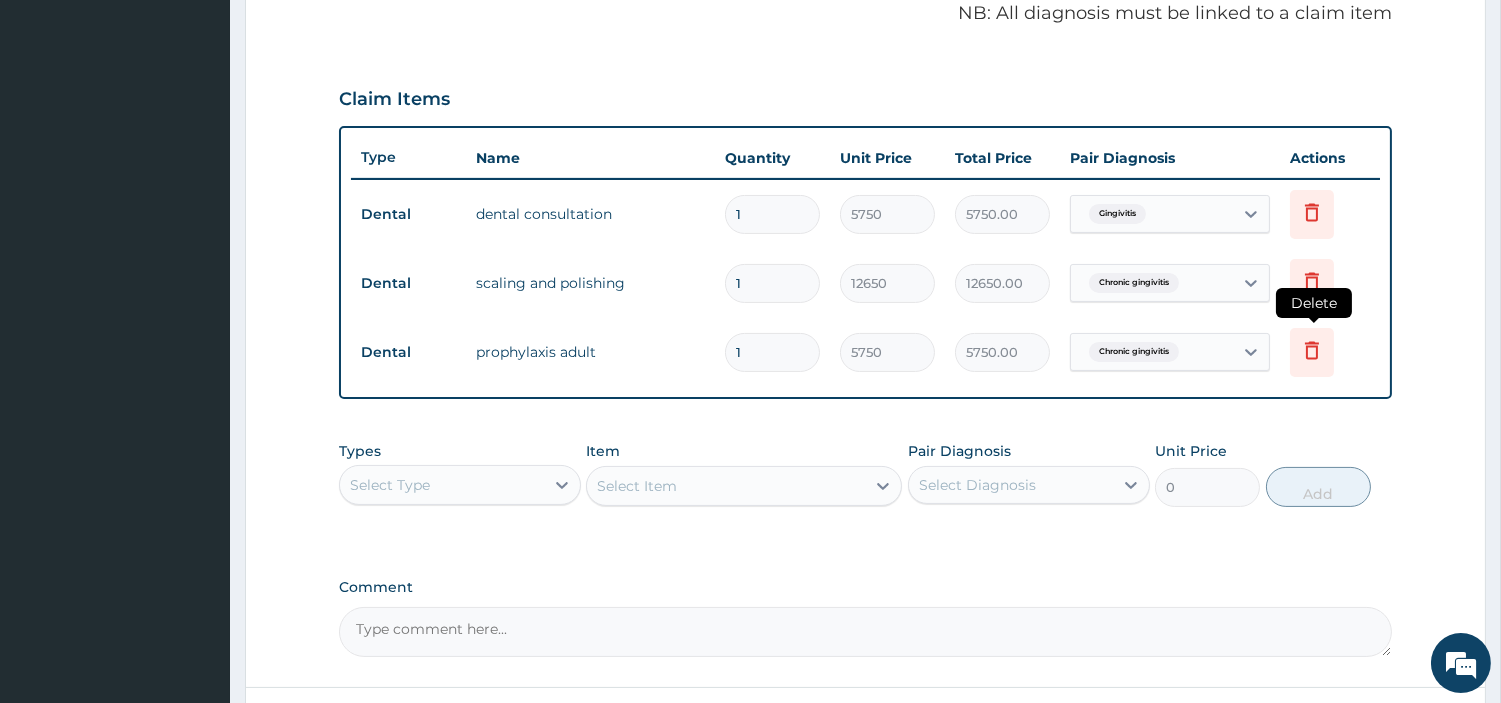 click 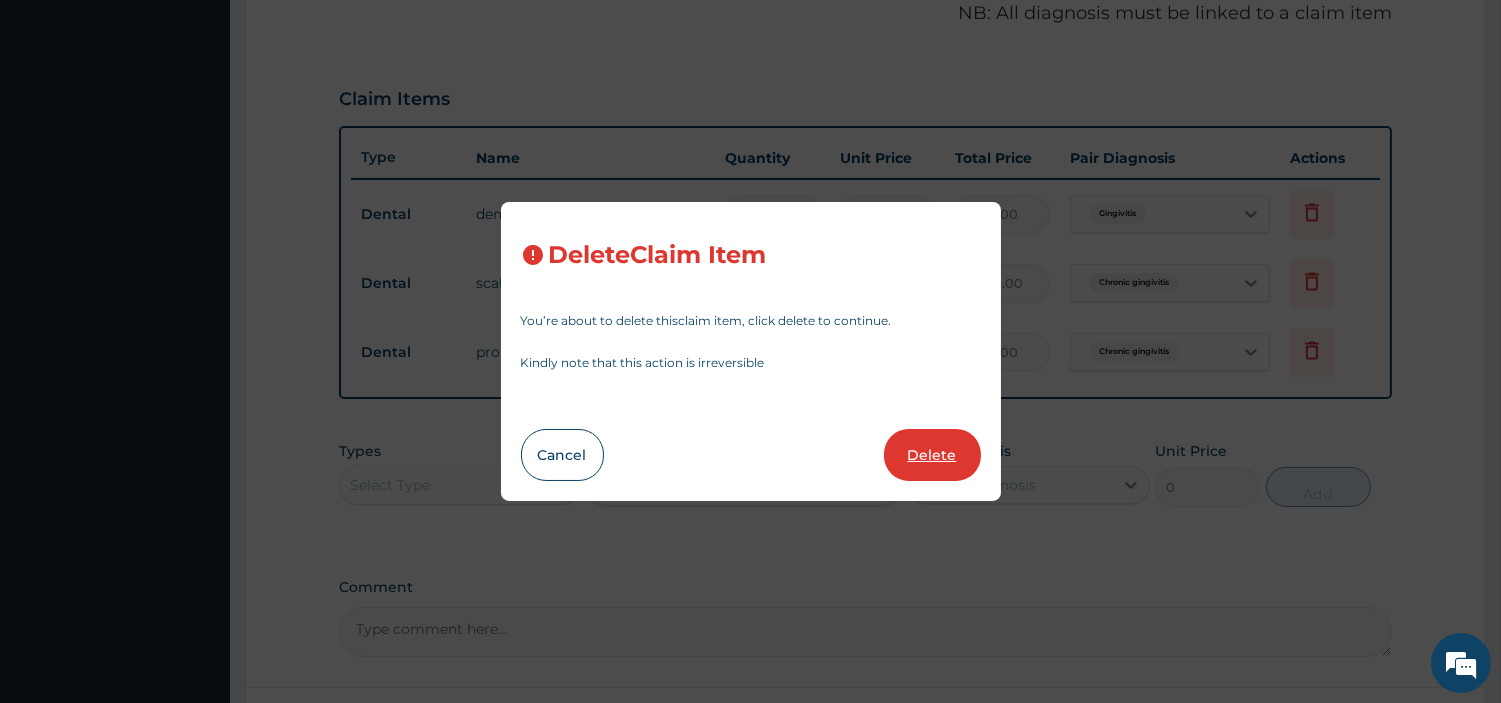 click on "Delete" at bounding box center [932, 455] 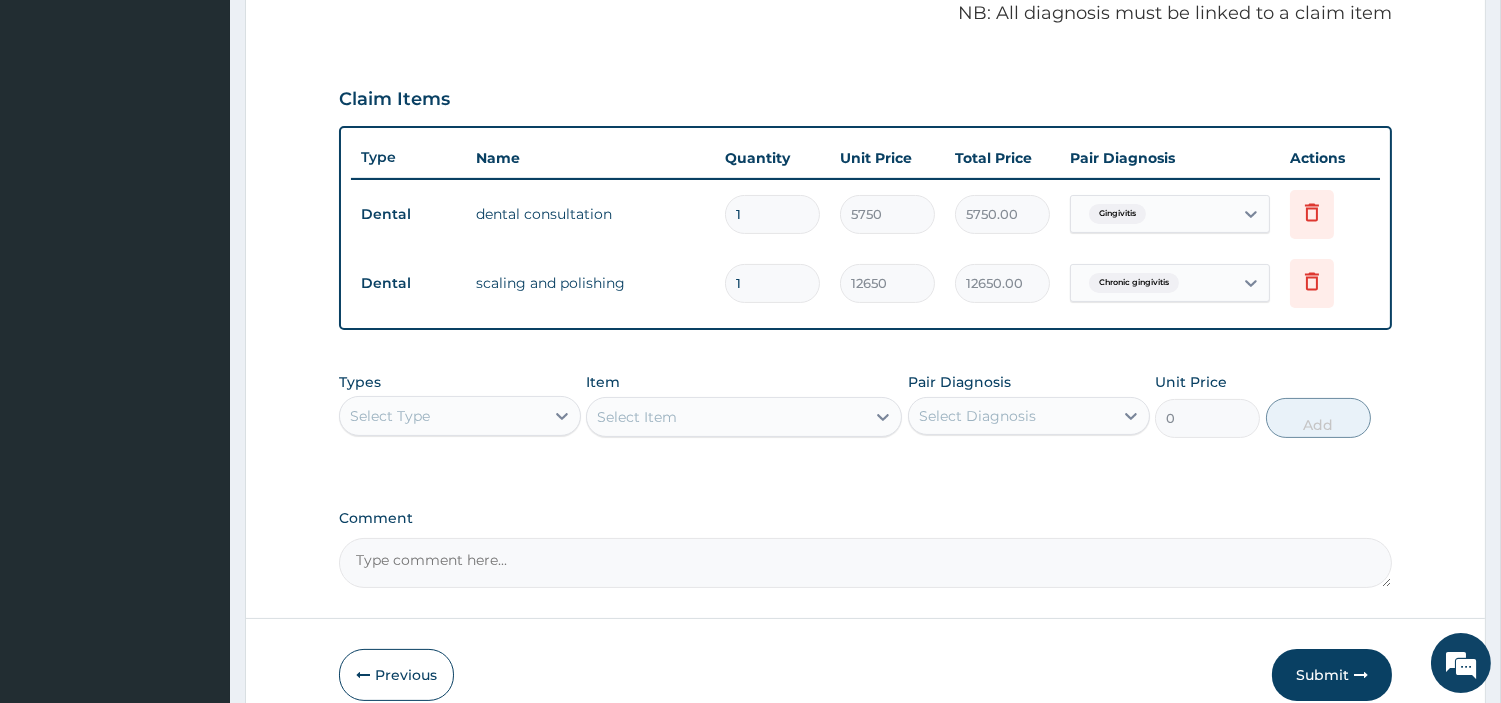 scroll, scrollTop: 711, scrollLeft: 0, axis: vertical 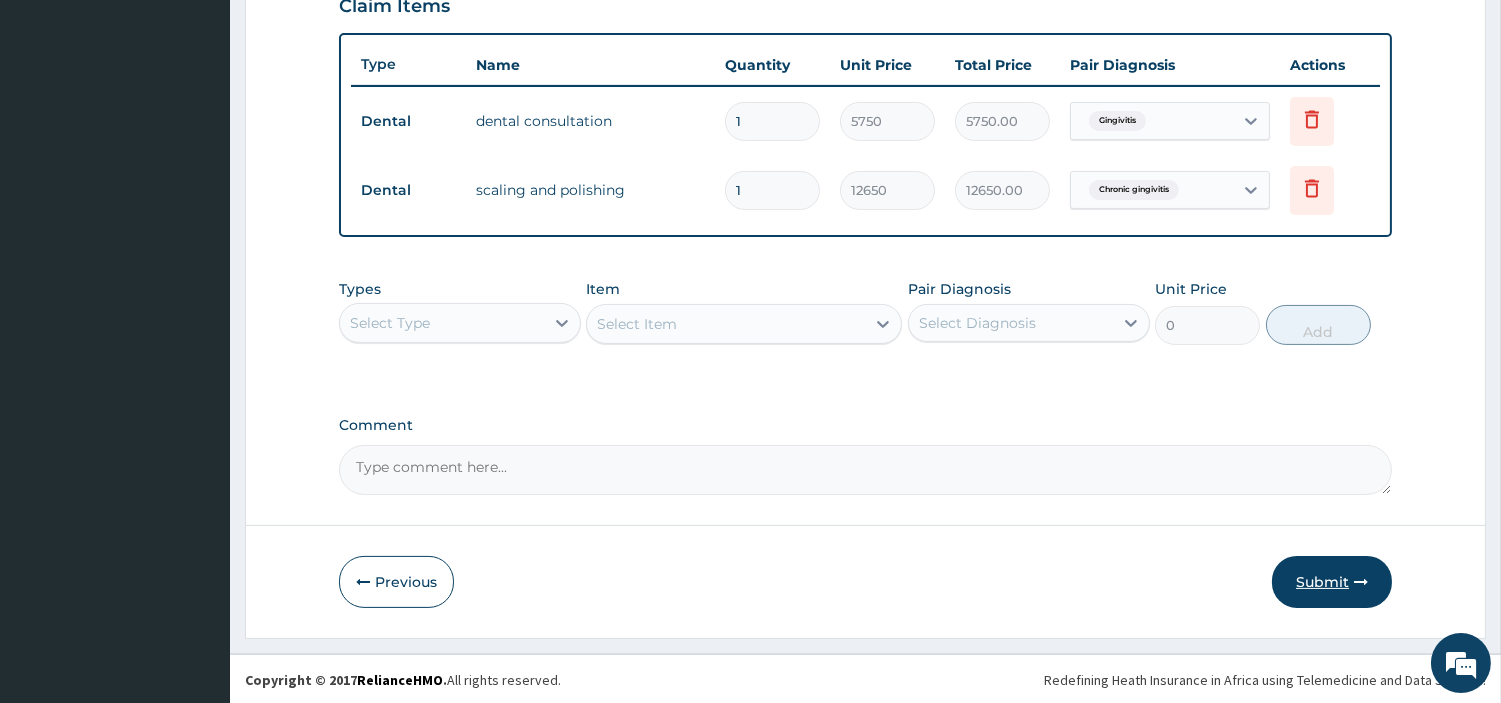 click on "Submit" at bounding box center (1332, 582) 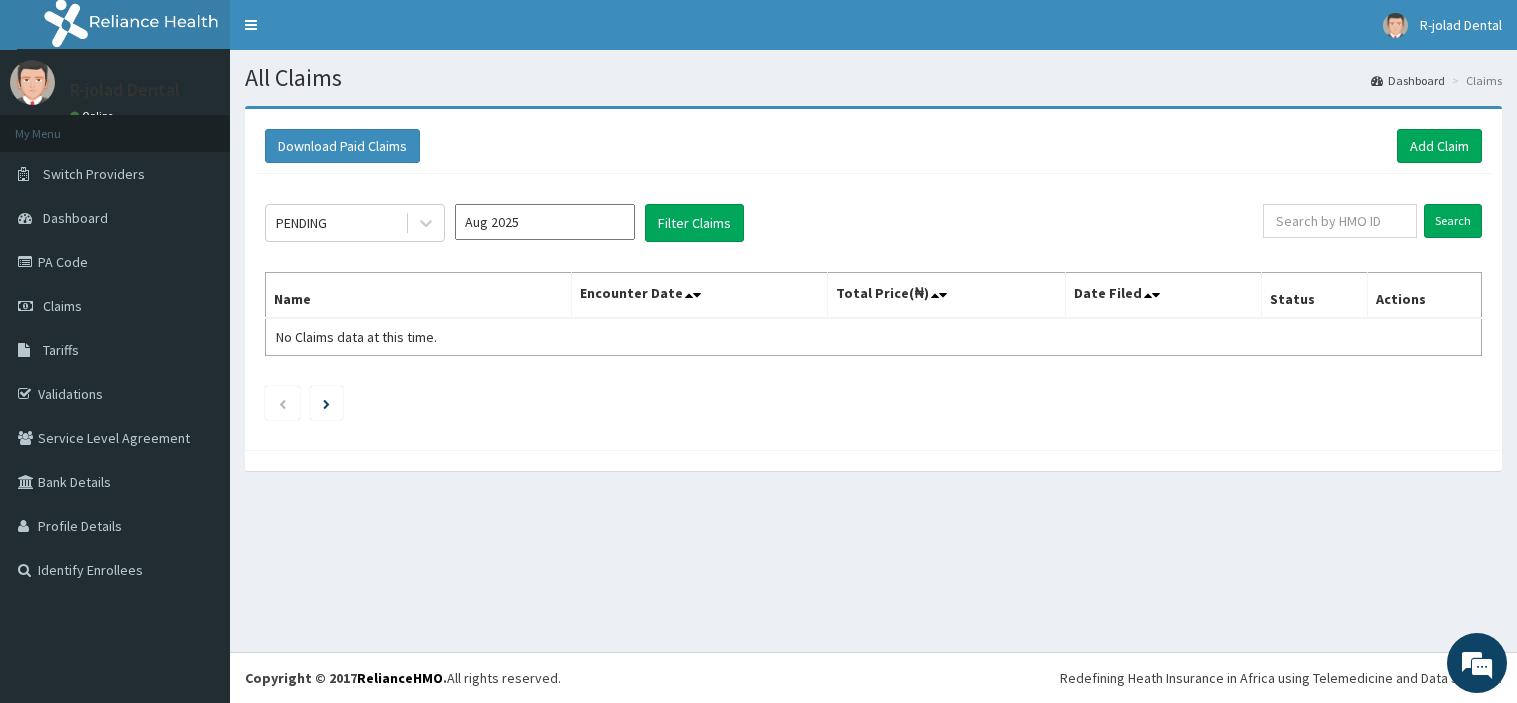 scroll, scrollTop: 0, scrollLeft: 0, axis: both 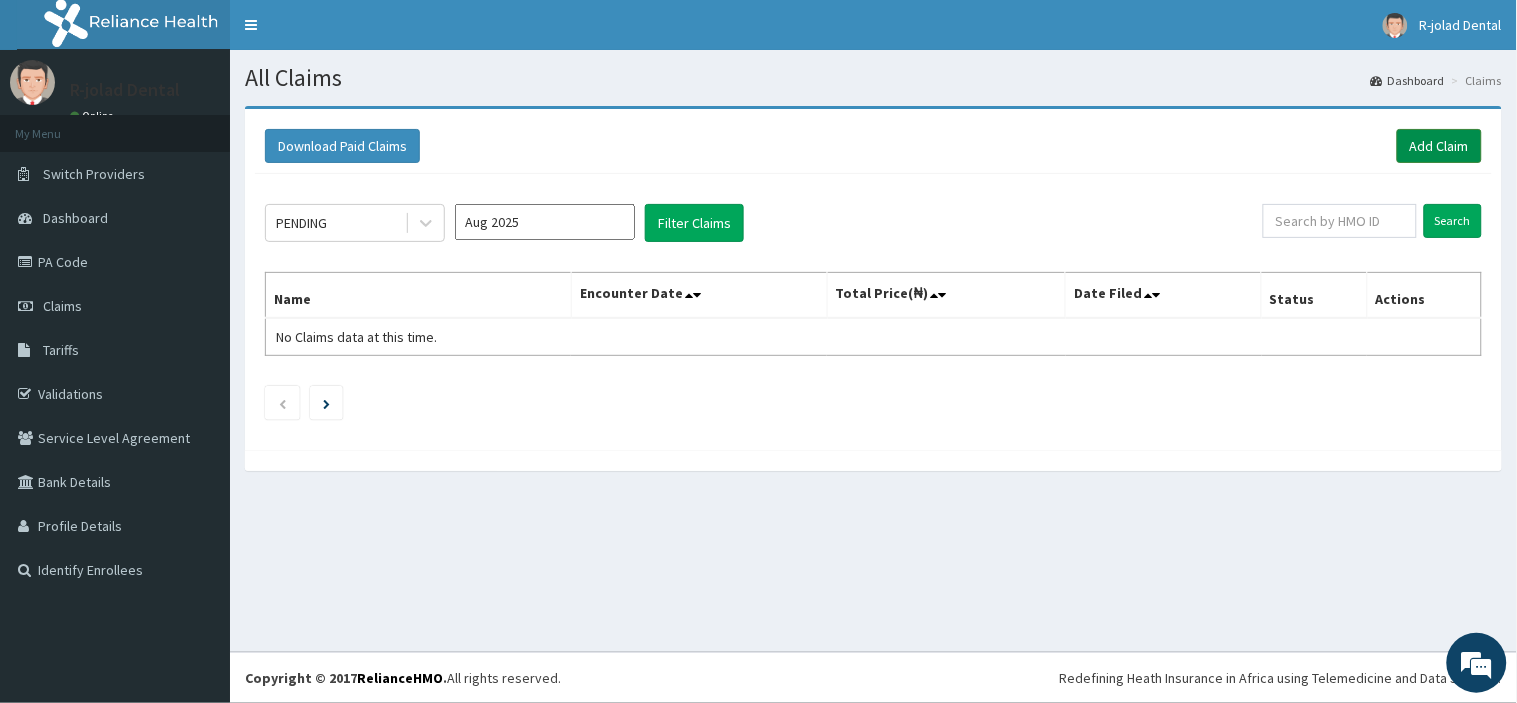 click on "Add Claim" at bounding box center [1439, 146] 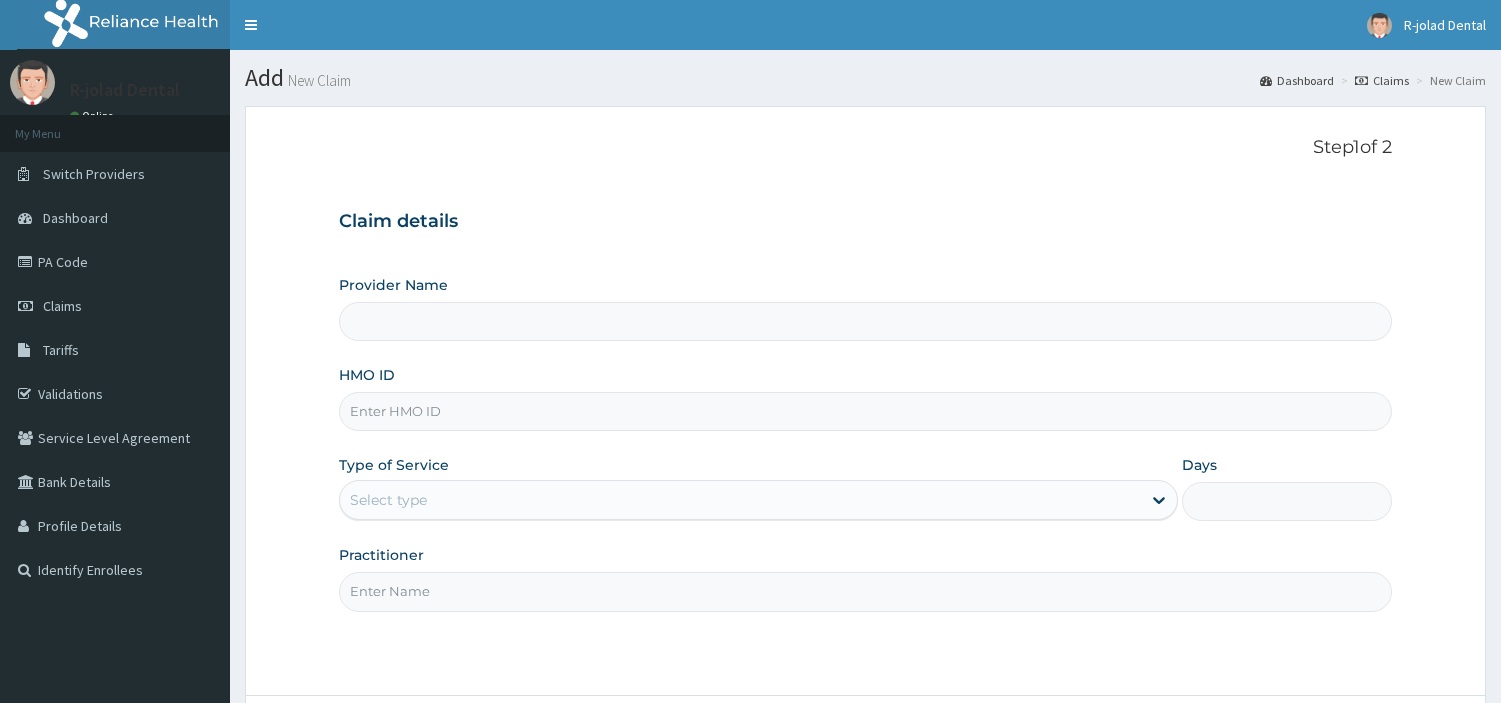 type on "R-Jolad Dental" 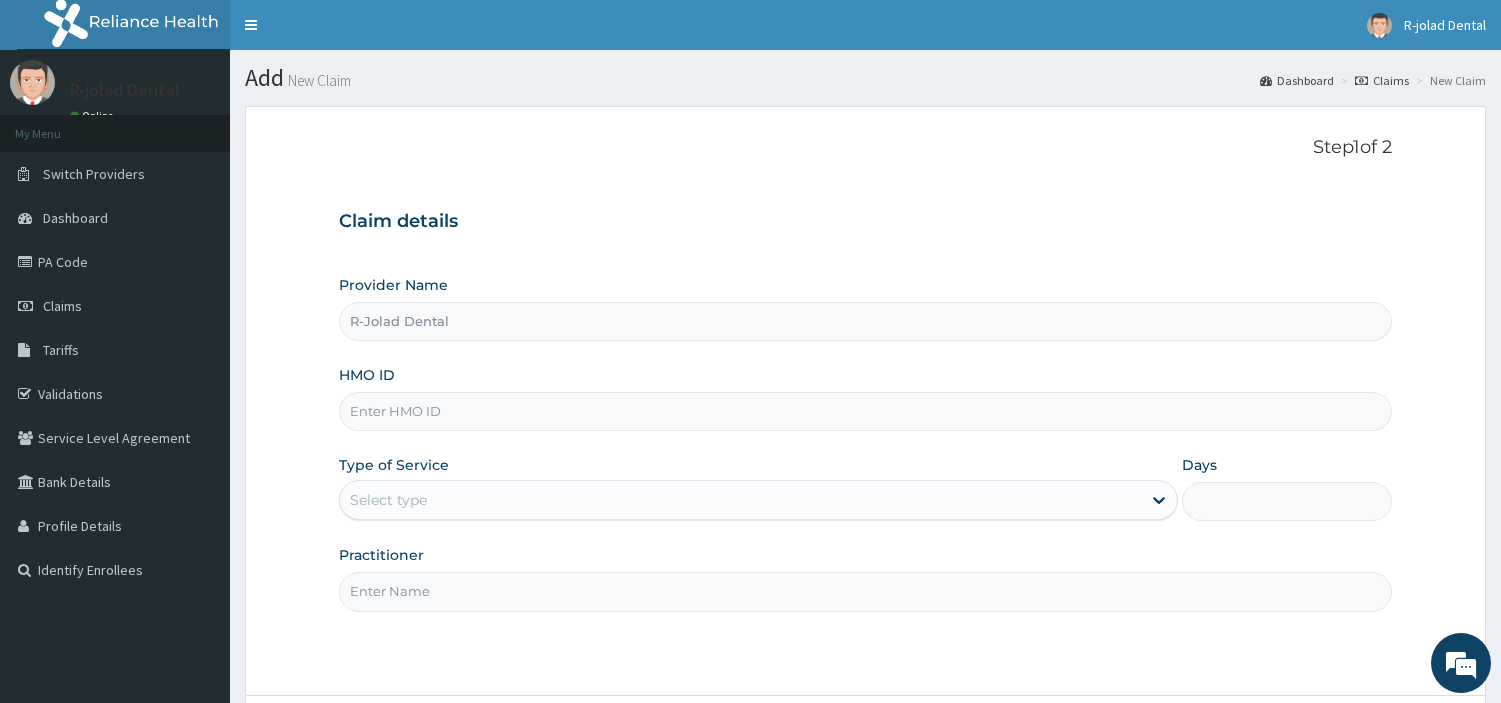 scroll, scrollTop: 0, scrollLeft: 0, axis: both 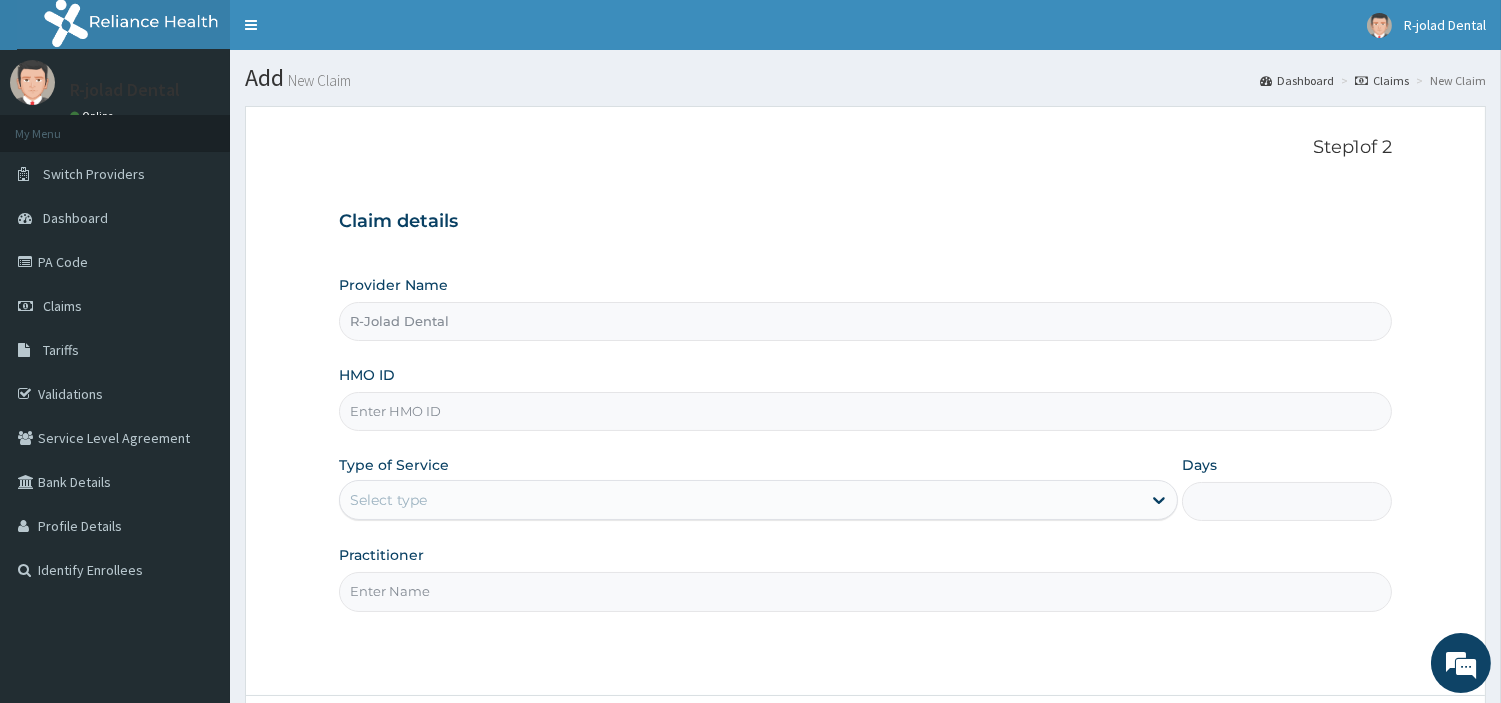 click on "HMO ID" at bounding box center (865, 411) 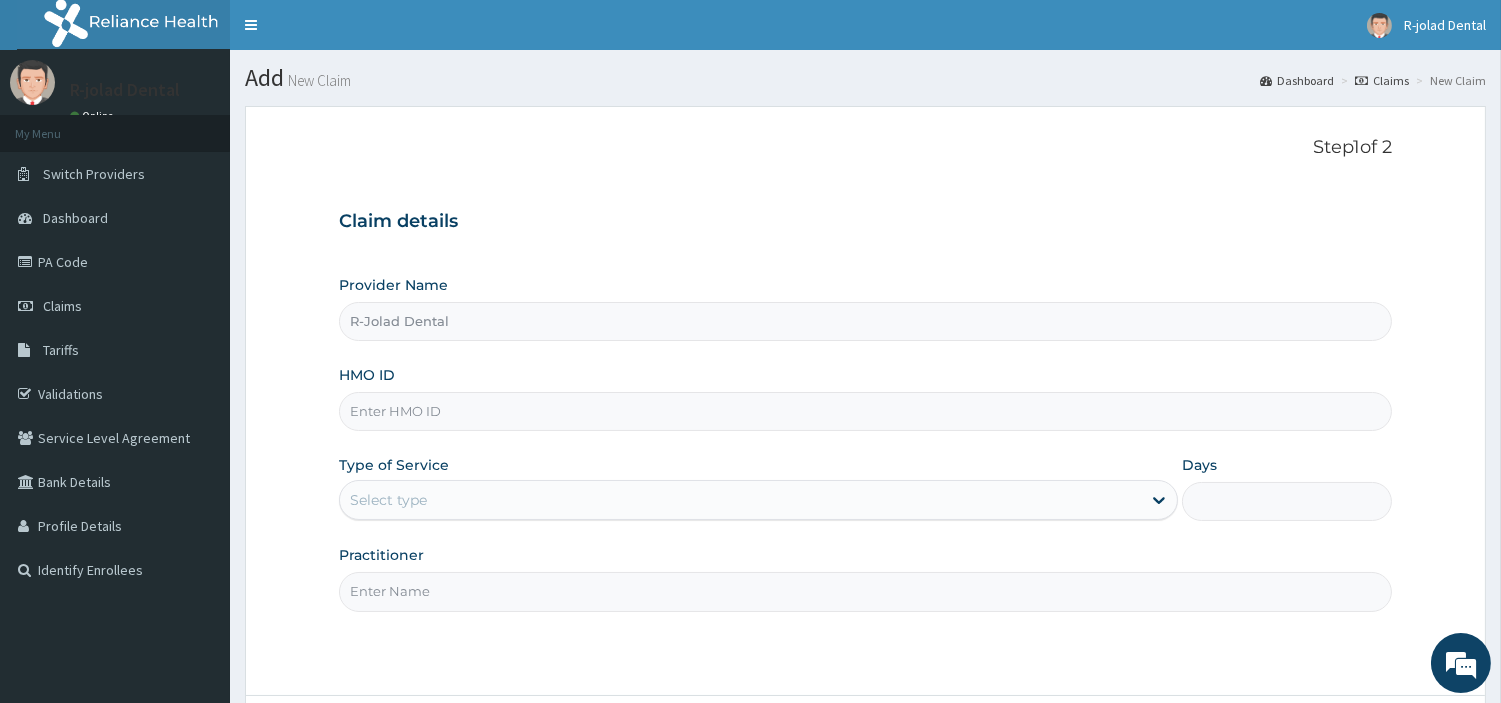 paste on "WAK/10074/A" 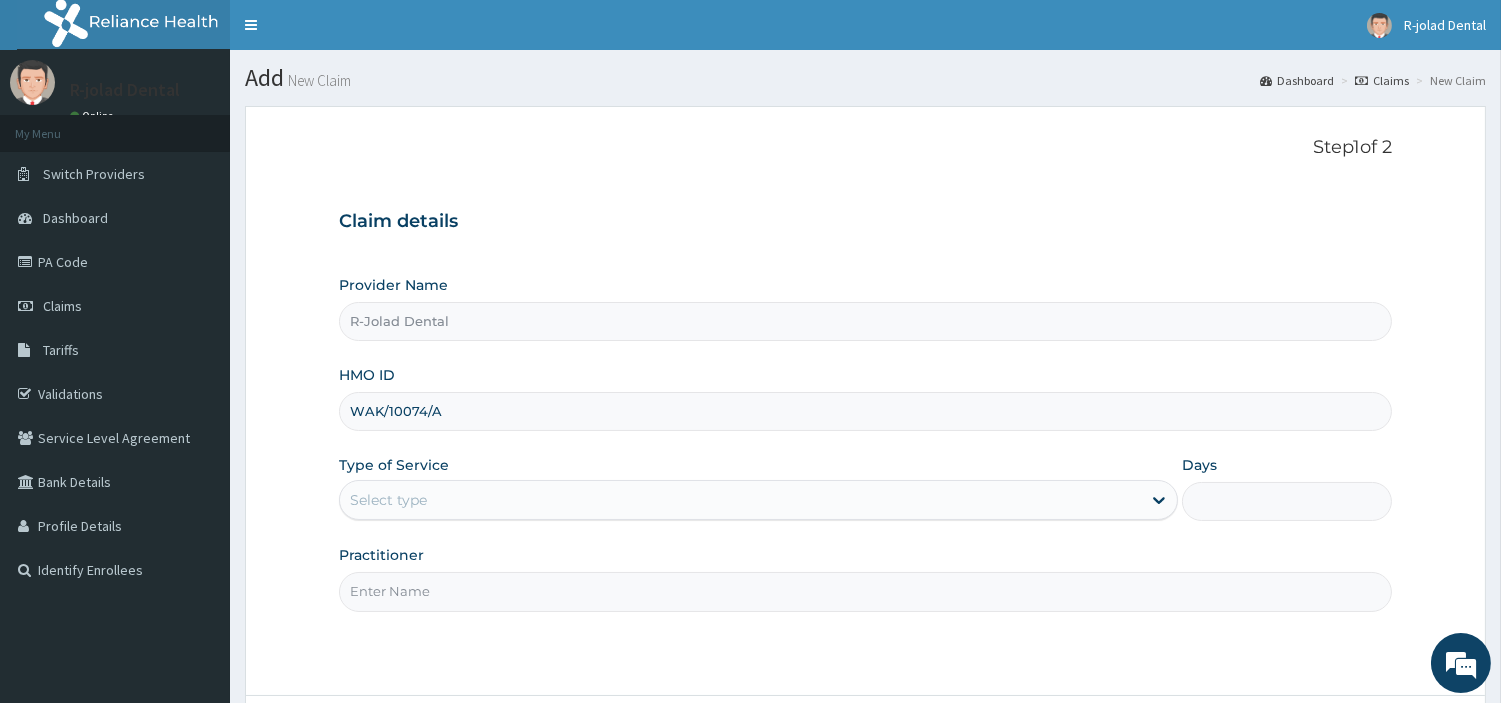 type on "WAK/10074/A" 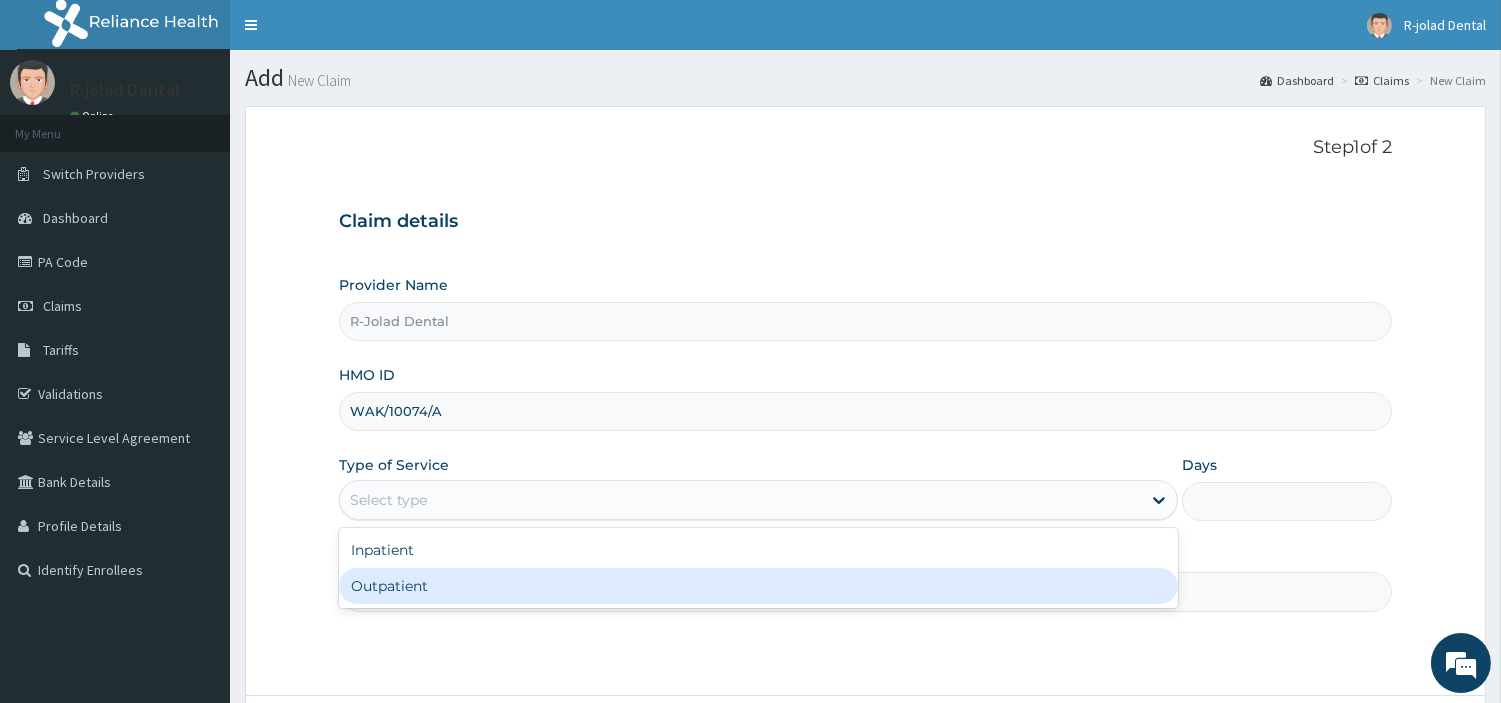click on "Outpatient" at bounding box center (758, 586) 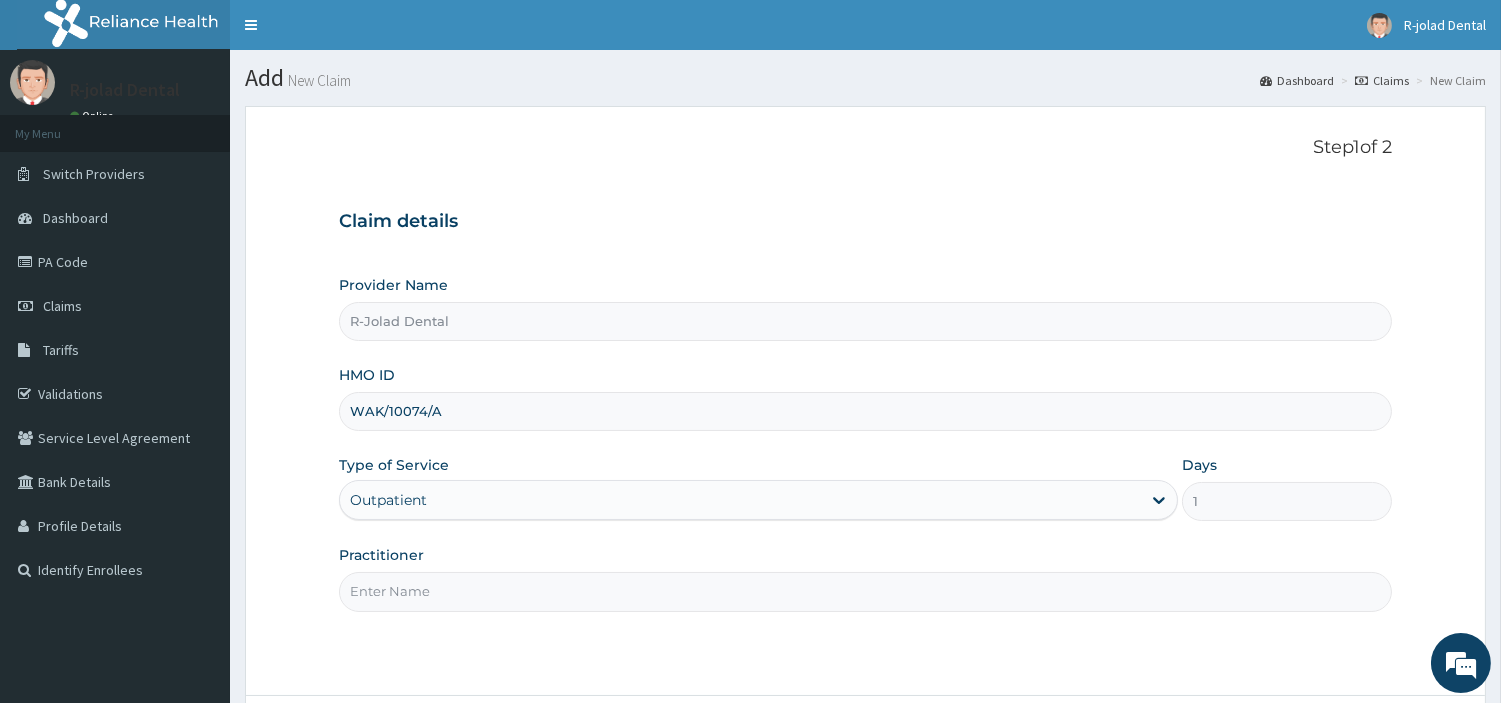 click on "Practitioner" at bounding box center [865, 591] 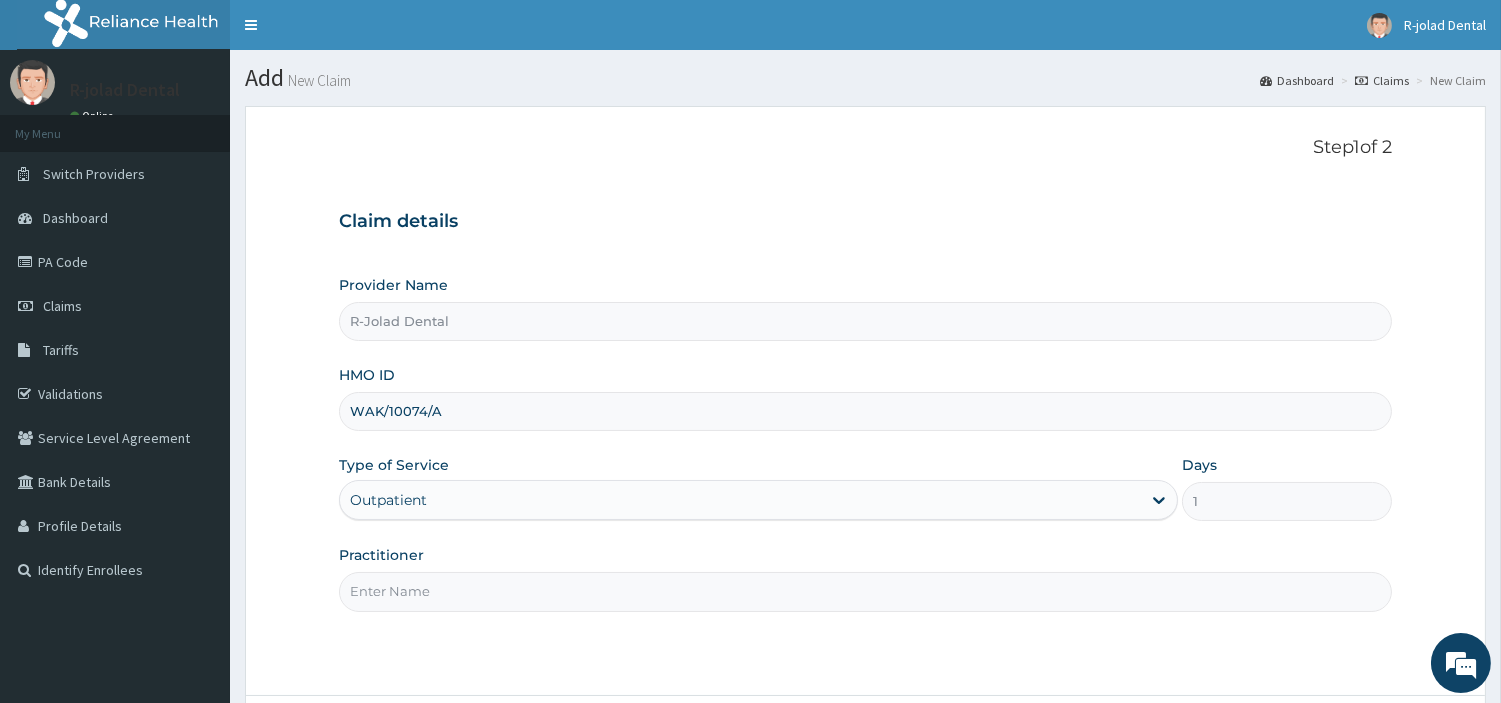 click on "Practitioner" at bounding box center [865, 591] 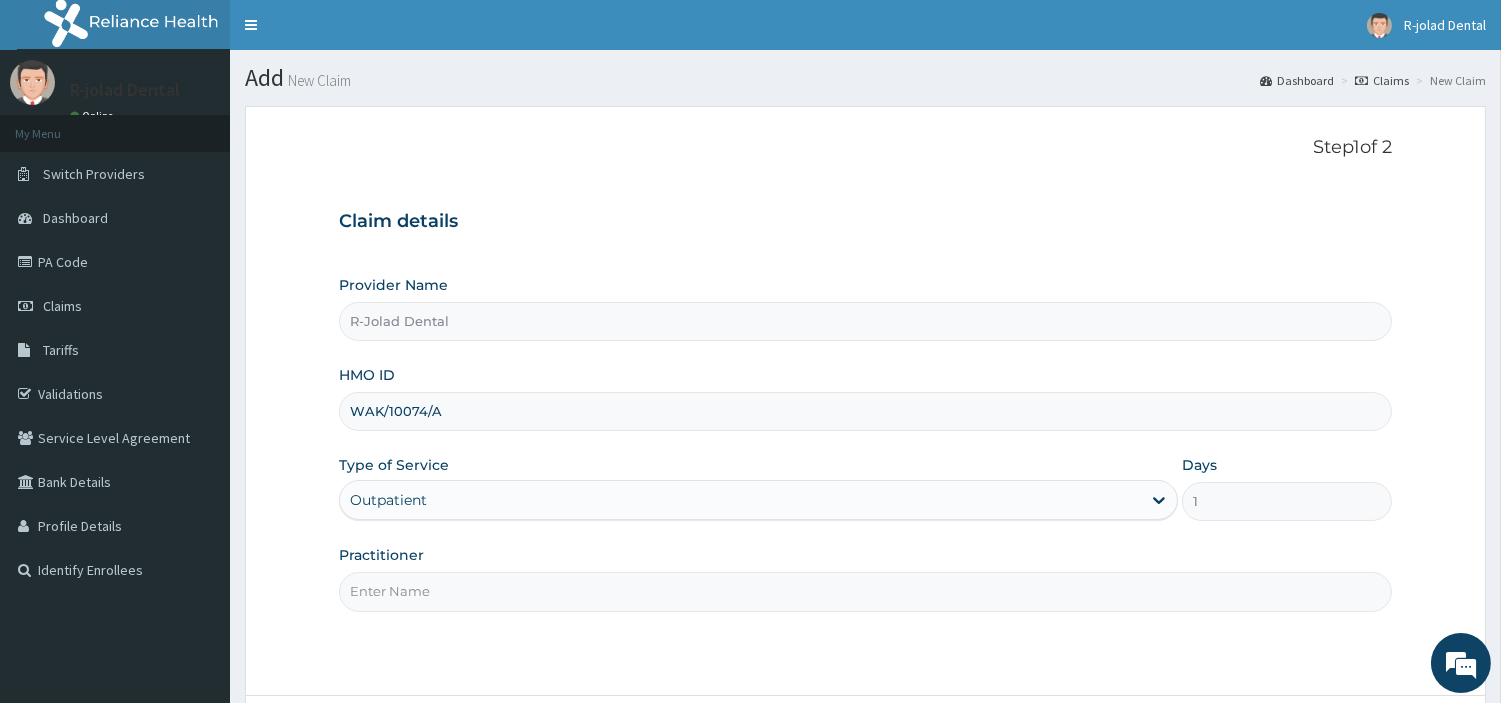 paste on "[FIRST] [LAST]" 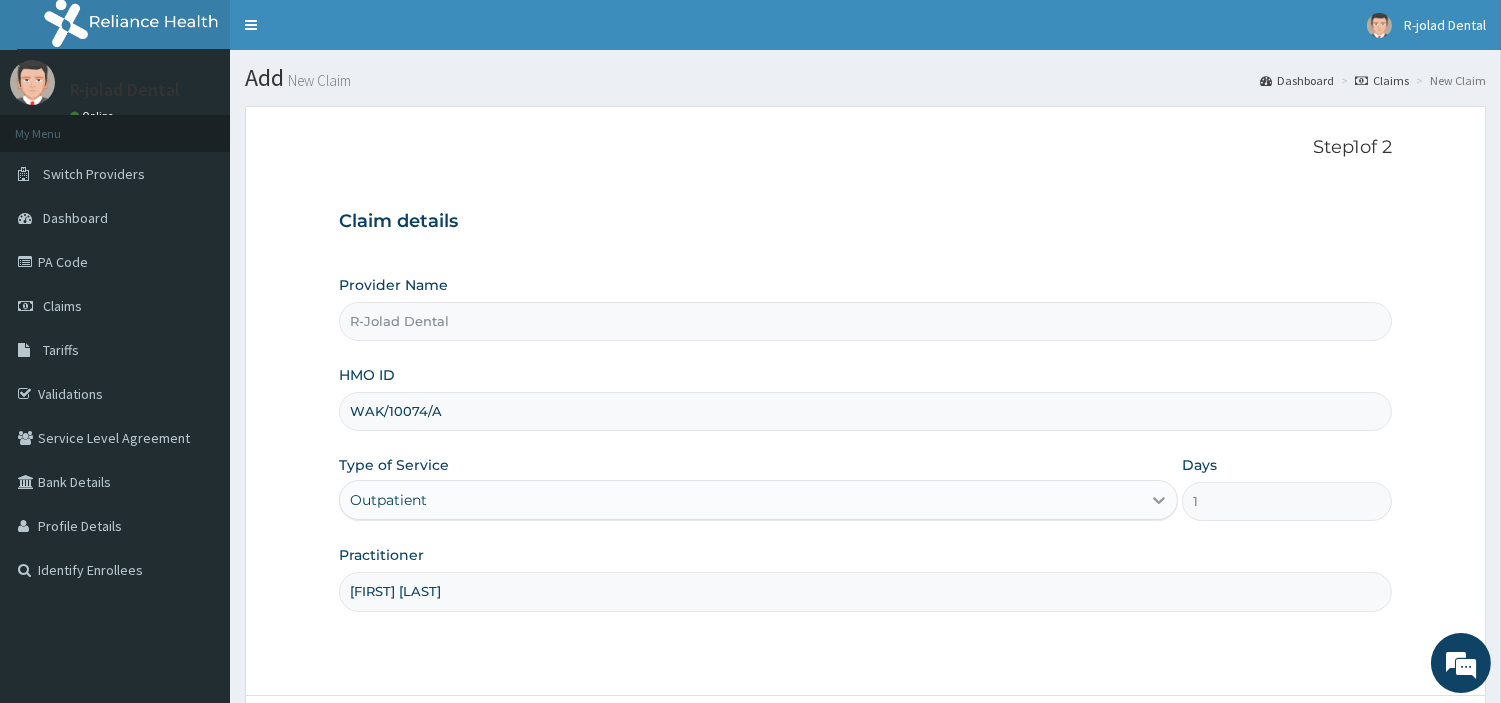 scroll, scrollTop: 172, scrollLeft: 0, axis: vertical 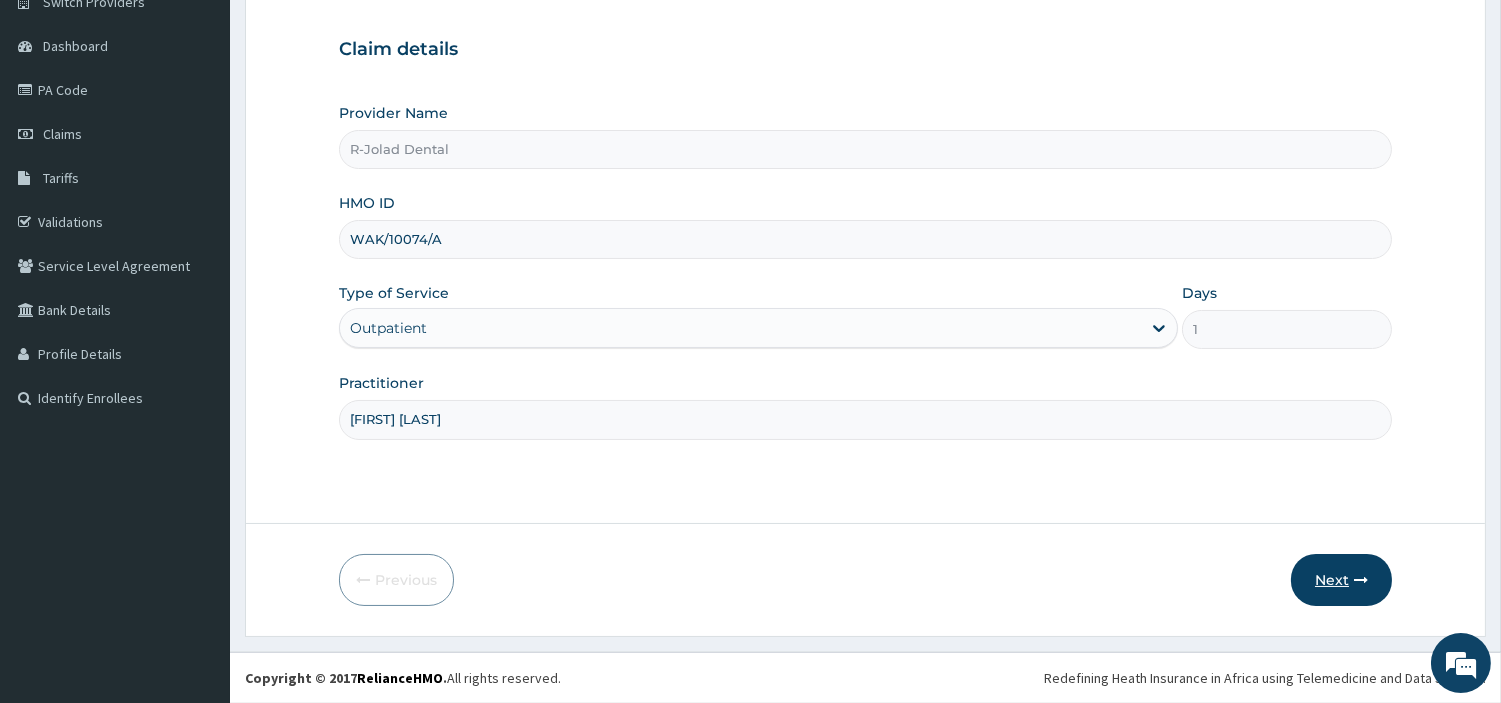type on "[FIRST] [LAST]" 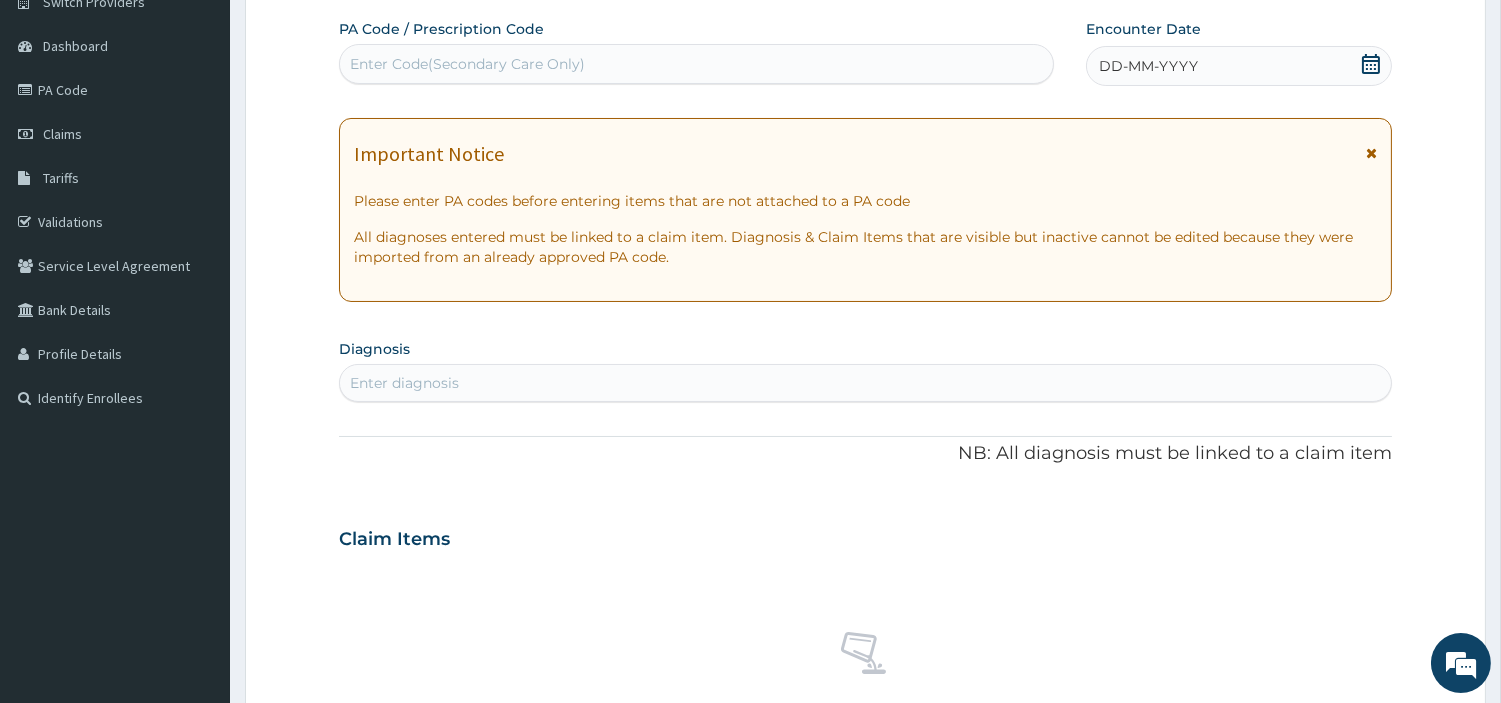 click on "Enter Code(Secondary Care Only)" at bounding box center [696, 64] 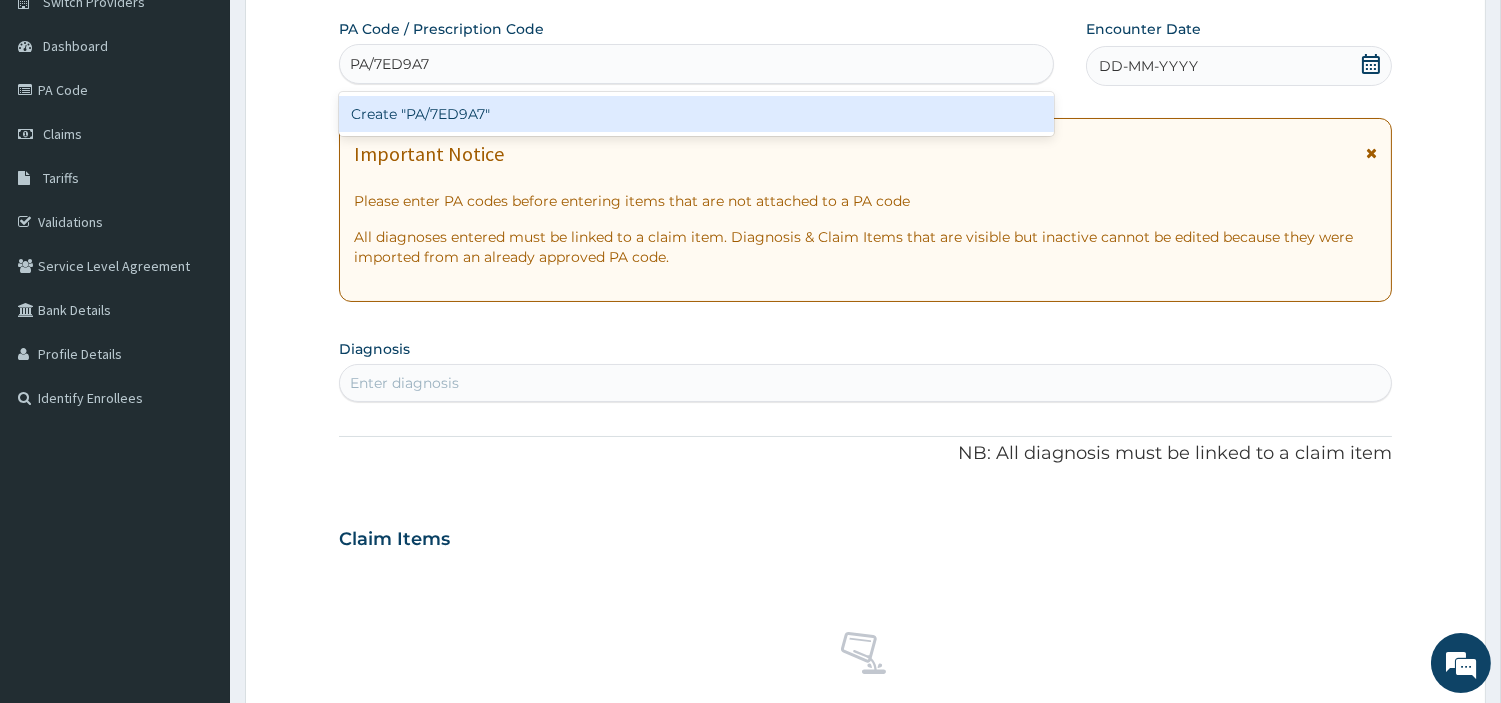 click on "Create "PA/7ED9A7"" at bounding box center [696, 114] 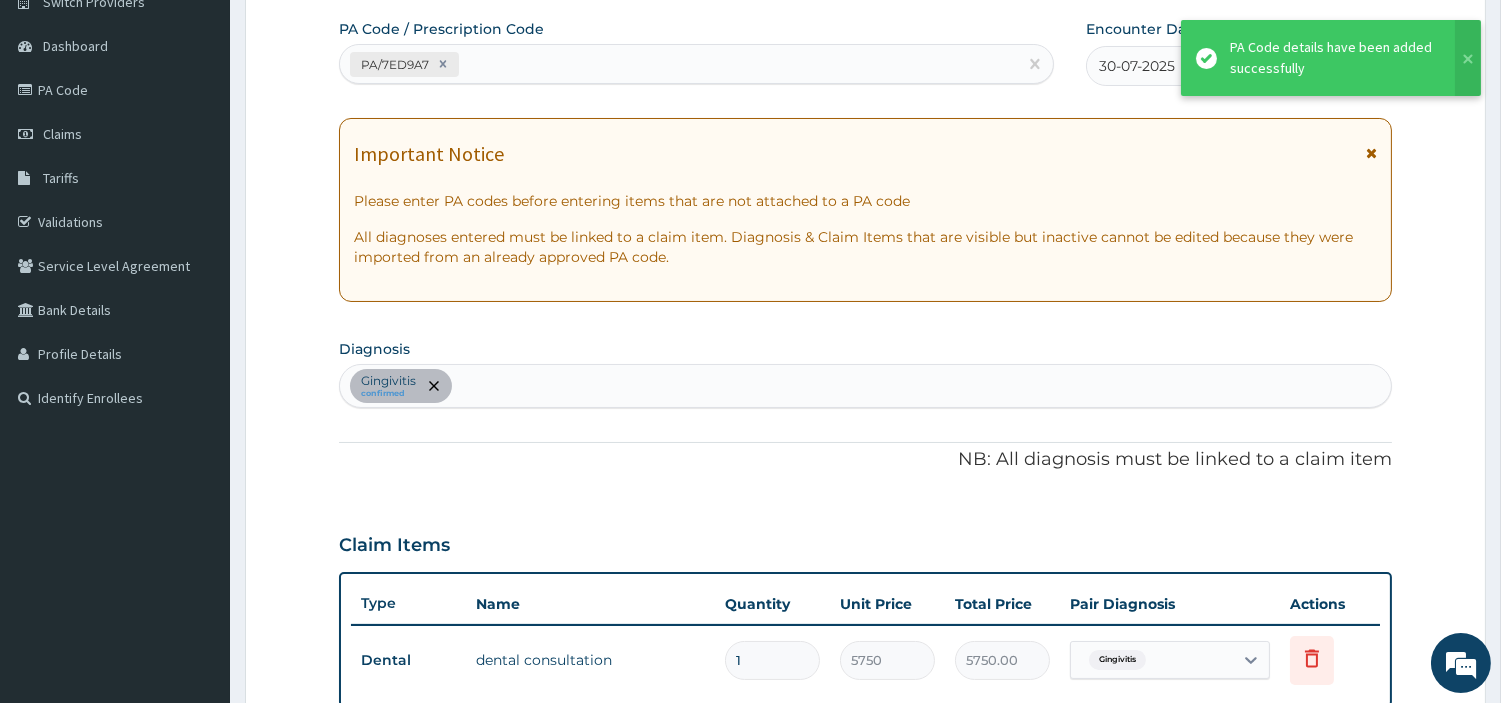 click on "PA/7ED9A7" at bounding box center (678, 64) 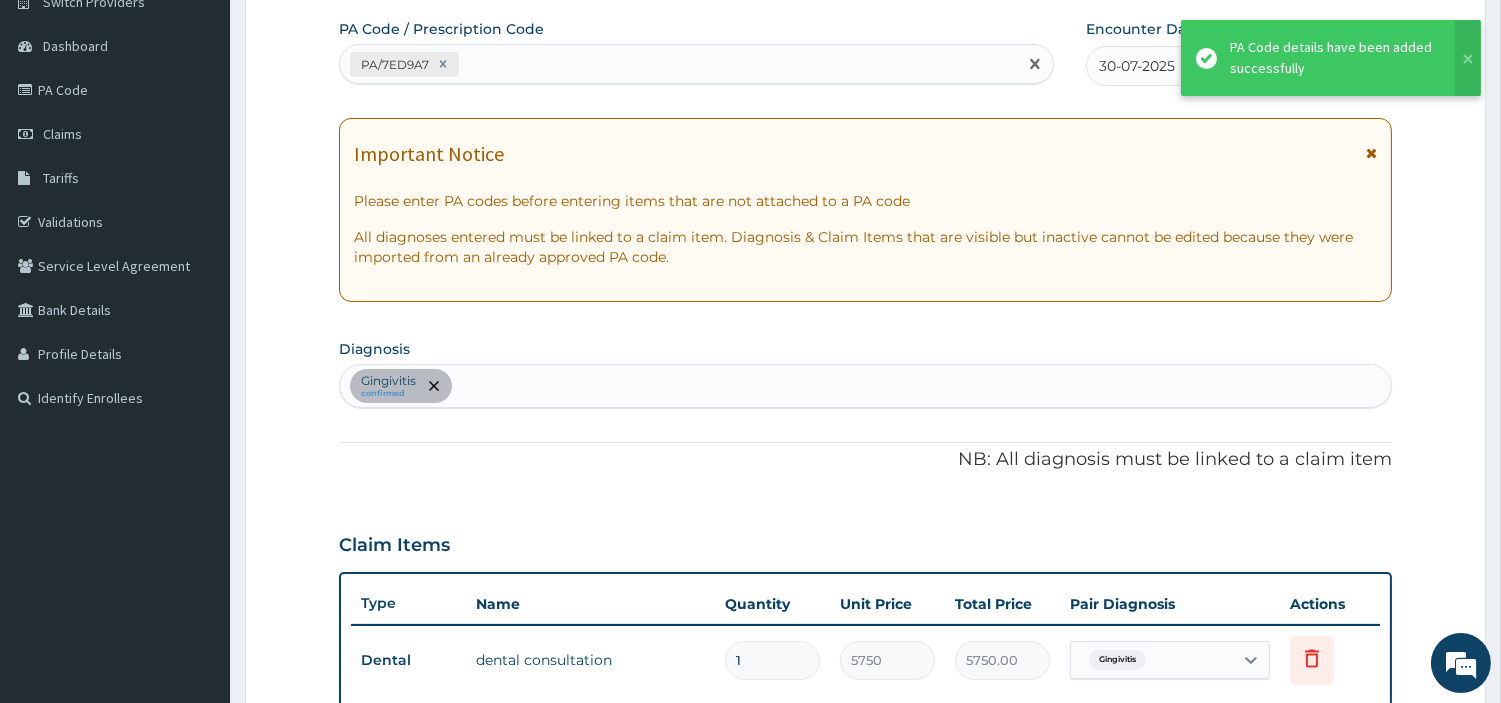 click on "PA/7ED9A7" at bounding box center (678, 64) 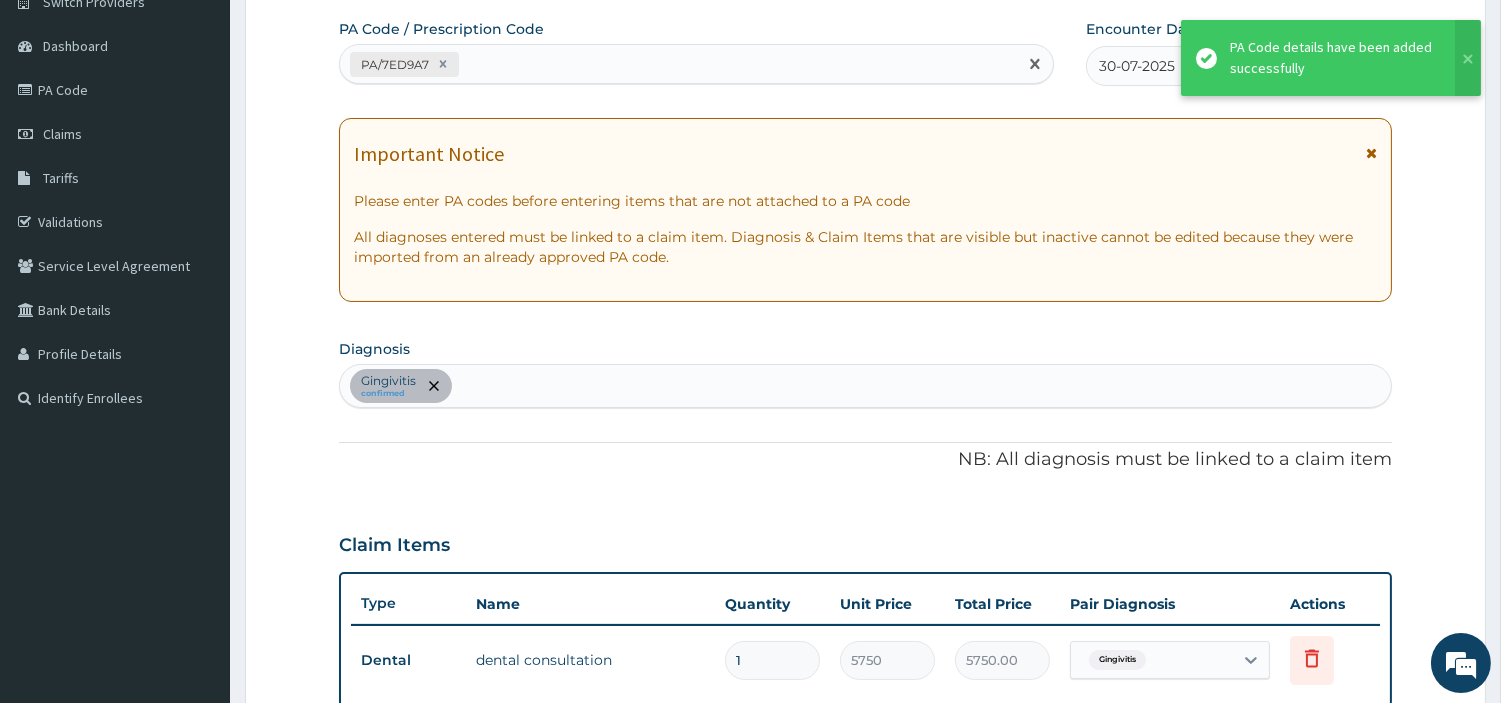 paste on "PA/C44BEF" 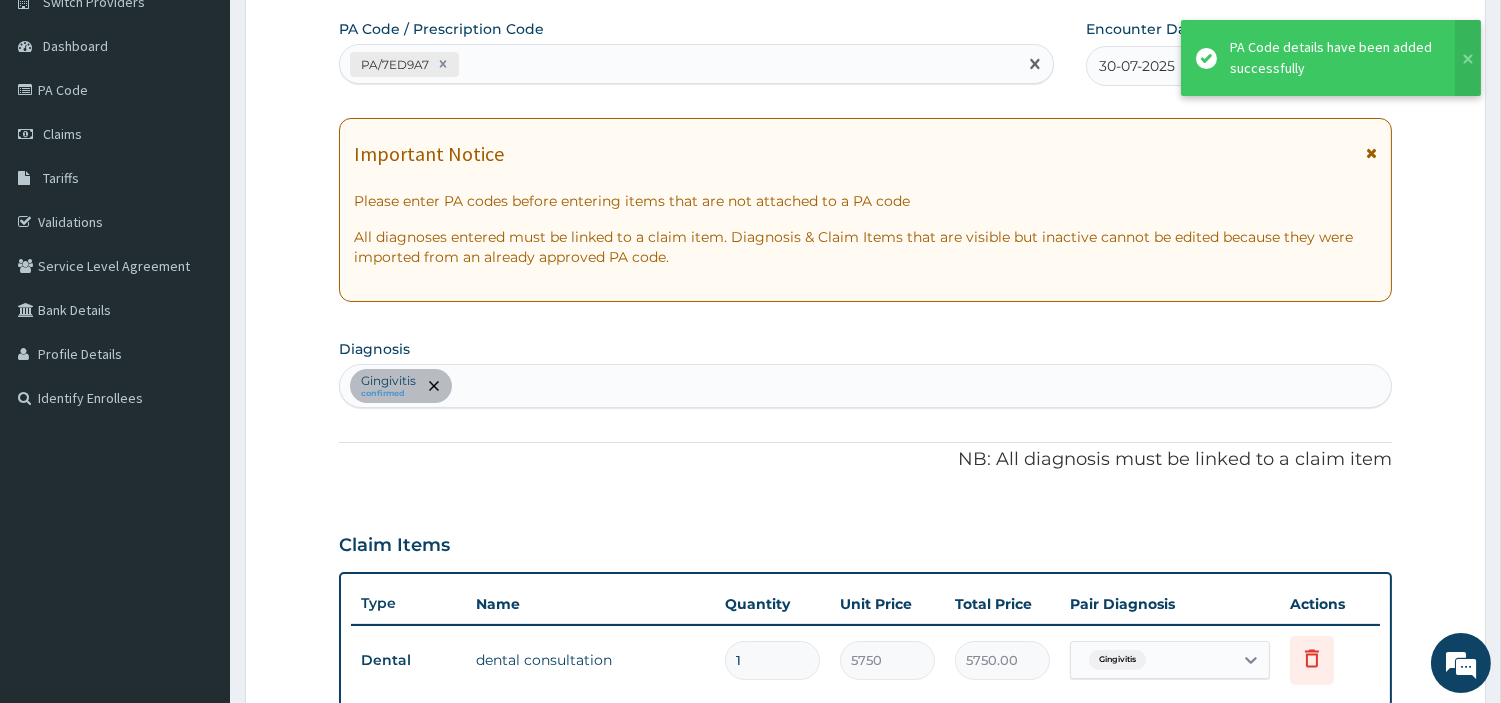 type on "PA/C44BEF" 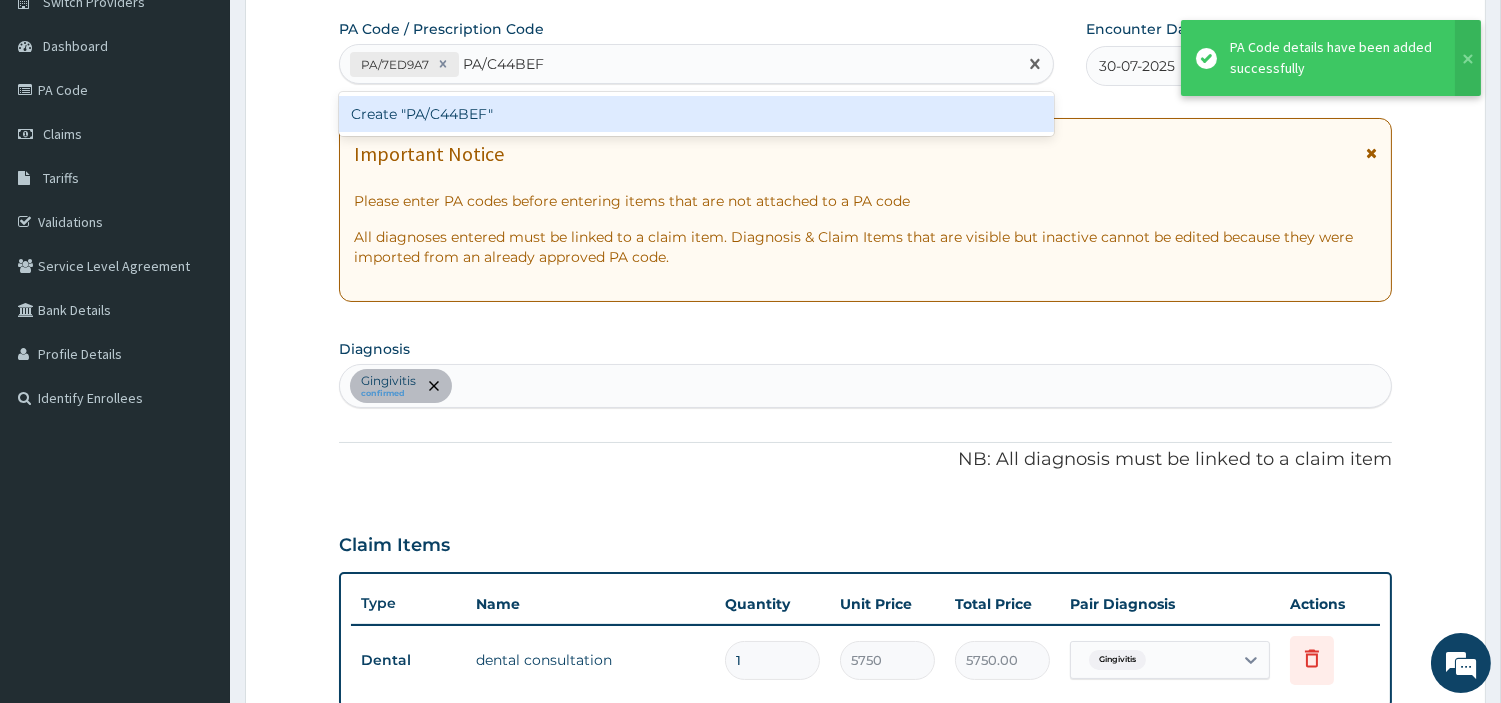 click on "Create "PA/C44BEF"" at bounding box center [696, 114] 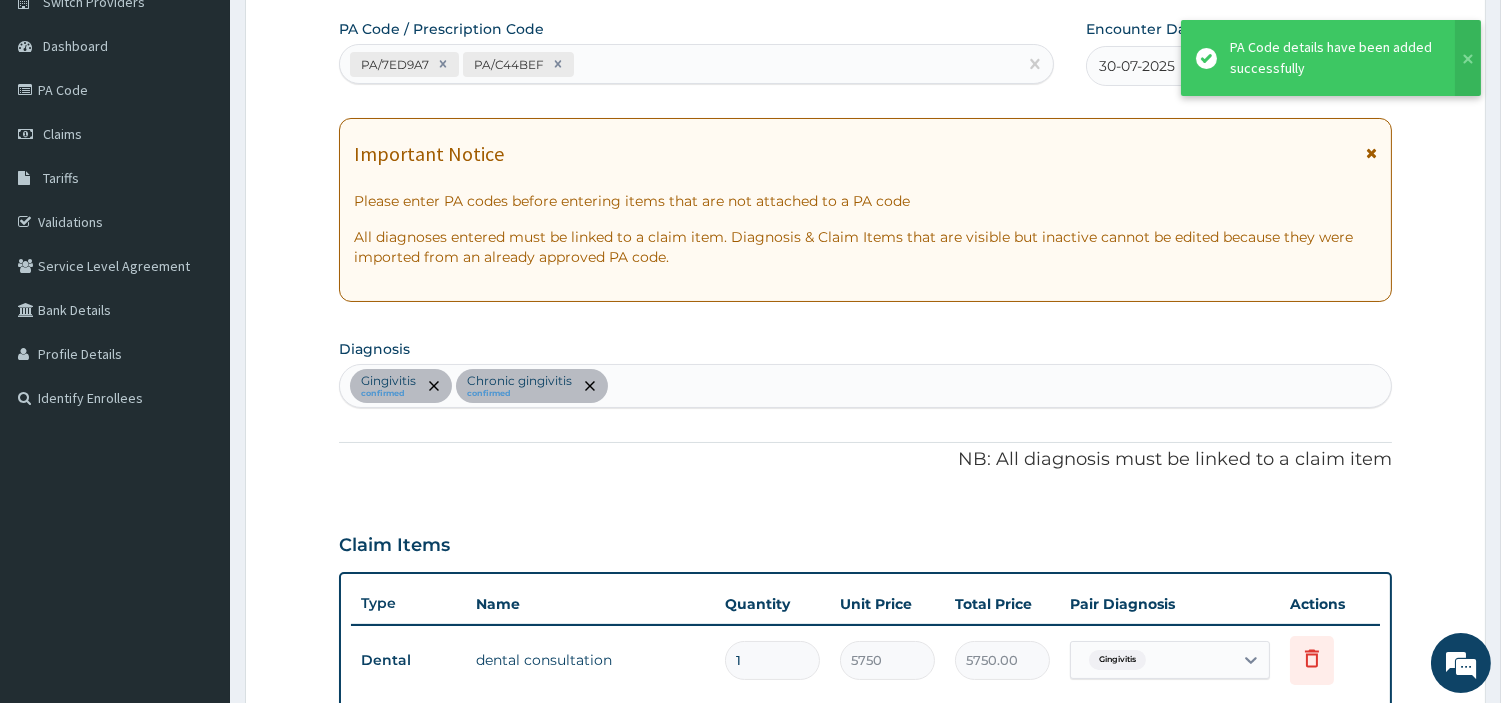scroll, scrollTop: 757, scrollLeft: 0, axis: vertical 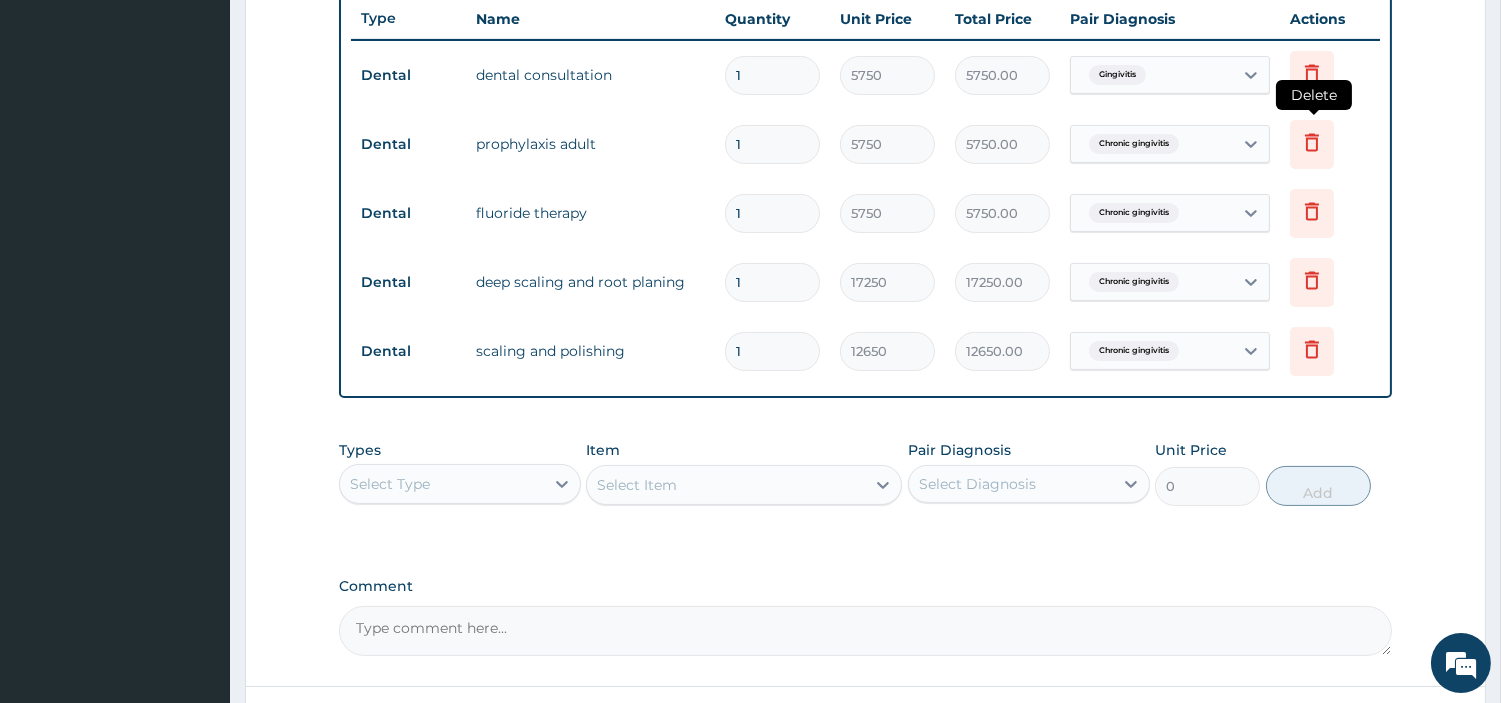 click at bounding box center (1312, 144) 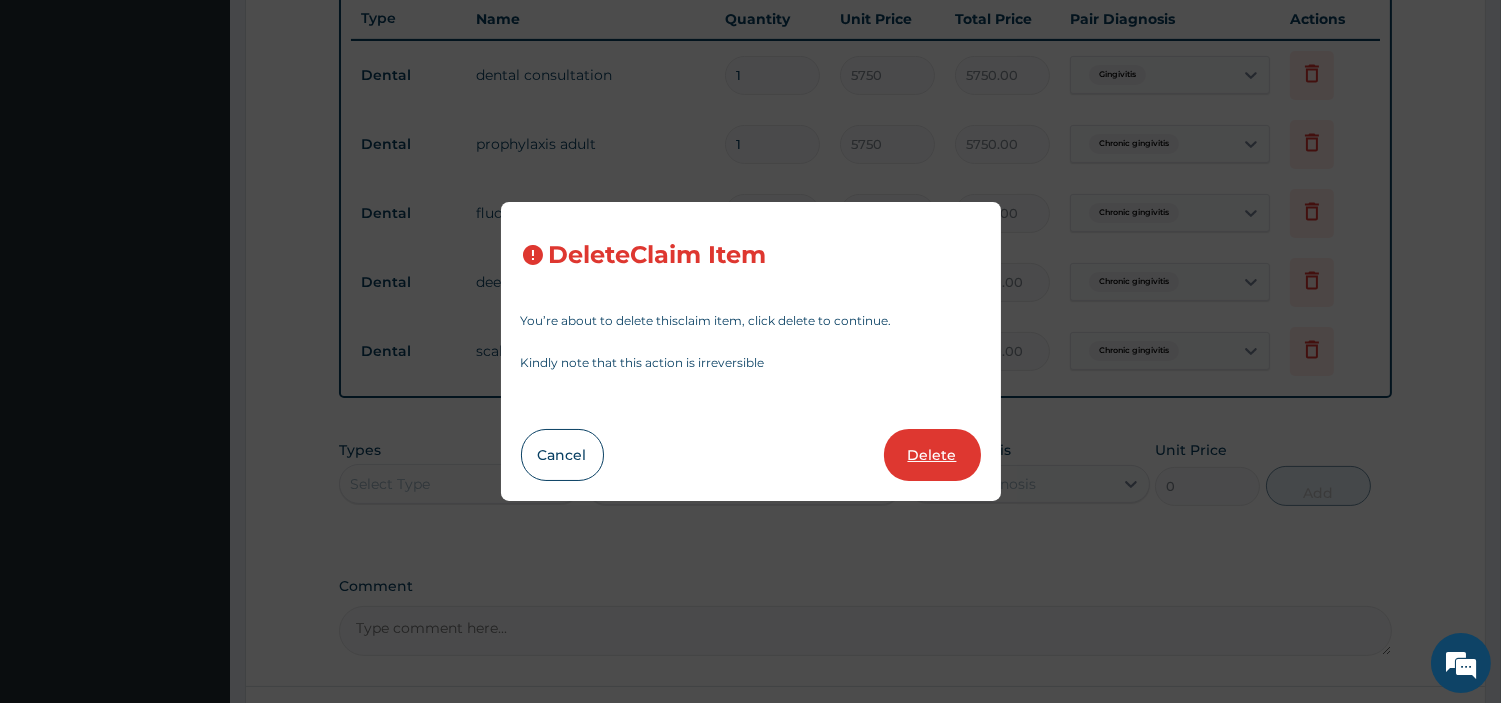 click on "Delete" at bounding box center [932, 455] 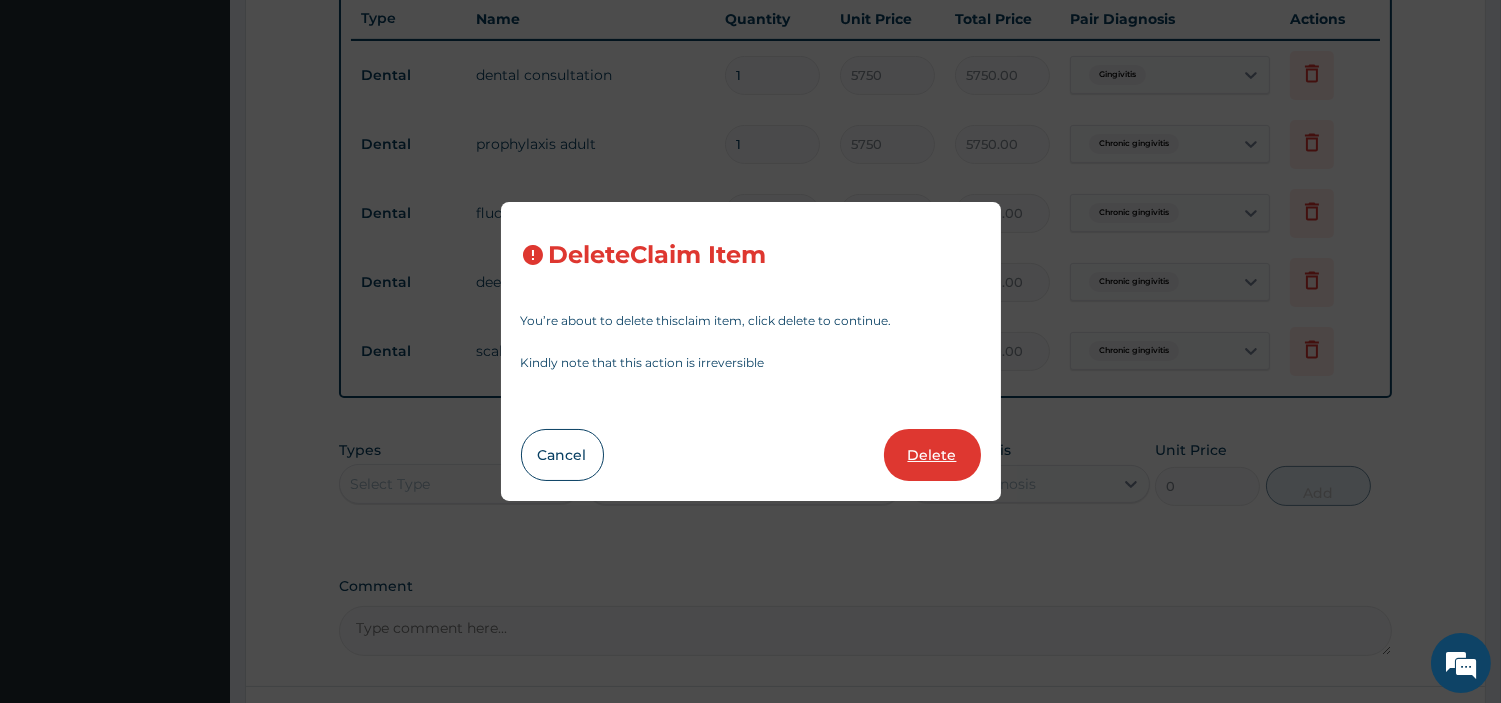 type on "12650.00" 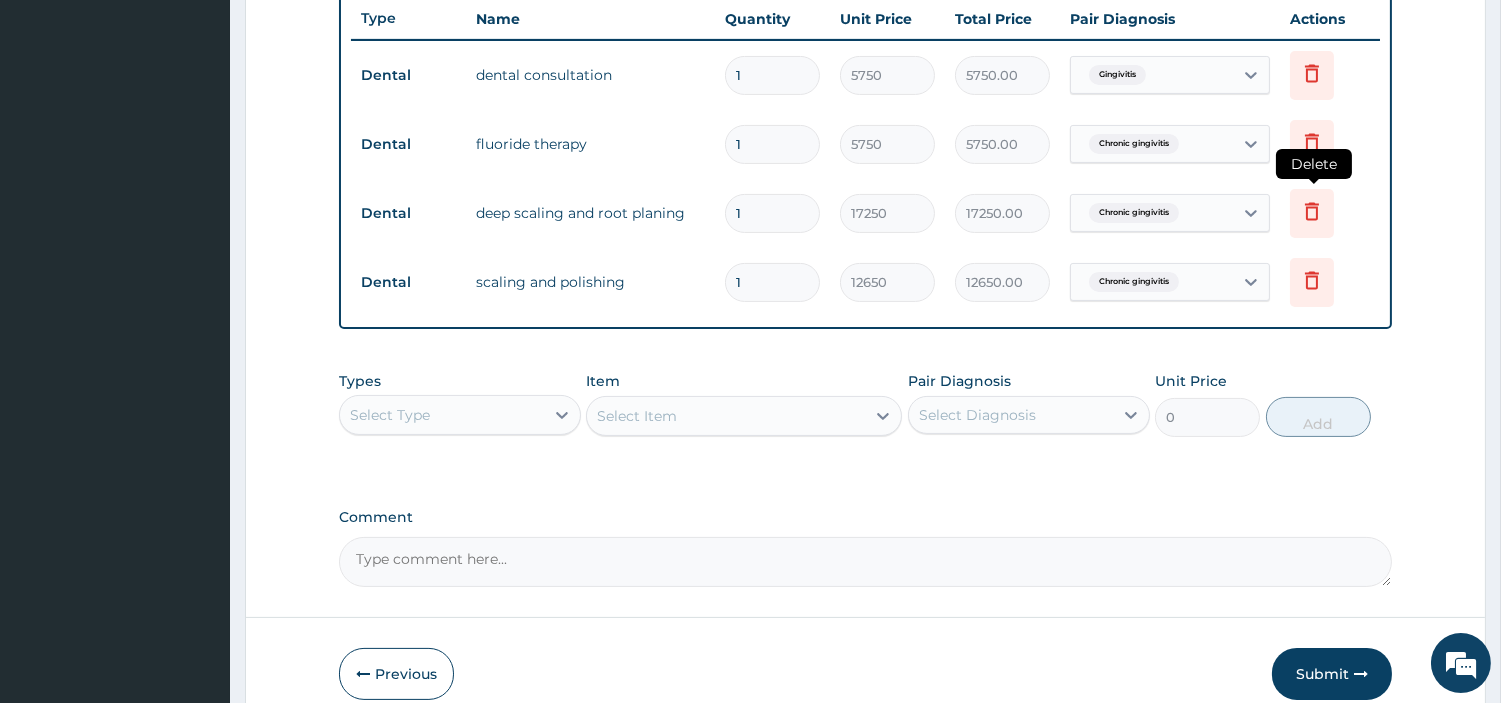 click at bounding box center (1312, 213) 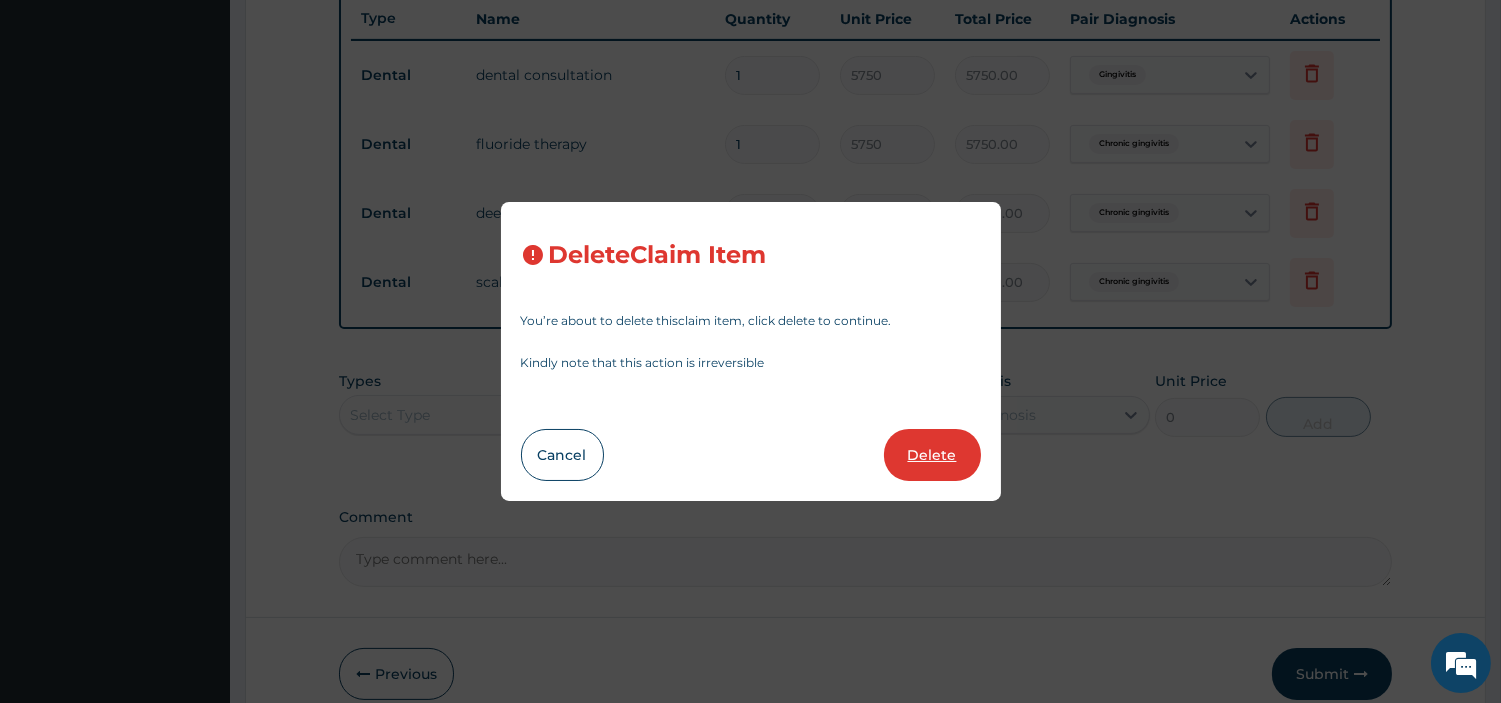 click on "Delete" at bounding box center [932, 455] 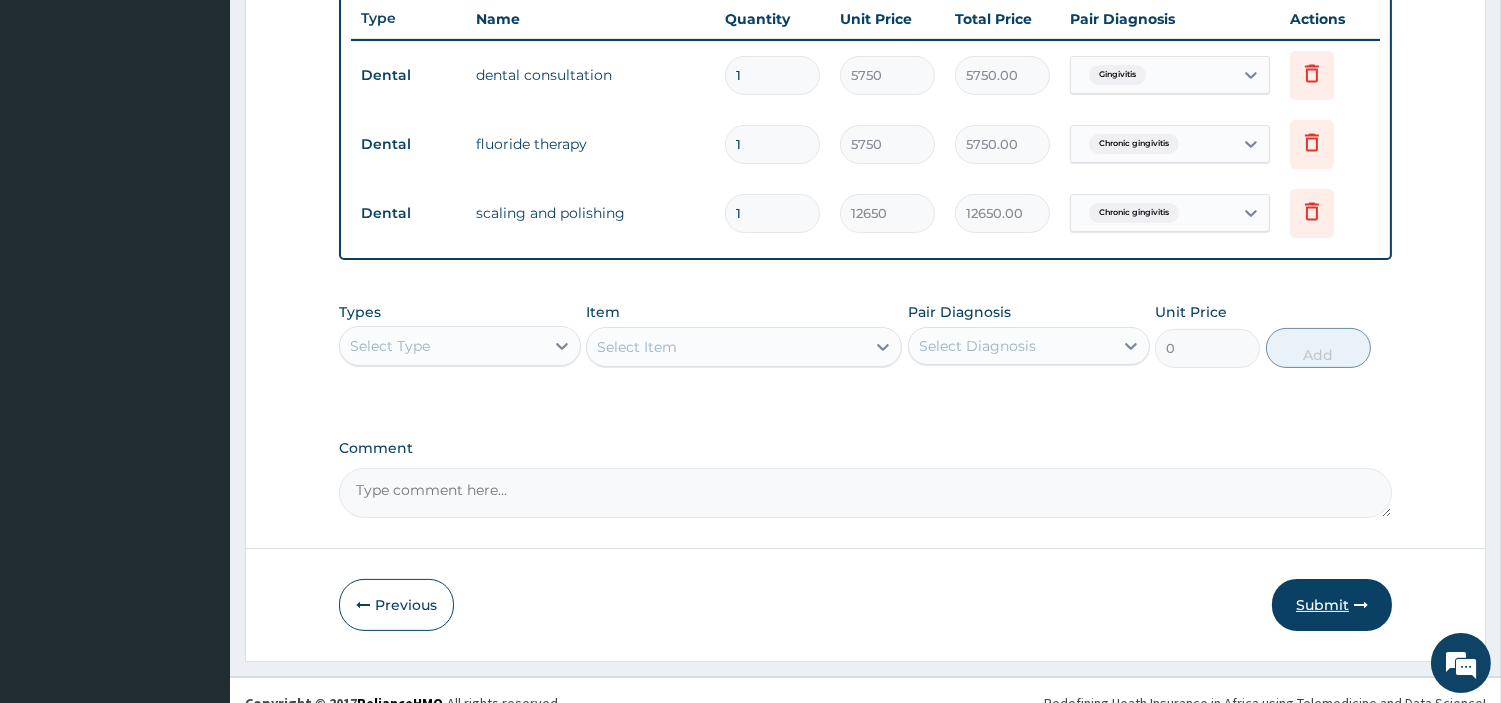 click on "Submit" at bounding box center [1332, 605] 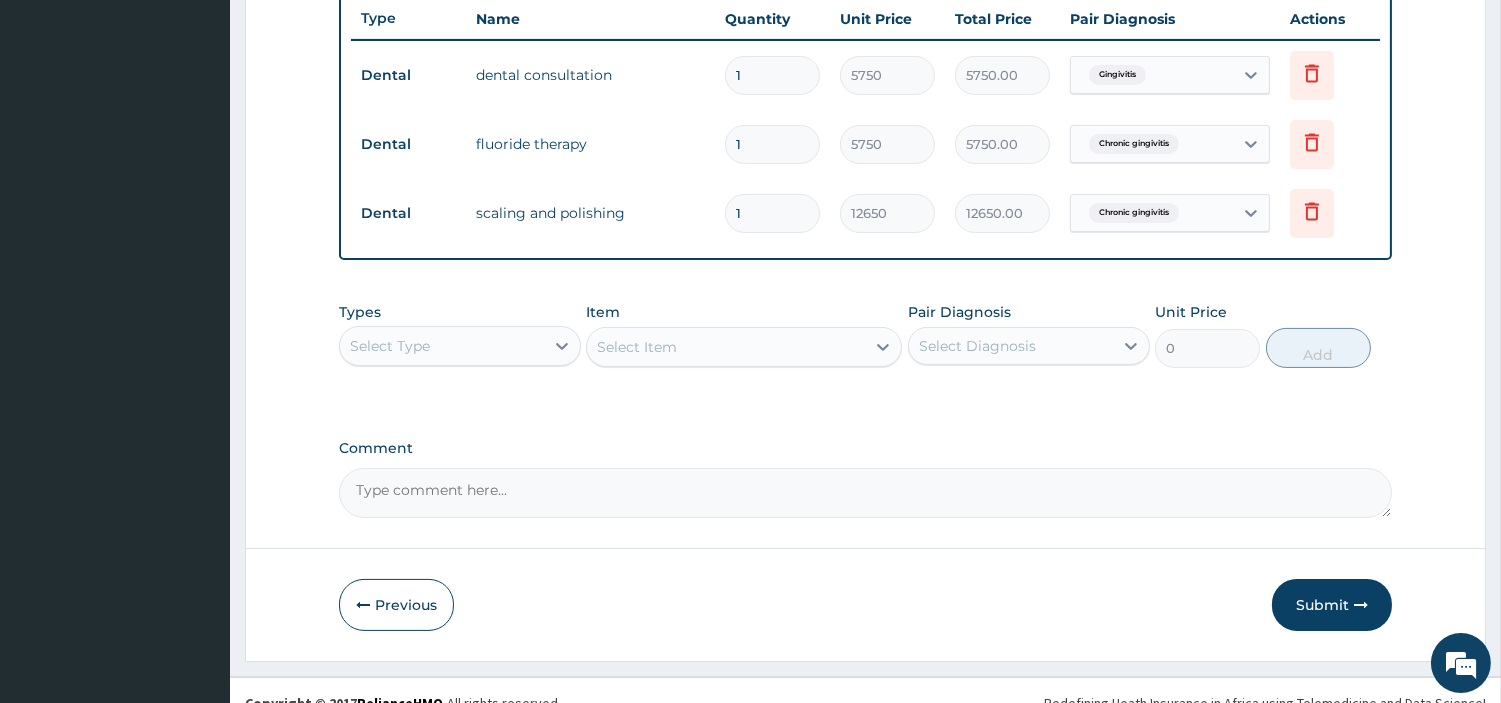 scroll, scrollTop: 66, scrollLeft: 0, axis: vertical 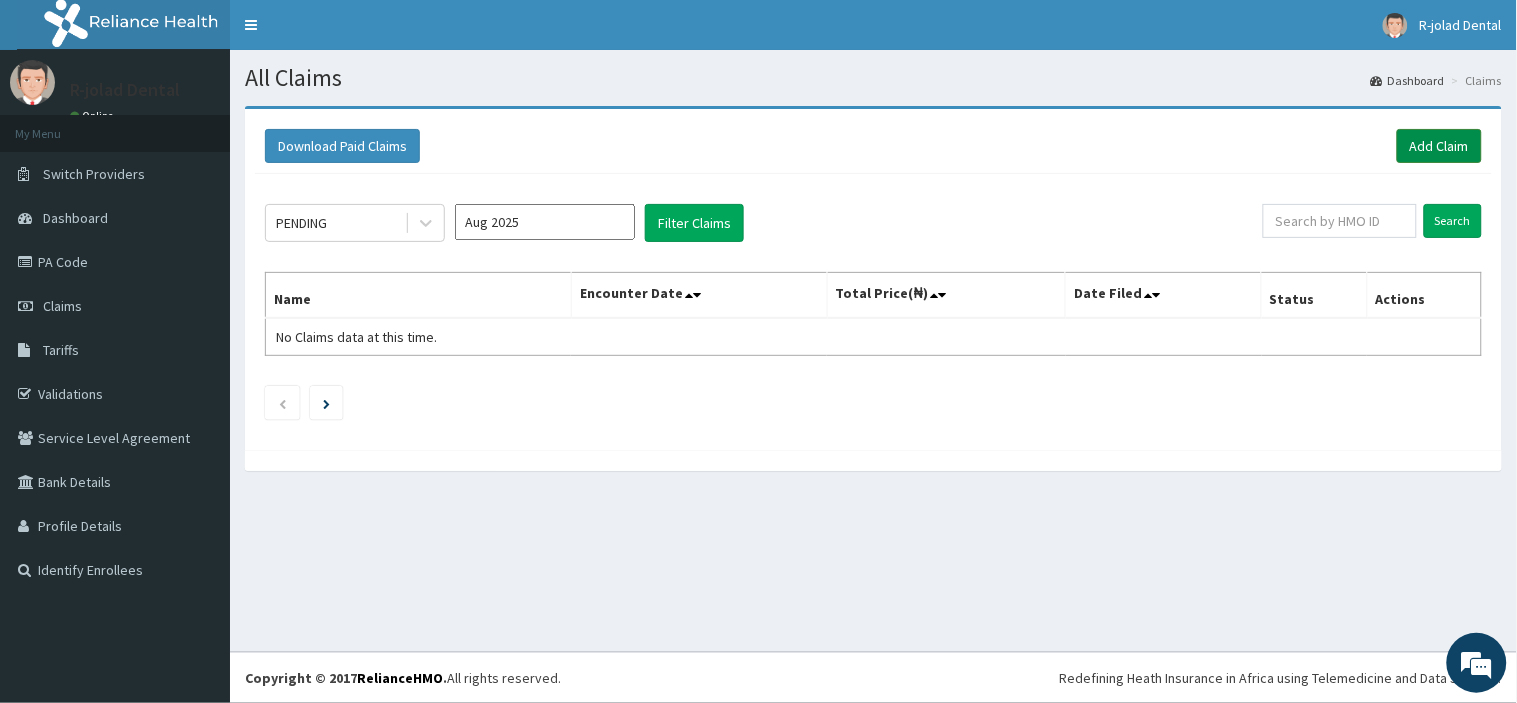 click on "Add Claim" at bounding box center (1439, 146) 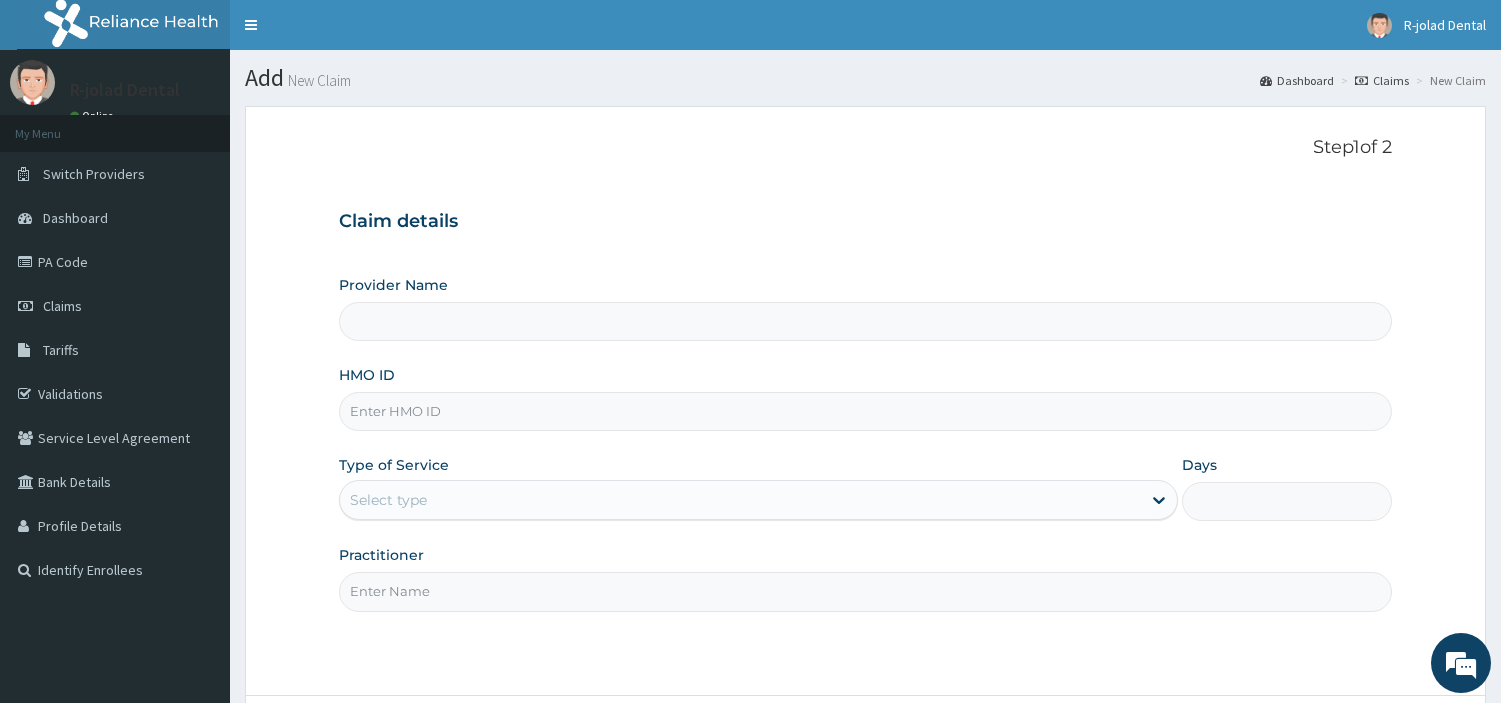 type on "R-Jolad Dental" 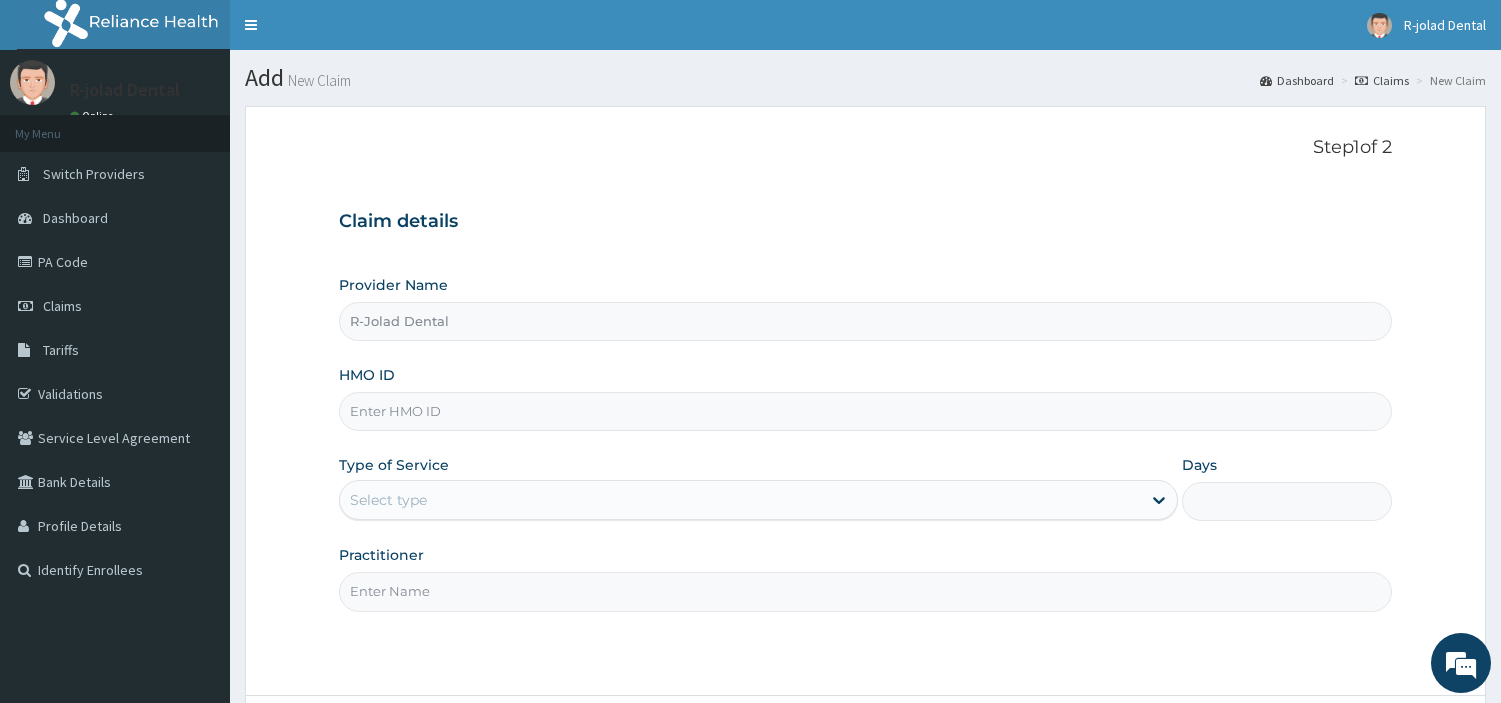 scroll, scrollTop: 0, scrollLeft: 0, axis: both 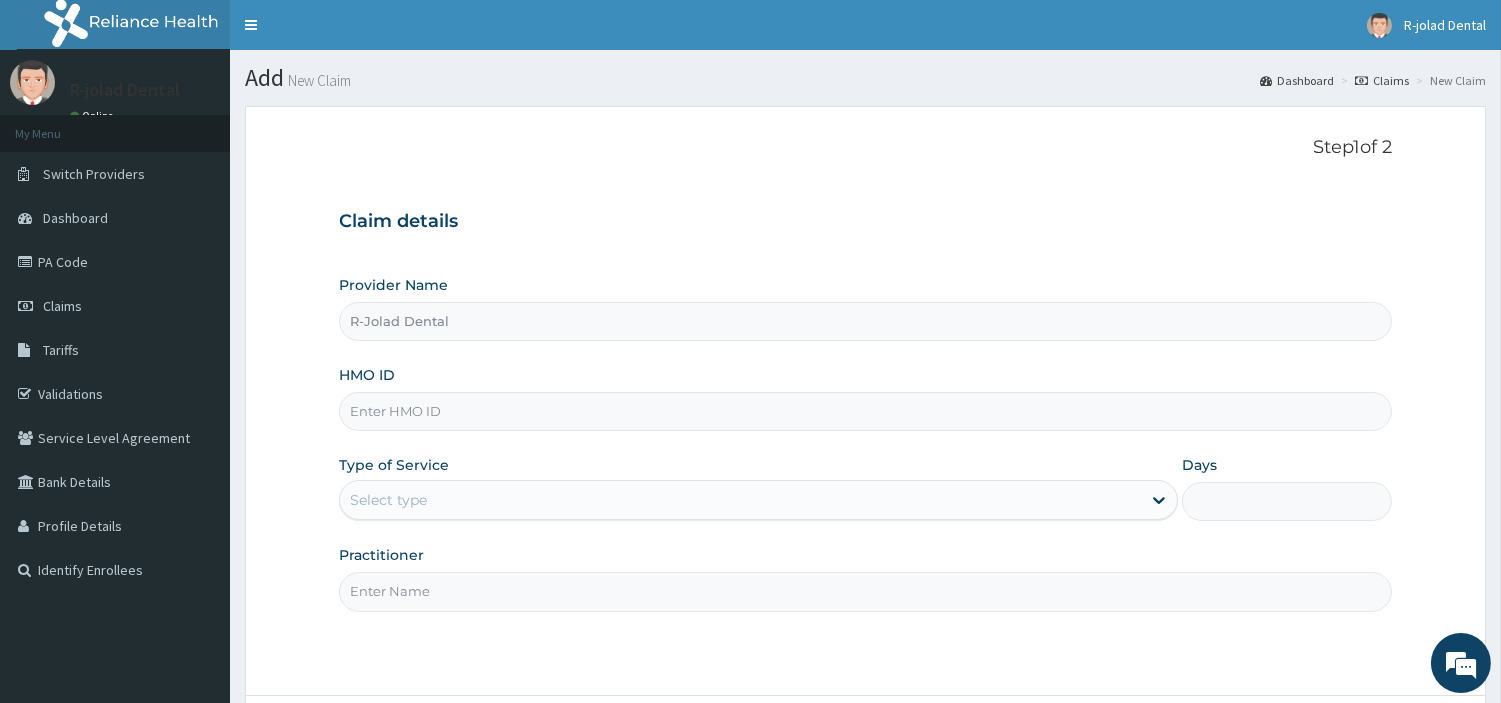 click on "HMO ID" at bounding box center [865, 411] 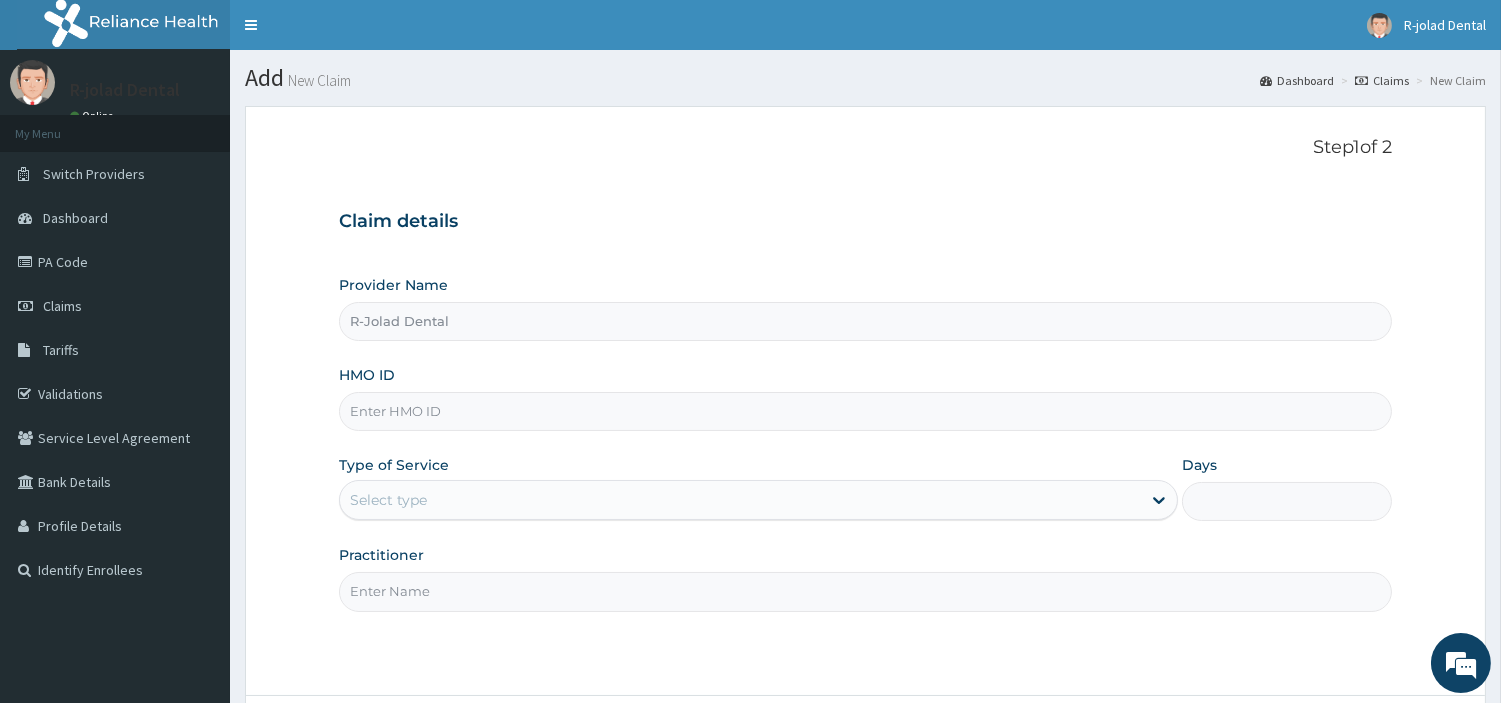 paste on "GSV/13624/A" 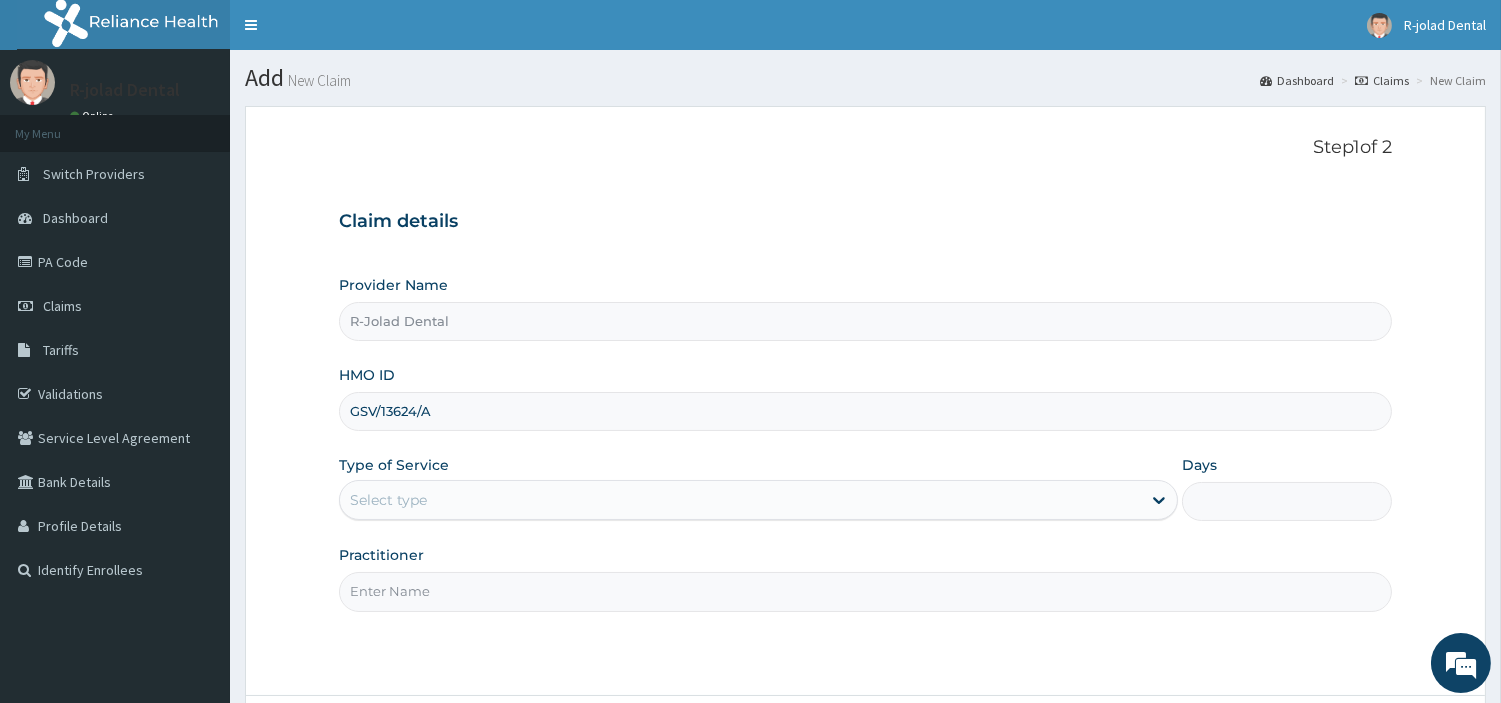 type on "GSV/13624/A" 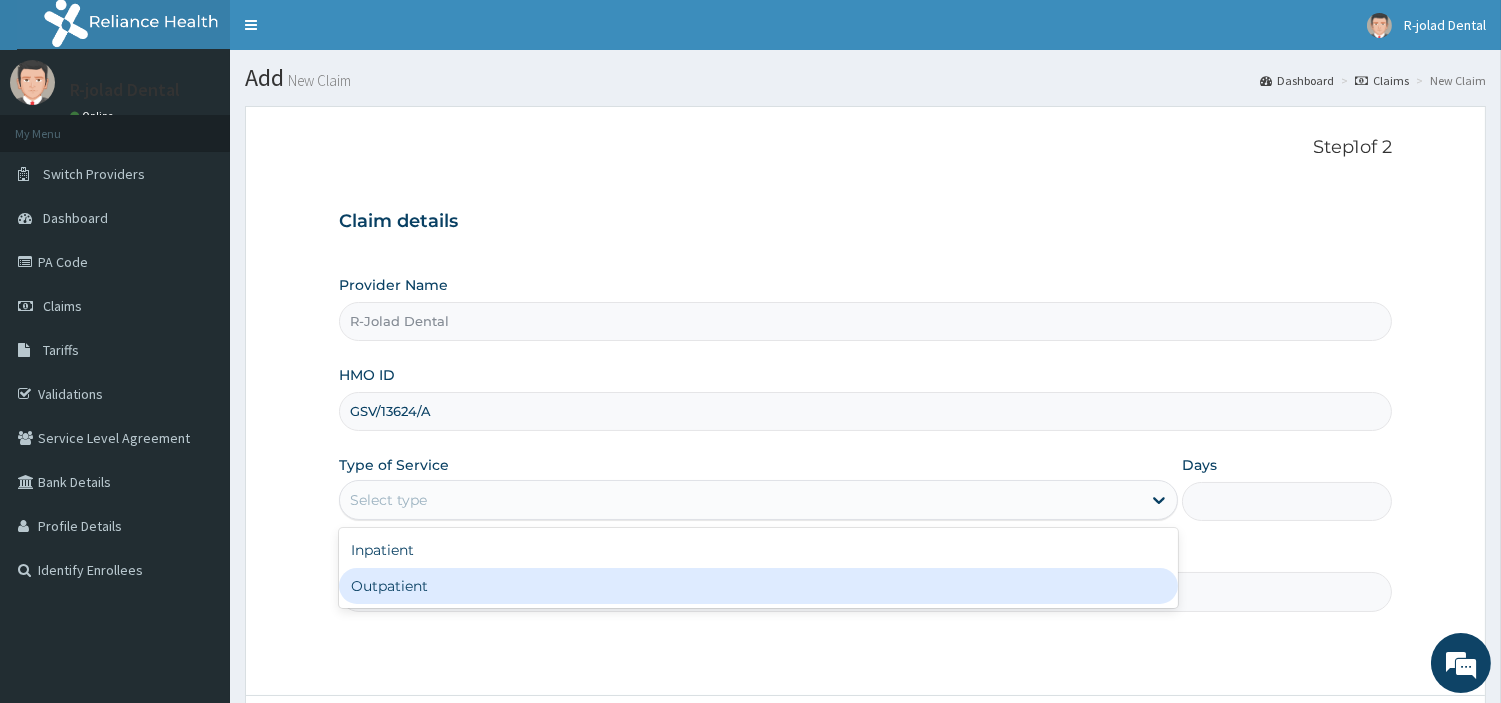 click on "Outpatient" at bounding box center (758, 586) 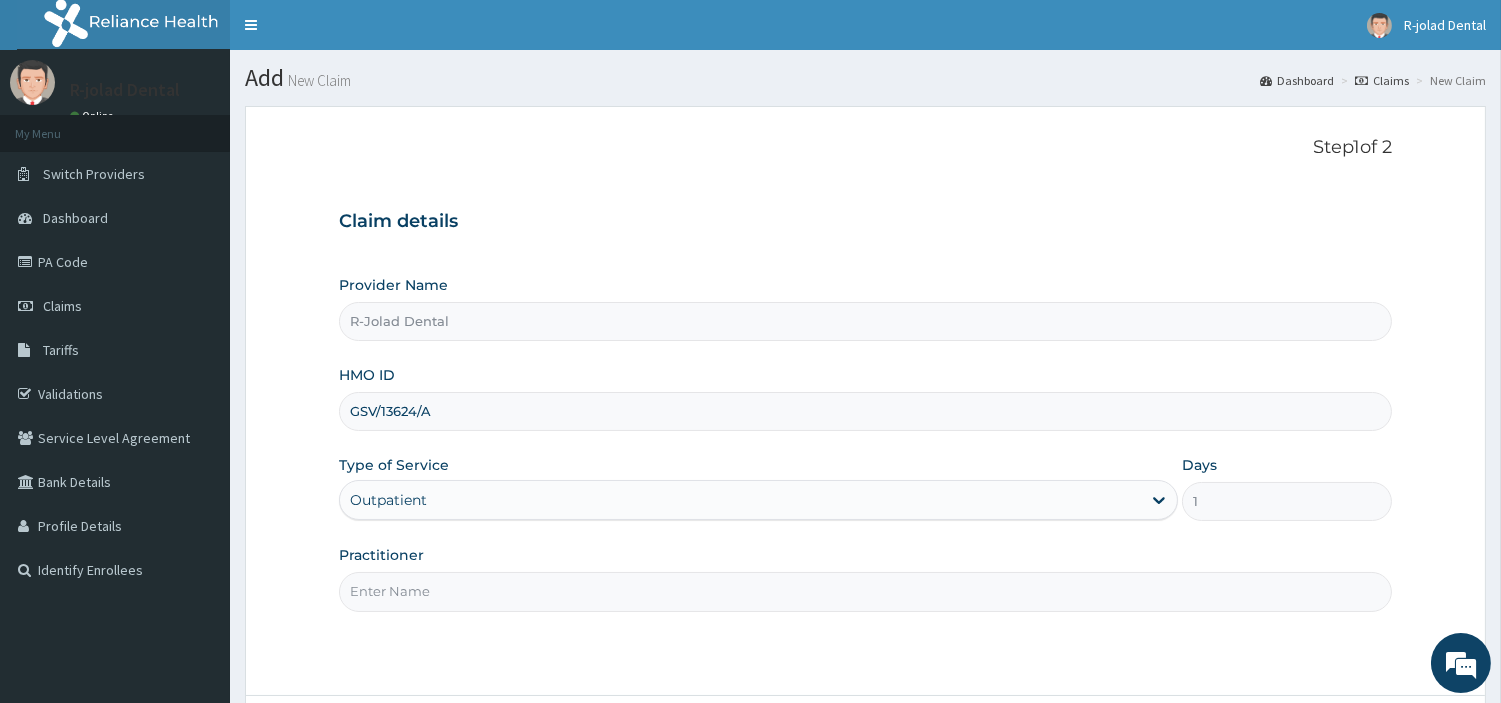 click on "Practitioner" at bounding box center [865, 591] 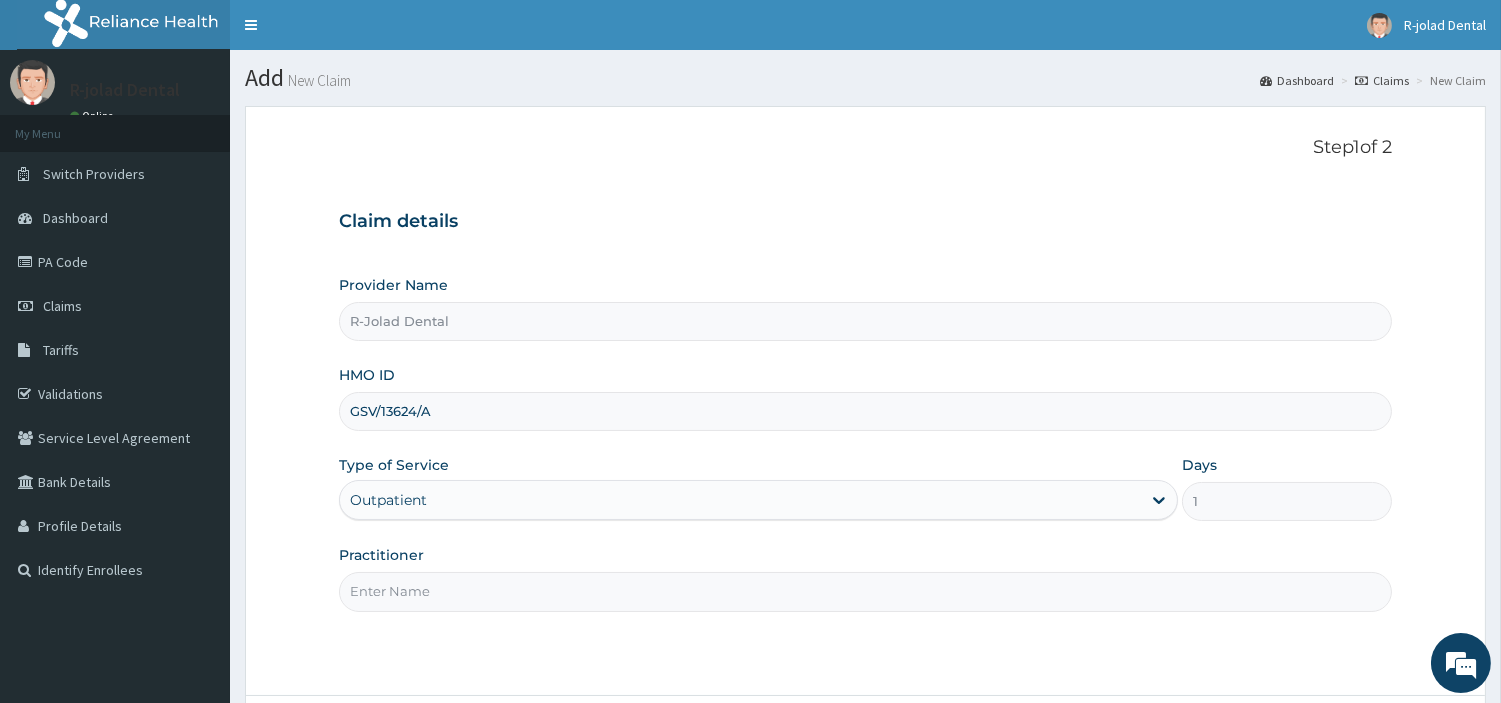 paste on "[FIRST] [LAST]" 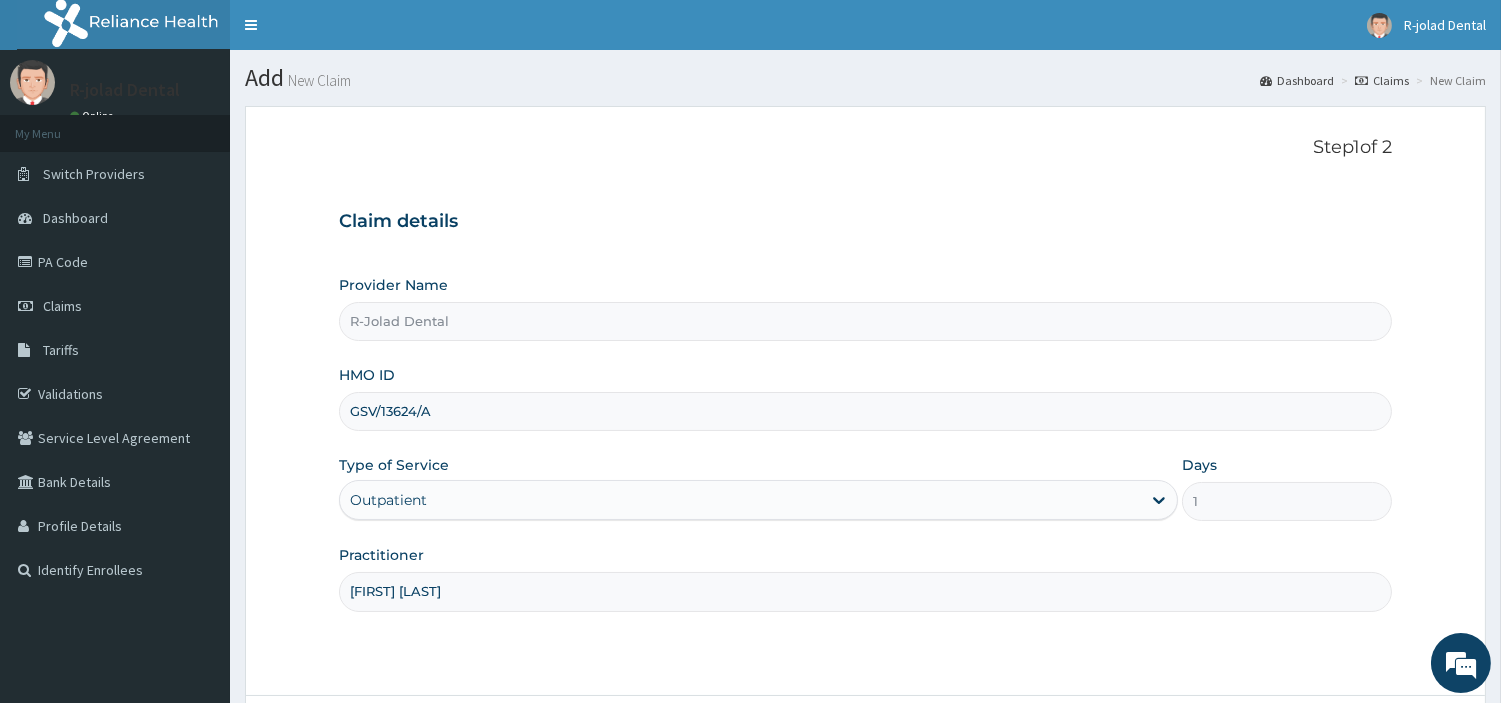 scroll, scrollTop: 172, scrollLeft: 0, axis: vertical 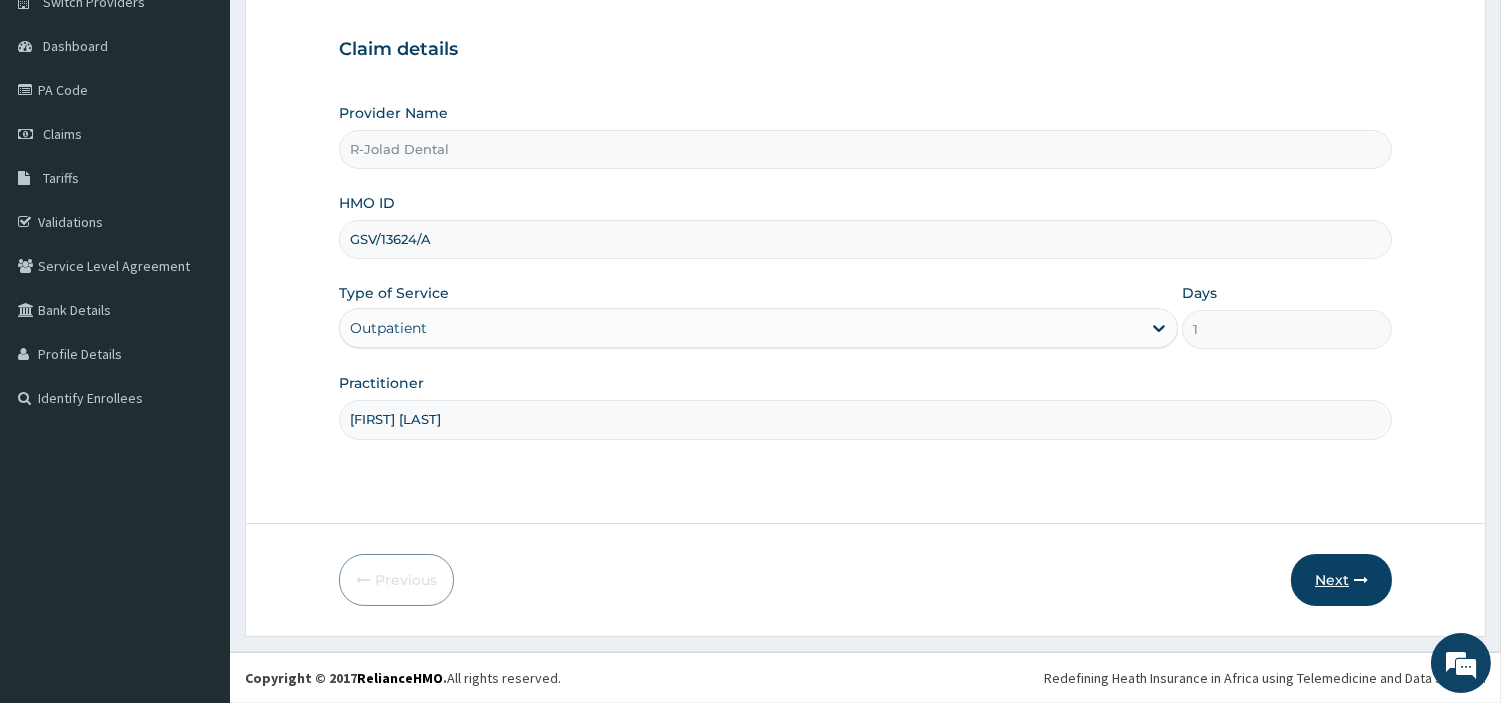 type on "[FIRST] [LAST]" 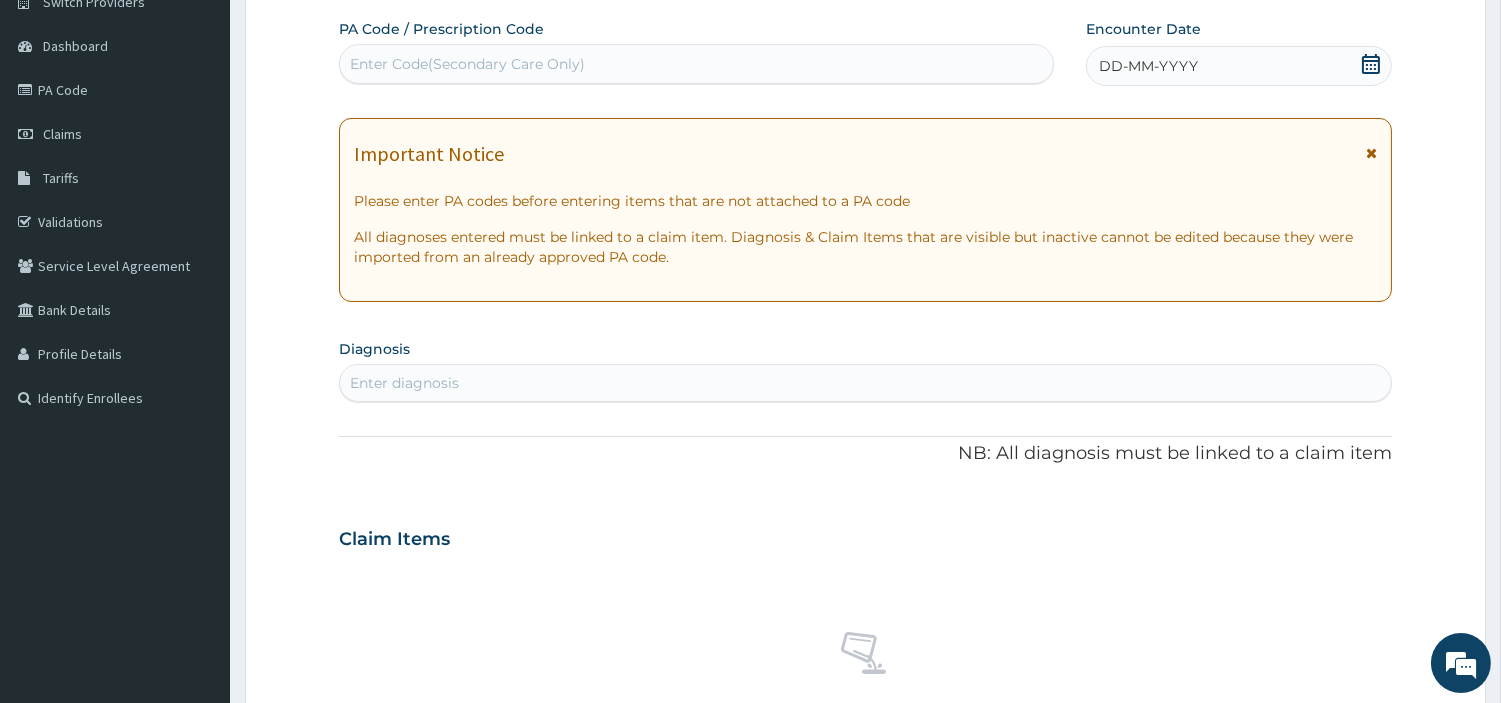 click on "Enter Code(Secondary Care Only)" at bounding box center (696, 64) 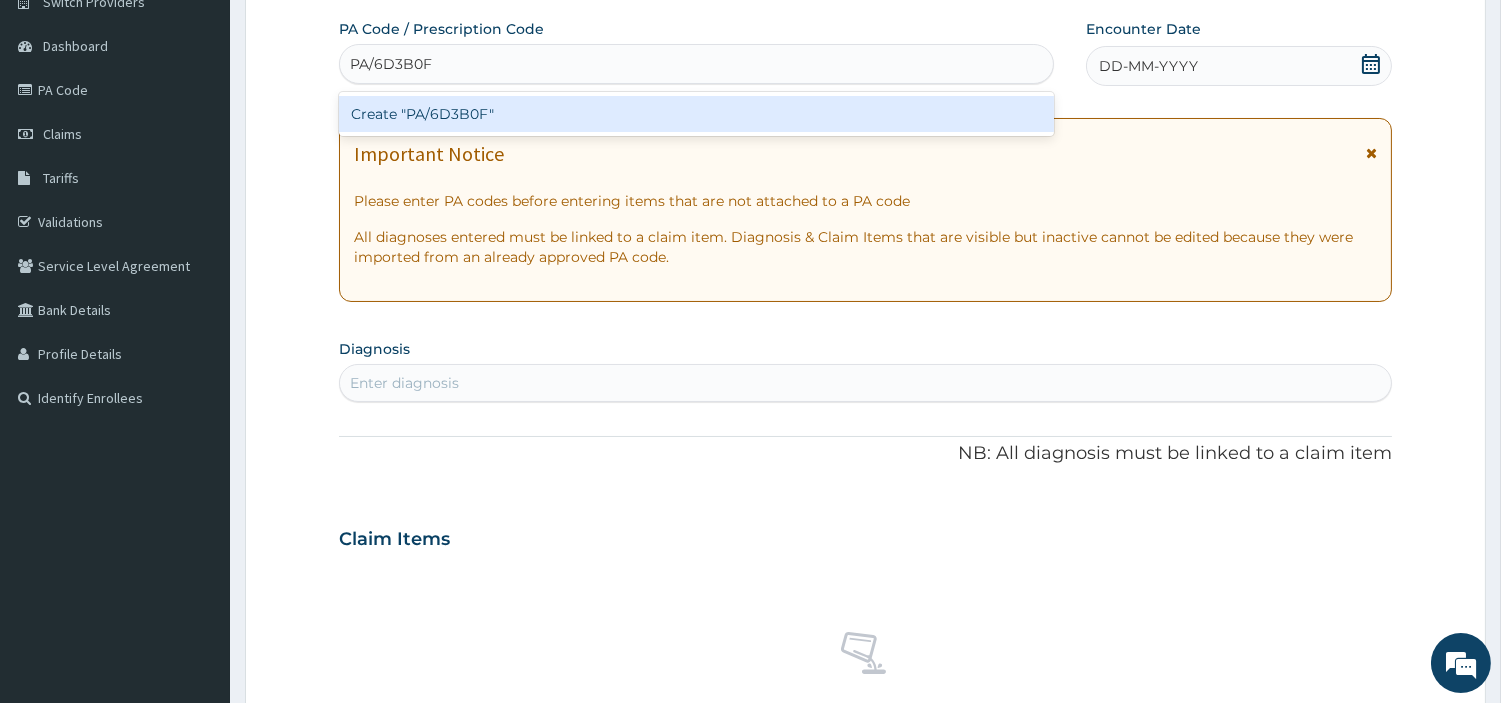 click on "Create "PA/6D3B0F"" at bounding box center (696, 114) 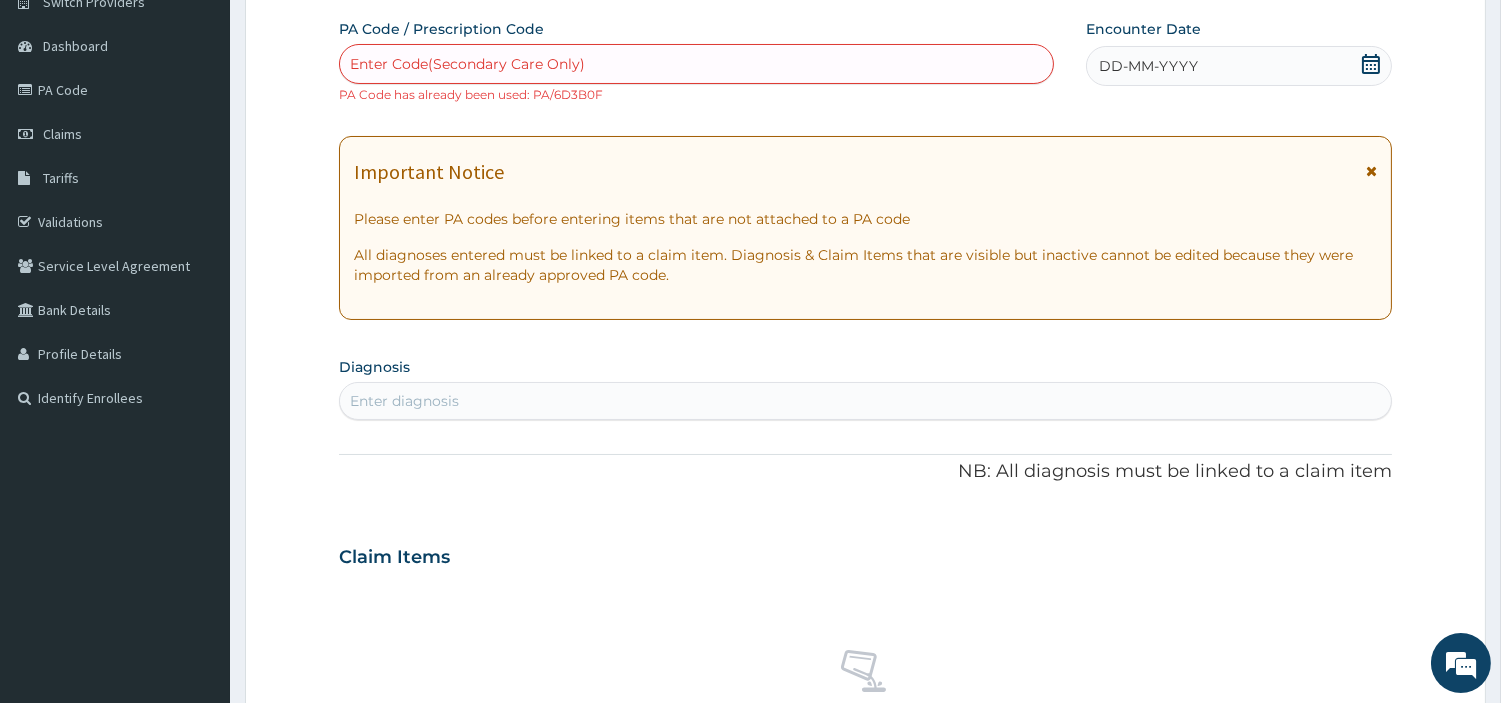 paste on "PA/2BC1F0" 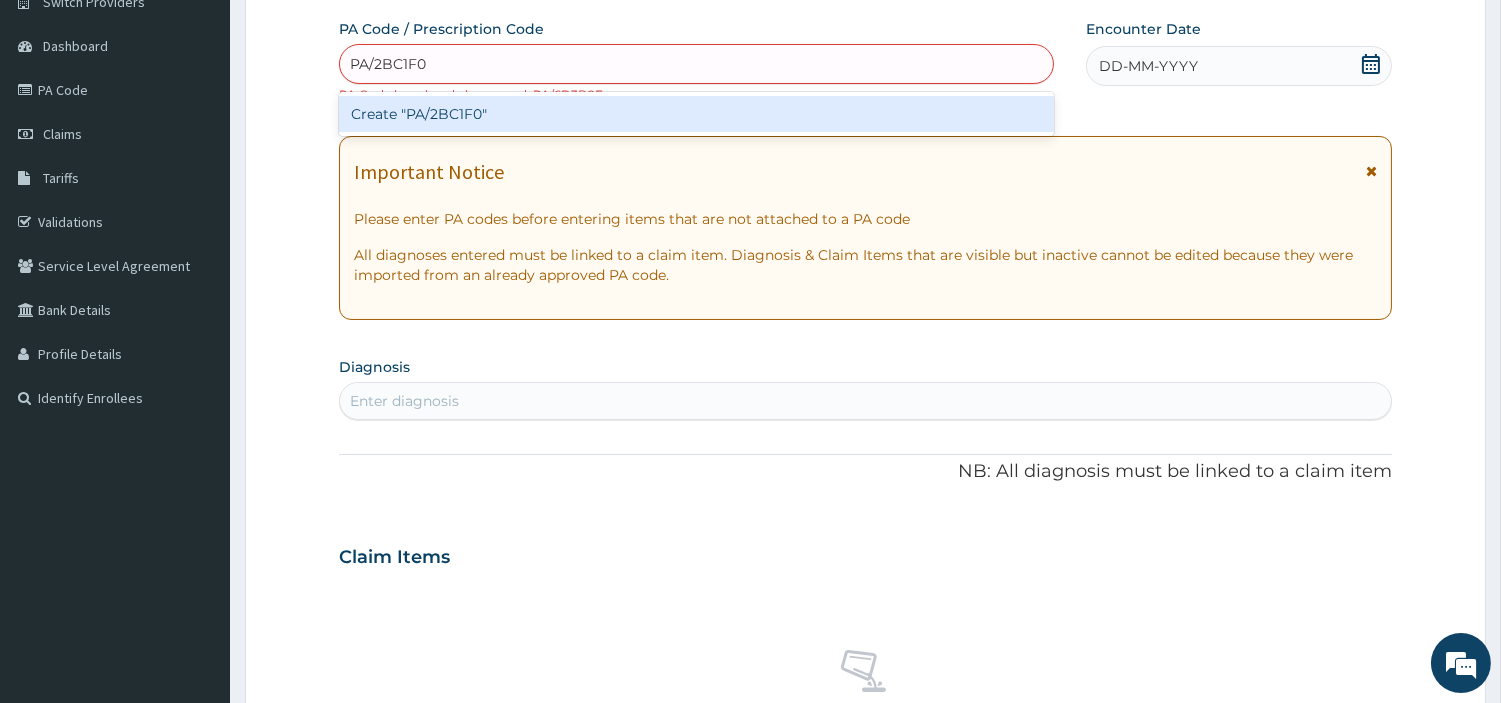 click on "Create "PA/2BC1F0"" at bounding box center (696, 114) 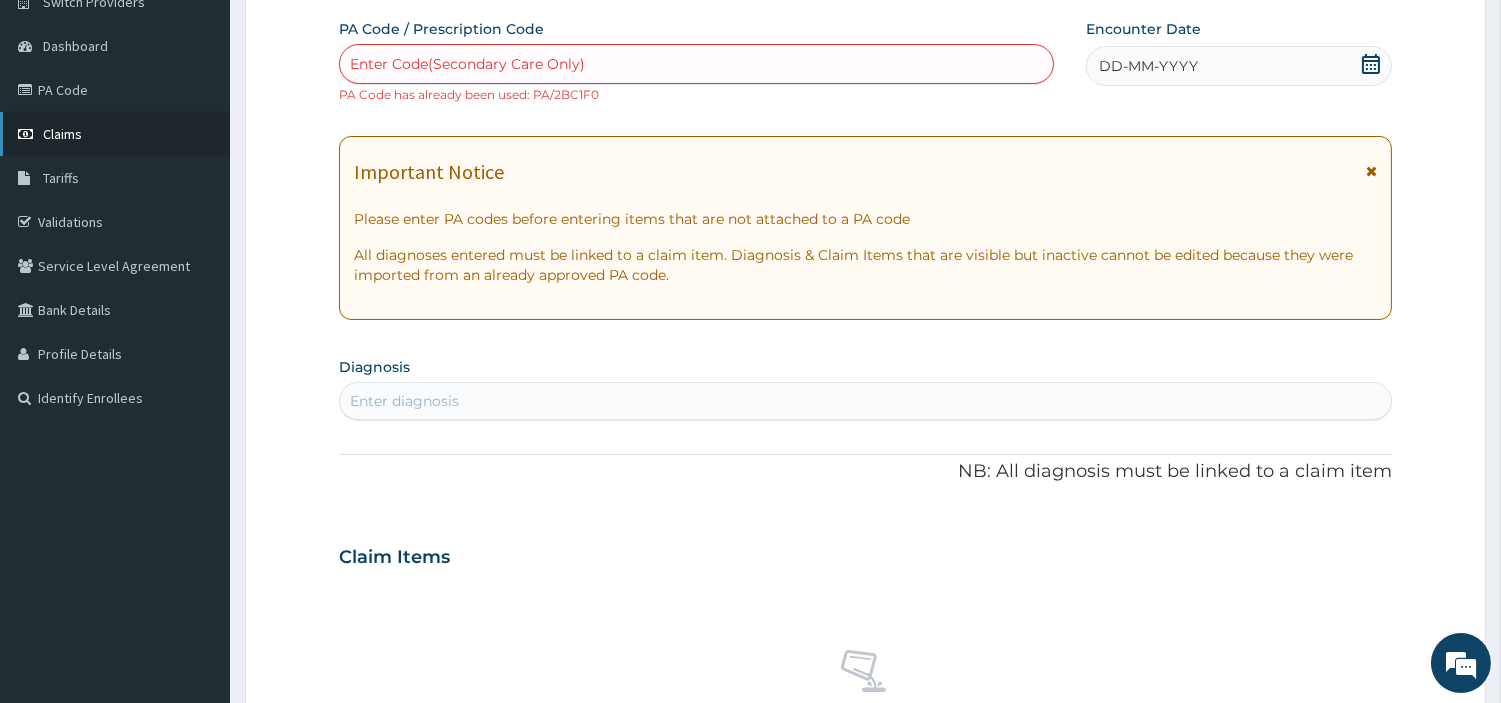 click on "Claims" at bounding box center [115, 134] 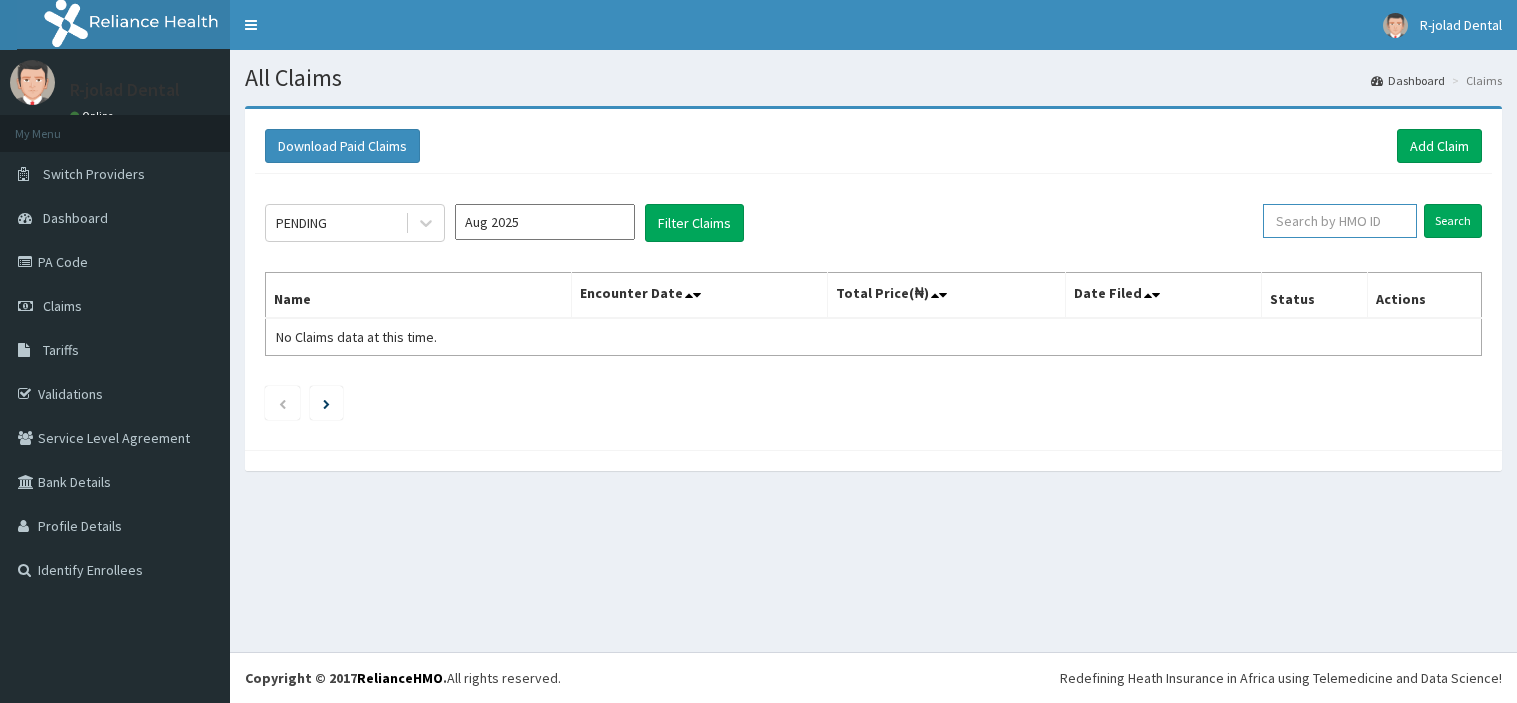 scroll, scrollTop: 0, scrollLeft: 0, axis: both 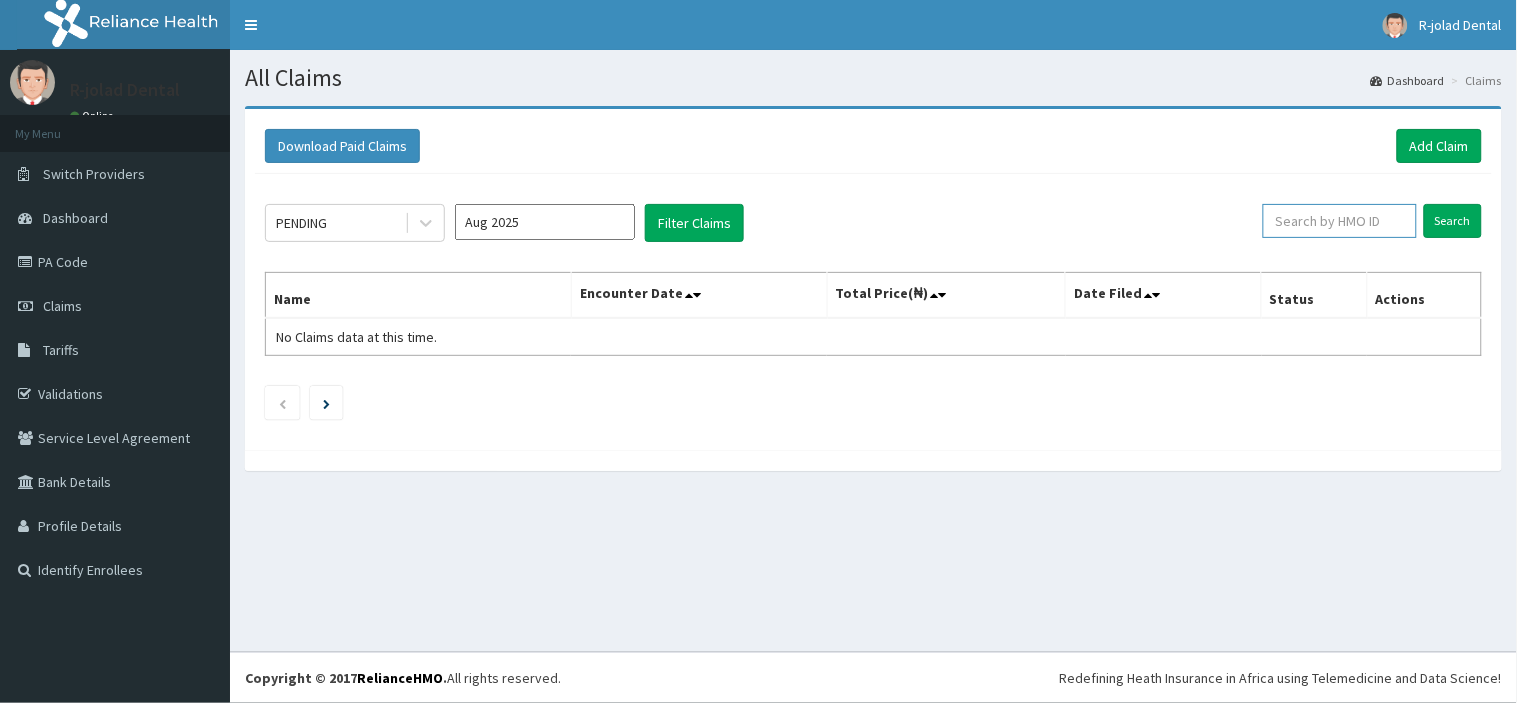 click at bounding box center (1340, 221) 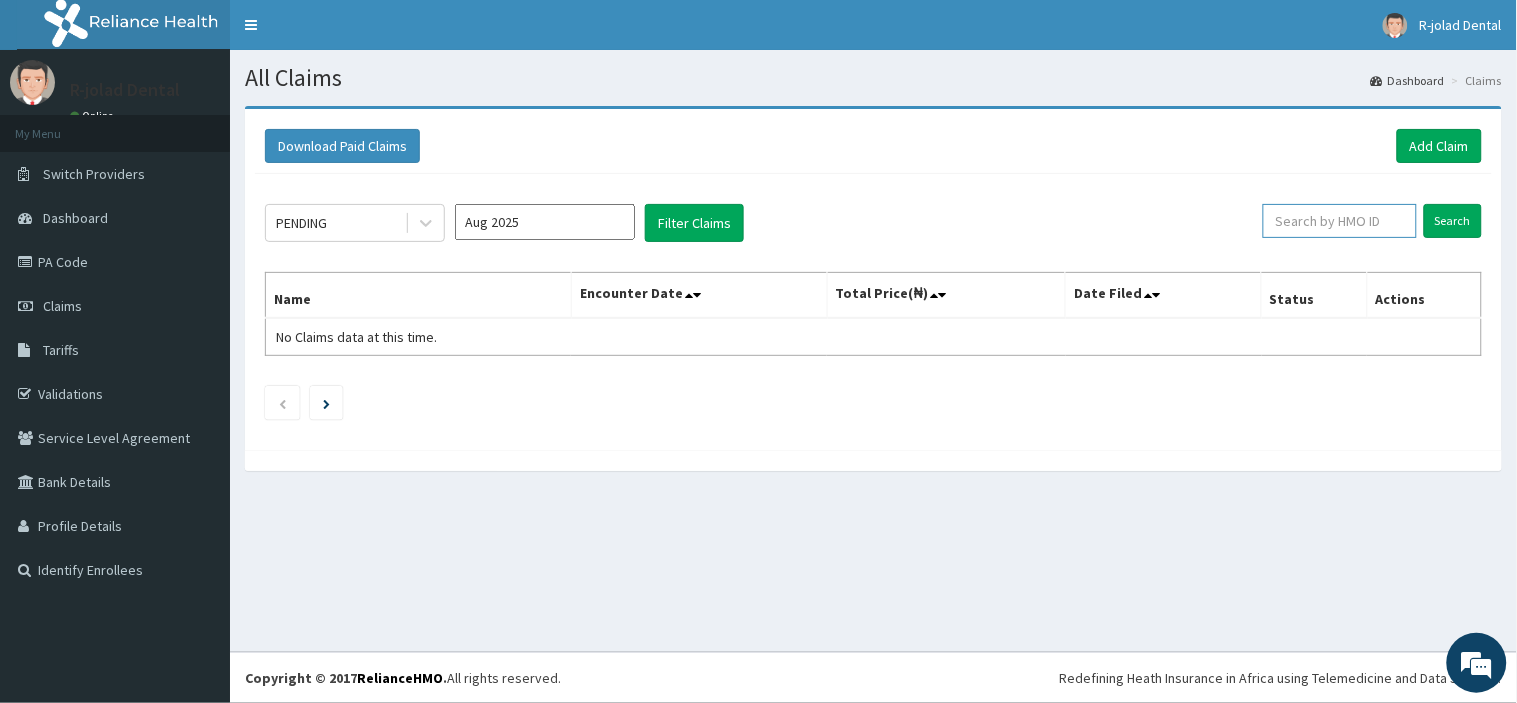 paste on "GSV/13624/A" 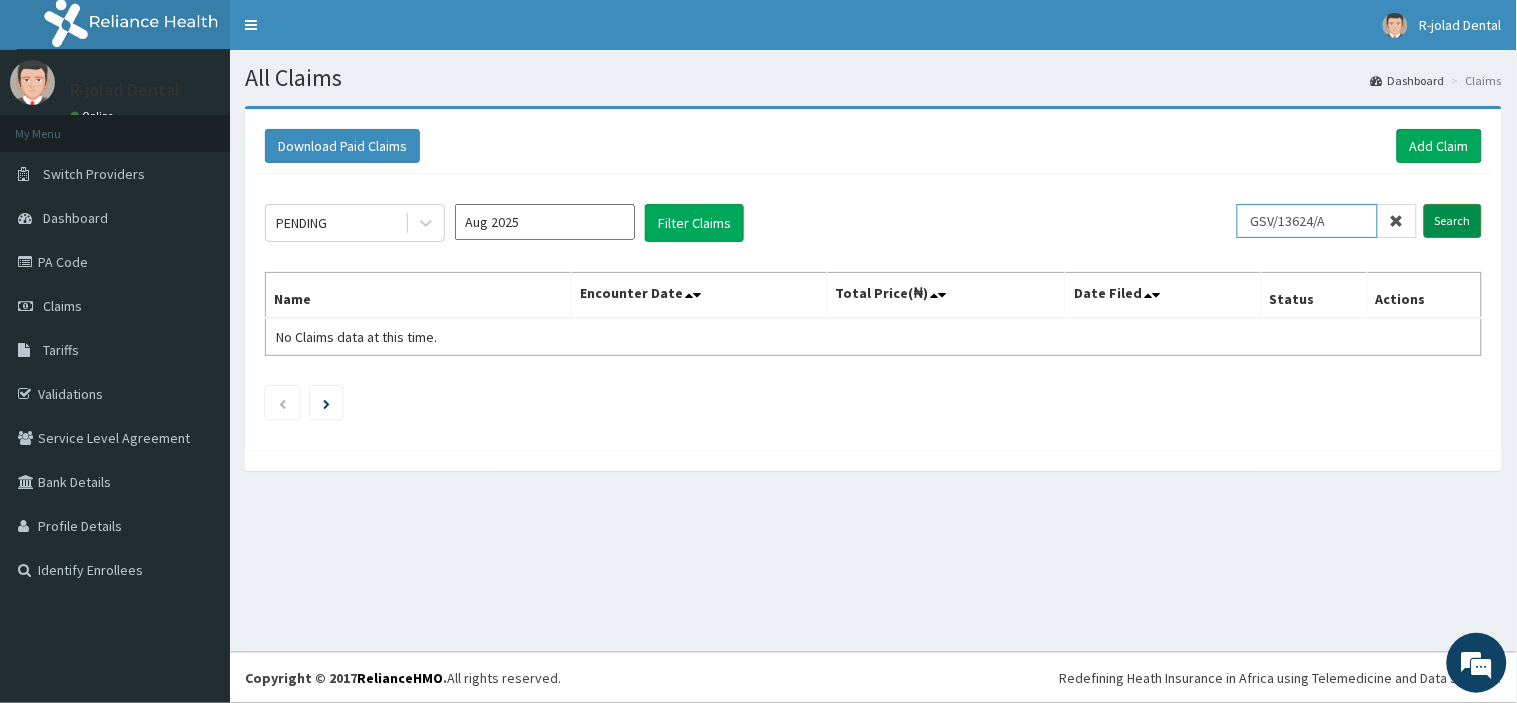 type on "GSV/13624/A" 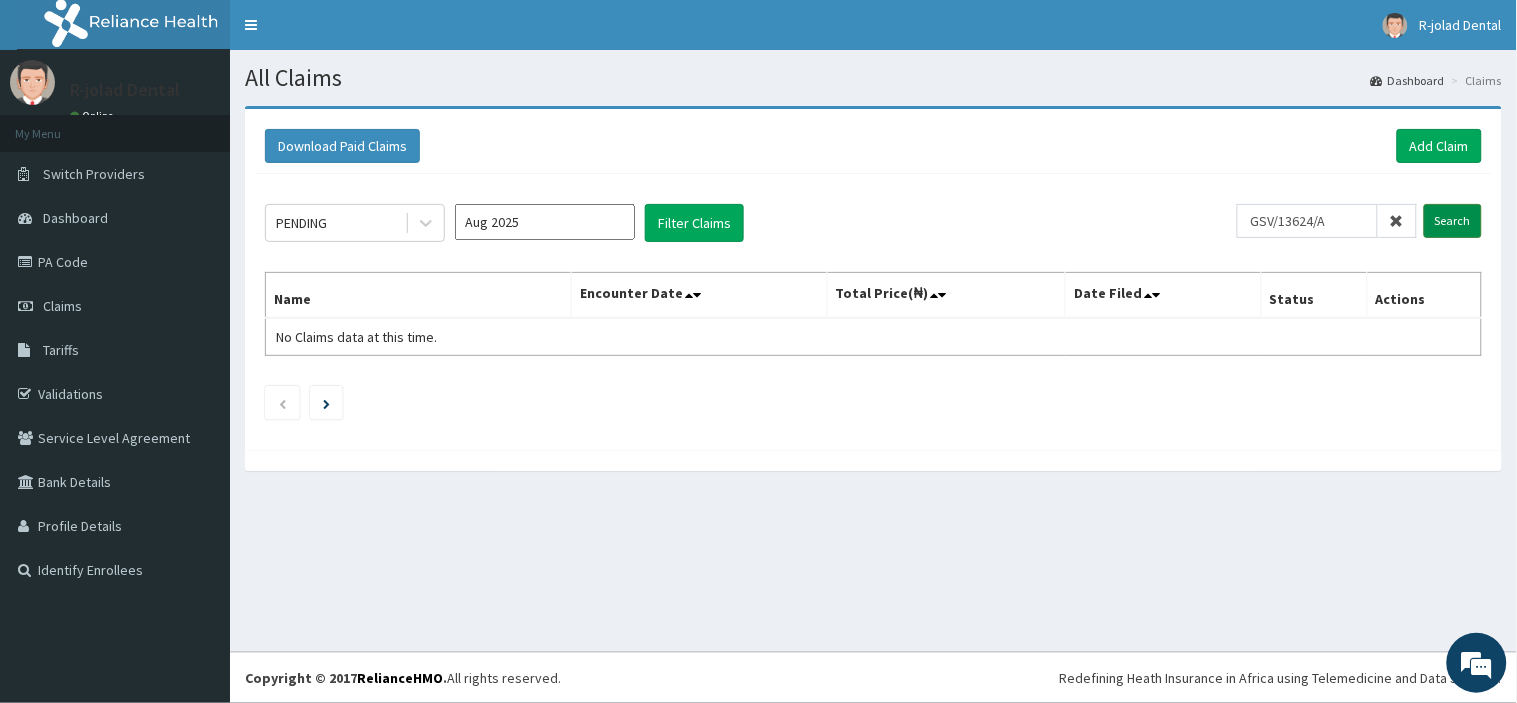 click on "Search" at bounding box center [1453, 221] 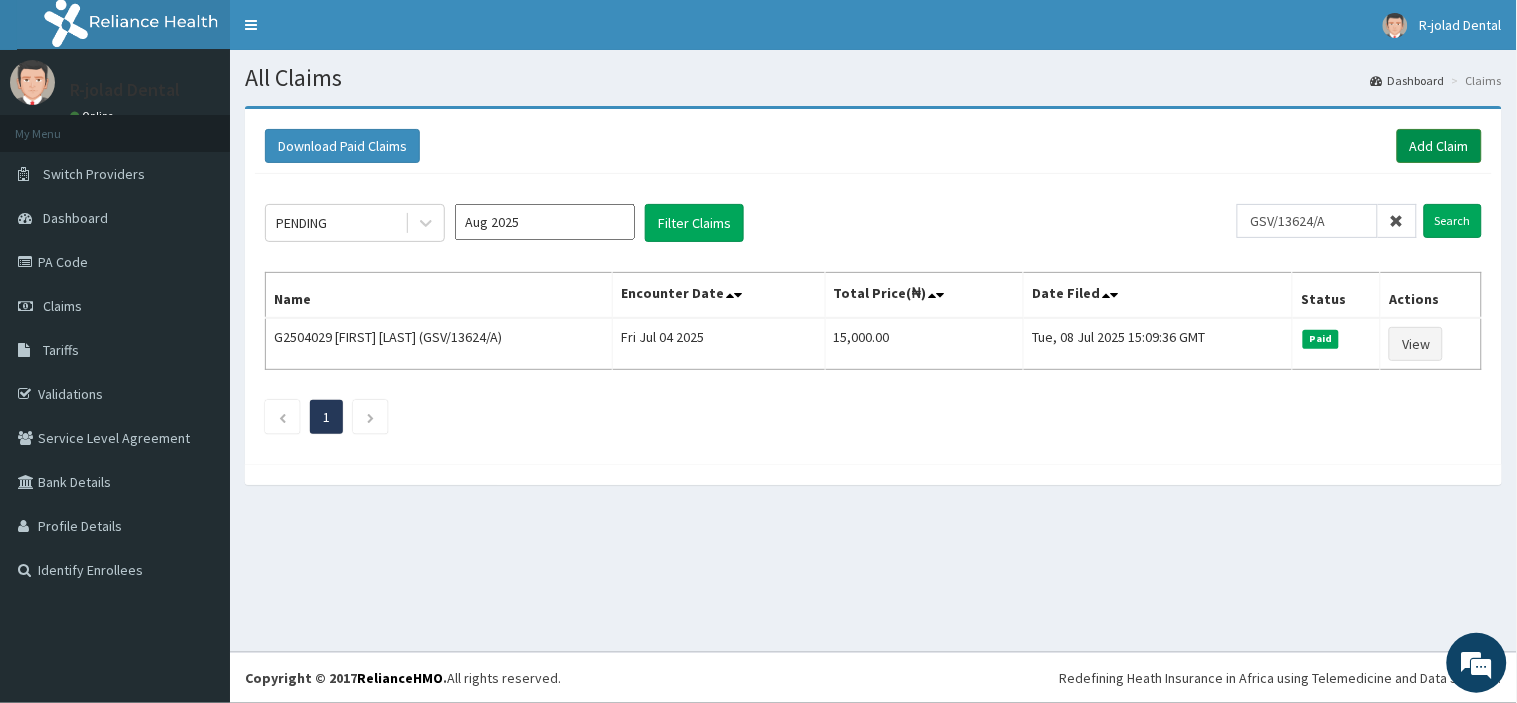 click on "Add Claim" at bounding box center [1439, 146] 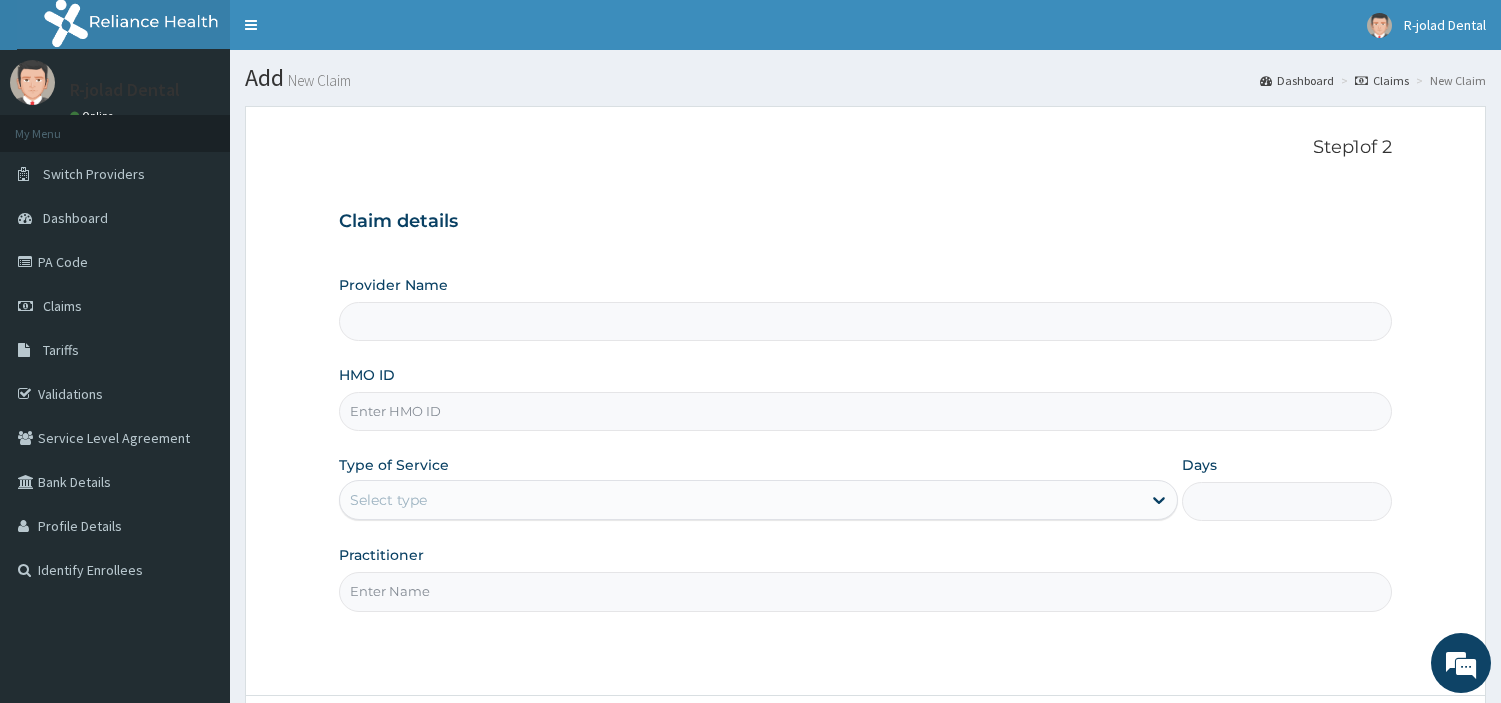 type on "R-Jolad Dental" 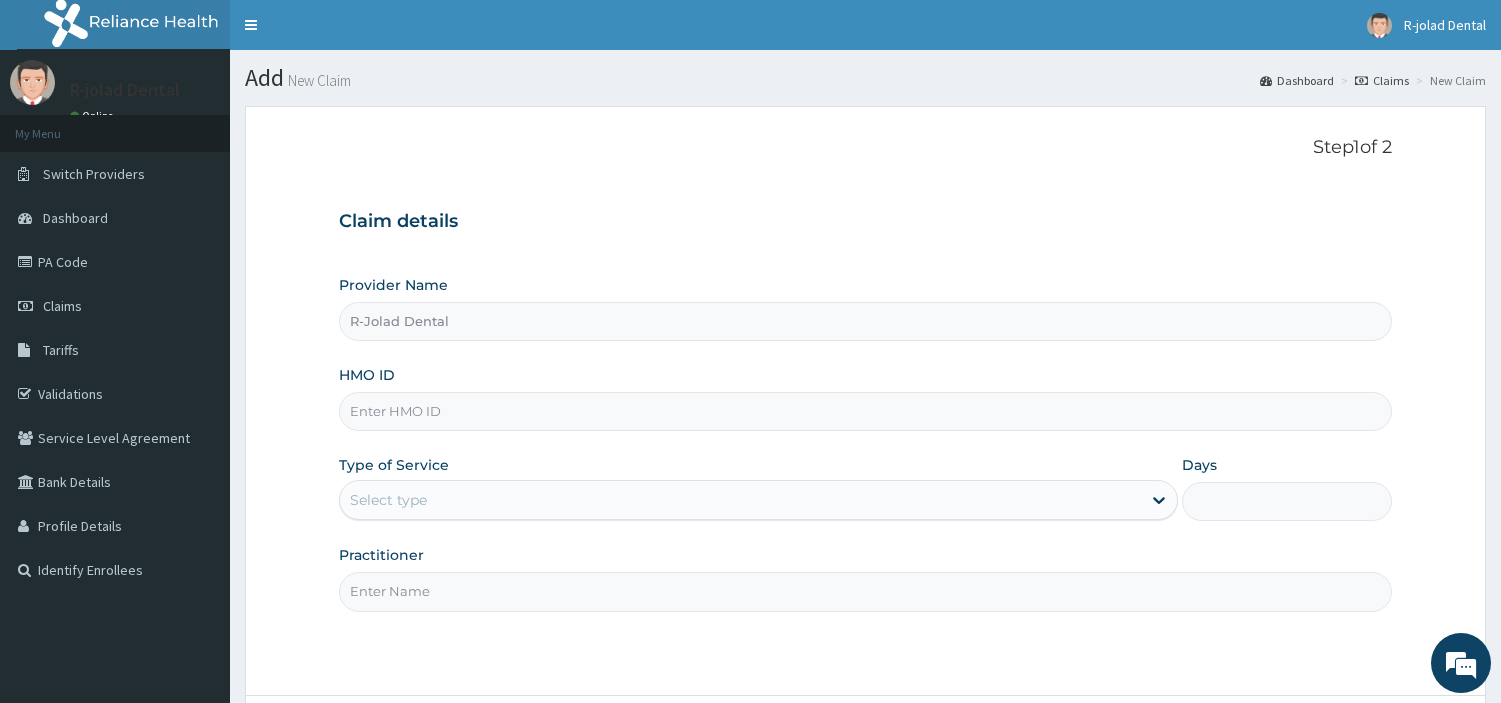 scroll, scrollTop: 0, scrollLeft: 0, axis: both 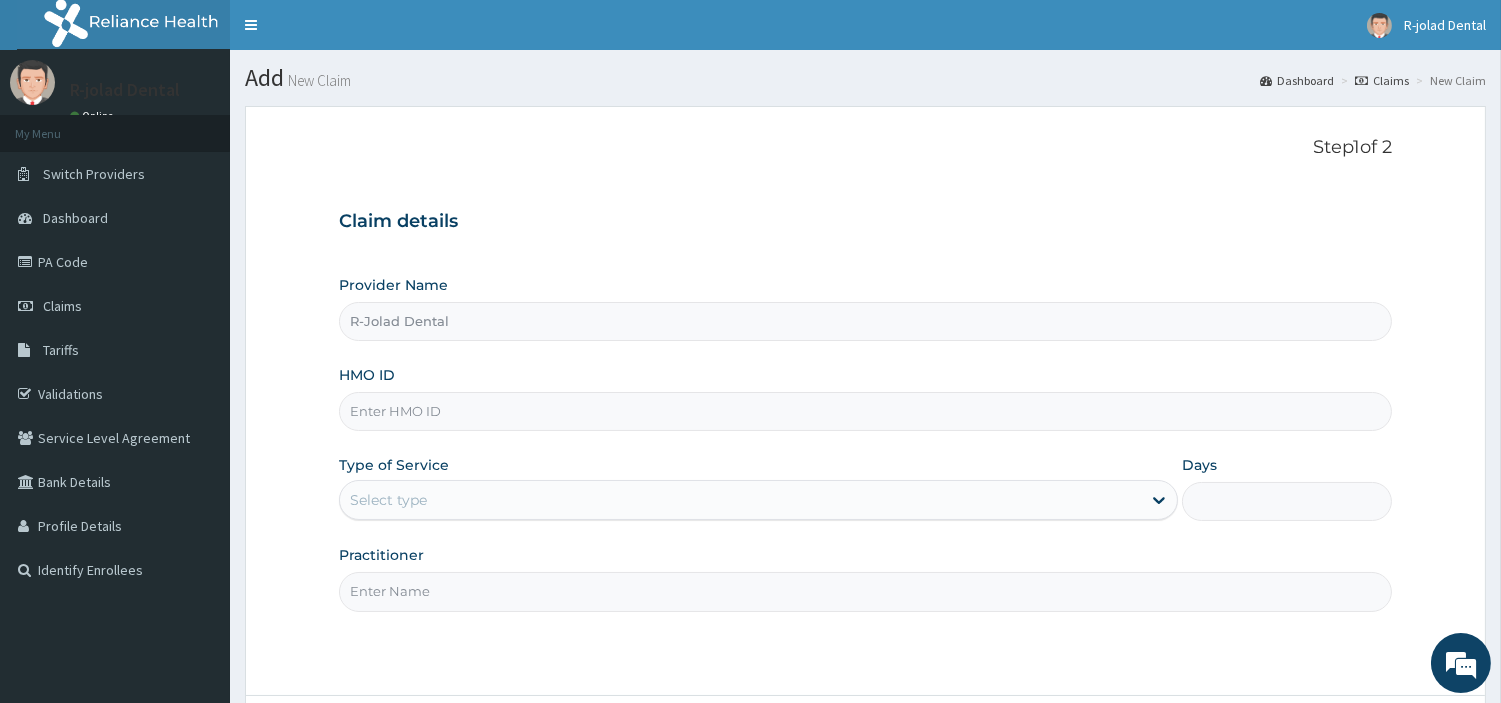 click on "HMO ID" at bounding box center [865, 411] 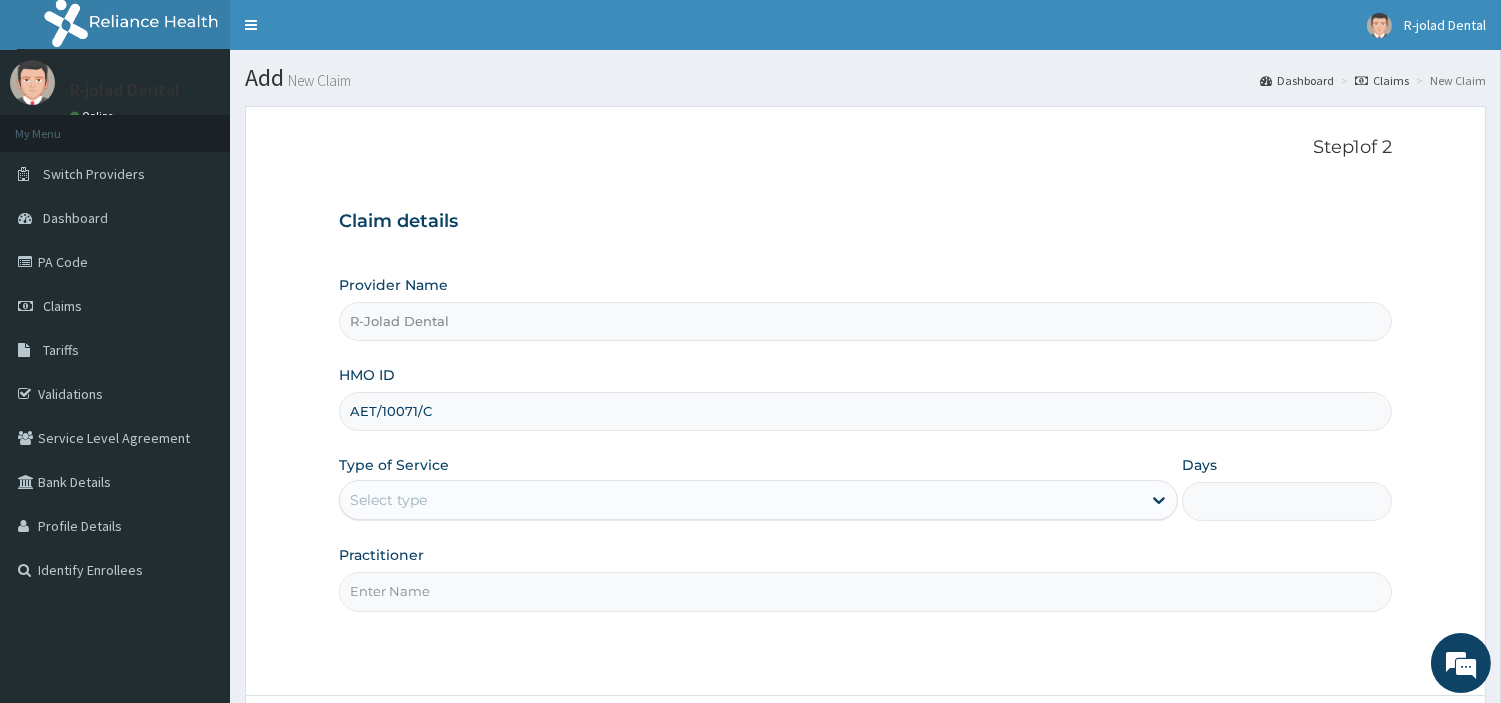 type on "AET/10071/C" 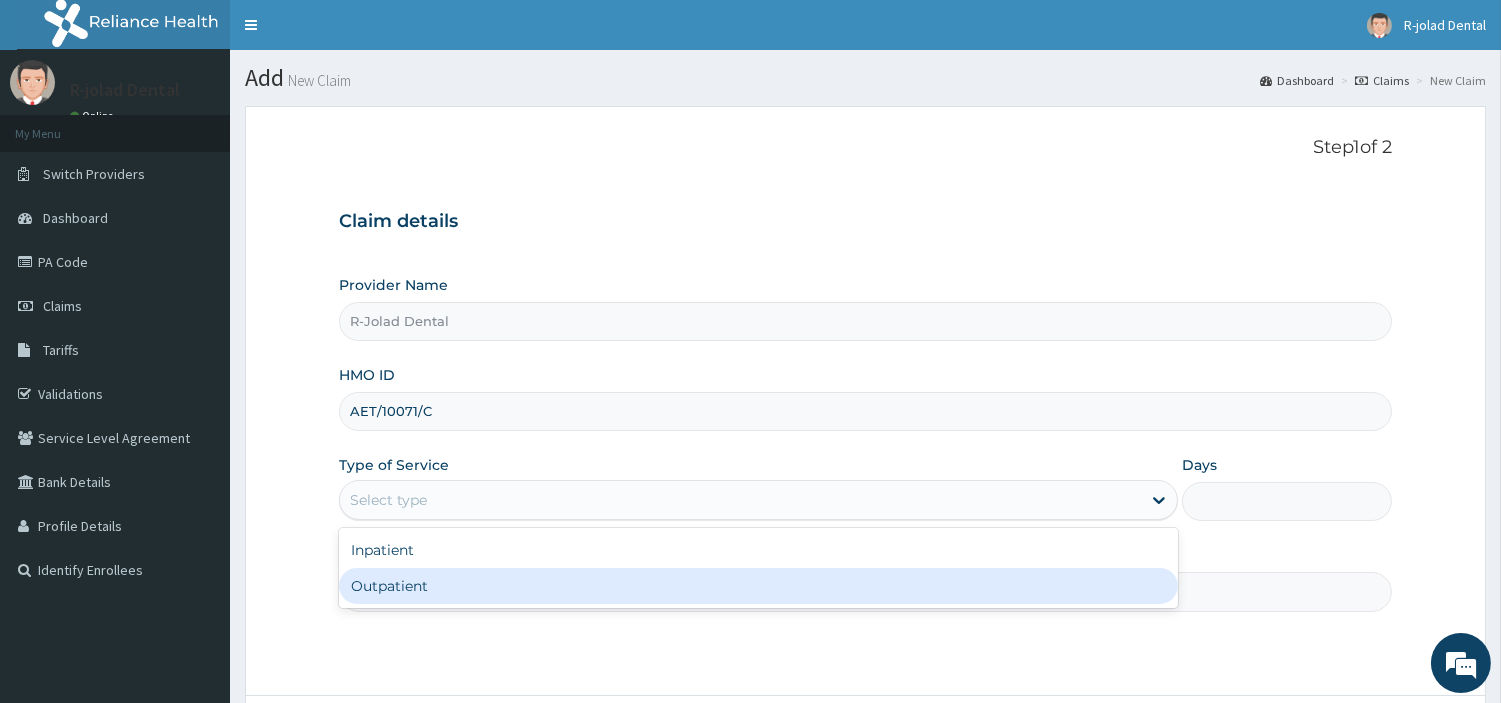 drag, startPoint x: 446, startPoint y: 497, endPoint x: 418, endPoint y: 605, distance: 111.5706 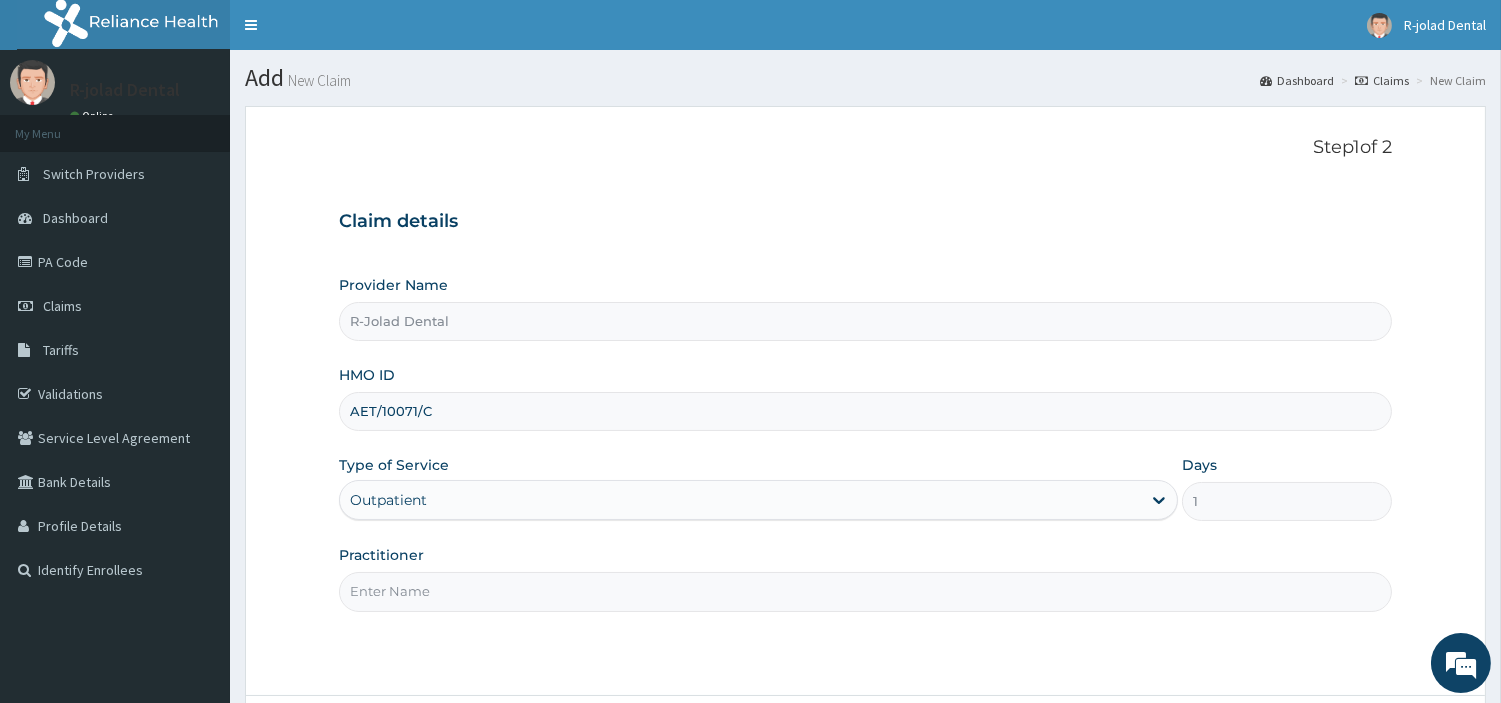 click on "Practitioner" at bounding box center (865, 591) 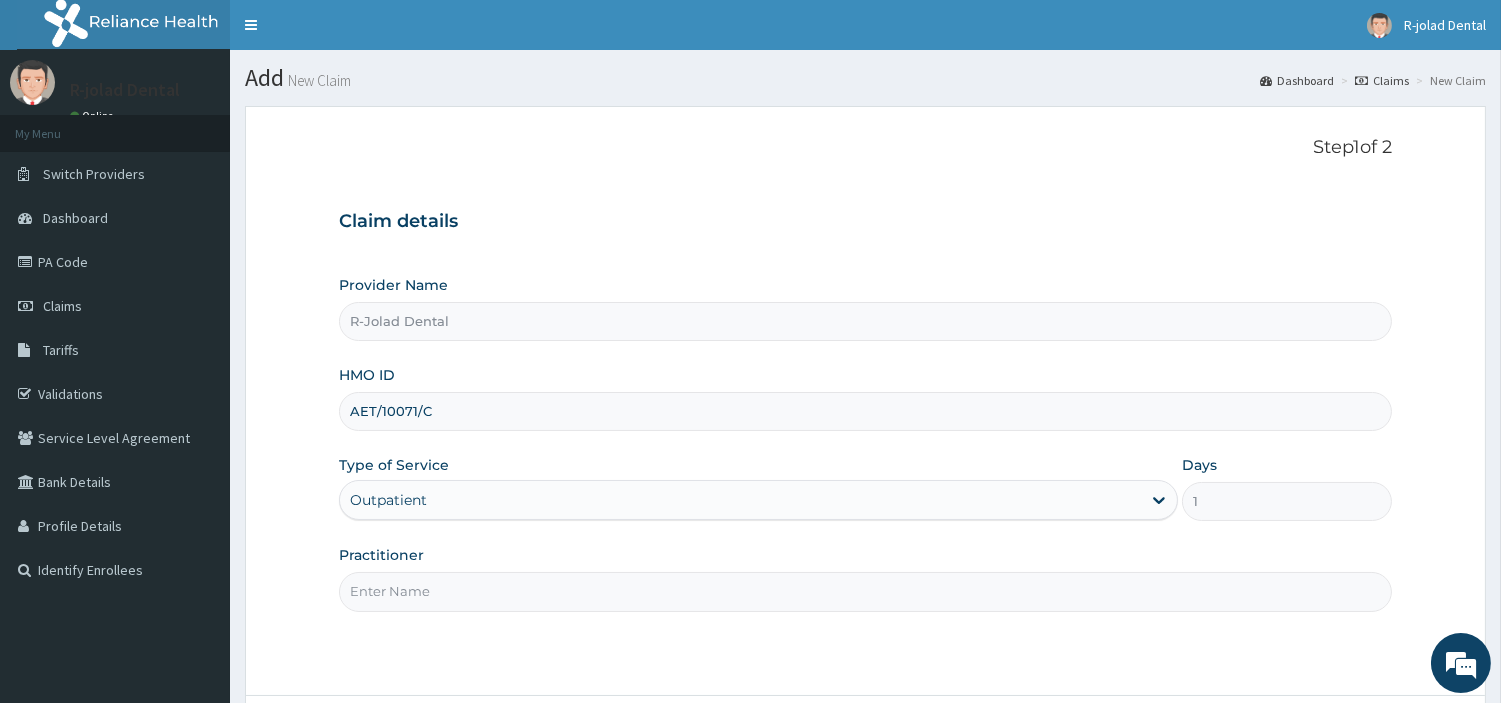 paste on "[FIRST] [LAST]" 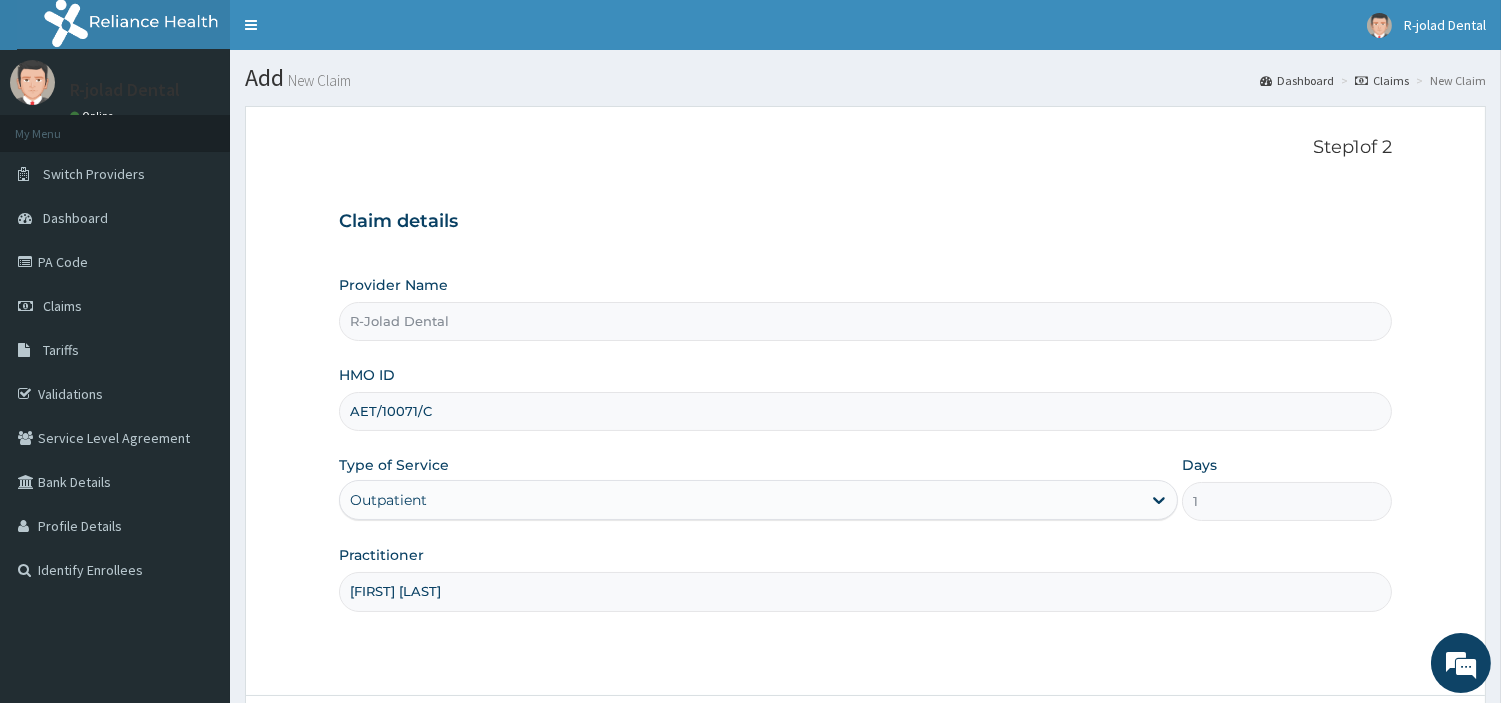 scroll, scrollTop: 172, scrollLeft: 0, axis: vertical 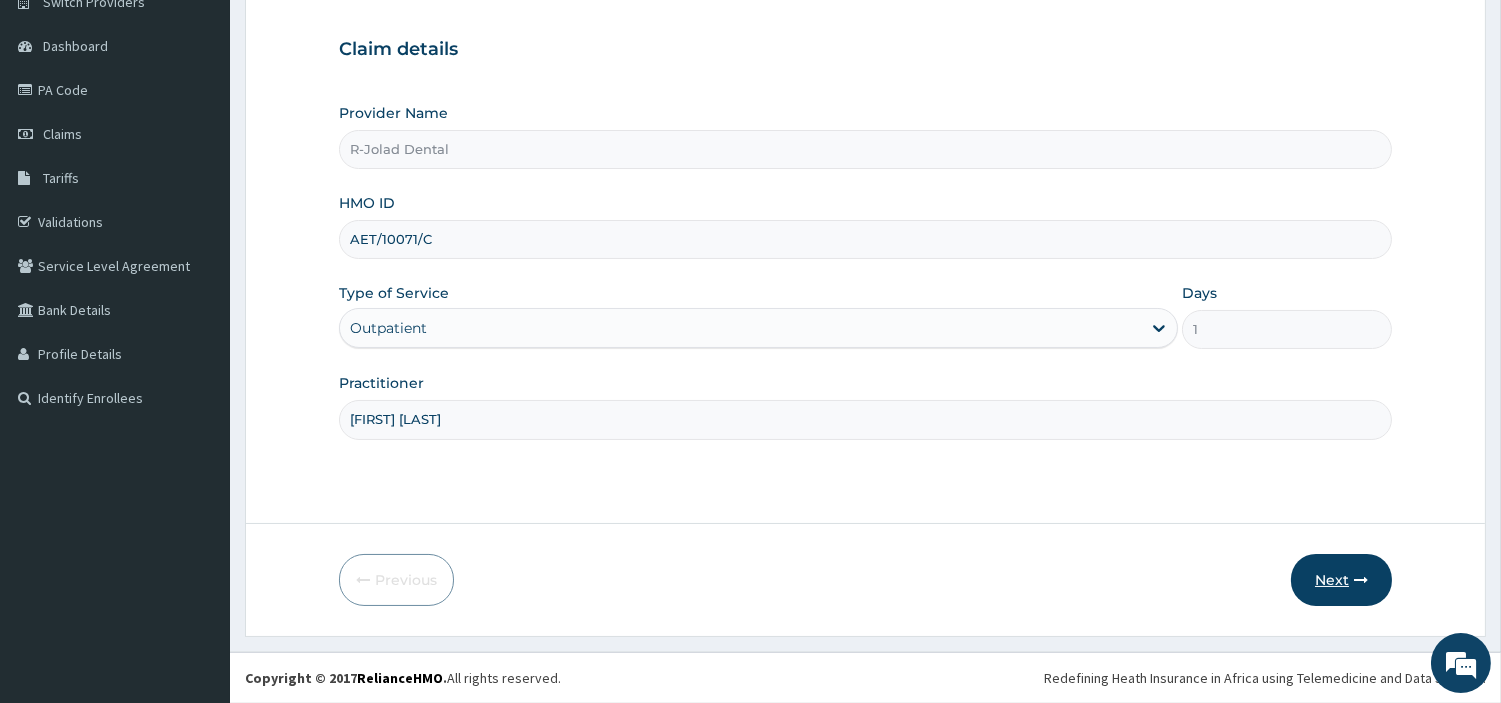 type on "[FIRST] [LAST]" 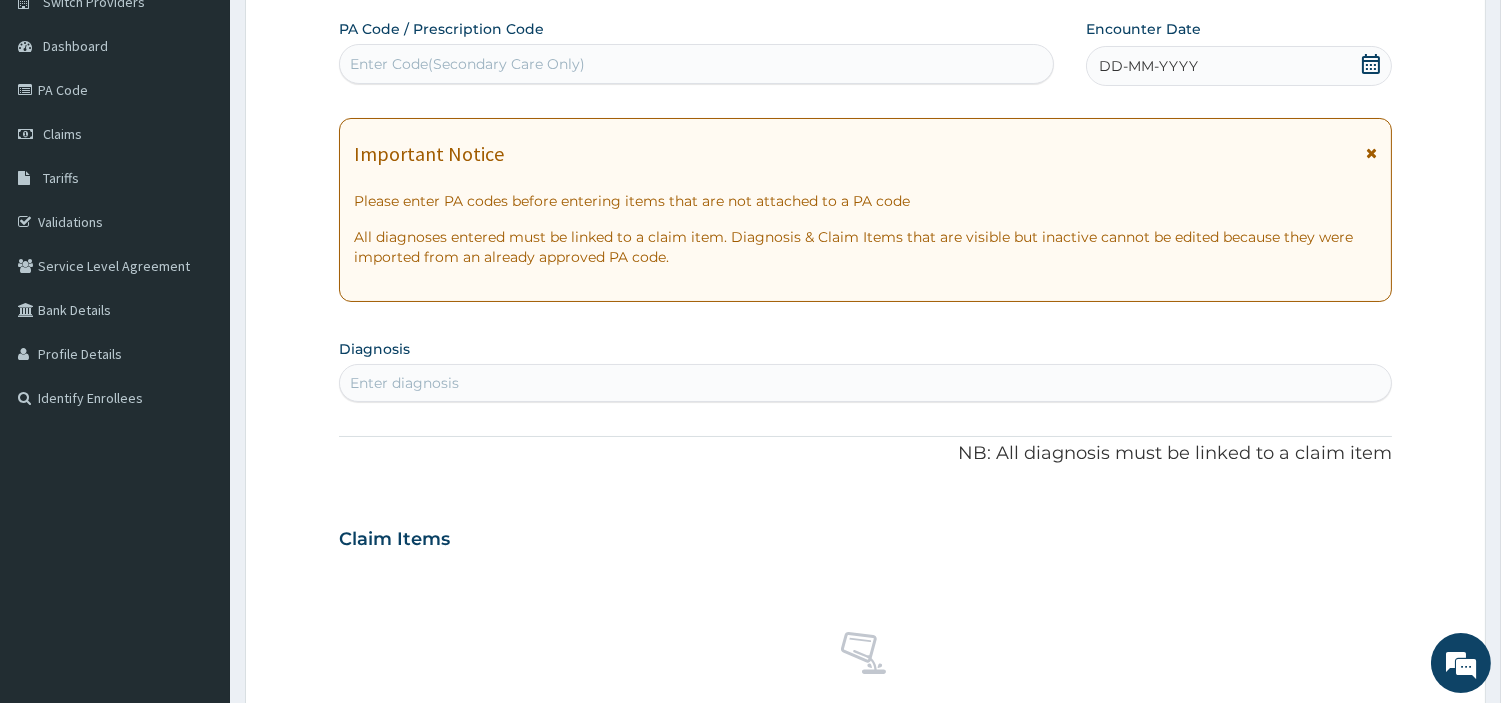 click on "Enter Code(Secondary Care Only)" at bounding box center (696, 64) 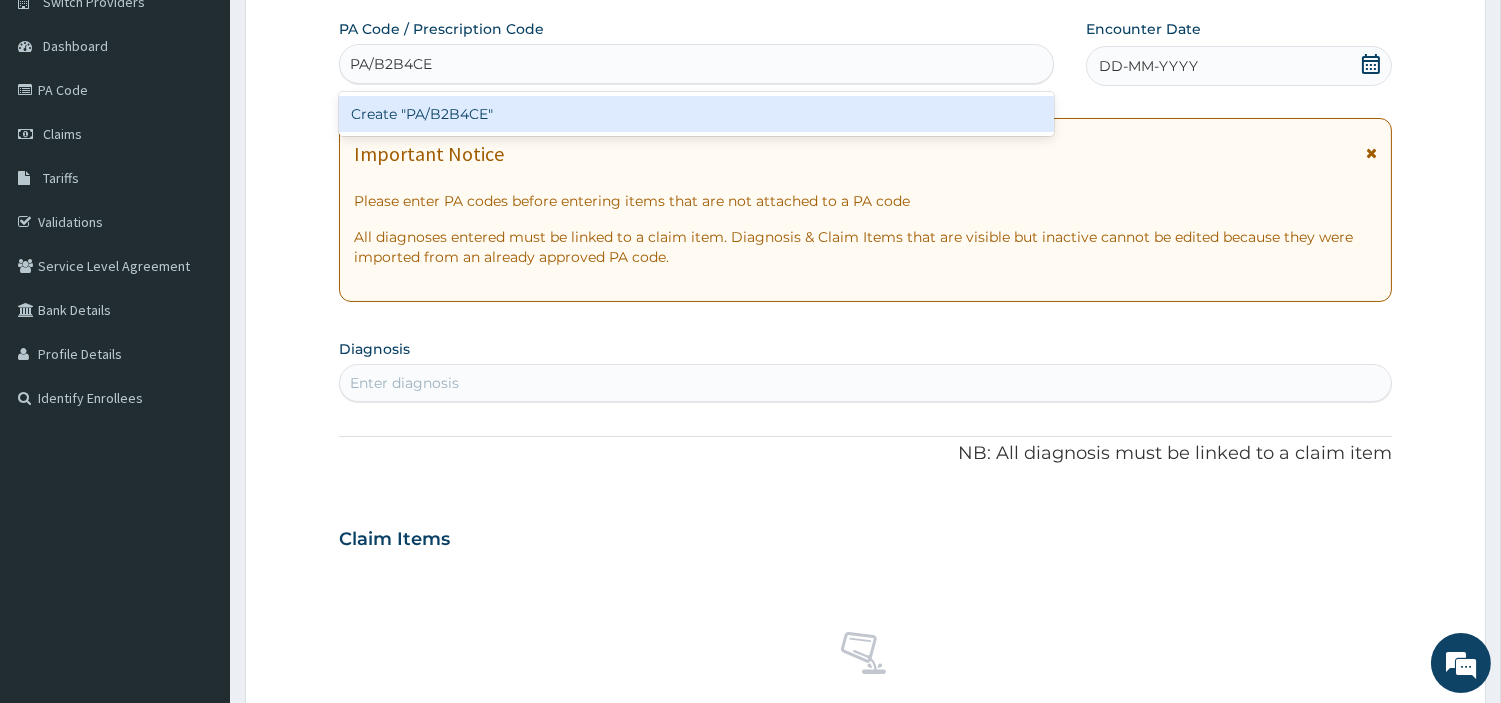 click on "Create "PA/B2B4CE"" at bounding box center [696, 114] 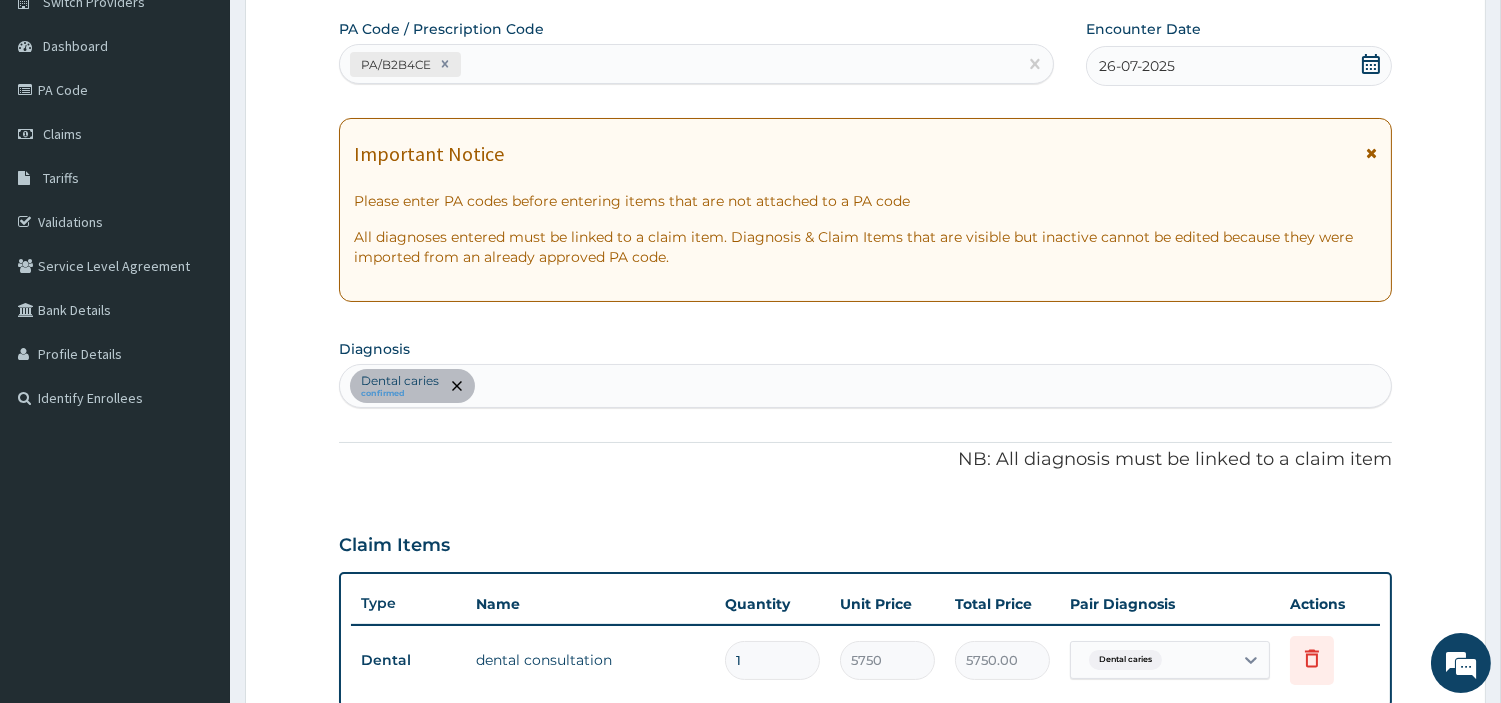 scroll, scrollTop: 642, scrollLeft: 0, axis: vertical 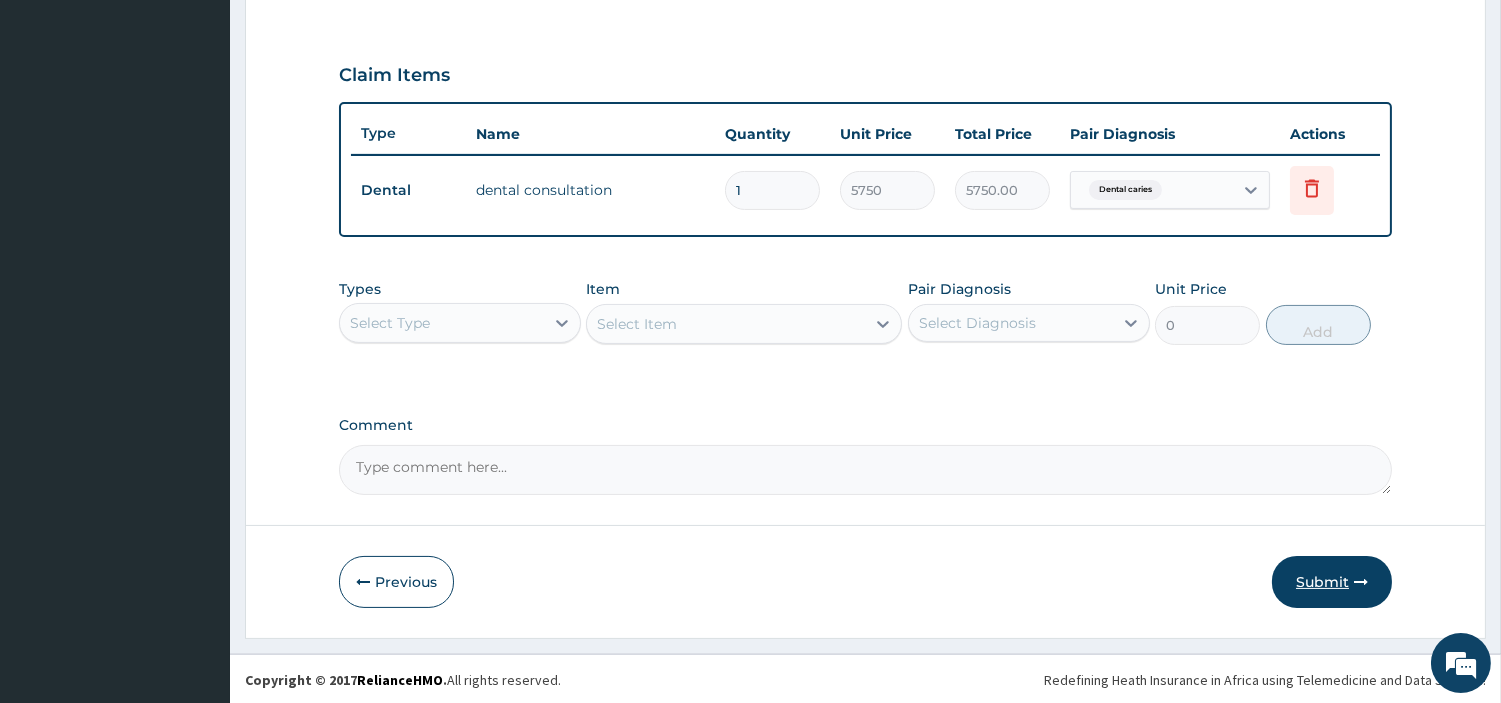 click on "Submit" at bounding box center (1332, 582) 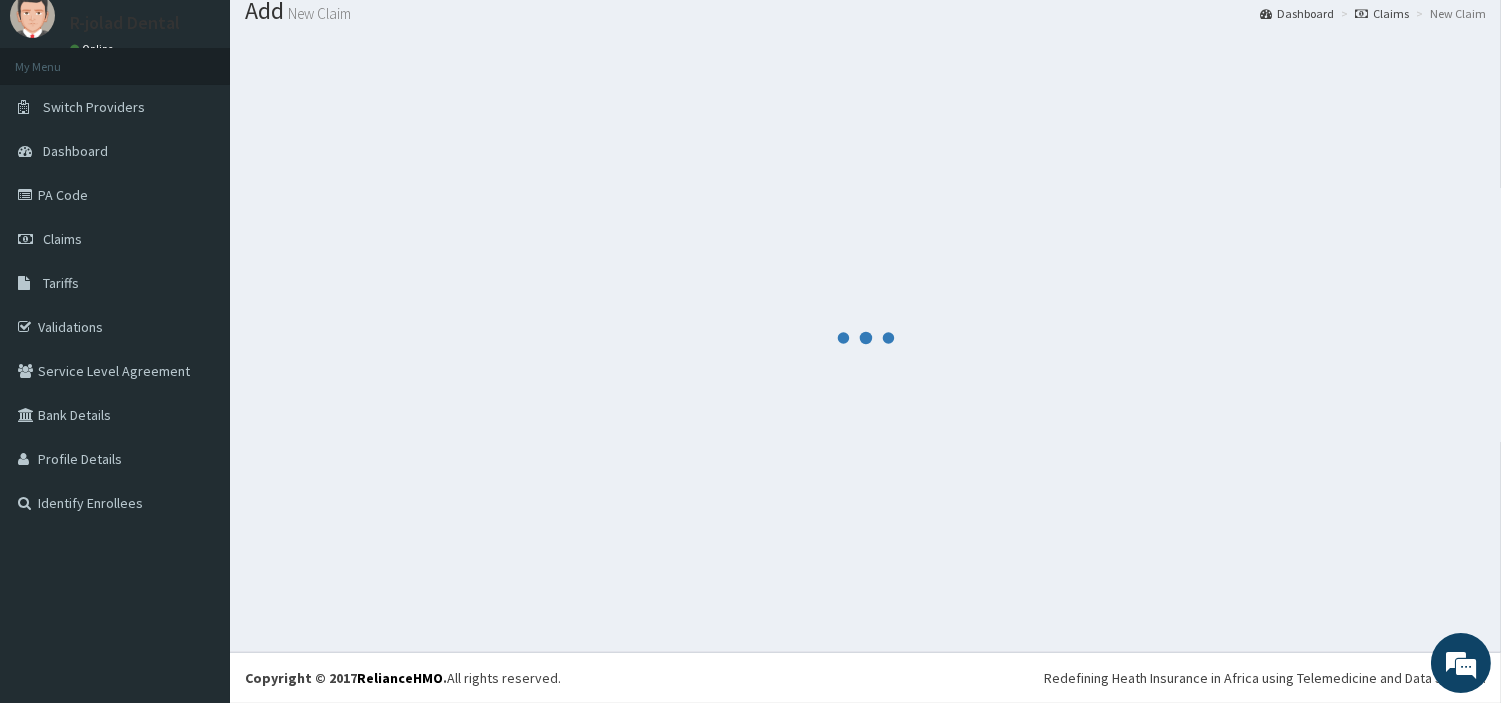 scroll, scrollTop: 66, scrollLeft: 0, axis: vertical 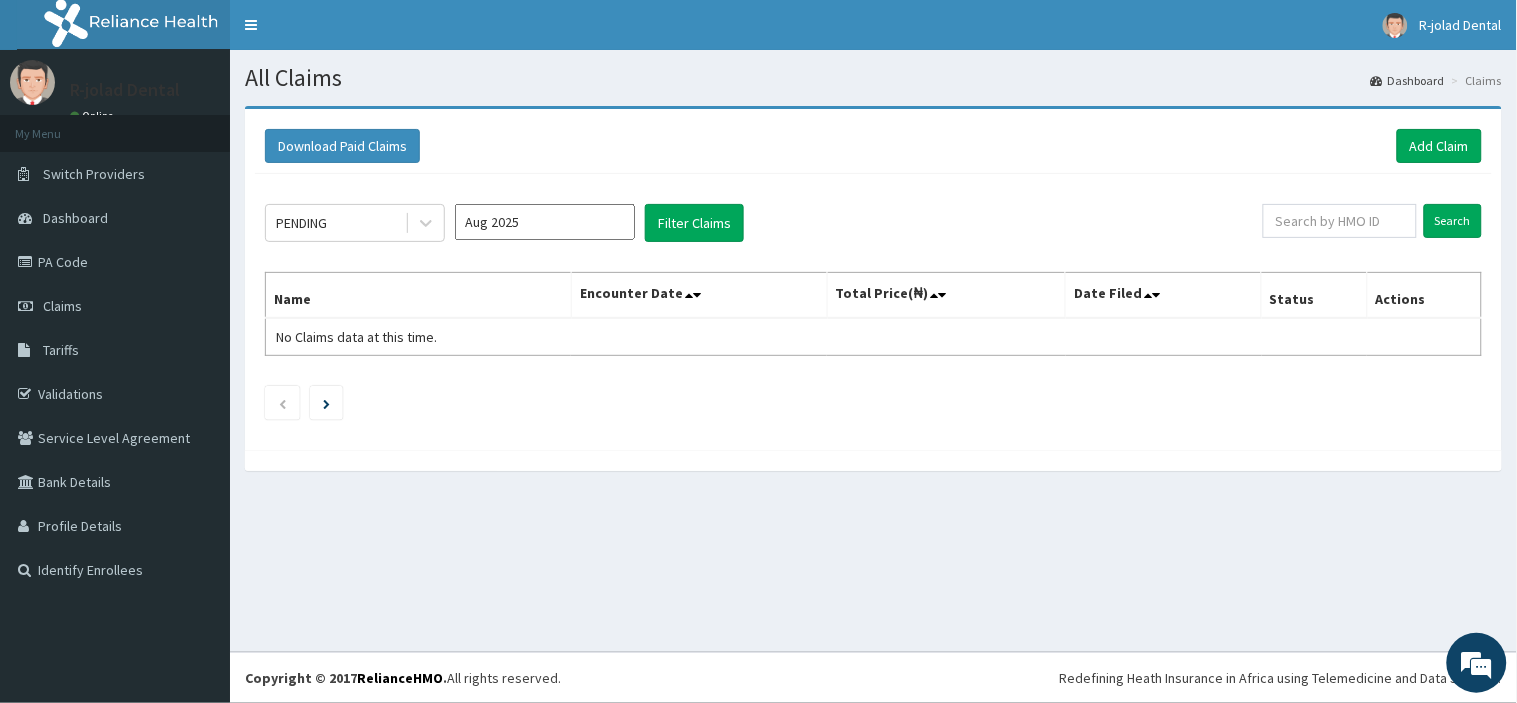 click on "Download Paid Claims Add Claim" at bounding box center (873, 146) 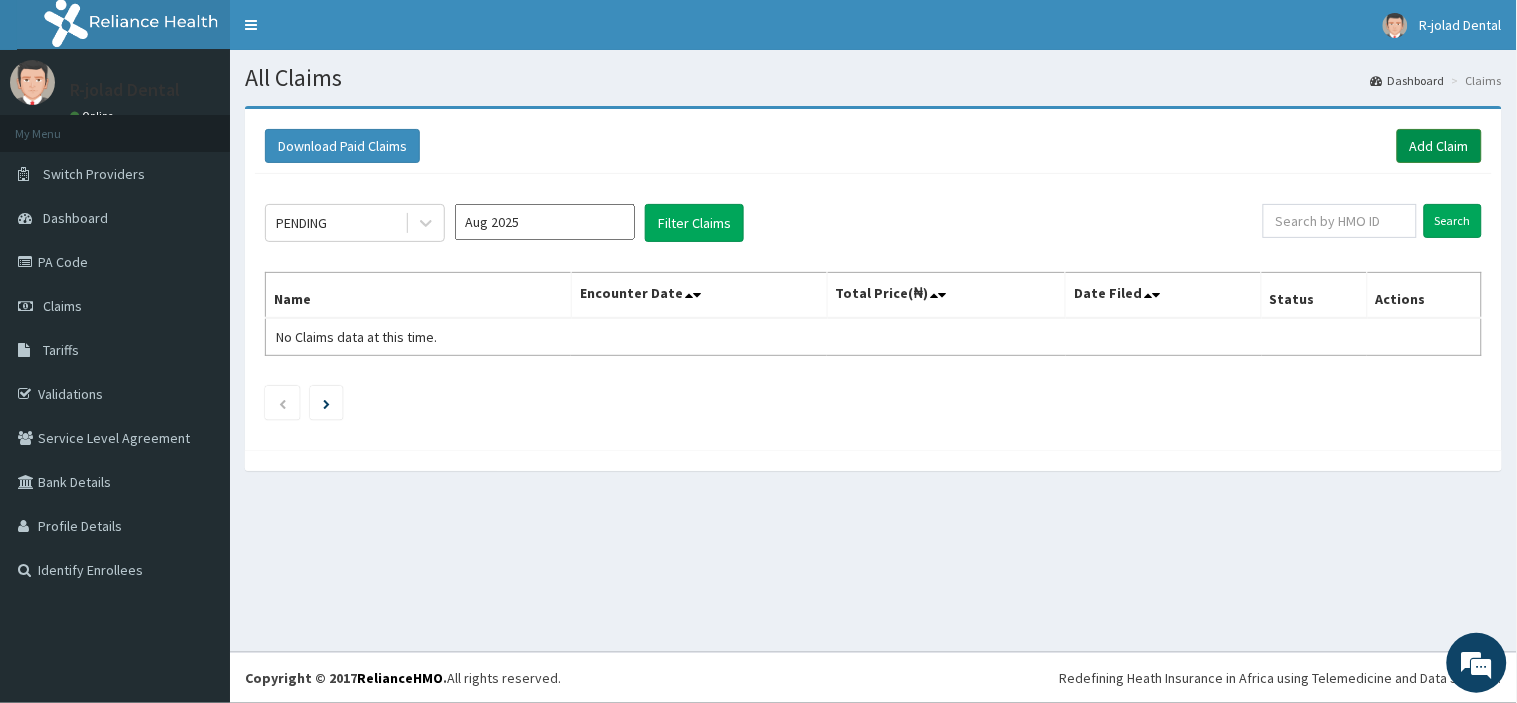 click on "Add Claim" at bounding box center [1439, 146] 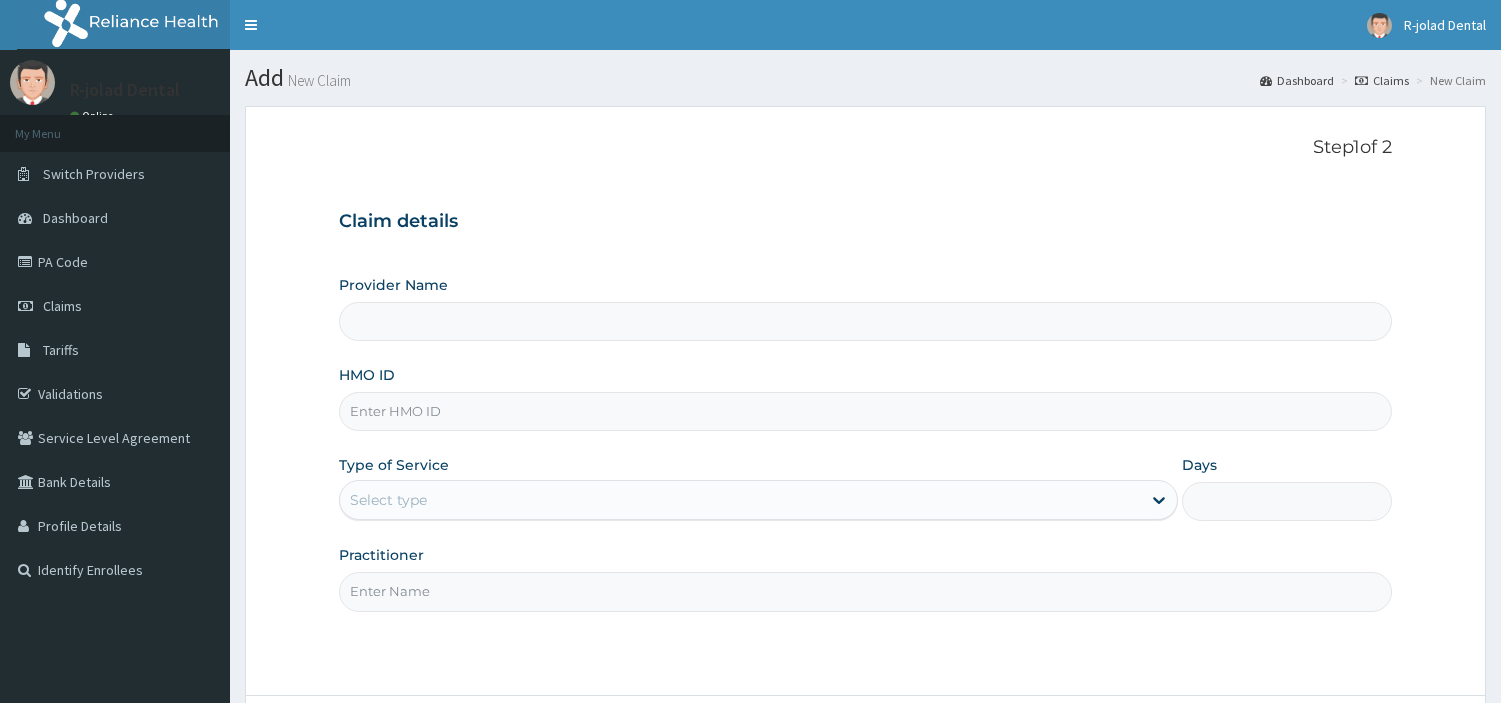 scroll, scrollTop: 0, scrollLeft: 0, axis: both 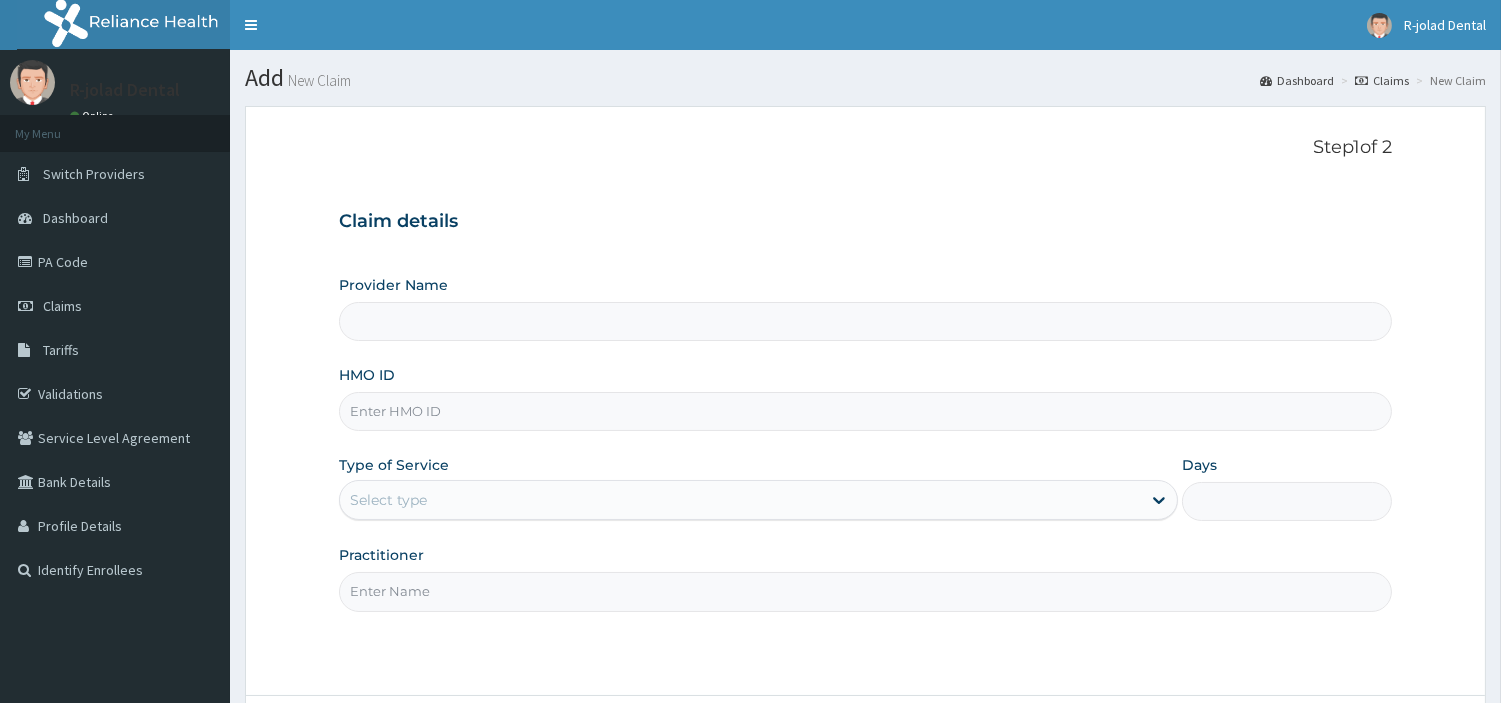 click on "HMO ID" at bounding box center [865, 411] 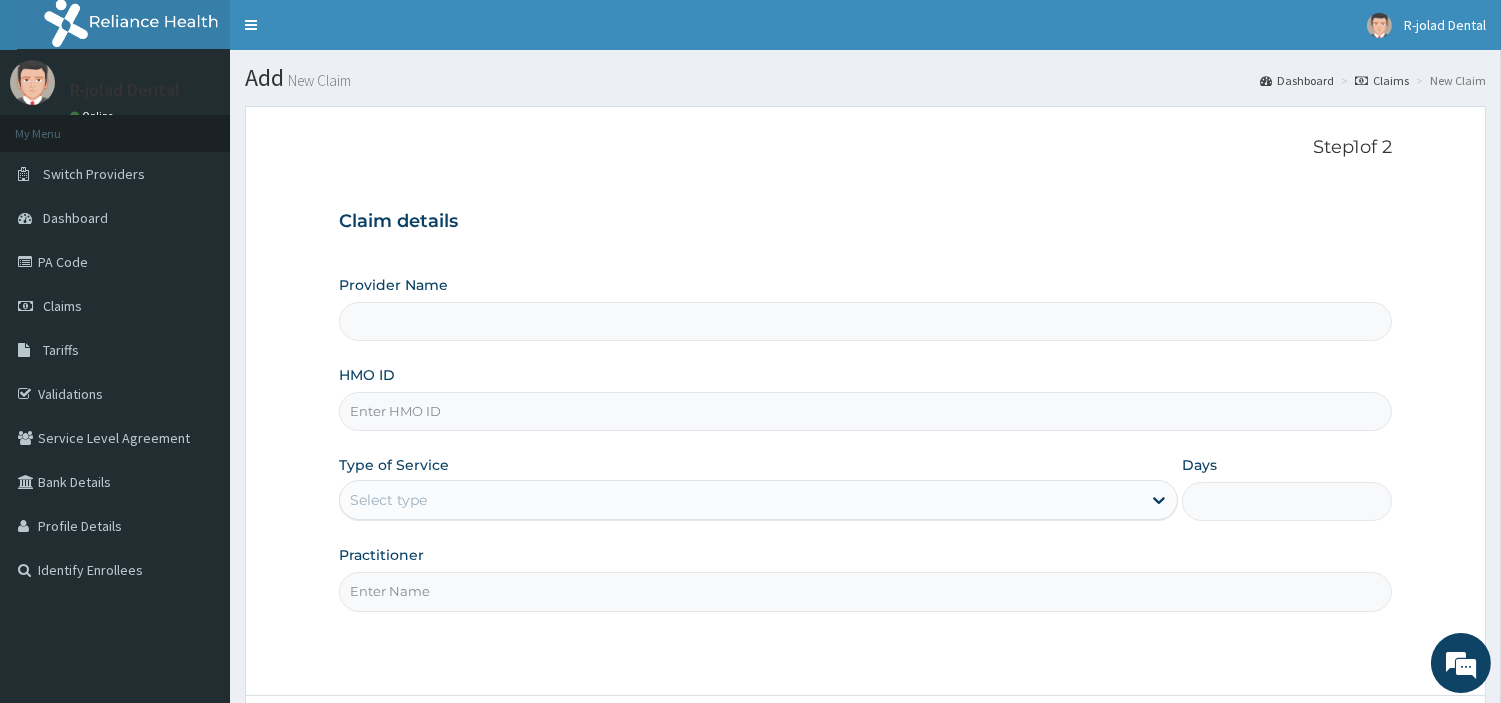 type on "R-Jolad Dental" 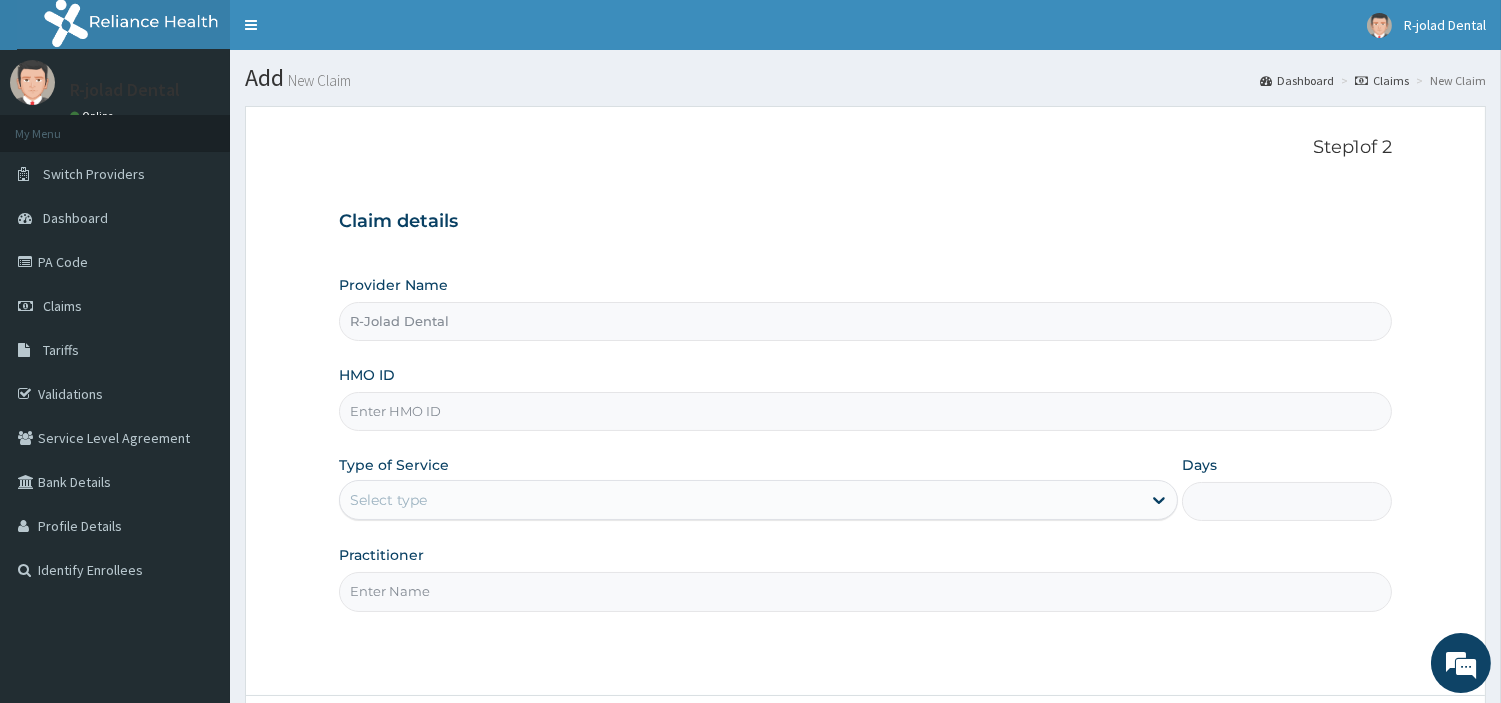 paste on "PZC/10040/B" 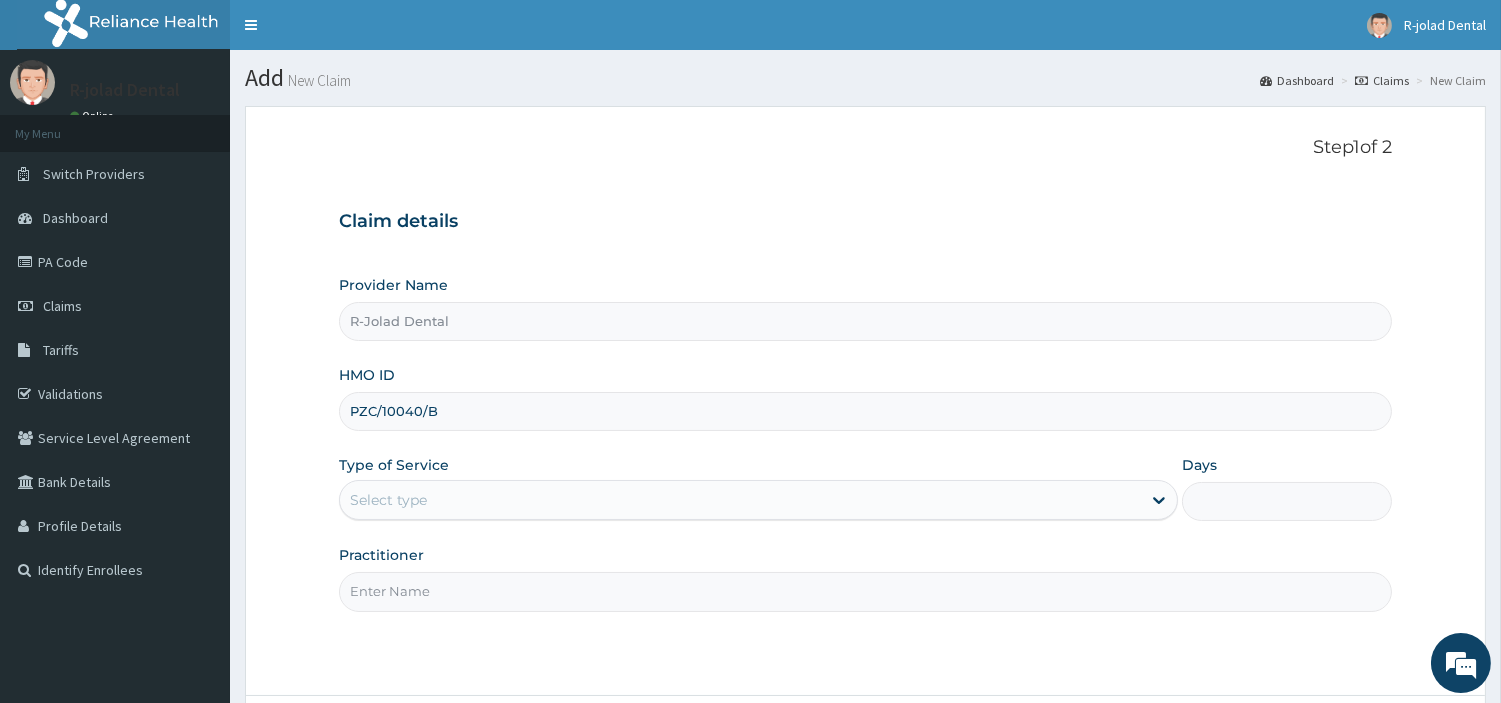 type on "PZC/10040/B" 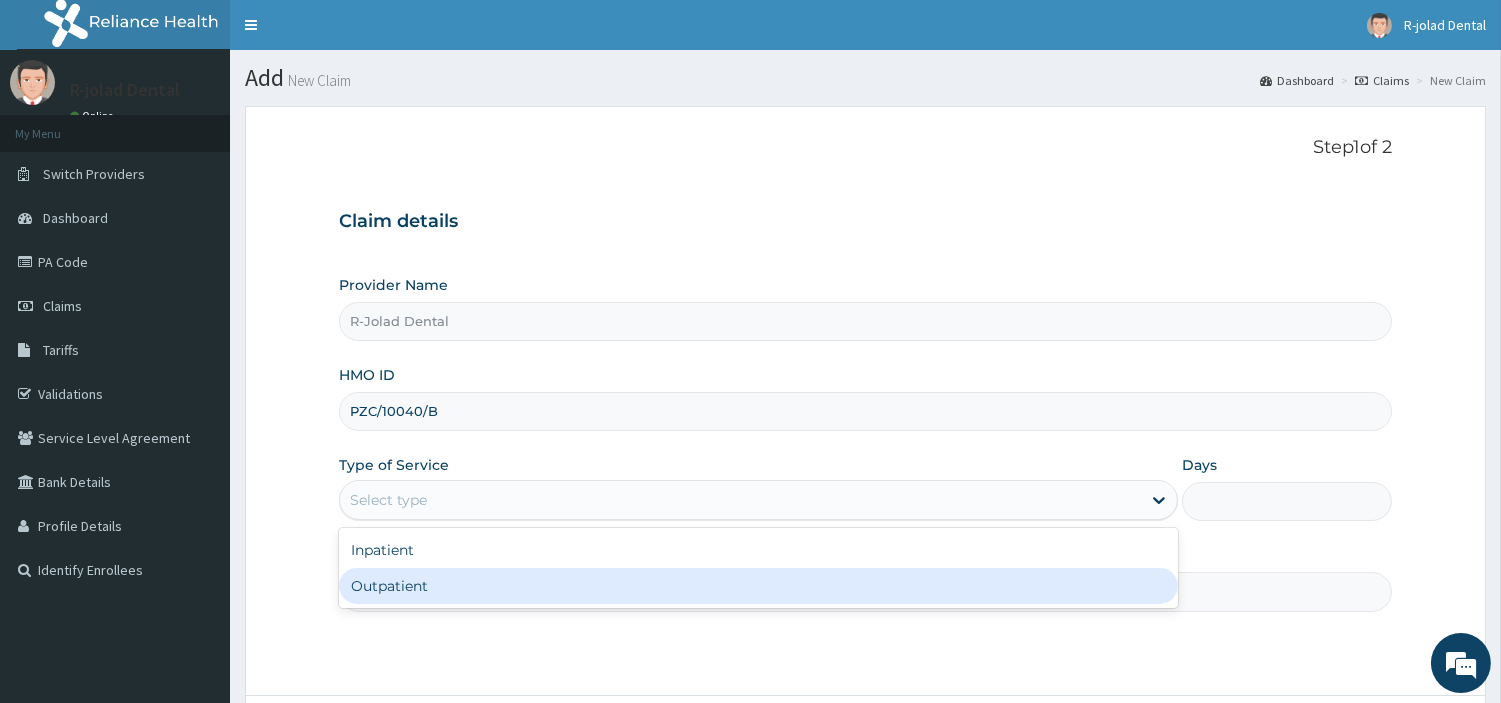 drag, startPoint x: 444, startPoint y: 492, endPoint x: 425, endPoint y: 583, distance: 92.96236 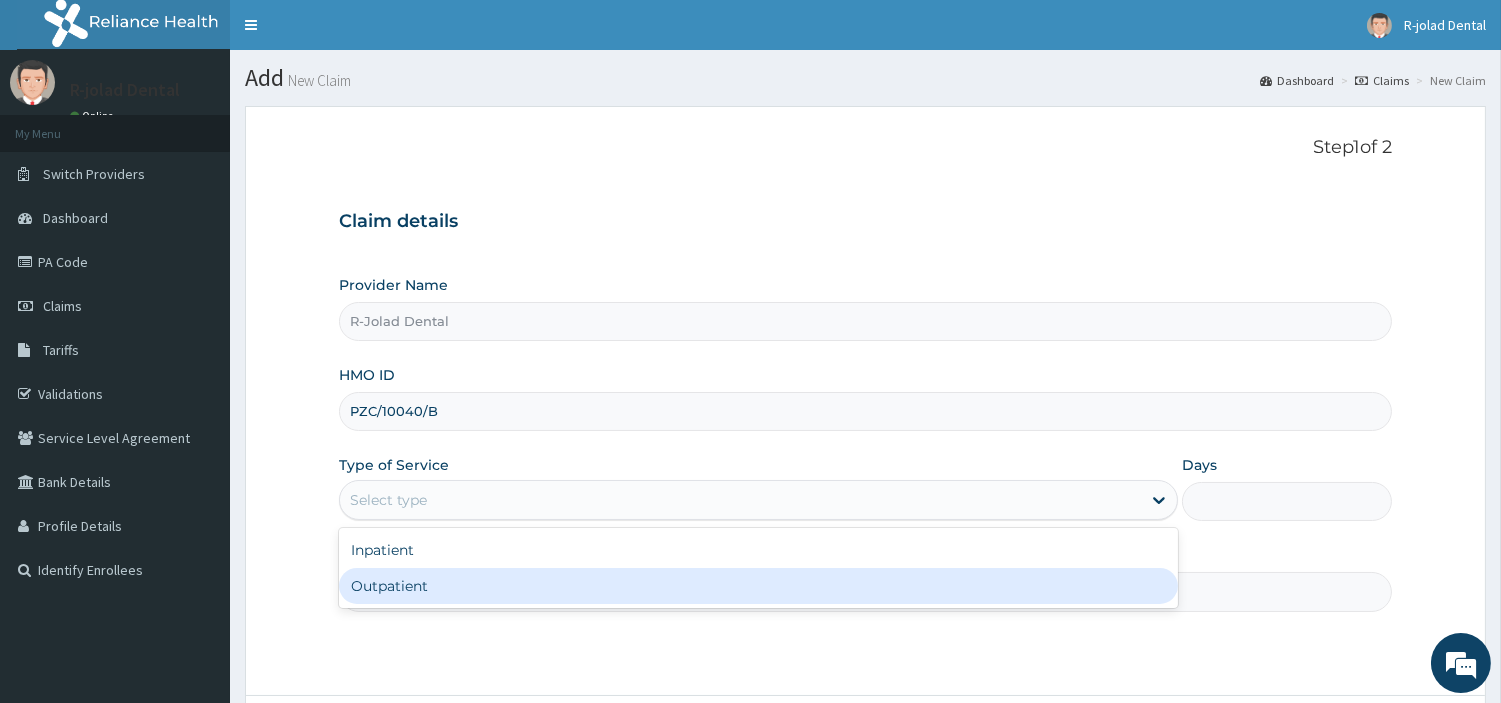 click on "option Outpatient focused, 2 of 2. 2 results available. Use Up and Down to choose options, press Enter to select the currently focused option, press Escape to exit the menu, press Tab to select the option and exit the menu. Select type Inpatient Outpatient" at bounding box center [758, 500] 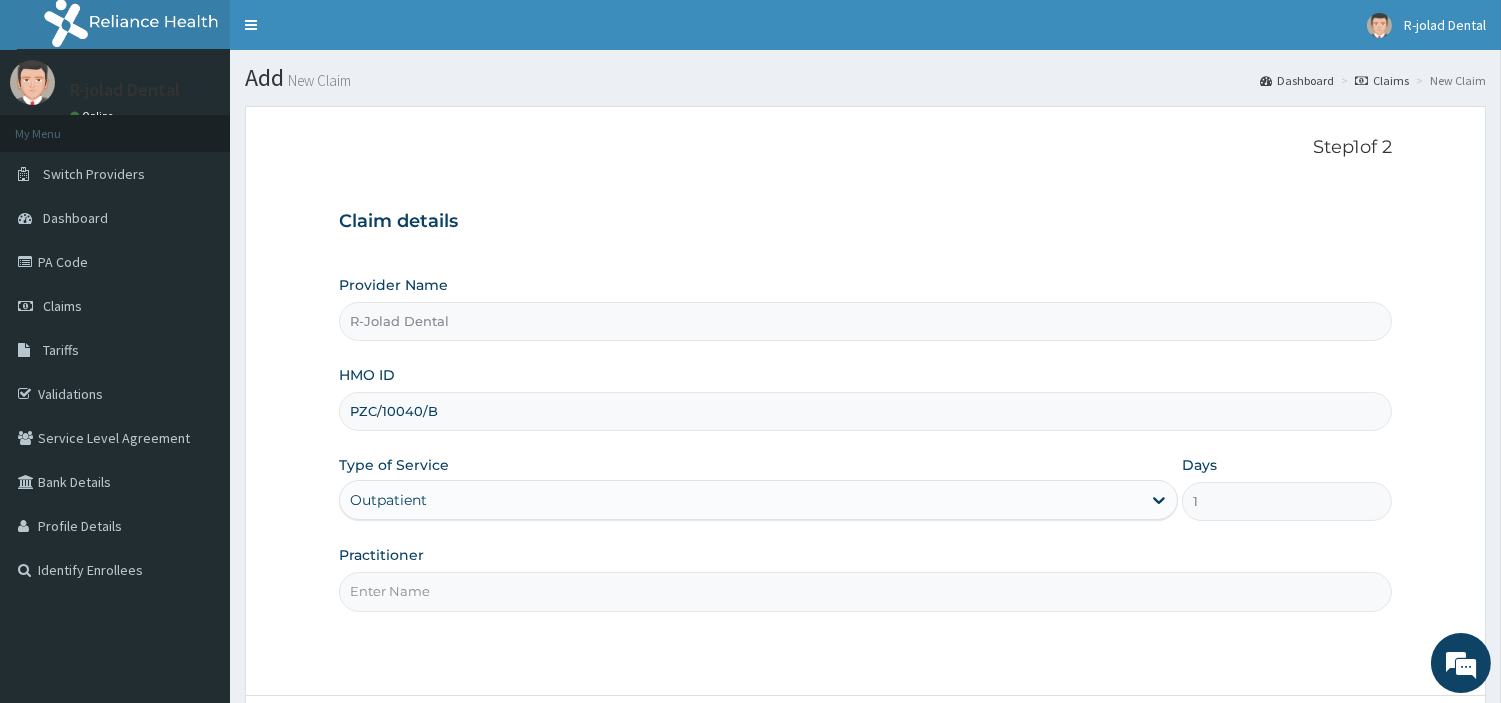 click on "Practitioner" at bounding box center (865, 591) 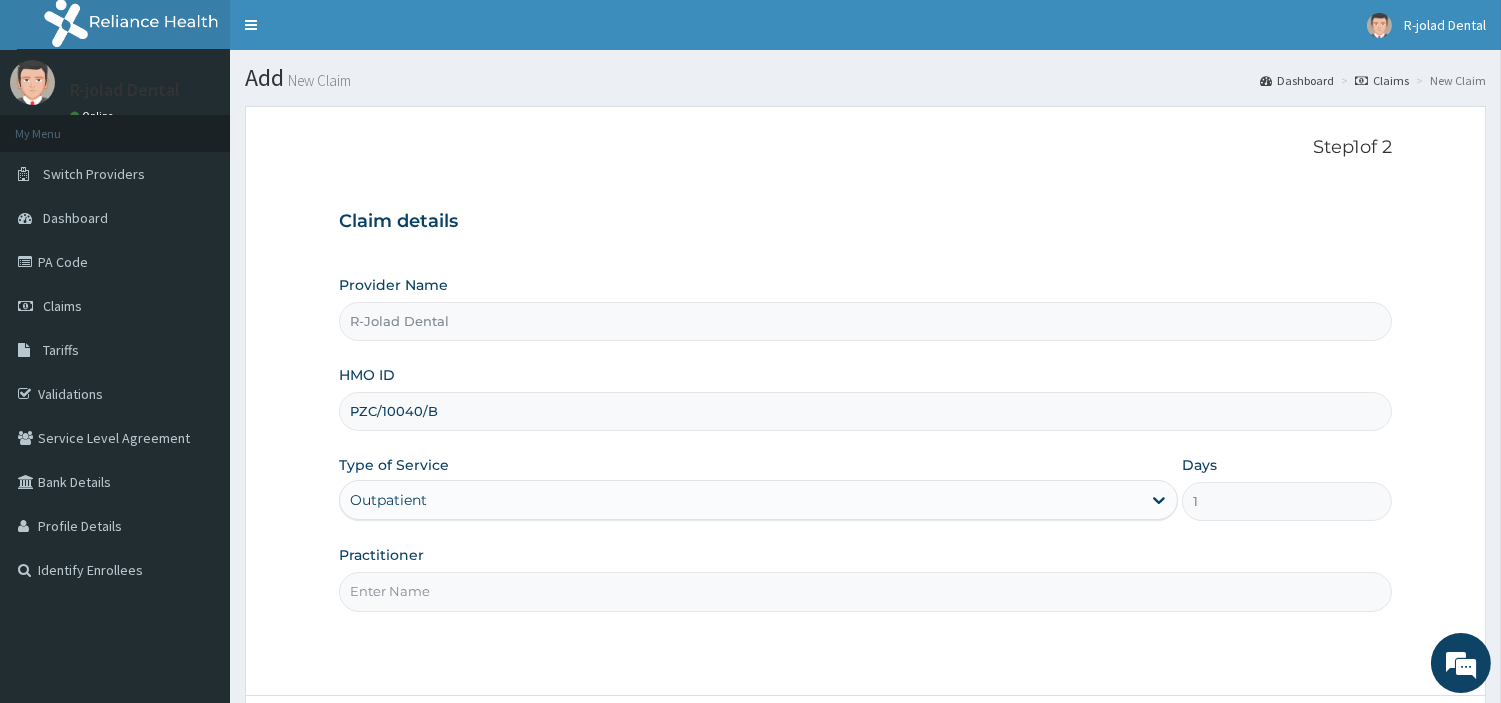 paste on "Philip Mumuni" 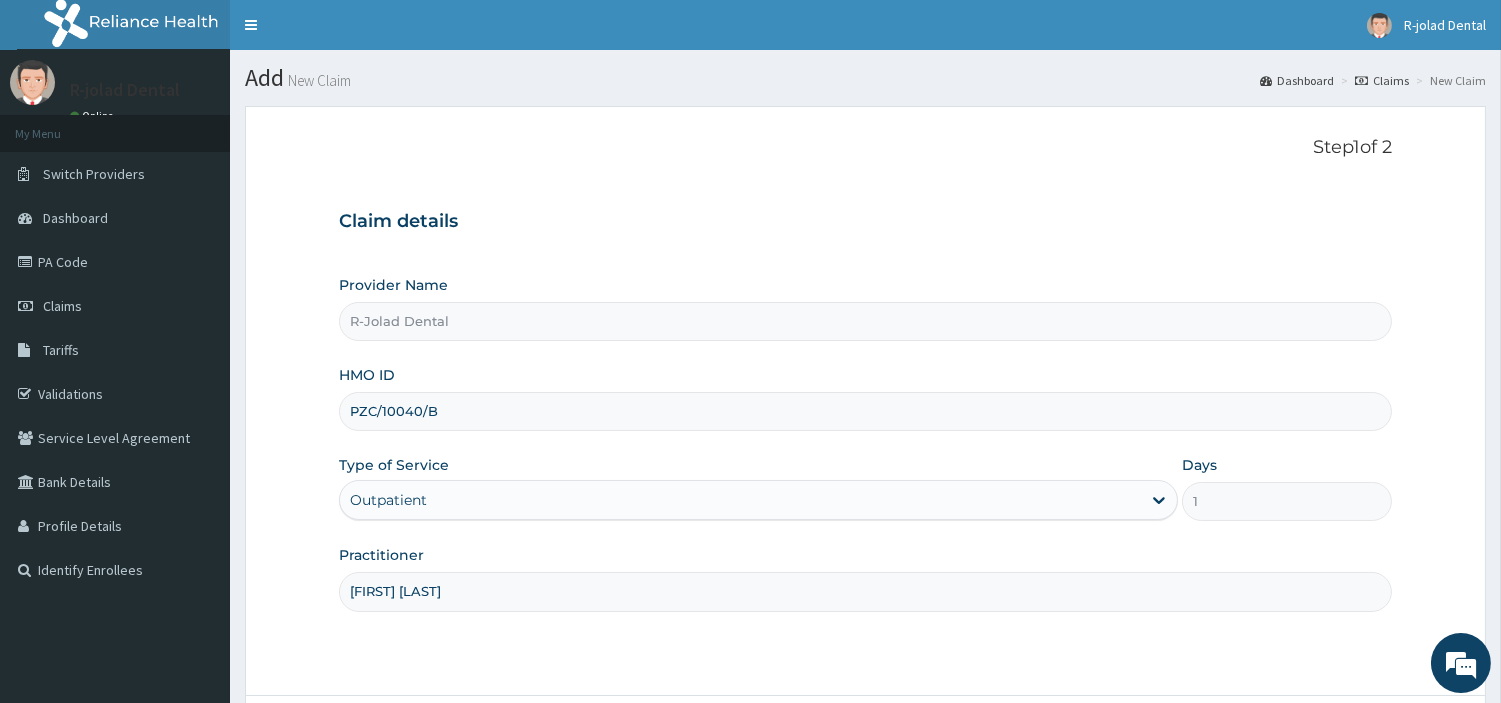scroll, scrollTop: 172, scrollLeft: 0, axis: vertical 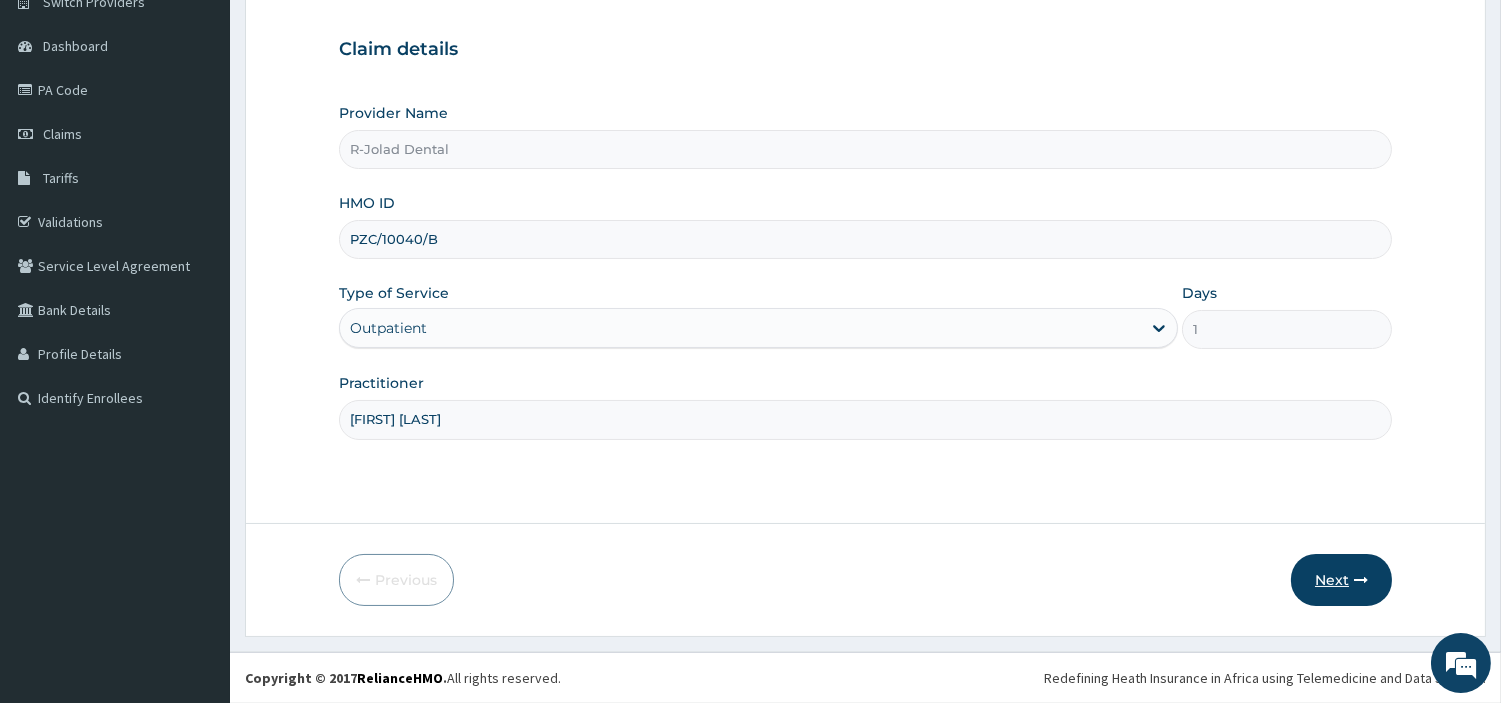type on "Philip Mumuni" 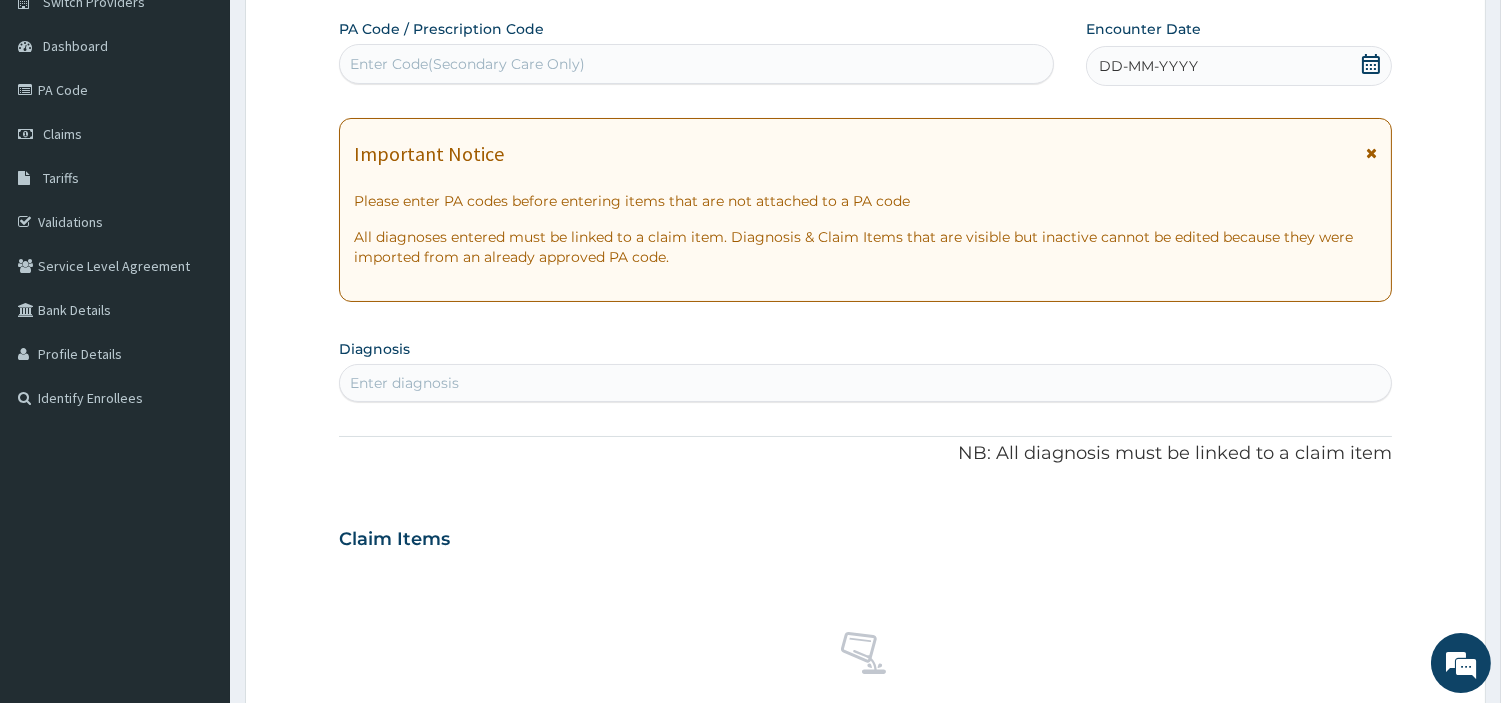 click on "Enter Code(Secondary Care Only)" at bounding box center (696, 64) 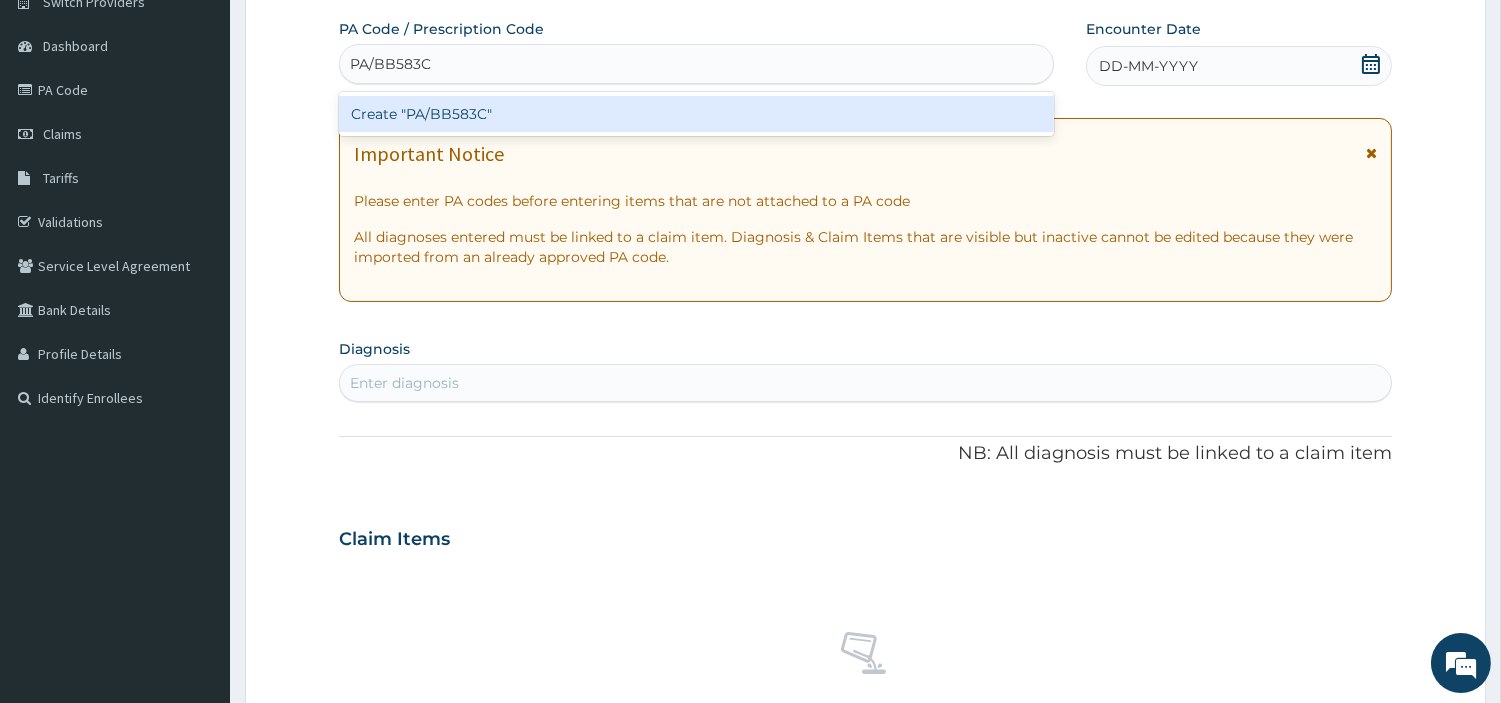 scroll, scrollTop: 0, scrollLeft: 0, axis: both 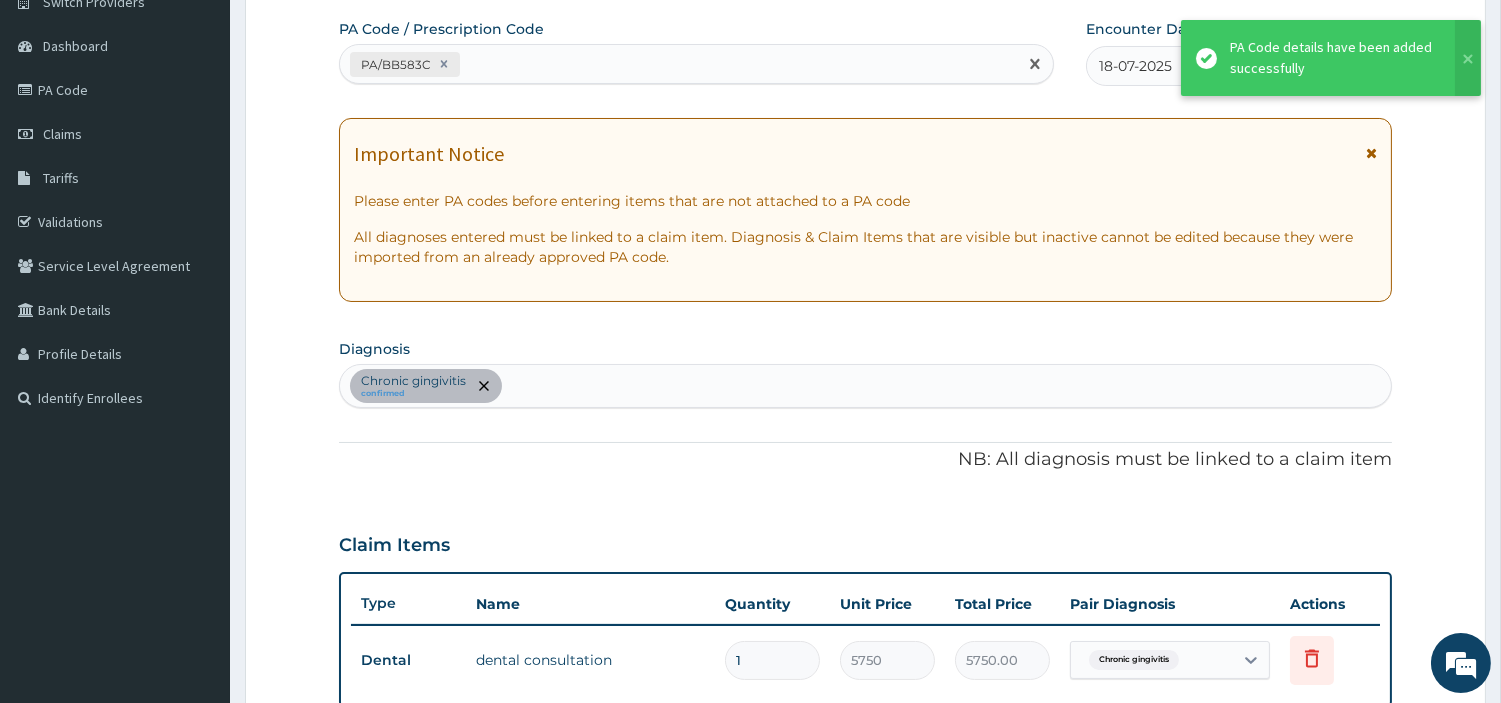 click on "PA/BB583C" at bounding box center (678, 64) 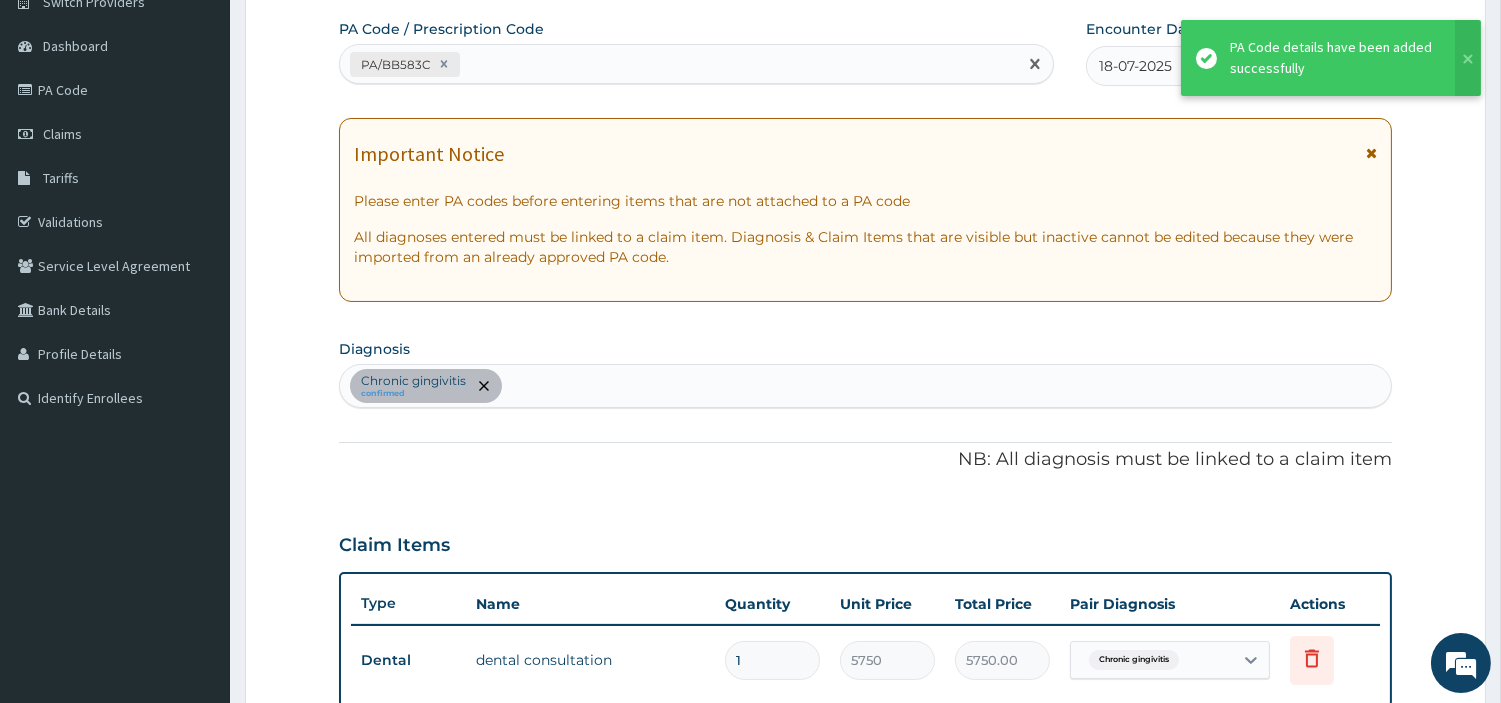 paste on "PA/20B204" 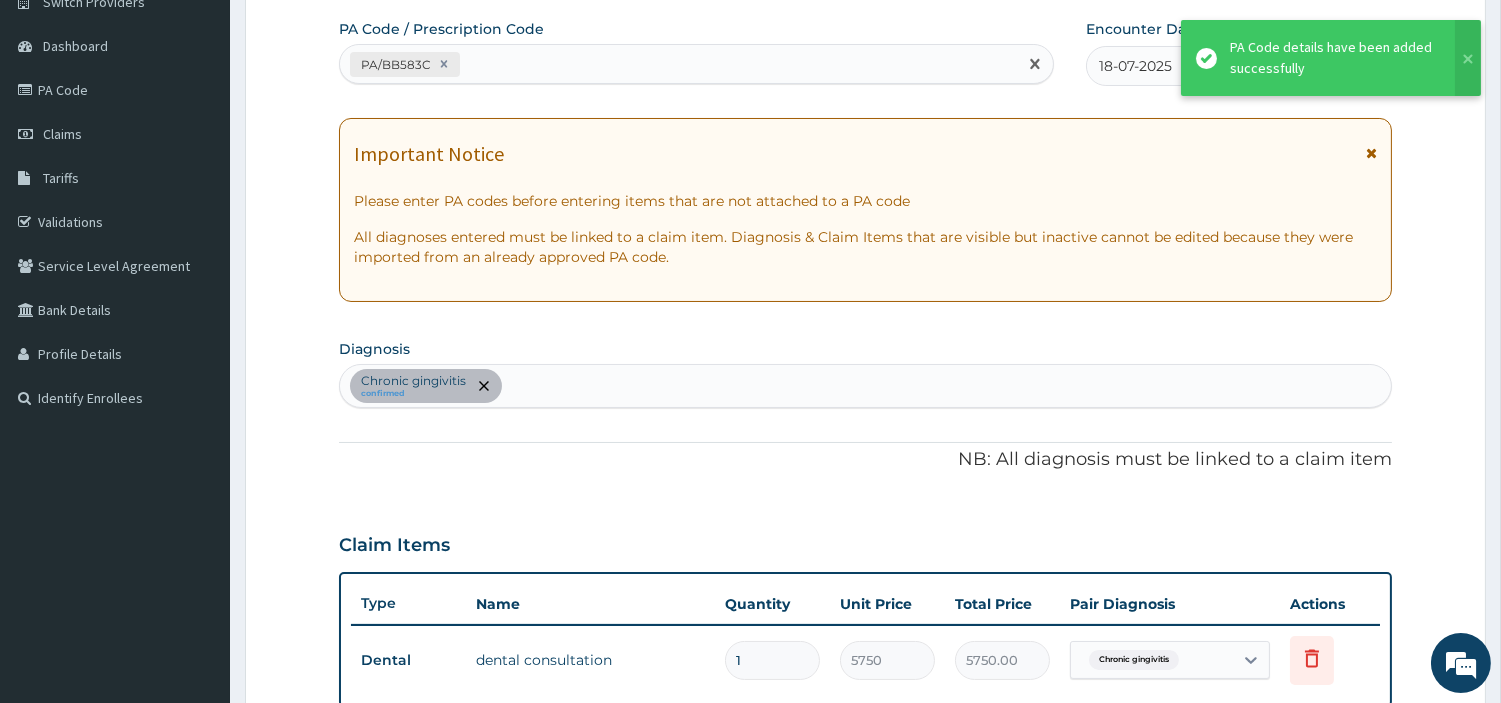 type on "PA/20B204" 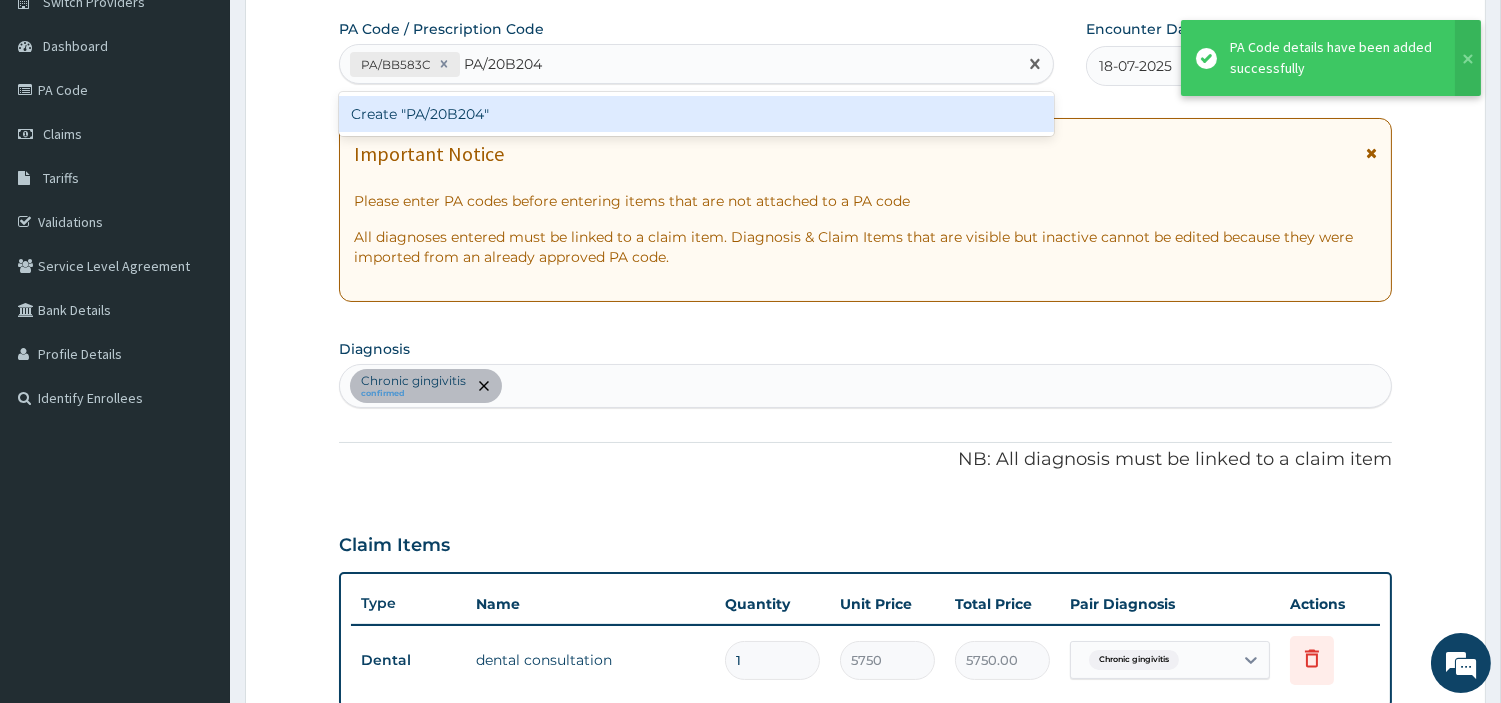 click on "Create "PA/20B204"" at bounding box center (696, 114) 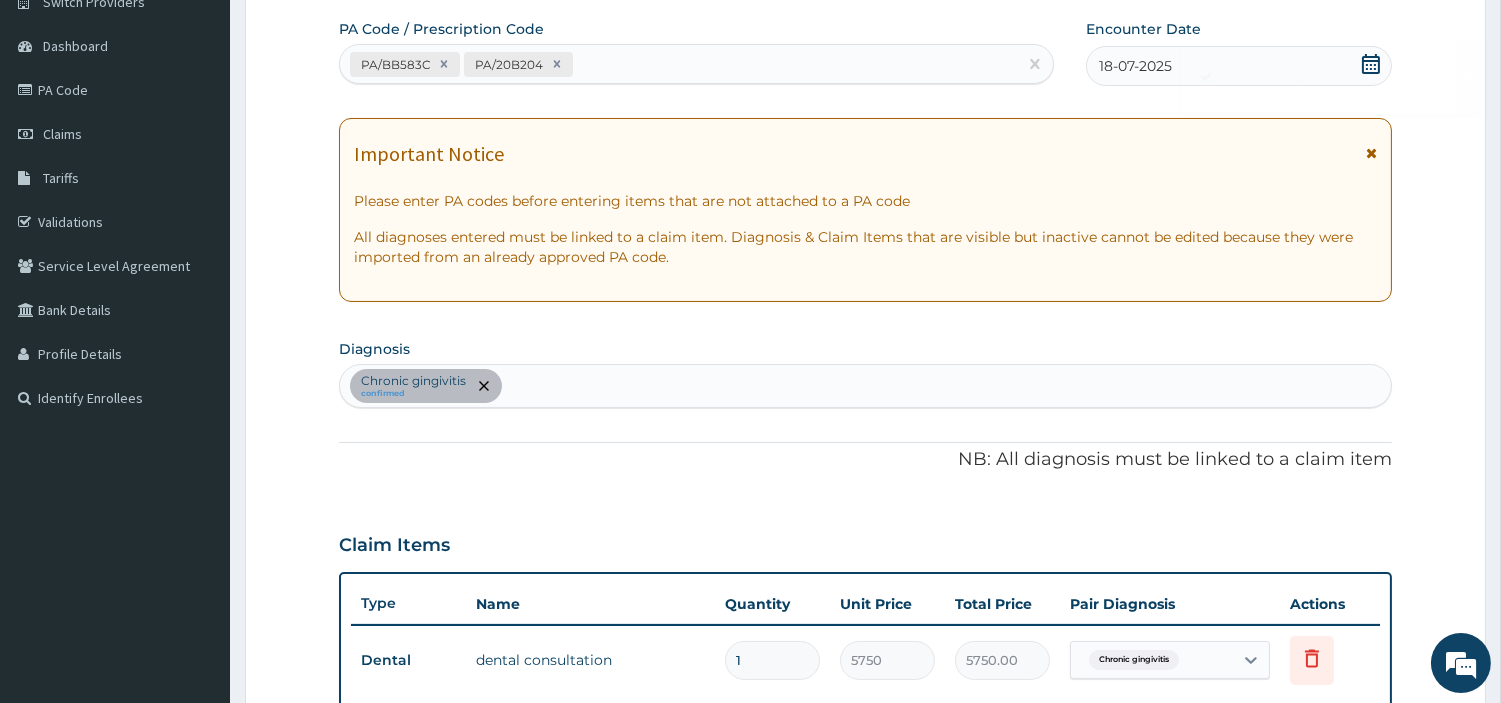 scroll, scrollTop: 757, scrollLeft: 0, axis: vertical 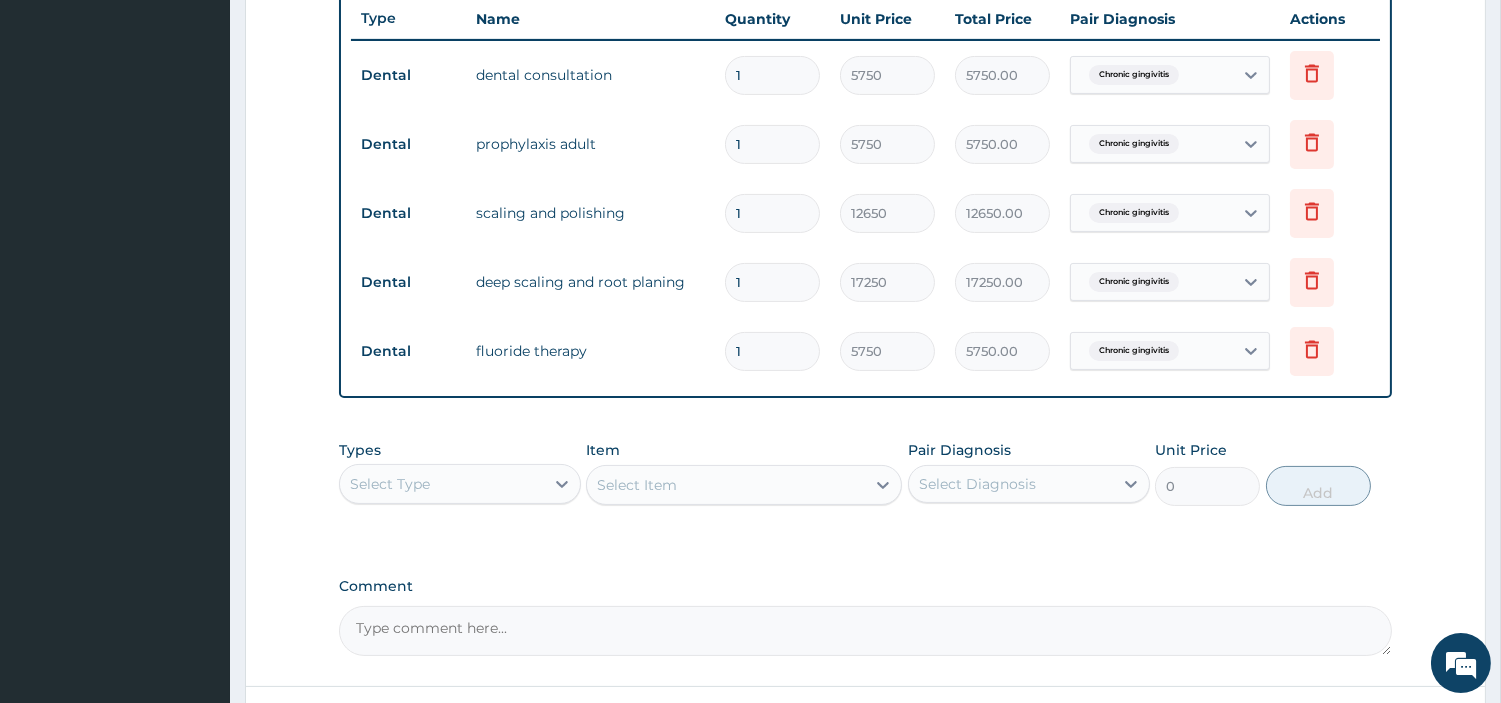 click on "Types Select Type Item Select Item Pair Diagnosis Select Diagnosis Unit Price 0 Add" at bounding box center (865, 488) 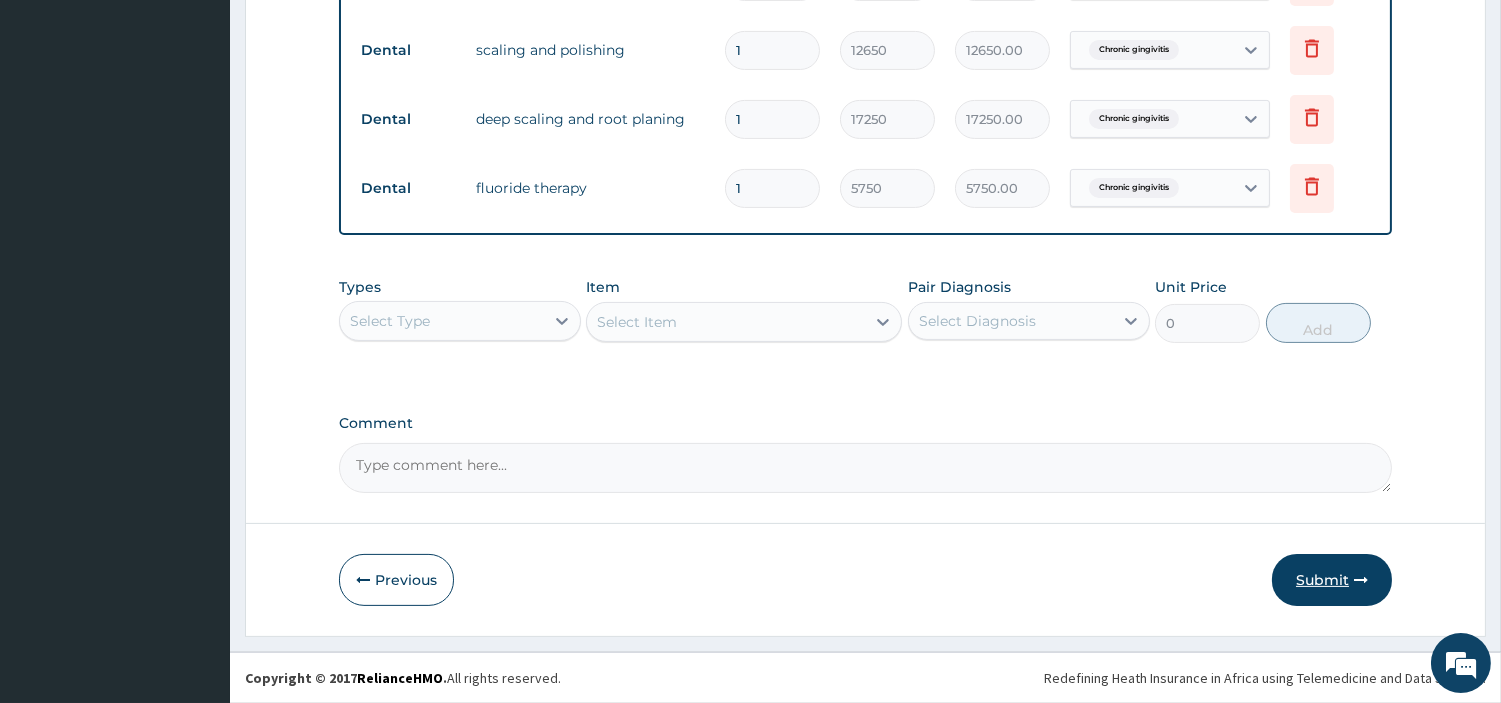click on "Submit" at bounding box center (1332, 580) 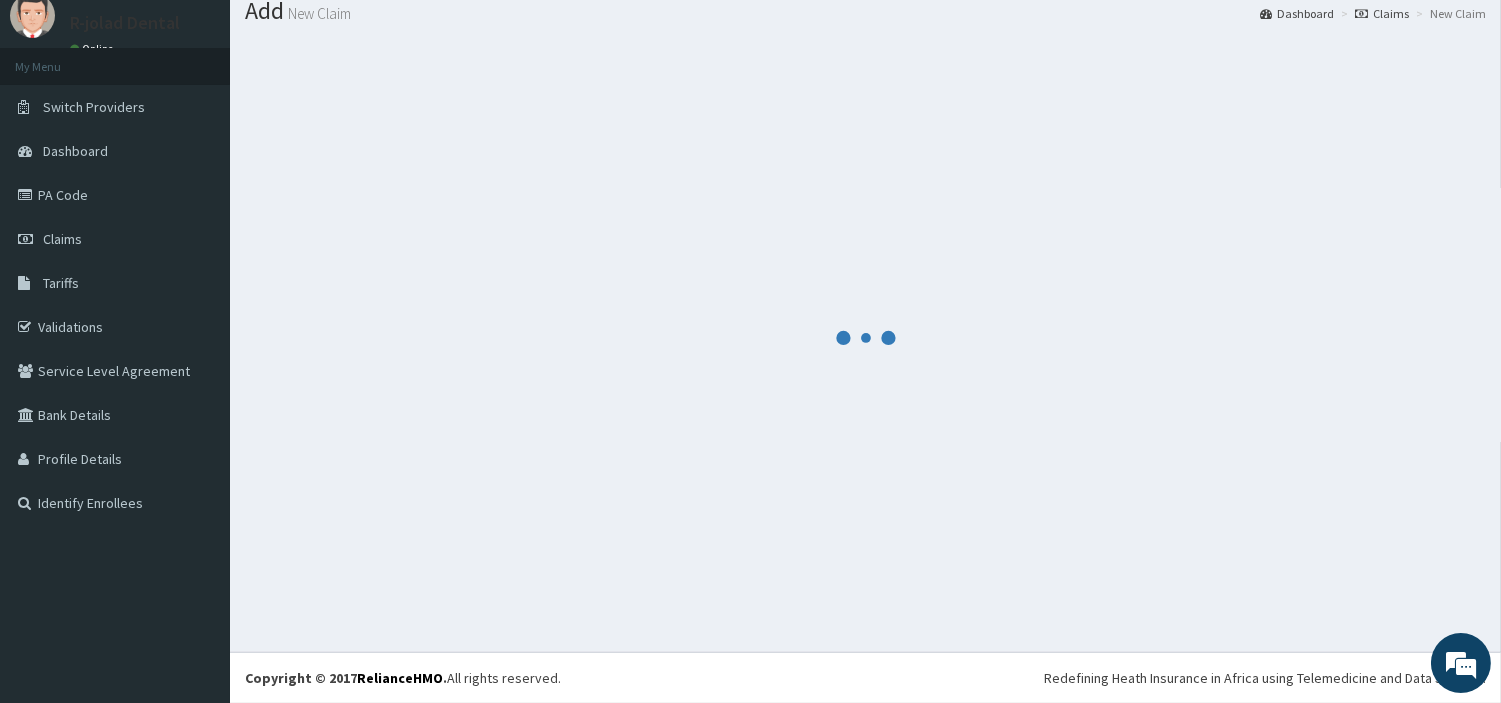 scroll, scrollTop: 66, scrollLeft: 0, axis: vertical 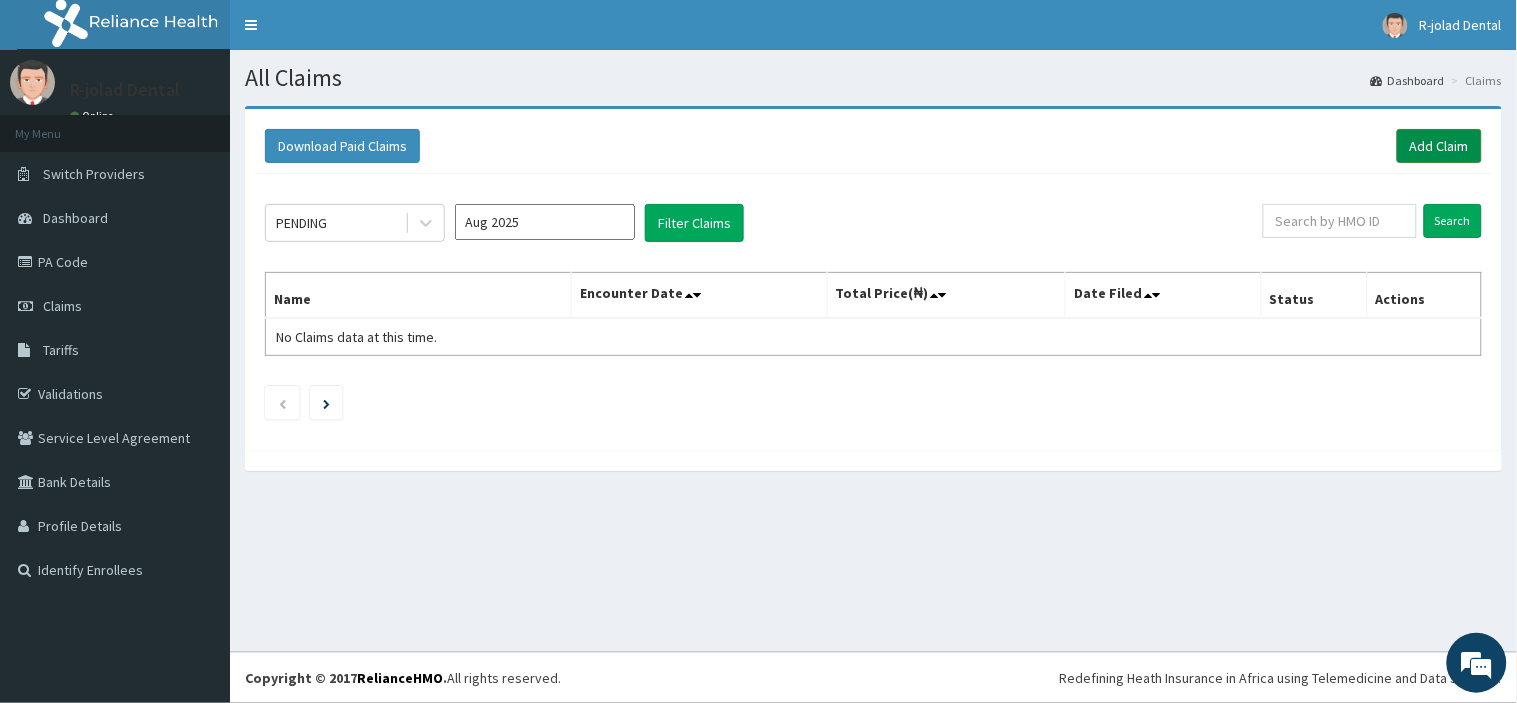 click on "Add Claim" at bounding box center (1439, 146) 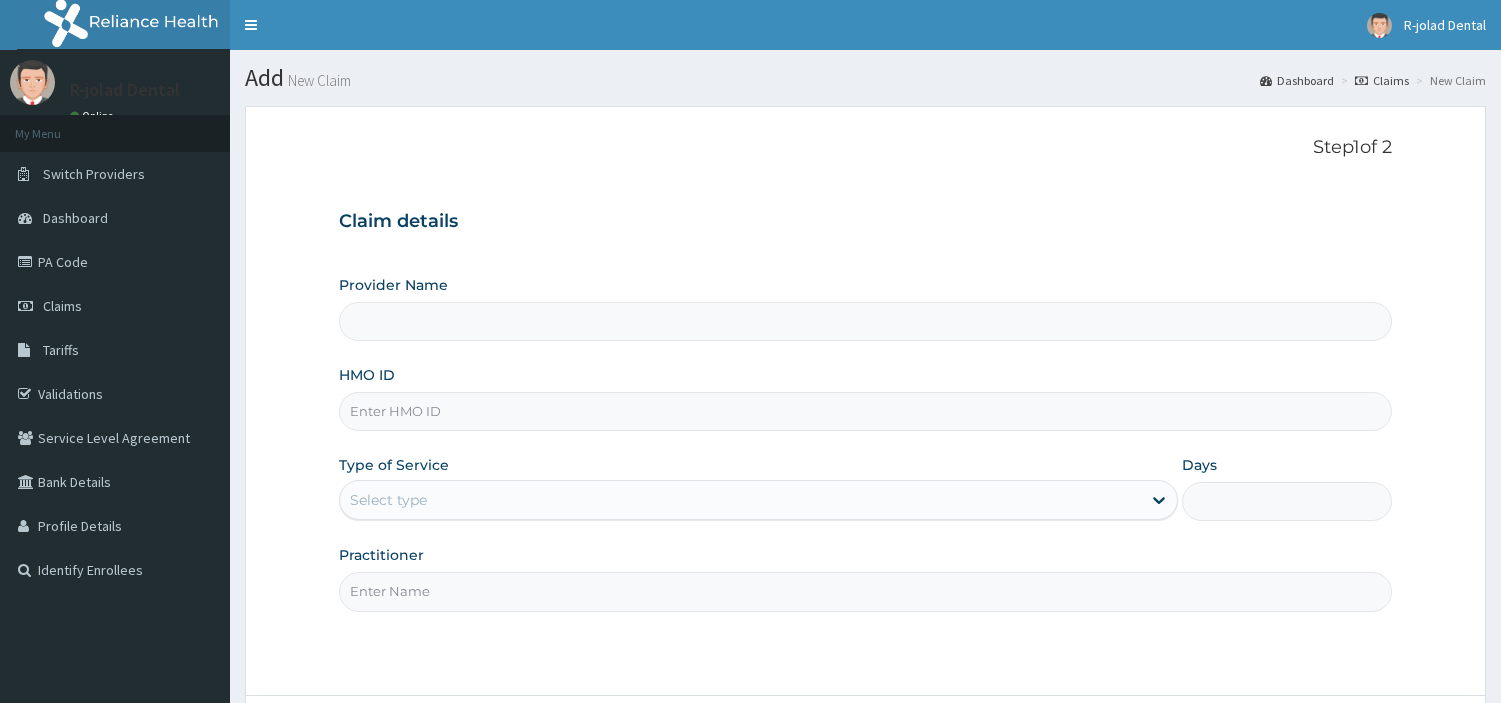 scroll, scrollTop: 0, scrollLeft: 0, axis: both 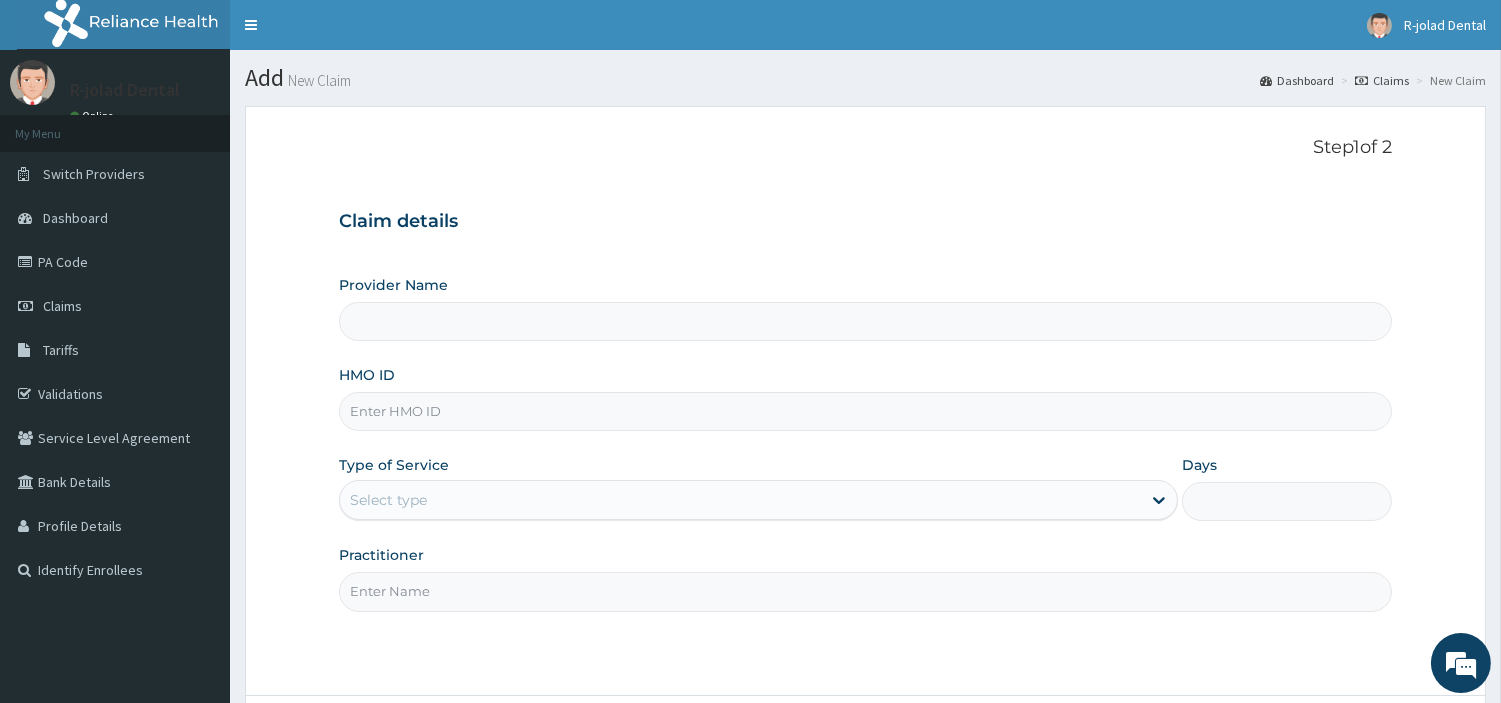 type on "R-Jolad Dental" 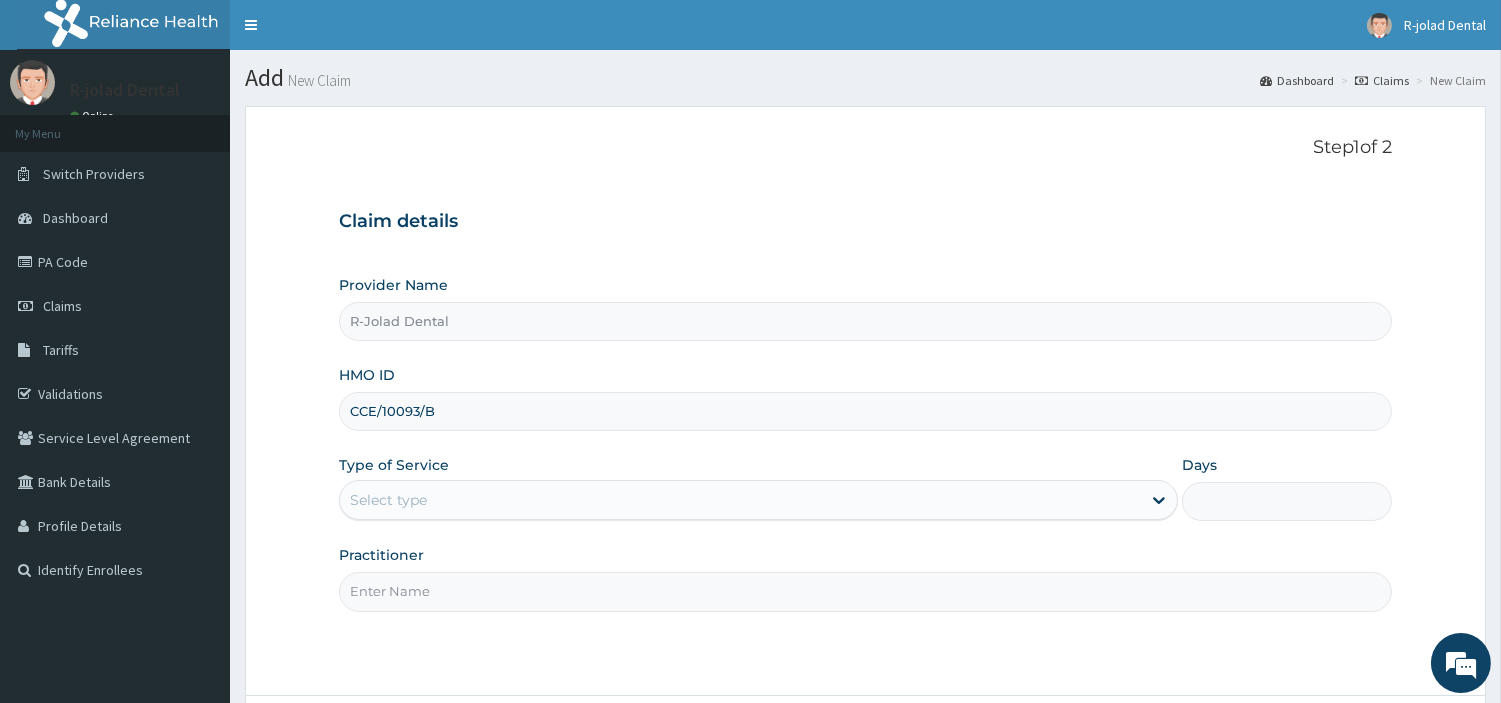 type on "CCE/10093/B" 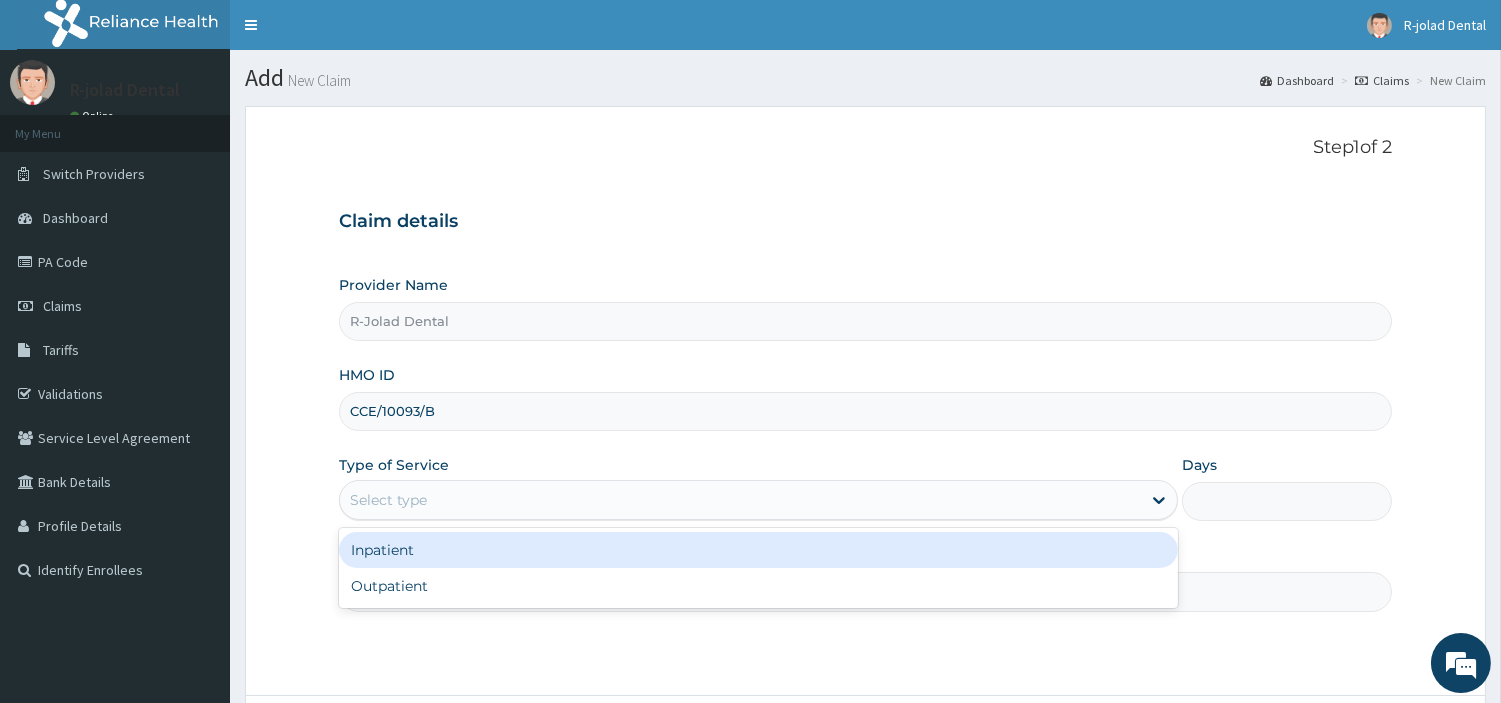 drag, startPoint x: 461, startPoint y: 487, endPoint x: 432, endPoint y: 573, distance: 90.75792 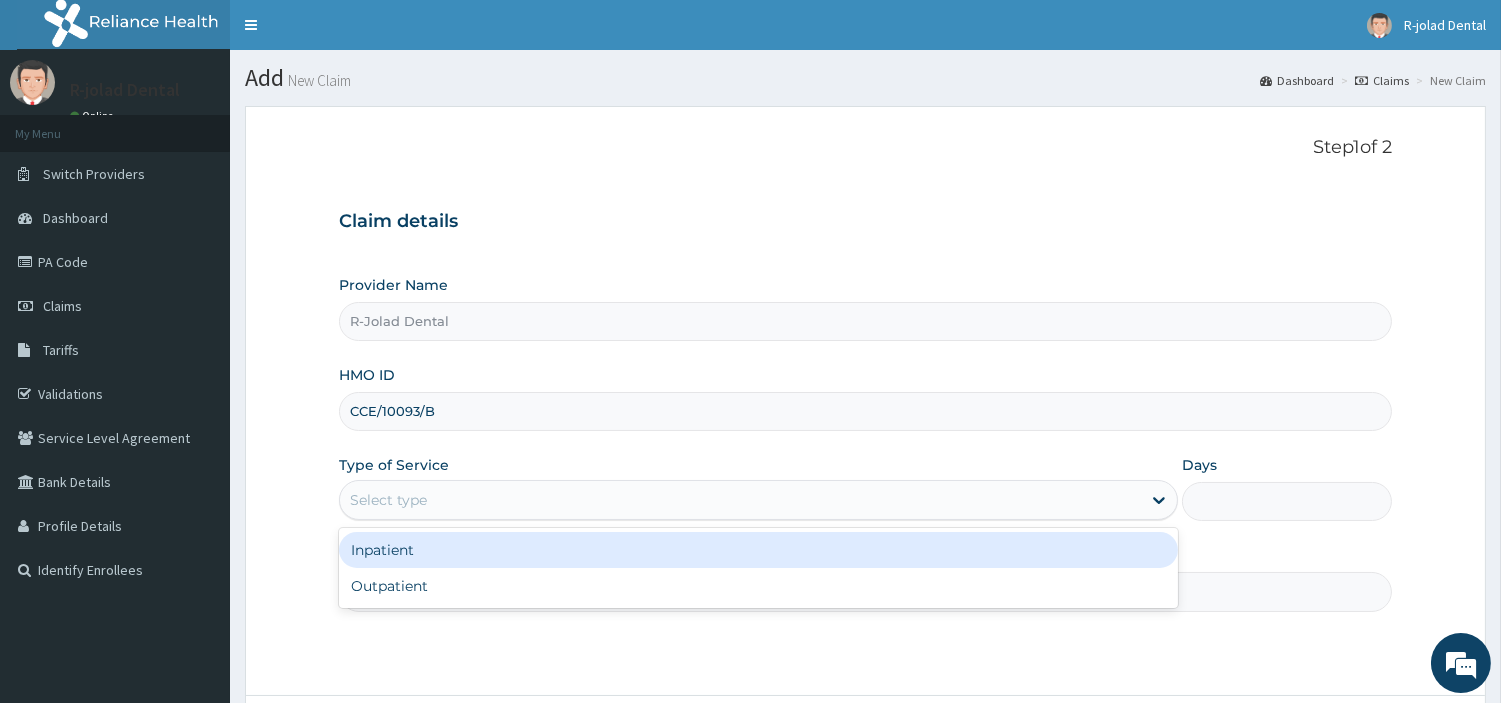 click on "option Inpatient focused, 1 of 2. 2 results available. Use Up and Down to choose options, press Enter to select the currently focused option, press Escape to exit the menu, press Tab to select the option and exit the menu. Select type Inpatient Outpatient" at bounding box center [758, 500] 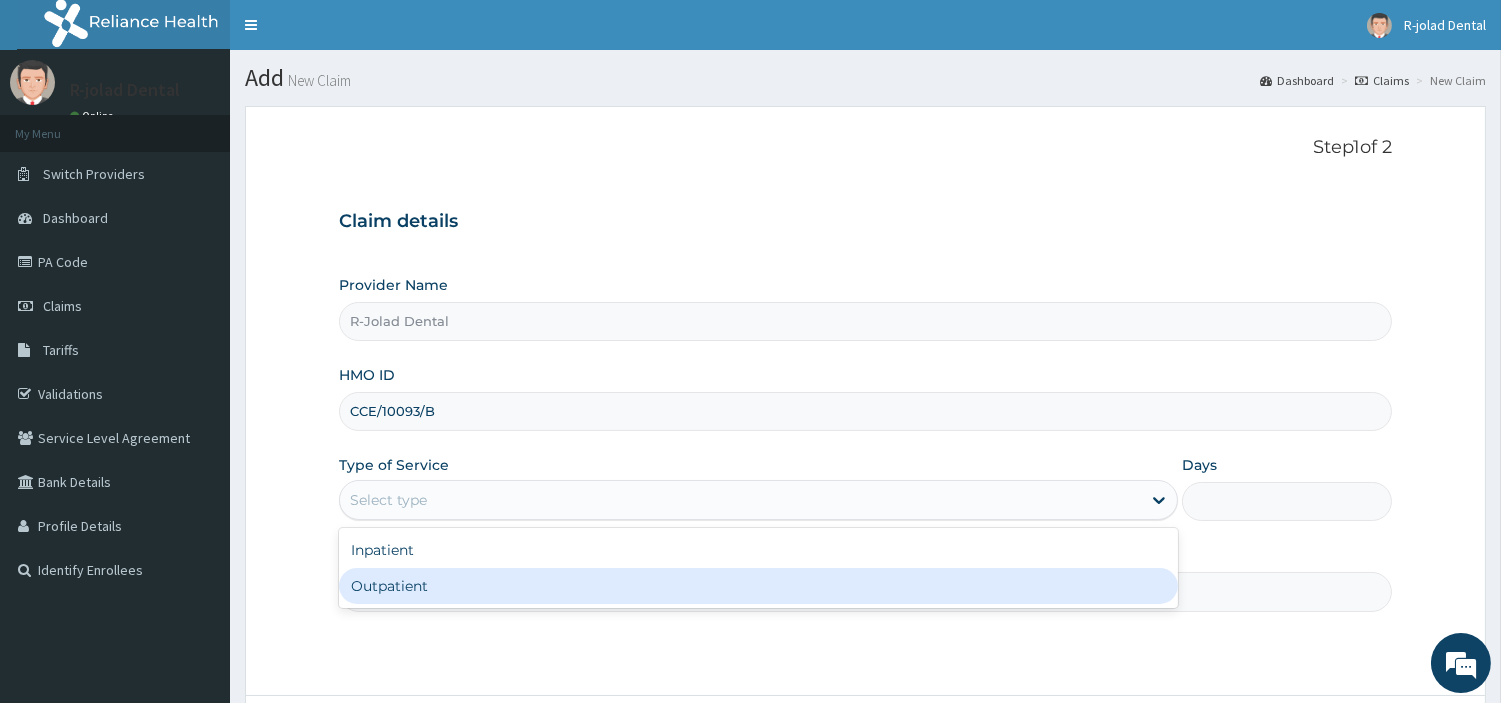 click on "Outpatient" at bounding box center [758, 586] 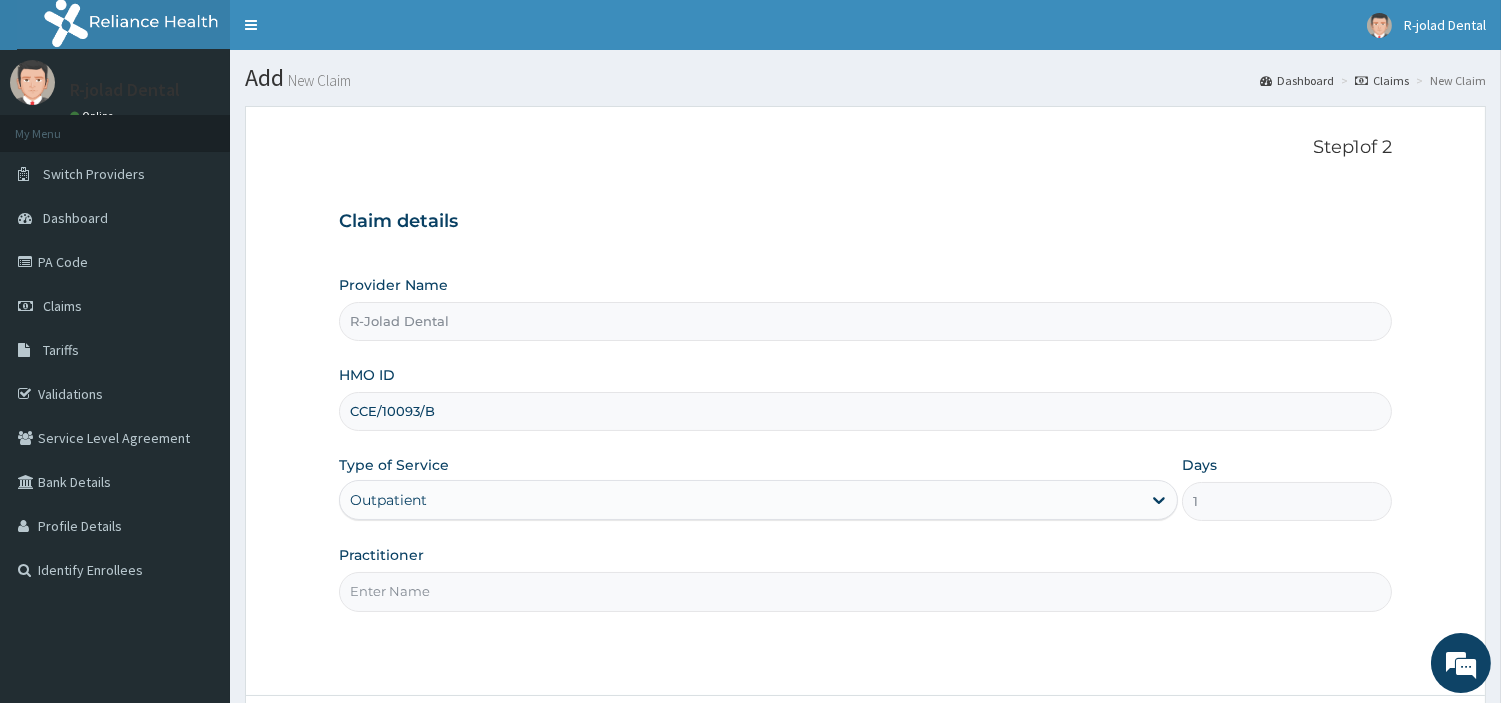 click on "Practitioner" at bounding box center (865, 591) 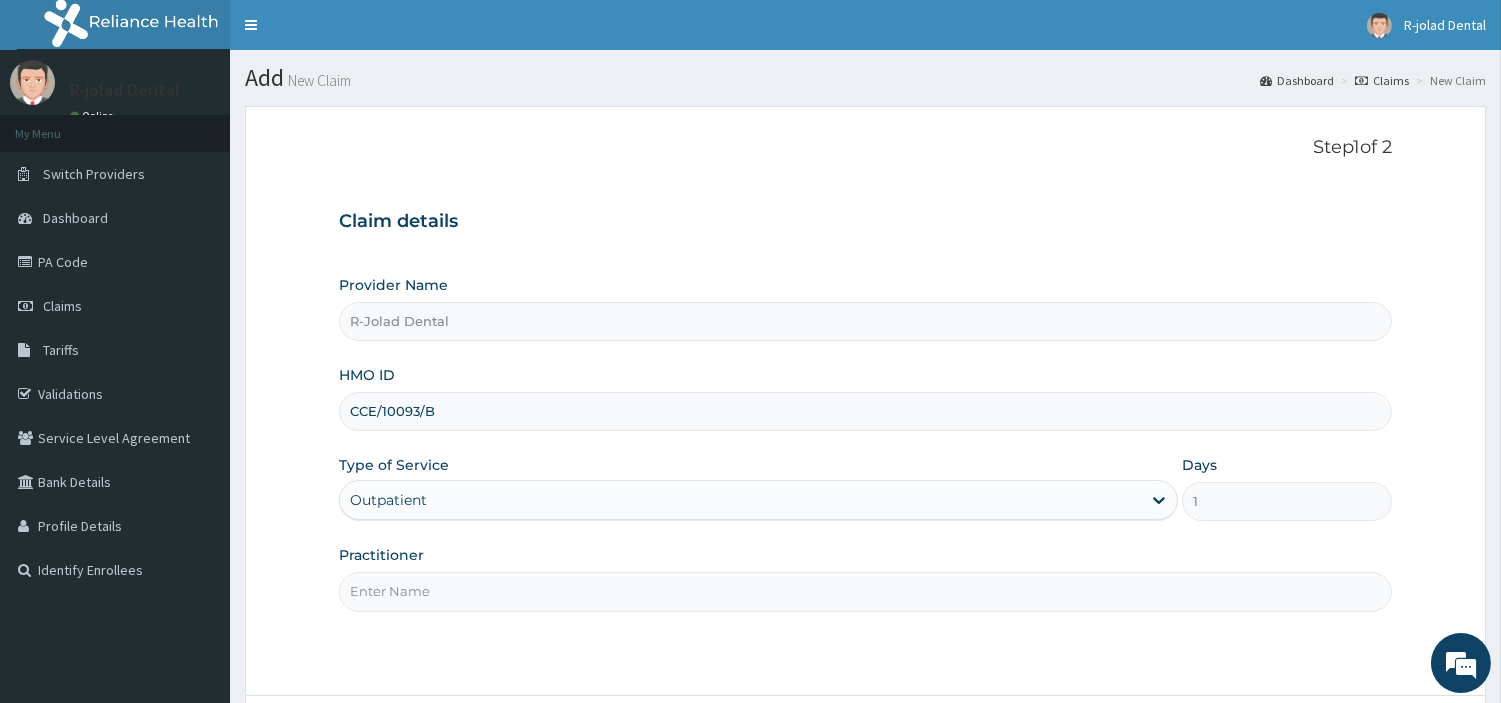paste on "Philip Mumuni" 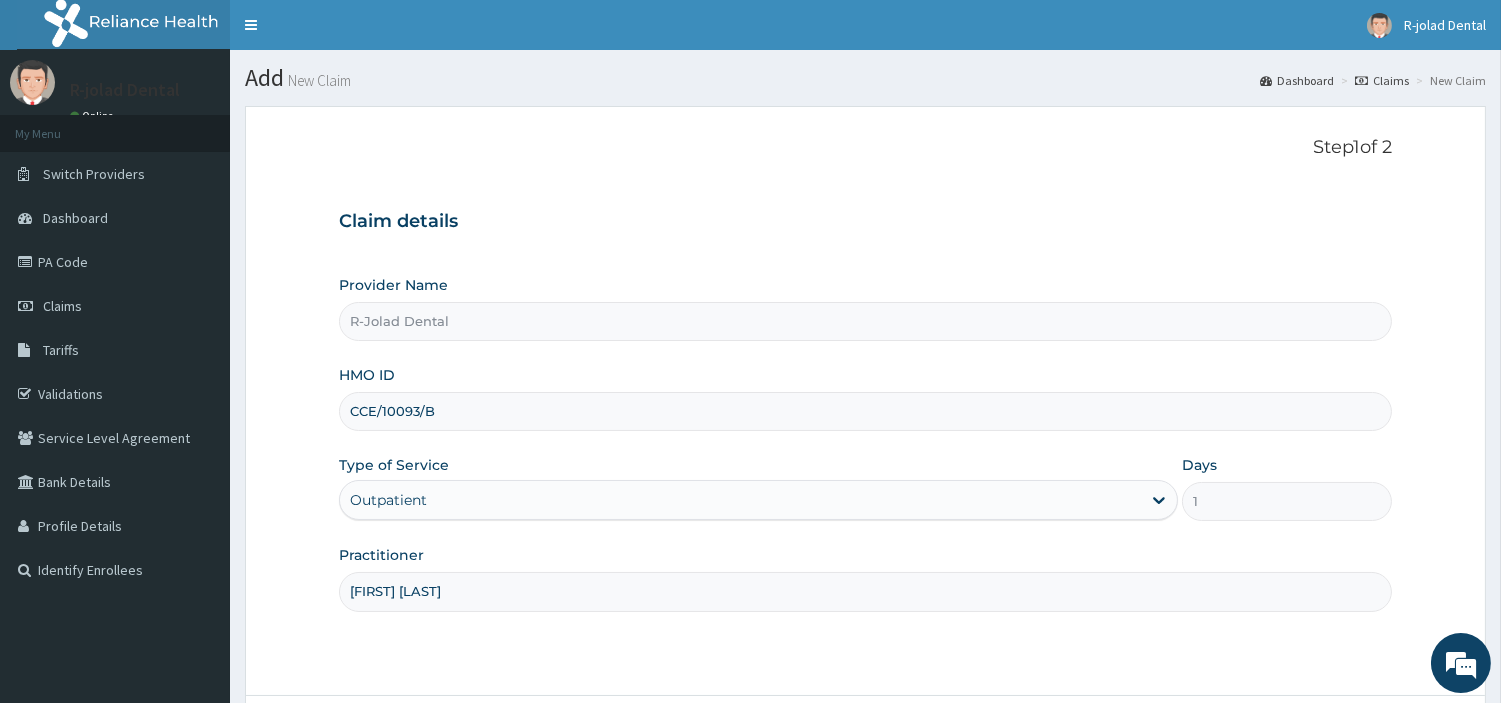 scroll, scrollTop: 172, scrollLeft: 0, axis: vertical 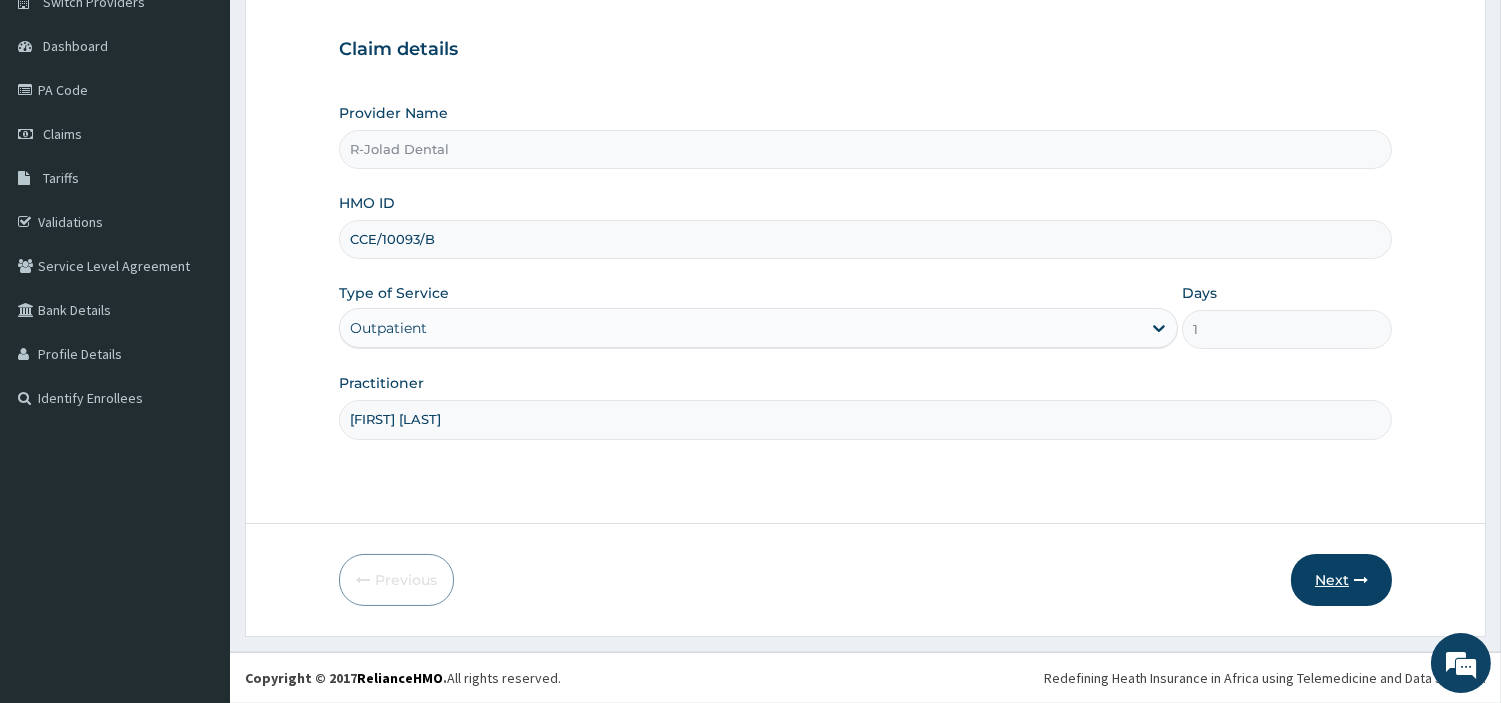 type on "Philip Mumuni" 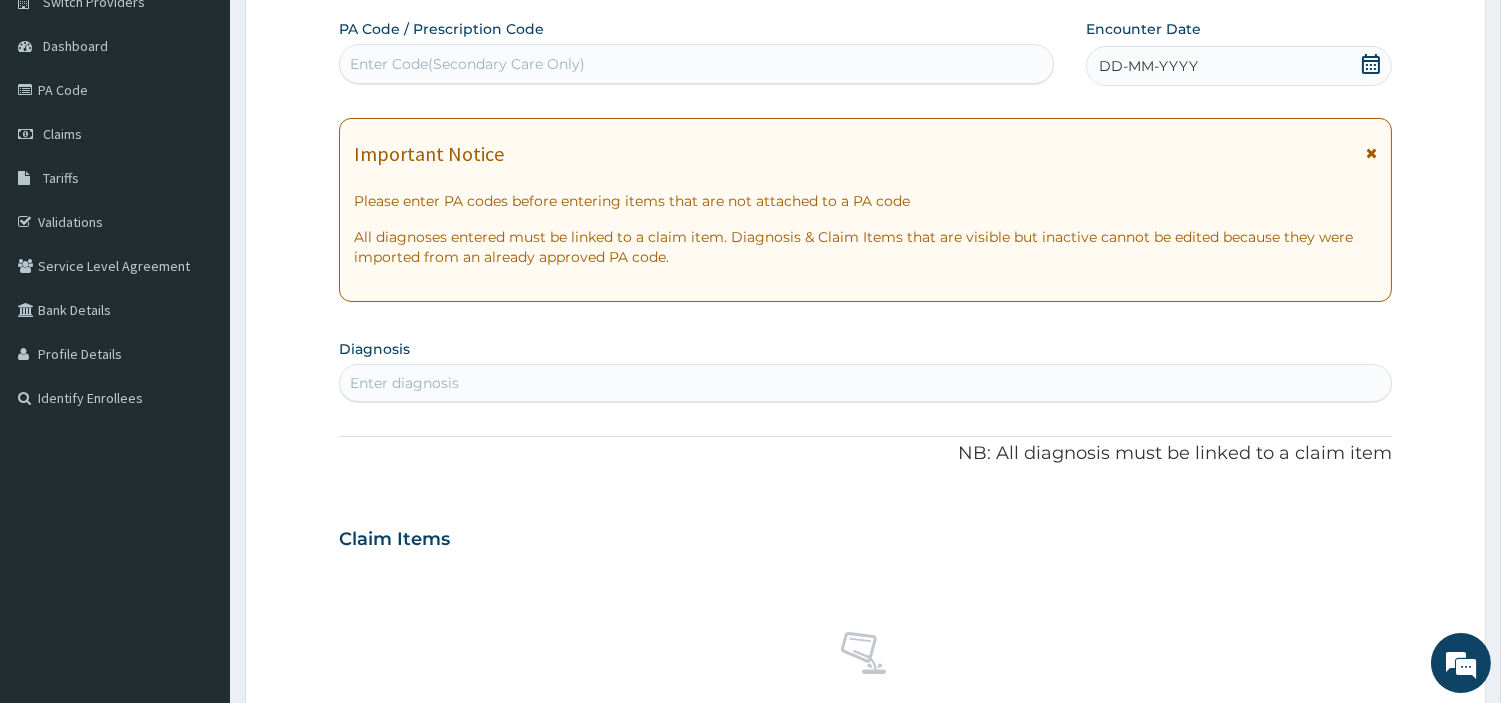 click on "Enter Code(Secondary Care Only)" at bounding box center (696, 64) 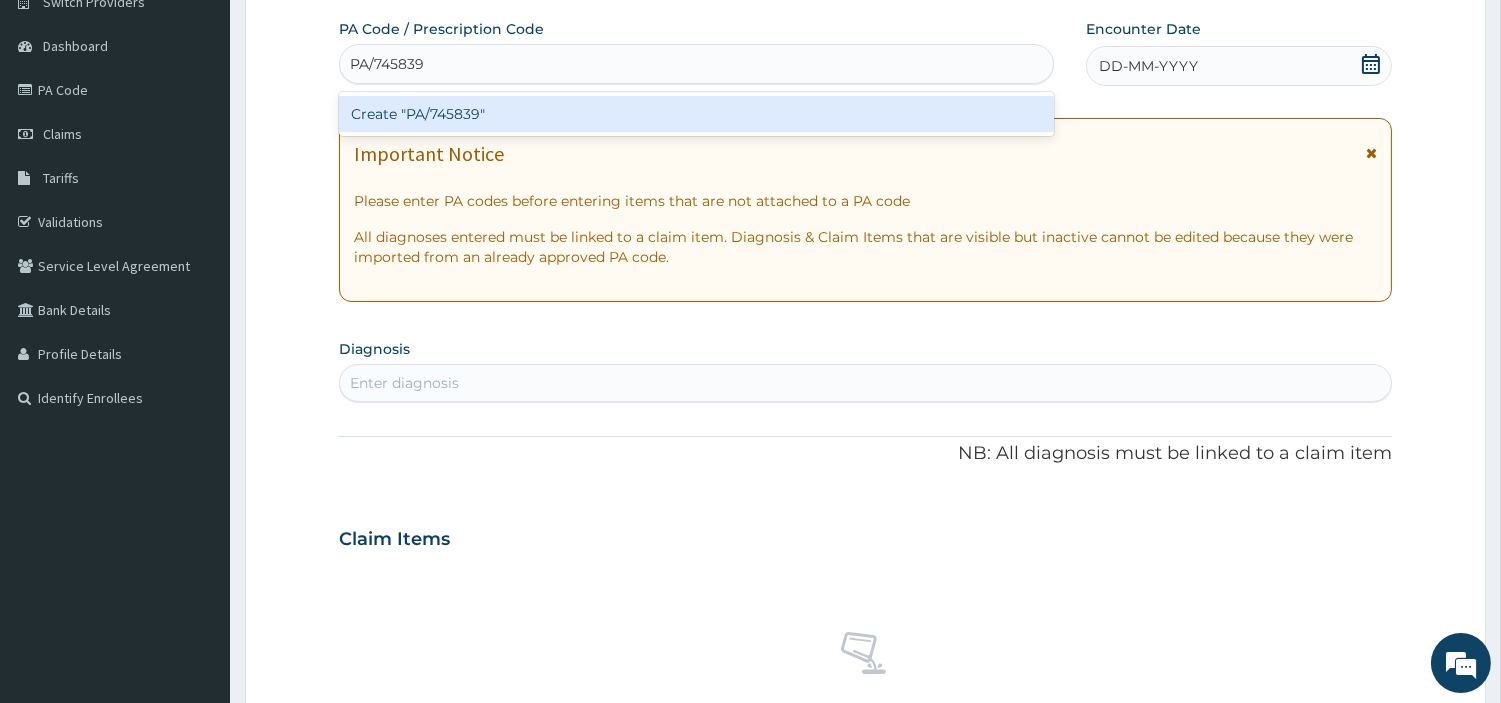 scroll, scrollTop: 0, scrollLeft: 0, axis: both 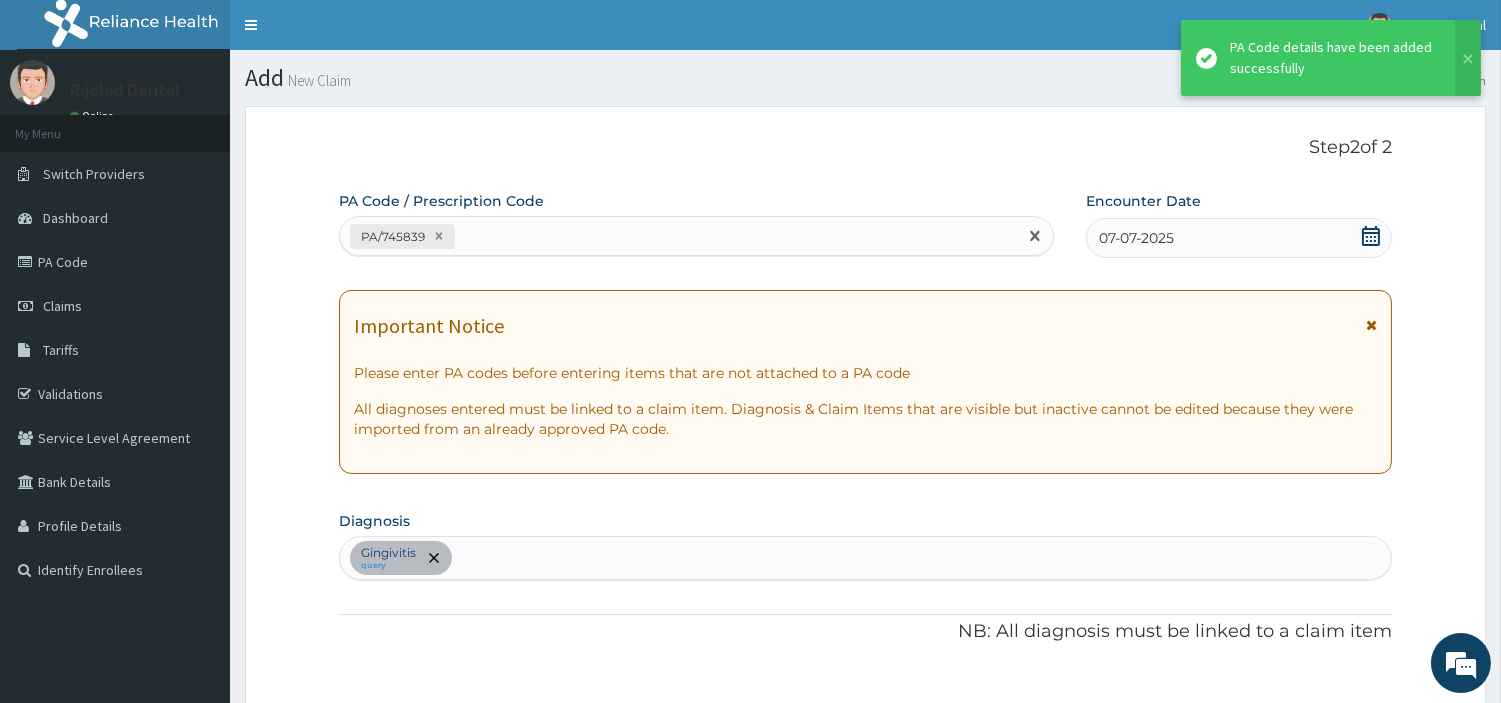 click on "PA/745839" at bounding box center [678, 236] 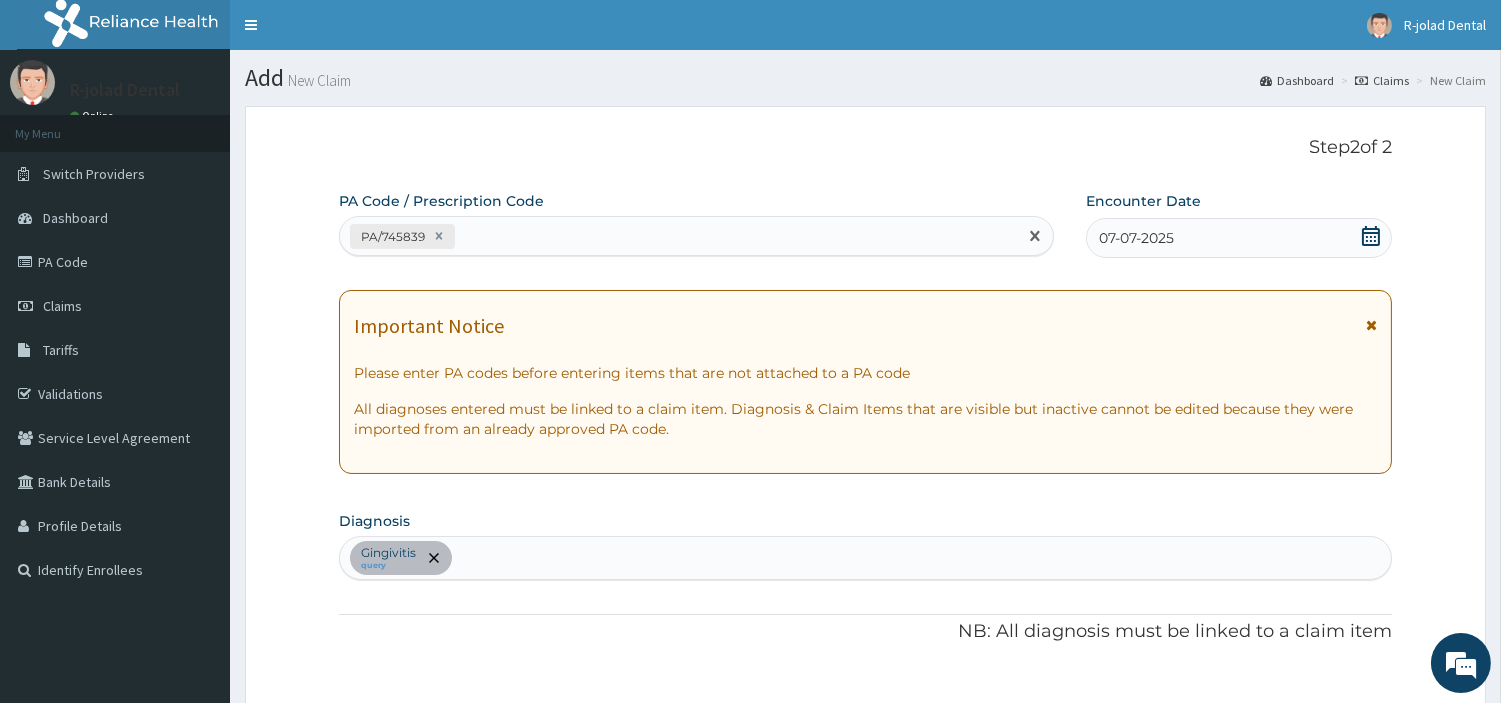 paste on "PA/9EB0C8" 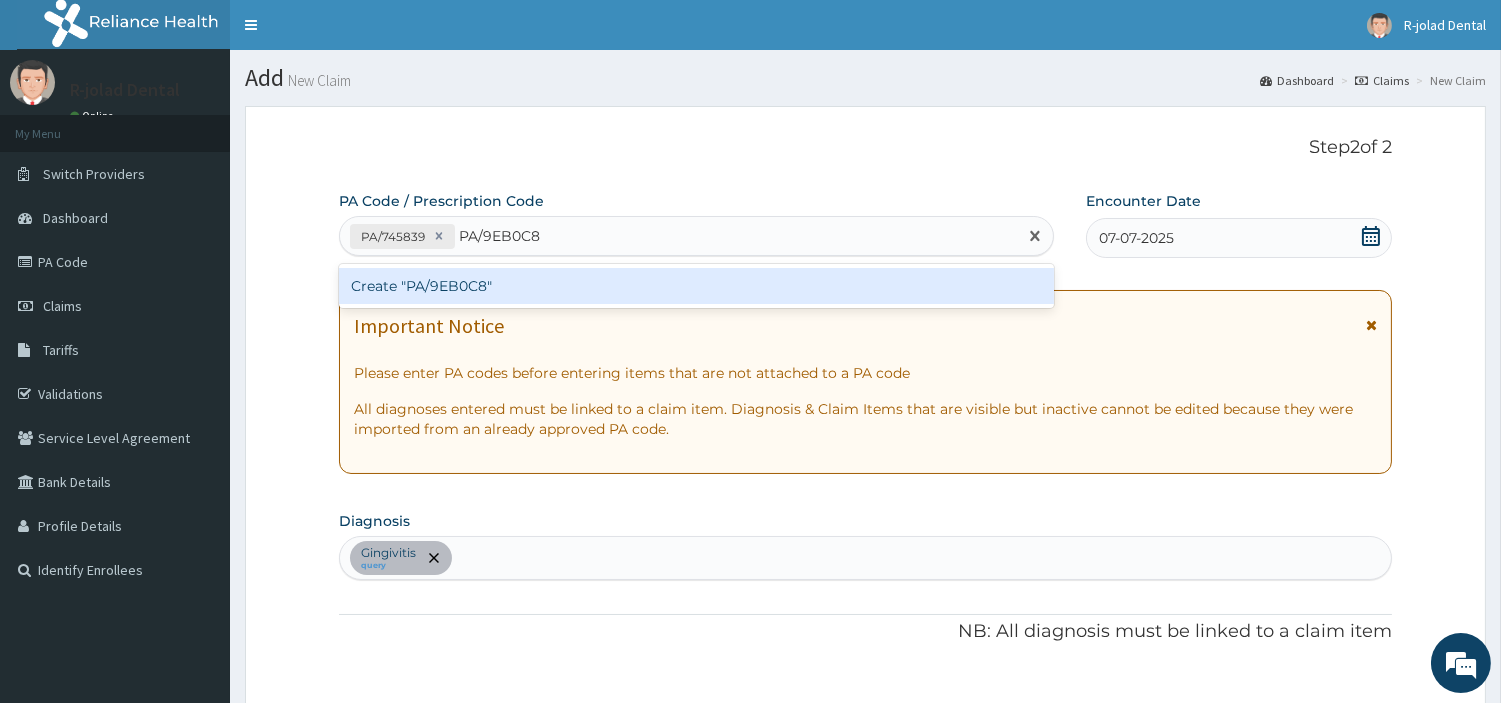 click on "Create "PA/9EB0C8"" at bounding box center [696, 286] 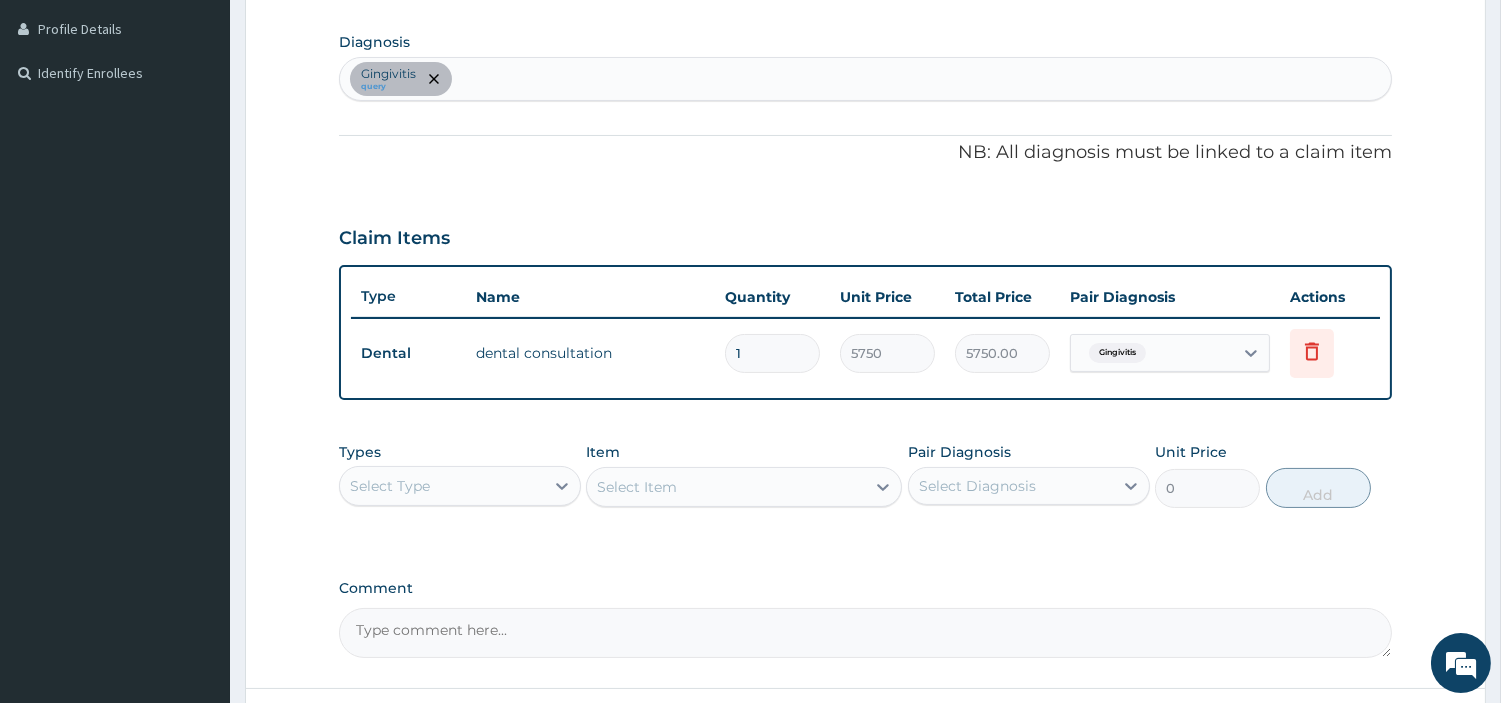 scroll, scrollTop: 660, scrollLeft: 0, axis: vertical 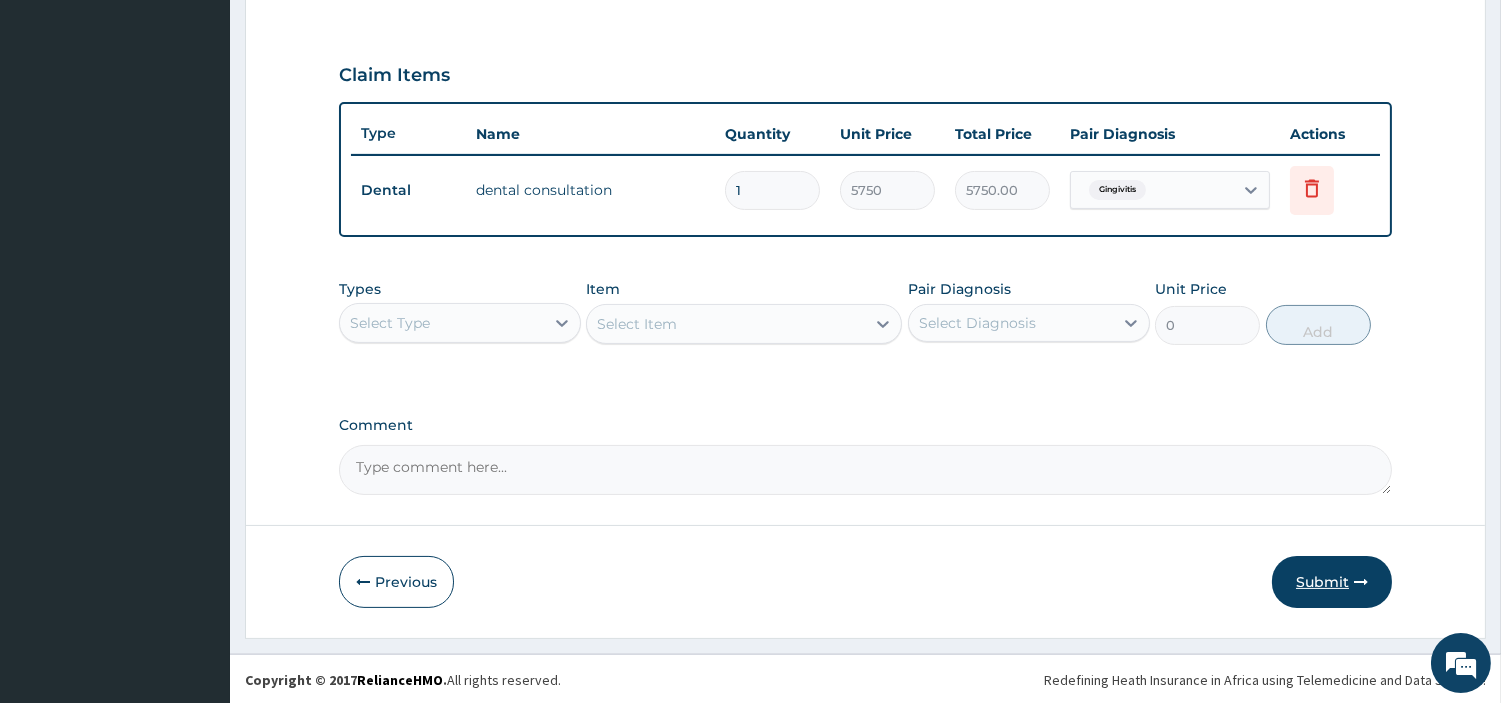 click on "Submit" at bounding box center (1332, 582) 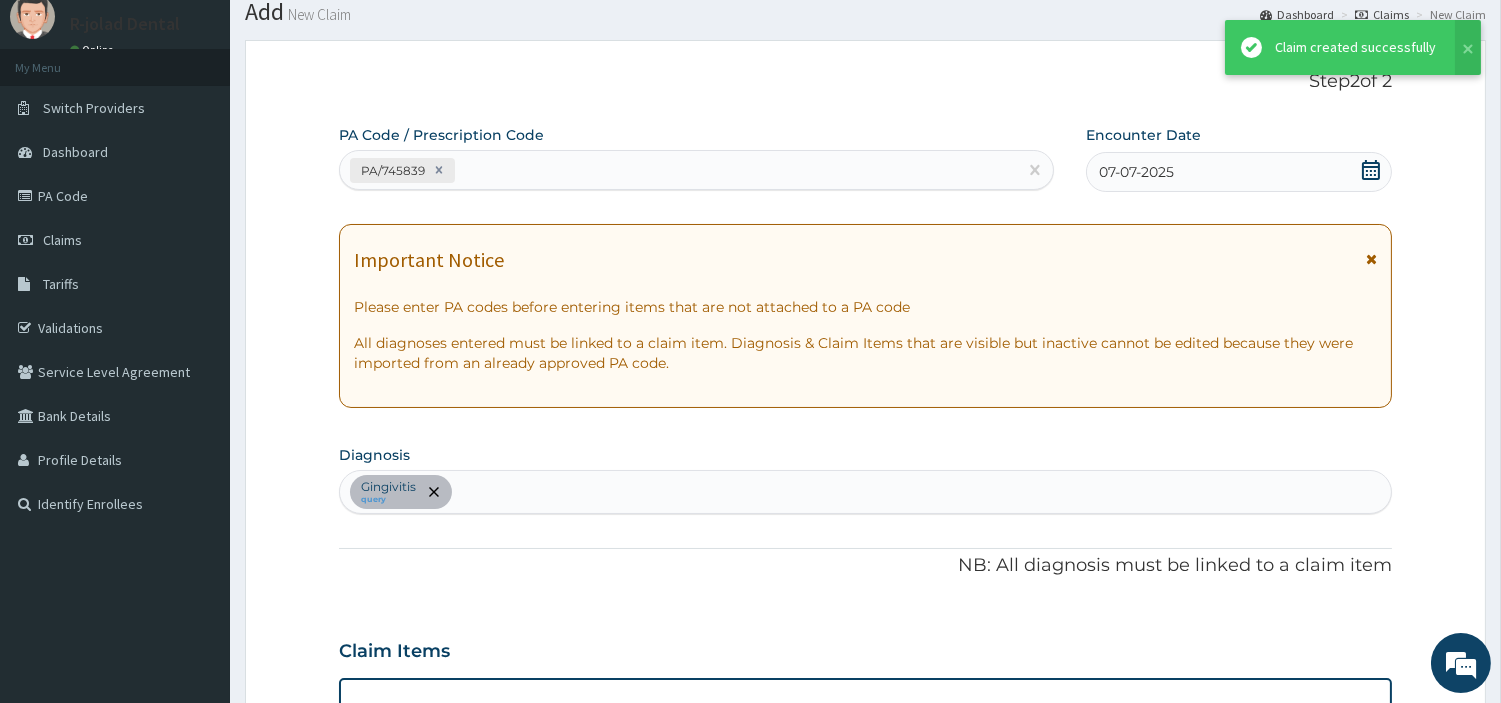 scroll, scrollTop: 642, scrollLeft: 0, axis: vertical 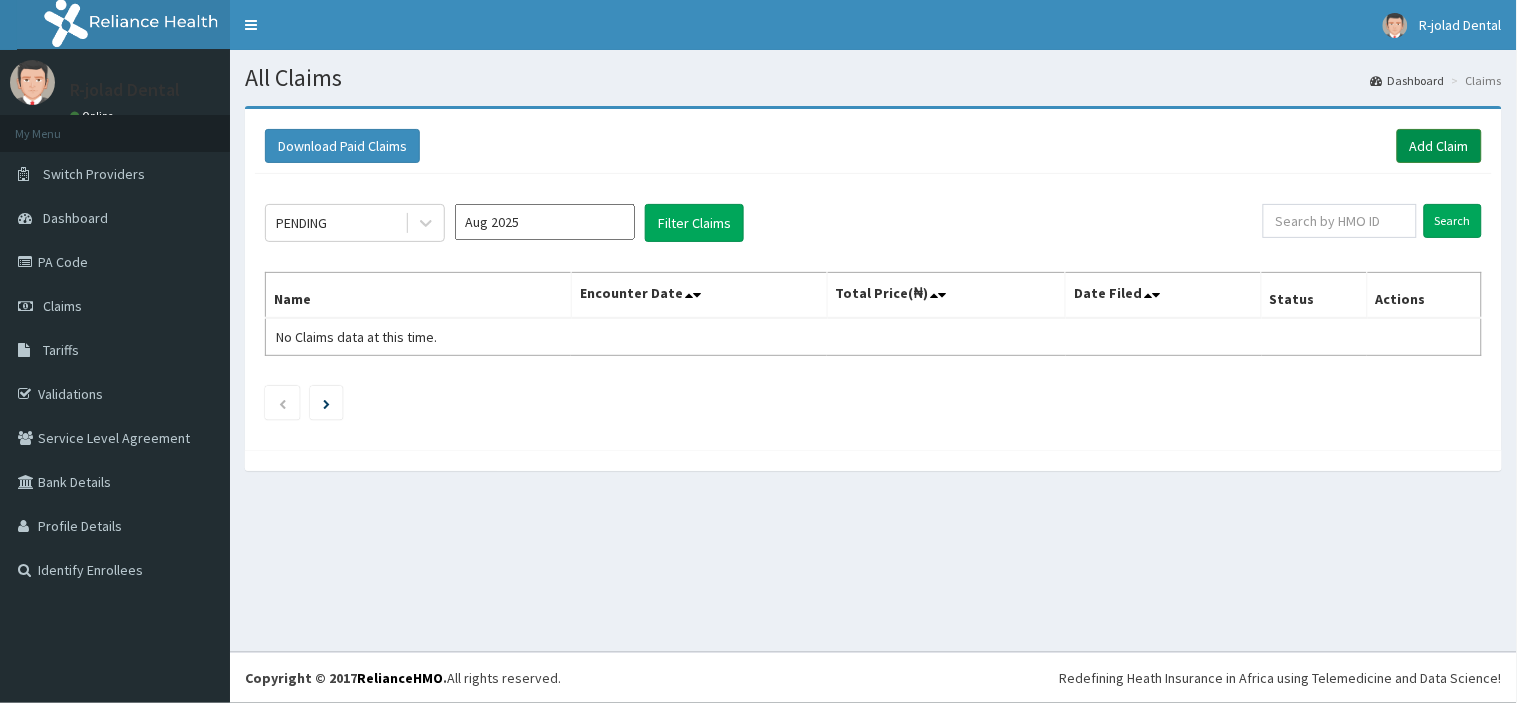 click on "Add Claim" at bounding box center (1439, 146) 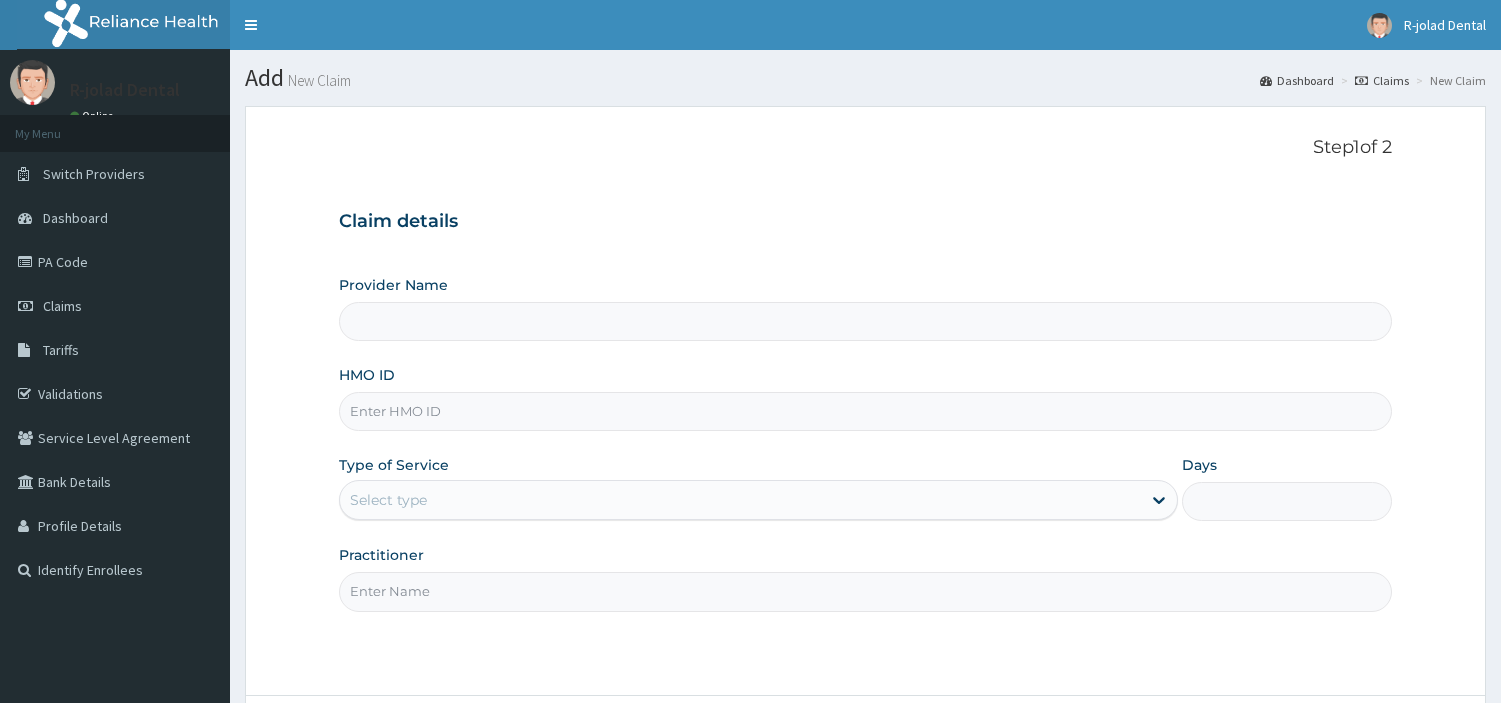 scroll, scrollTop: 0, scrollLeft: 0, axis: both 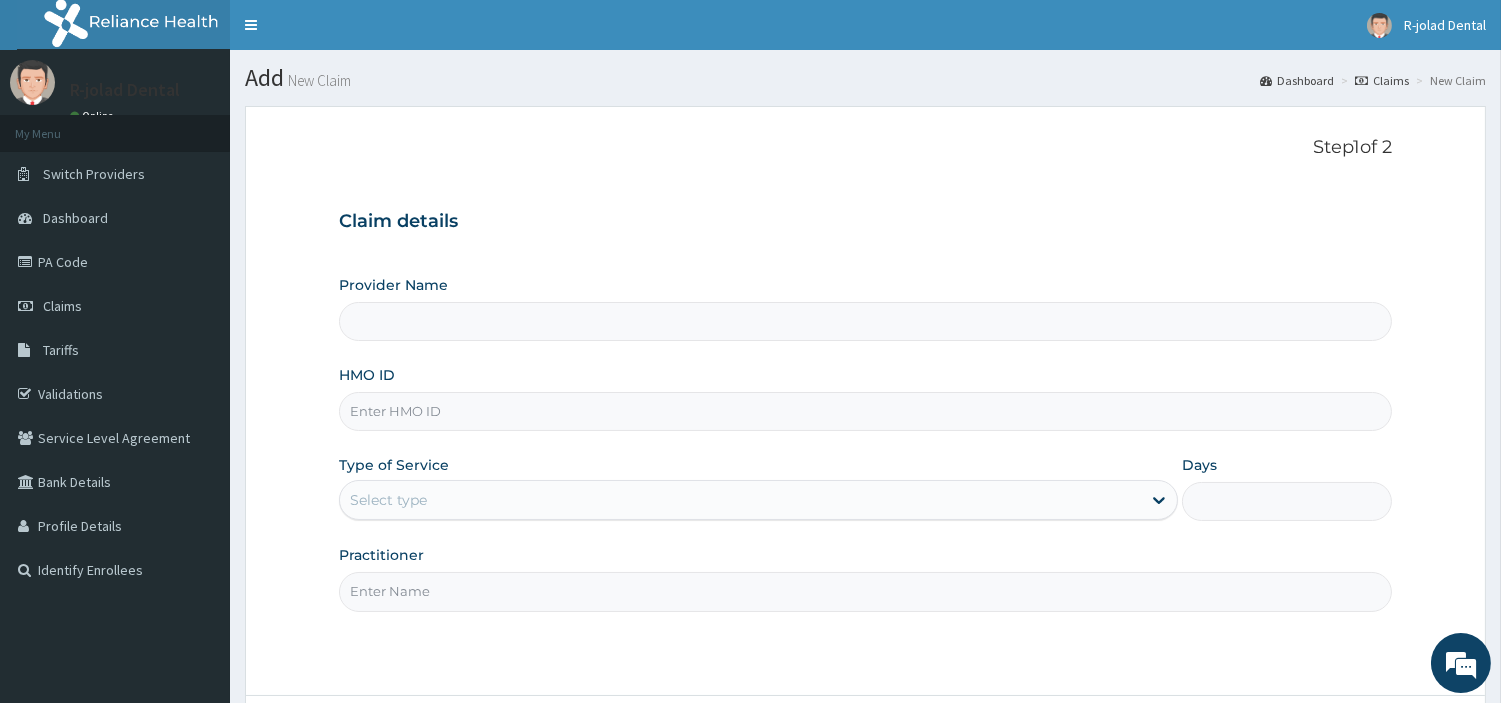 type on "R-Jolad Dental" 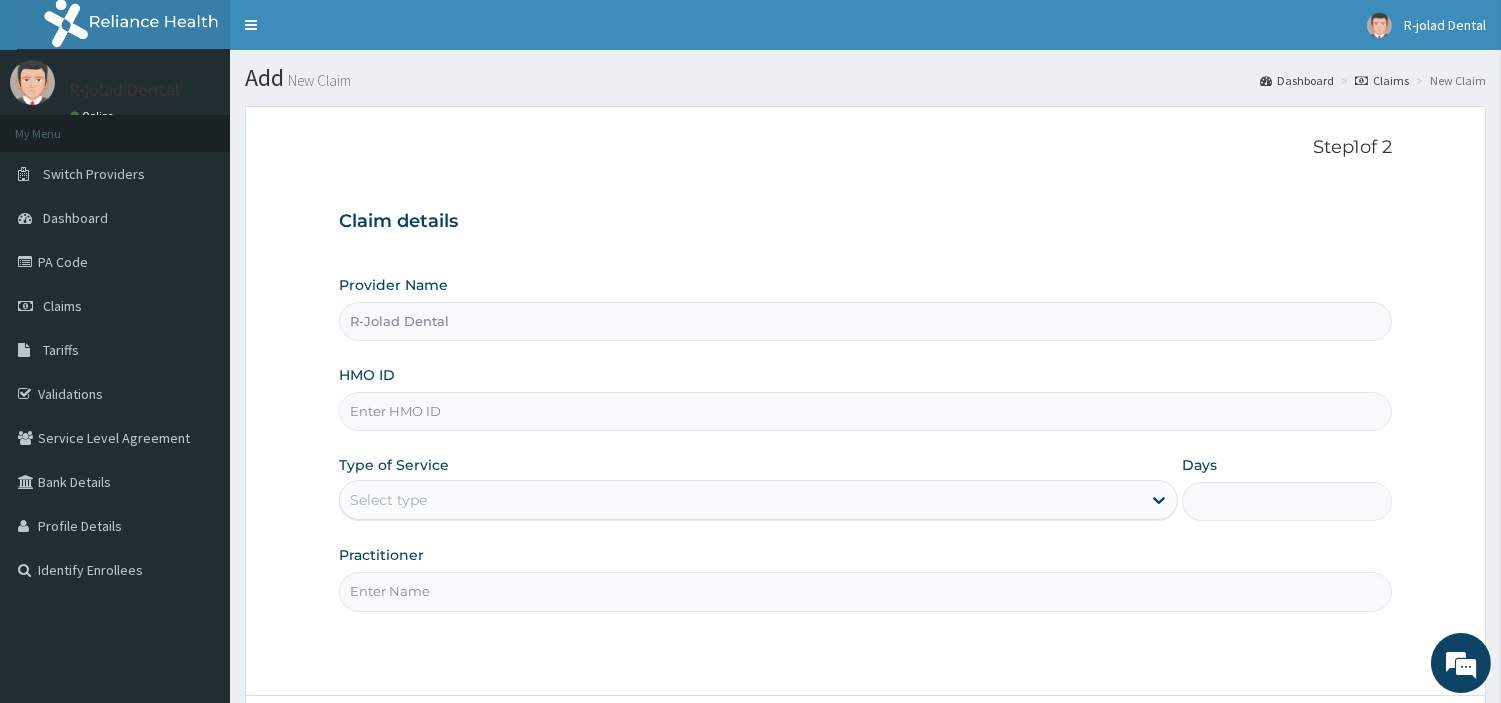 click on "HMO ID" at bounding box center (865, 411) 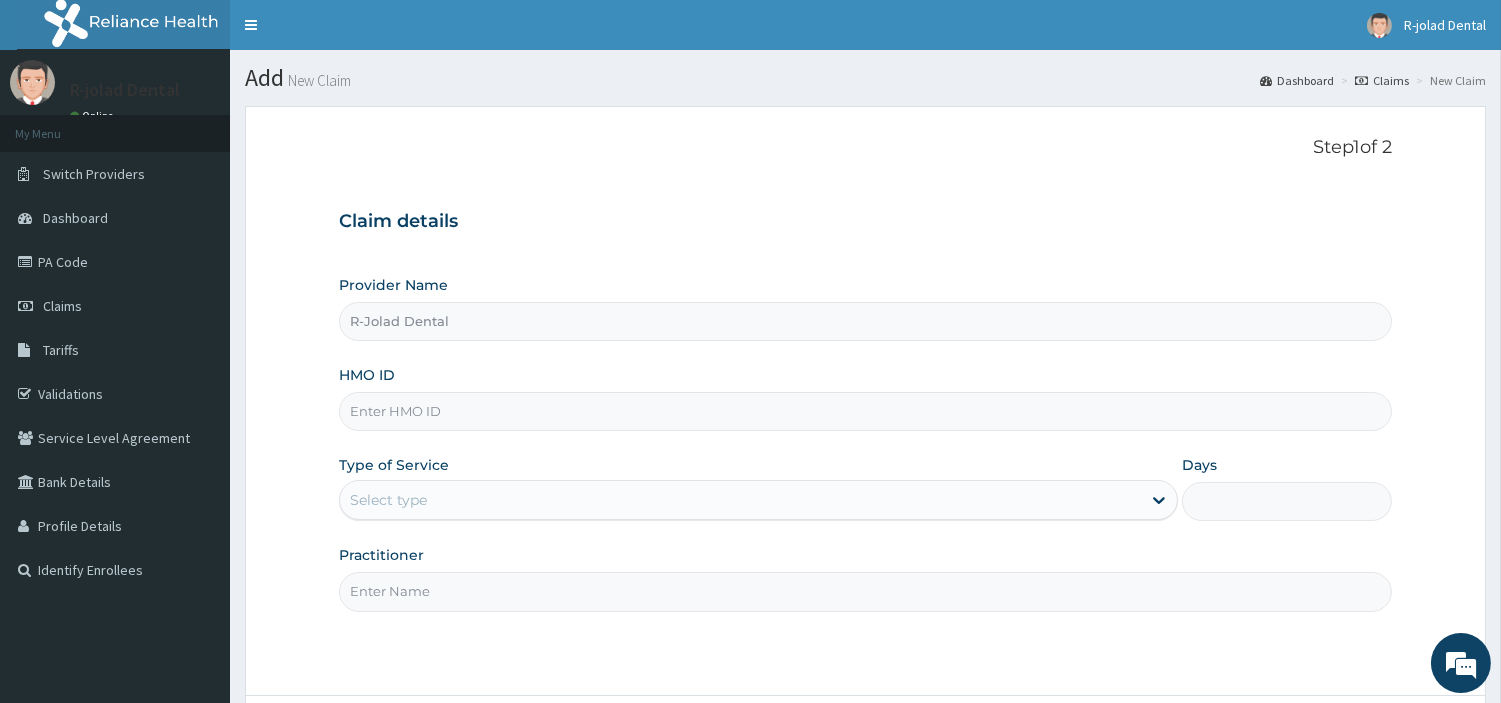 paste on "CCE/10093/B" 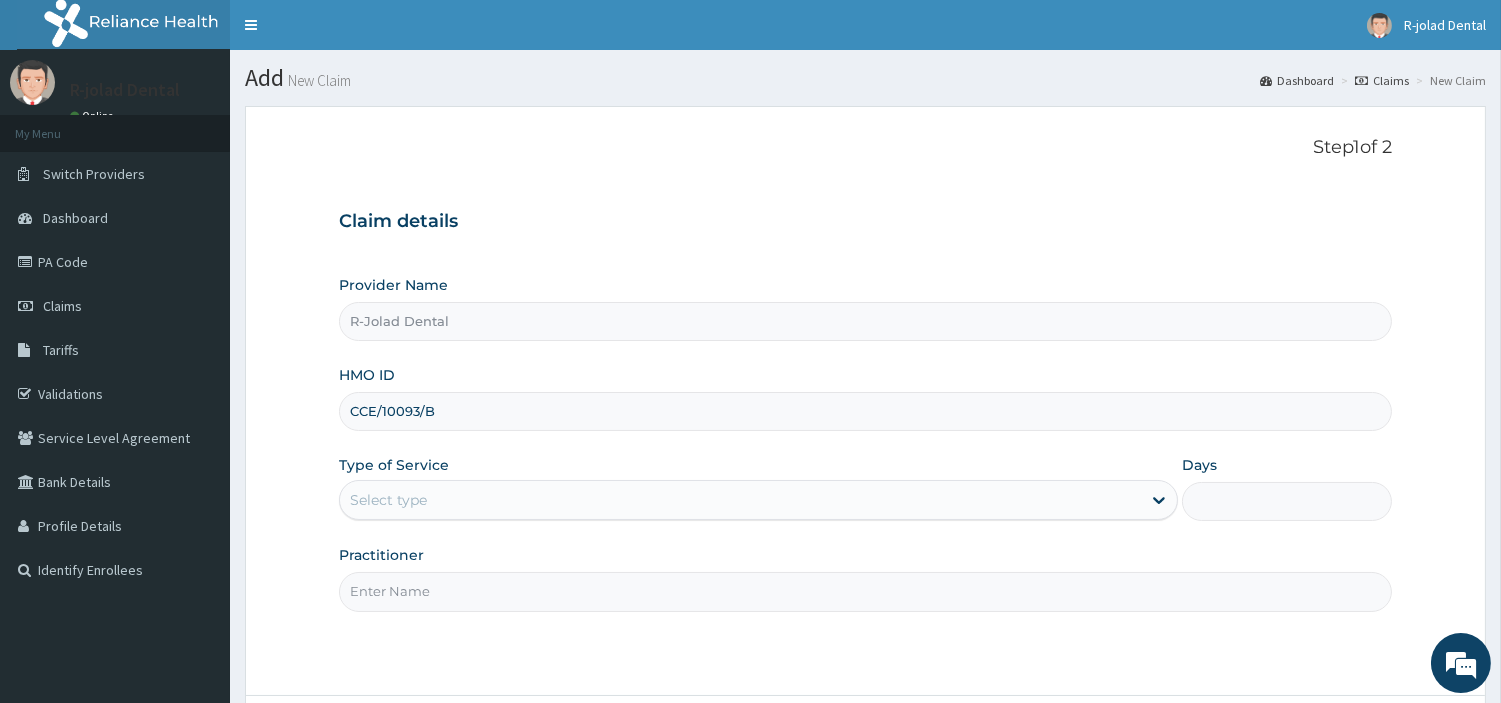 type on "CCE/10093/B" 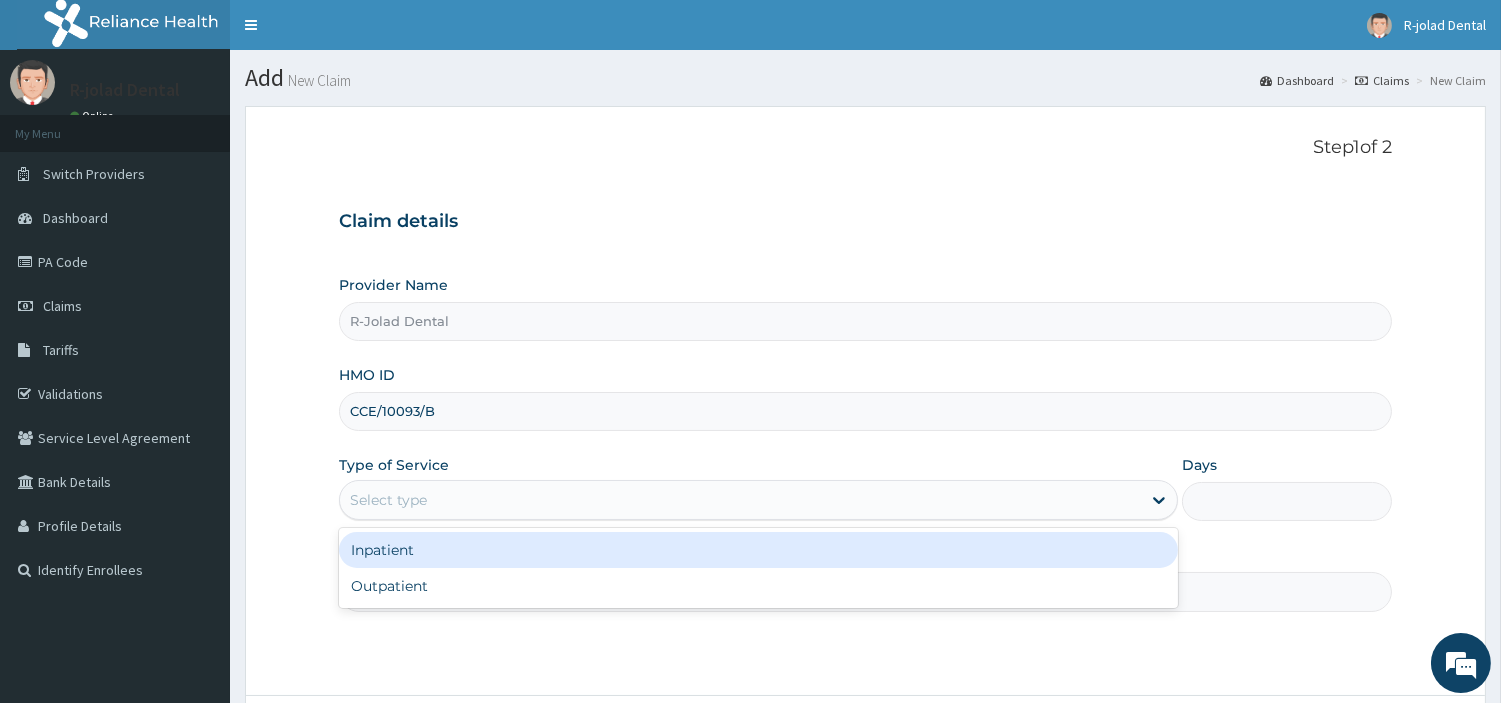 drag, startPoint x: 480, startPoint y: 490, endPoint x: 462, endPoint y: 576, distance: 87.86353 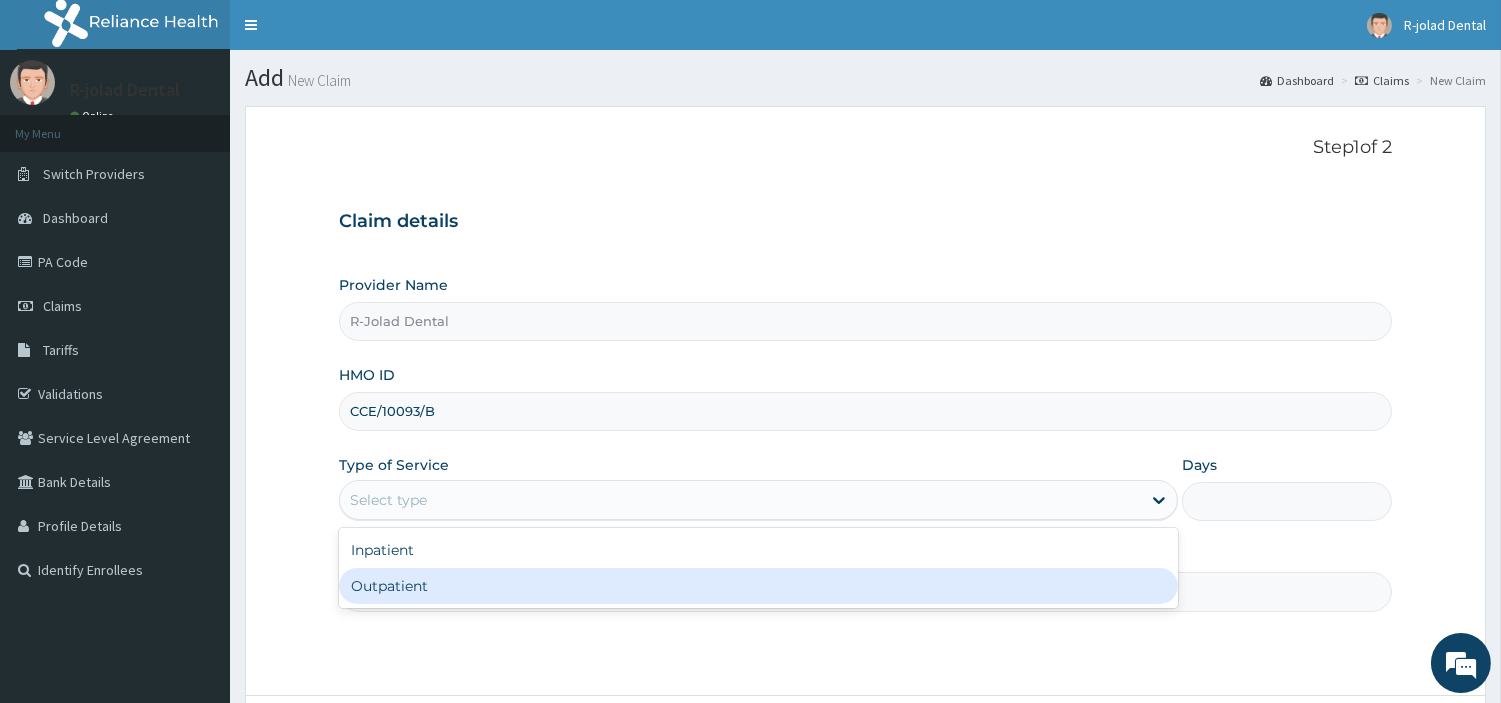 click on "Outpatient" at bounding box center (758, 586) 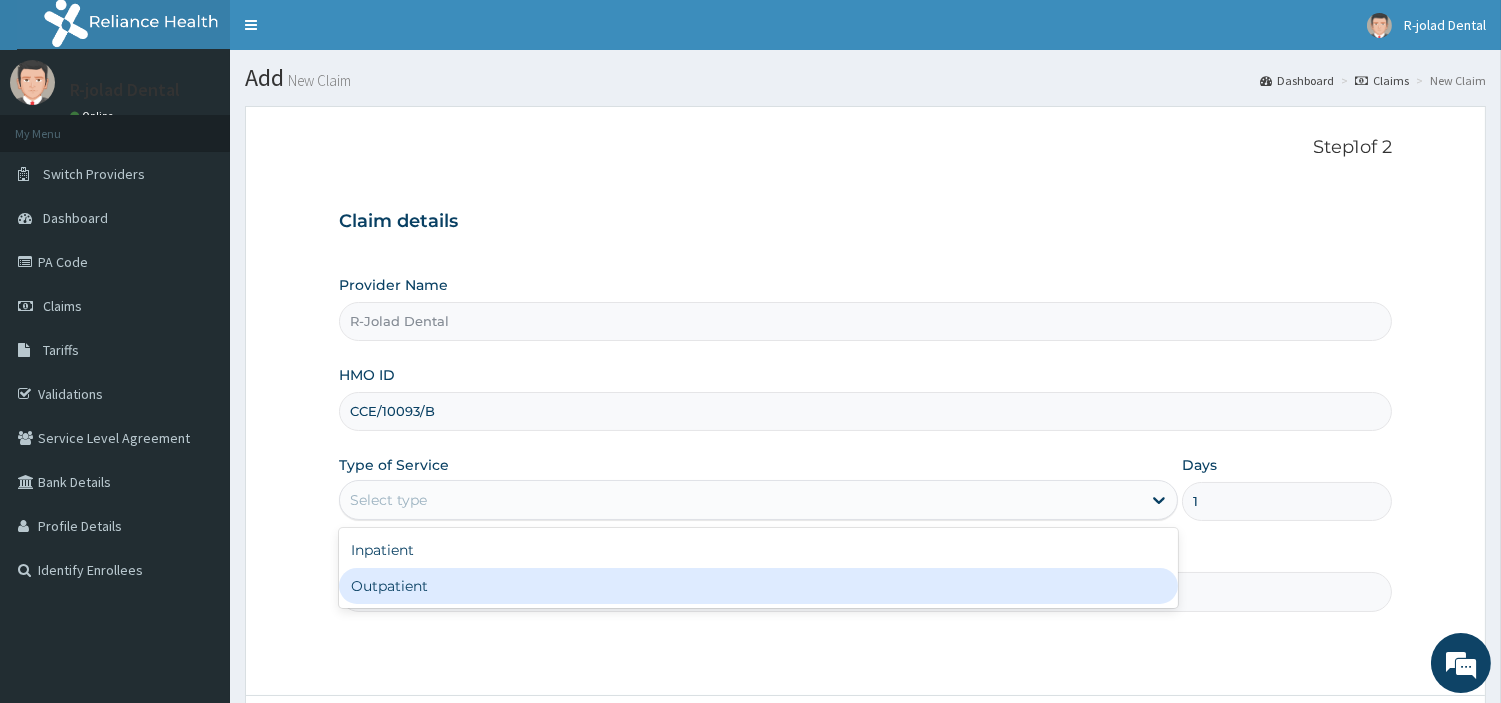 click on "Practitioner" at bounding box center [865, 591] 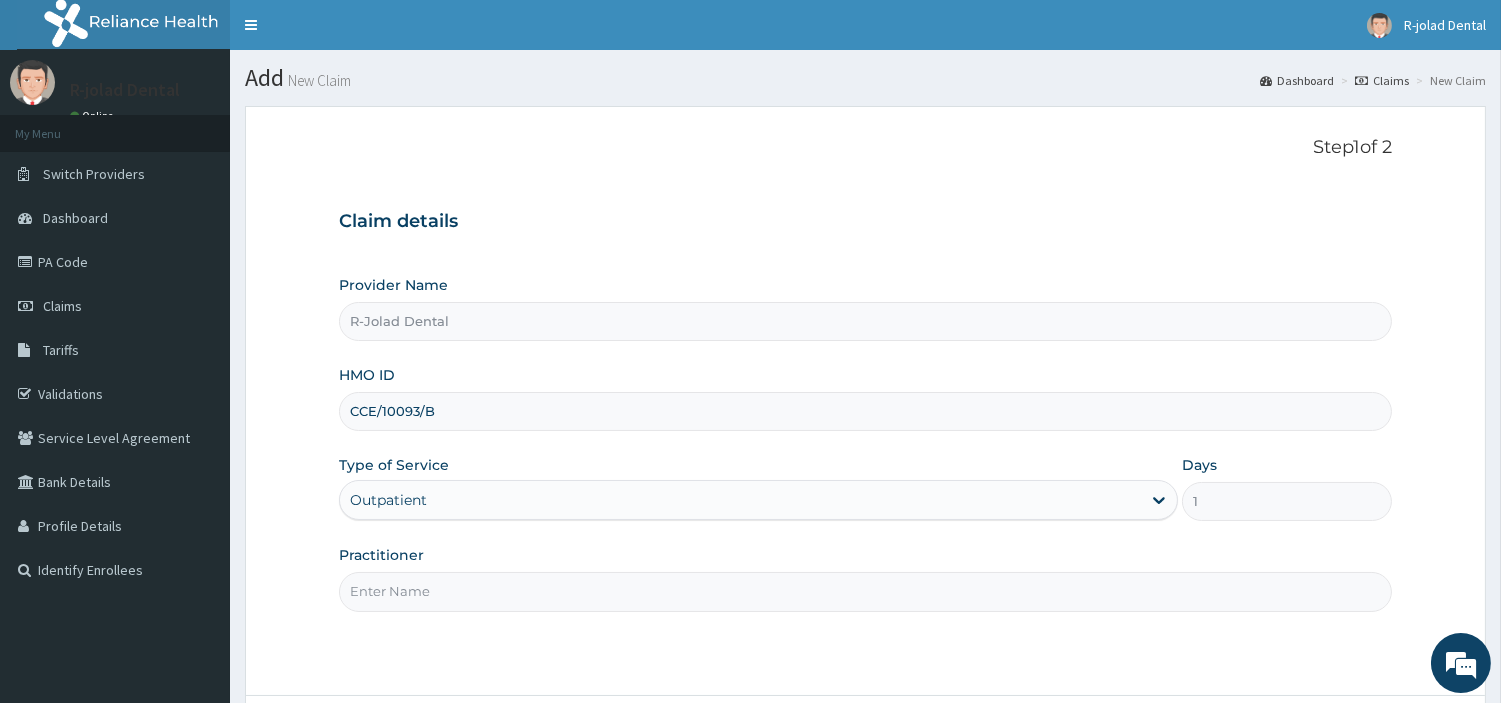paste on "Philip Mumuni" 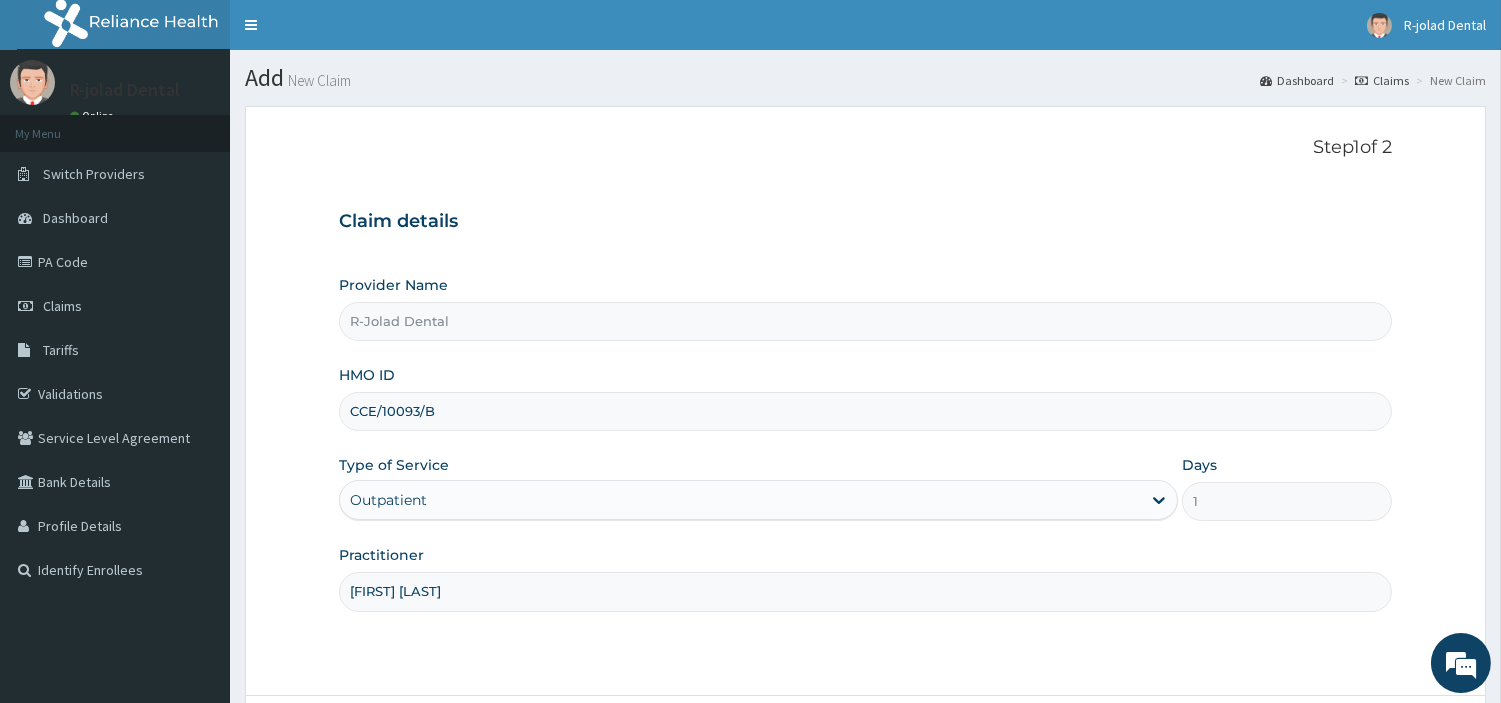 scroll, scrollTop: 172, scrollLeft: 0, axis: vertical 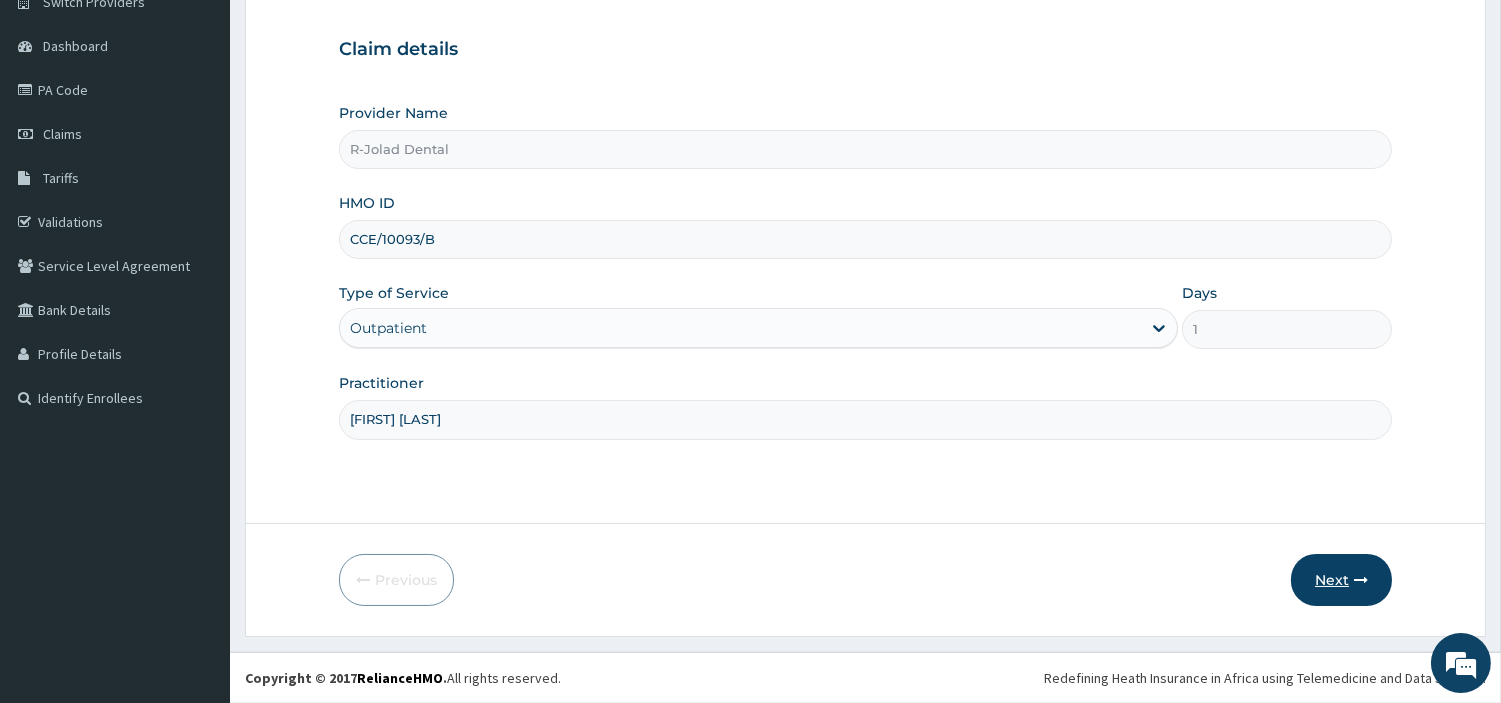 type on "Philip Mumuni" 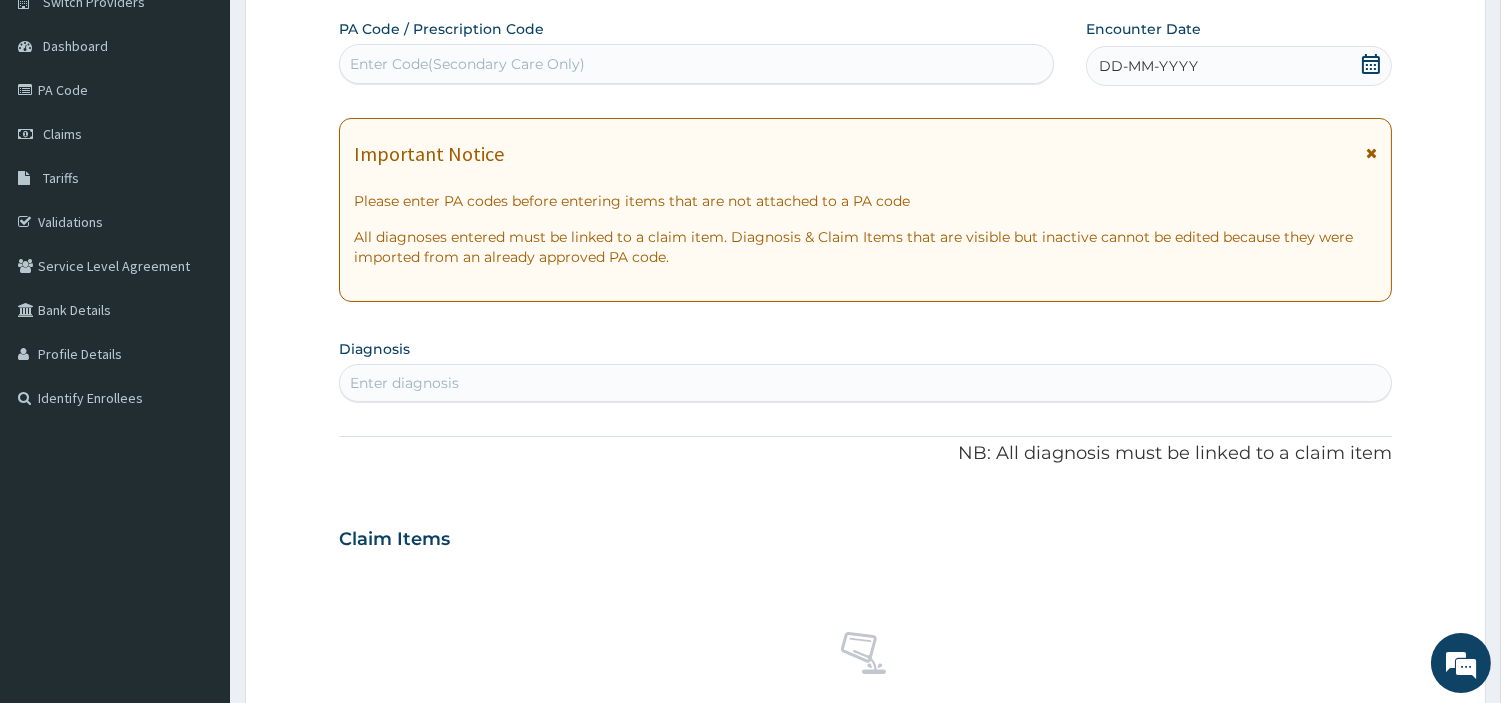 scroll, scrollTop: 0, scrollLeft: 0, axis: both 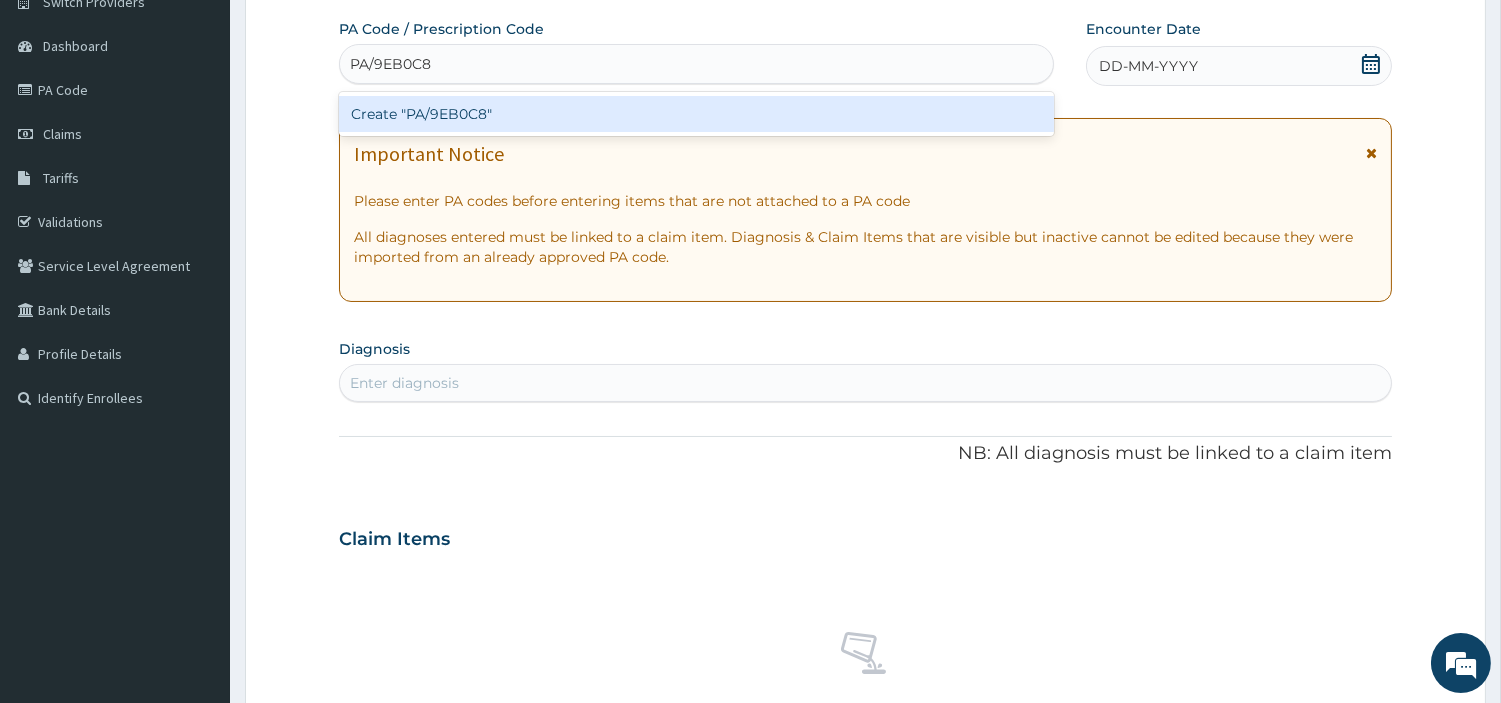 click on "Create "PA/9EB0C8"" at bounding box center (696, 114) 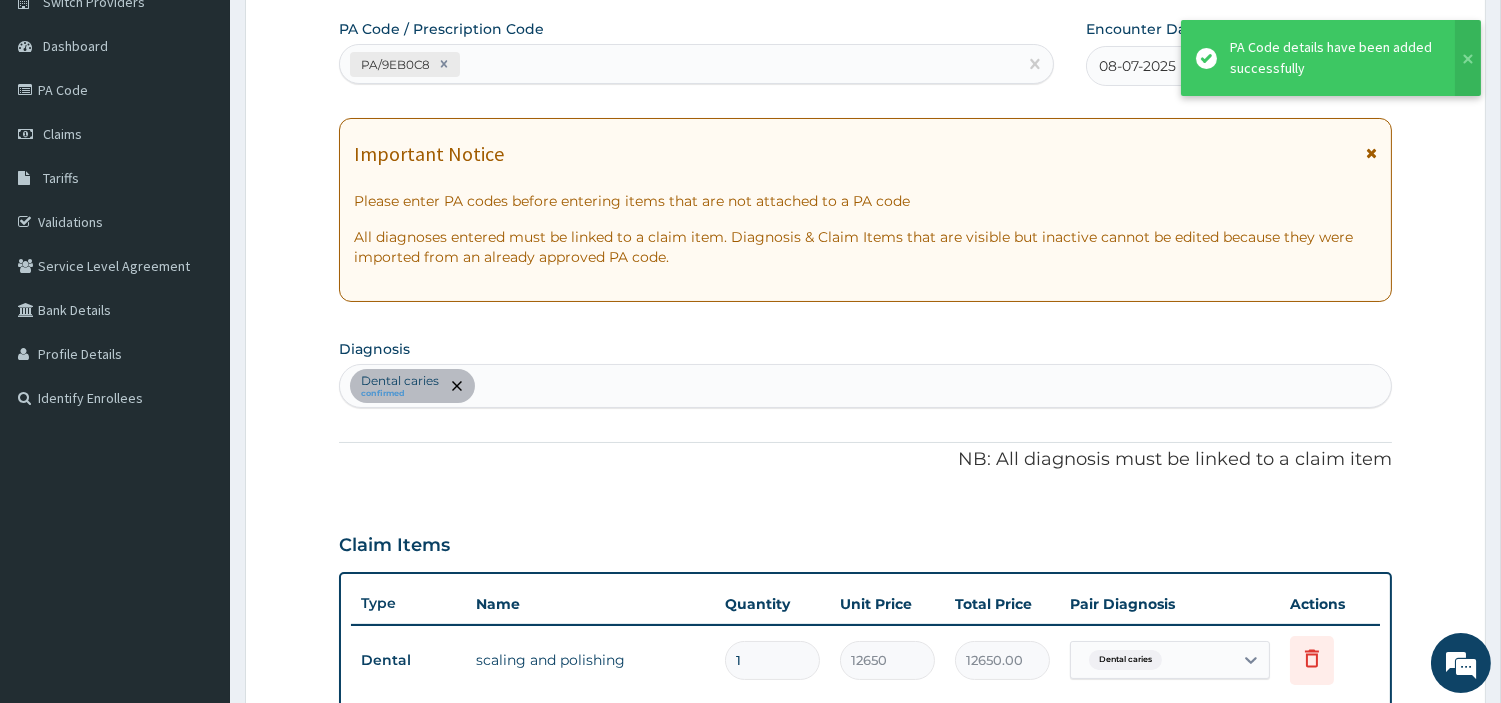 scroll, scrollTop: 618, scrollLeft: 0, axis: vertical 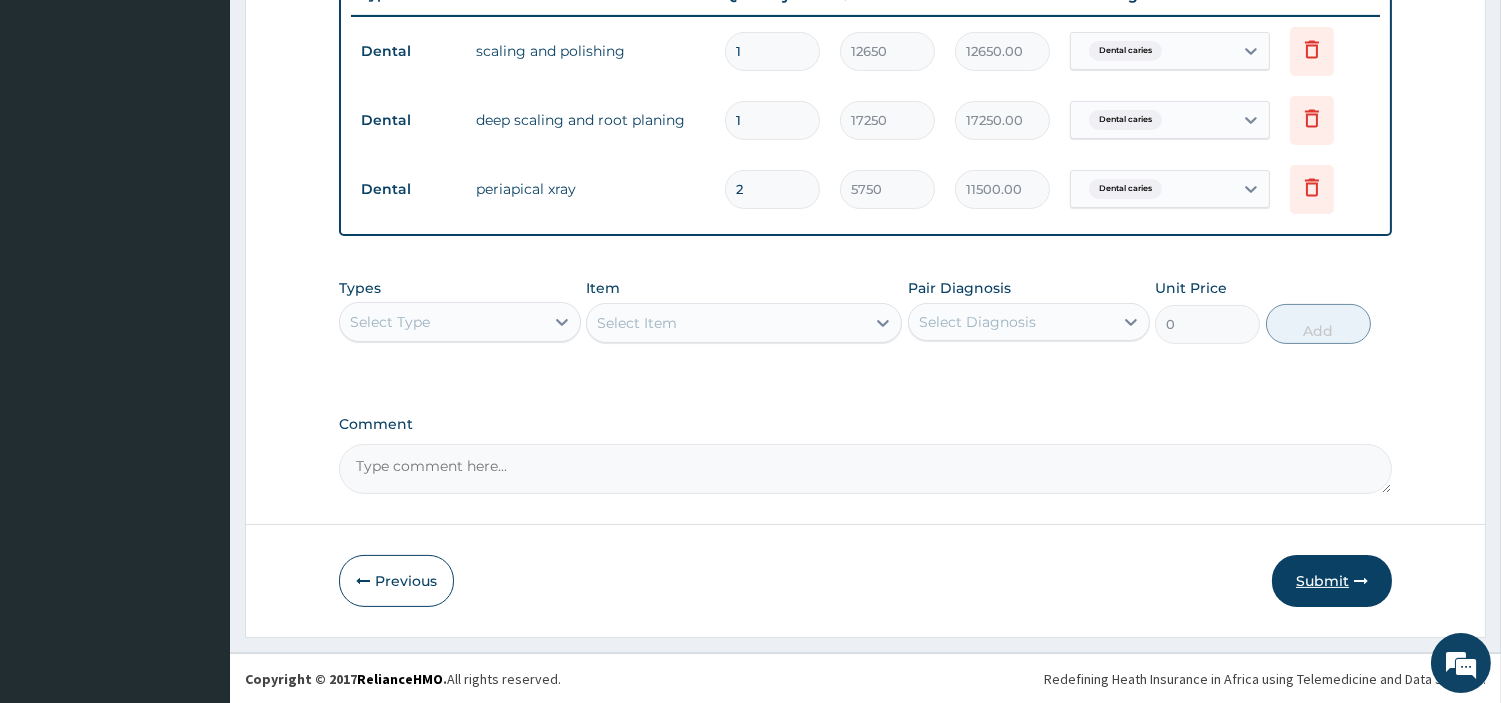 click on "Submit" at bounding box center [1332, 581] 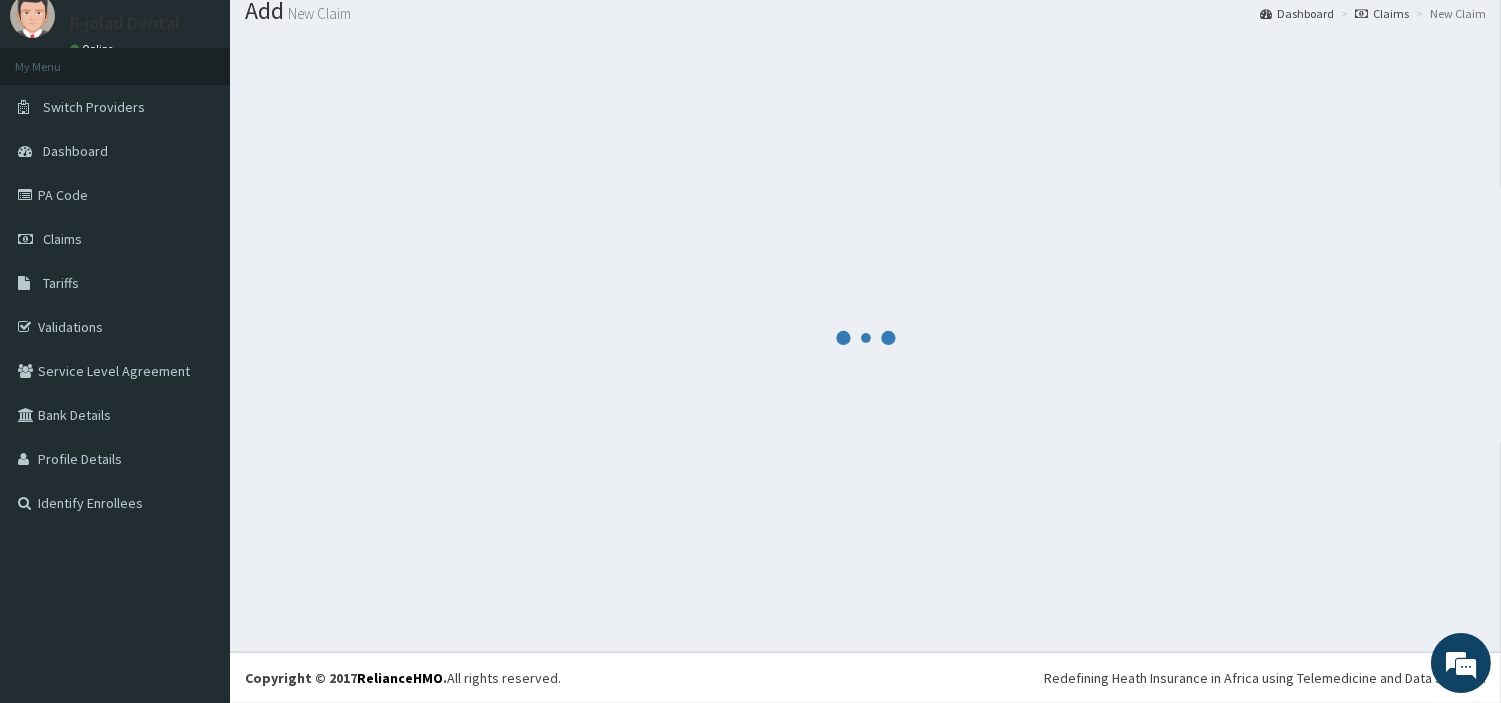 scroll, scrollTop: 66, scrollLeft: 0, axis: vertical 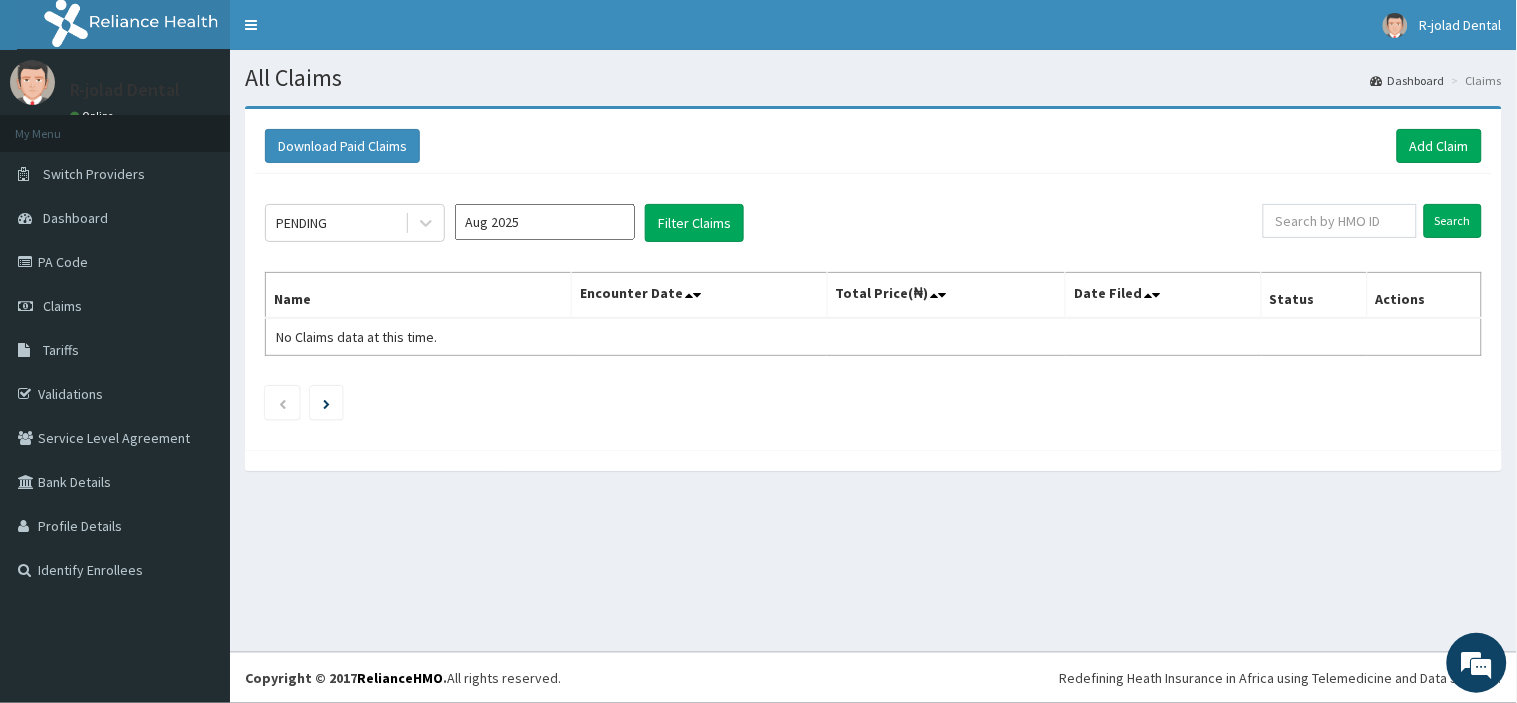 click on "Download Paid Claims Add Claim" at bounding box center [873, 146] 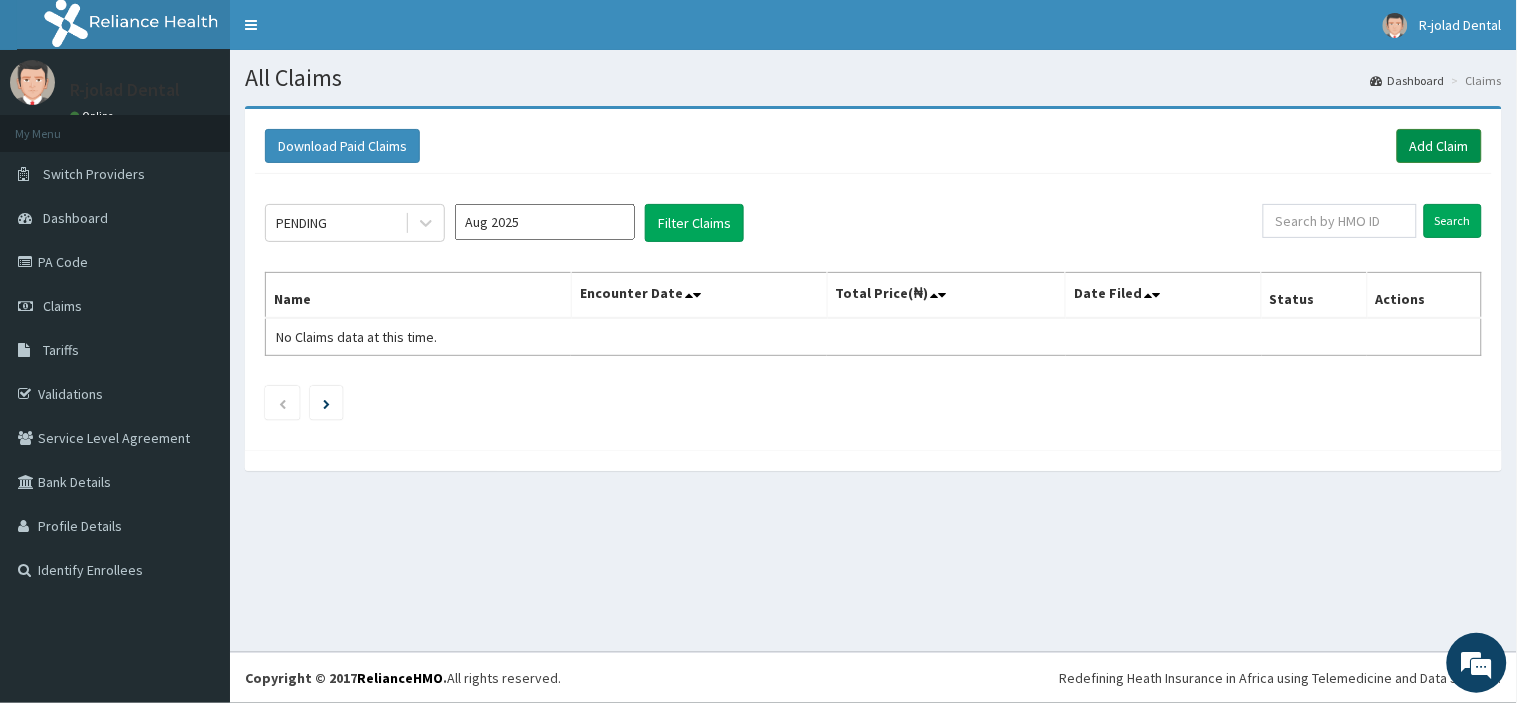 click on "Add Claim" at bounding box center [1439, 146] 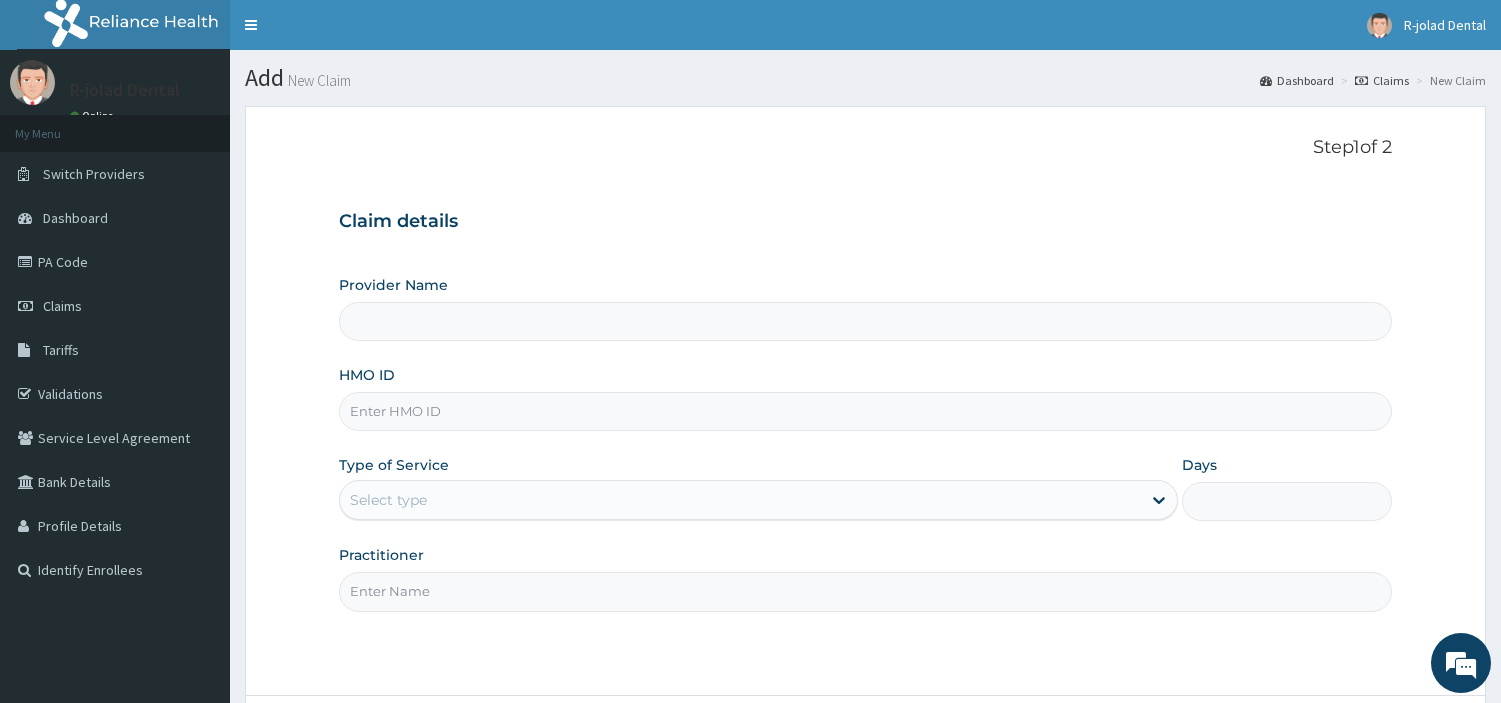 type on "R-Jolad Dental" 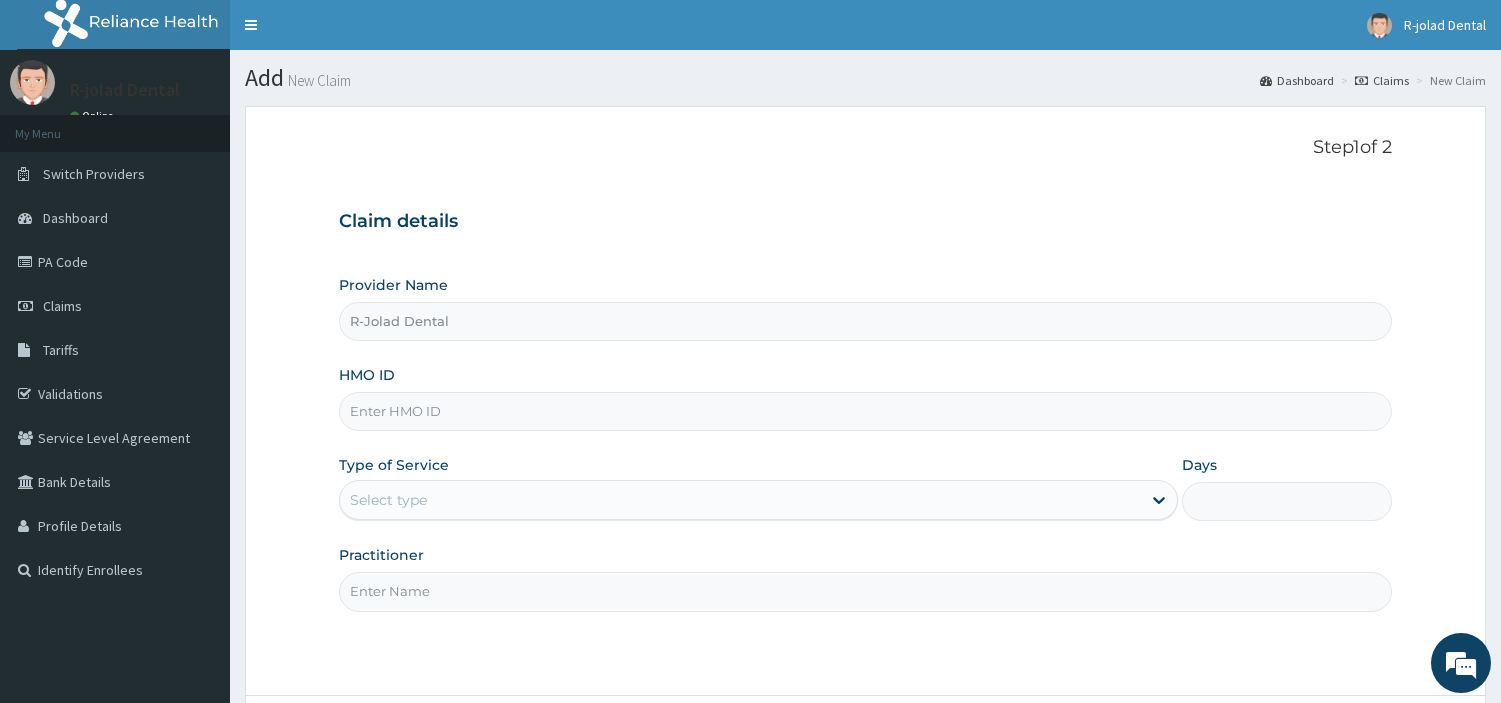 scroll, scrollTop: 0, scrollLeft: 0, axis: both 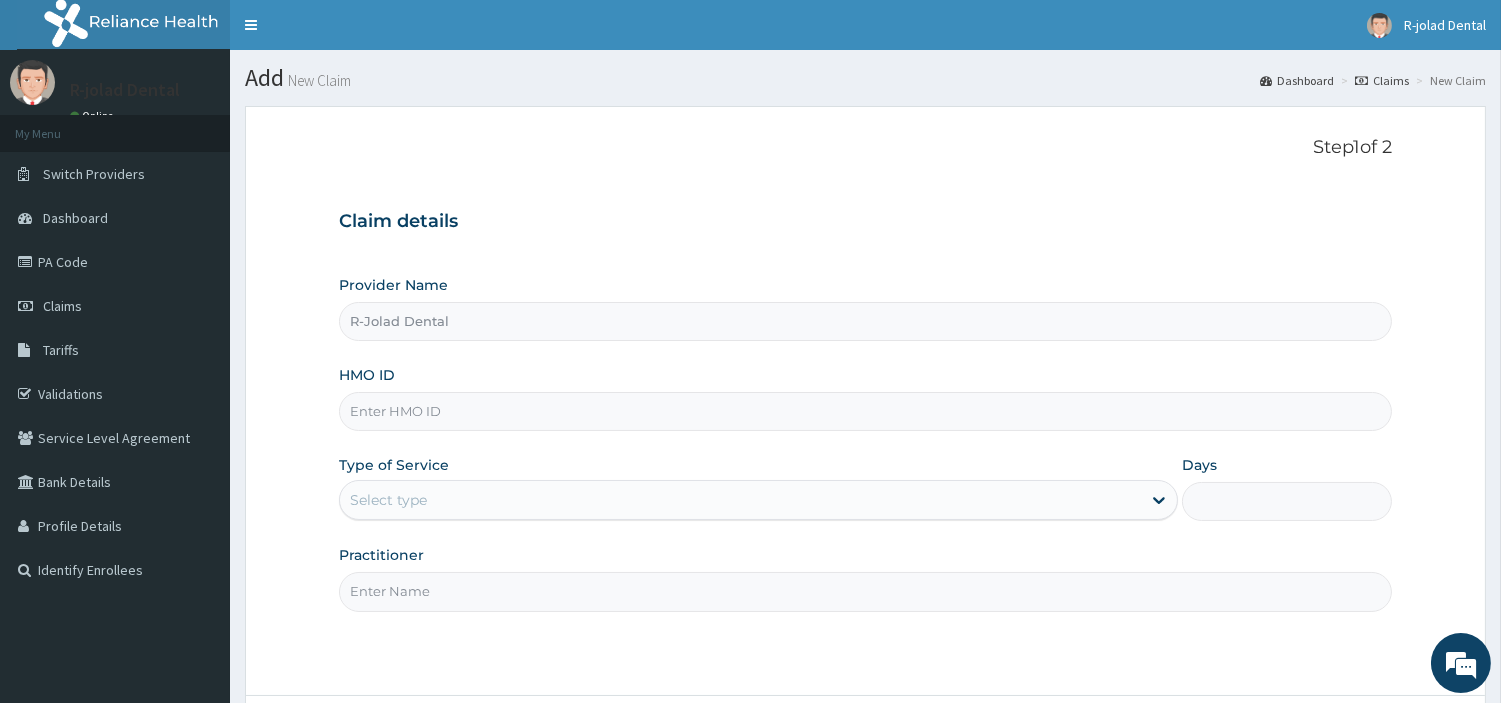 click on "HMO ID" at bounding box center (865, 411) 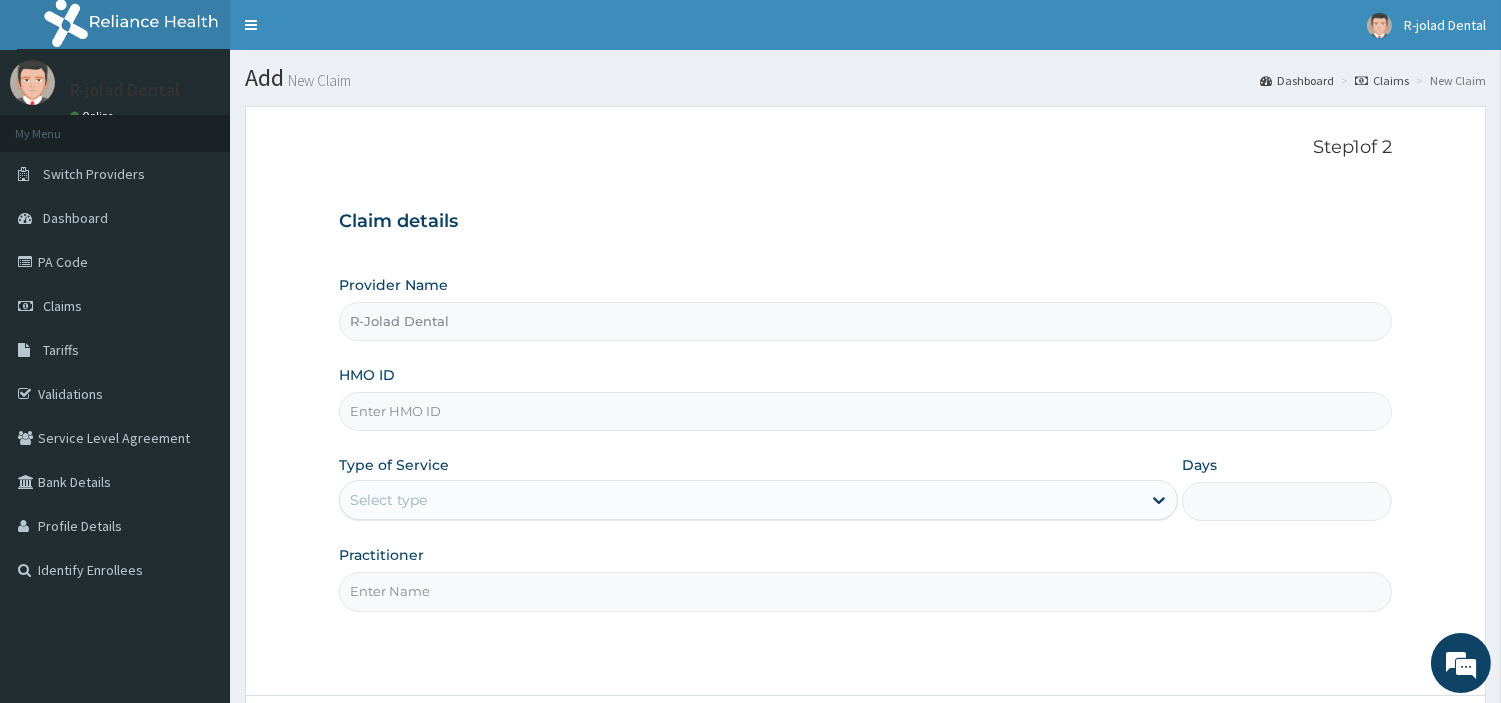 paste on "PPX/10007/A" 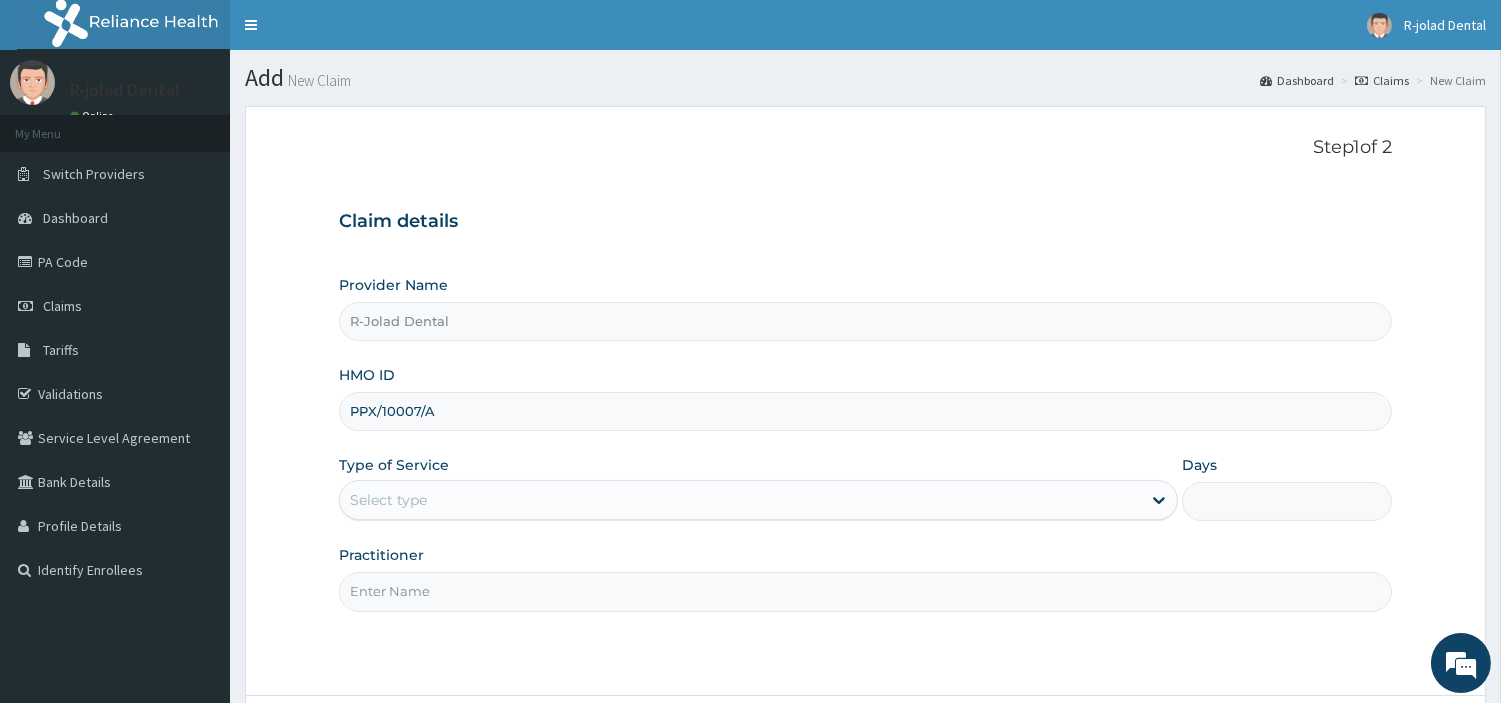 type on "PPX/10007/A" 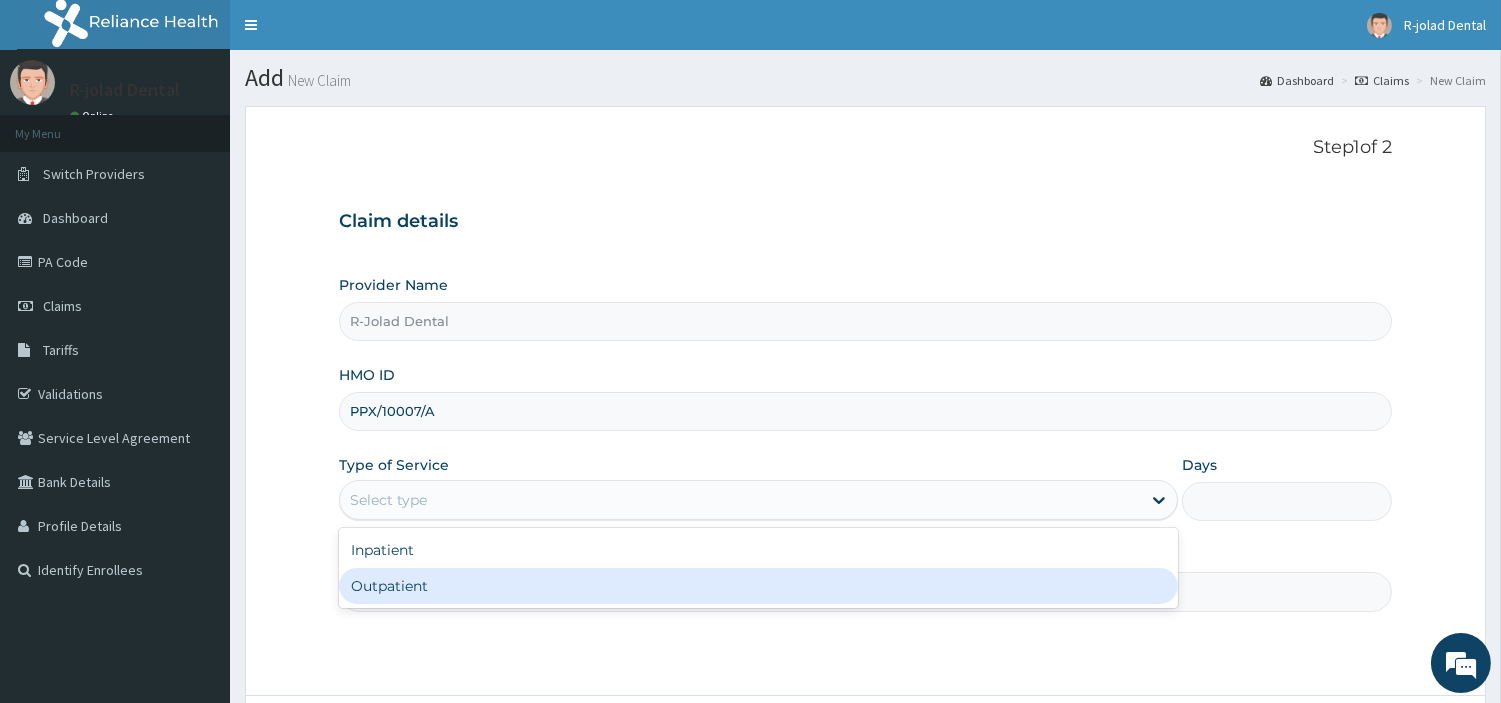 drag, startPoint x: 455, startPoint y: 503, endPoint x: 432, endPoint y: 580, distance: 80.36168 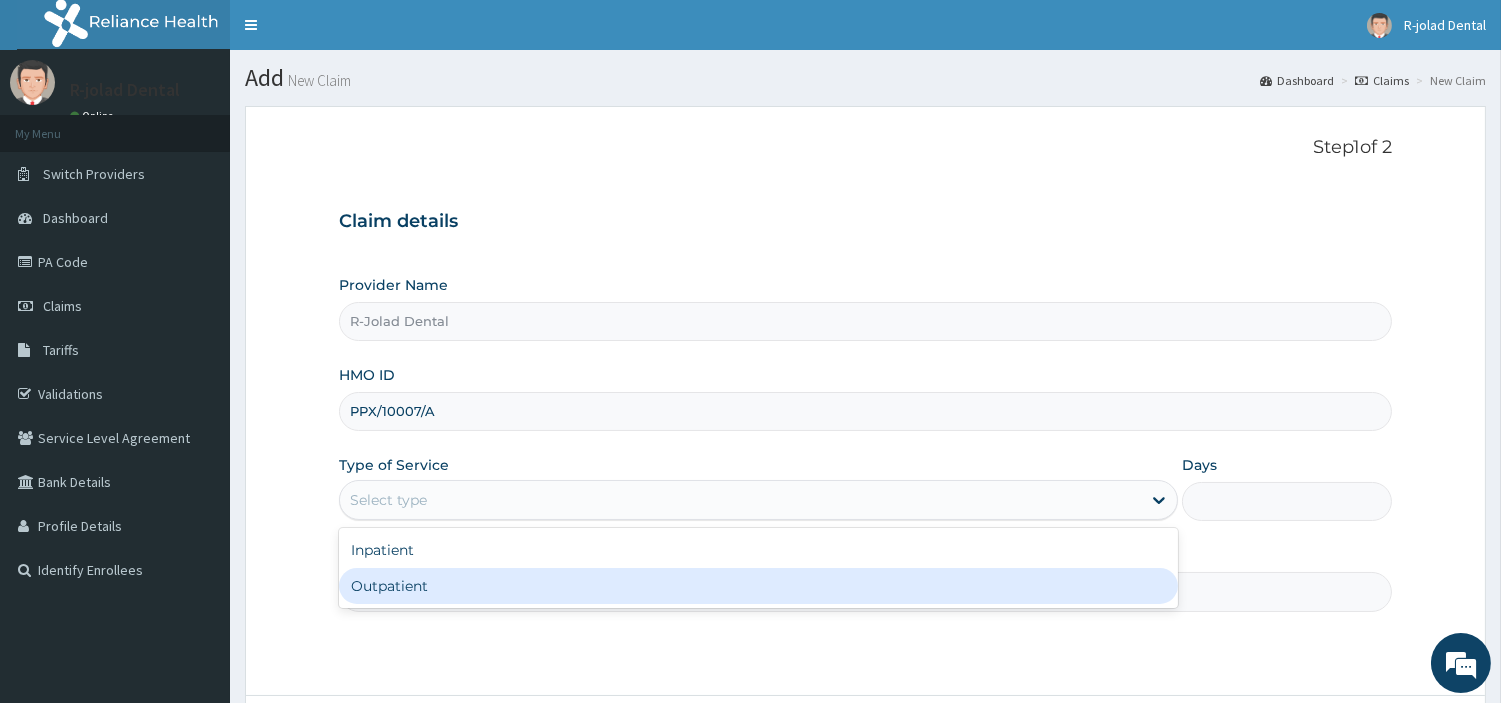 click on "option Outpatient focused, 2 of 2. 2 results available. Use Up and Down to choose options, press Enter to select the currently focused option, press Escape to exit the menu, press Tab to select the option and exit the menu. Select type Inpatient Outpatient" at bounding box center [758, 500] 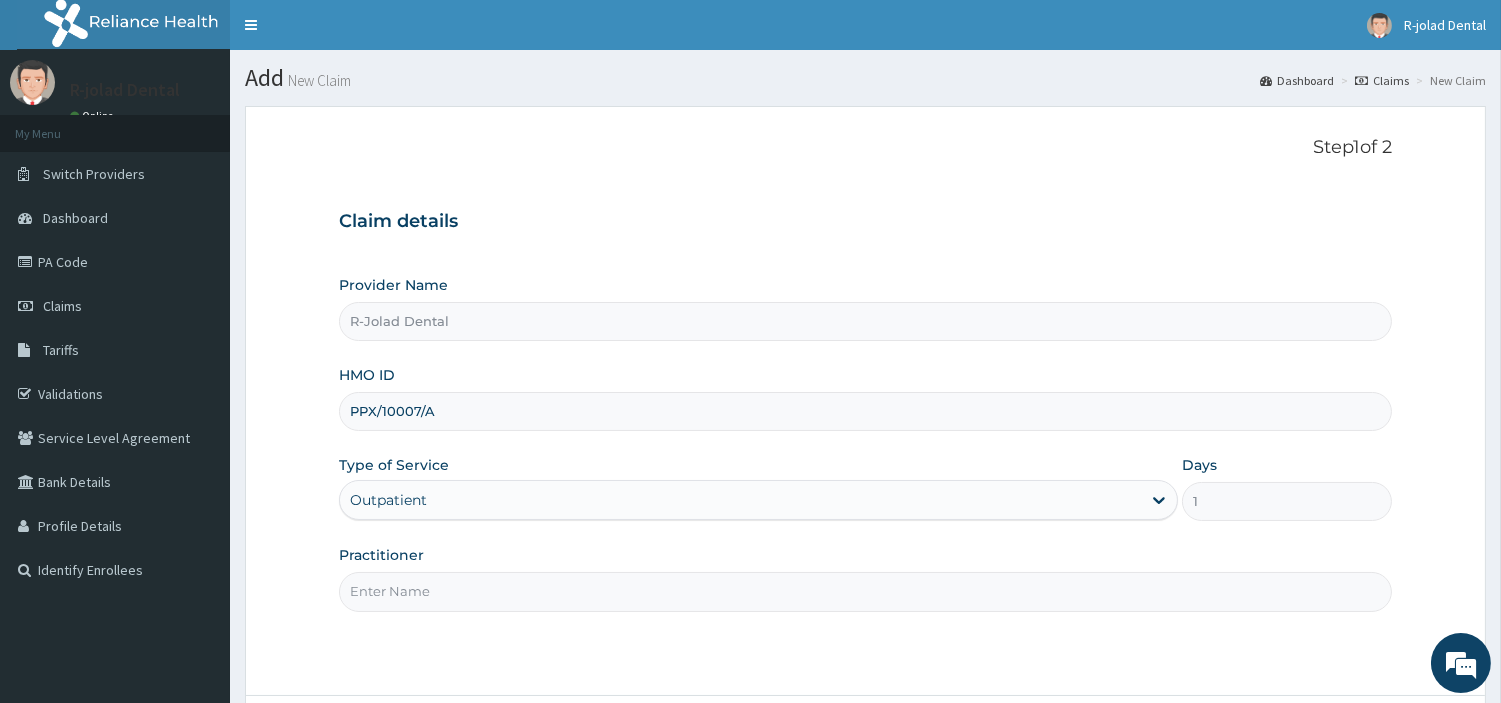 click on "Practitioner" at bounding box center [865, 591] 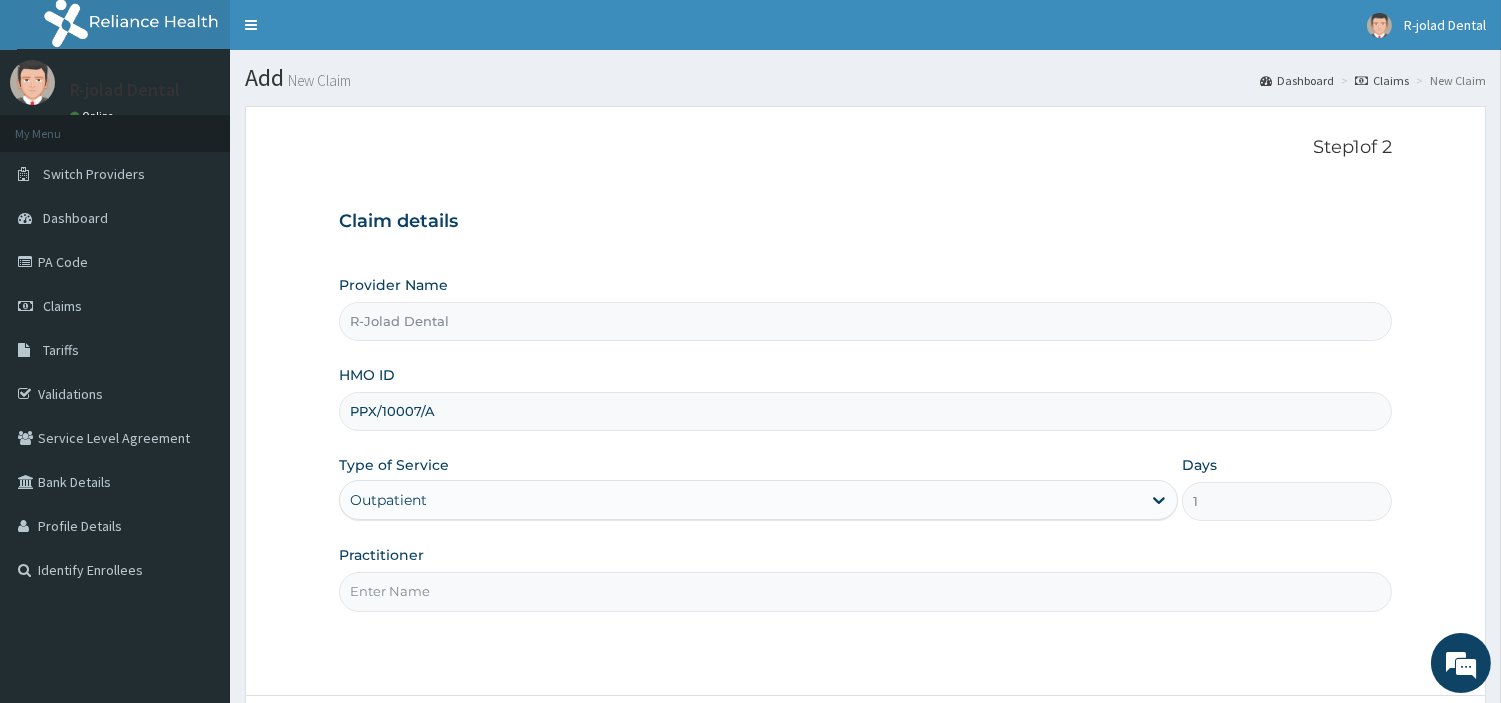 paste on "Philip Mumuni" 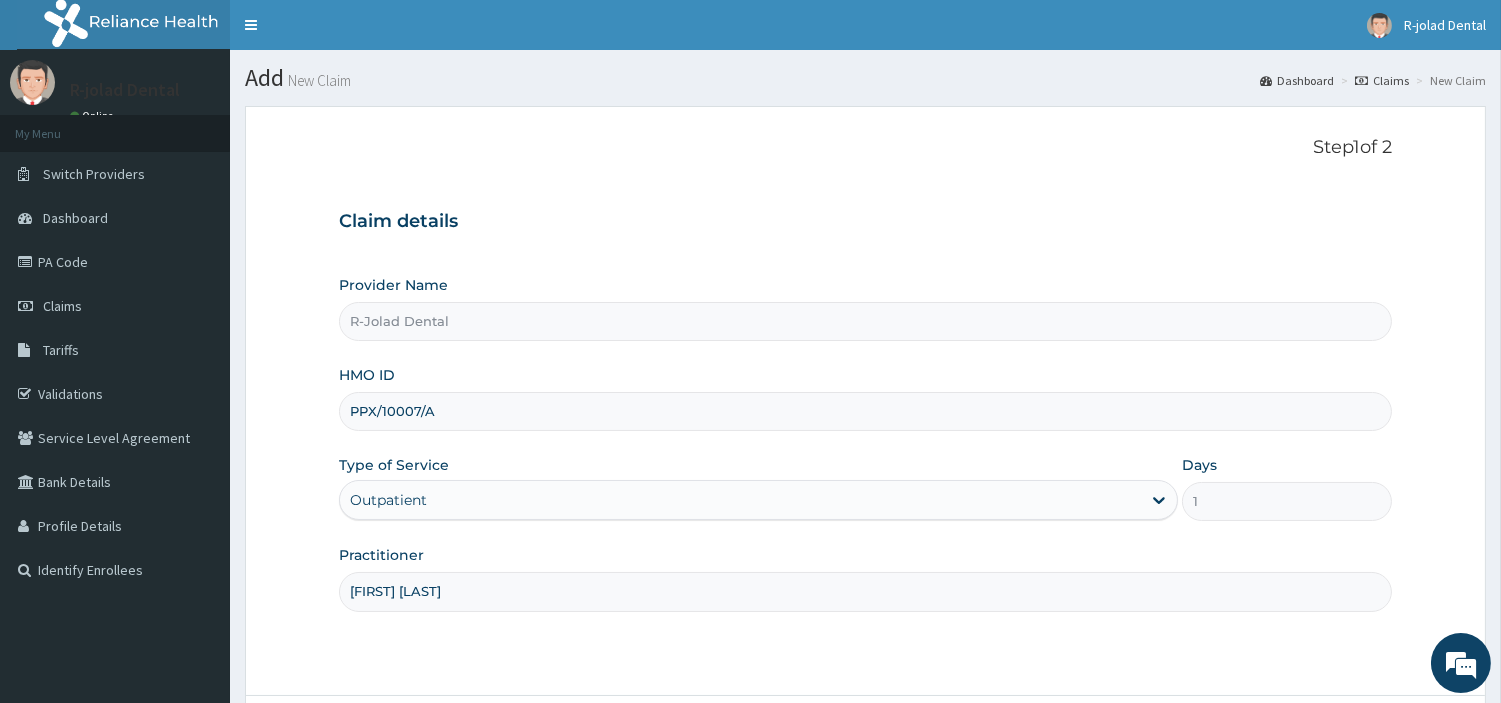 scroll, scrollTop: 172, scrollLeft: 0, axis: vertical 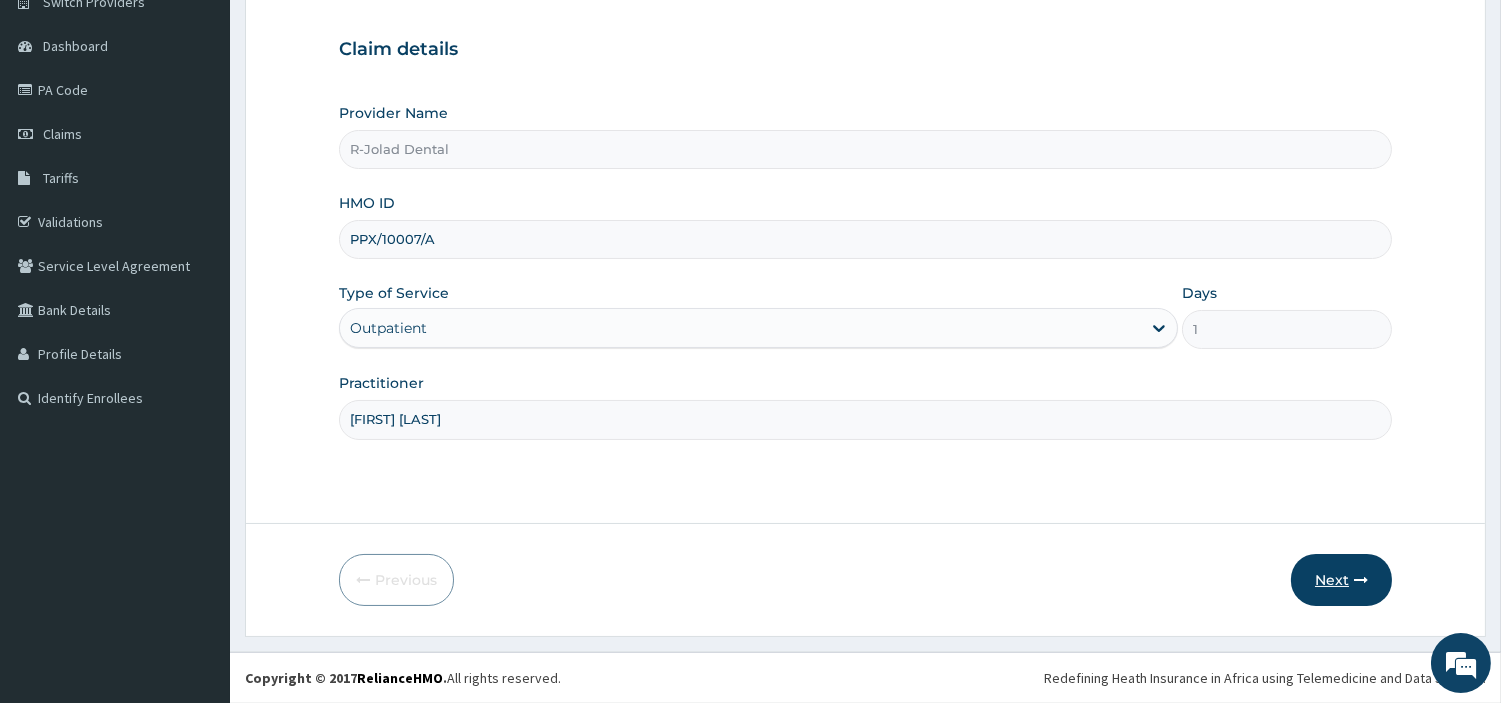 type on "Philip Mumuni" 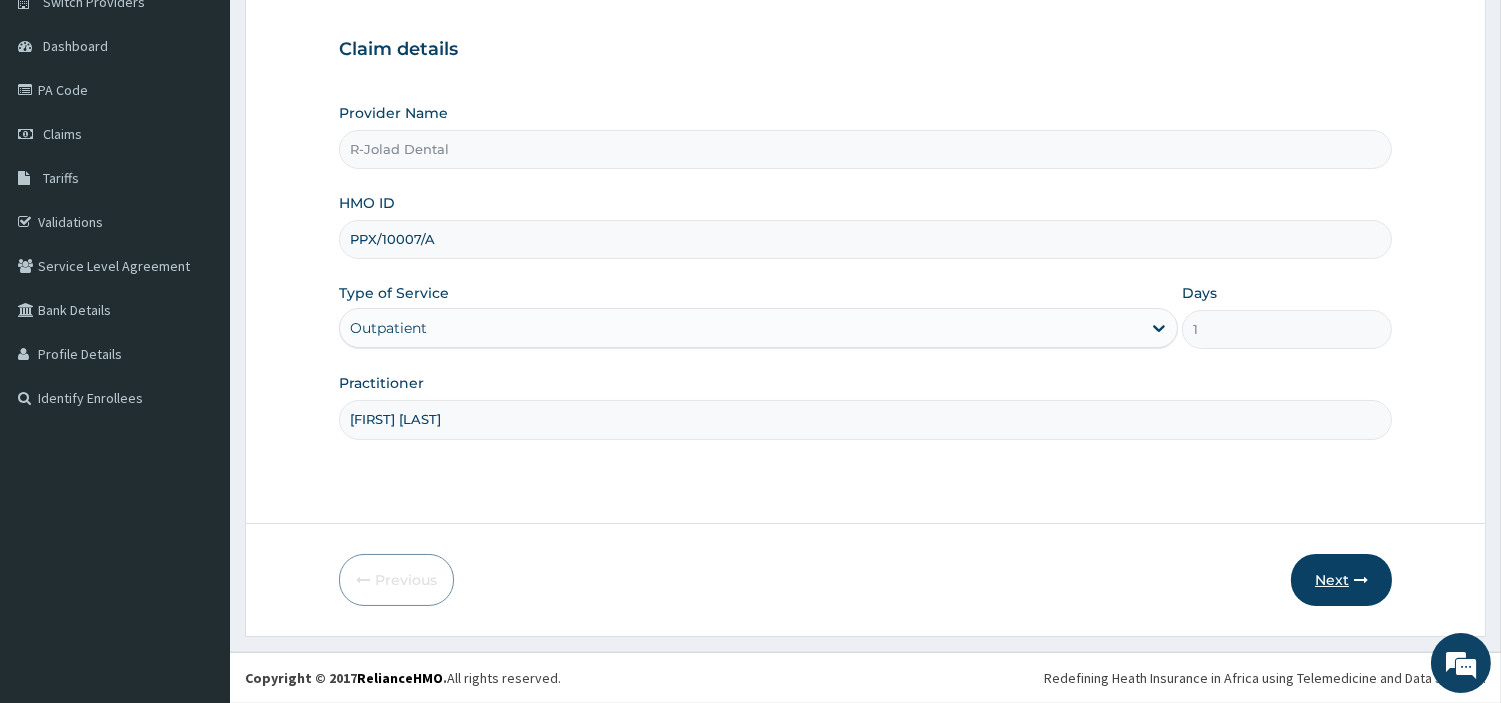 click on "Next" at bounding box center [1341, 580] 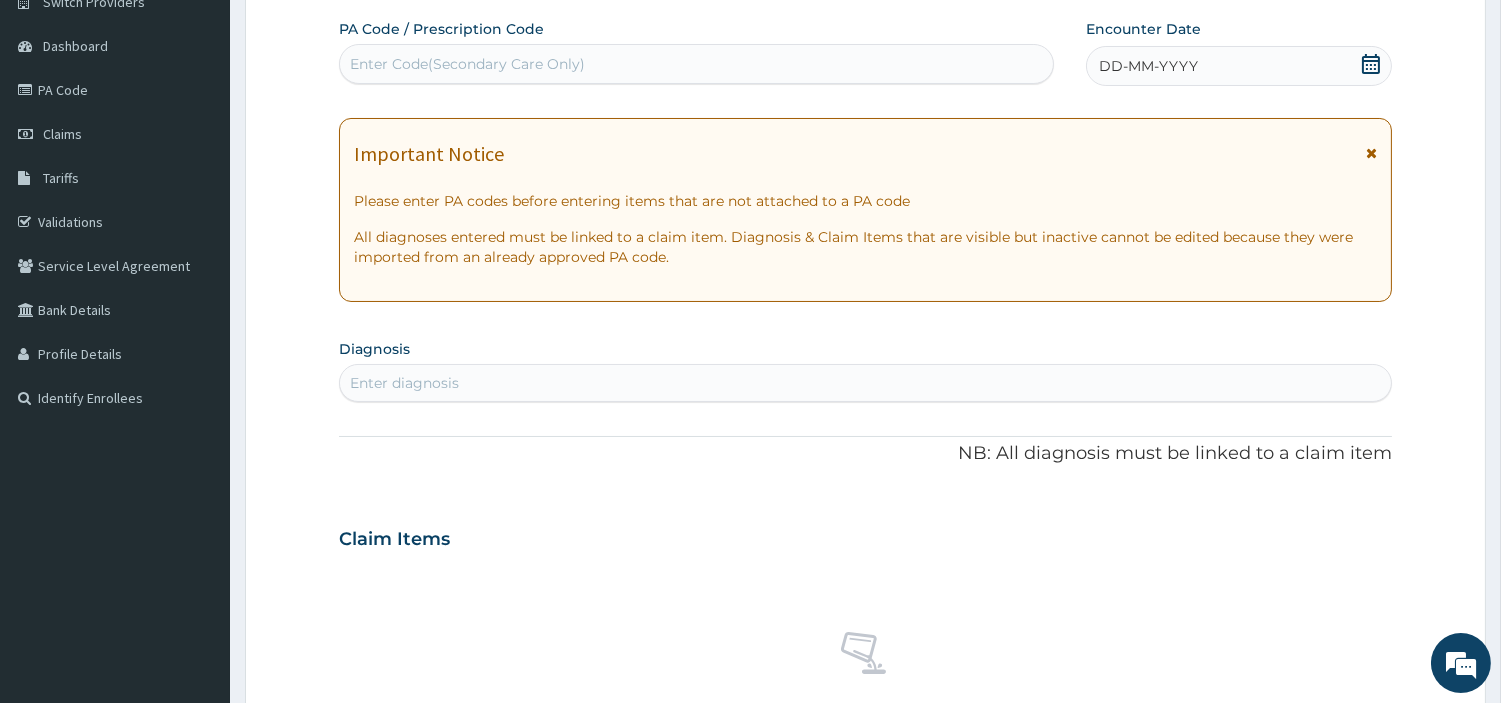 click on "Enter Code(Secondary Care Only)" at bounding box center (696, 64) 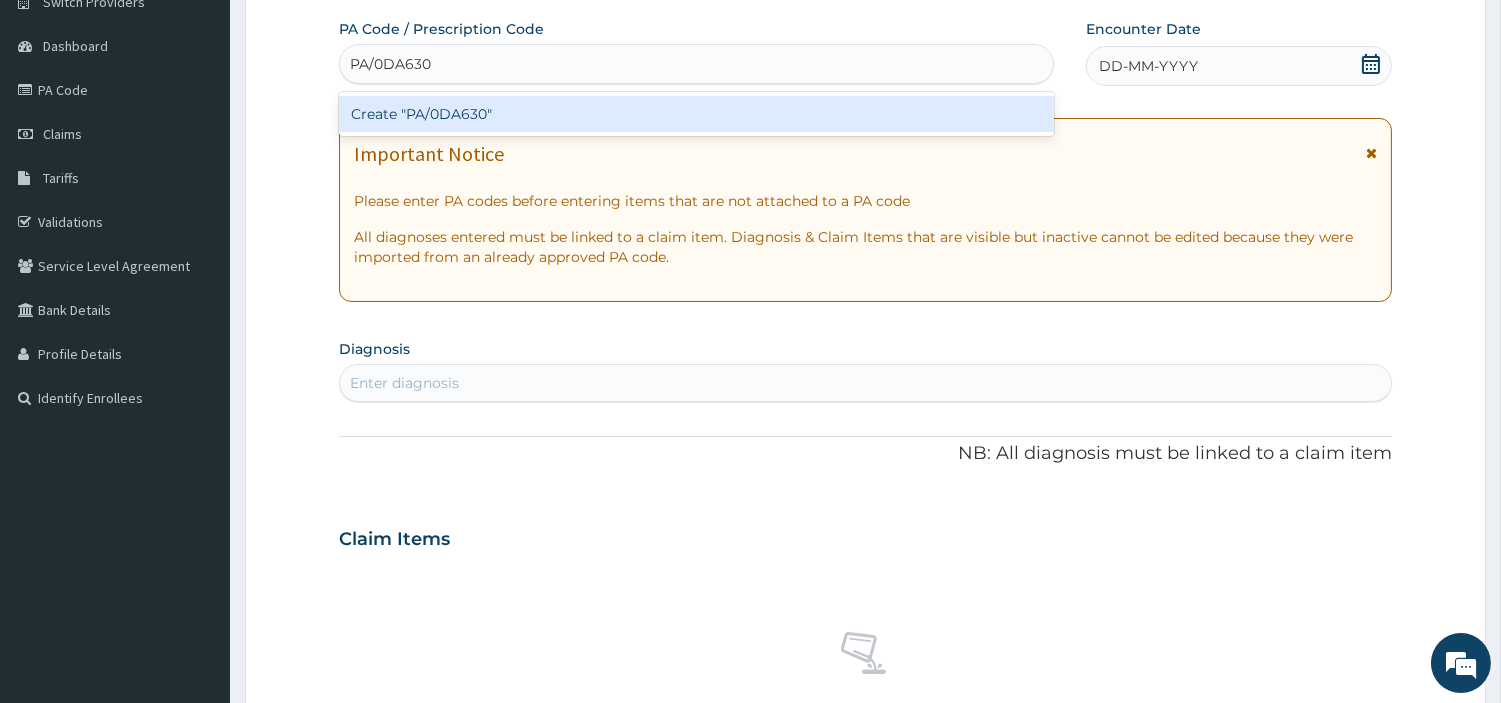 drag, startPoint x: 827, startPoint y: 133, endPoint x: 807, endPoint y: 116, distance: 26.24881 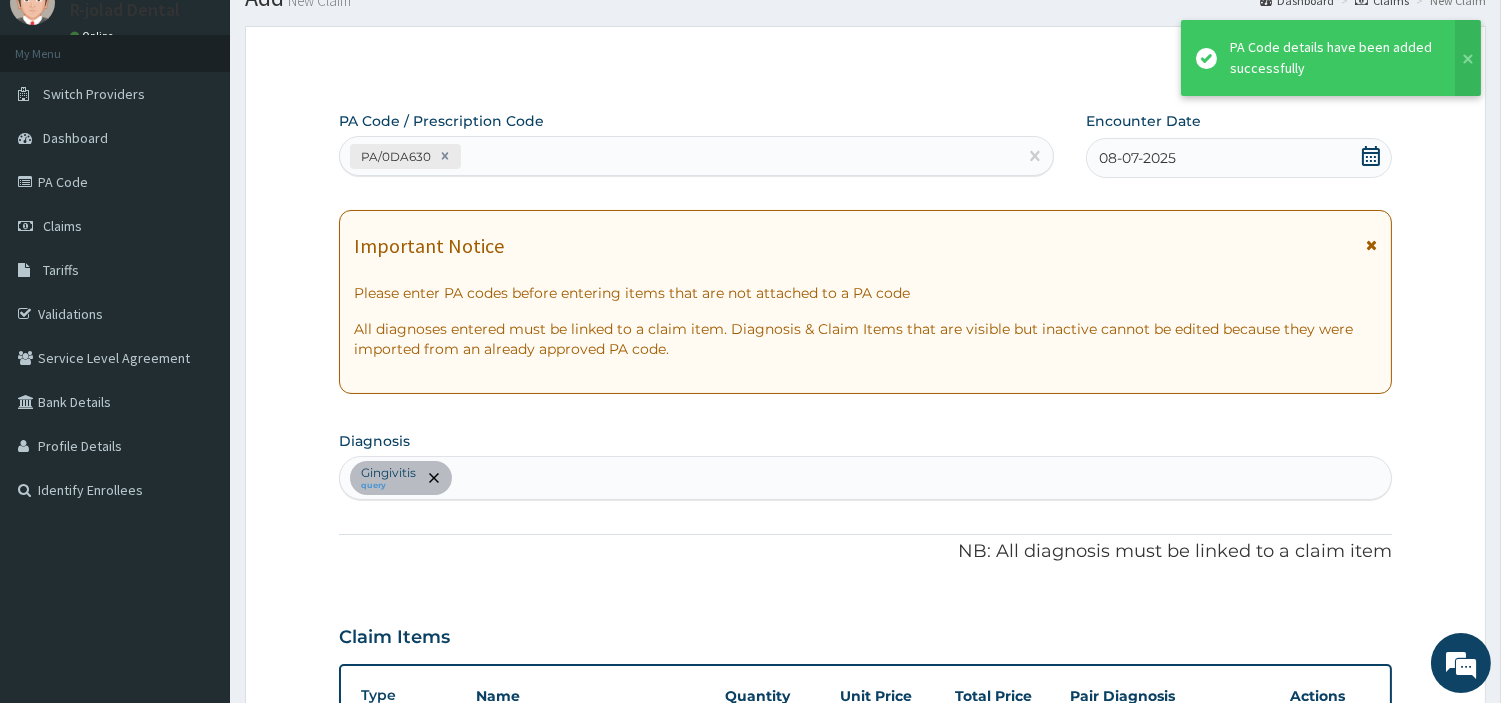 scroll, scrollTop: 74, scrollLeft: 0, axis: vertical 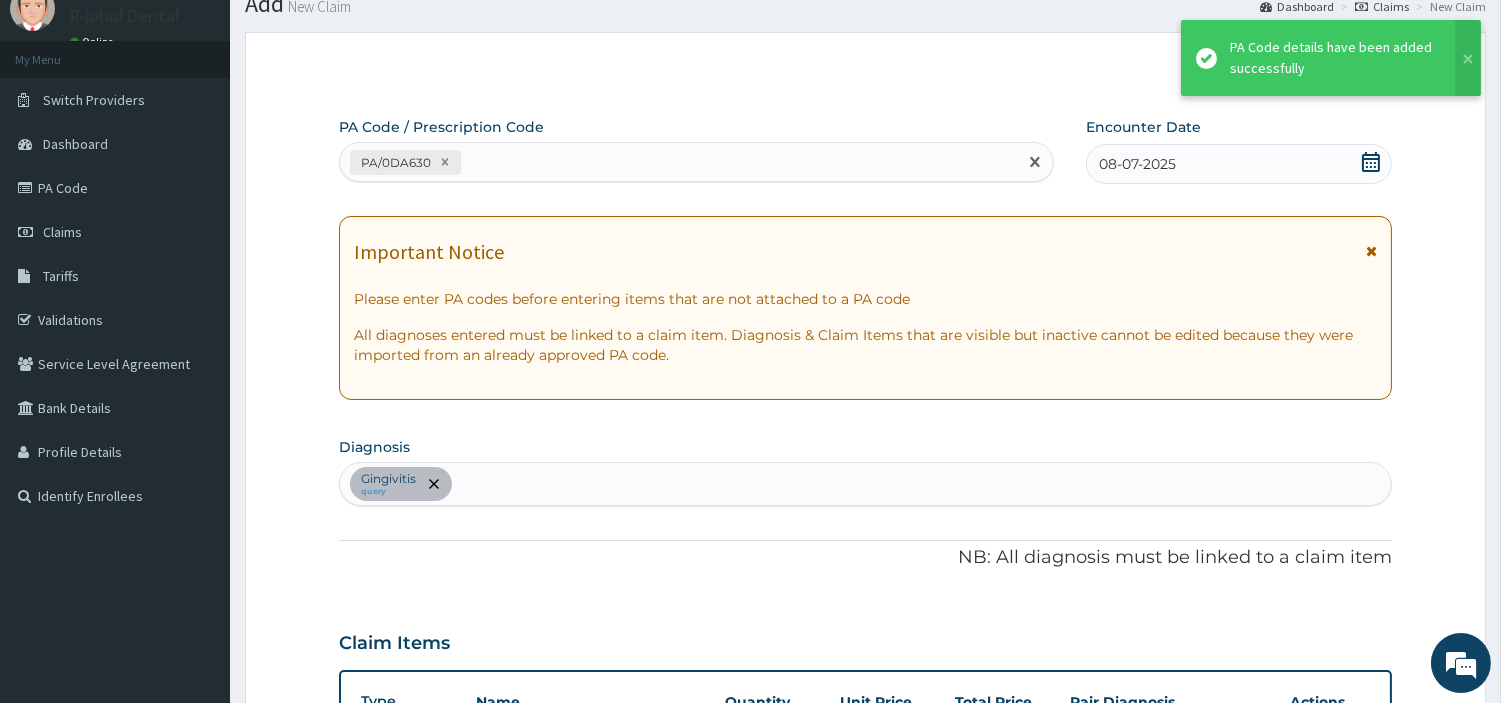 click on "PA/0DA630" at bounding box center (678, 162) 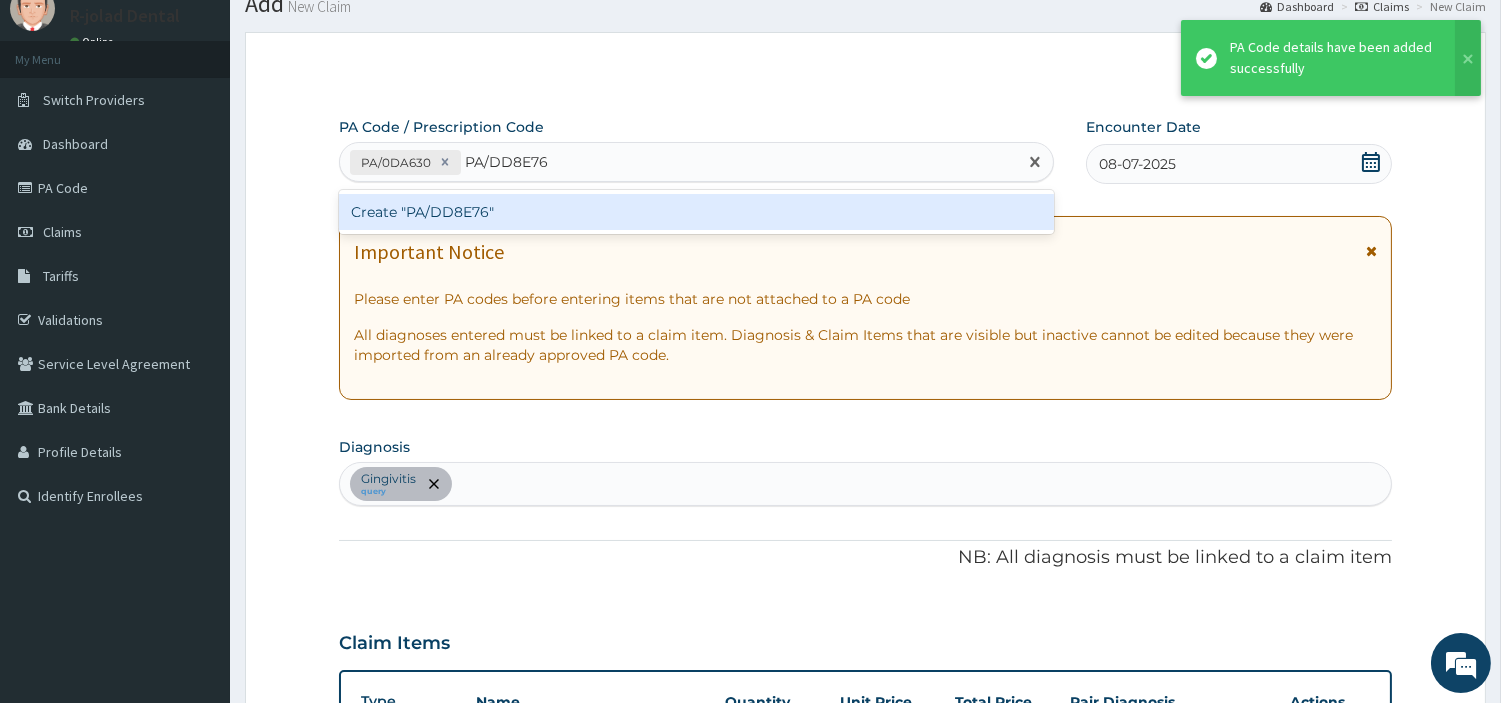 click on "Create "PA/DD8E76"" at bounding box center (696, 212) 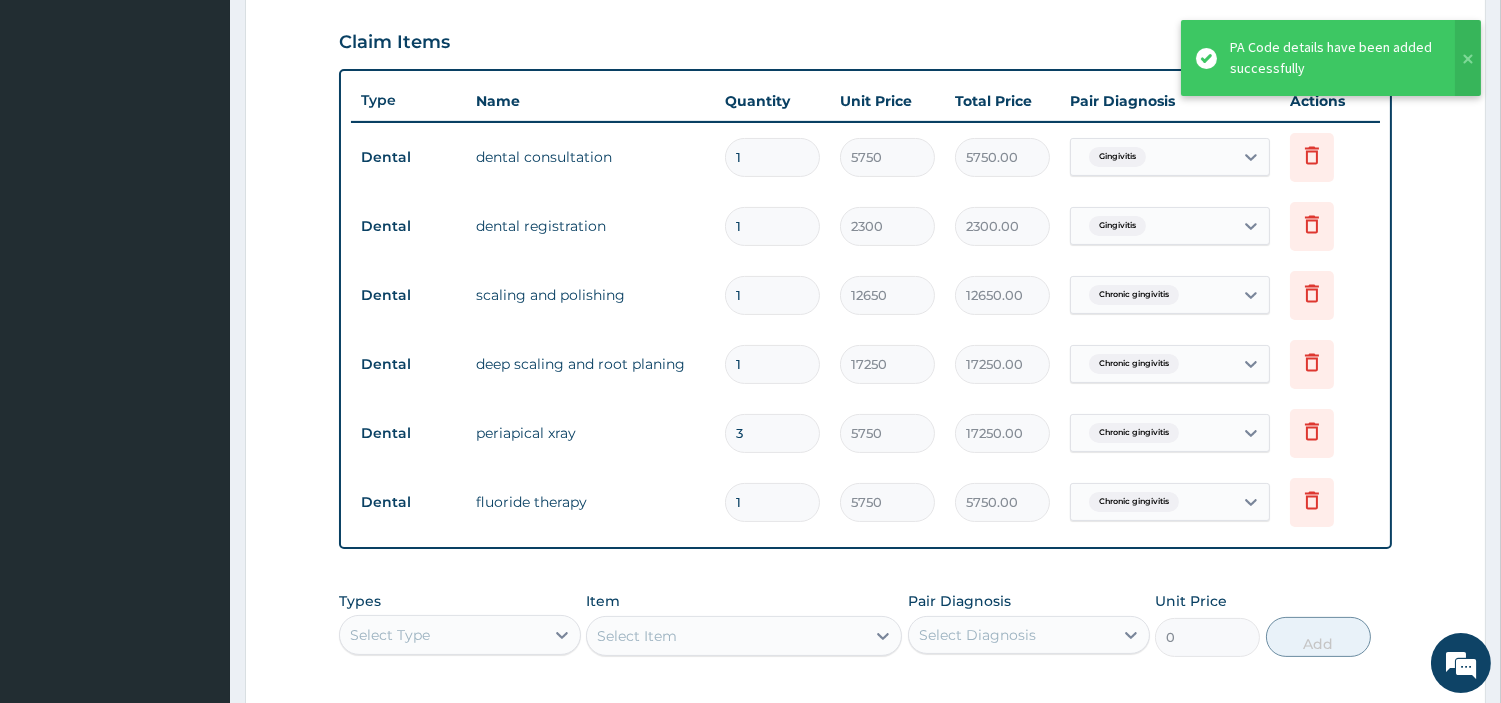 scroll, scrollTop: 674, scrollLeft: 0, axis: vertical 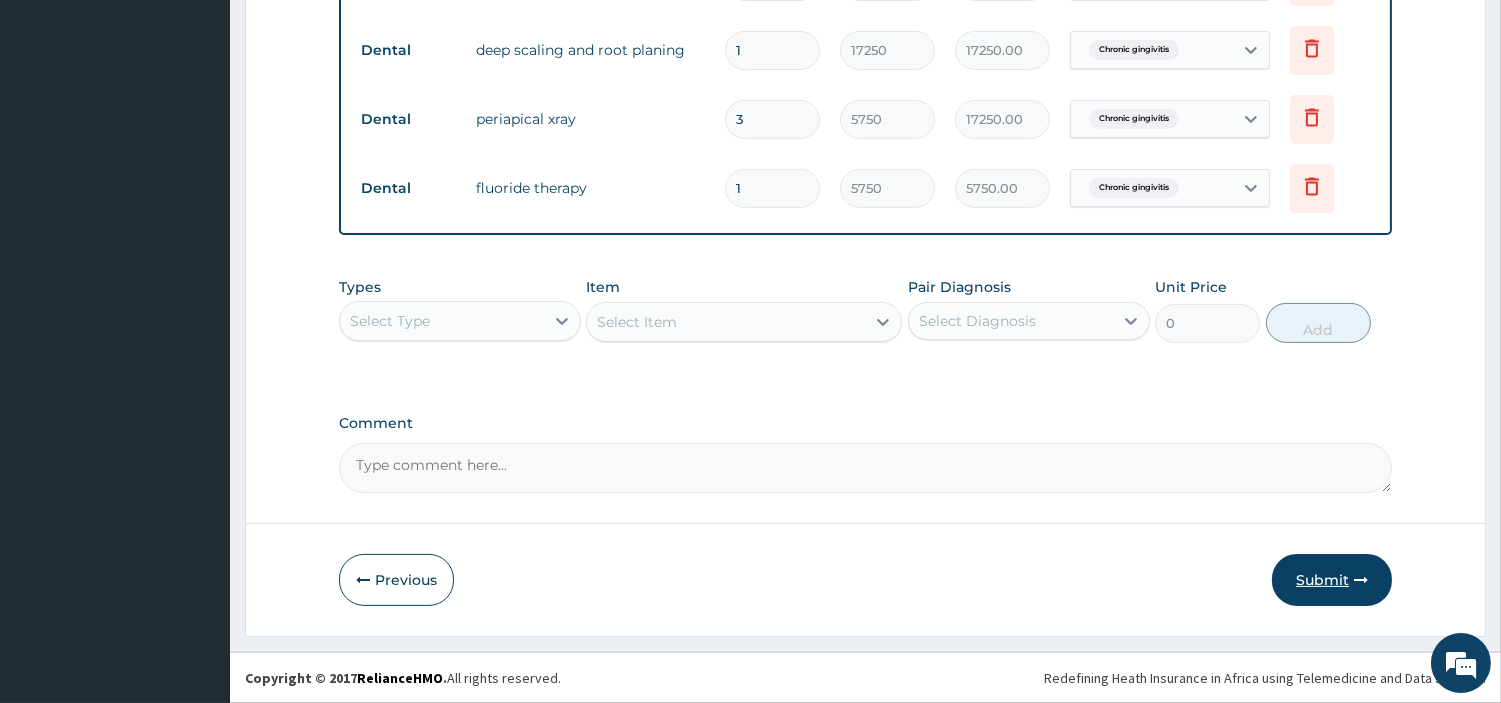 click on "Submit" at bounding box center (1332, 580) 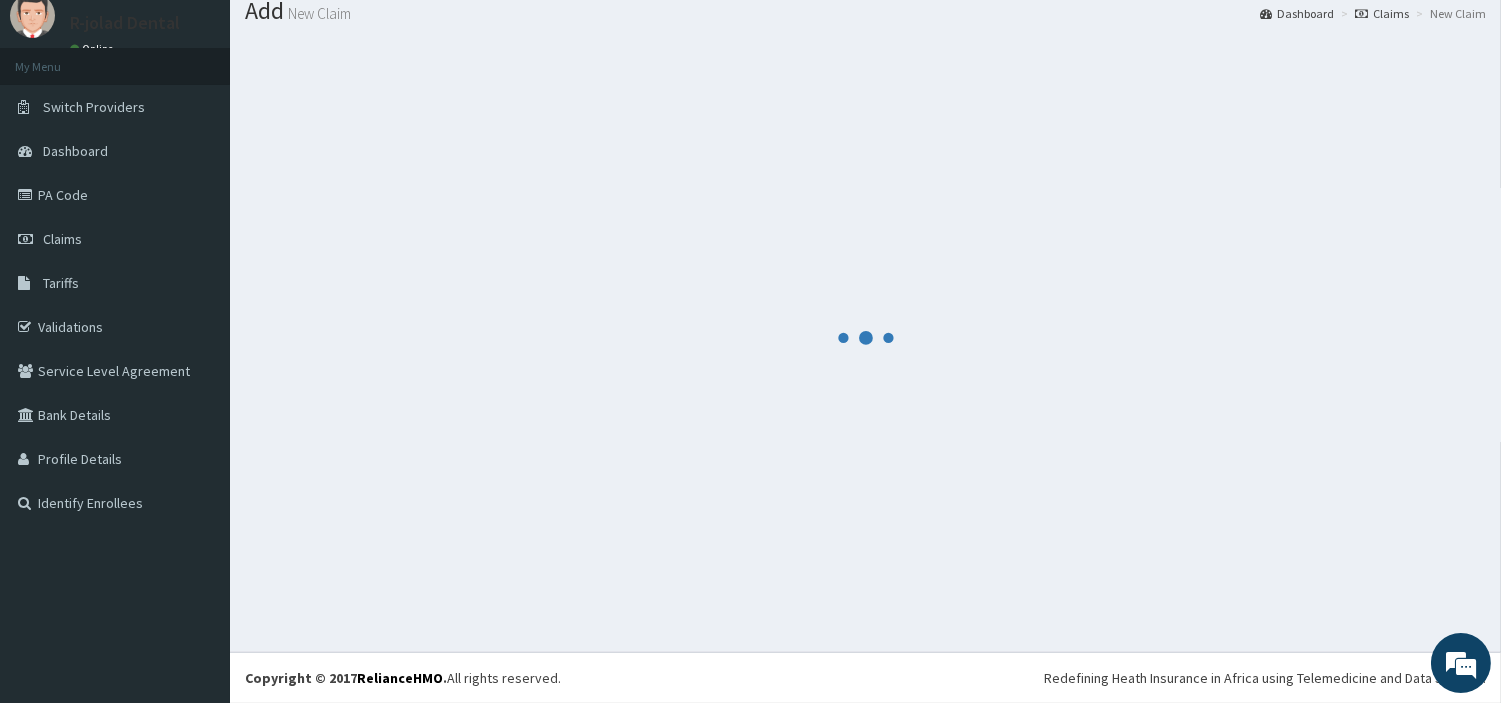 scroll, scrollTop: 66, scrollLeft: 0, axis: vertical 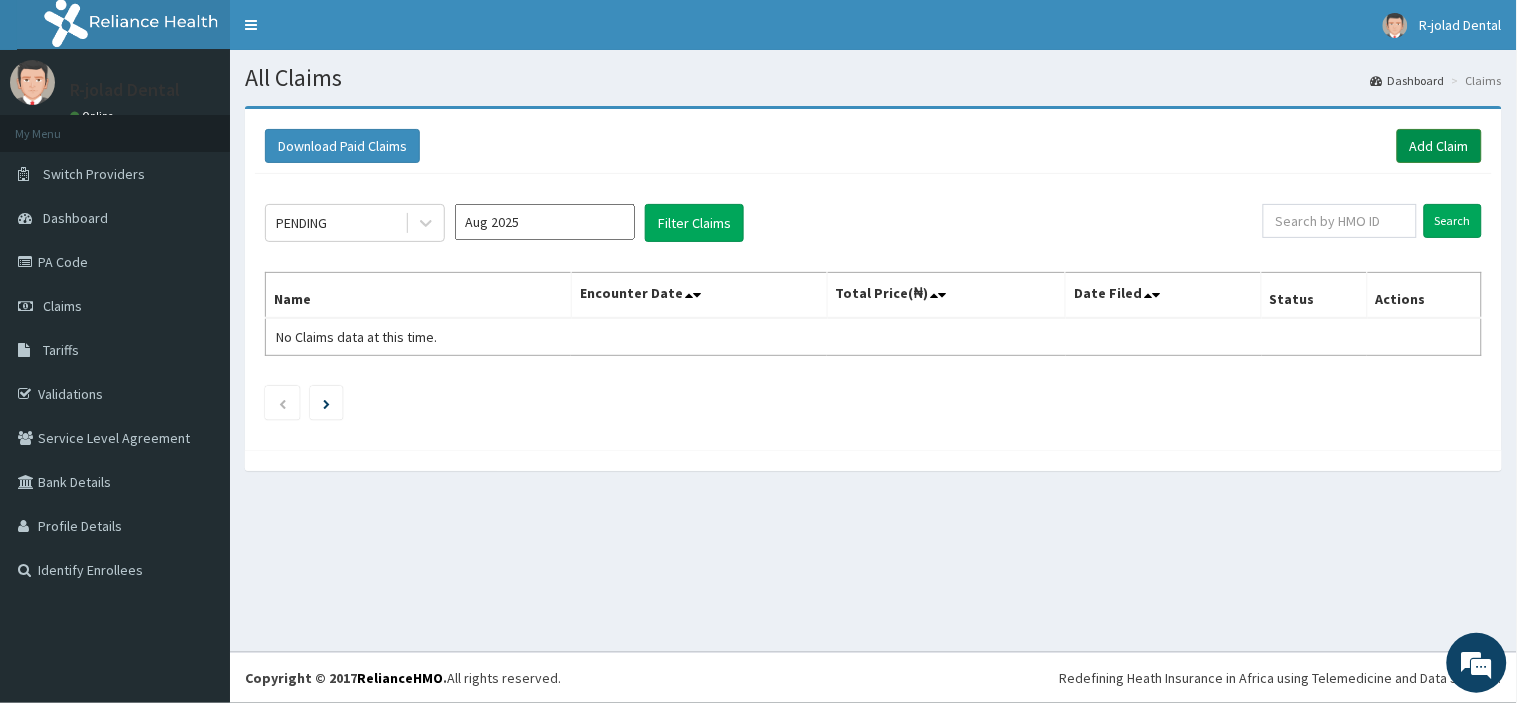 click on "Add Claim" at bounding box center [1439, 146] 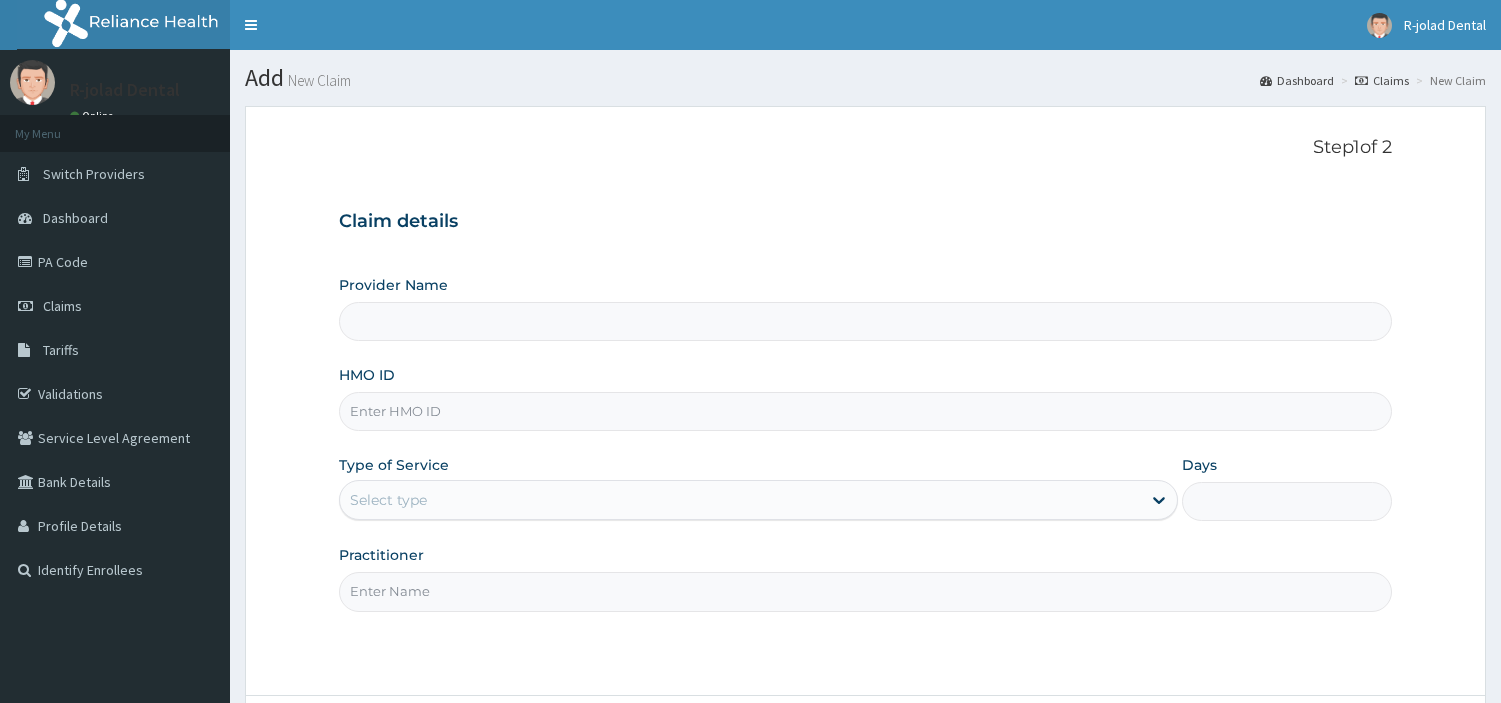 type on "R-Jolad Dental" 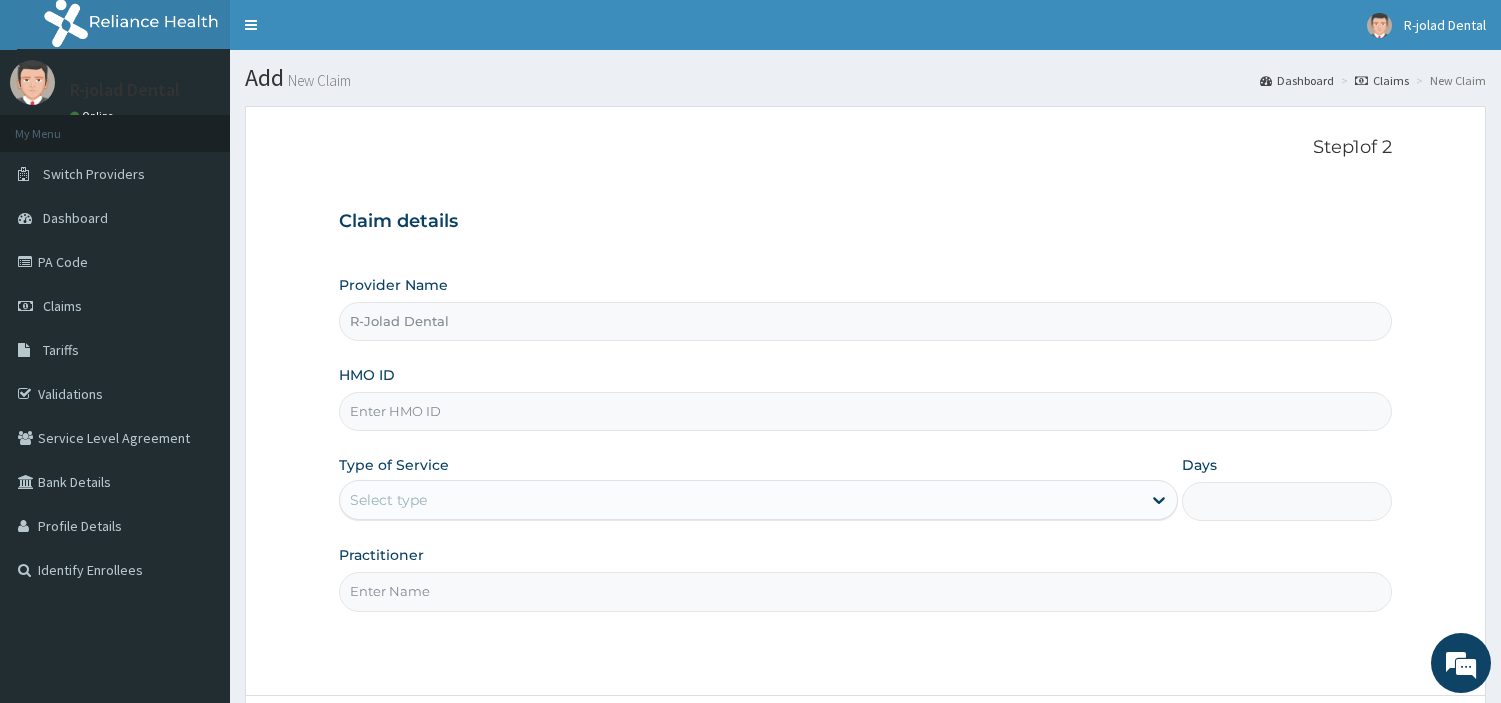 scroll, scrollTop: 0, scrollLeft: 0, axis: both 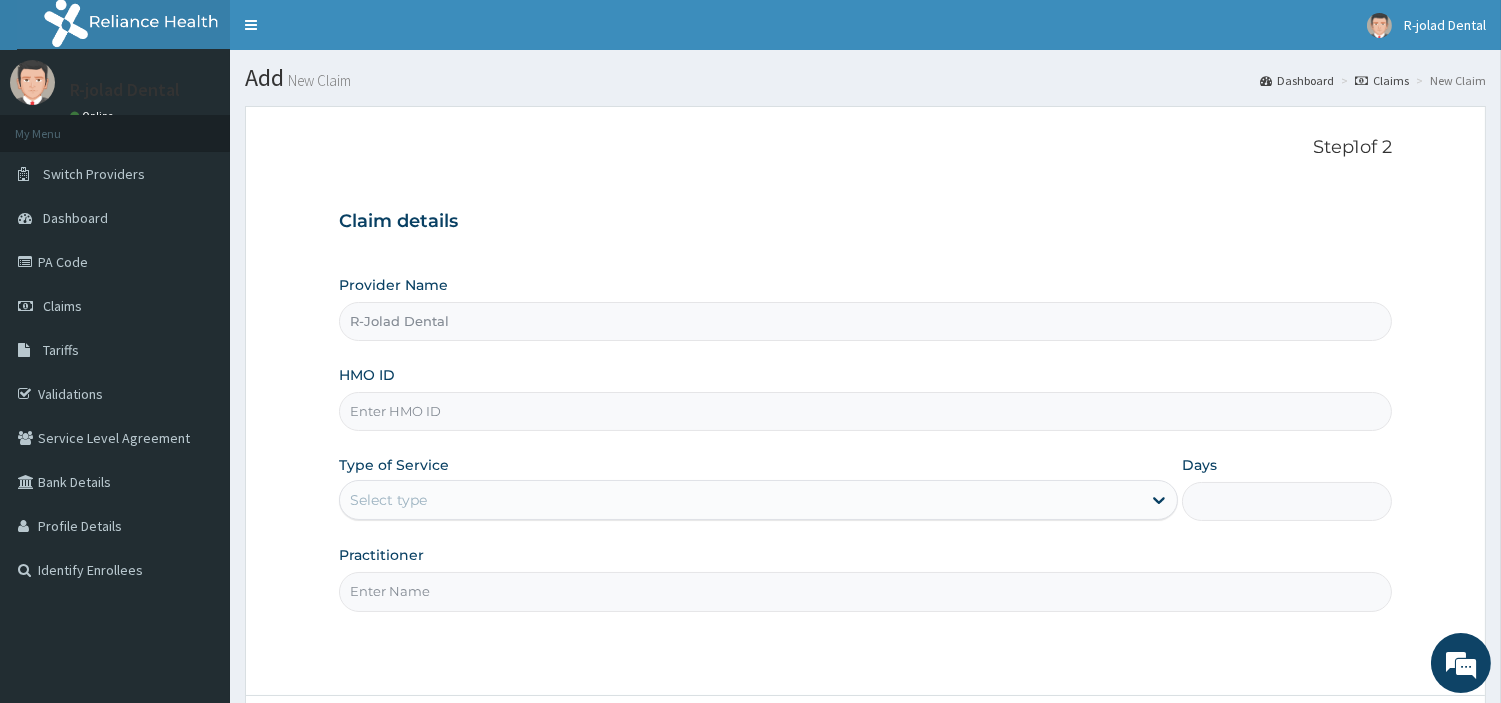 click on "HMO ID" at bounding box center (865, 411) 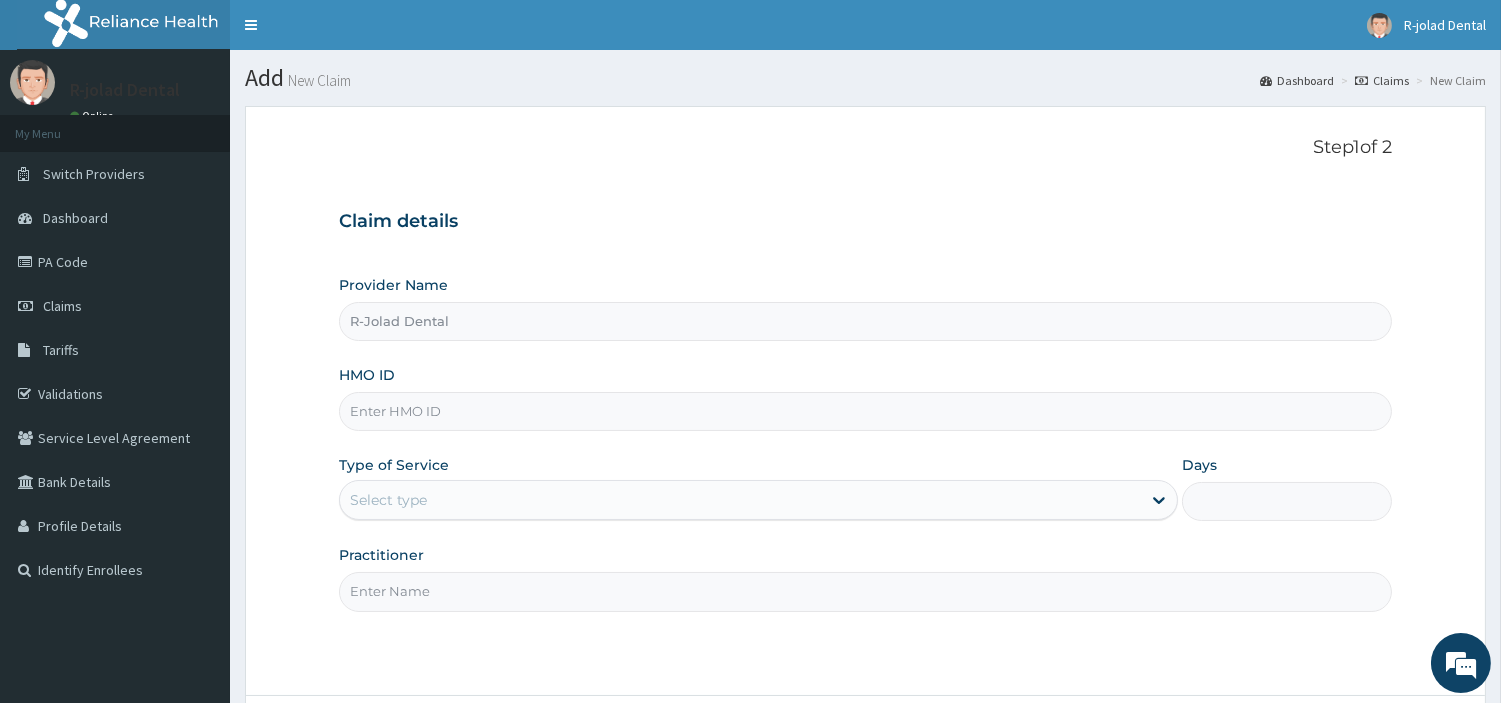 paste on "ENP/11442/A" 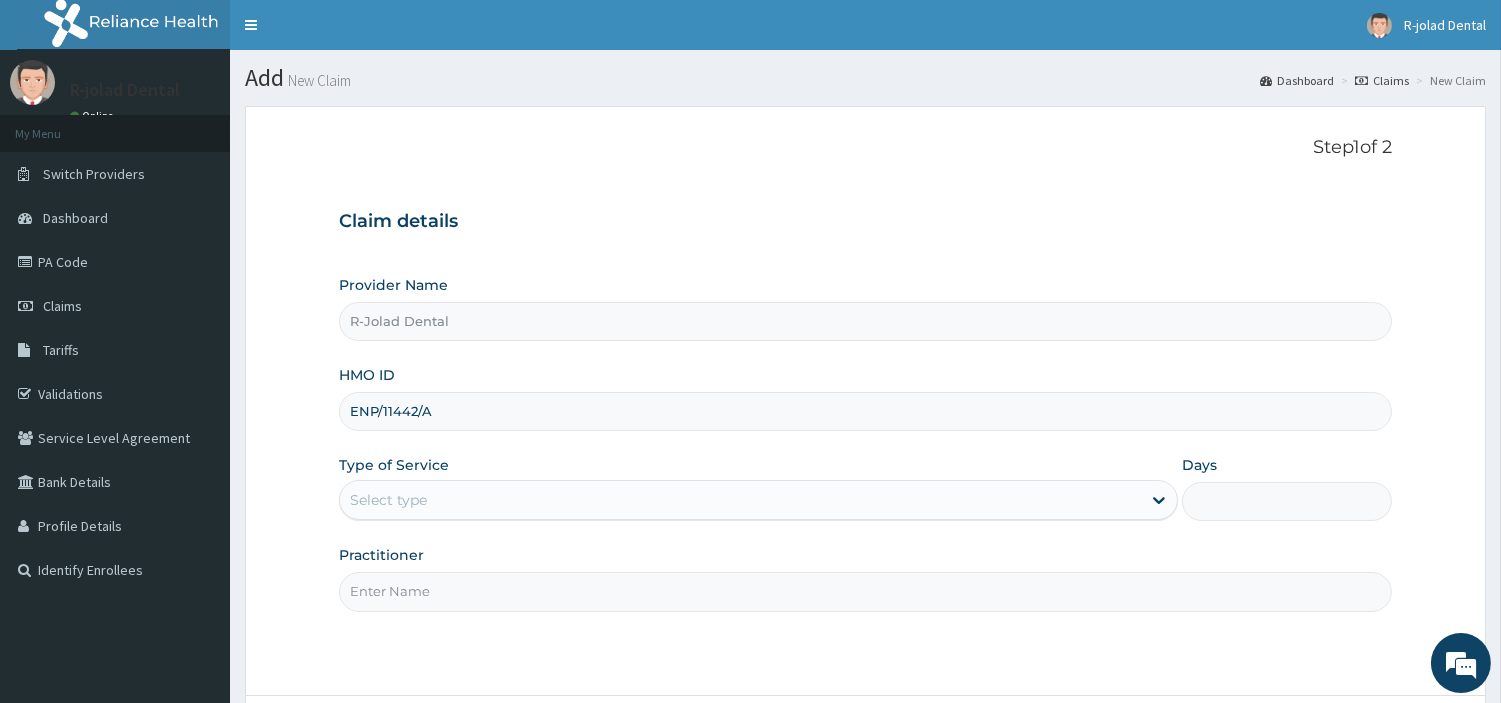 type on "ENP/11442/A" 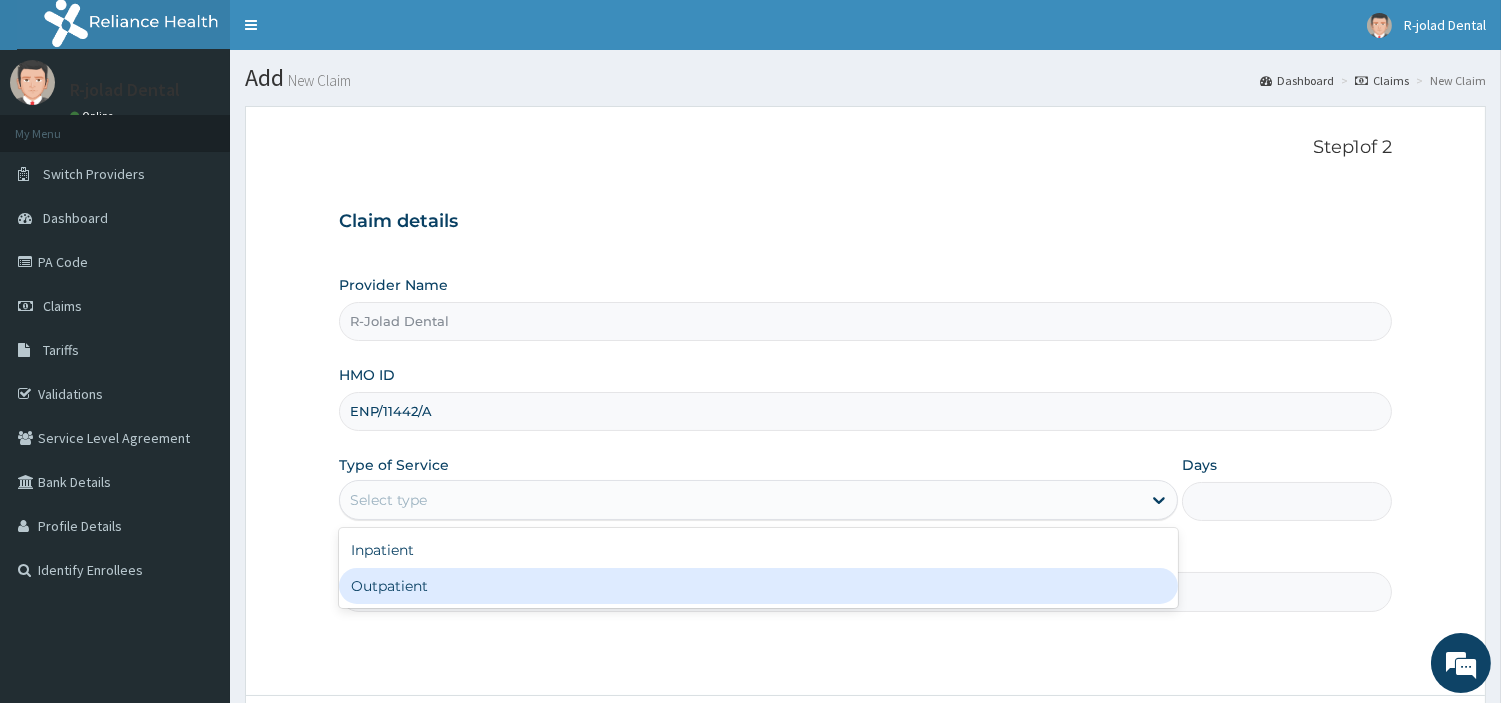 drag, startPoint x: 551, startPoint y: 486, endPoint x: 506, endPoint y: 580, distance: 104.21612 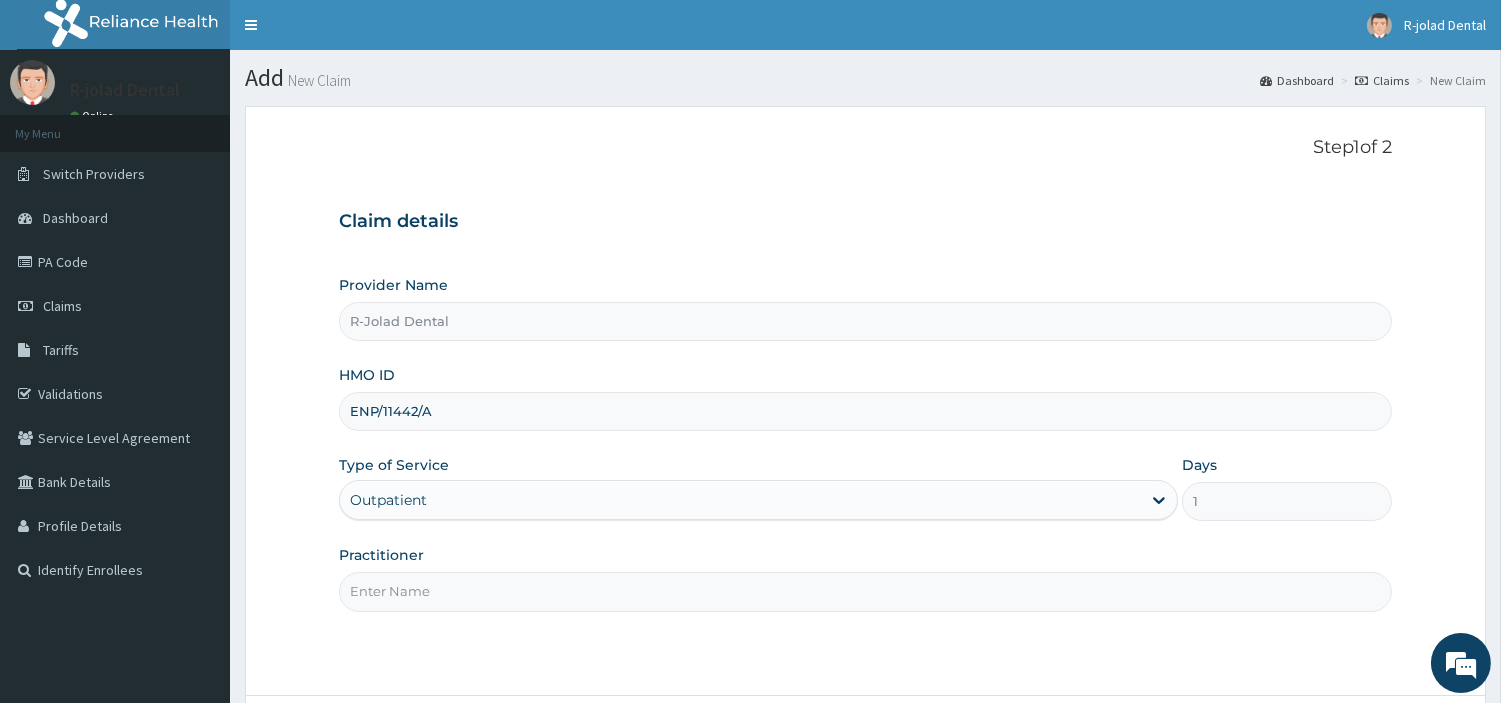 click on "Practitioner" at bounding box center [865, 591] 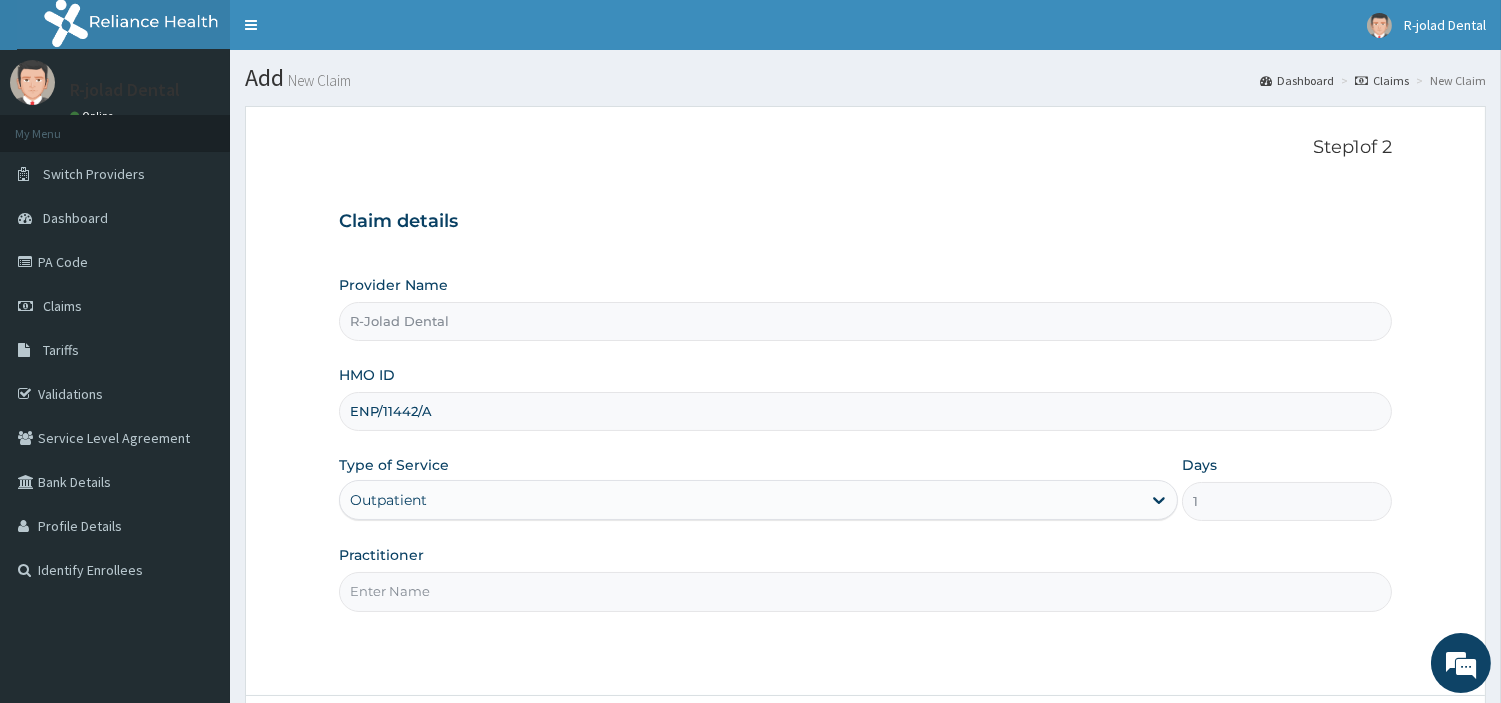 paste on "PPX/10007/A" 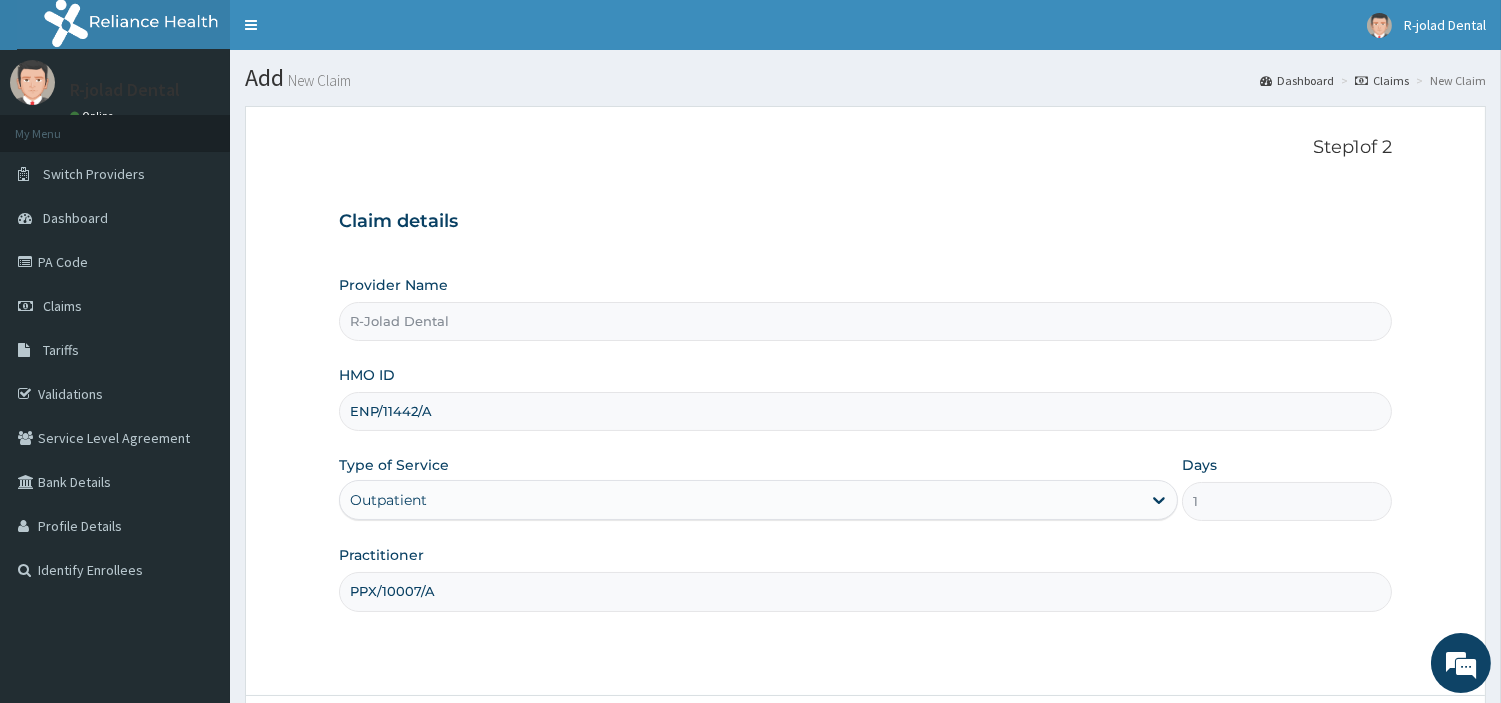 click on "PPX/10007/A" at bounding box center (865, 591) 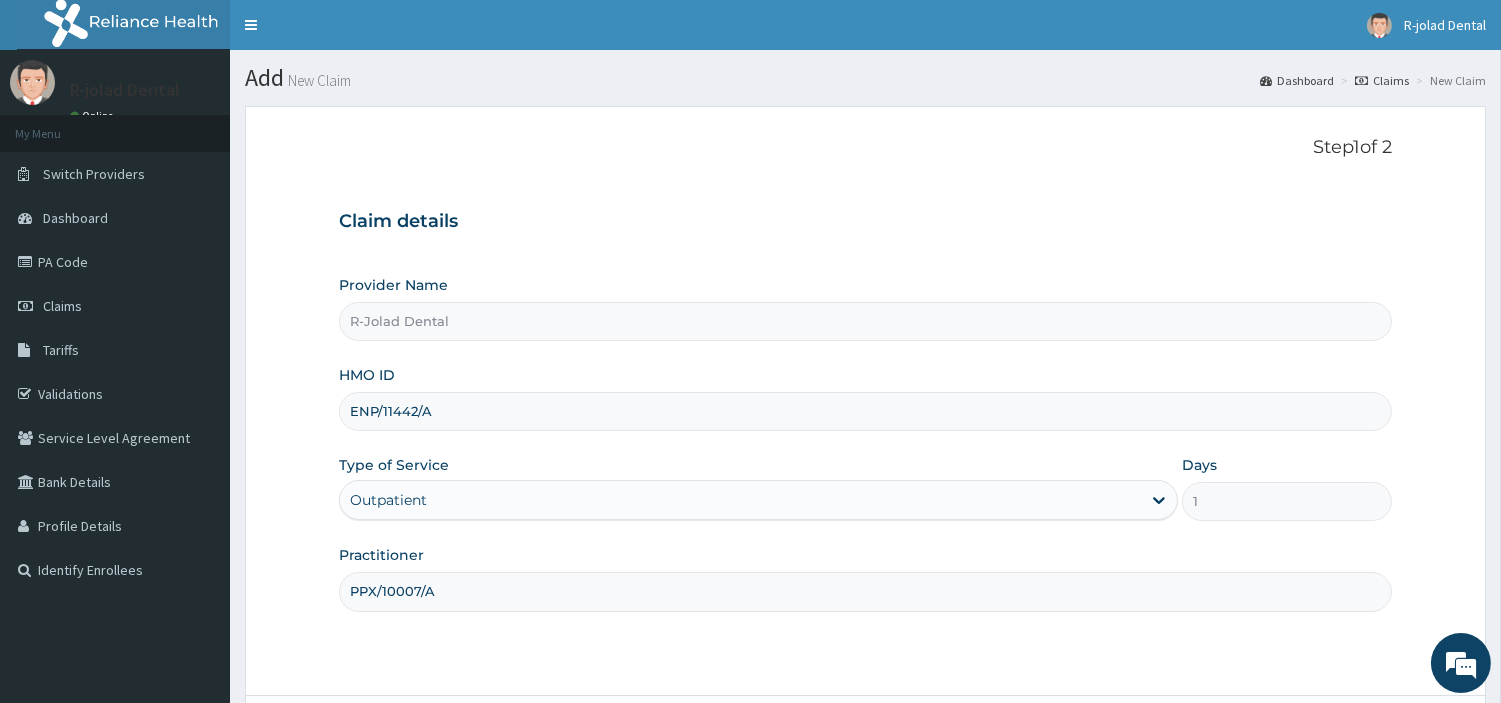 paste on "Philip Mumuni" 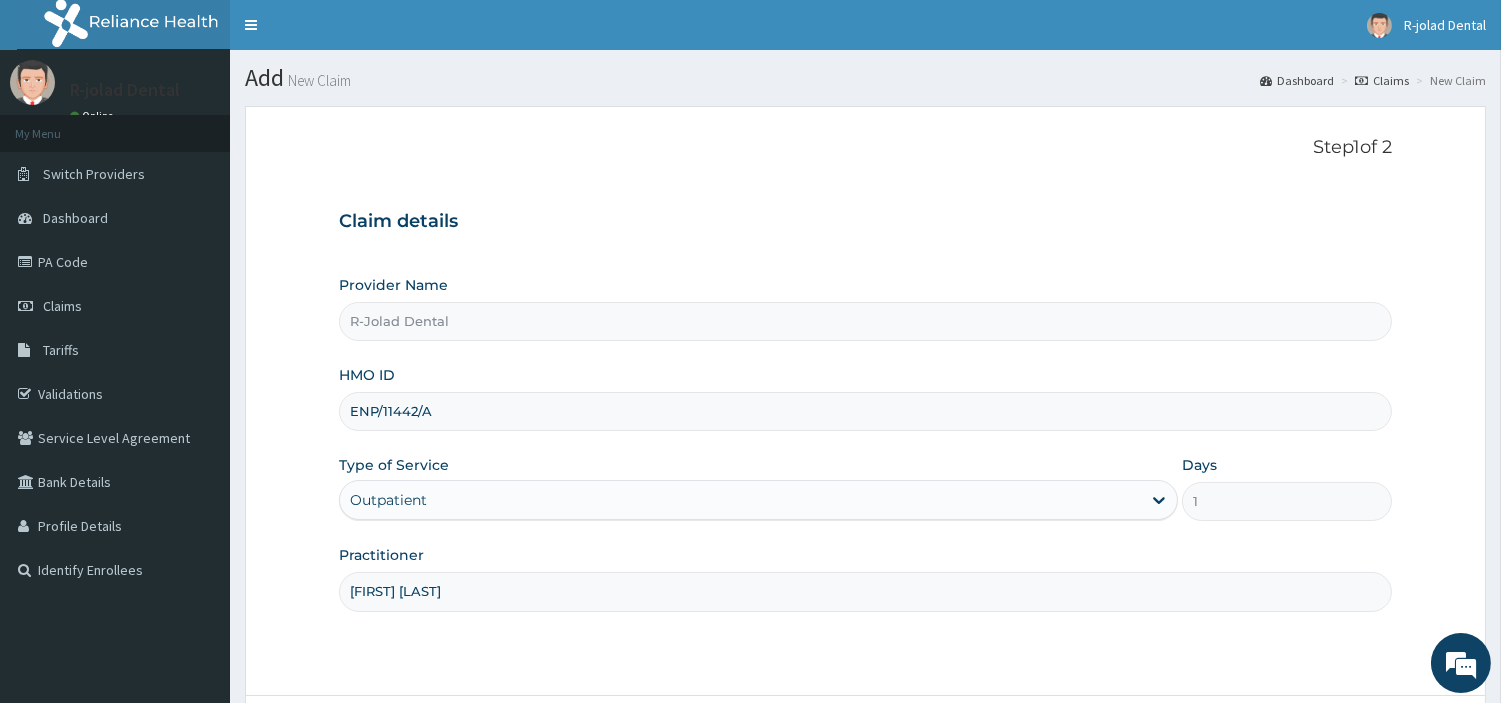 scroll, scrollTop: 172, scrollLeft: 0, axis: vertical 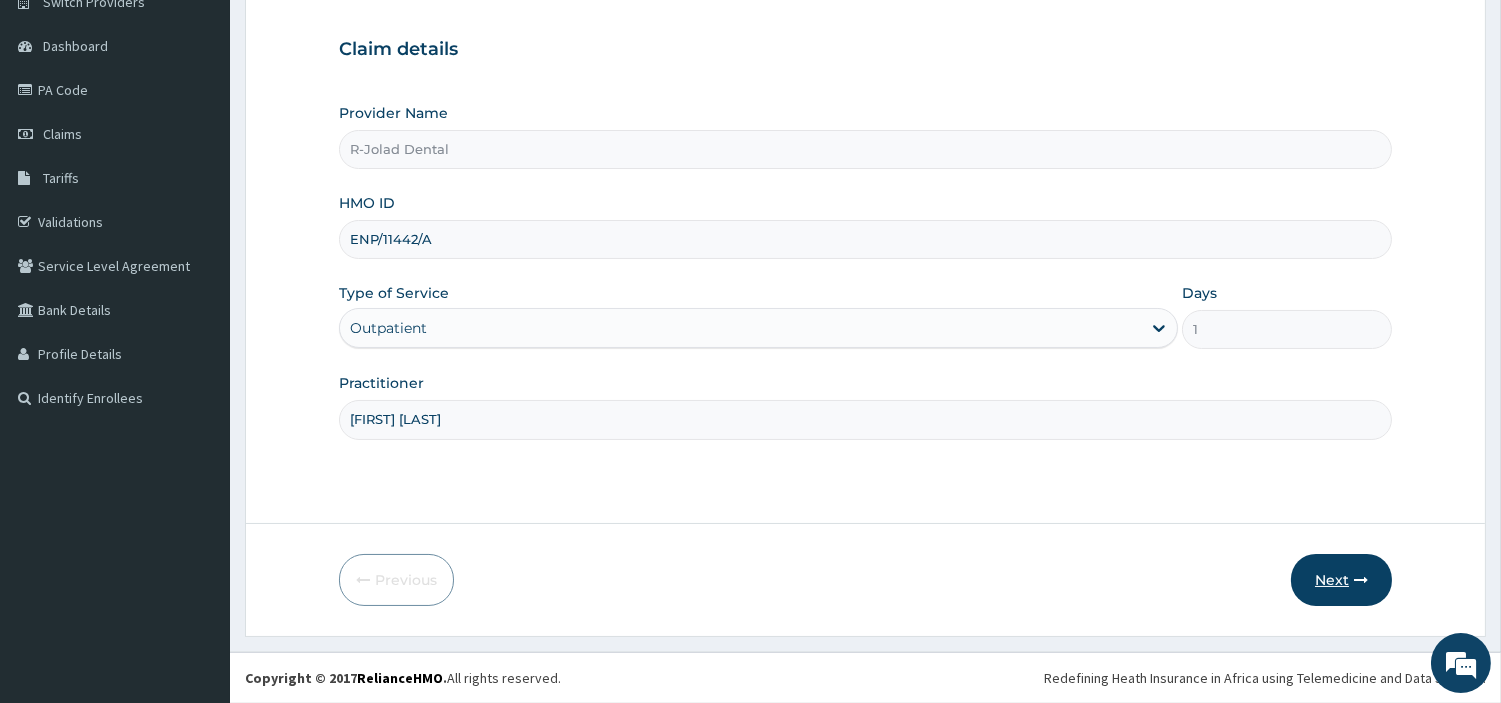 type on "Philip Mumuni" 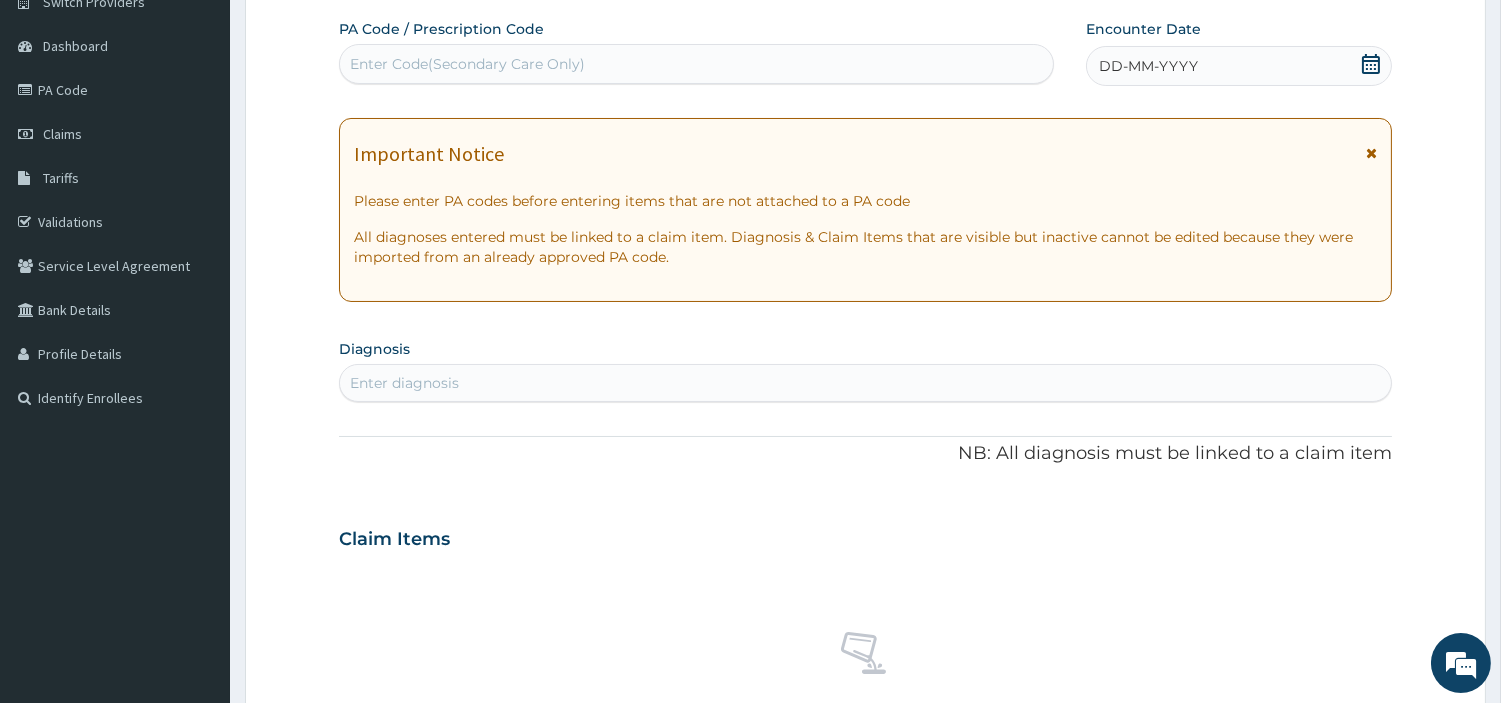 click on "Enter Code(Secondary Care Only)" at bounding box center [696, 64] 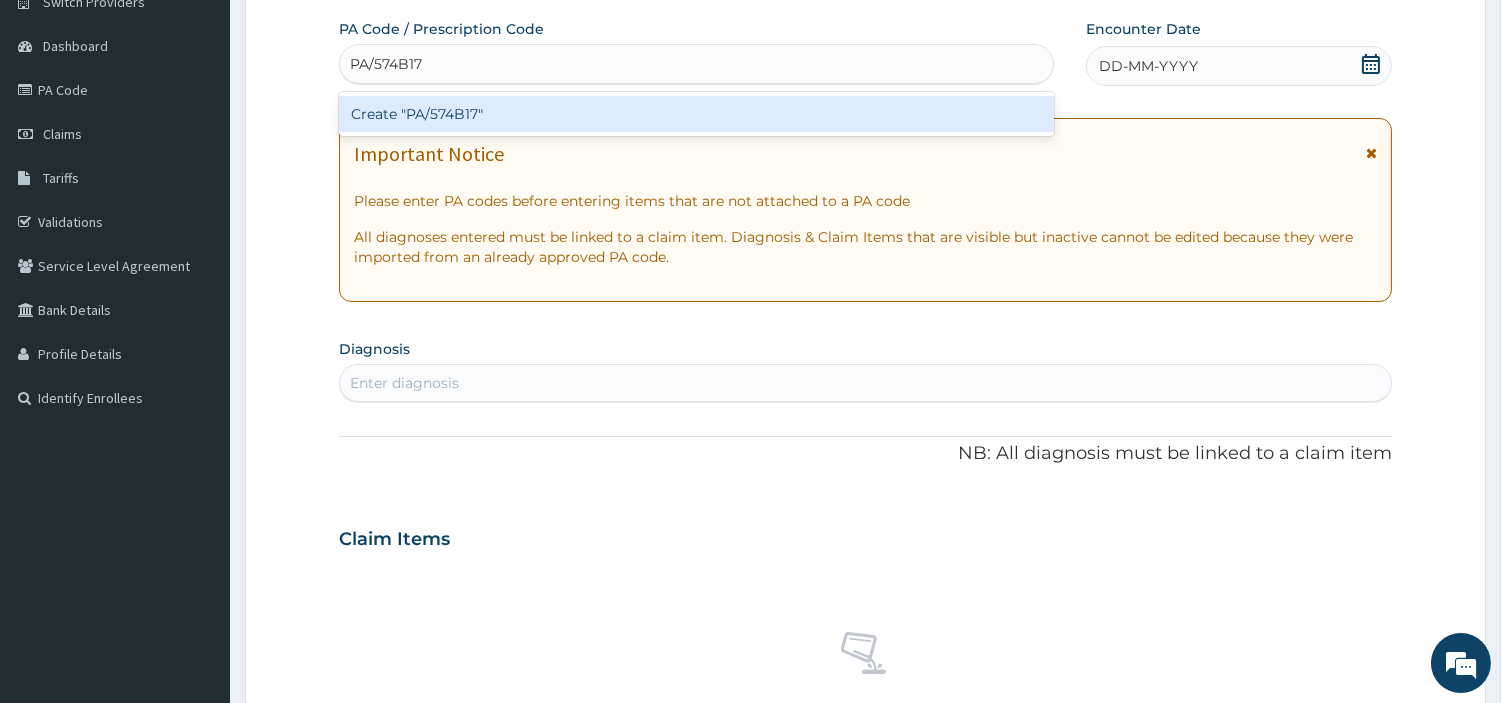 click on "Create "PA/574B17"" at bounding box center (696, 114) 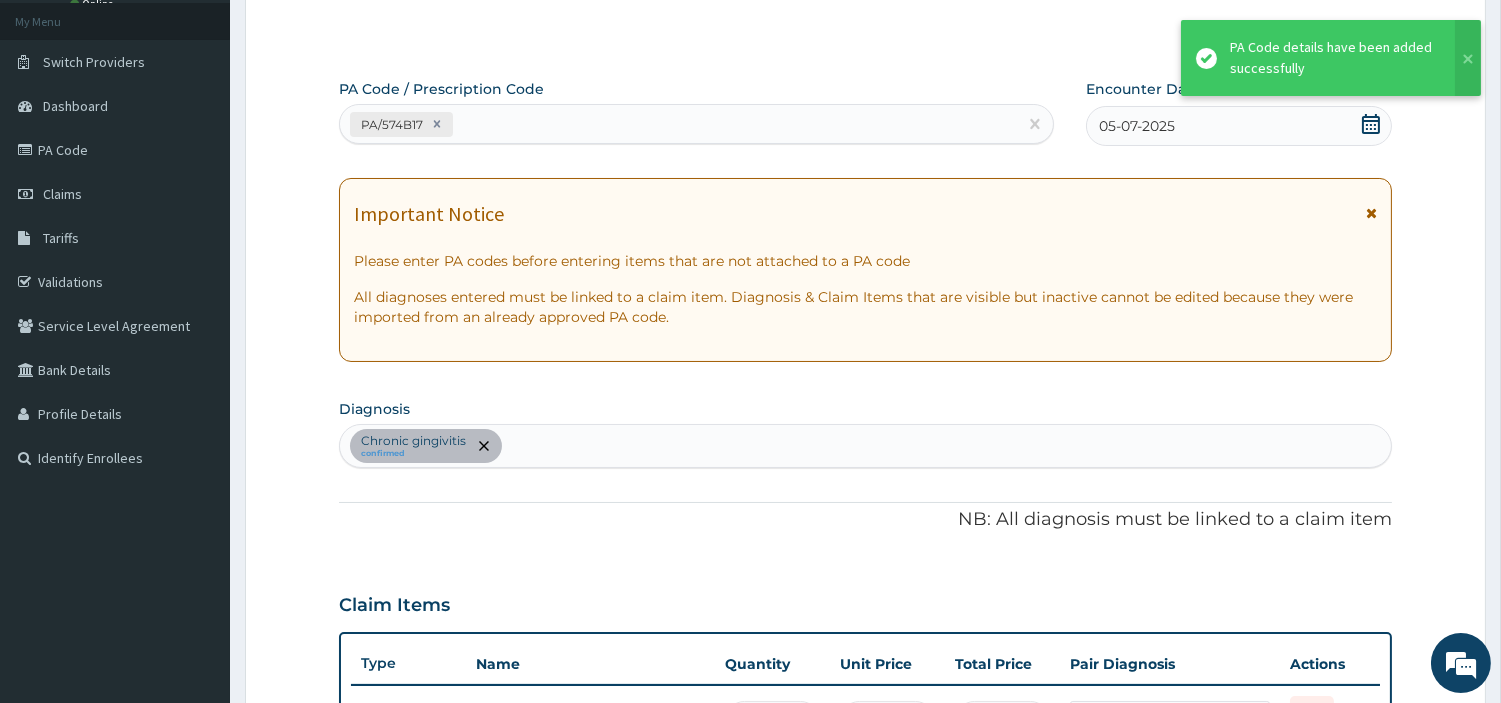 scroll, scrollTop: 92, scrollLeft: 0, axis: vertical 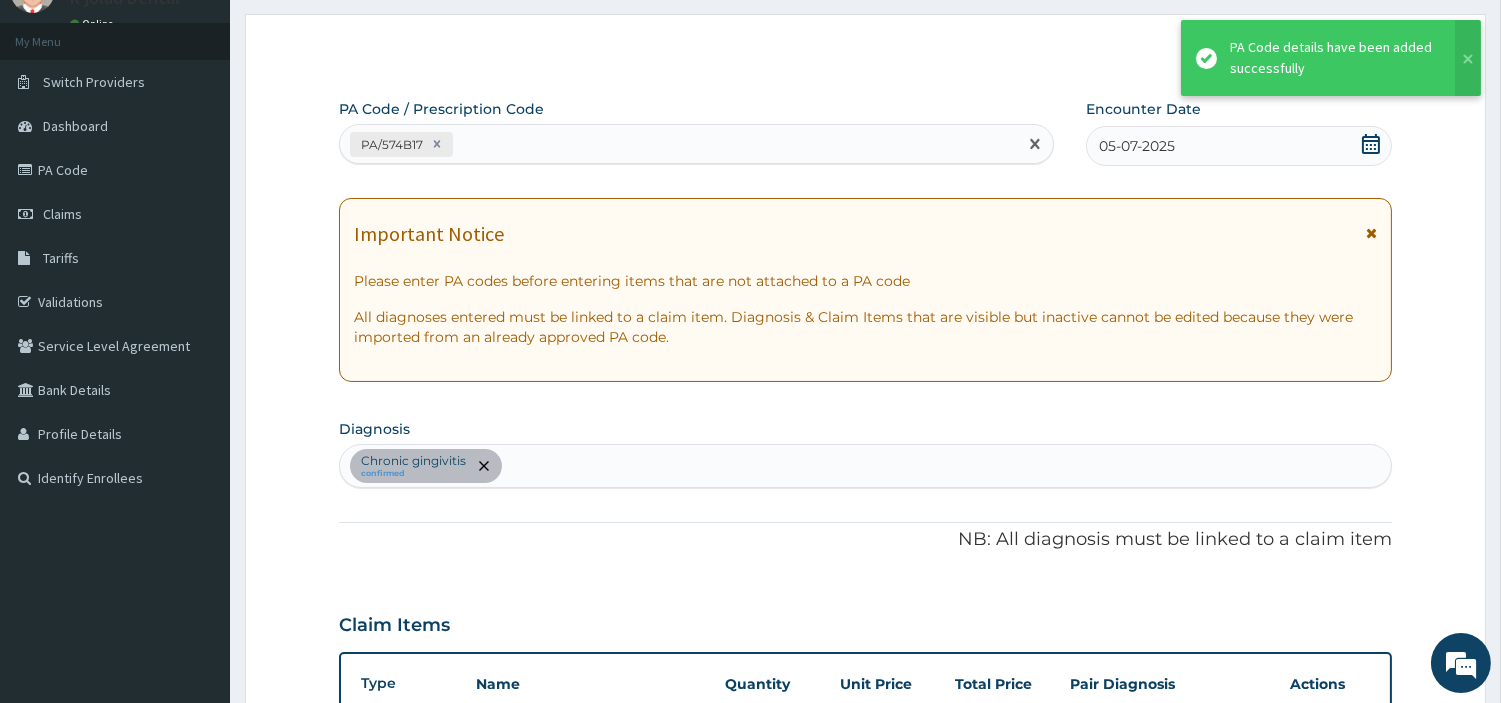 click on "PA/574B17" at bounding box center (696, 144) 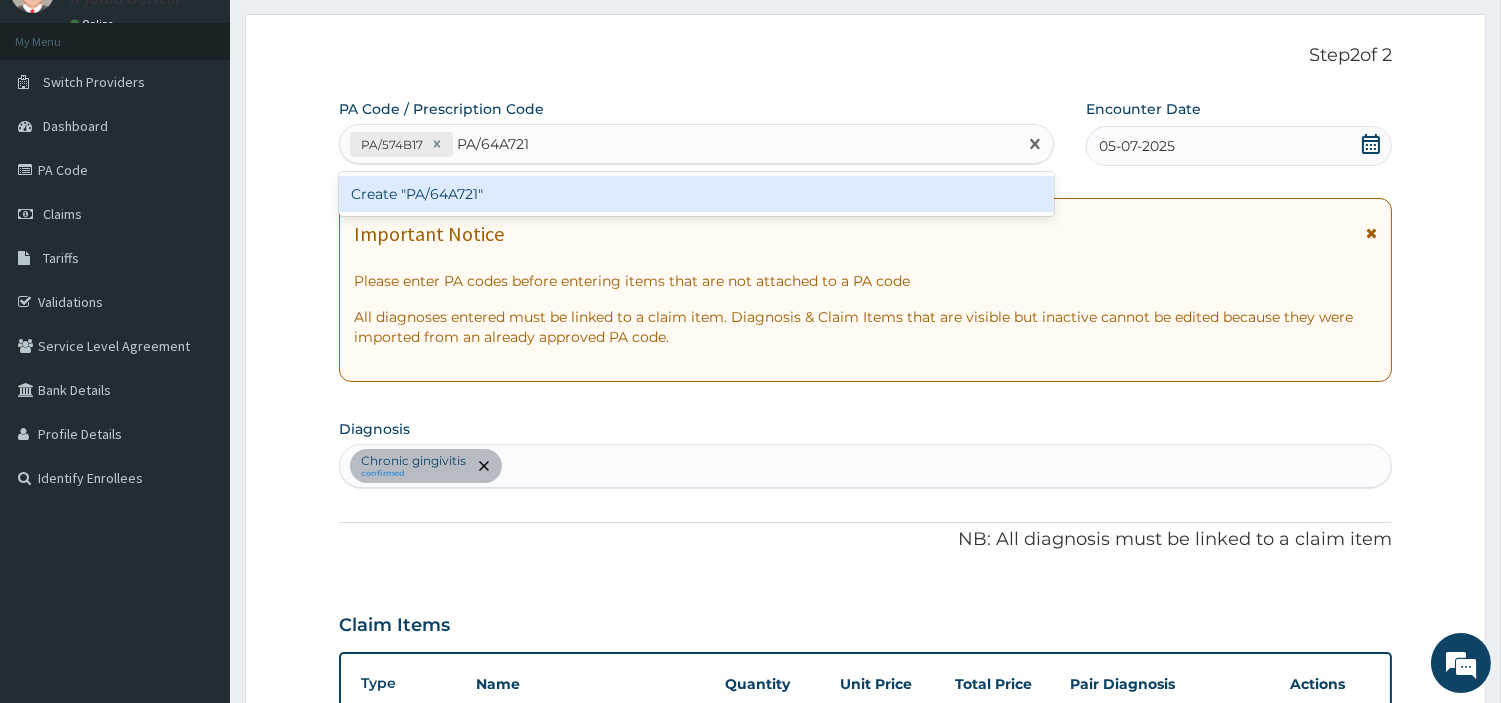 click on "Create "PA/64A721"" at bounding box center [696, 194] 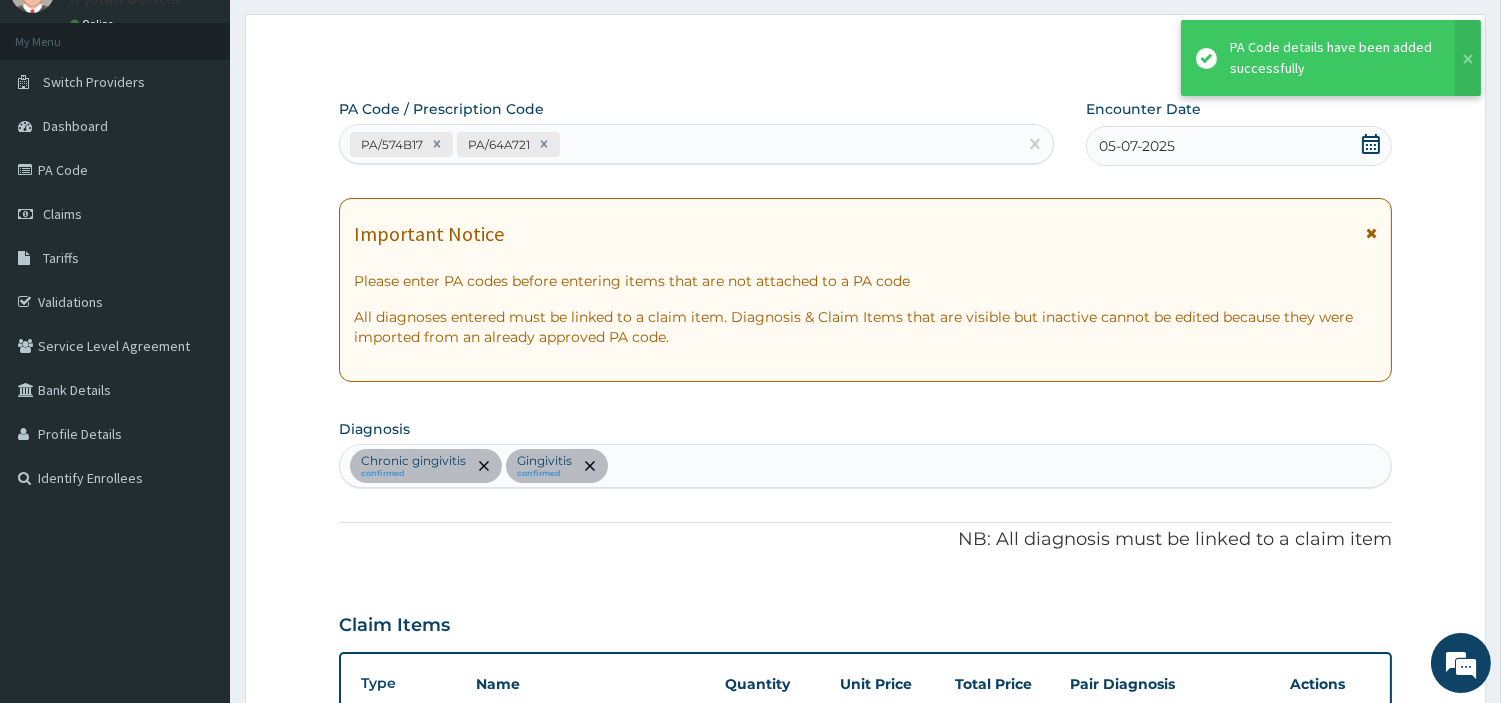 scroll, scrollTop: 687, scrollLeft: 0, axis: vertical 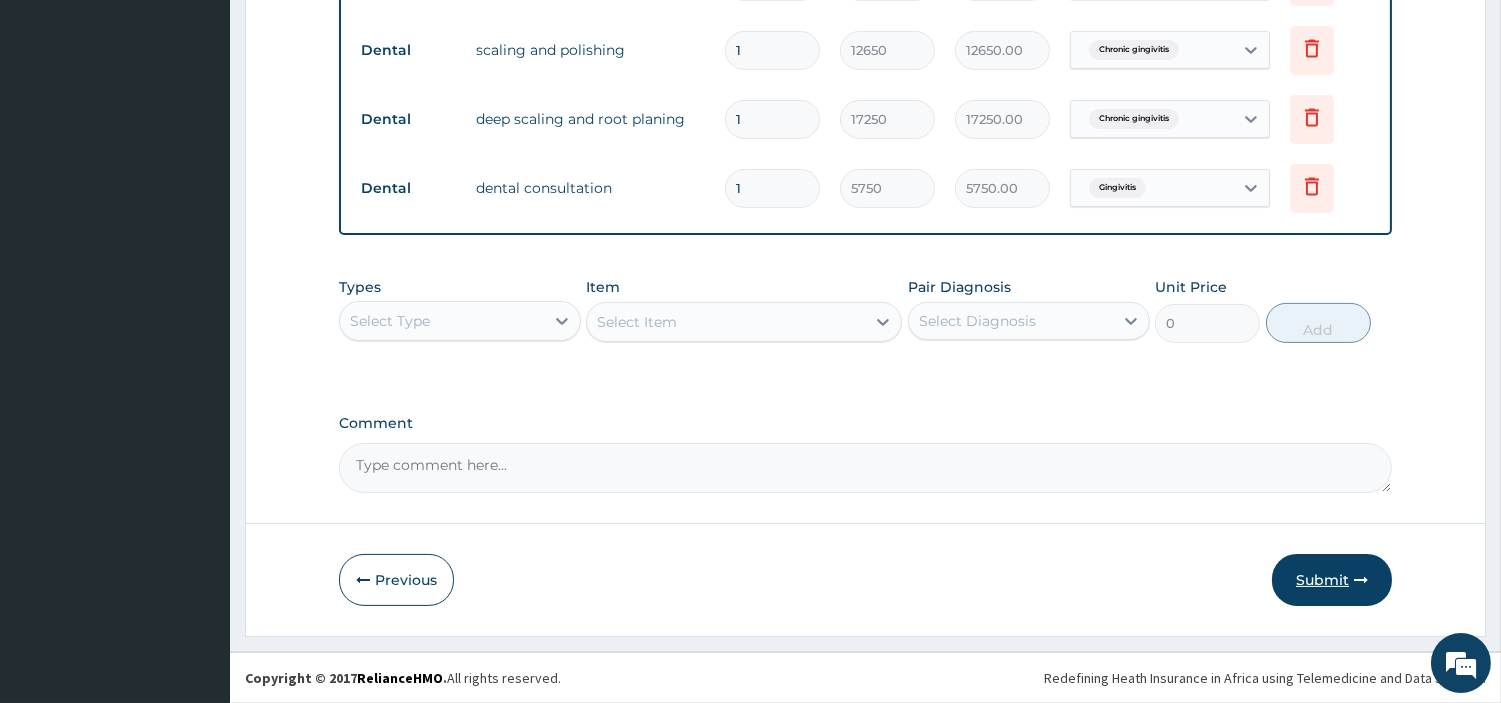 click on "Submit" at bounding box center [1332, 580] 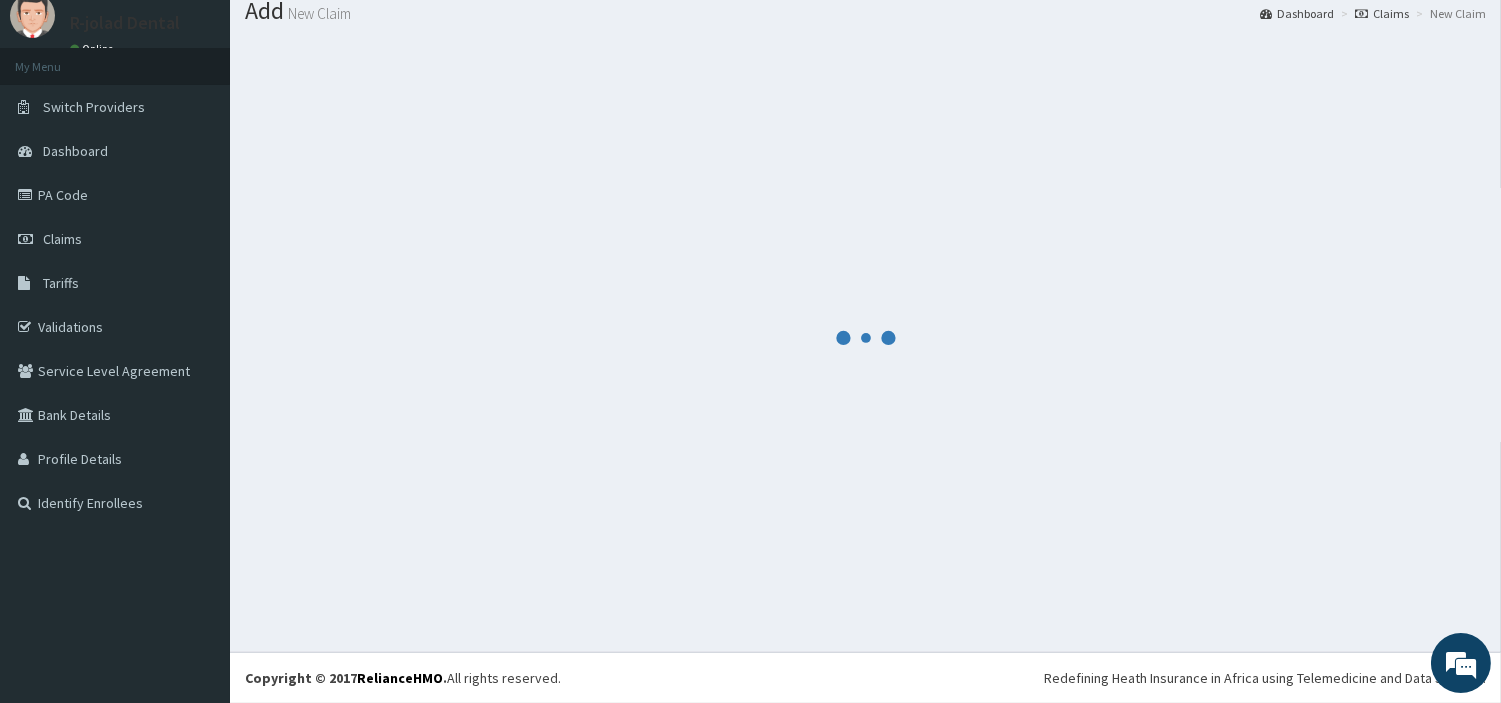 scroll, scrollTop: 66, scrollLeft: 0, axis: vertical 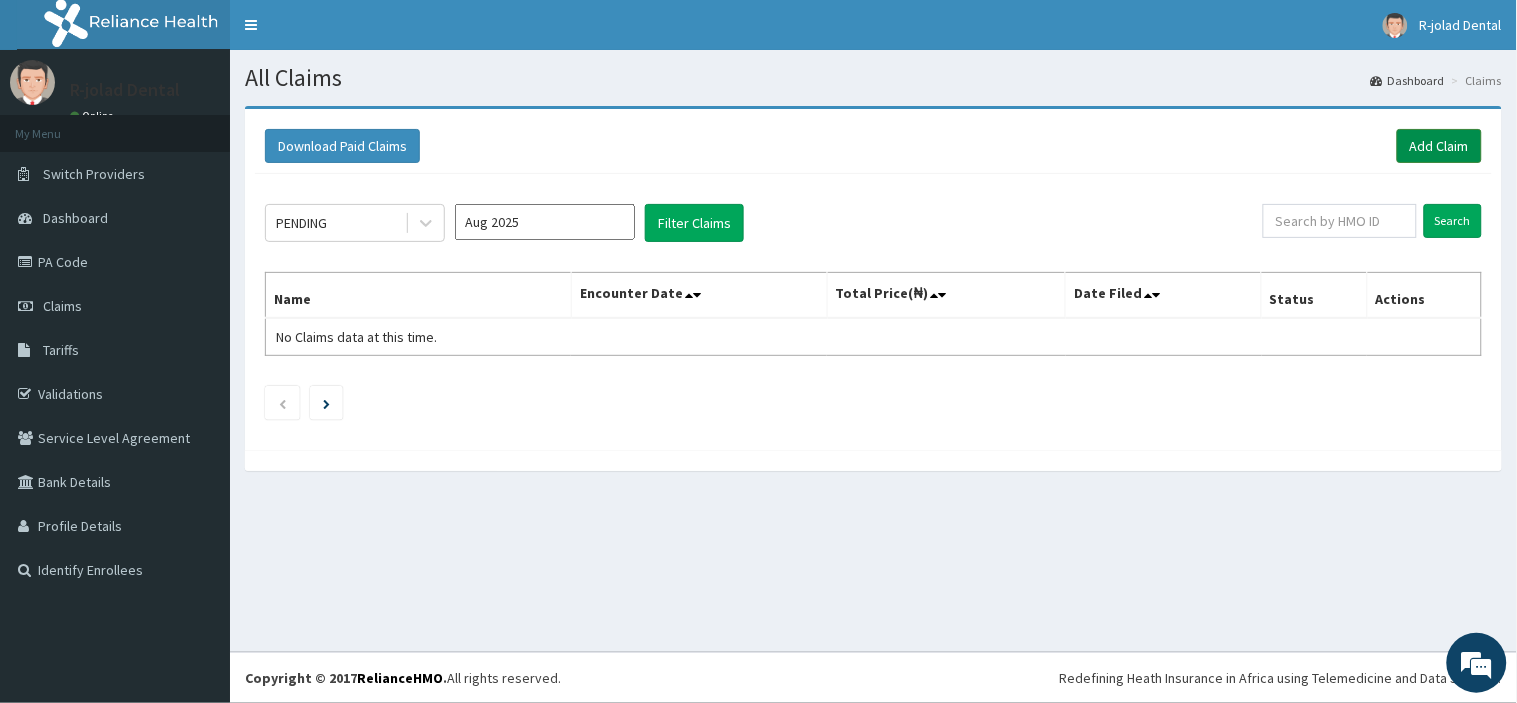 click on "Add Claim" at bounding box center (1439, 146) 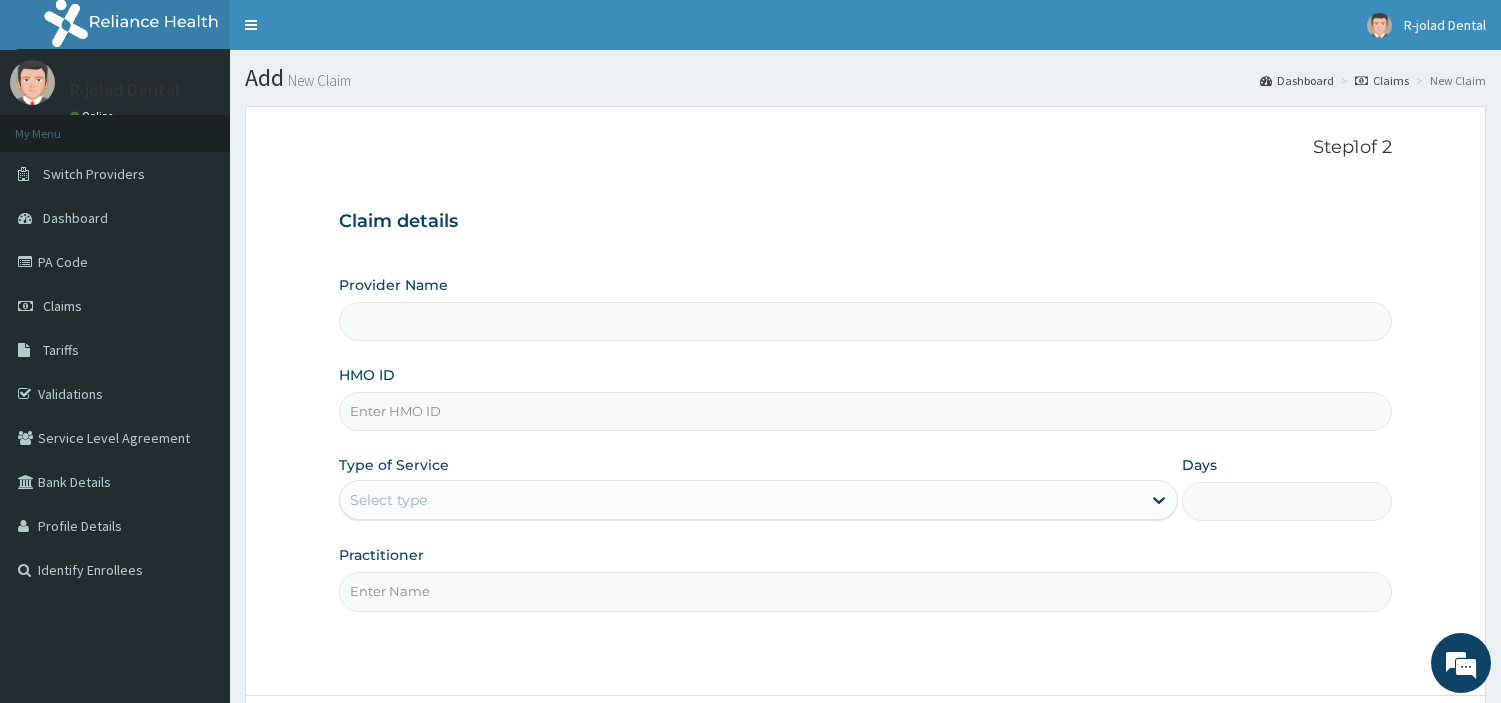 type on "R-Jolad Dental" 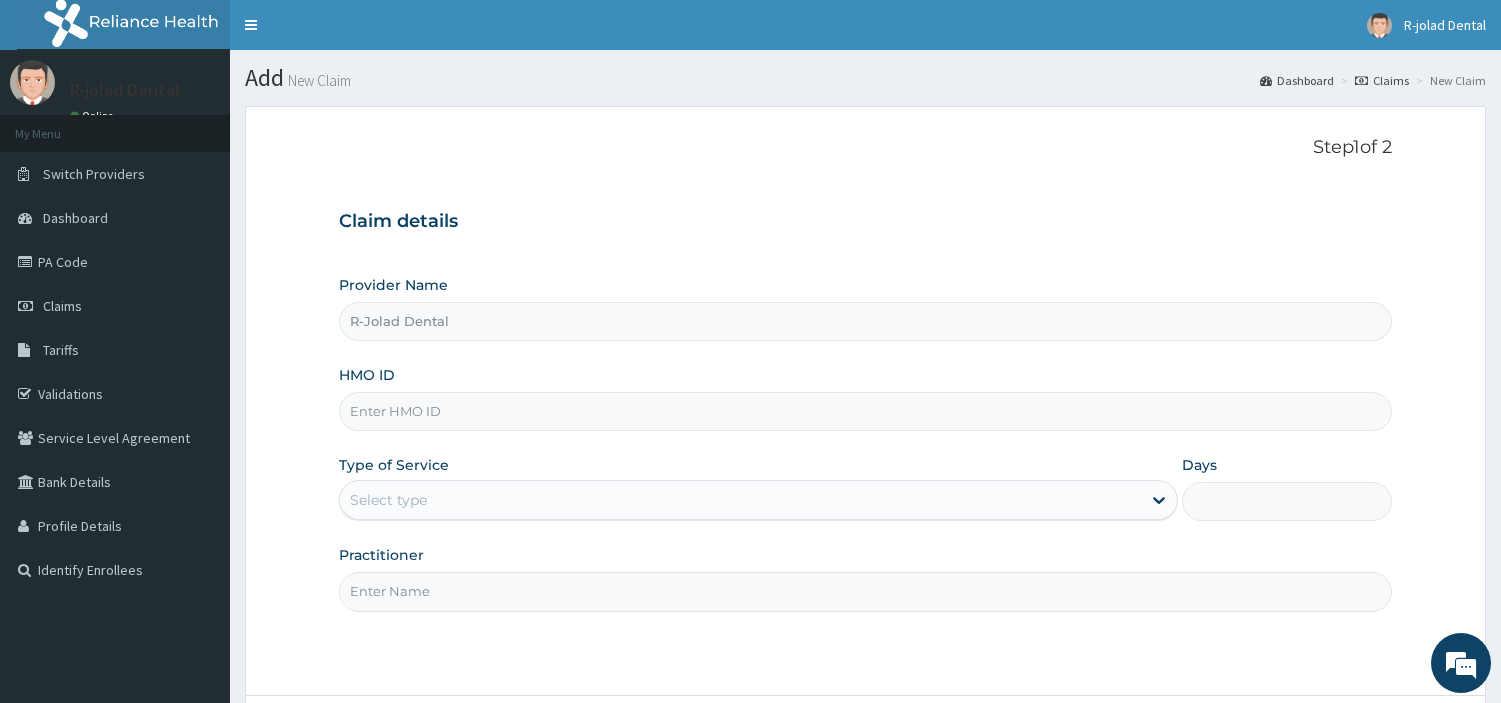scroll, scrollTop: 0, scrollLeft: 0, axis: both 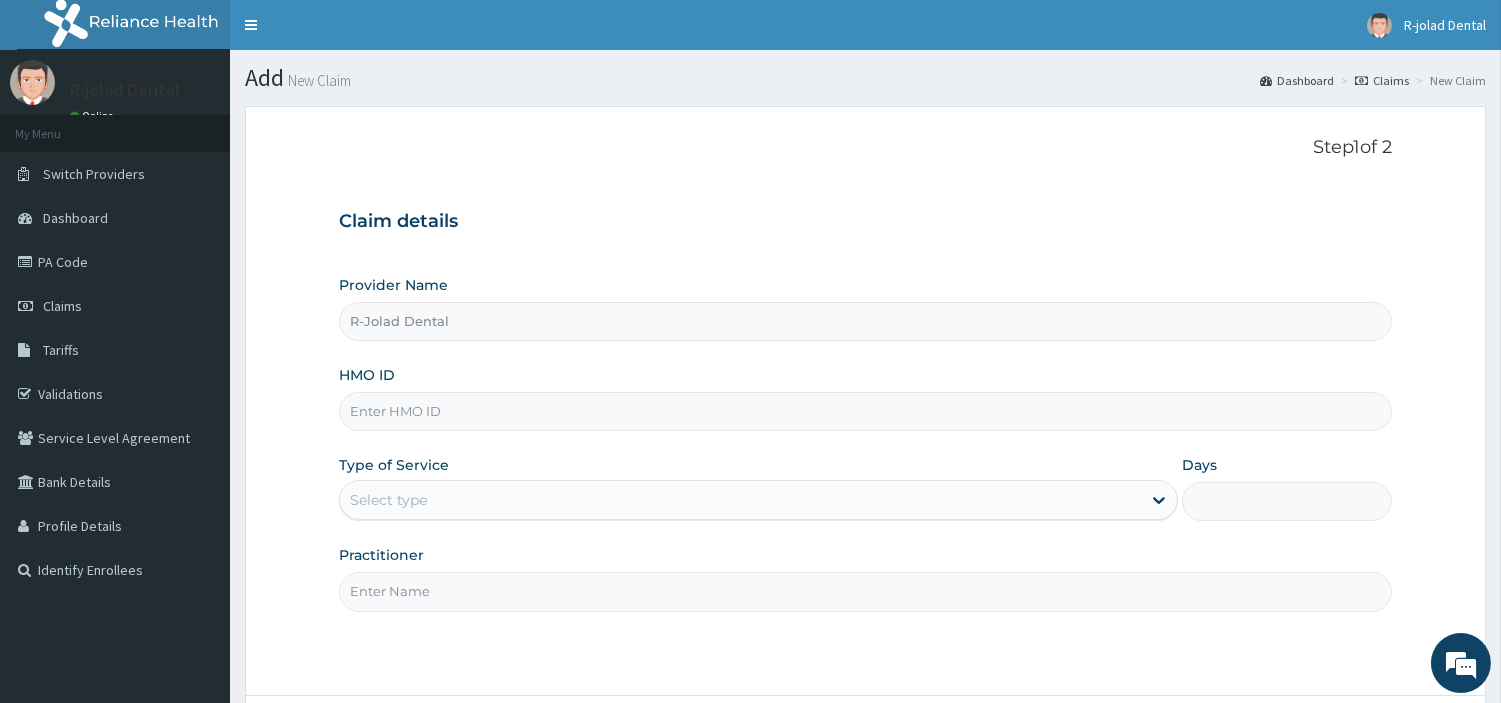 click on "HMO ID" at bounding box center [865, 411] 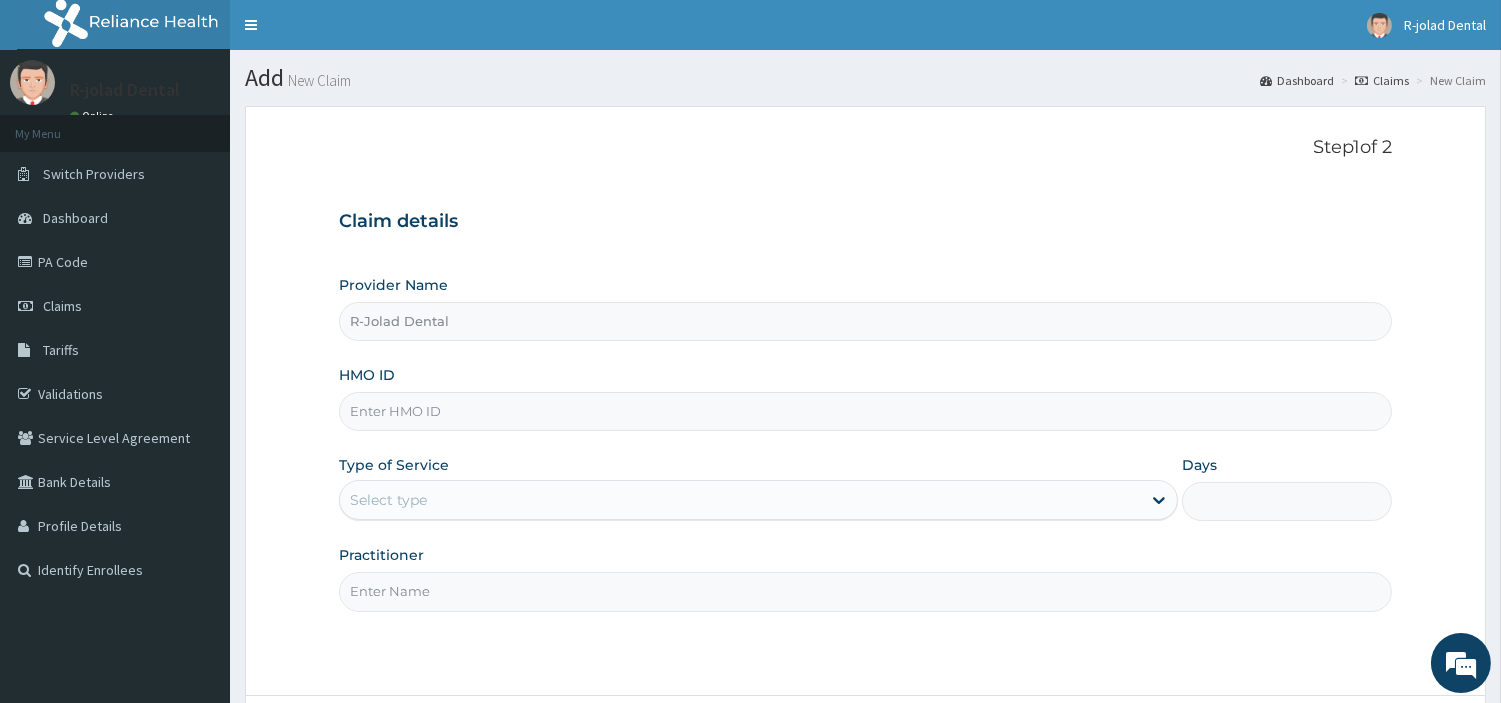 paste on "JEE/10090/B" 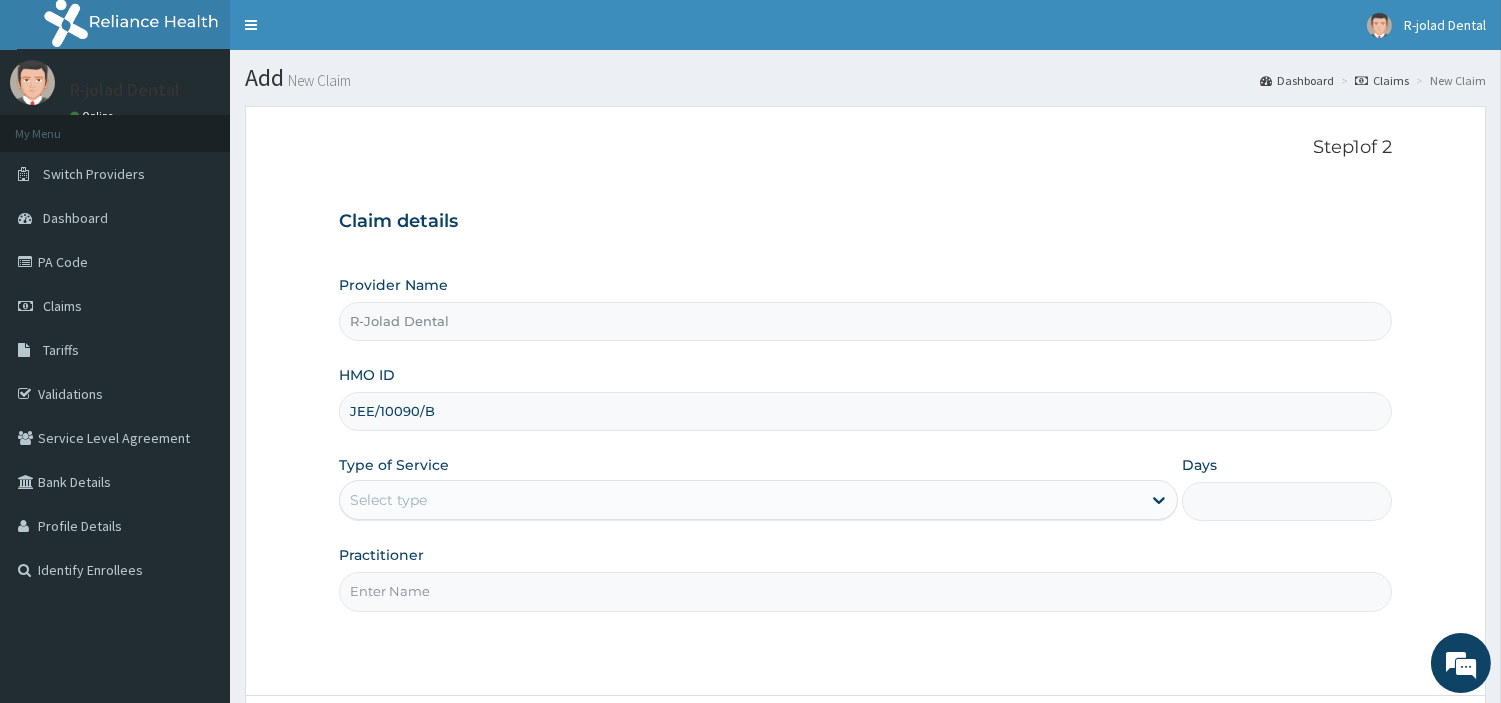 type on "JEE/10090/B" 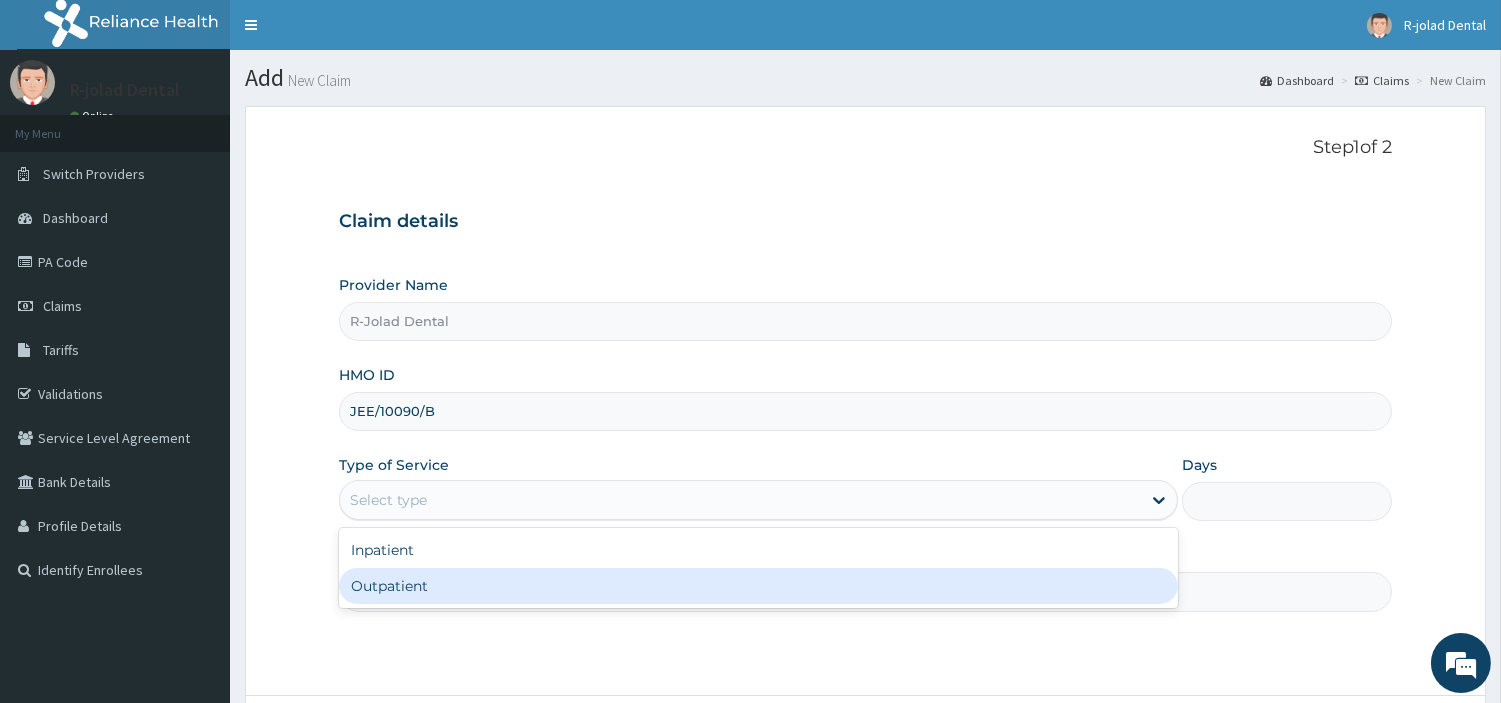 drag, startPoint x: 504, startPoint y: 498, endPoint x: 453, endPoint y: 590, distance: 105.1903 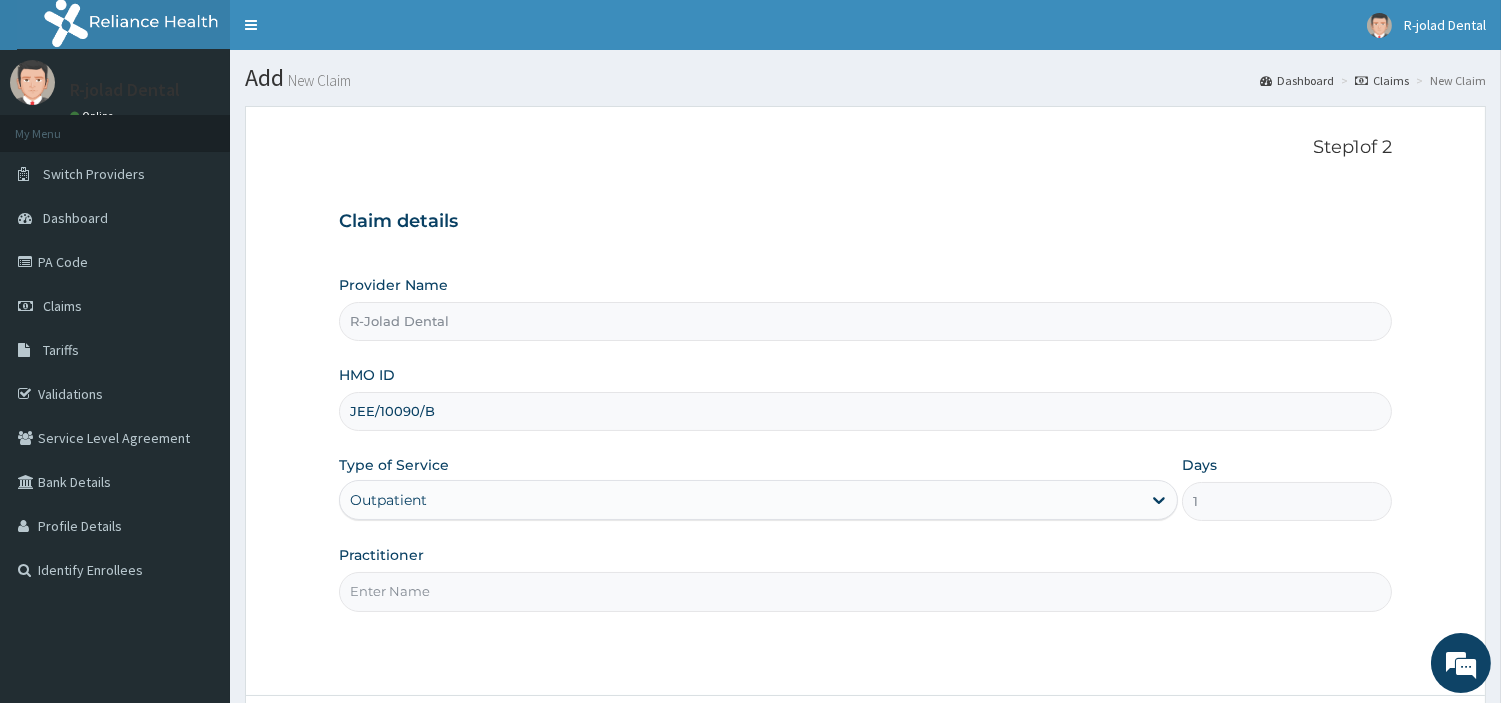 click on "Practitioner" at bounding box center [865, 591] 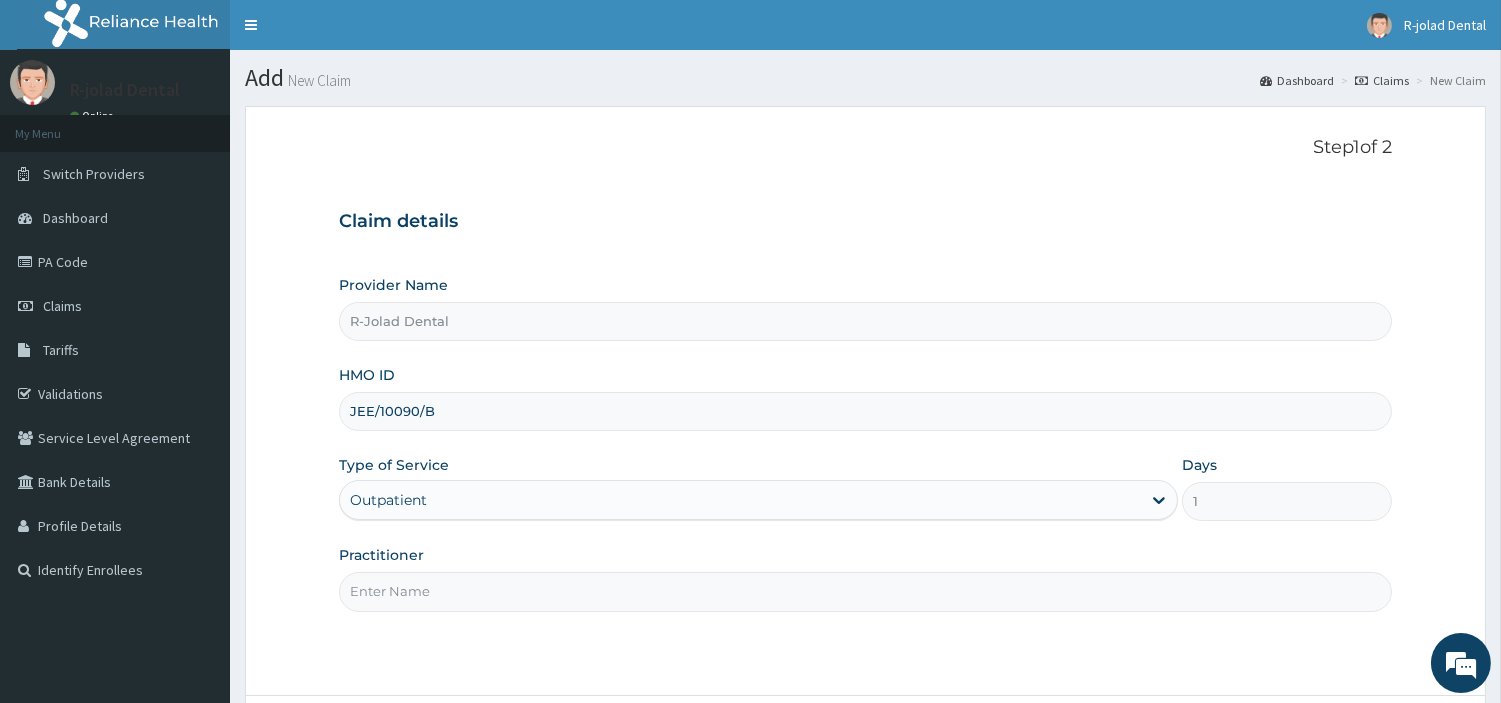 paste on "[FIRST] [LAST]" 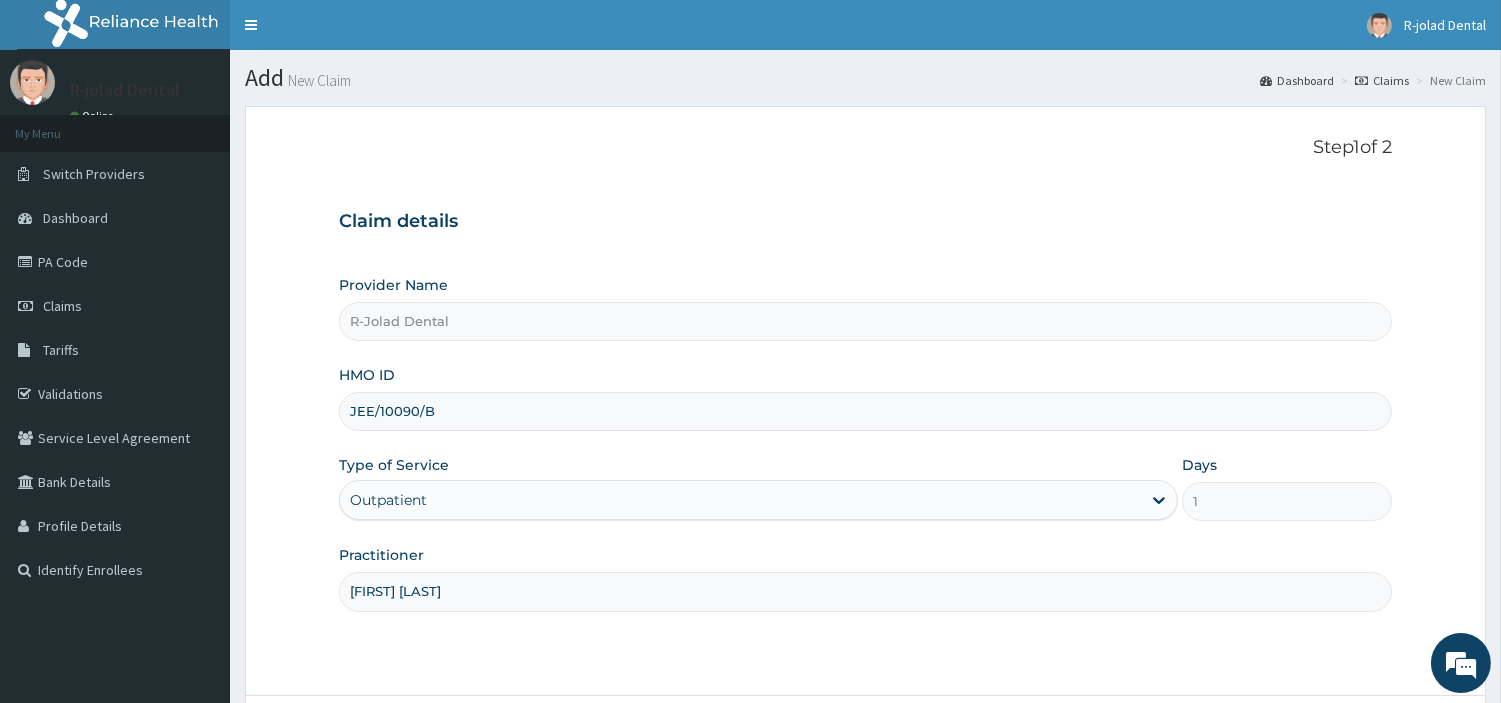 scroll, scrollTop: 172, scrollLeft: 0, axis: vertical 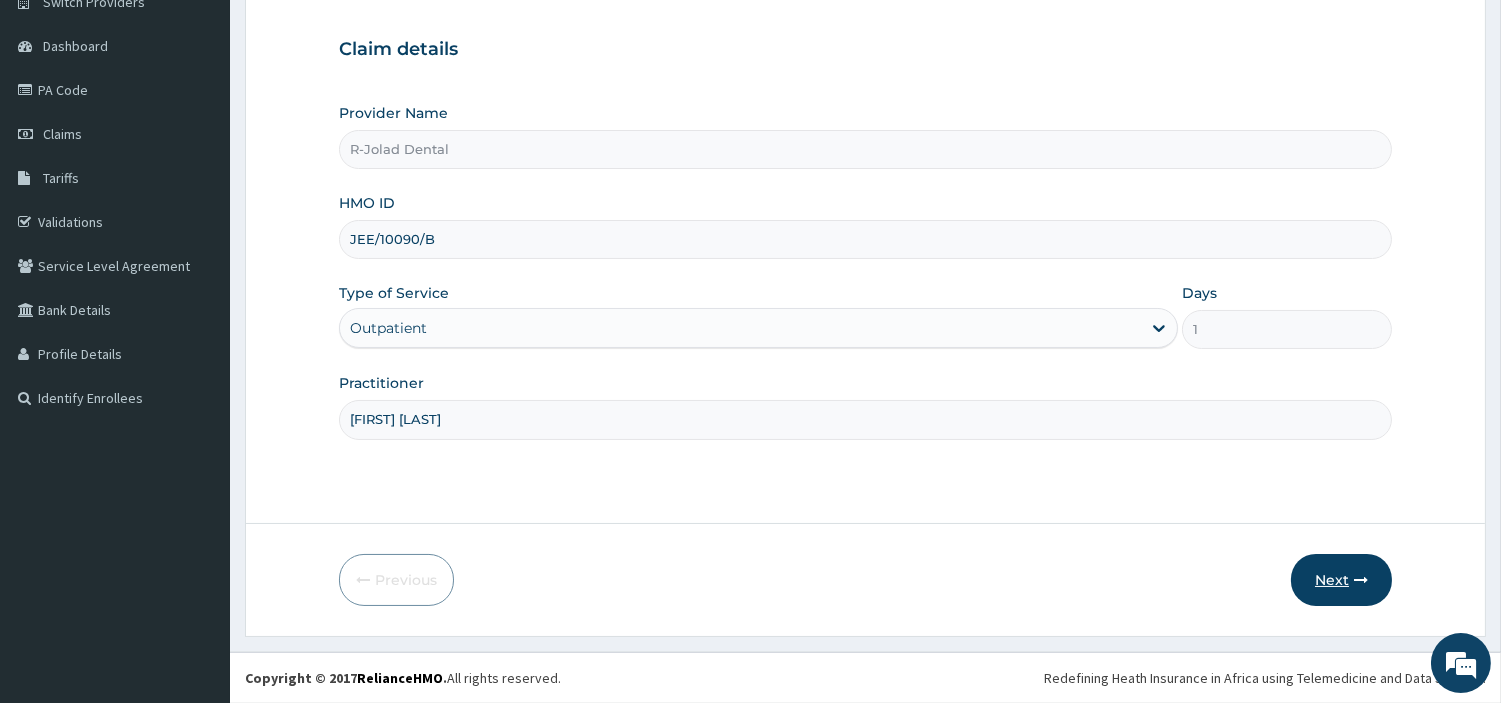 type on "[FIRST] [LAST]" 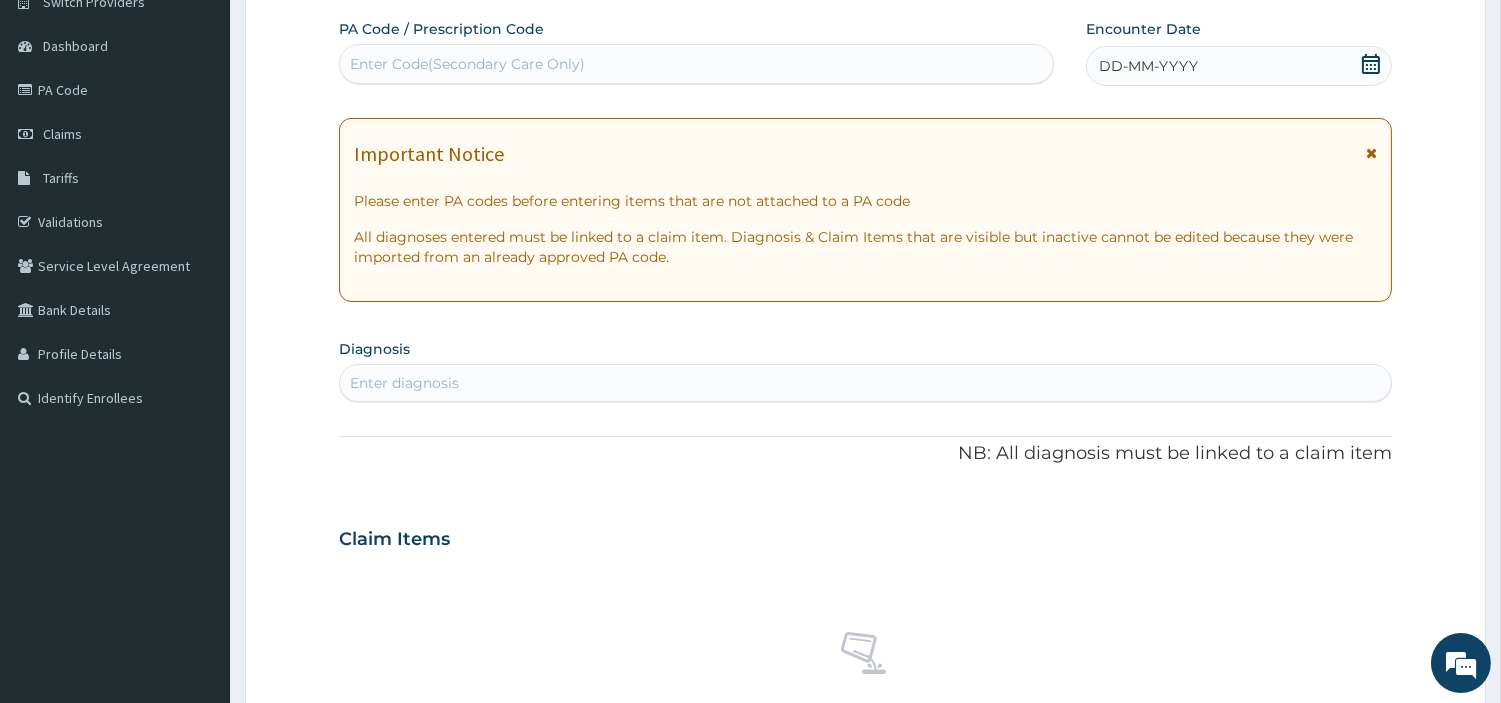click on "Enter Code(Secondary Care Only)" at bounding box center [696, 64] 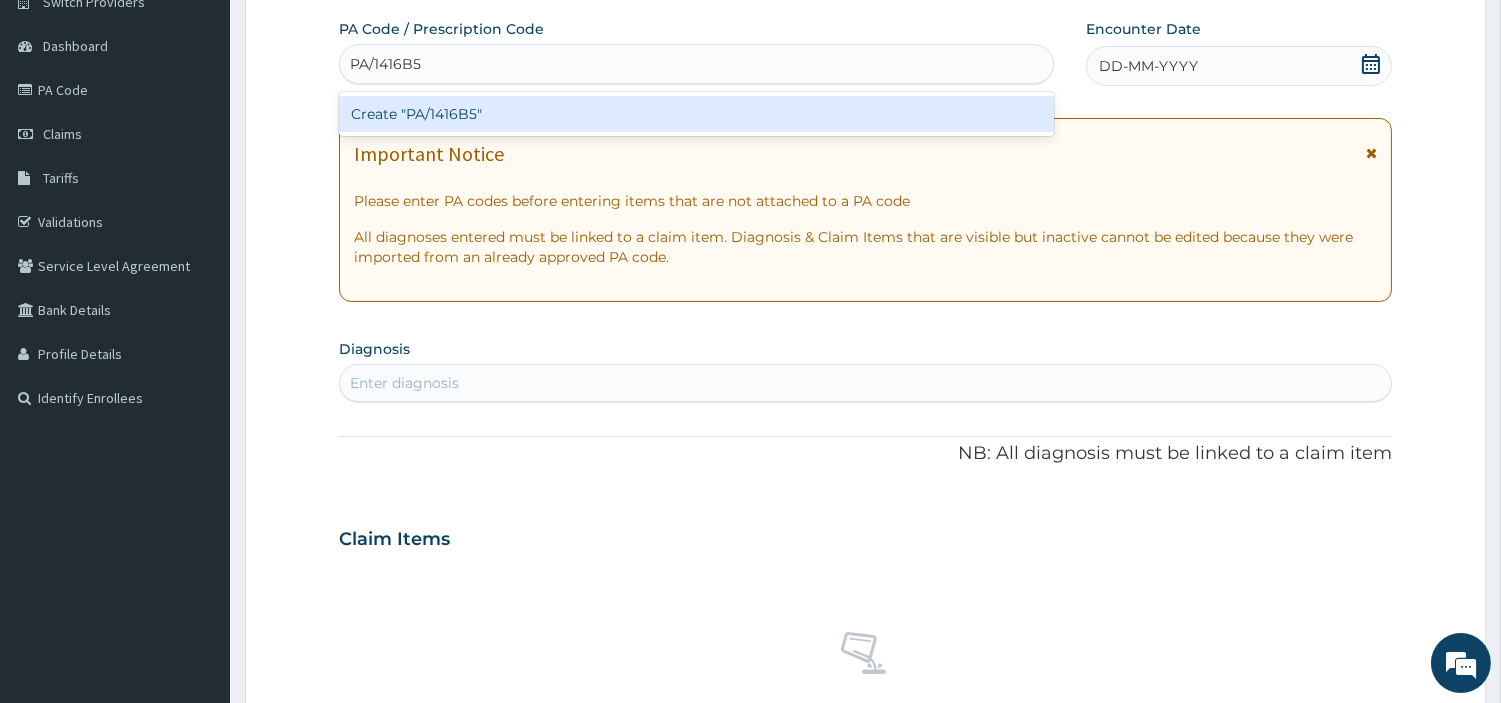 click on "Create "PA/1416B5"" at bounding box center [696, 114] 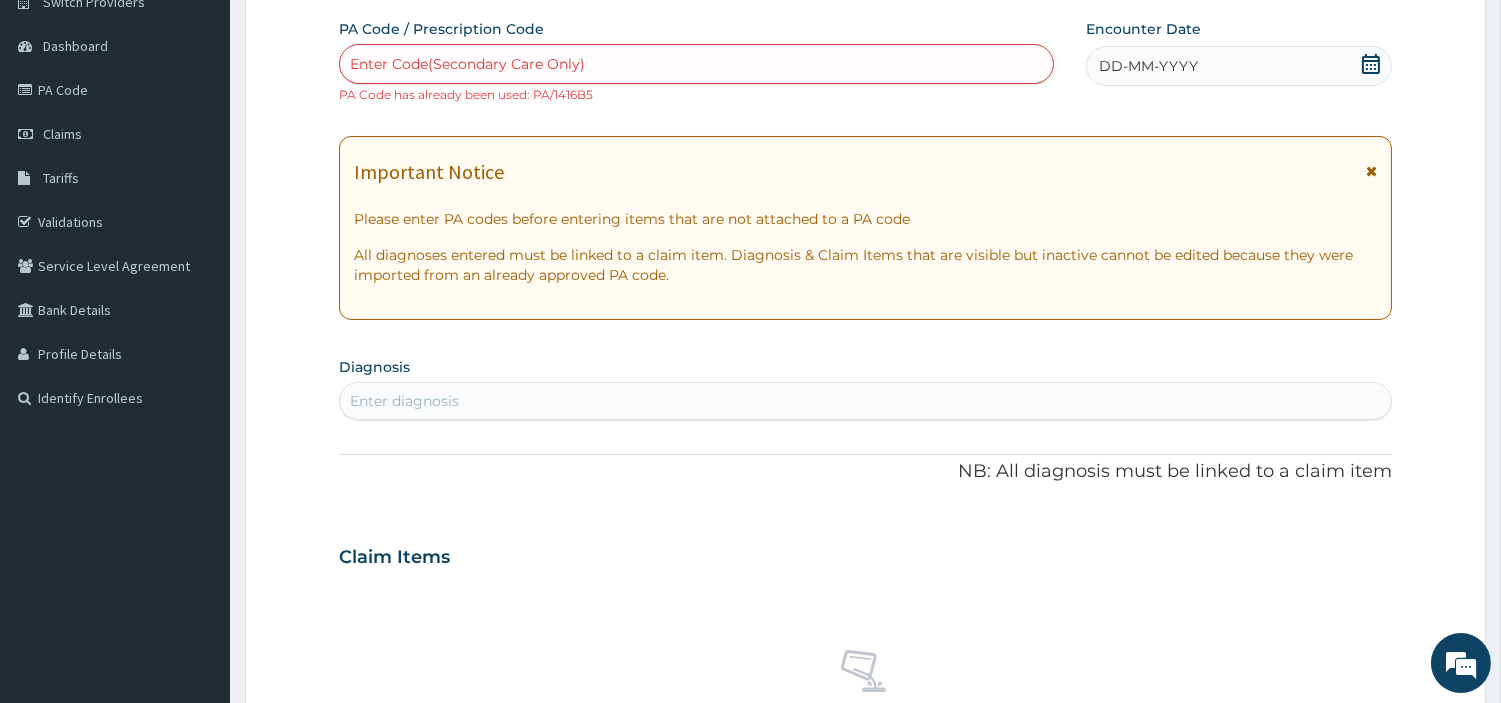paste on "PA/906FEE" 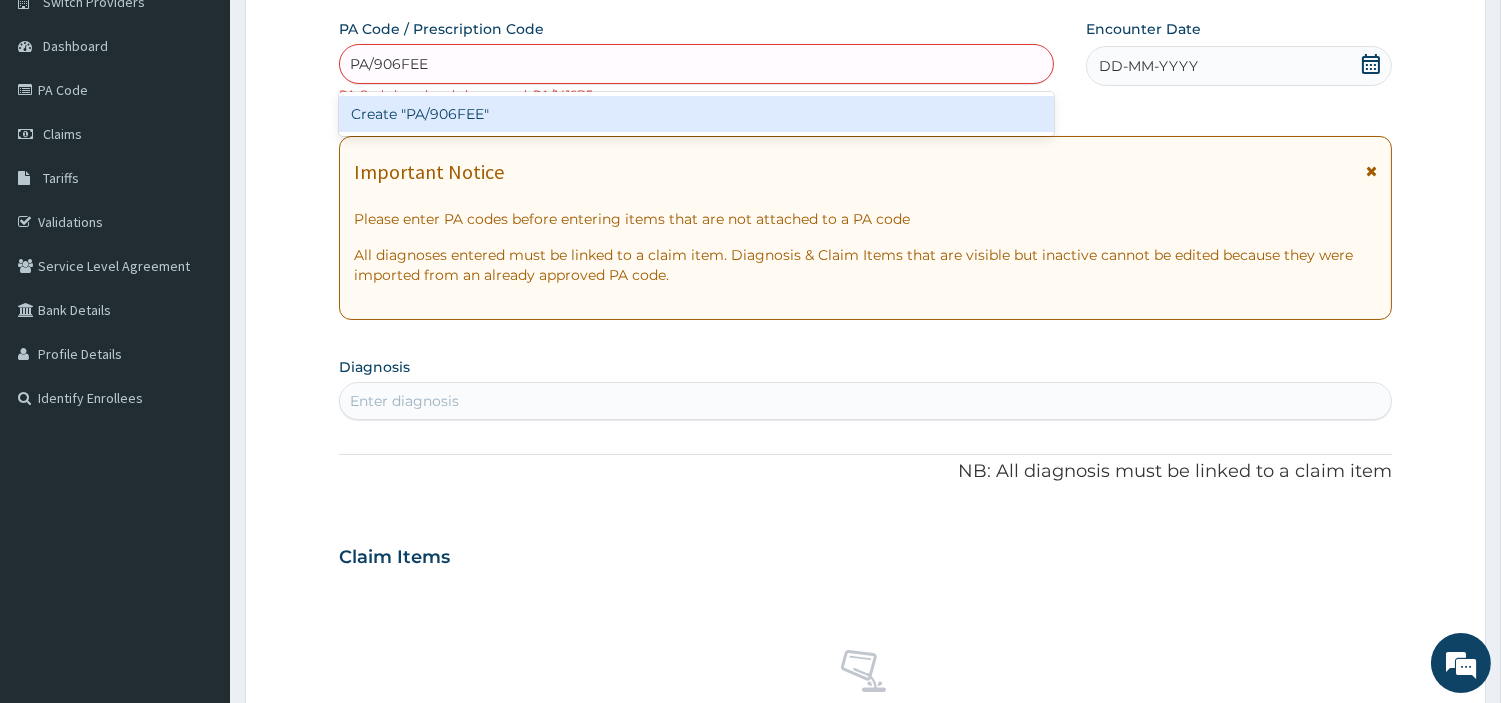 click on "Create "PA/906FEE"" at bounding box center (696, 114) 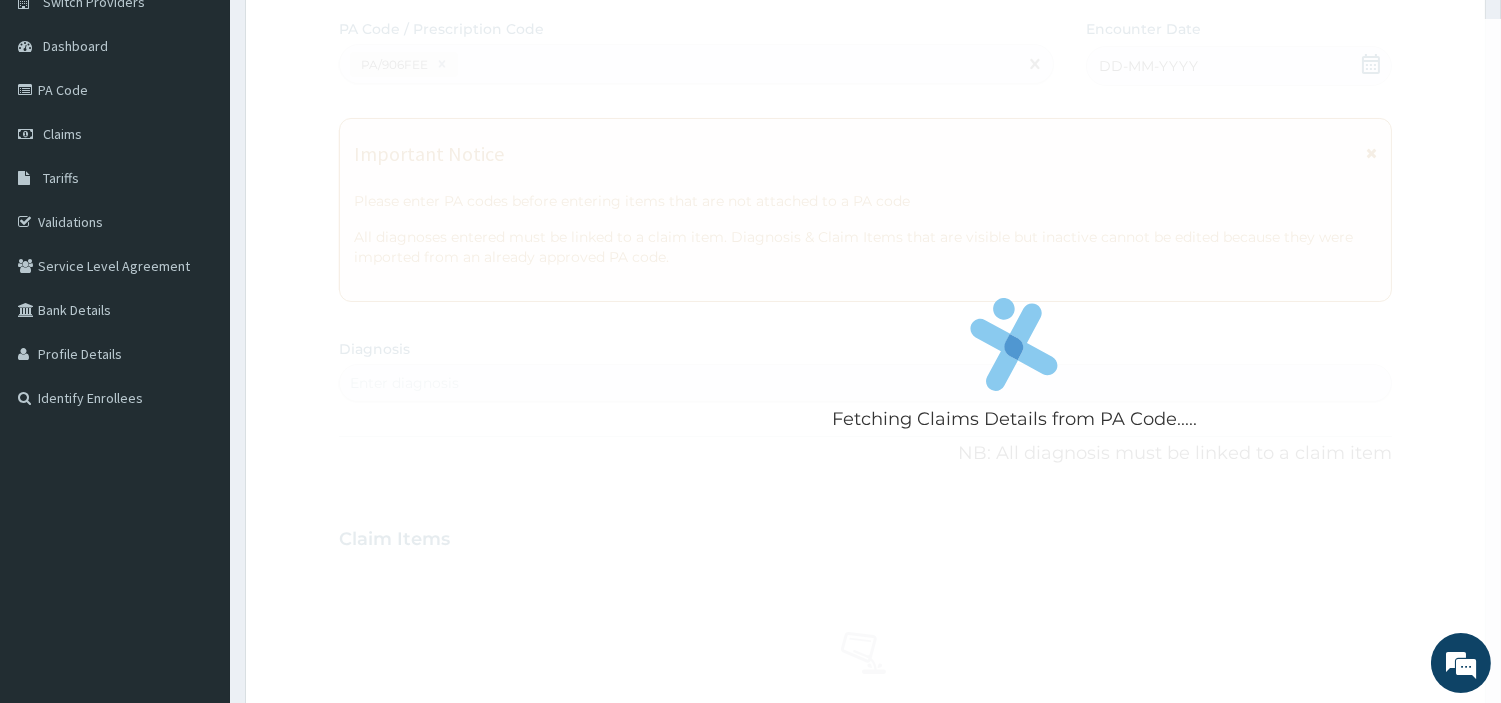 scroll, scrollTop: 548, scrollLeft: 0, axis: vertical 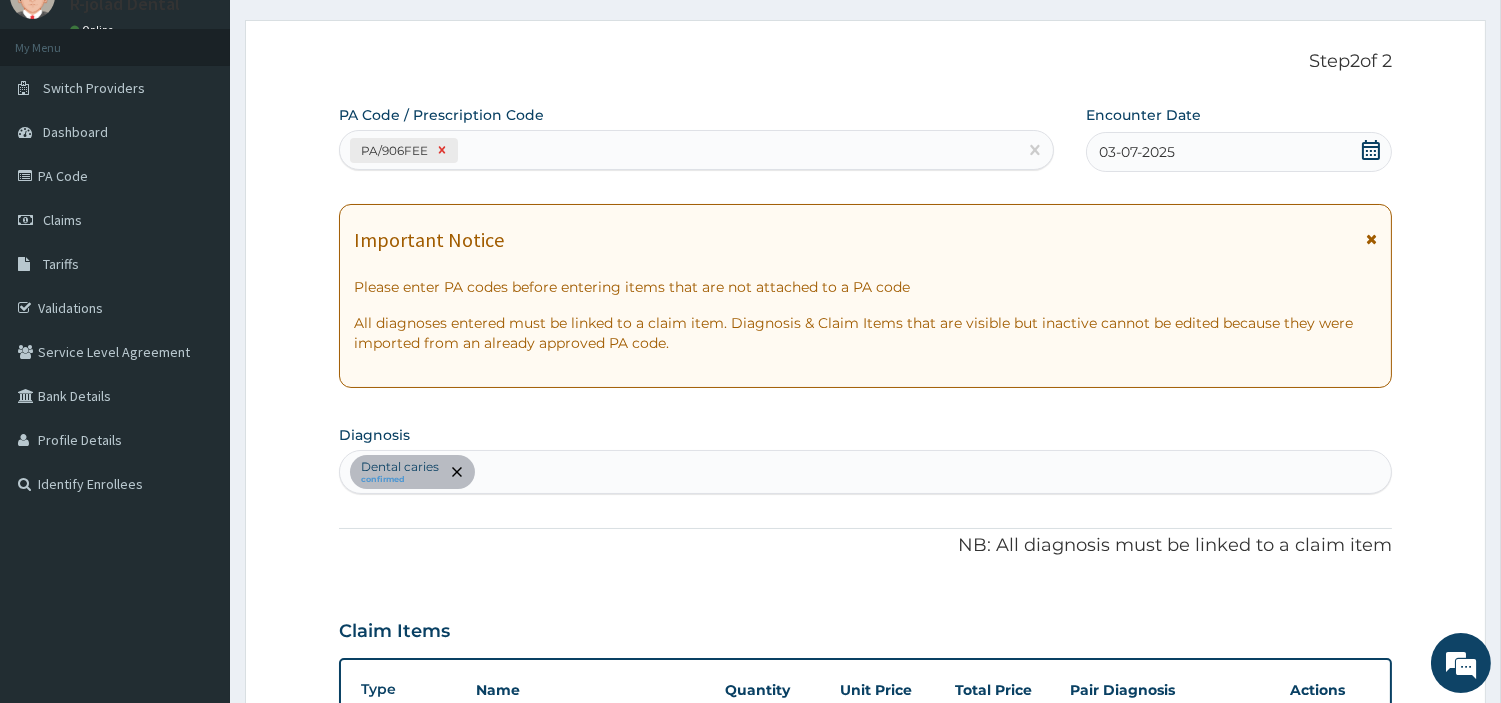 click 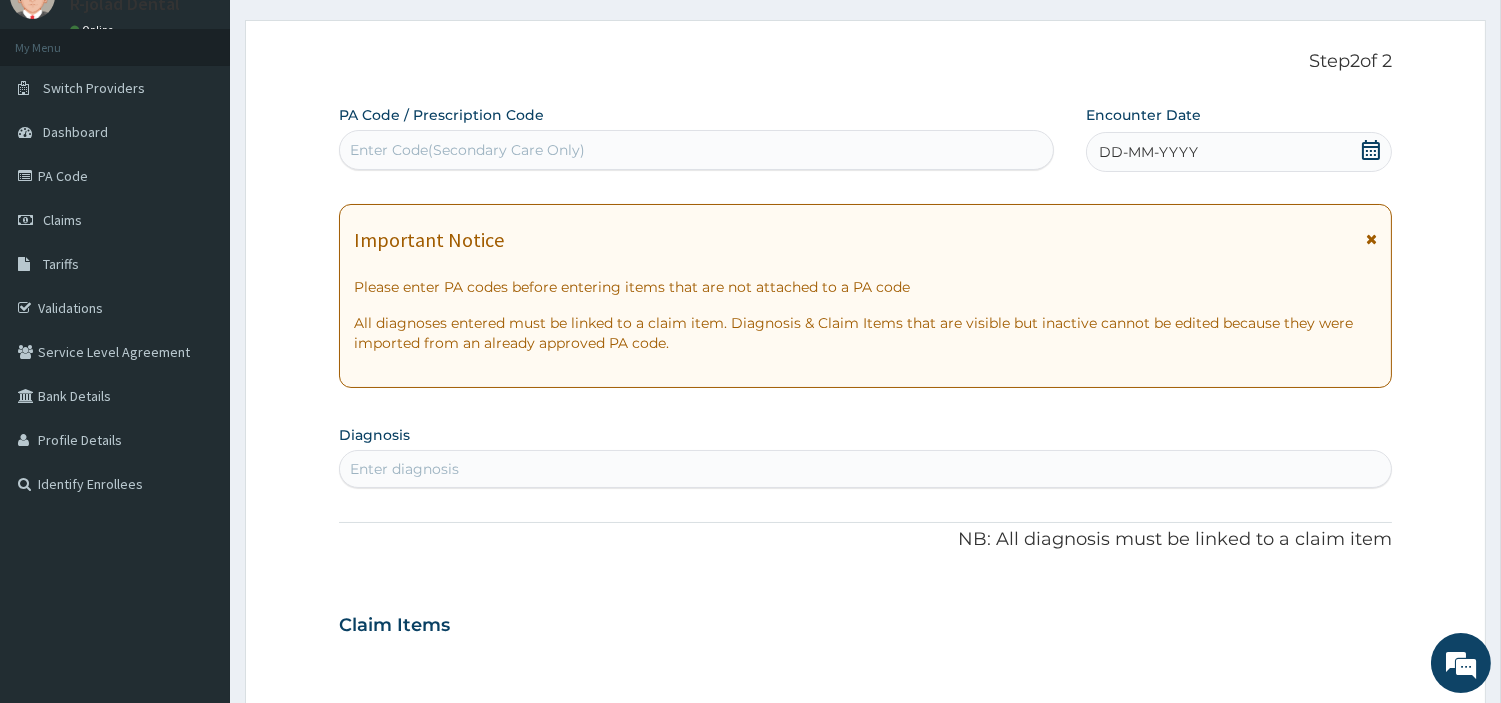 click on "Enter Code(Secondary Care Only)" at bounding box center (467, 150) 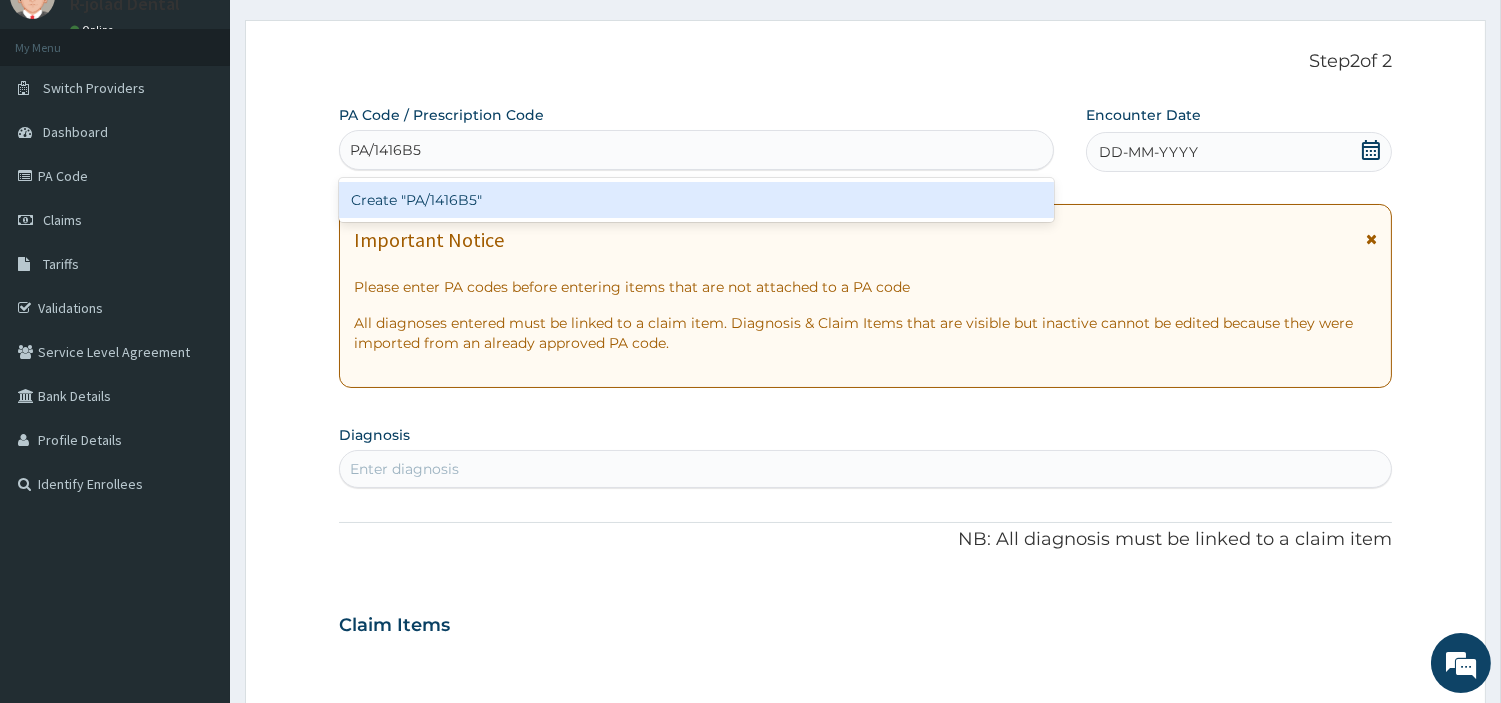 click on "Create "PA/1416B5"" at bounding box center (696, 200) 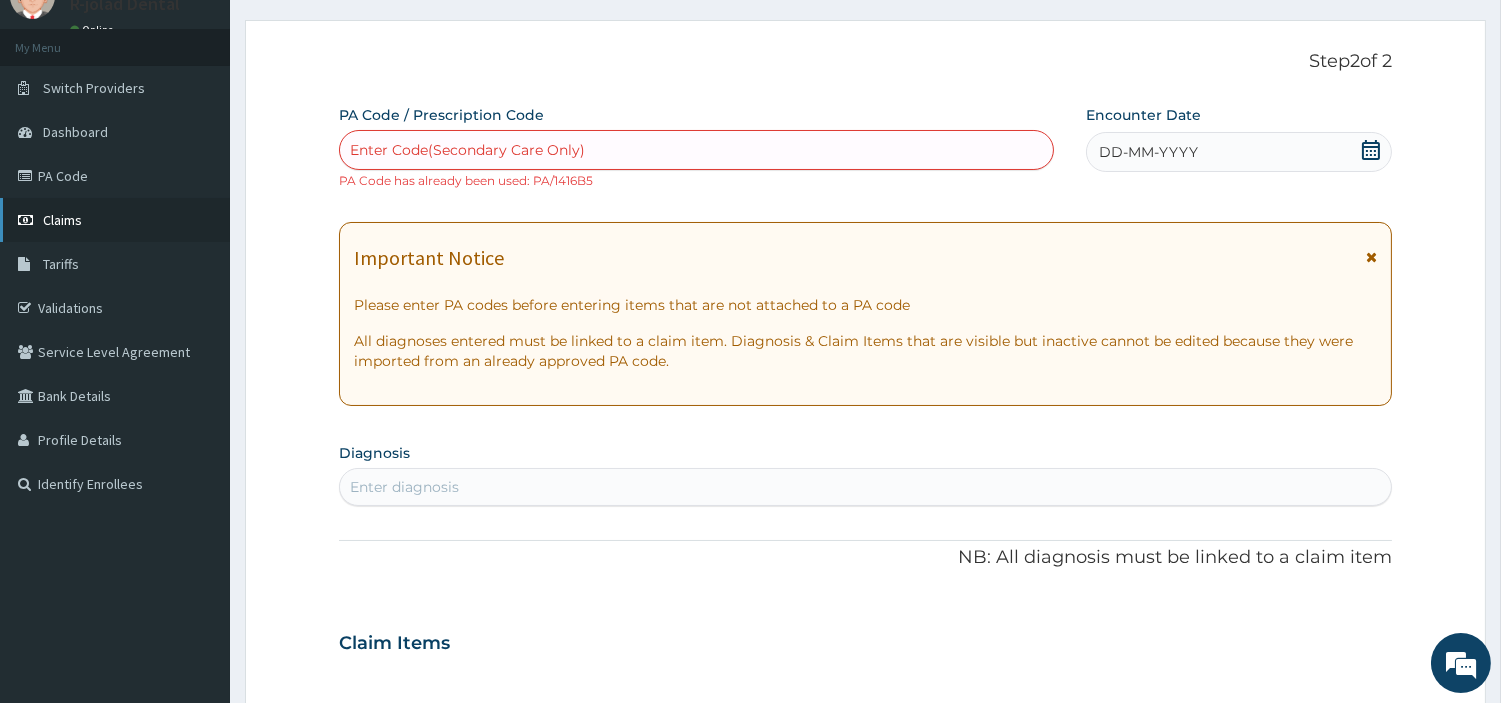 click on "Claims" at bounding box center [115, 220] 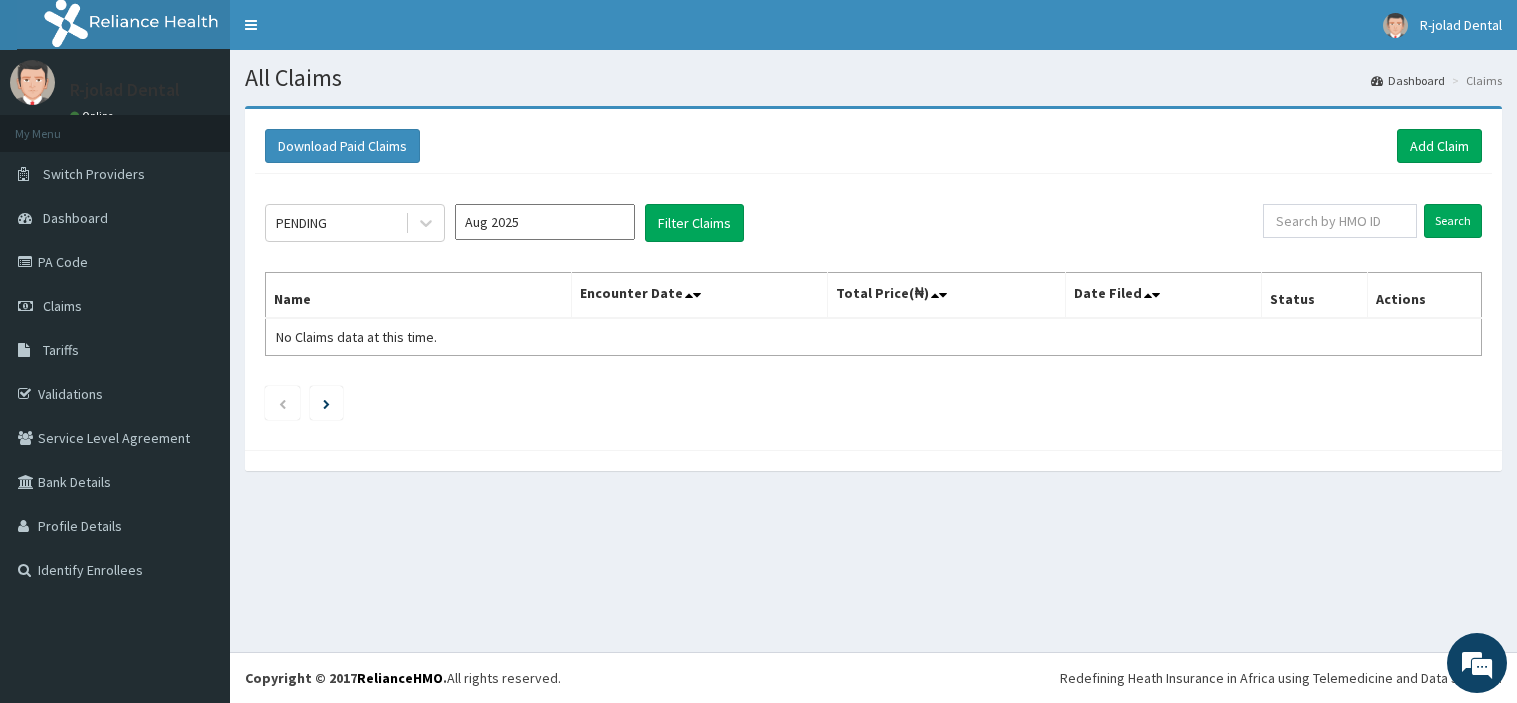 click at bounding box center [1340, 221] 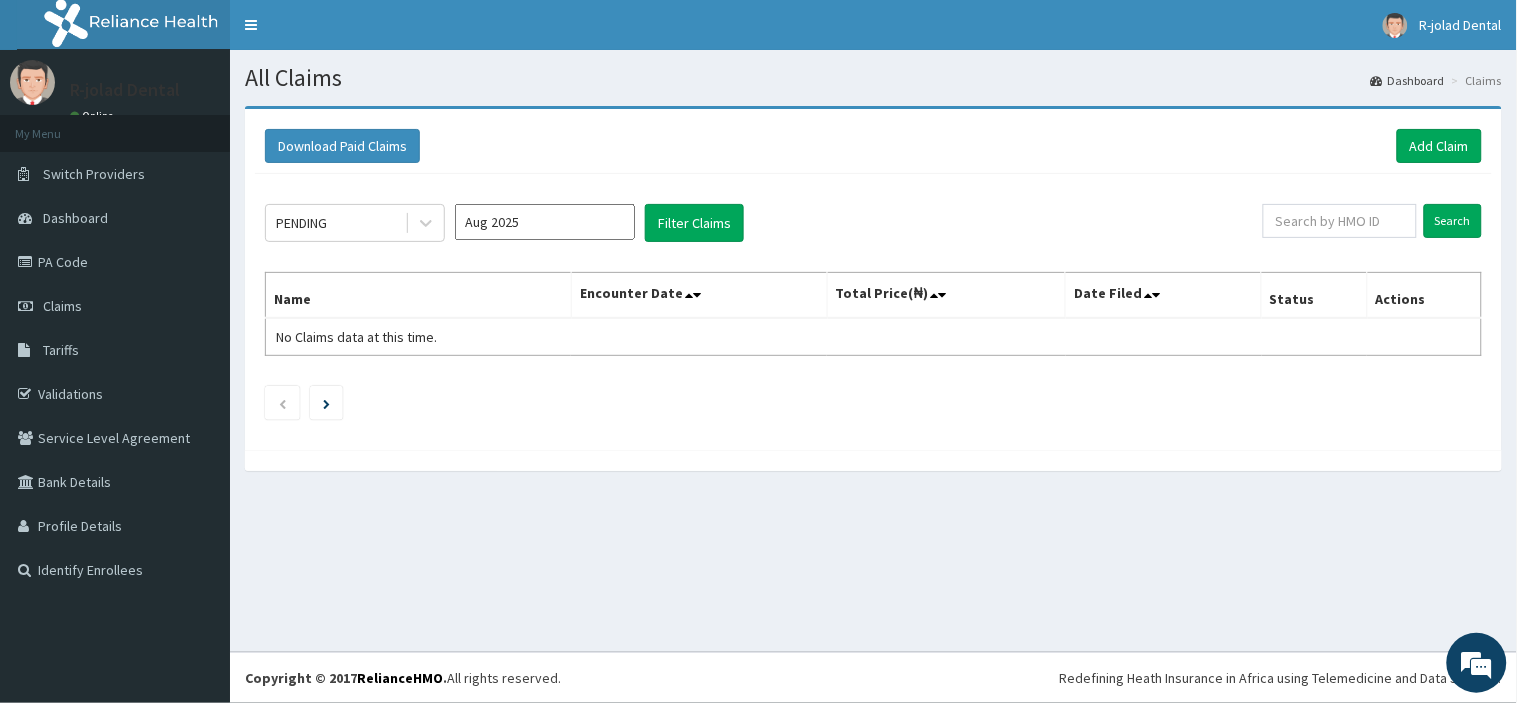 scroll, scrollTop: 0, scrollLeft: 0, axis: both 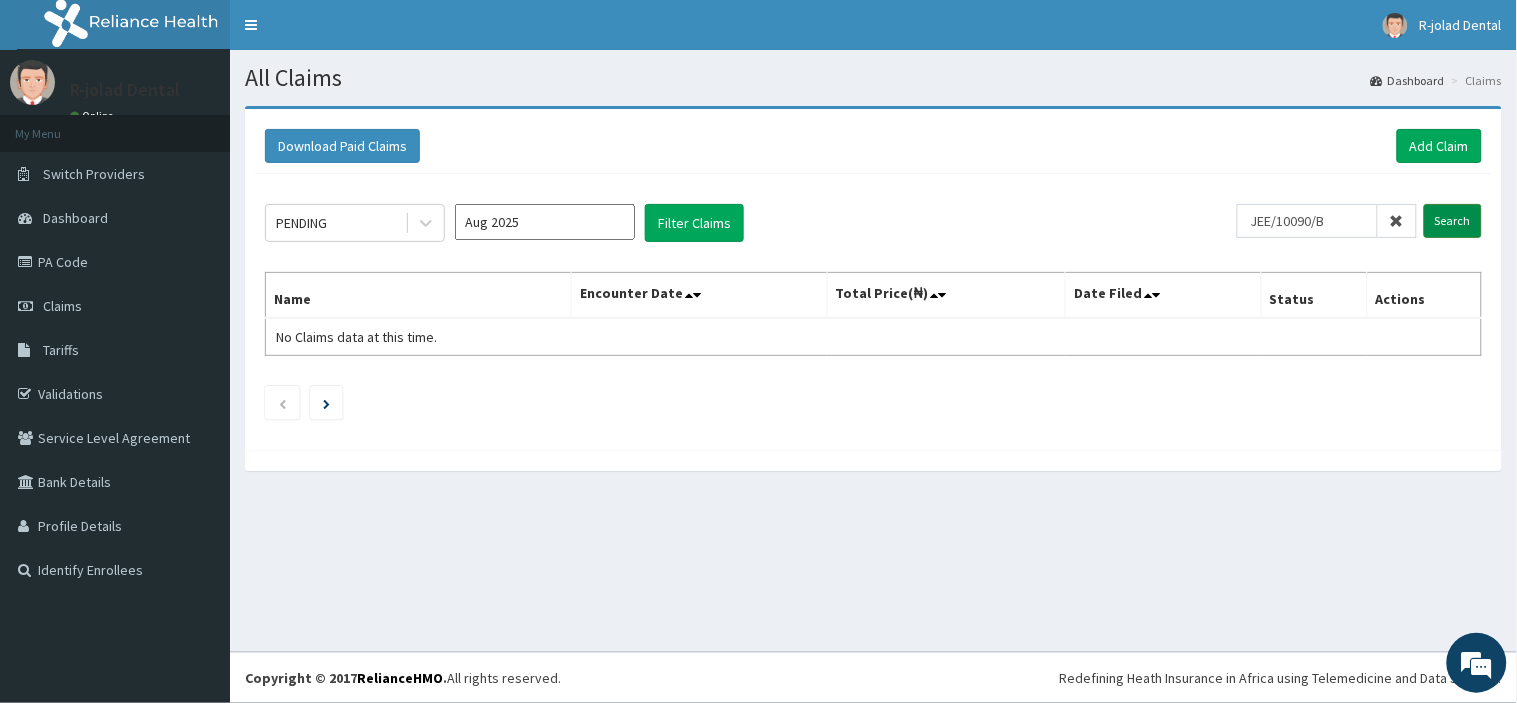click on "Search" at bounding box center (1453, 221) 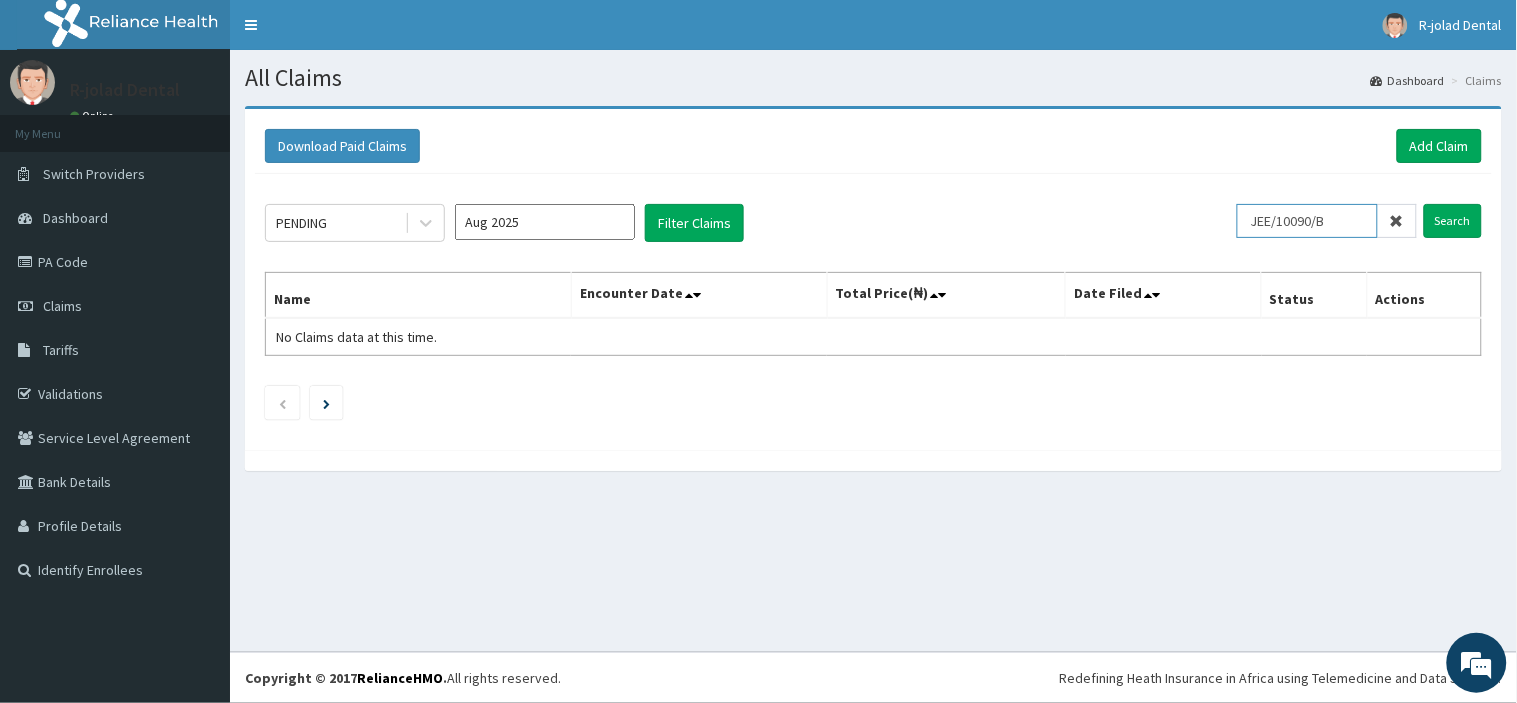 click on "JEE/10090/B" at bounding box center [1307, 221] 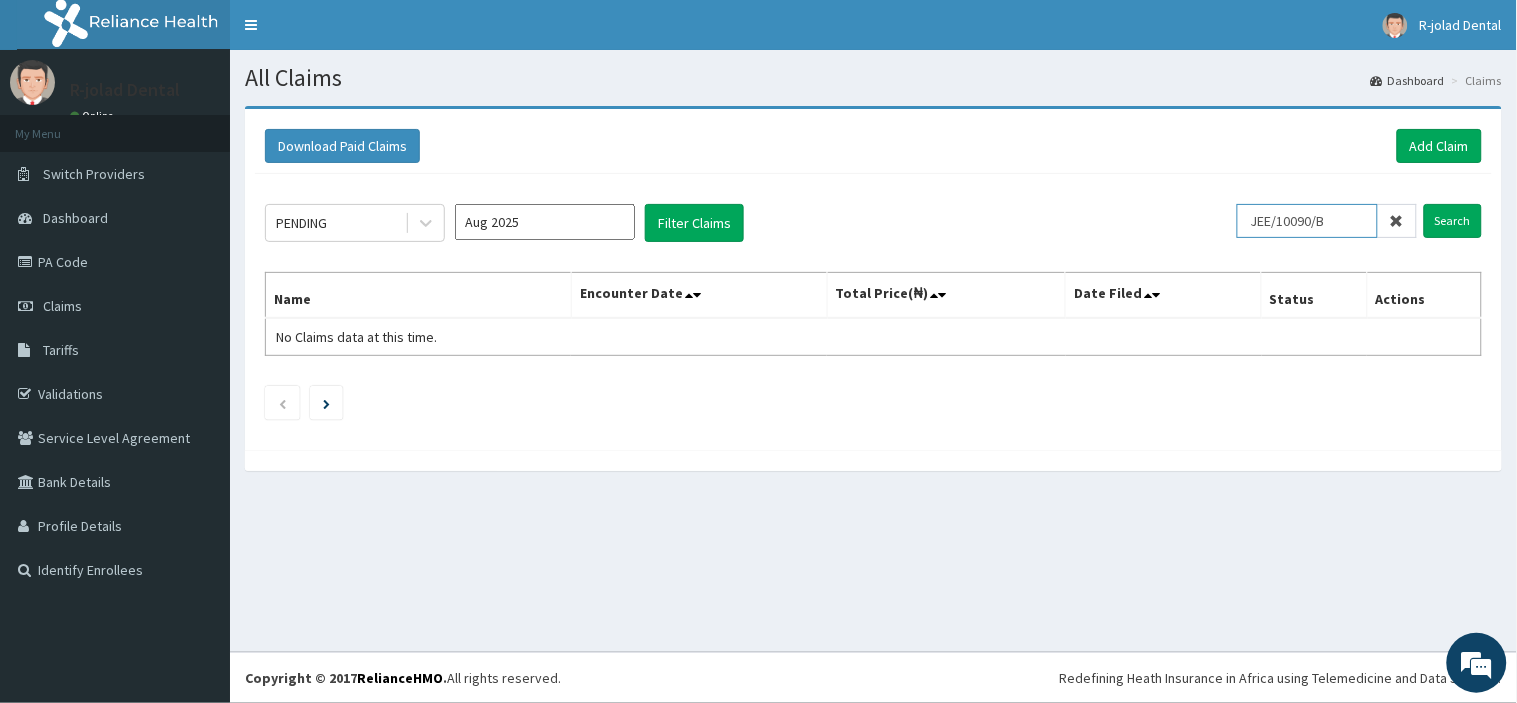 type on "JEE/10090/B" 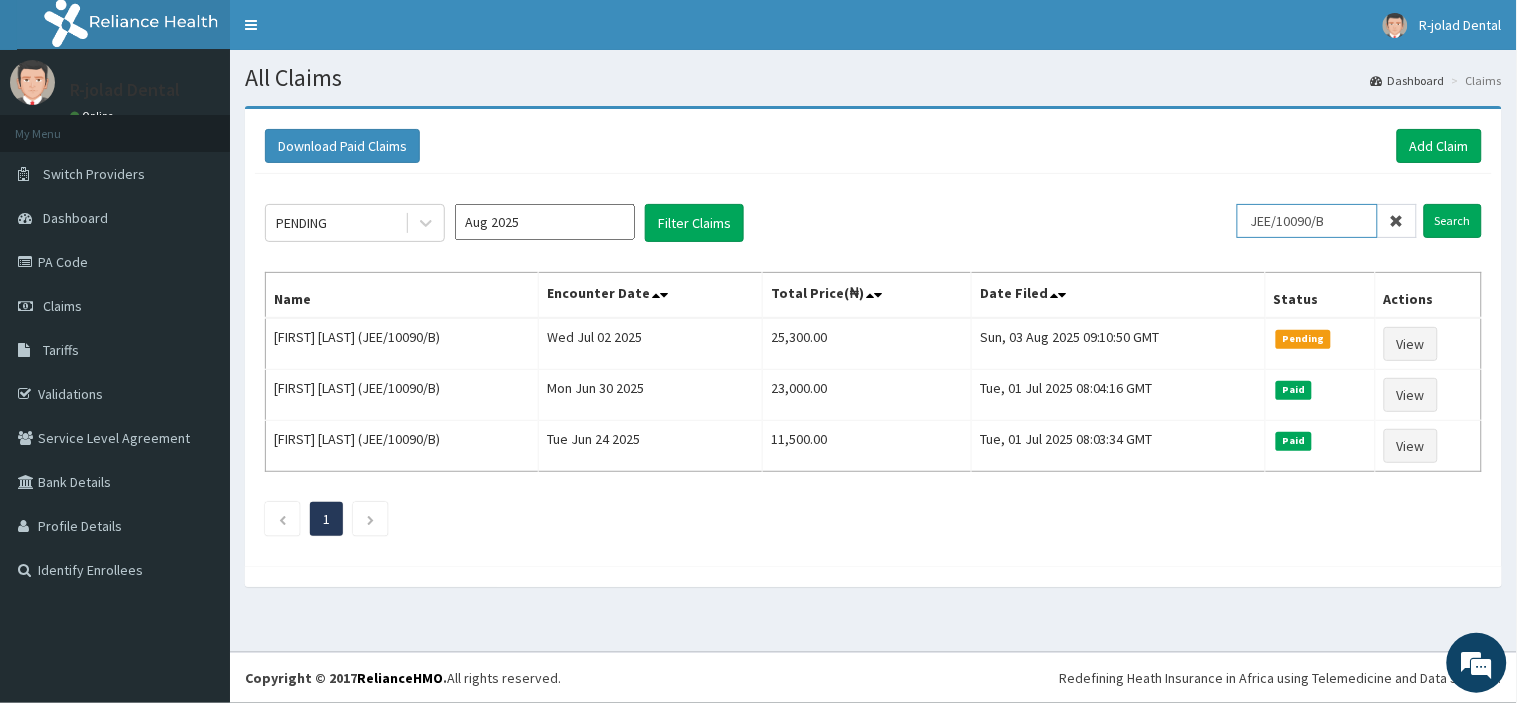 scroll, scrollTop: 0, scrollLeft: 0, axis: both 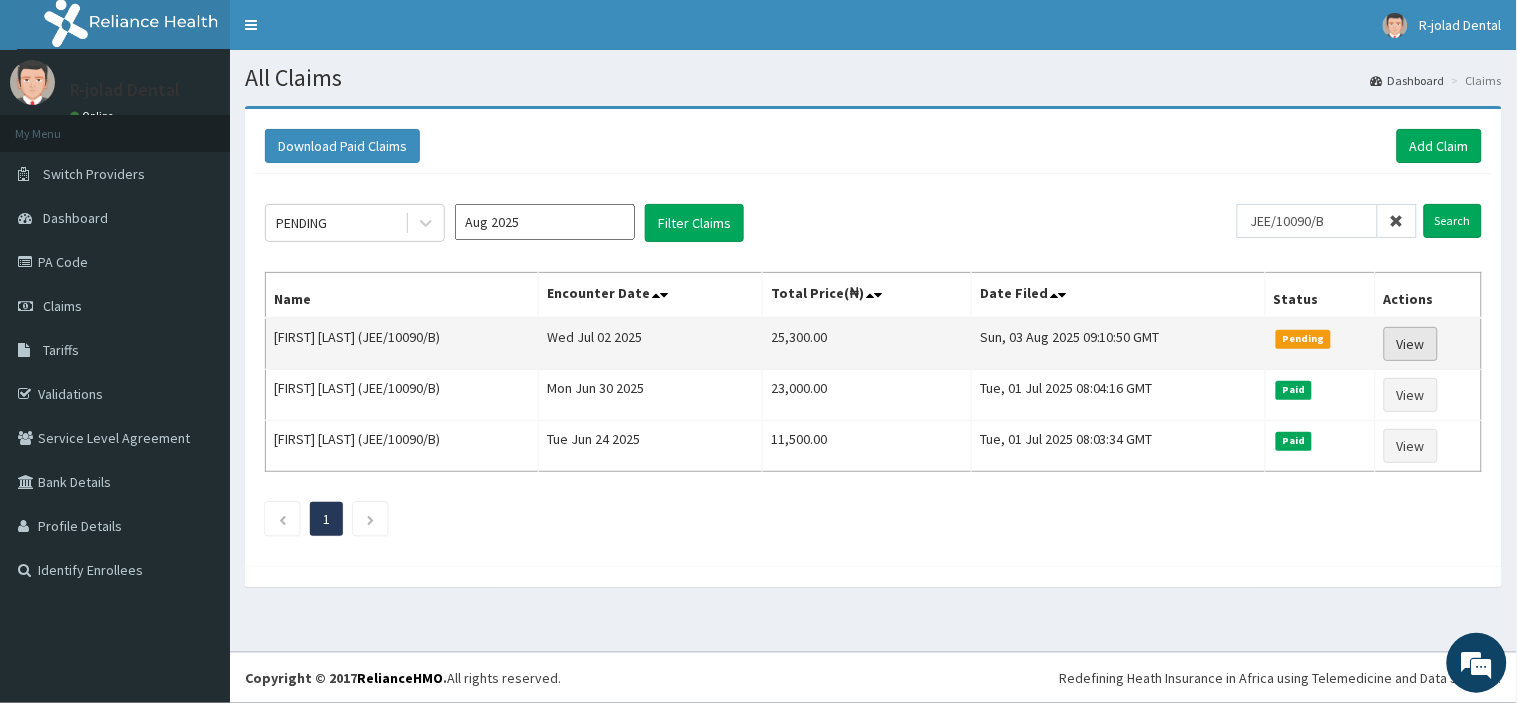 click on "View" at bounding box center (1411, 344) 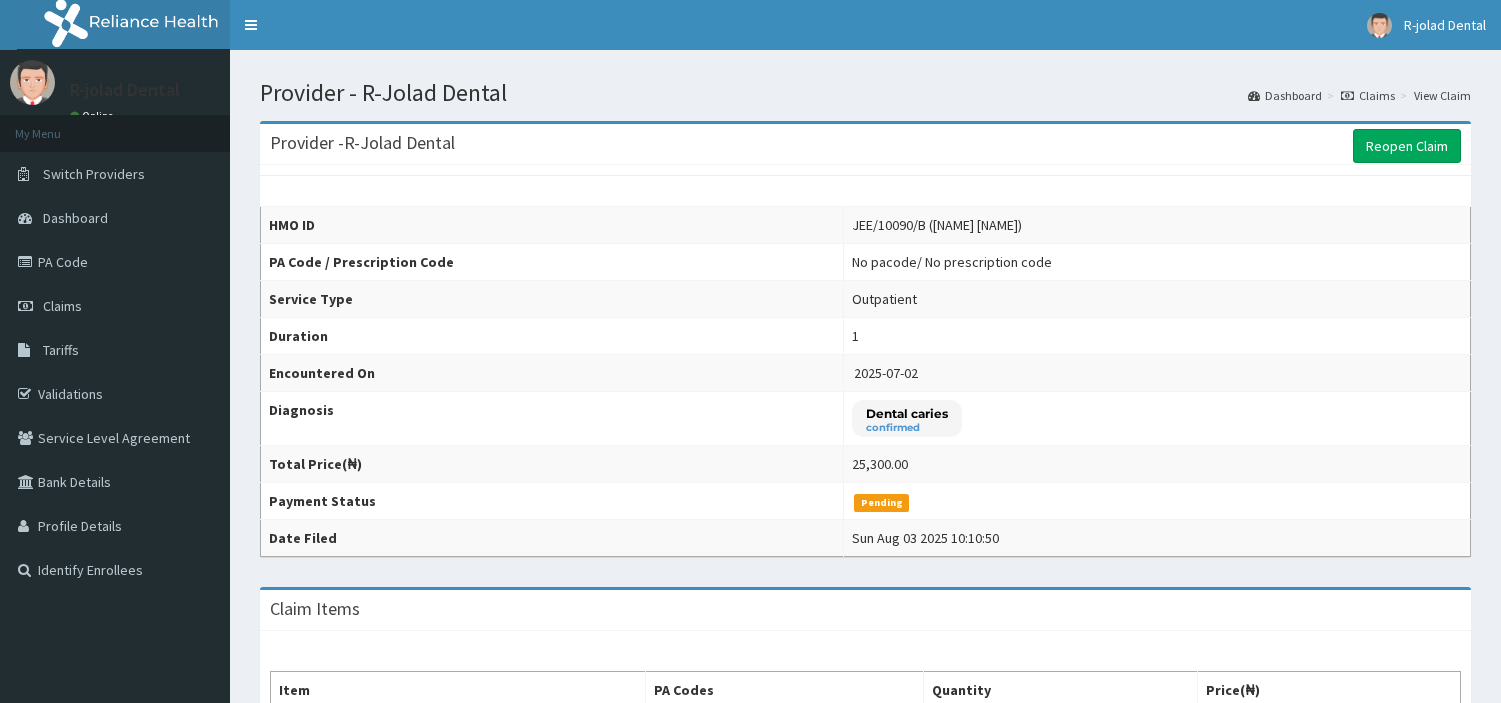 scroll, scrollTop: 0, scrollLeft: 0, axis: both 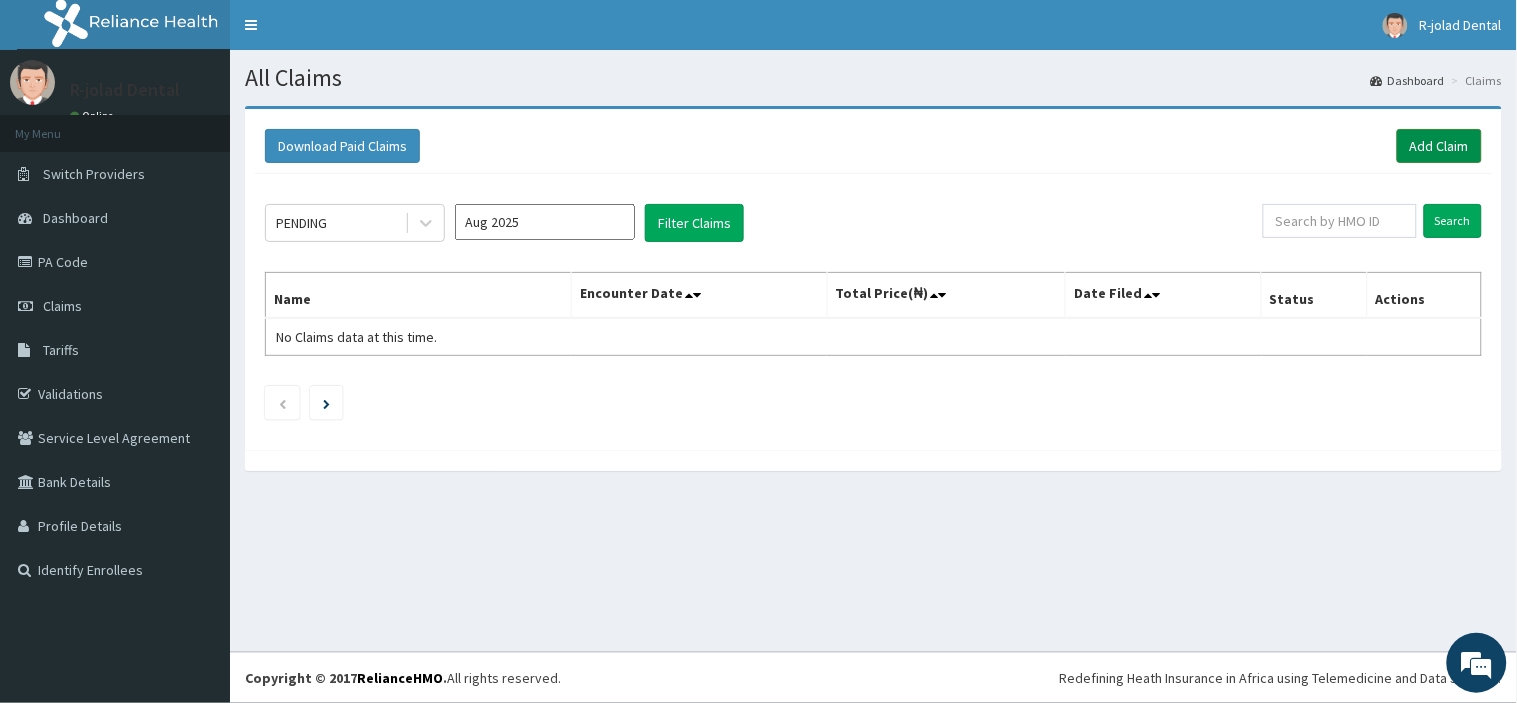 click on "Add Claim" at bounding box center [1439, 146] 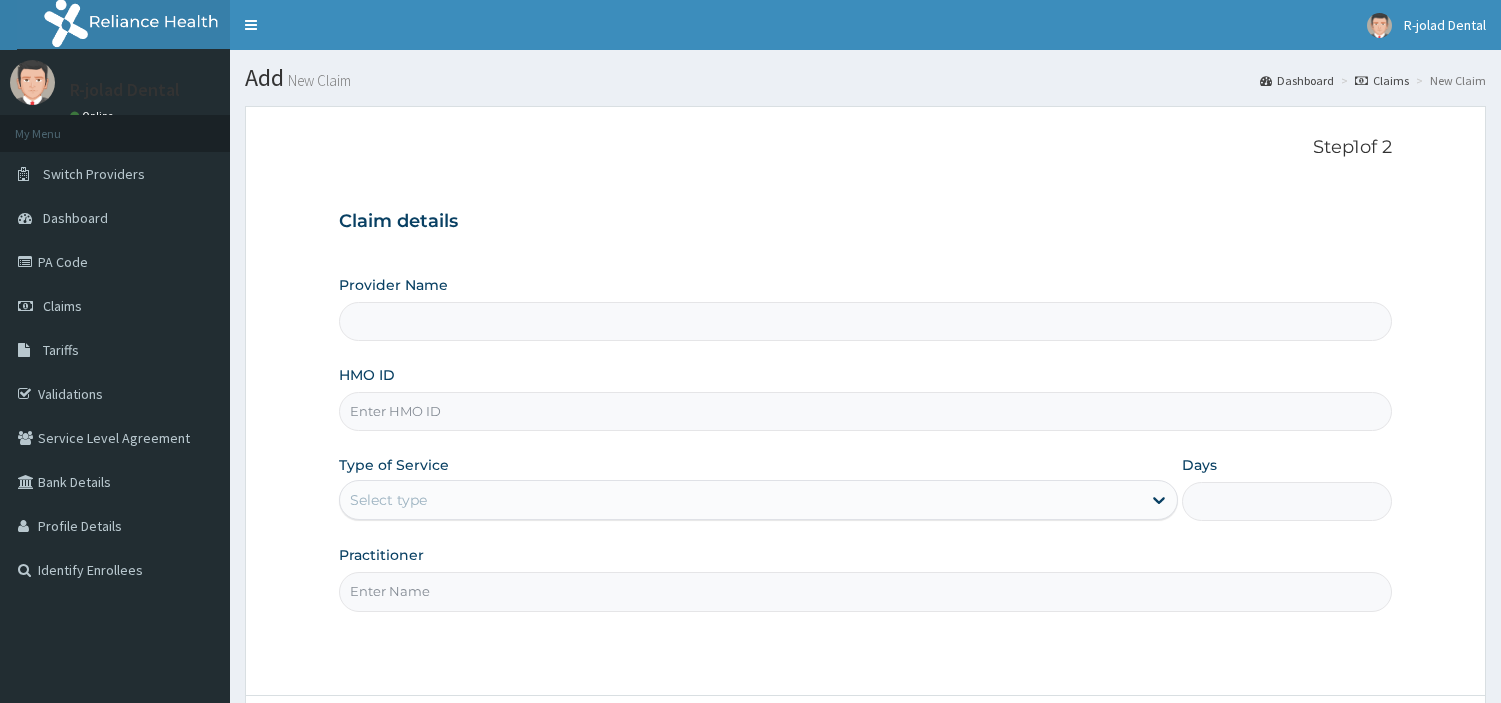 type on "R-Jolad Dental" 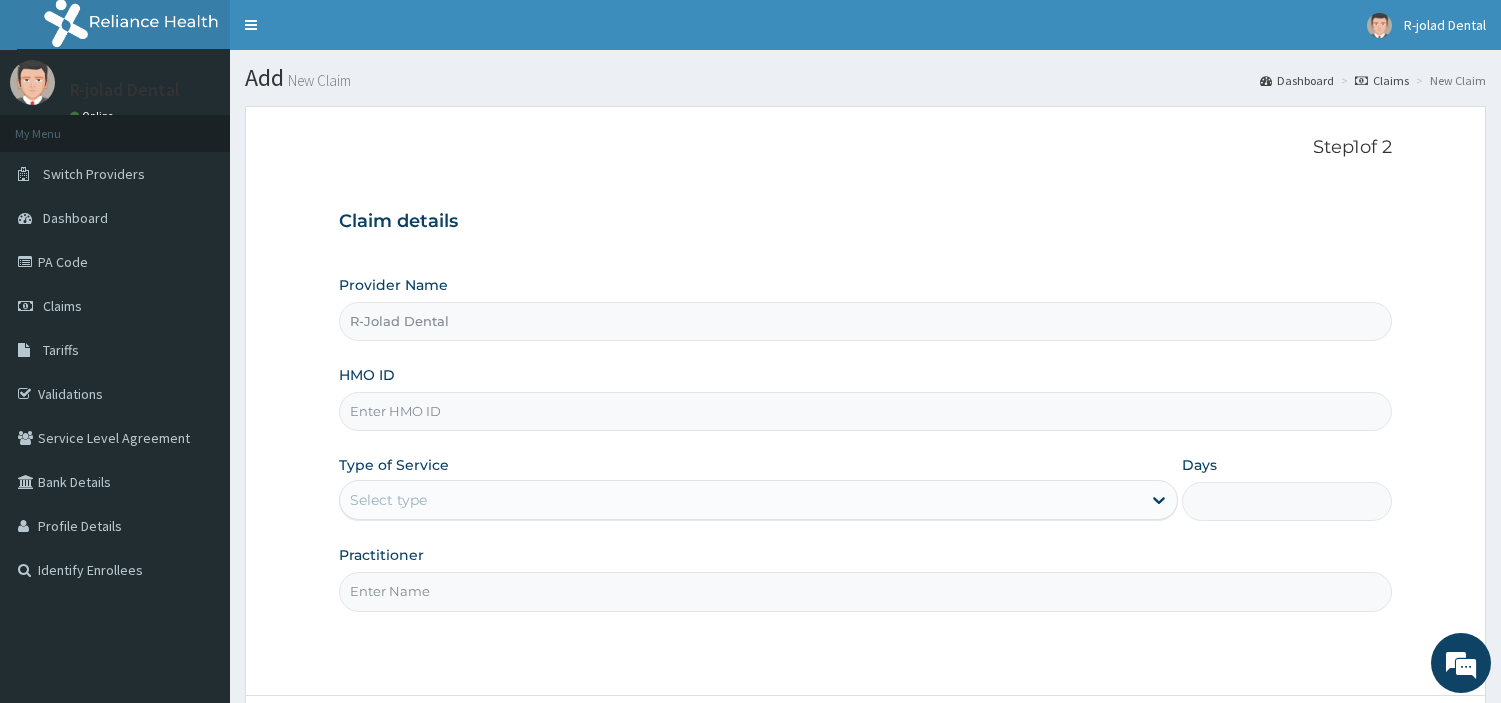 scroll, scrollTop: 0, scrollLeft: 0, axis: both 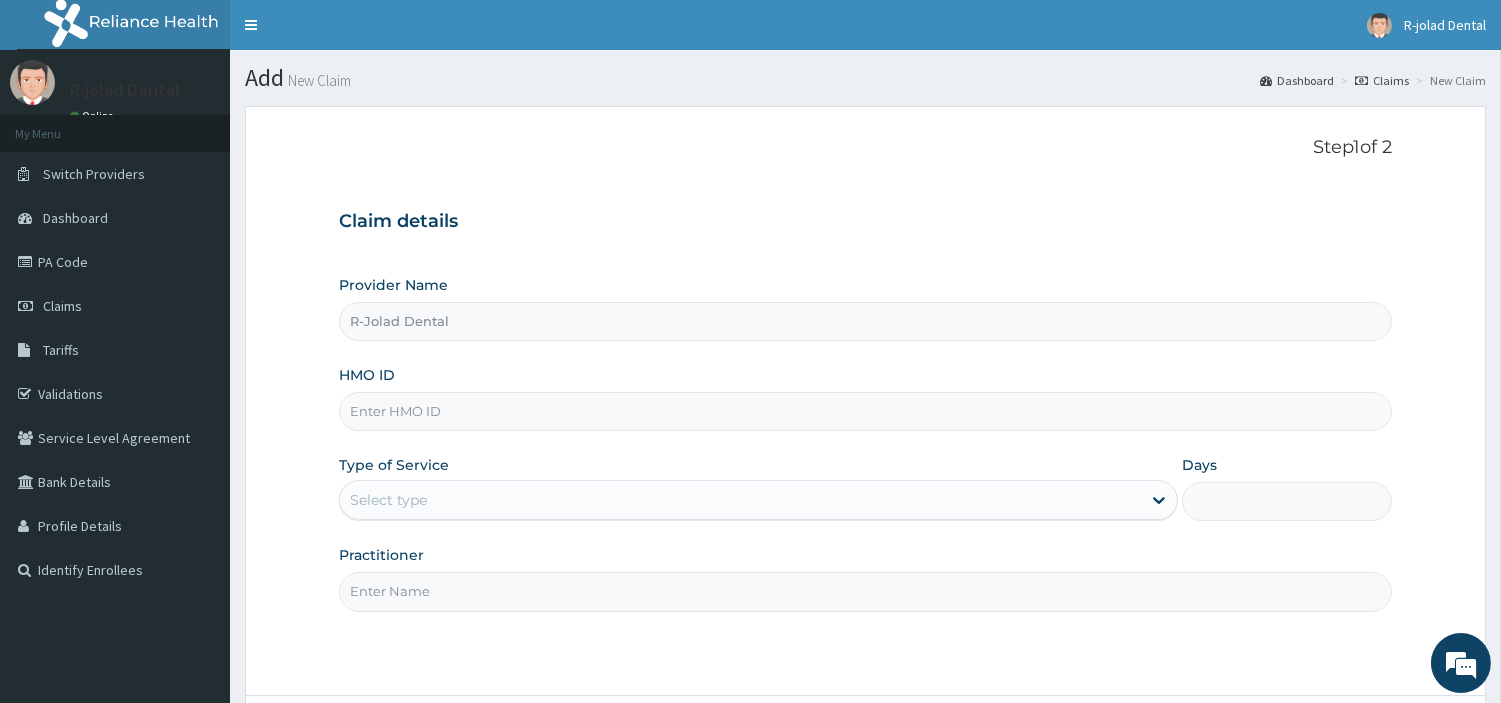 click on "HMO ID" at bounding box center (865, 411) 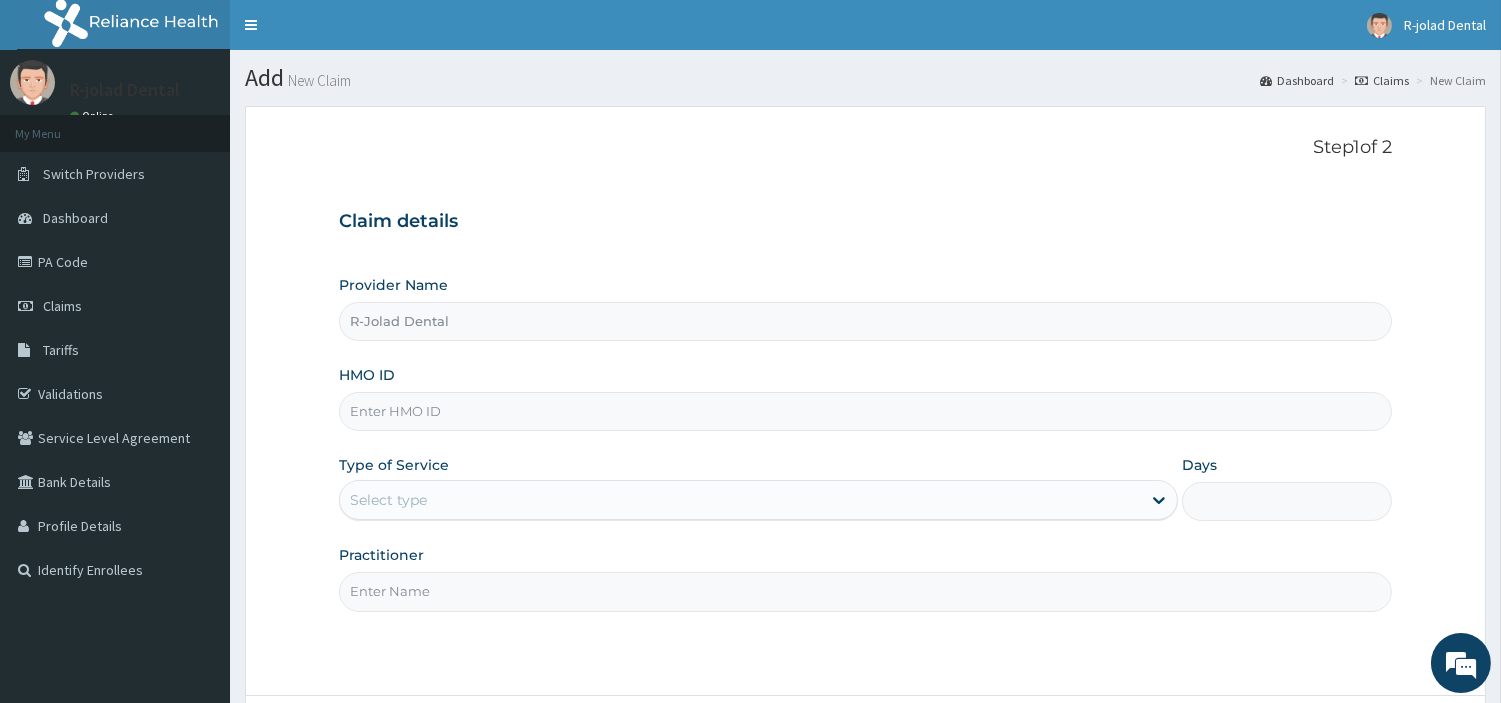 paste on "XCD/10007/A" 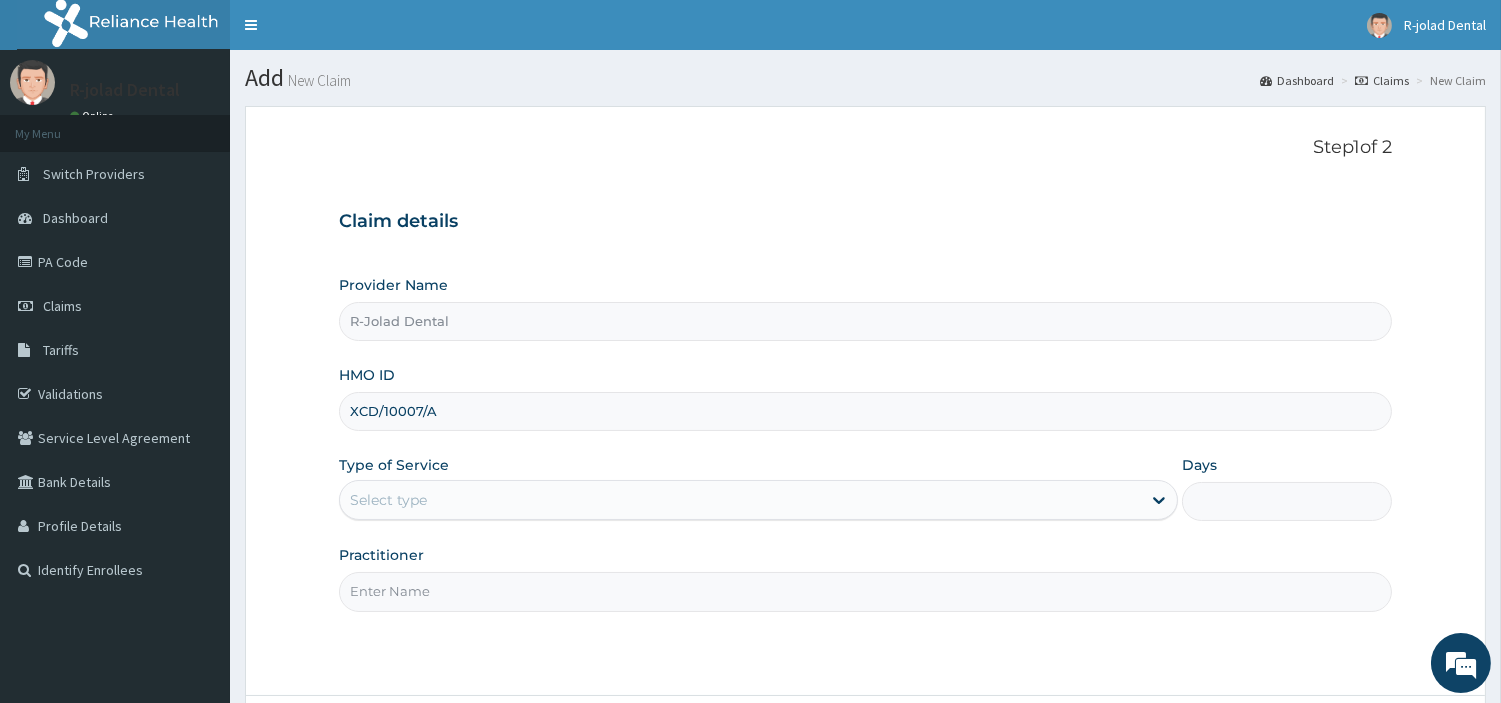type on "XCD/10007/A" 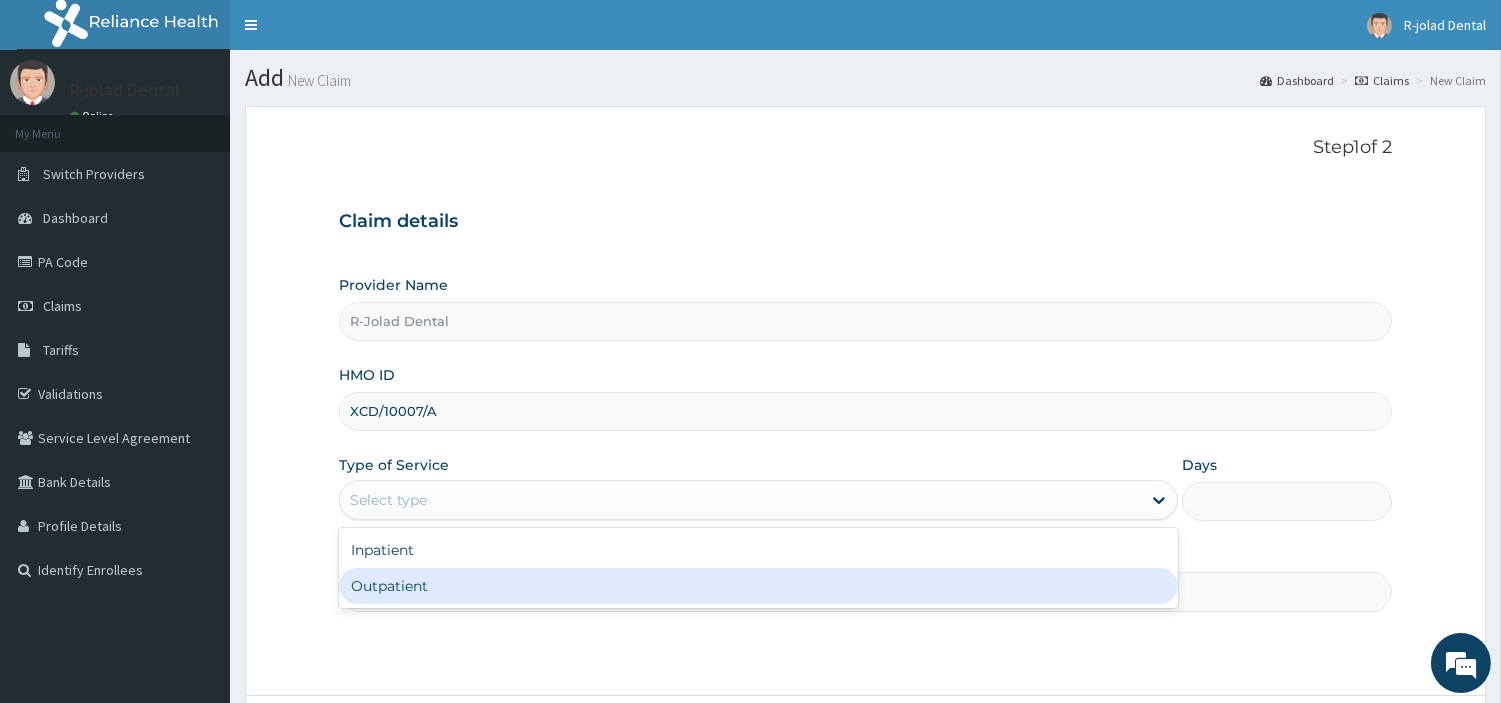 drag, startPoint x: 468, startPoint y: 498, endPoint x: 425, endPoint y: 595, distance: 106.10372 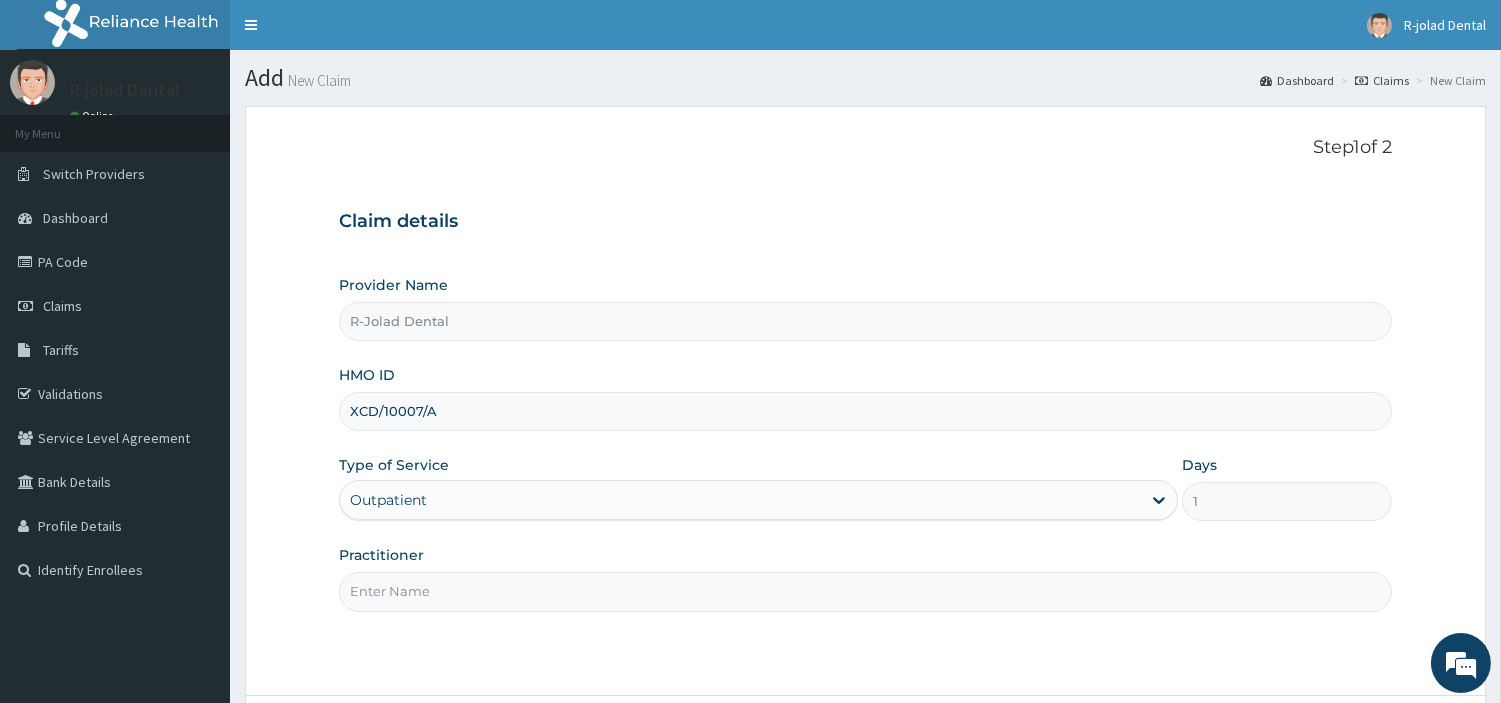 click on "Practitioner" at bounding box center (865, 591) 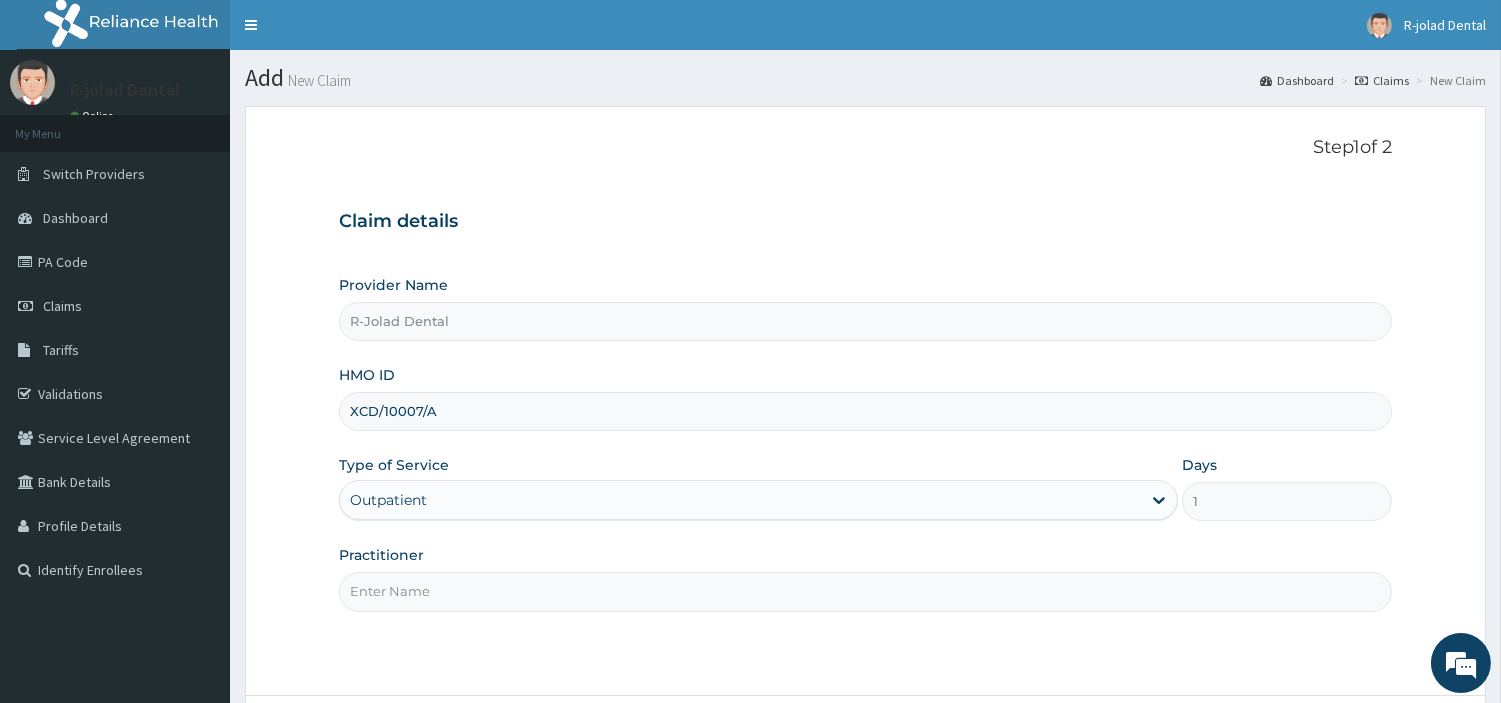 paste on "Gbemisola Ajani" 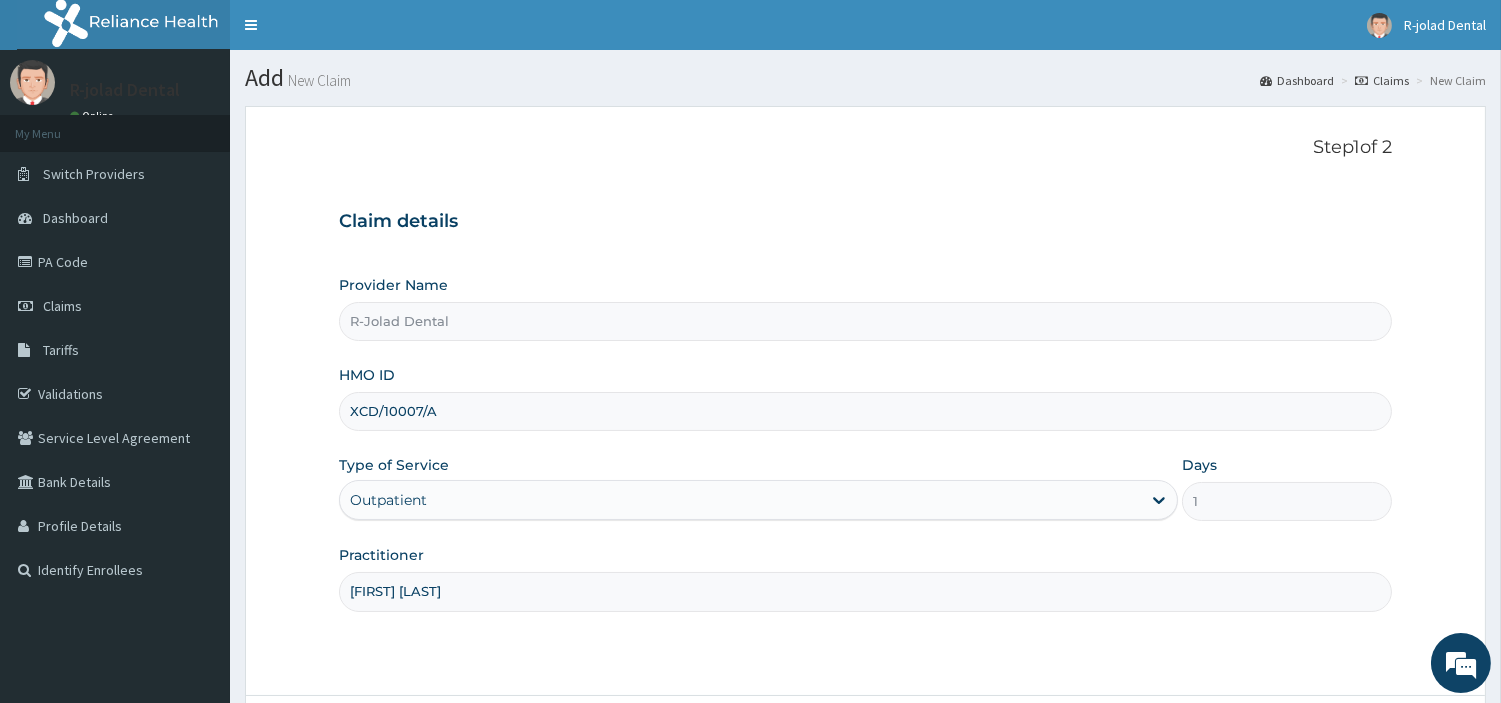 scroll, scrollTop: 172, scrollLeft: 0, axis: vertical 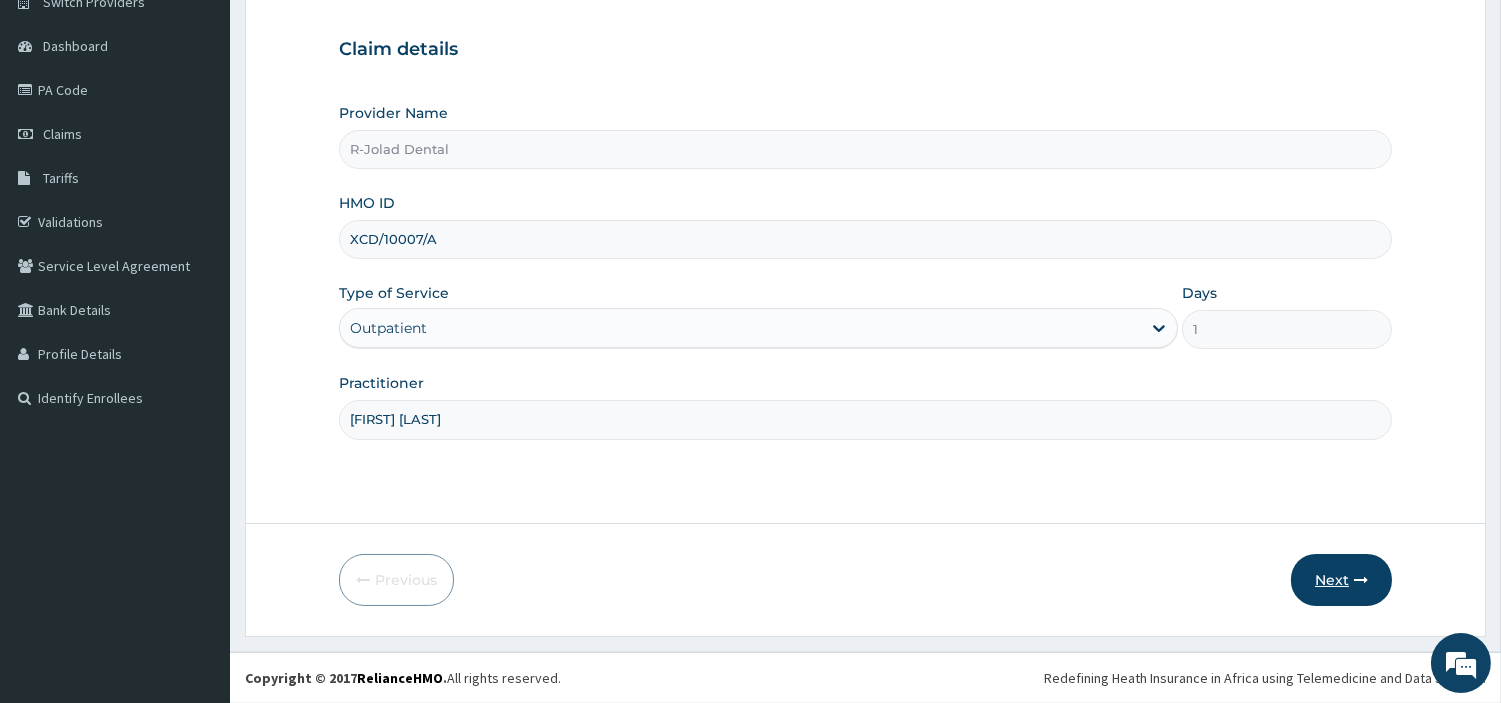 type on "Gbemisola Ajani" 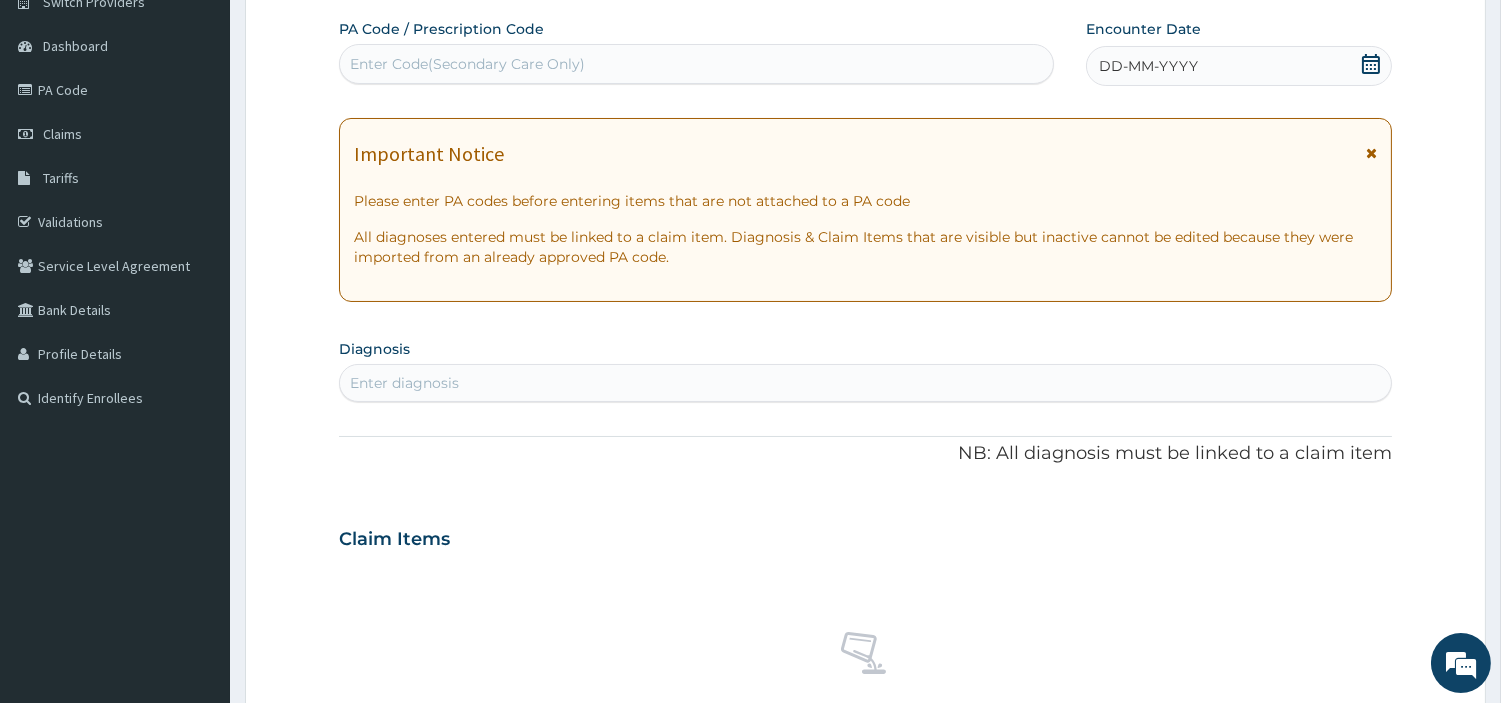 click on "Enter Code(Secondary Care Only)" at bounding box center [696, 64] 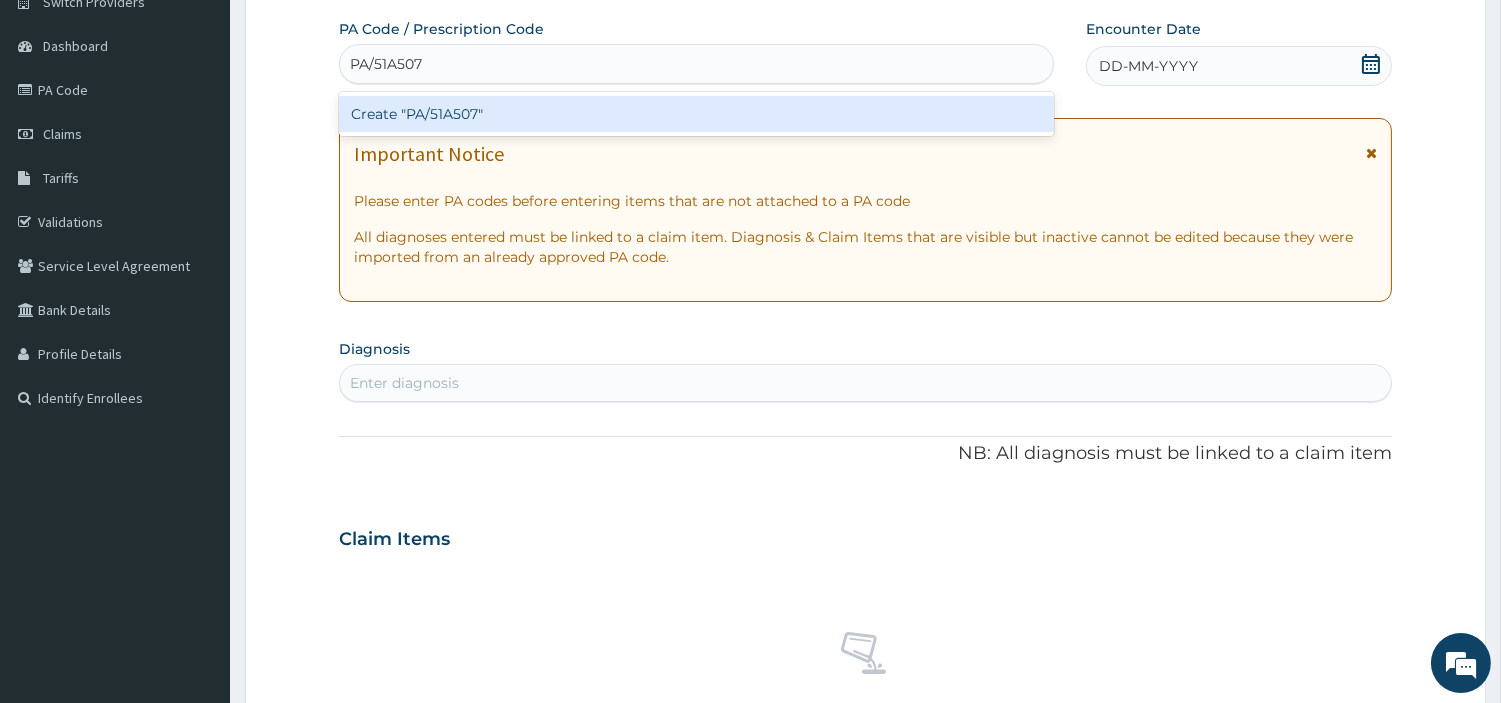 click on "Create "PA/51A507"" at bounding box center (696, 114) 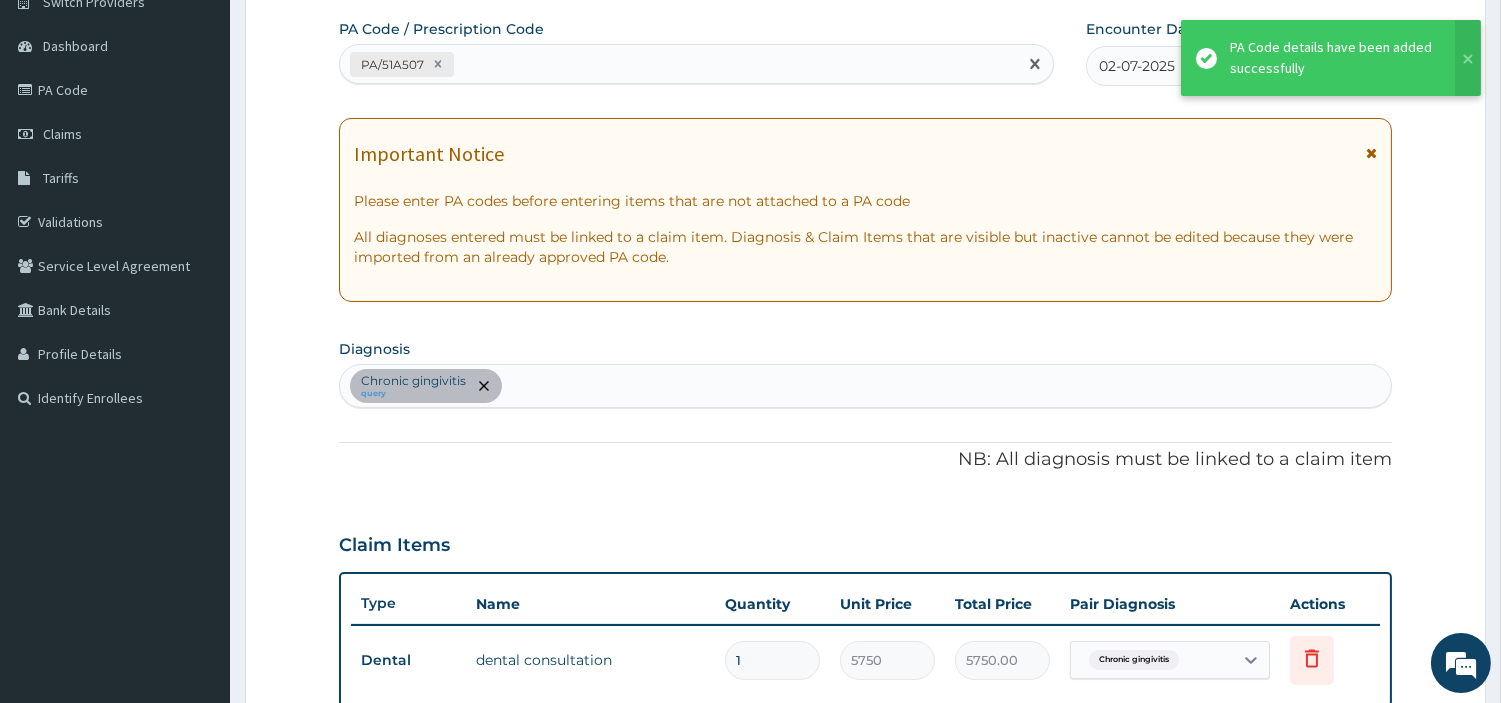 click on "PA/51A507" at bounding box center (678, 64) 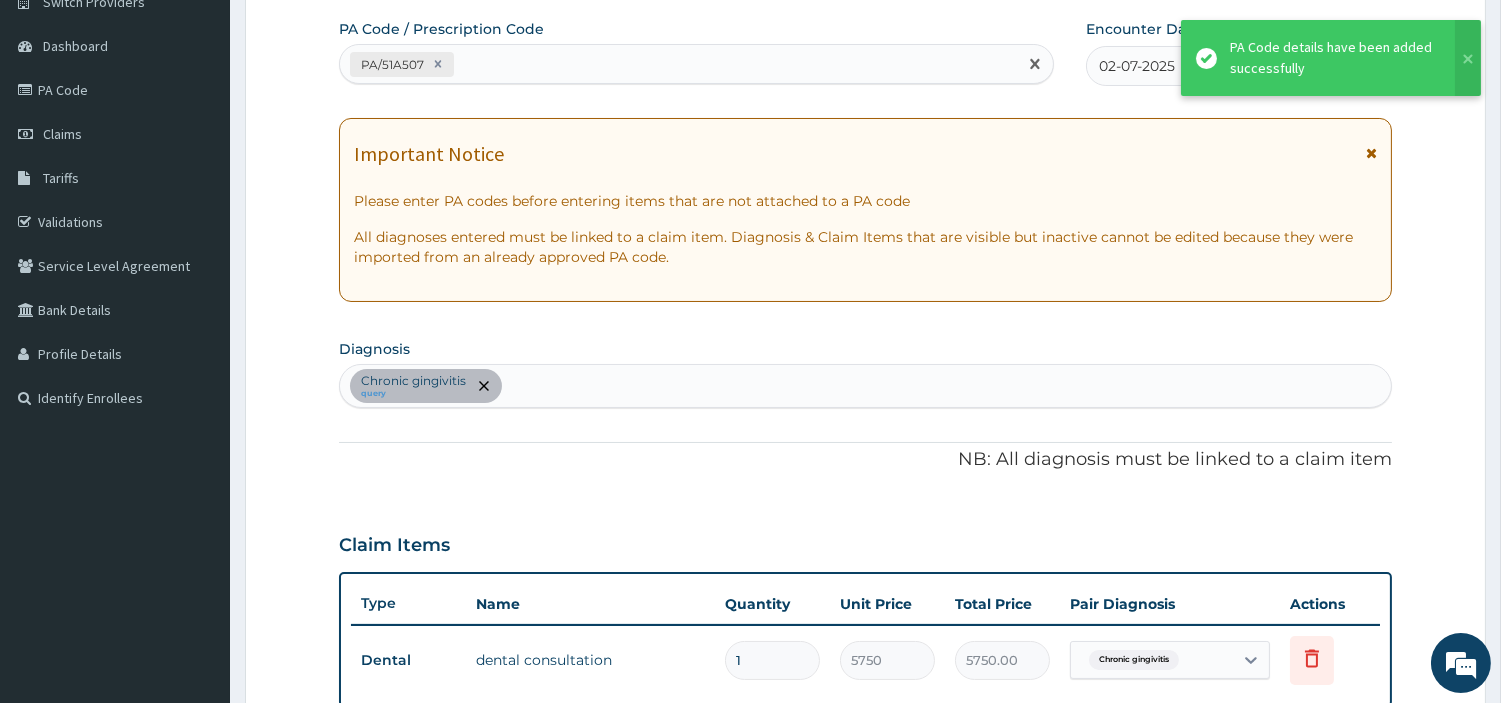 paste on "PA/7D6E21" 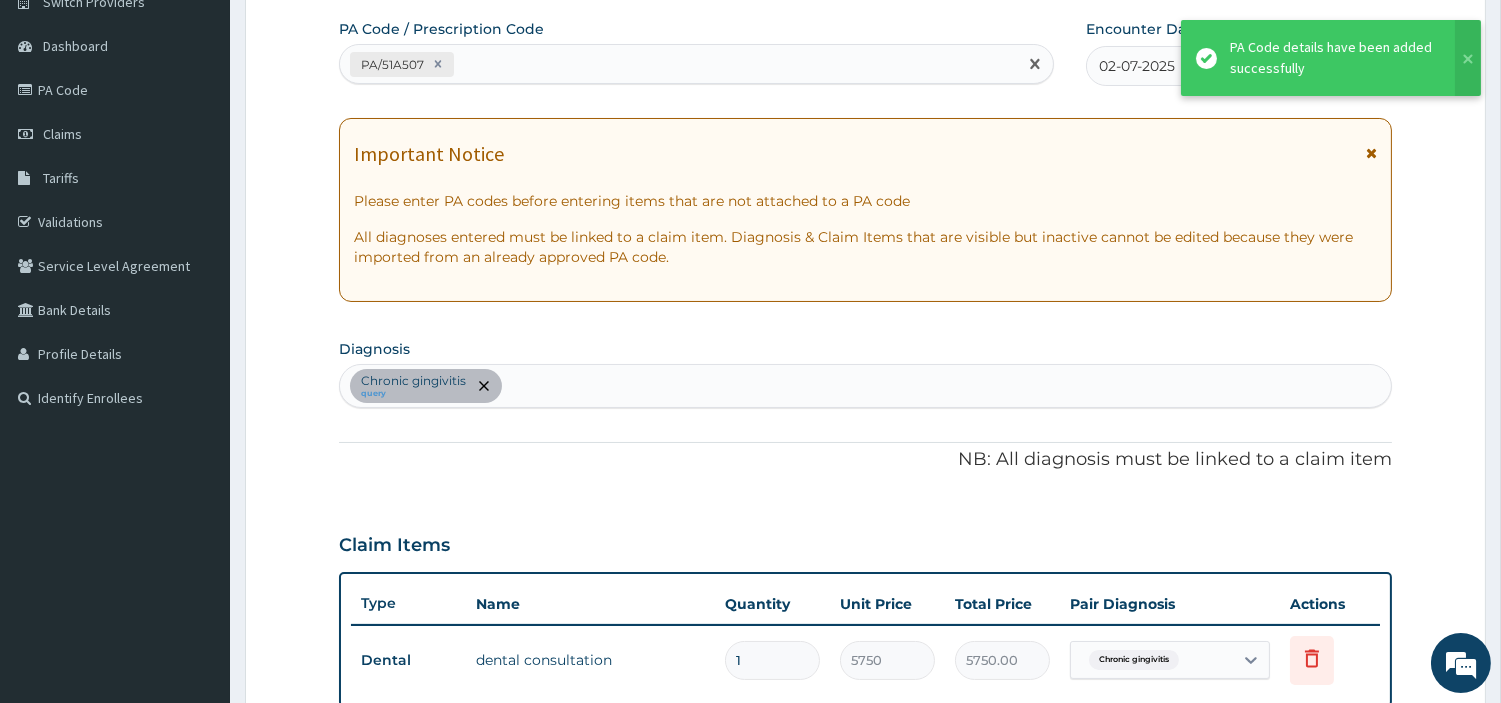 type on "PA/7D6E21" 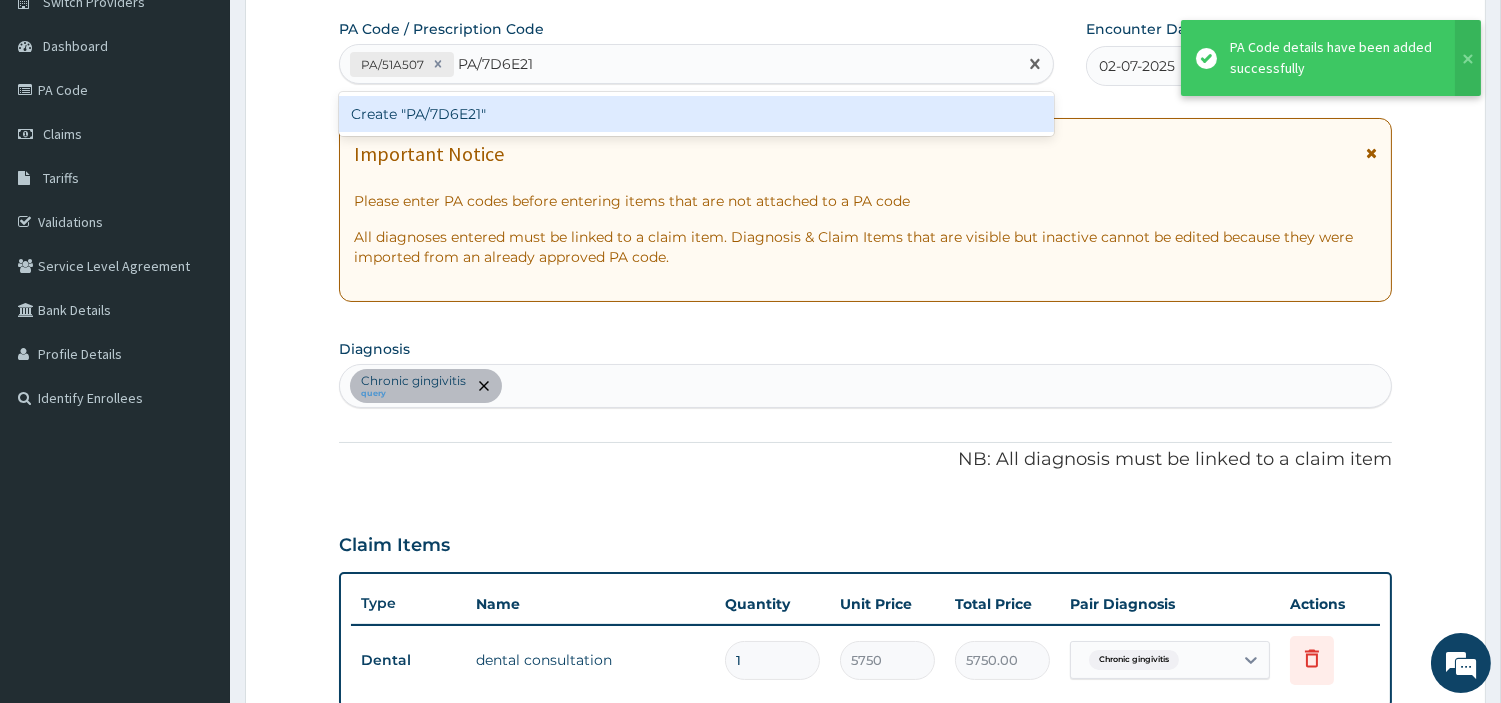 click on "Create "PA/7D6E21"" at bounding box center (696, 114) 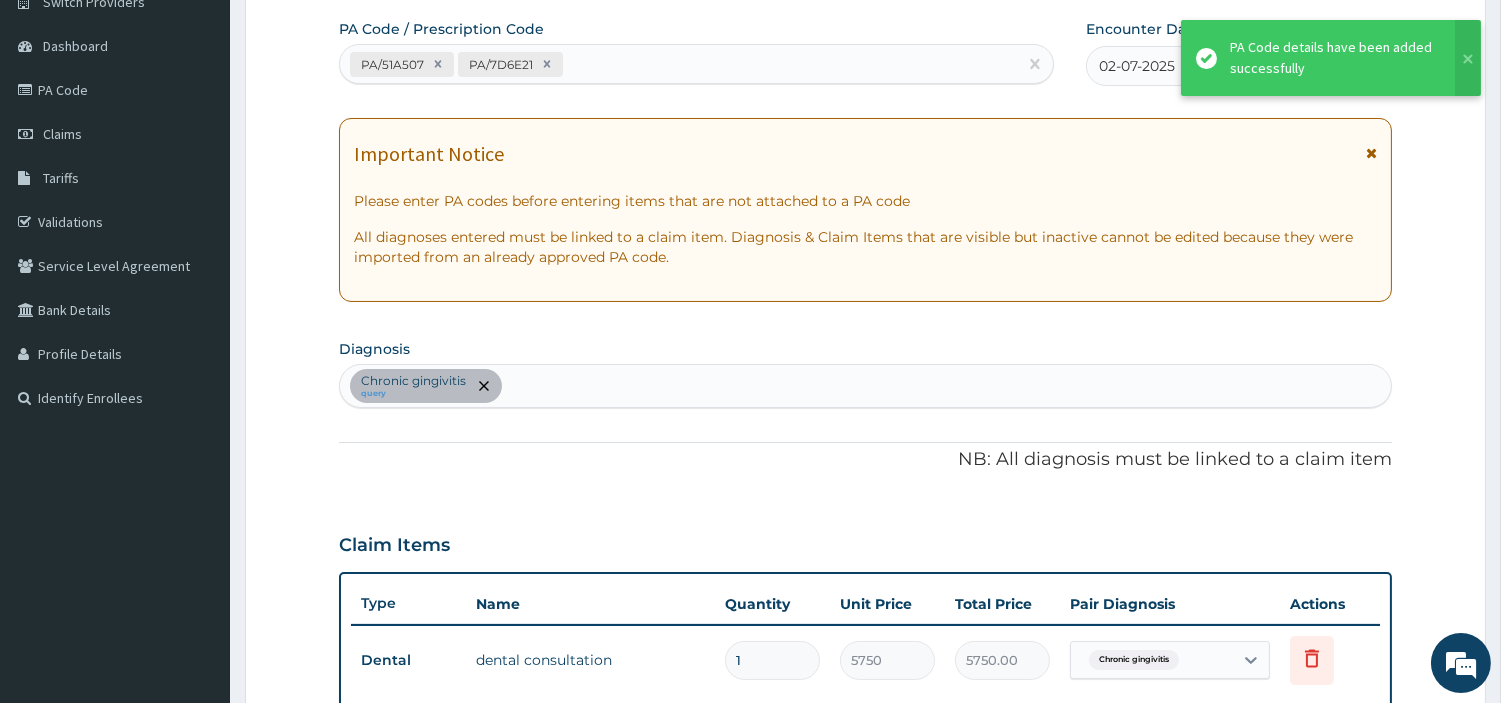 scroll, scrollTop: 757, scrollLeft: 0, axis: vertical 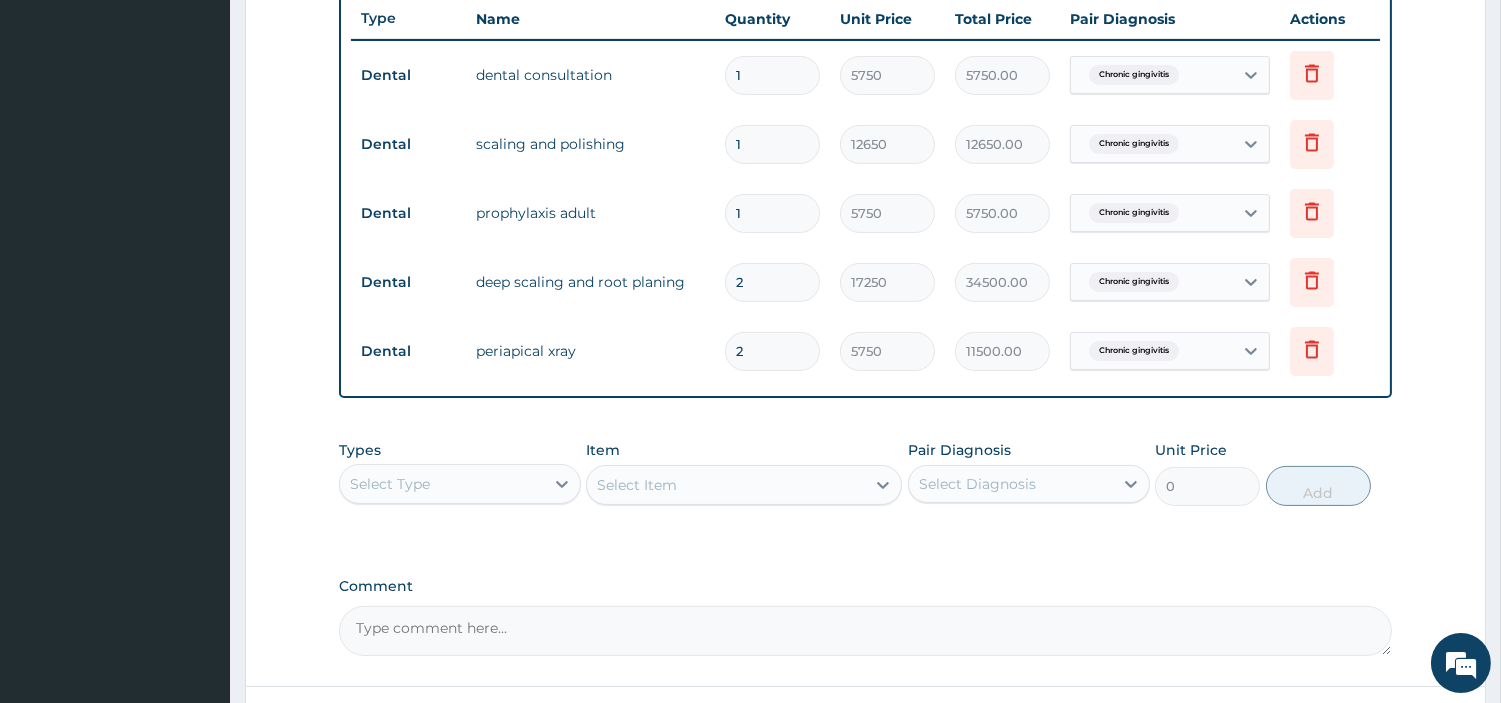 type 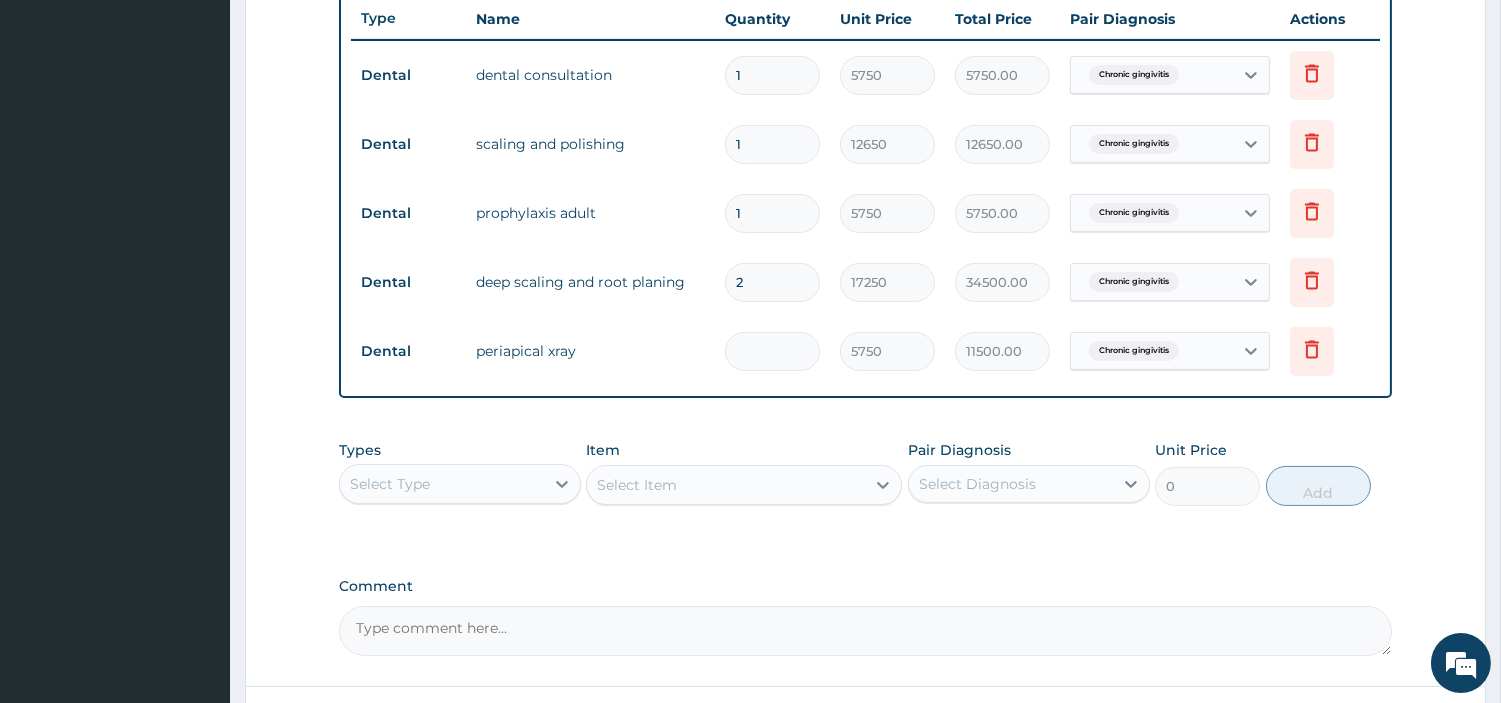 type on "0.00" 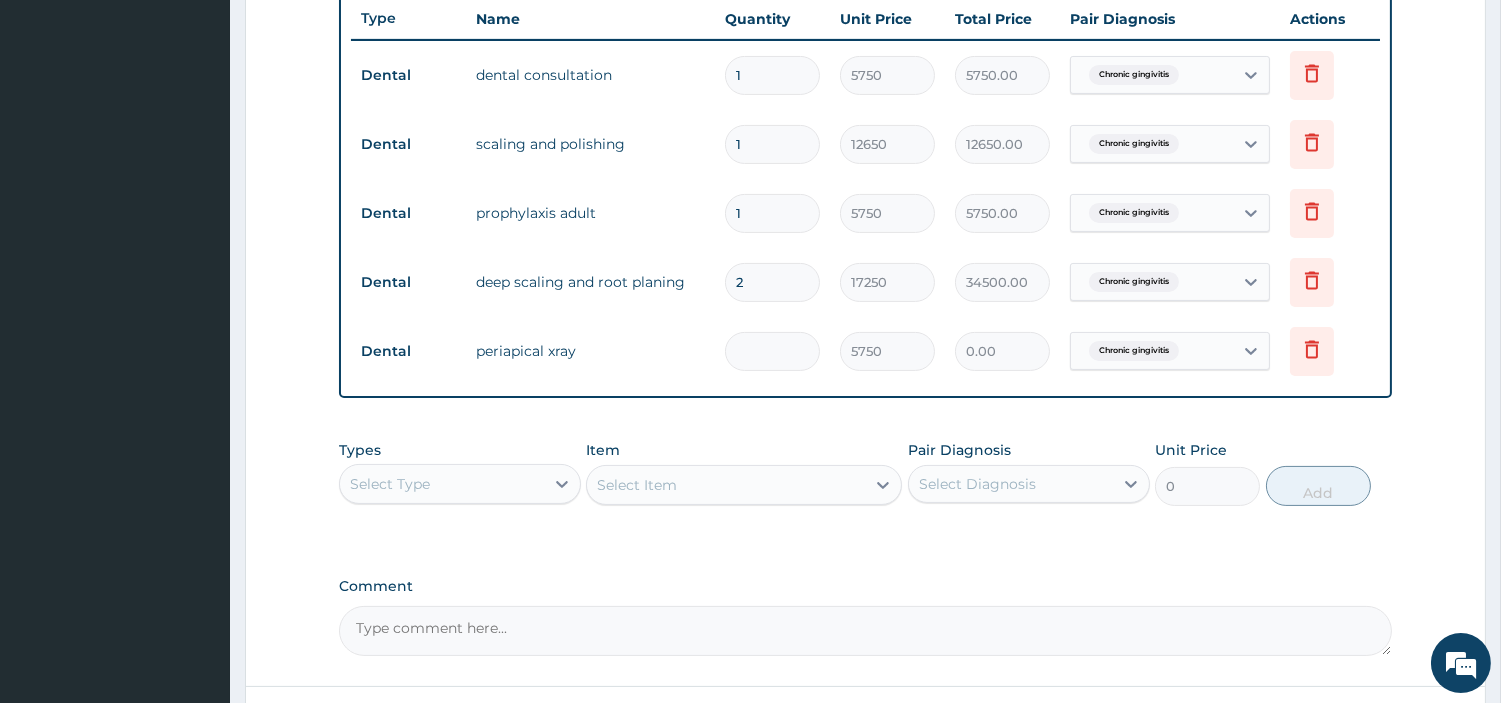 type on "3" 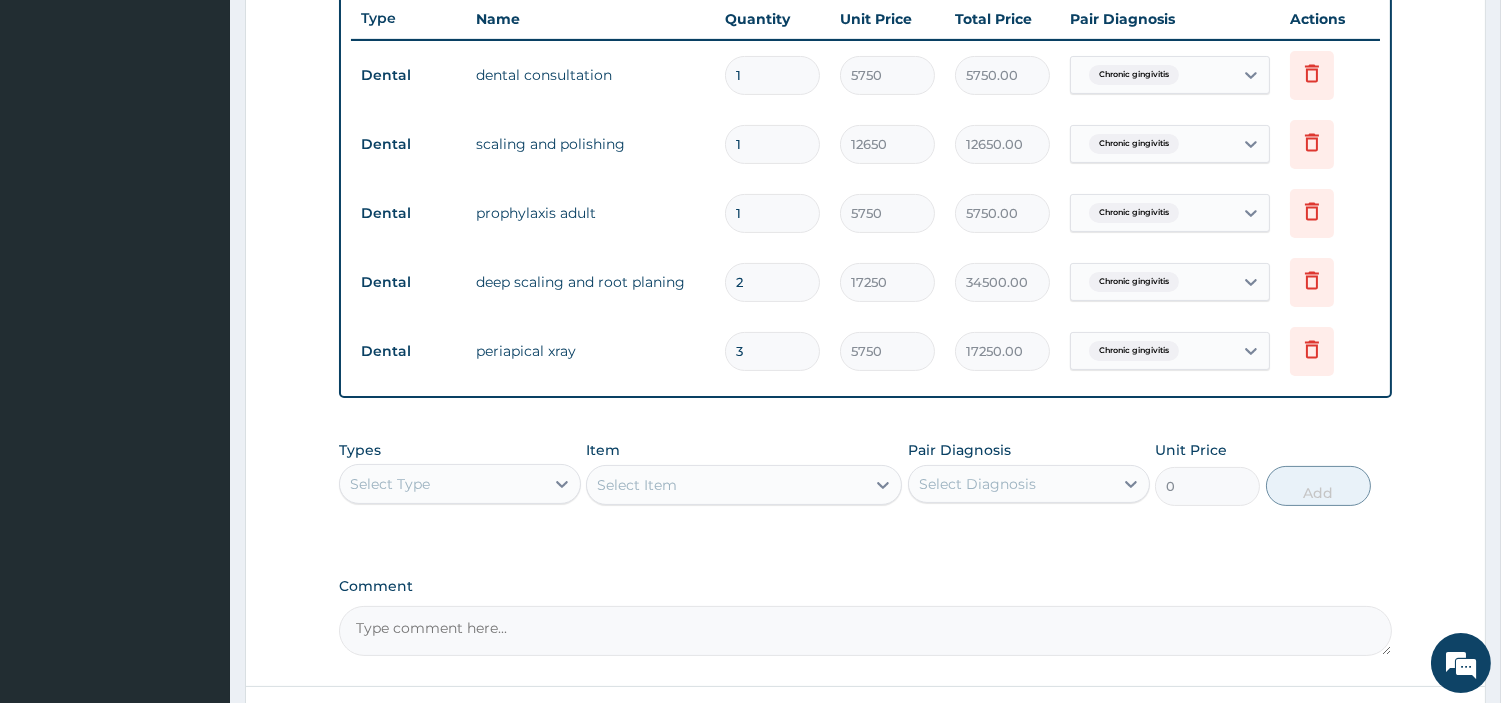 type on "3" 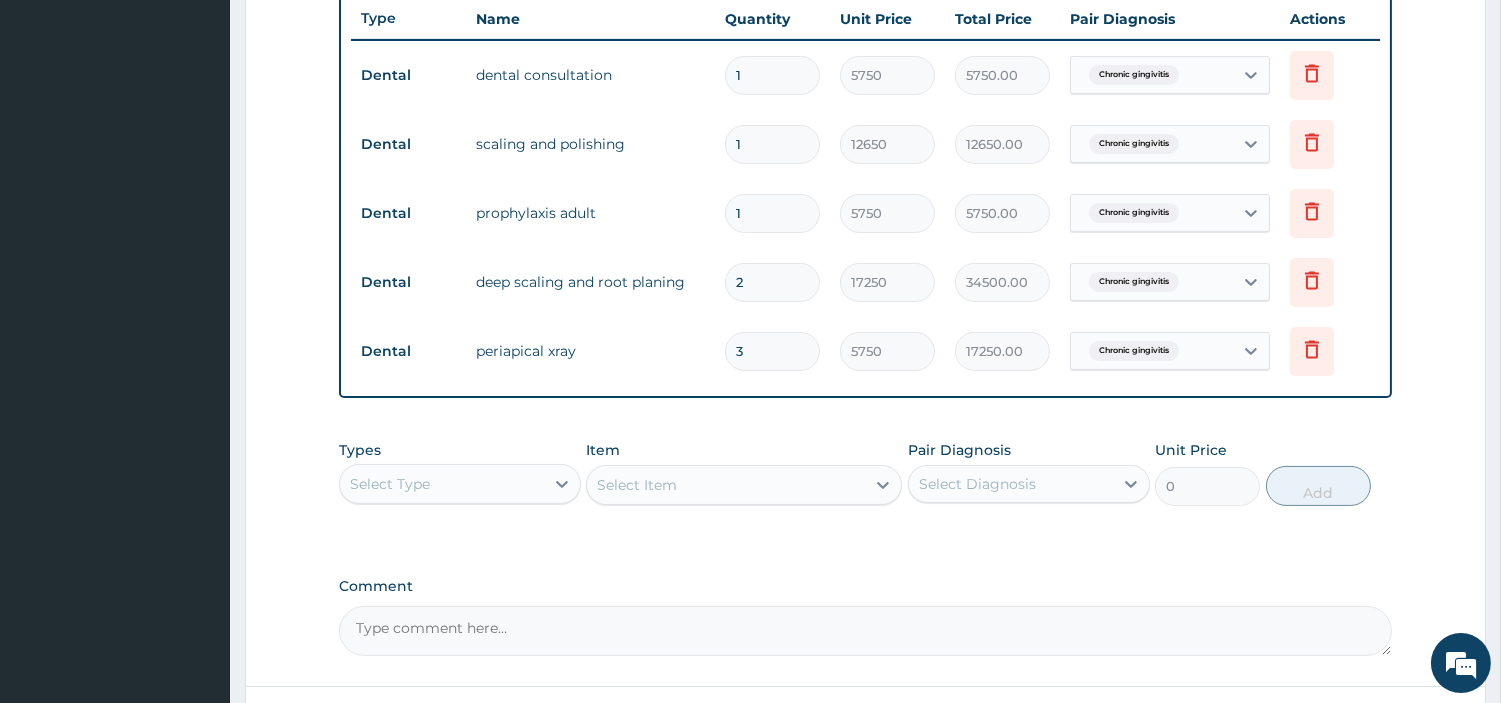 type on "0.00" 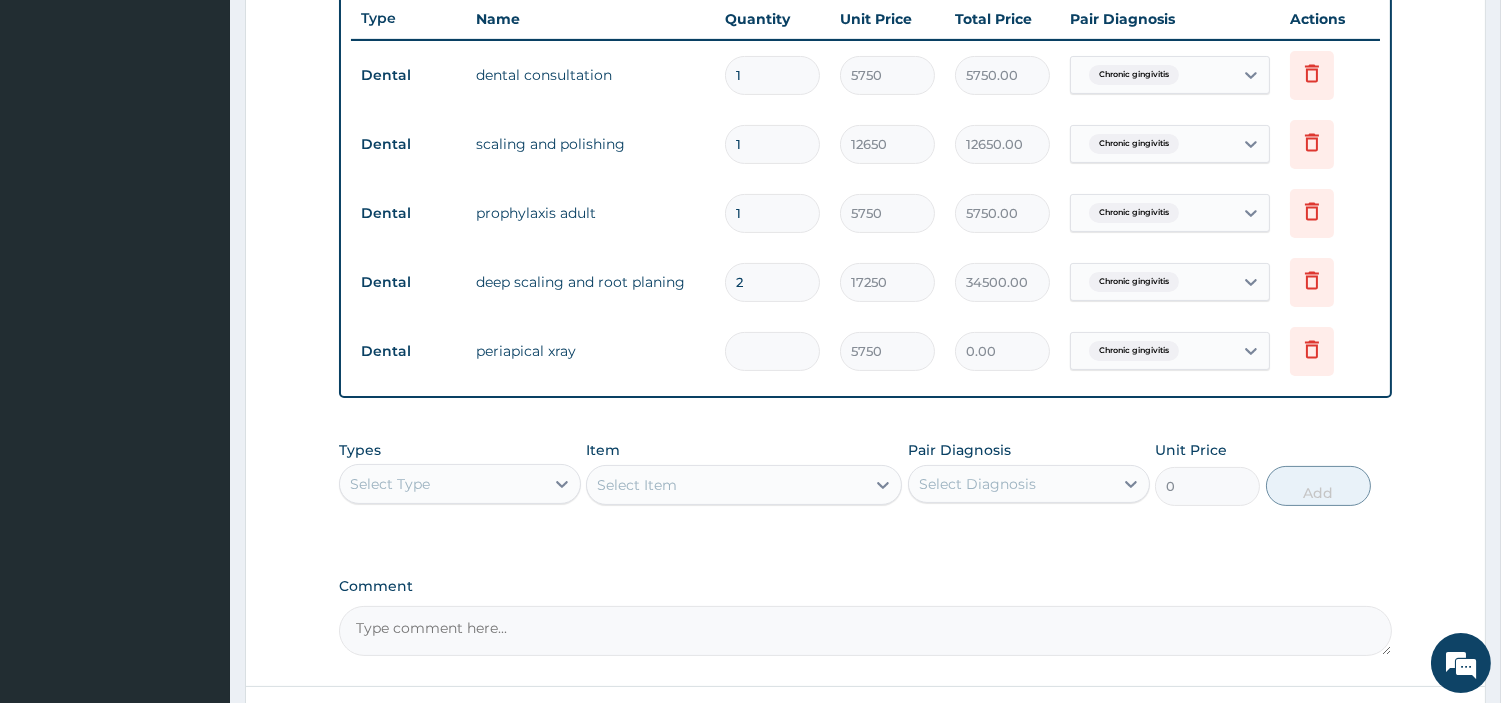 type on "2" 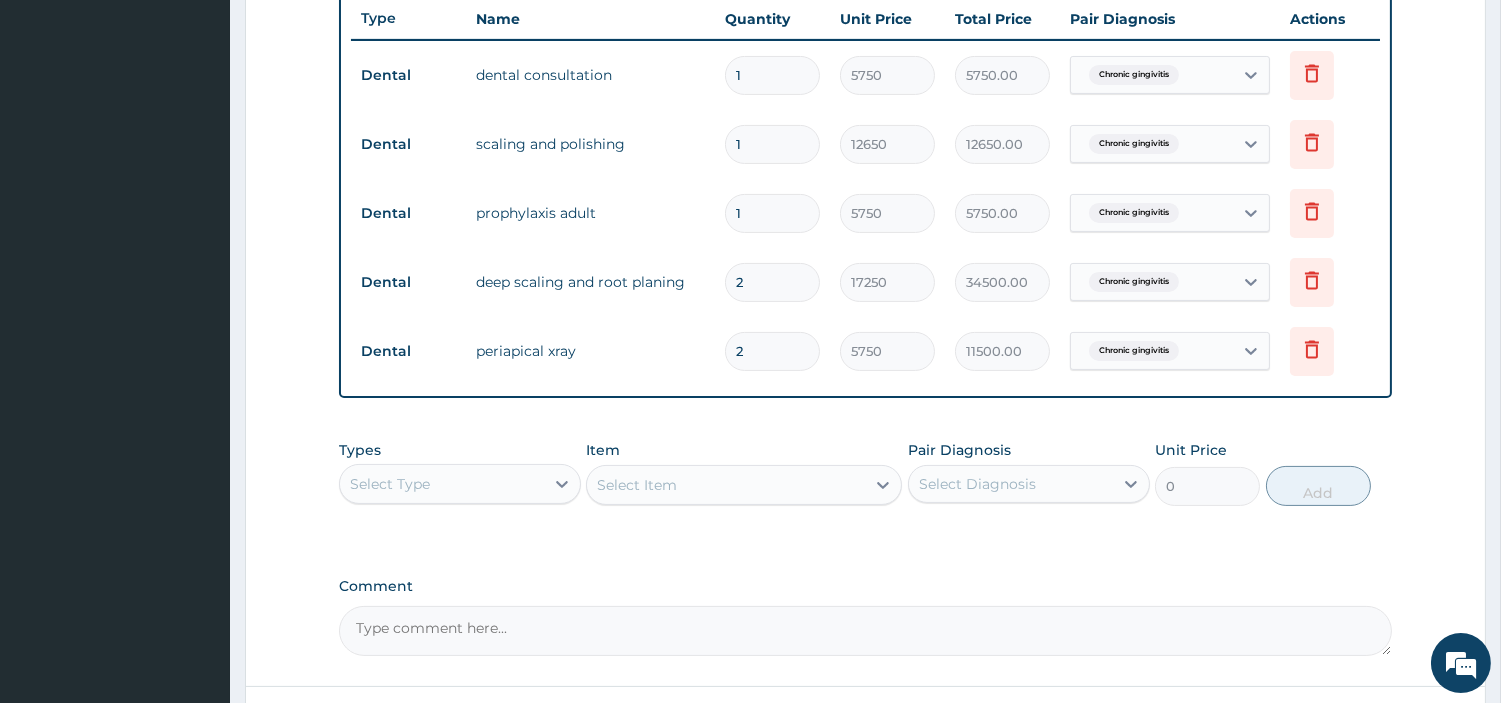 scroll, scrollTop: 920, scrollLeft: 0, axis: vertical 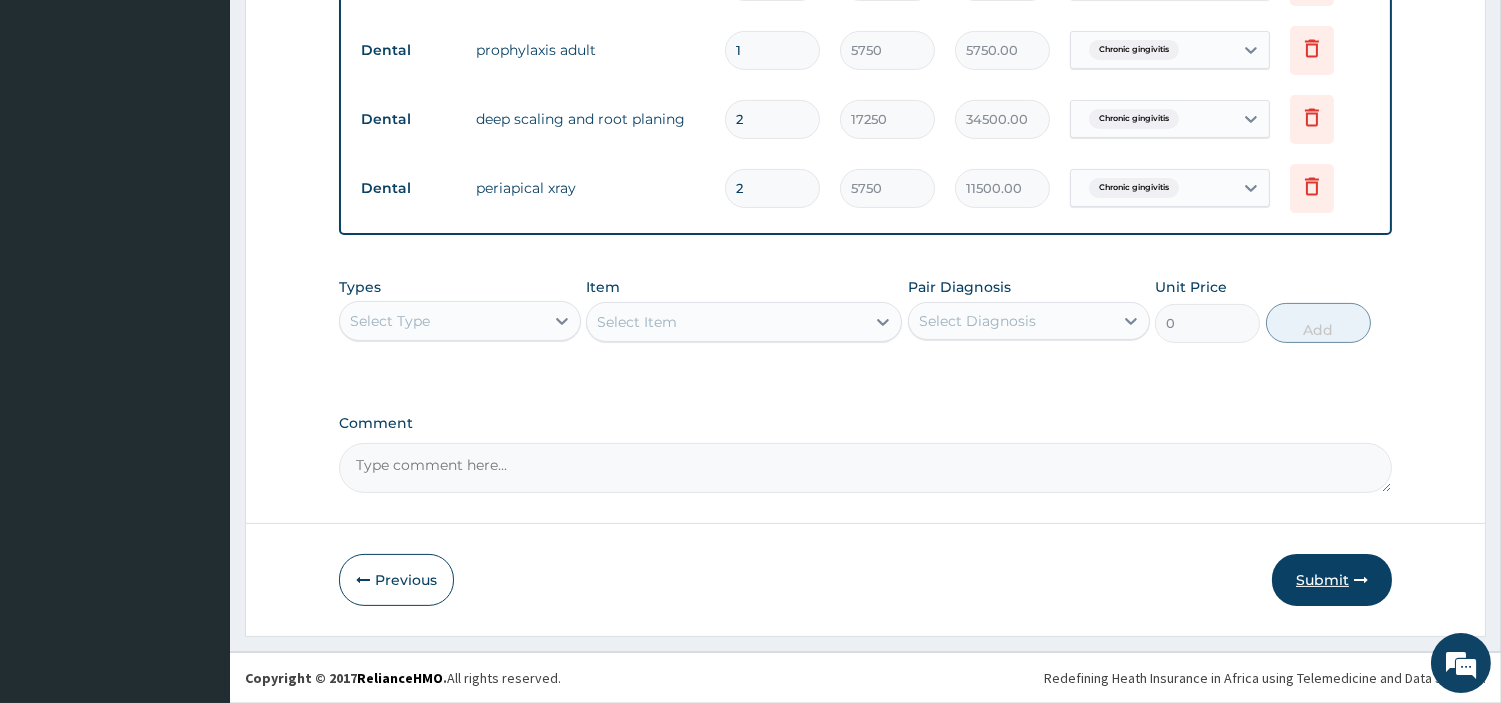 type on "2" 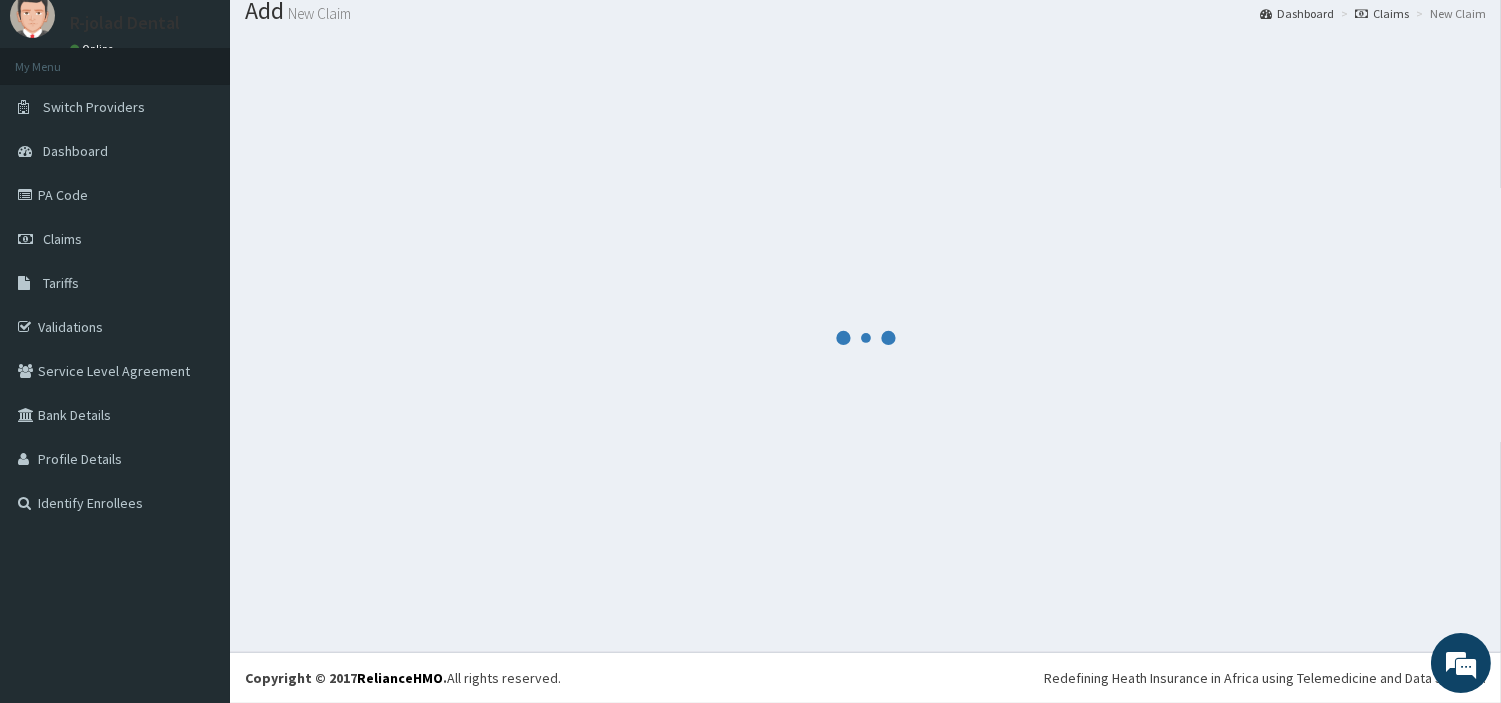 scroll, scrollTop: 66, scrollLeft: 0, axis: vertical 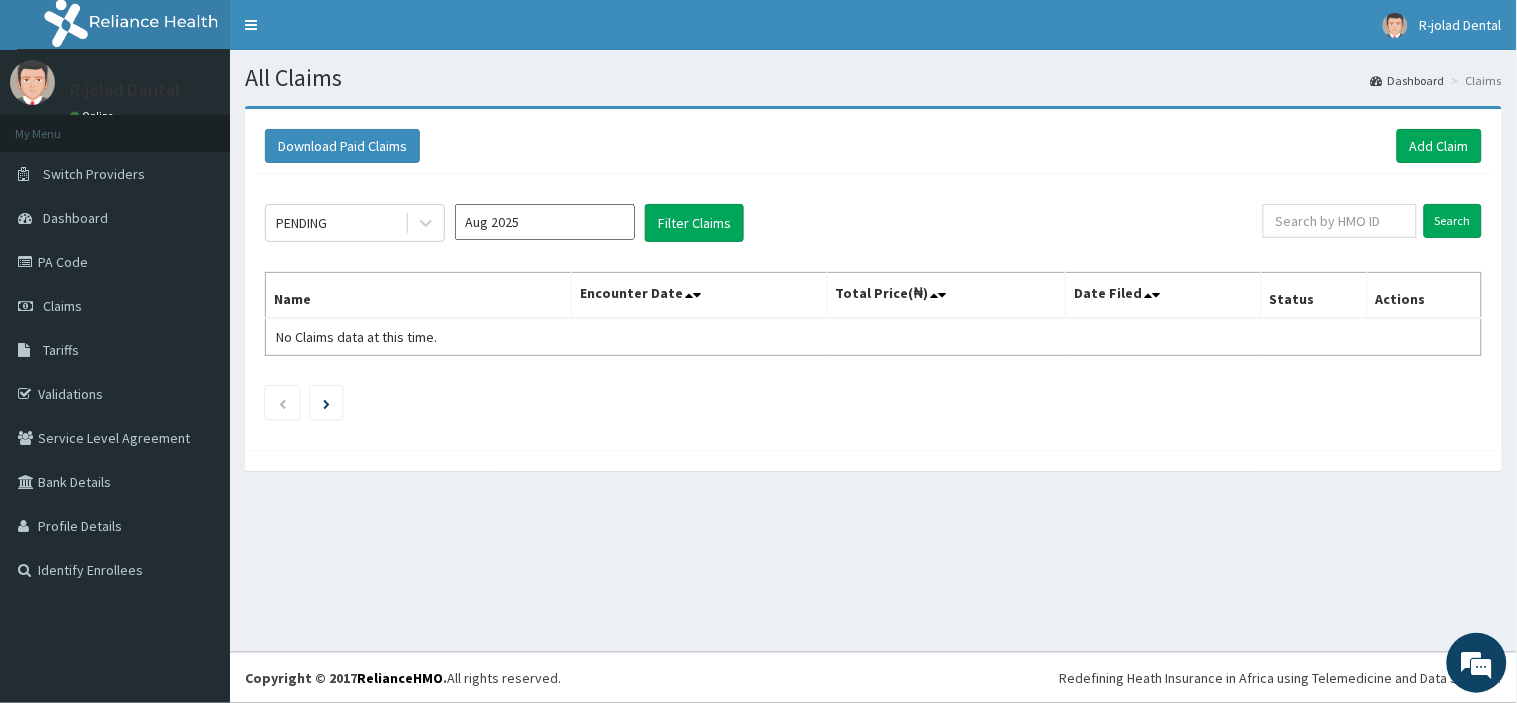 click on "Download Paid Claims Add Claim" at bounding box center [873, 146] 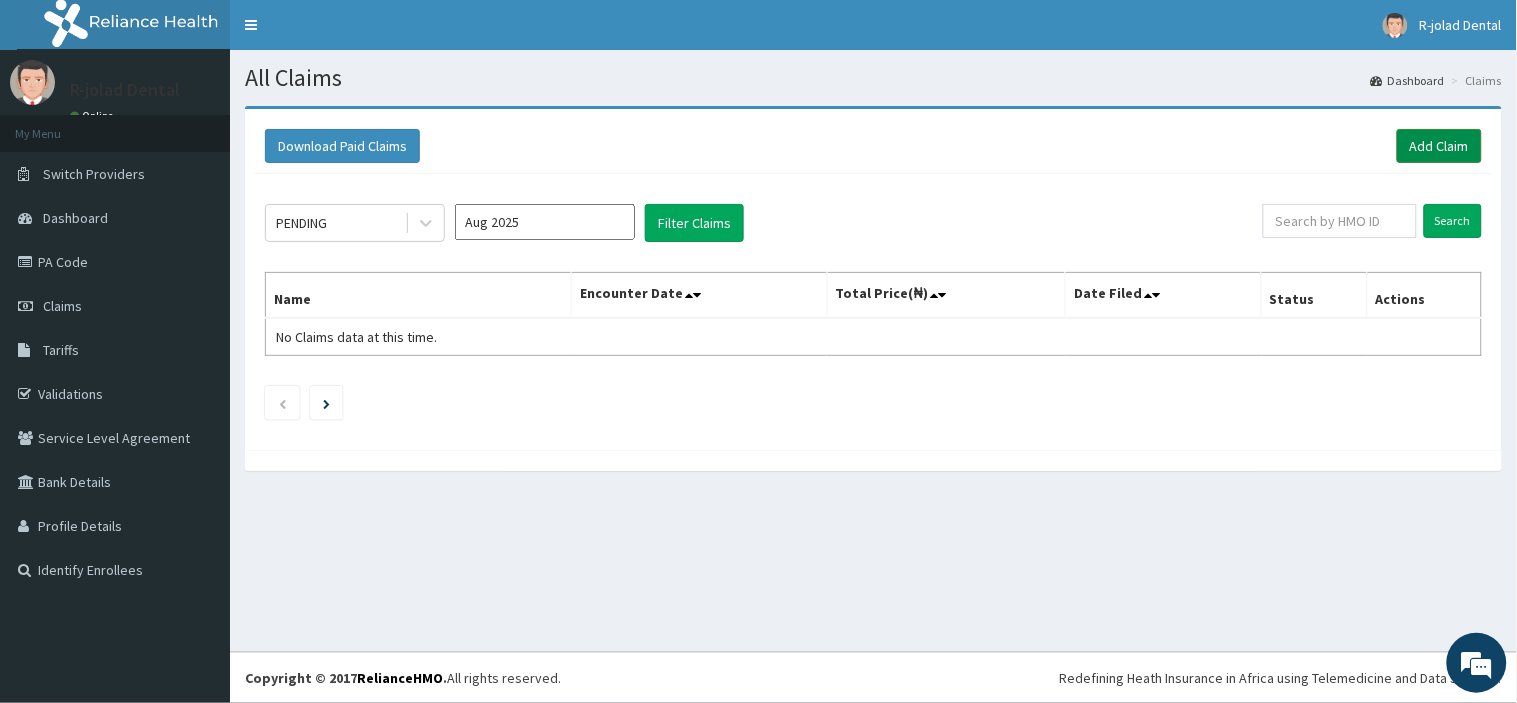 click on "Add Claim" at bounding box center [1439, 146] 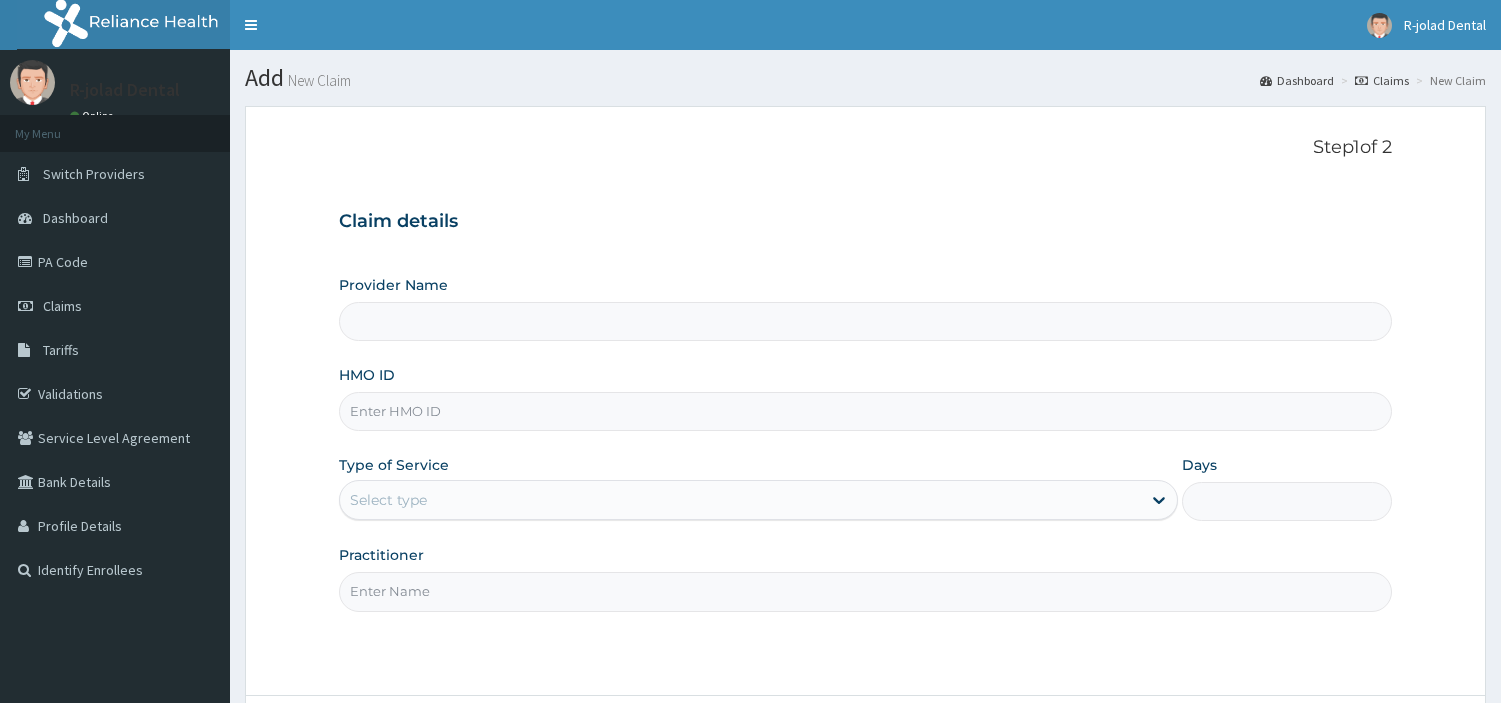 scroll, scrollTop: 0, scrollLeft: 0, axis: both 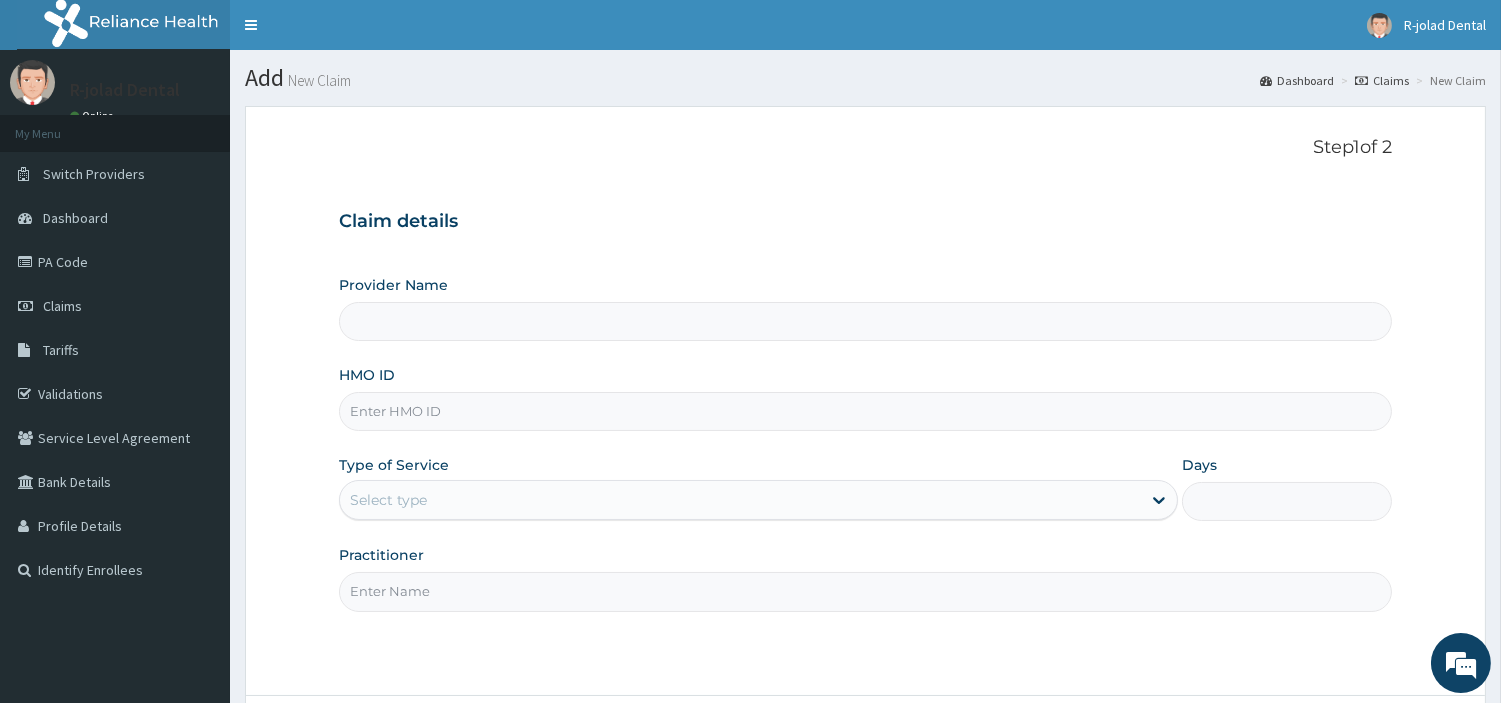click on "HMO ID" at bounding box center [865, 411] 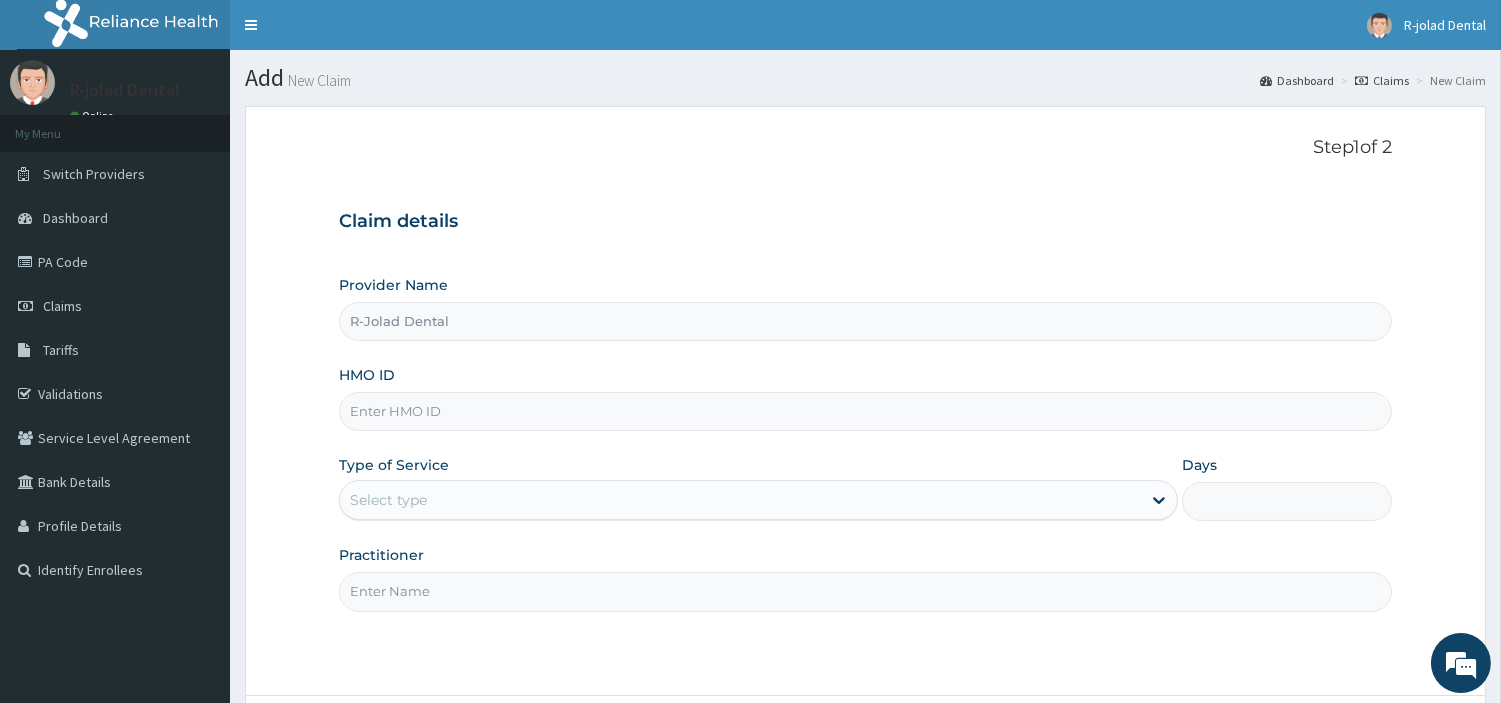 paste on "FMG/10217/A" 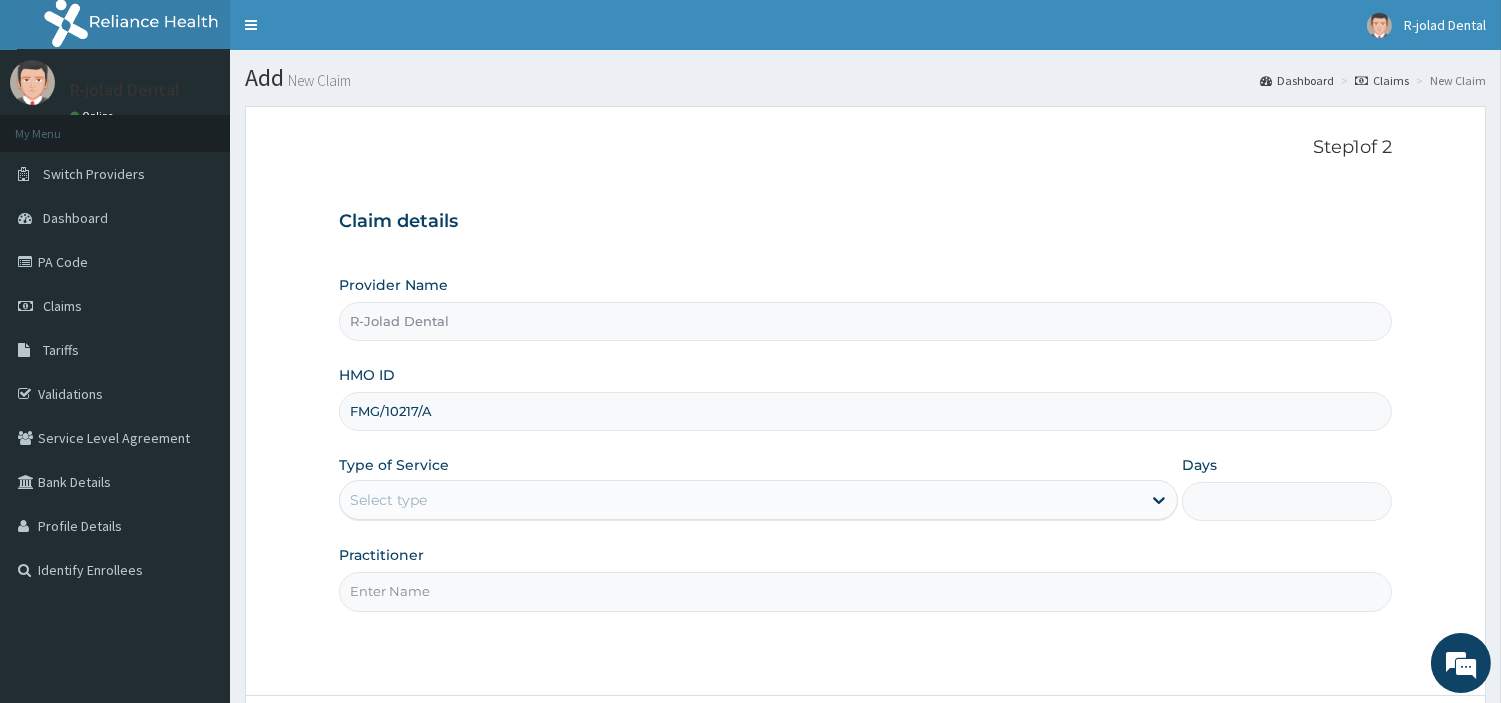 type on "FMG/10217/A" 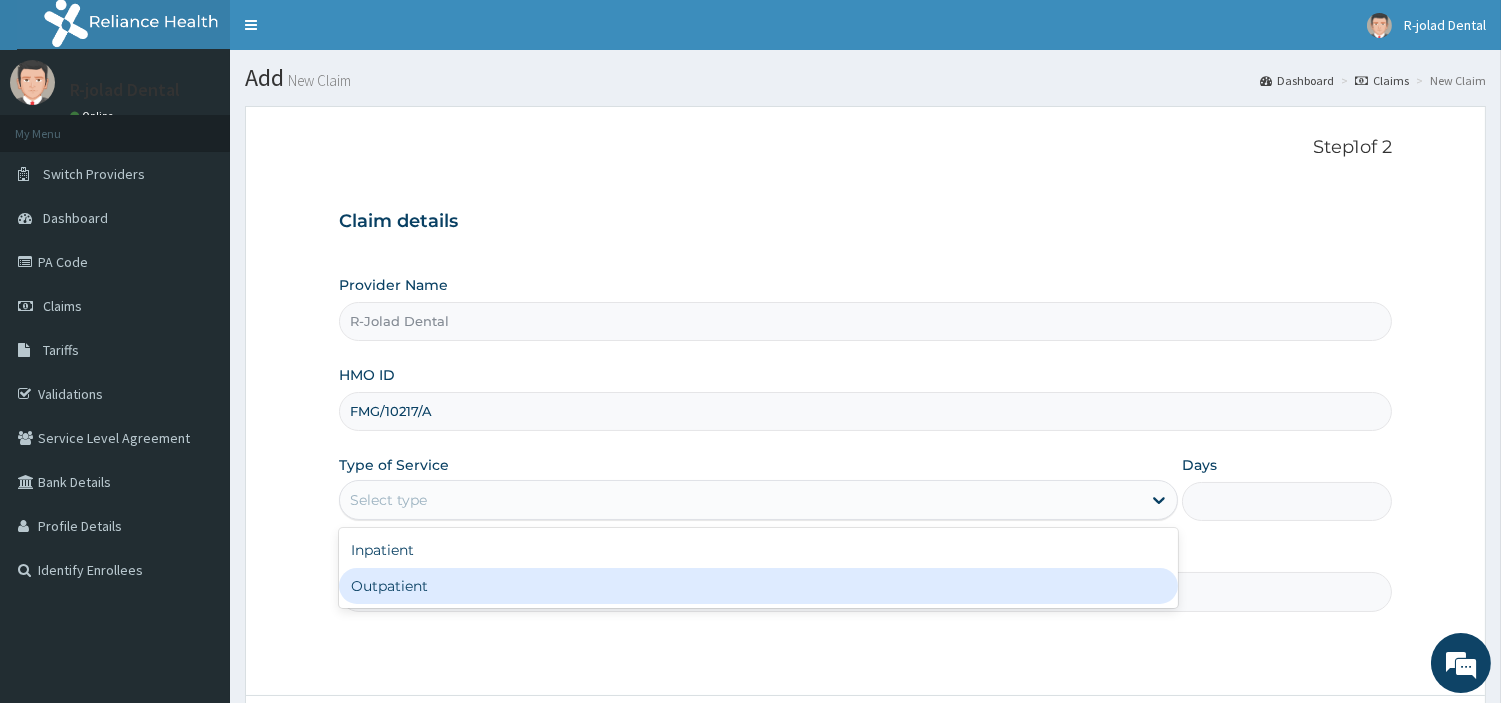 drag, startPoint x: 475, startPoint y: 490, endPoint x: 416, endPoint y: 588, distance: 114.38969 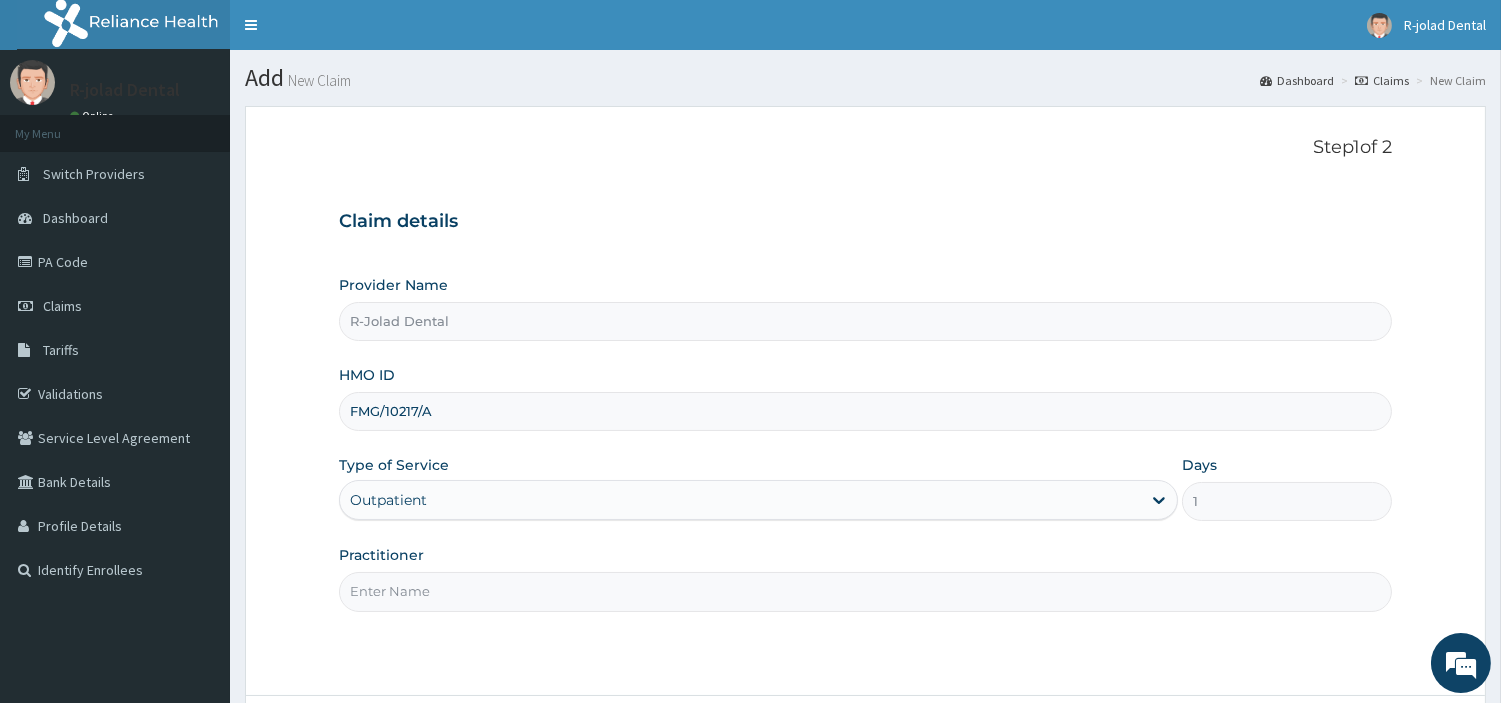 click on "Practitioner" at bounding box center [865, 591] 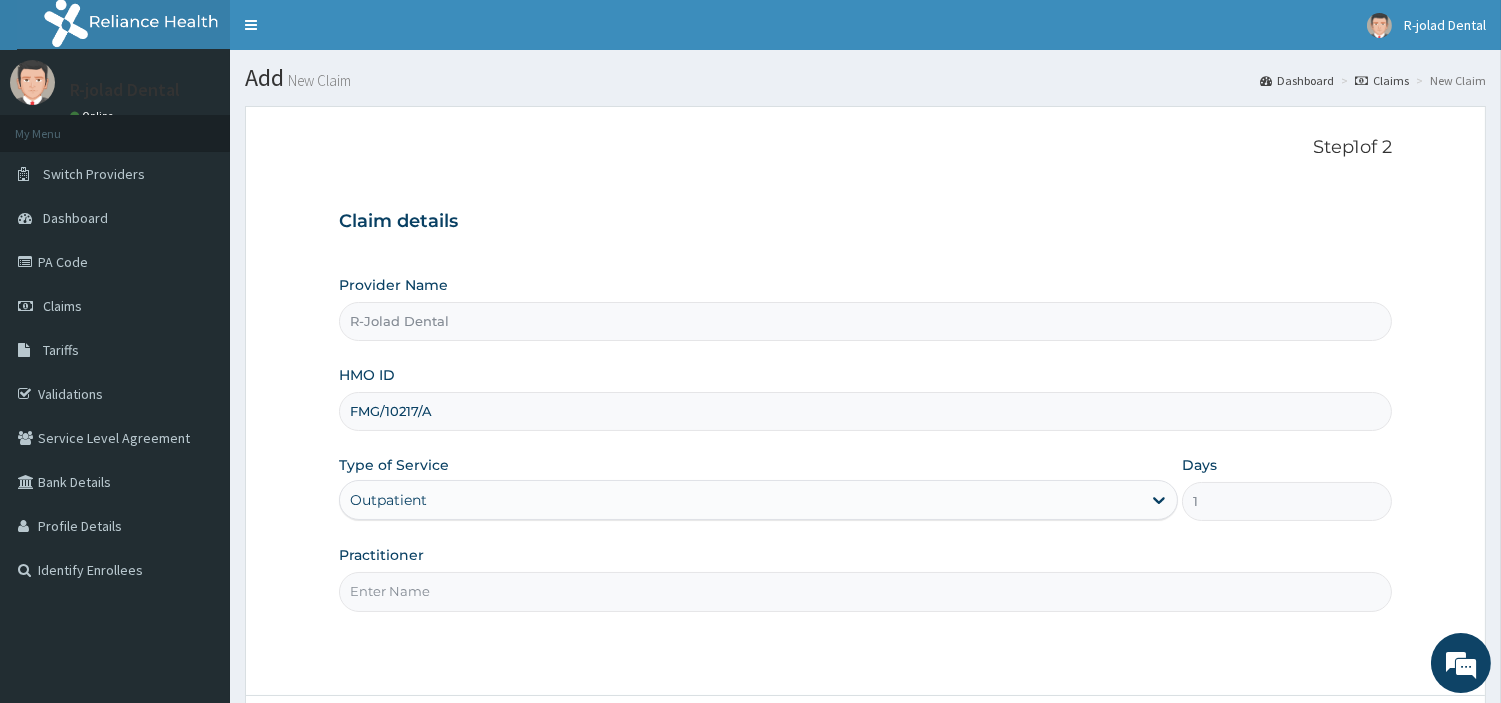 paste on "[FIRST] [LAST]" 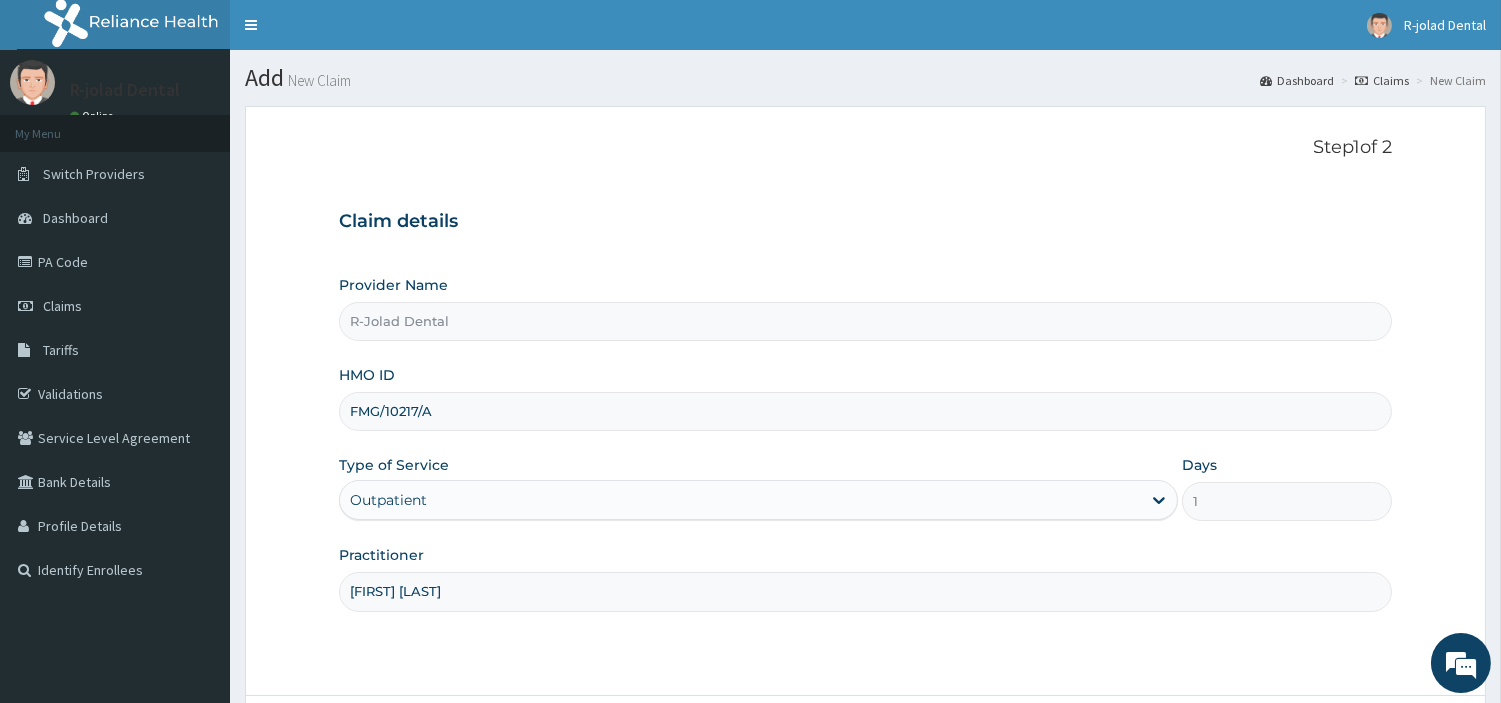 scroll, scrollTop: 172, scrollLeft: 0, axis: vertical 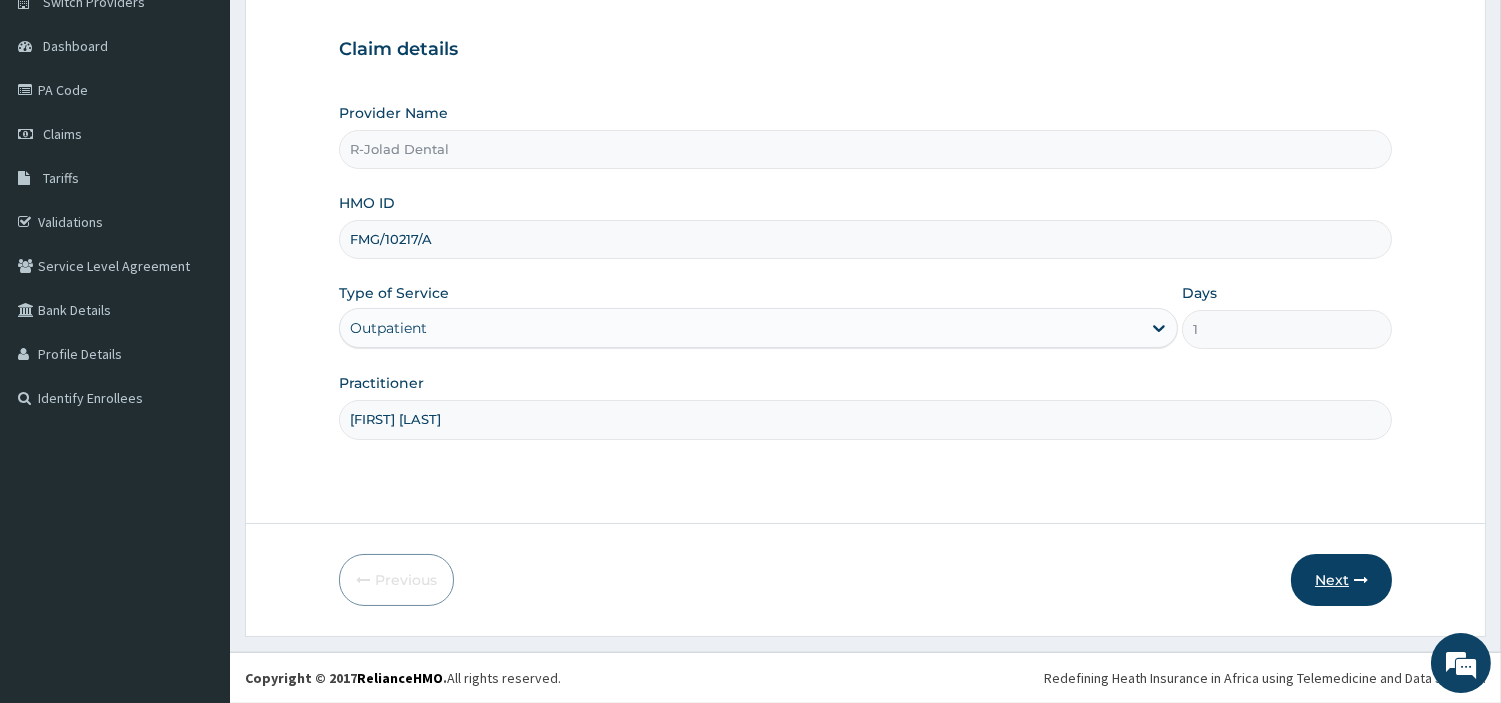 type on "[FIRST] [LAST]" 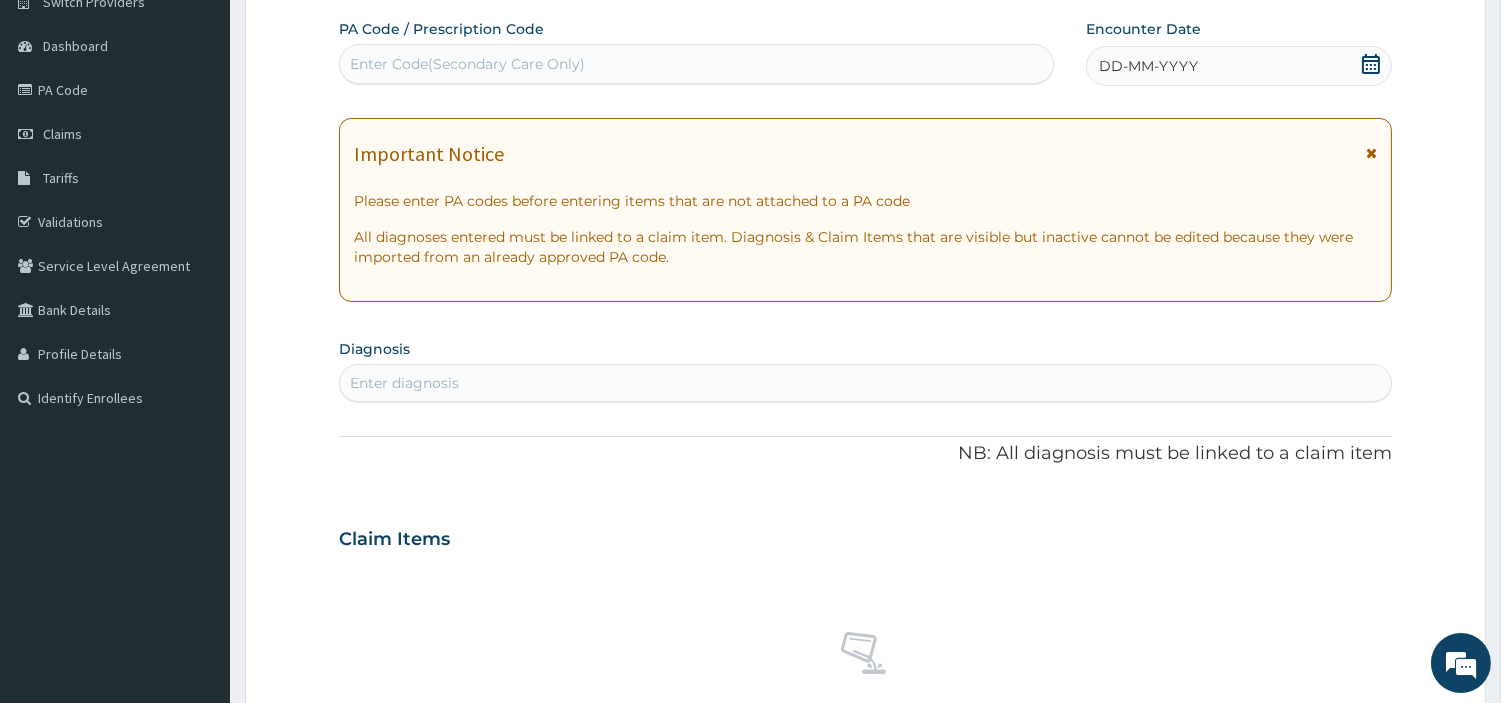 scroll, scrollTop: 0, scrollLeft: 0, axis: both 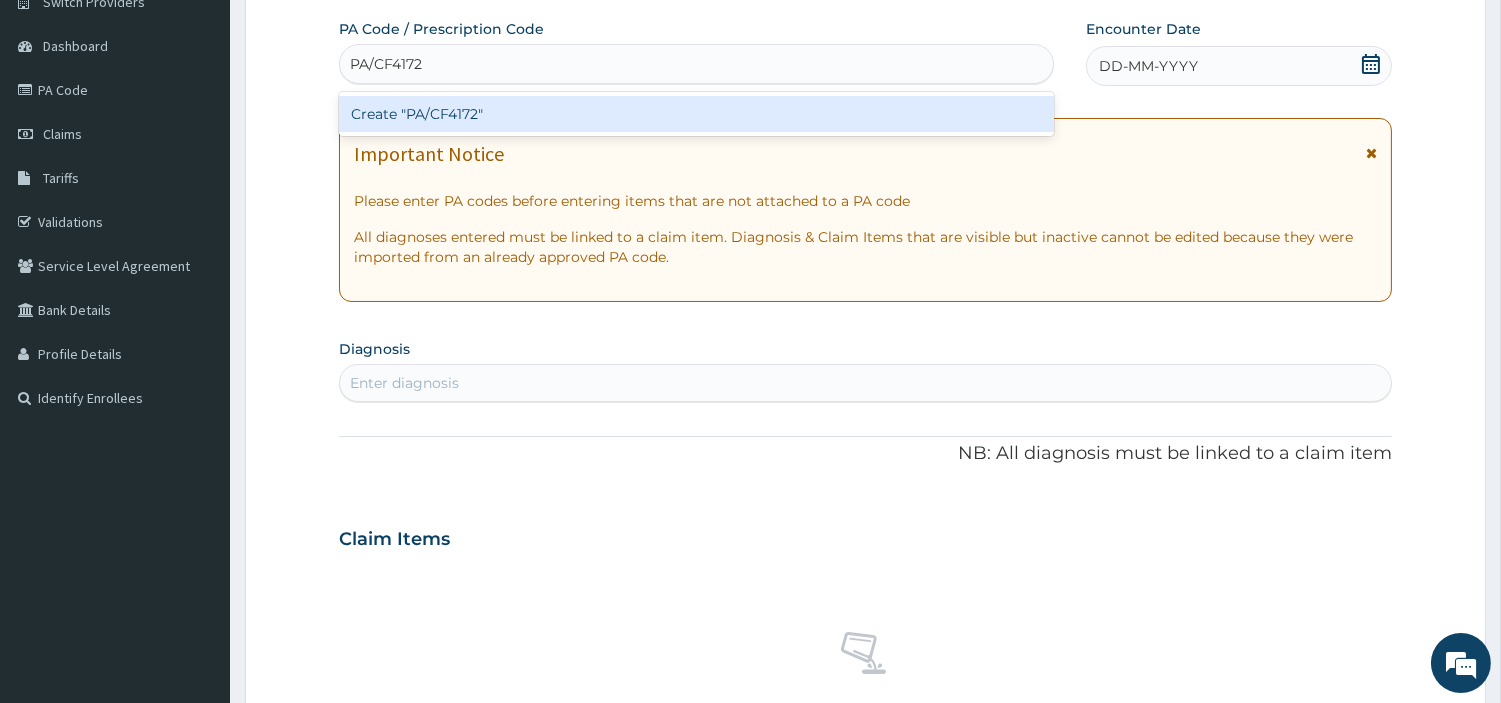 click on "Create "PA/CF4172"" at bounding box center (696, 114) 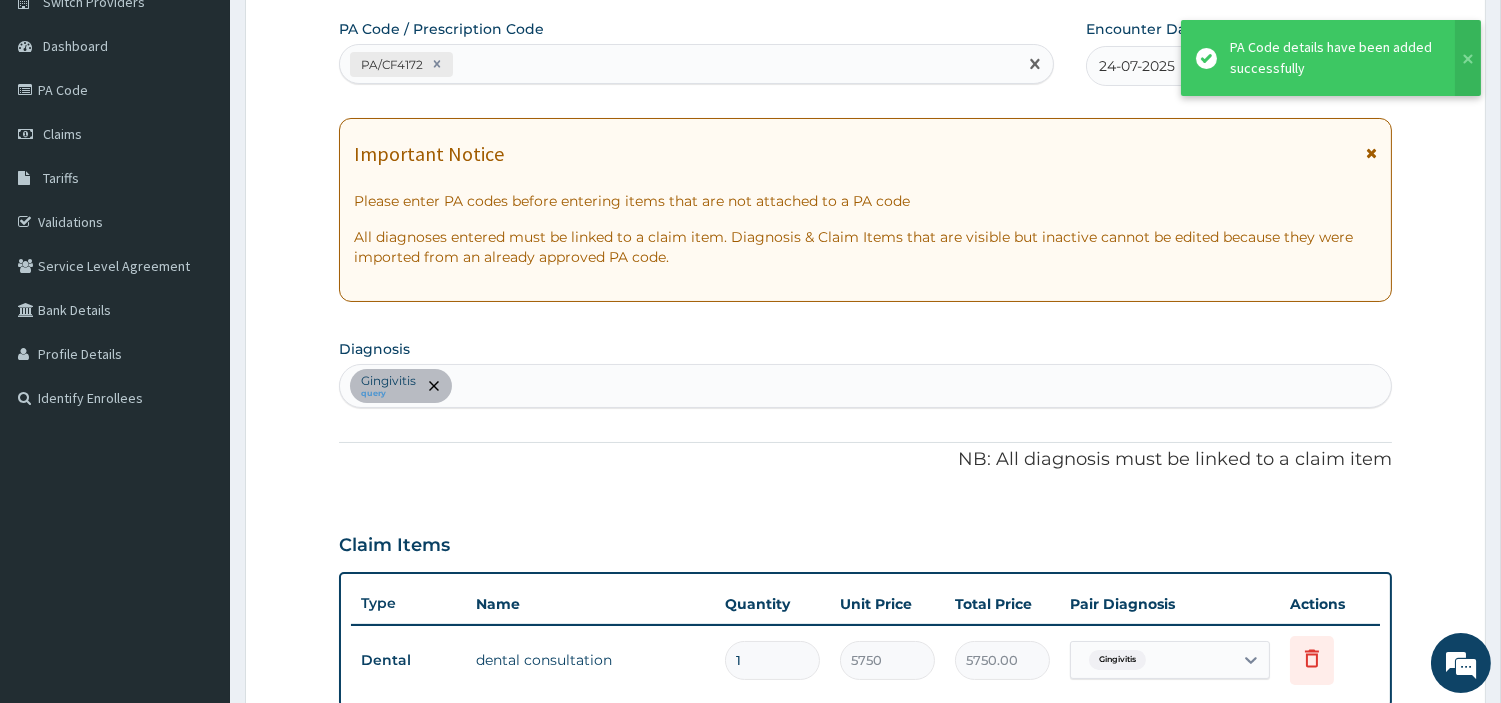 click on "PA/CF4172" at bounding box center [678, 64] 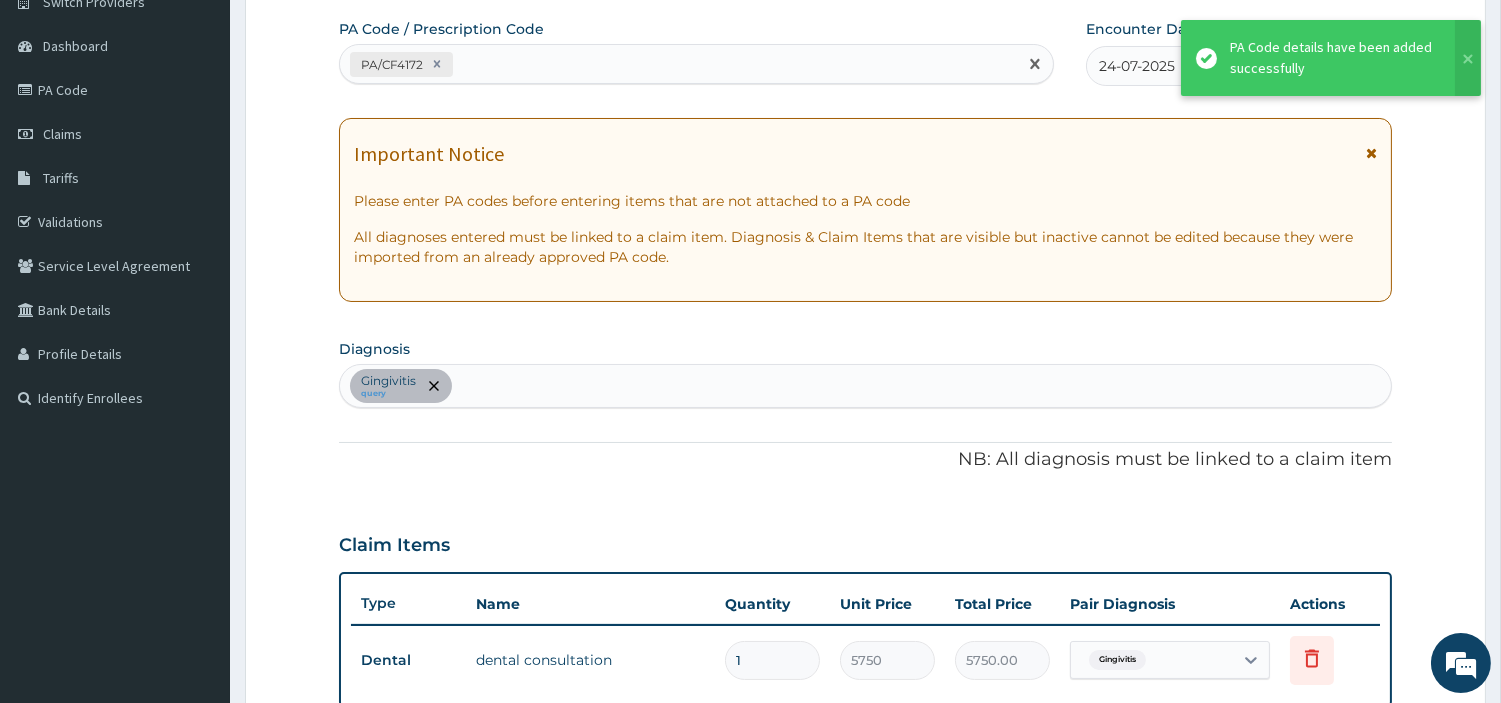 paste on "PA/719A97" 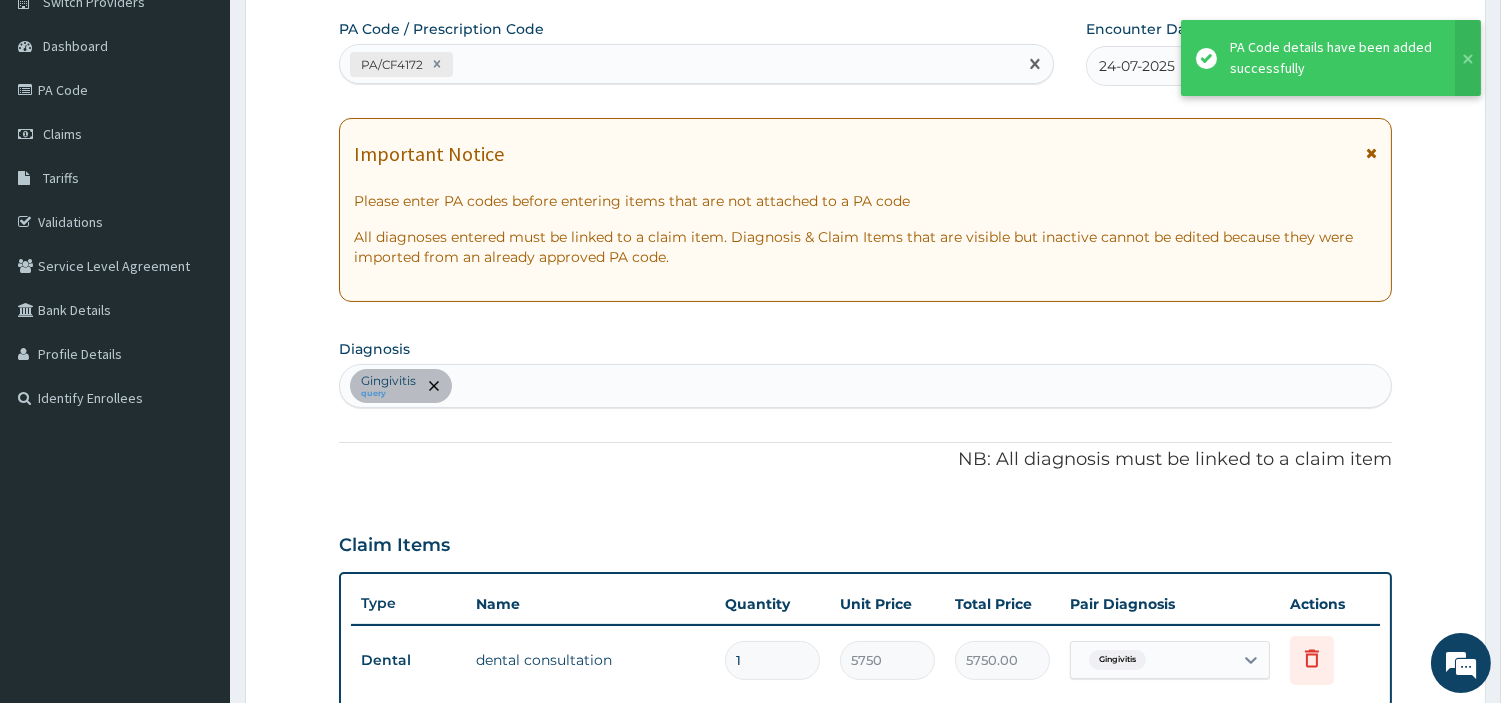 type on "PA/719A97" 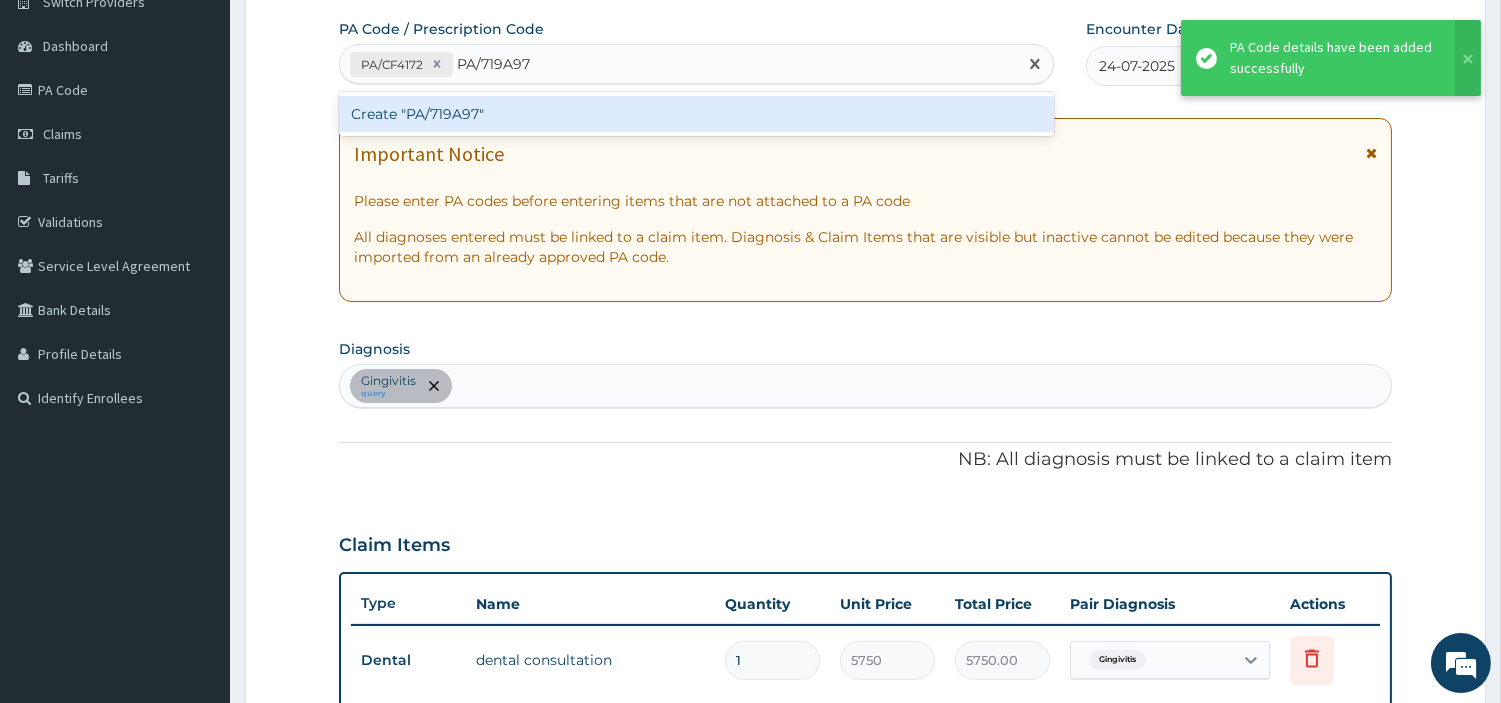 click on "Create "PA/719A97"" at bounding box center (696, 114) 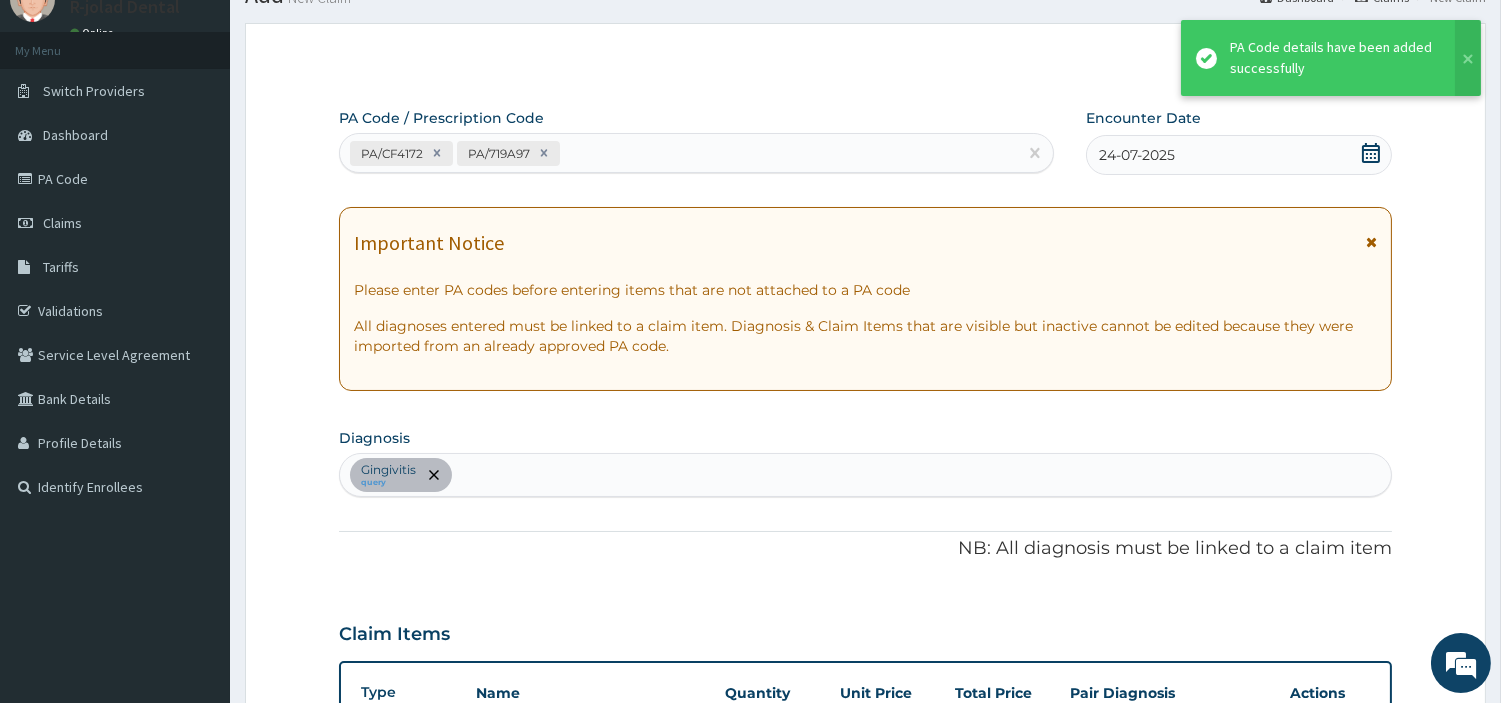 scroll, scrollTop: 80, scrollLeft: 0, axis: vertical 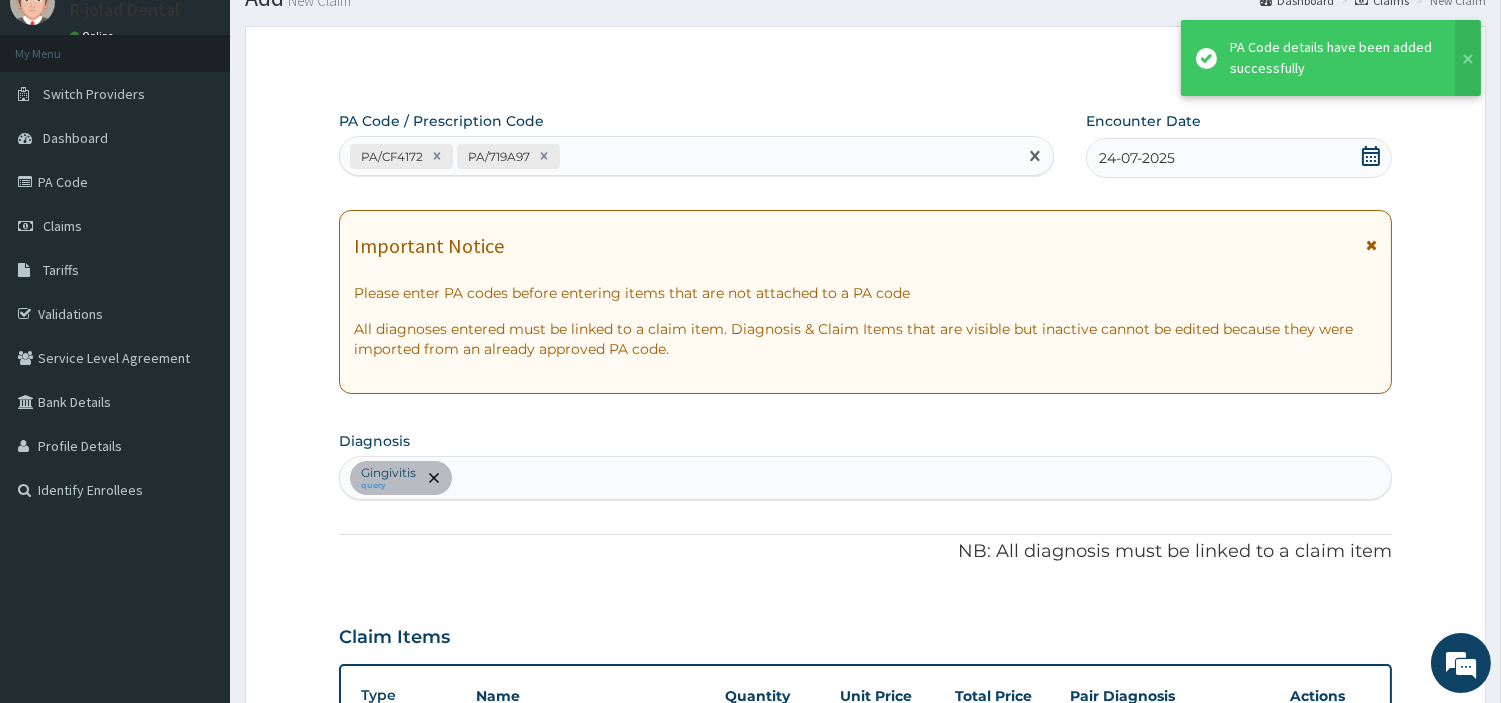 click on "PA/CF4172 PA/719A97" at bounding box center (678, 156) 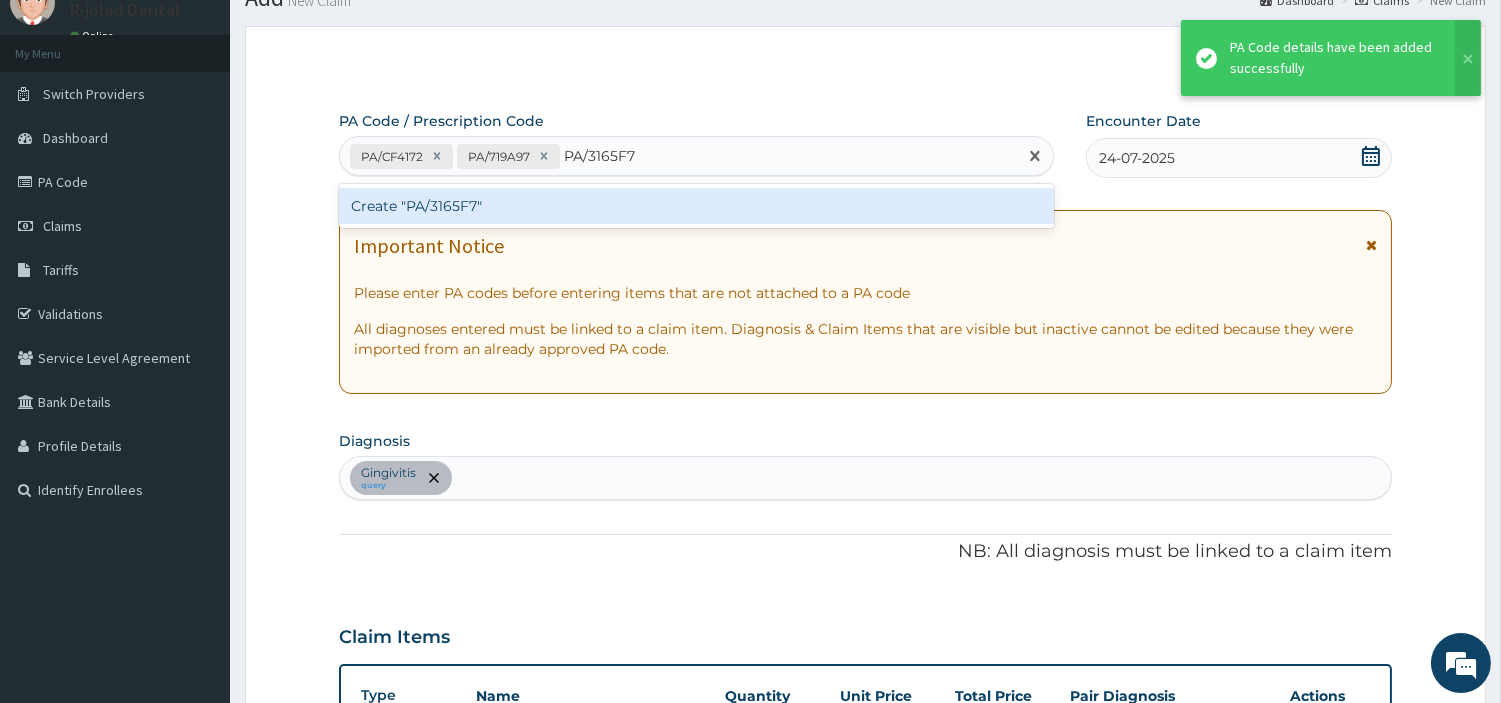 click on "Create "PA/3165F7"" at bounding box center [696, 206] 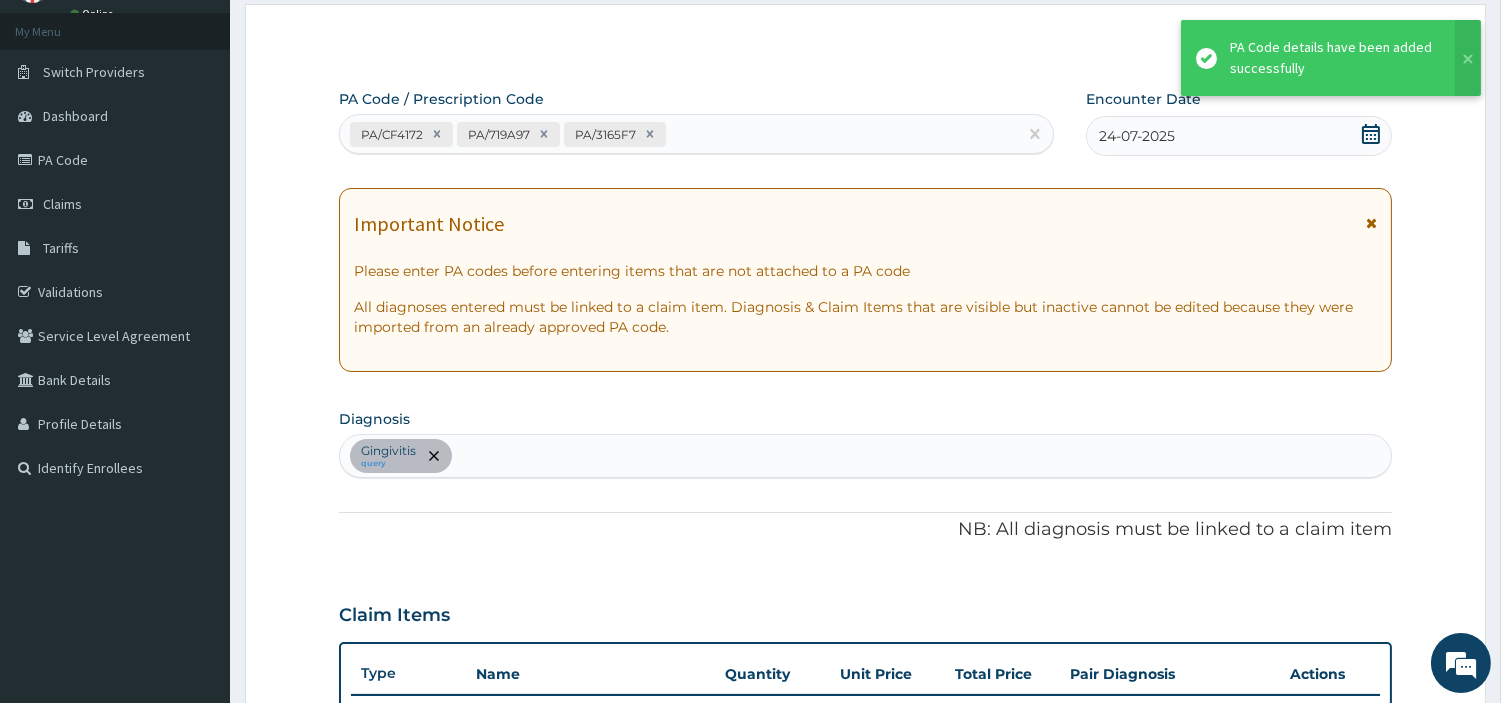 scroll, scrollTop: 0, scrollLeft: 0, axis: both 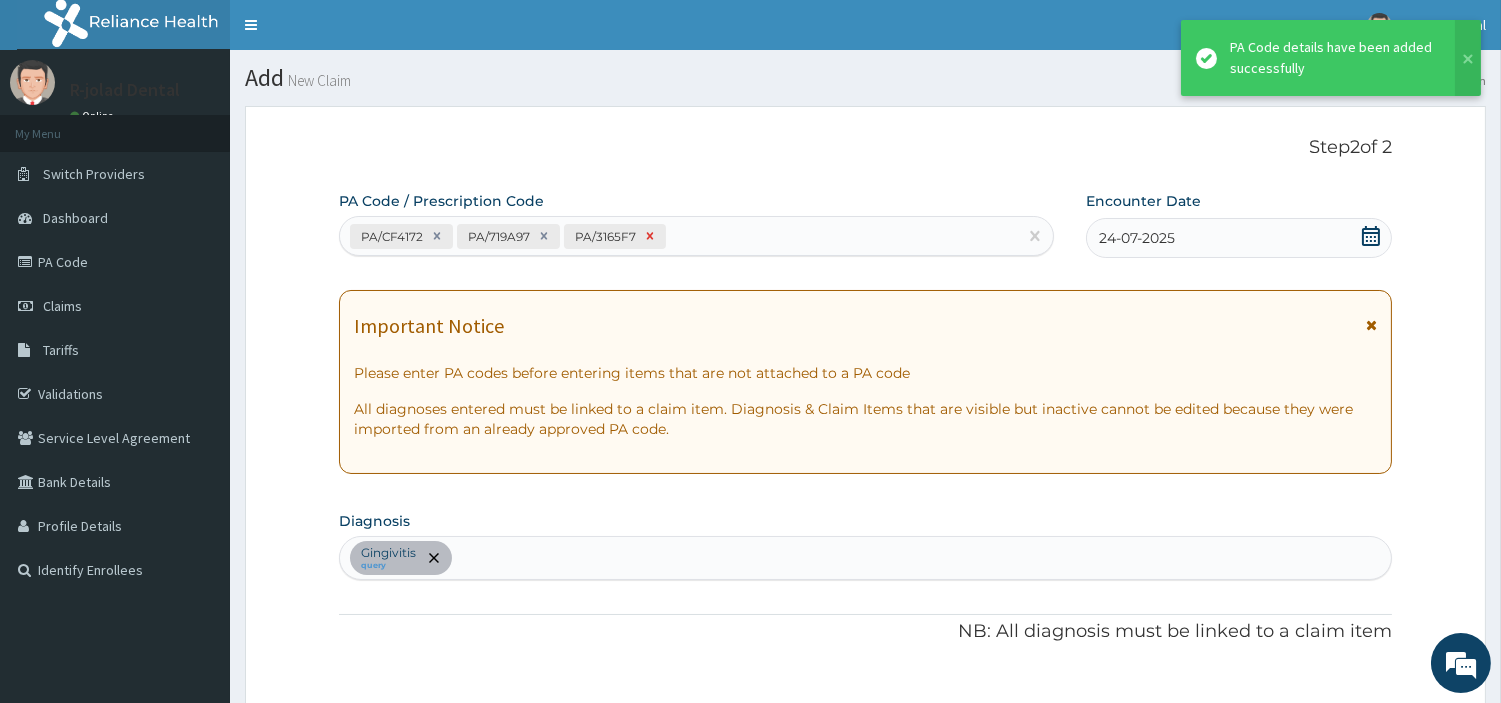 click 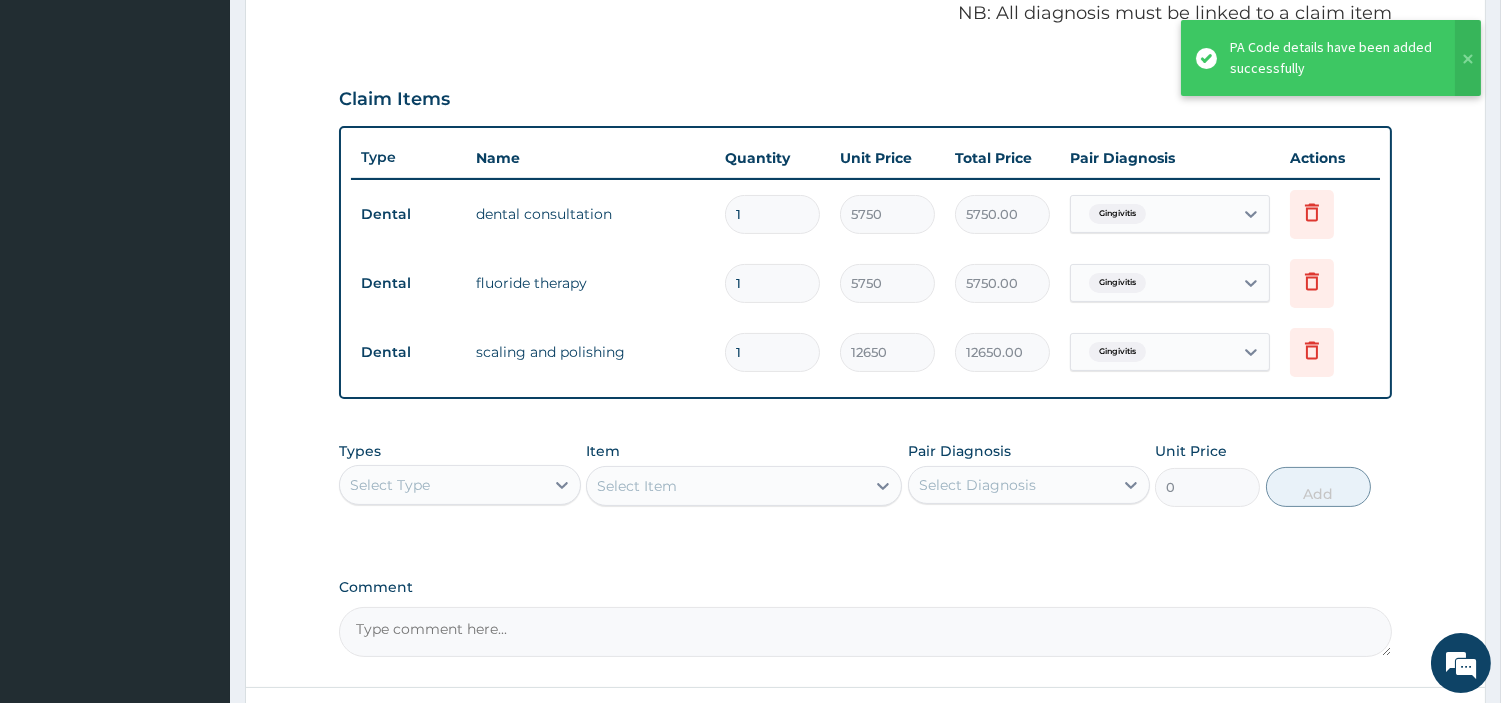 scroll, scrollTop: 781, scrollLeft: 0, axis: vertical 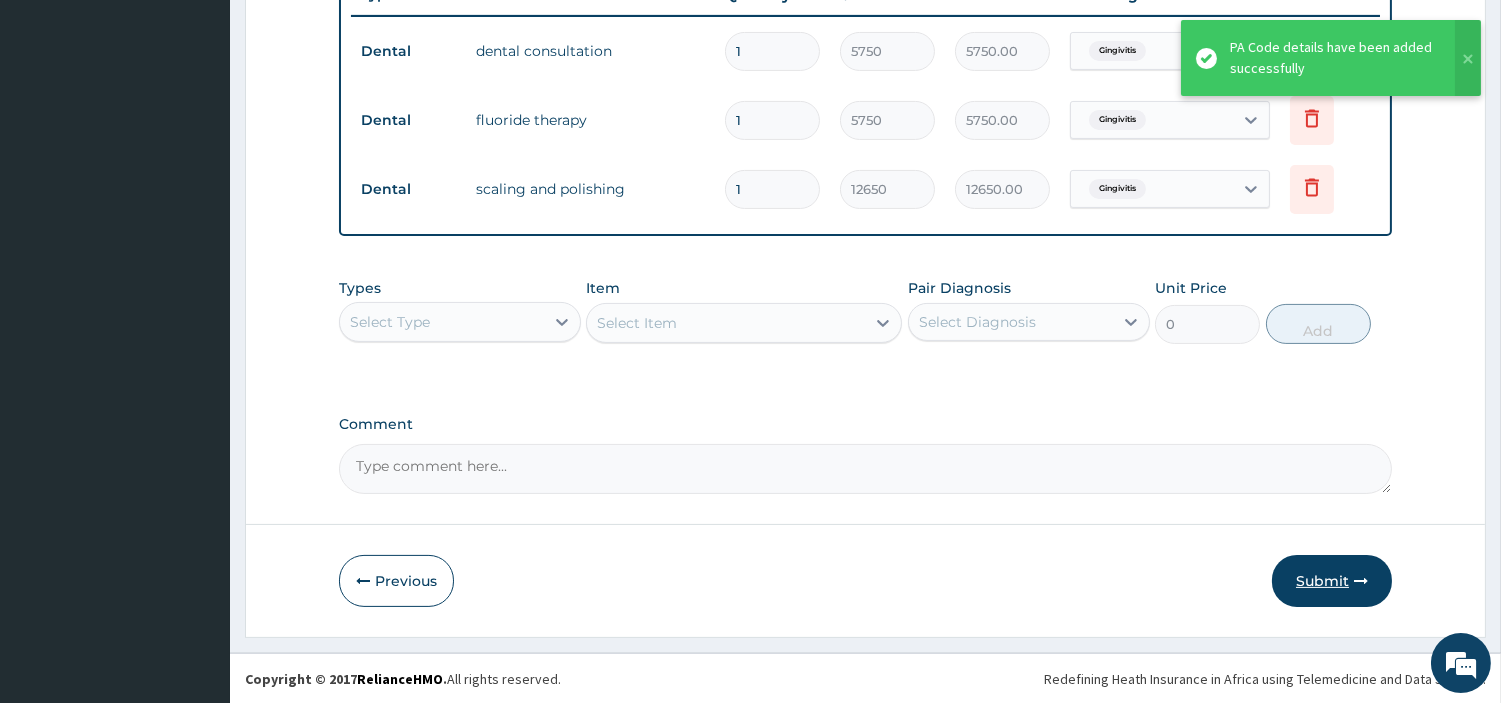 click on "Submit" at bounding box center (1332, 581) 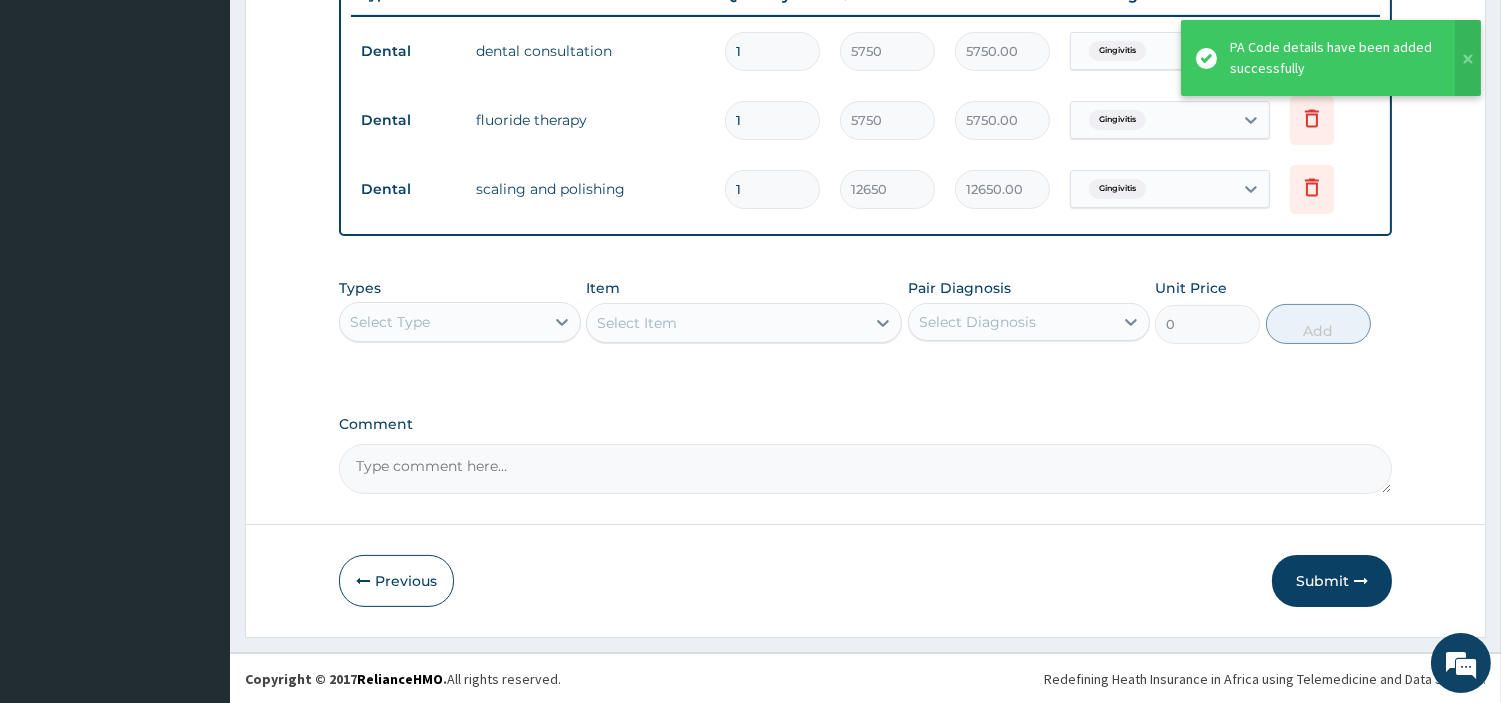 scroll, scrollTop: 66, scrollLeft: 0, axis: vertical 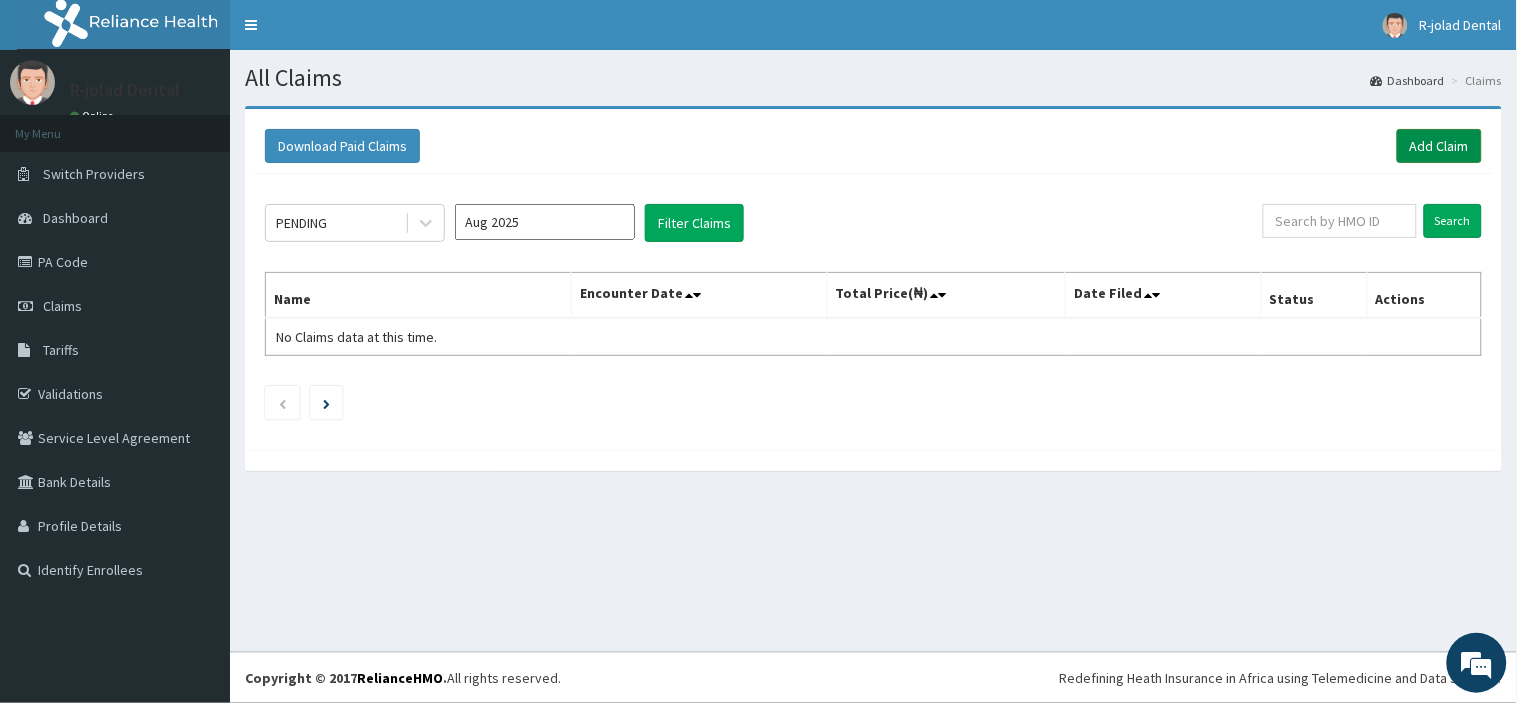 click on "Add Claim" at bounding box center (1439, 146) 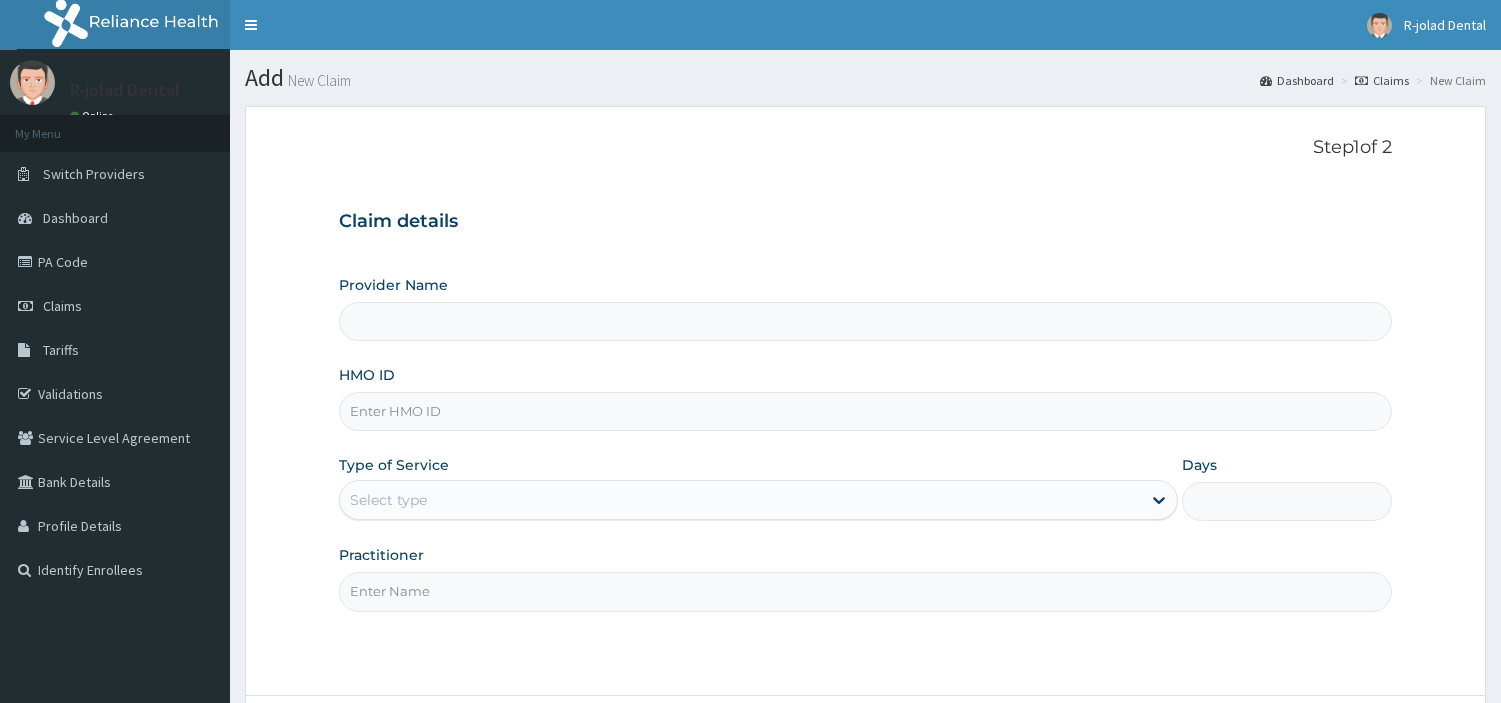 type on "R-Jolad Dental" 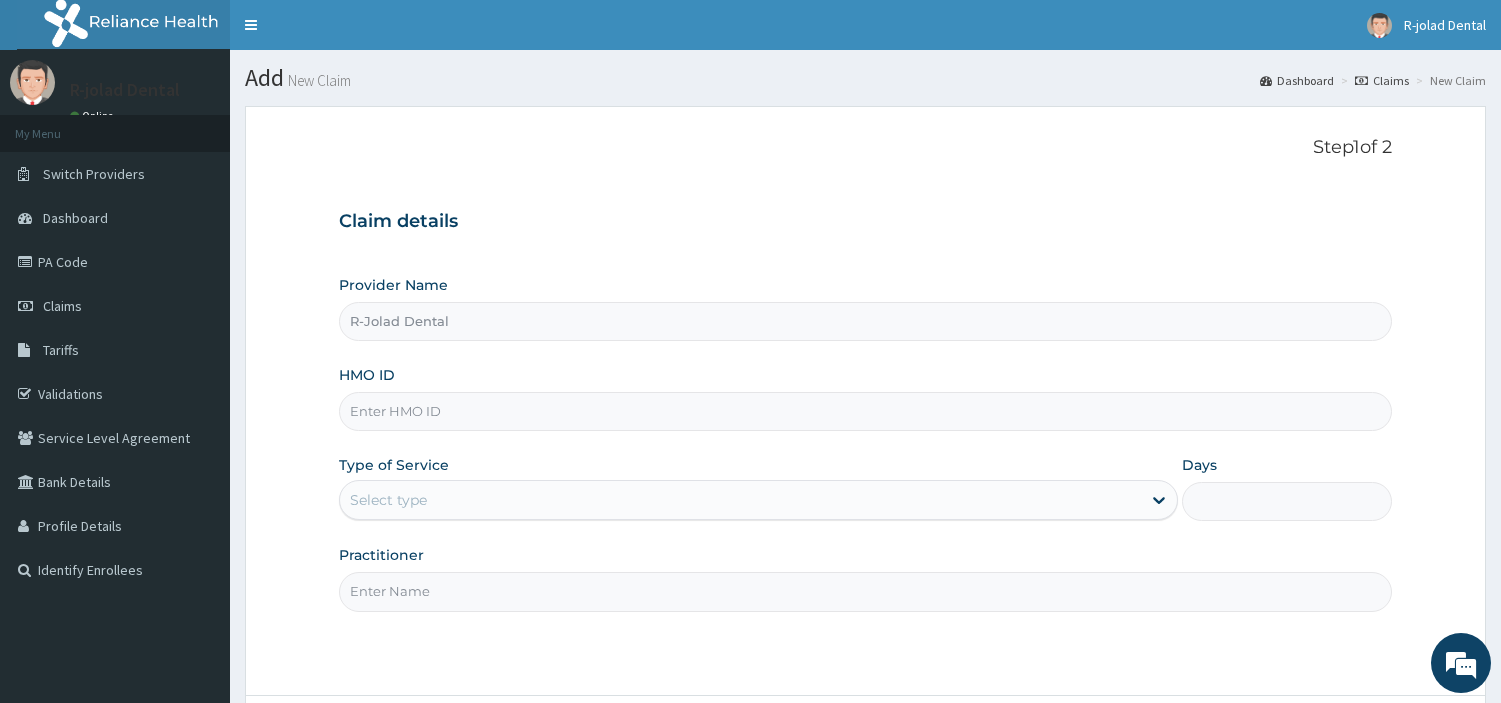scroll, scrollTop: 0, scrollLeft: 0, axis: both 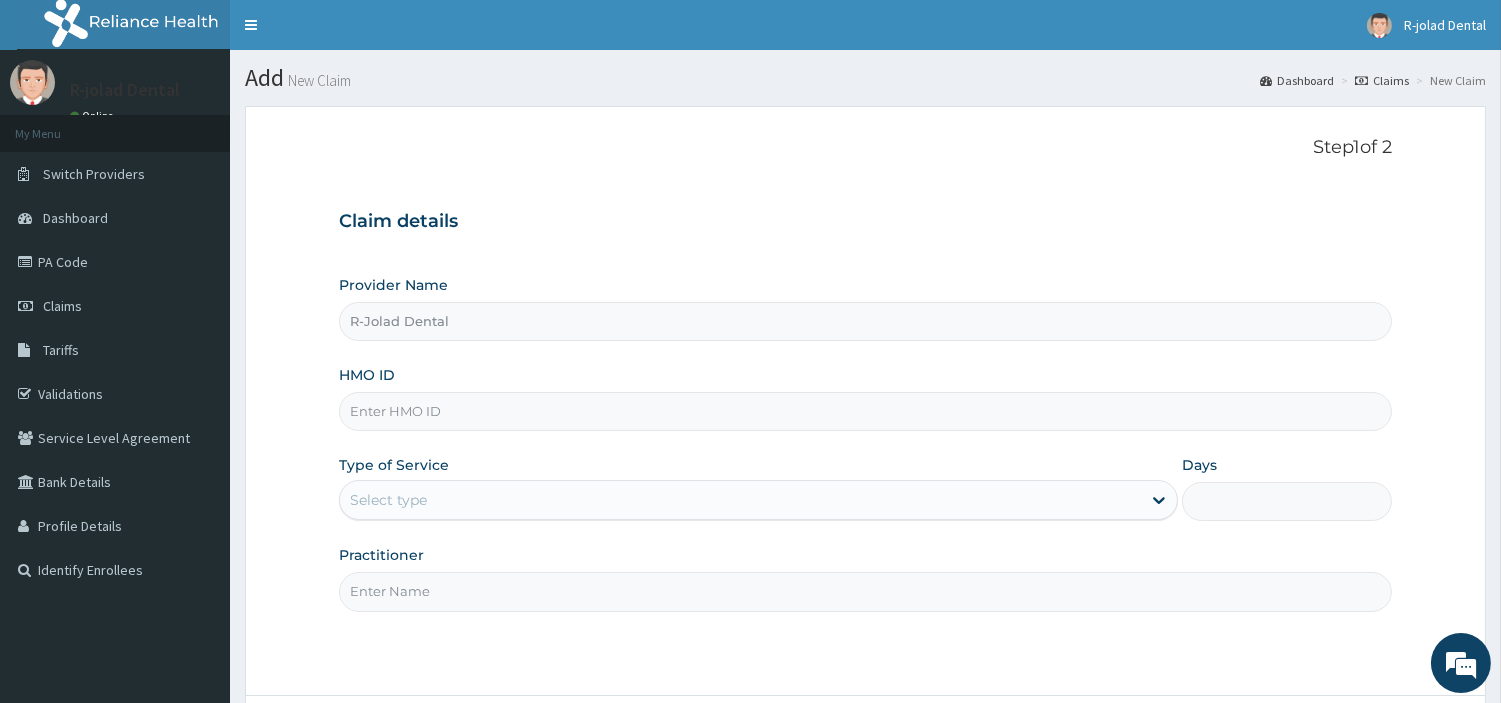 click on "HMO ID" at bounding box center (865, 411) 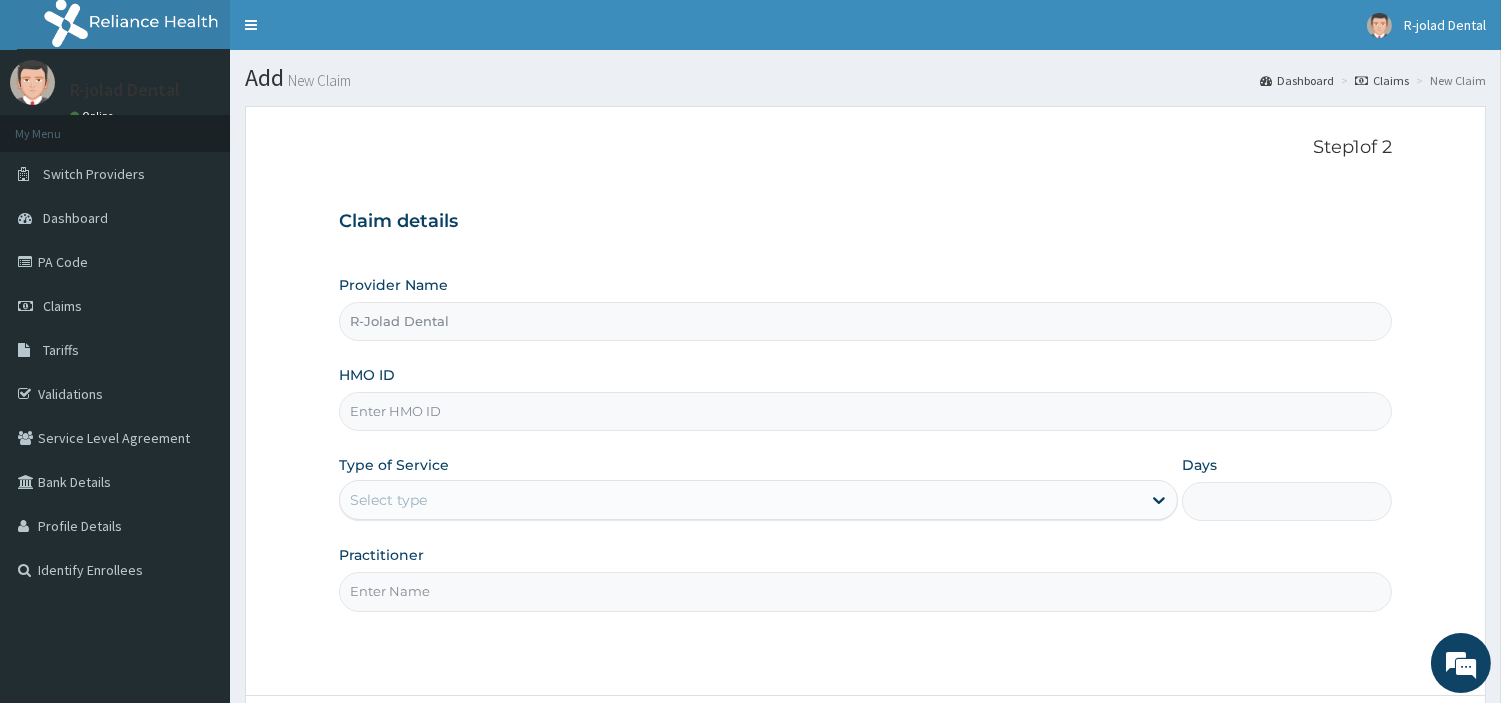 paste on "MHG/10255/A" 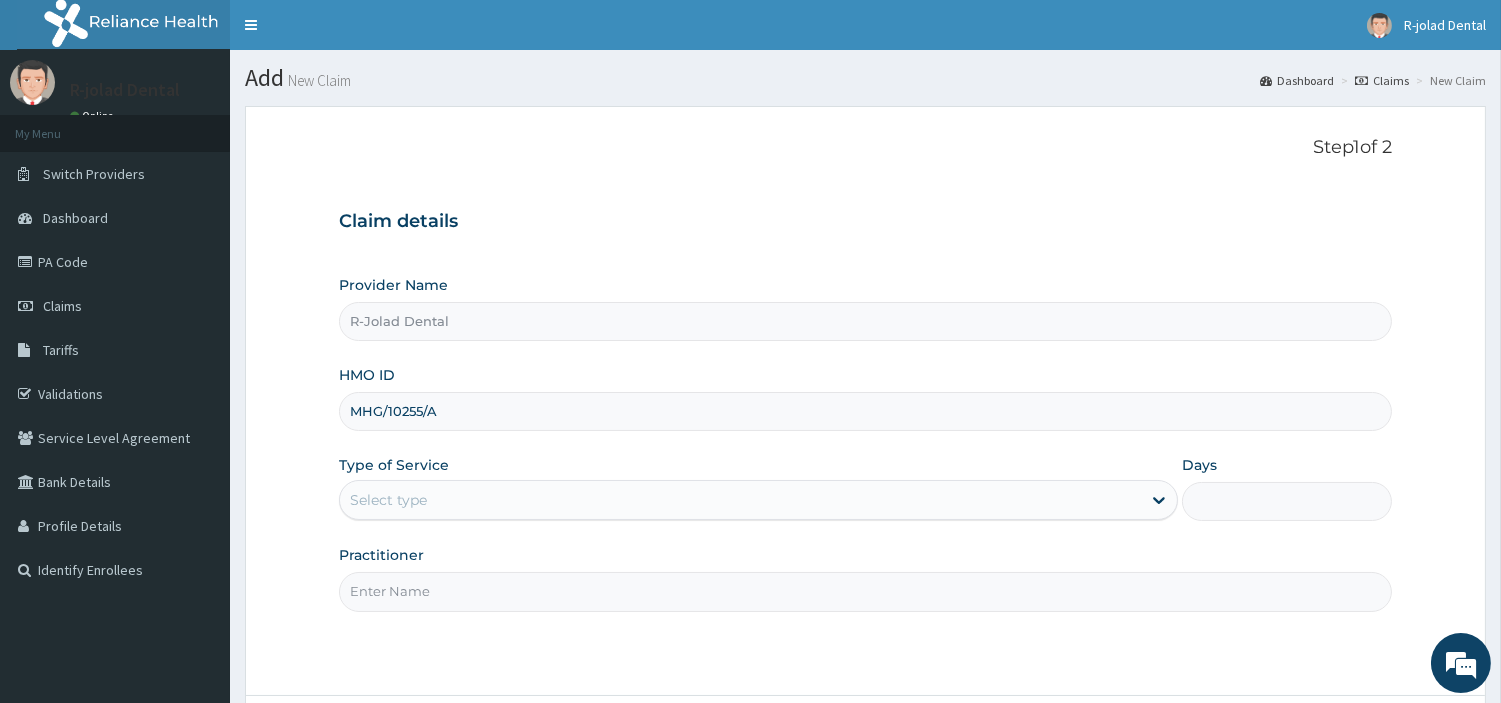 type on "MHG/10255/A" 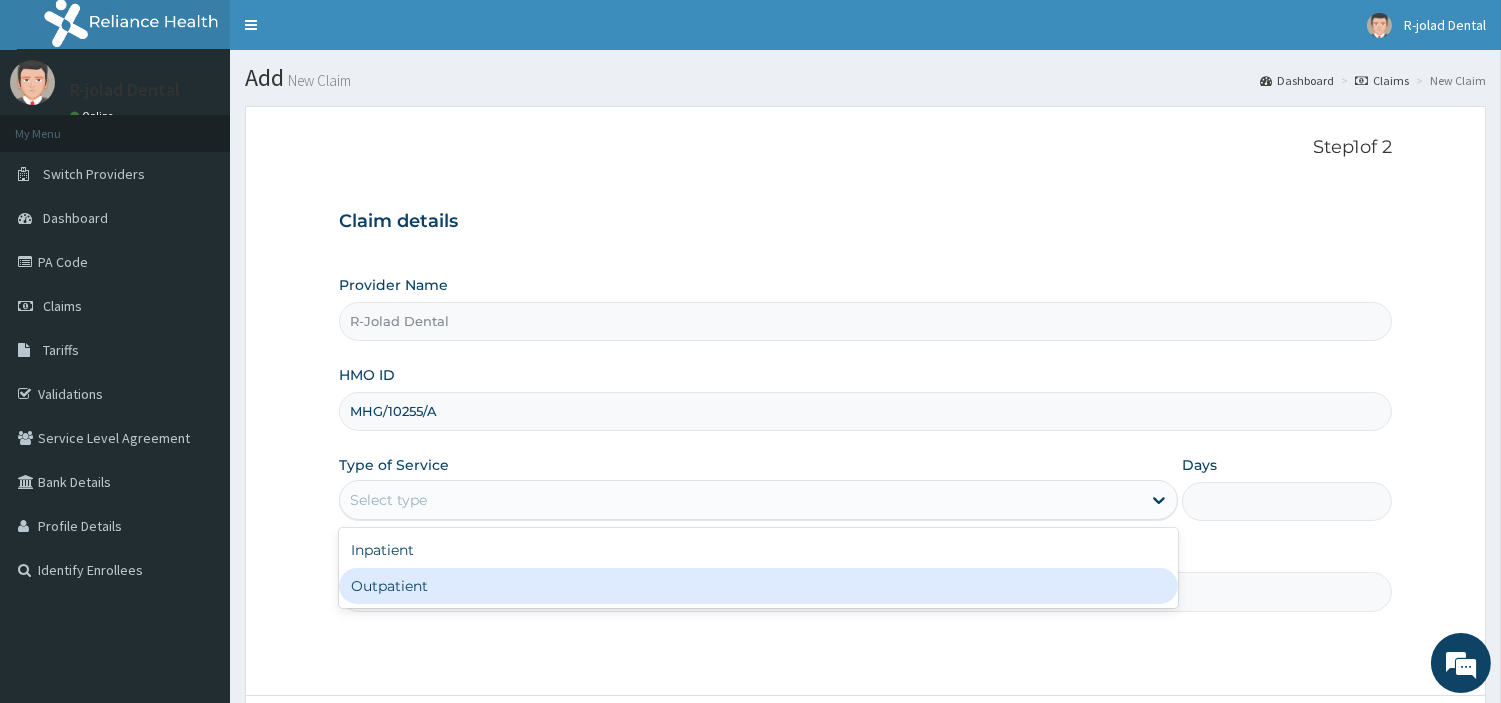 drag, startPoint x: 610, startPoint y: 508, endPoint x: 581, endPoint y: 586, distance: 83.21658 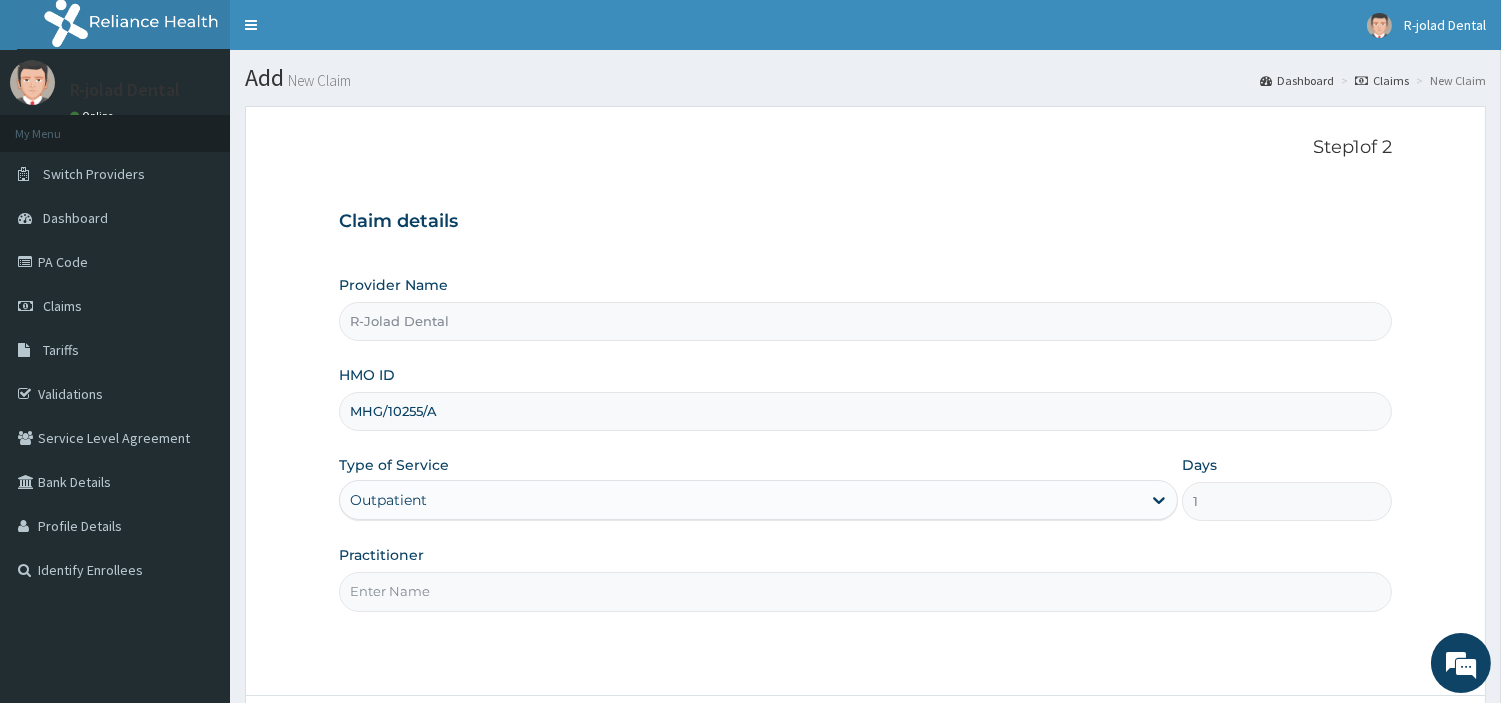 click on "Practitioner" at bounding box center [865, 591] 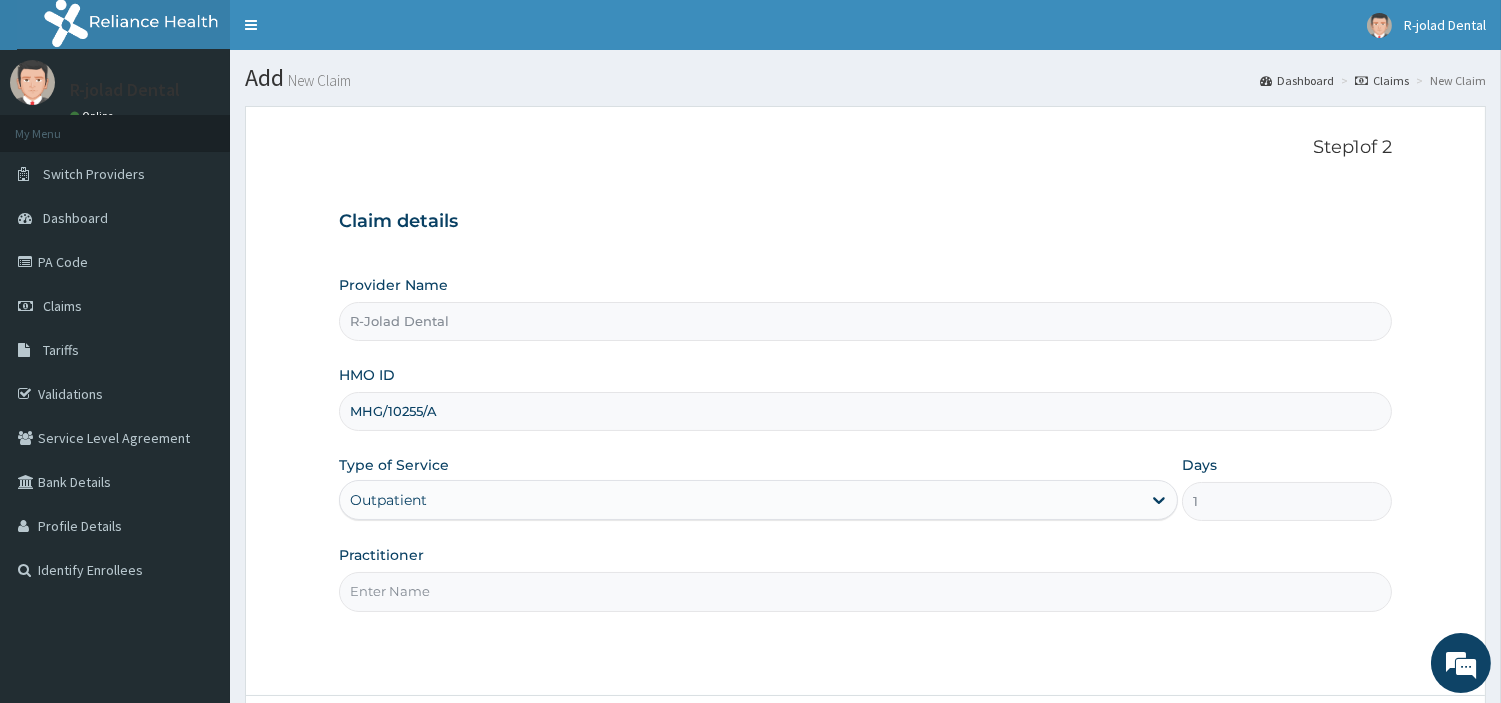paste on "[FIRST] [LAST]" 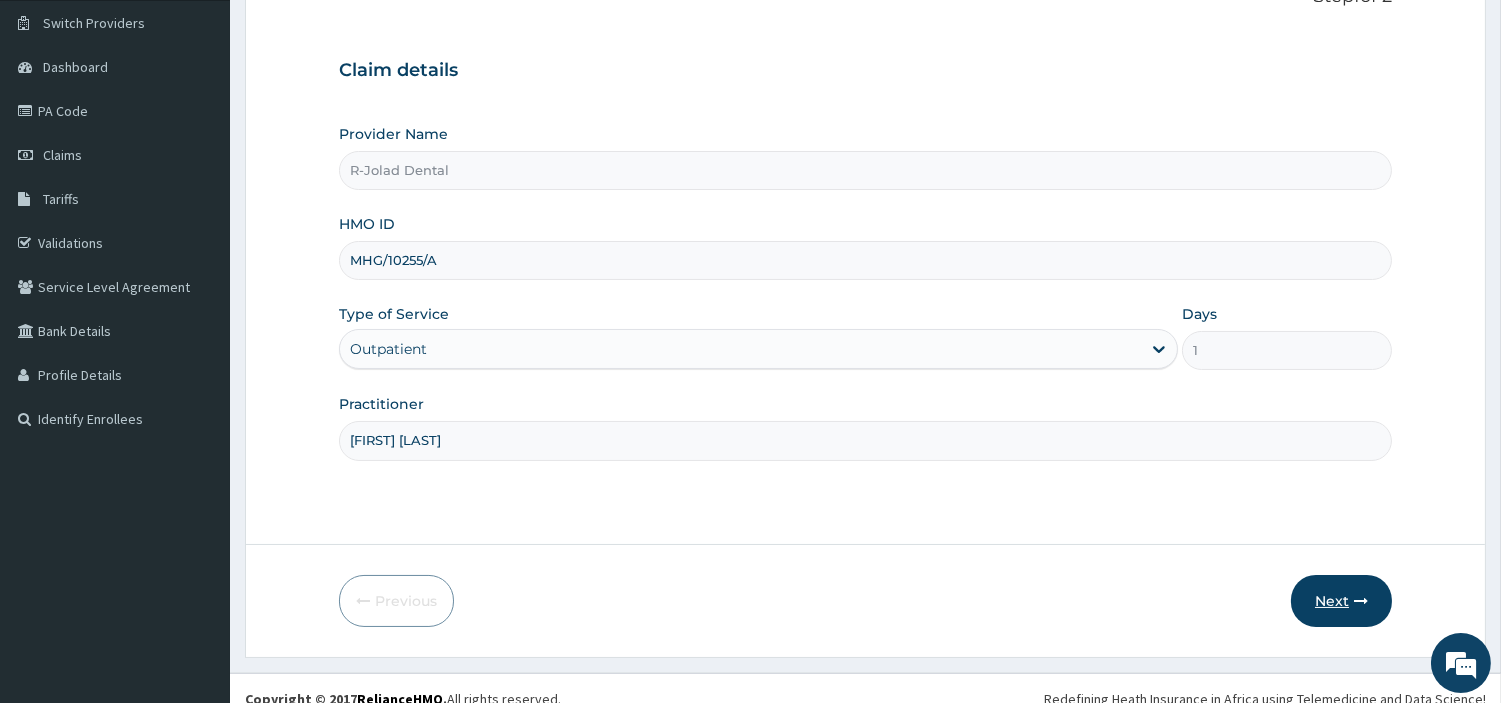 scroll, scrollTop: 153, scrollLeft: 0, axis: vertical 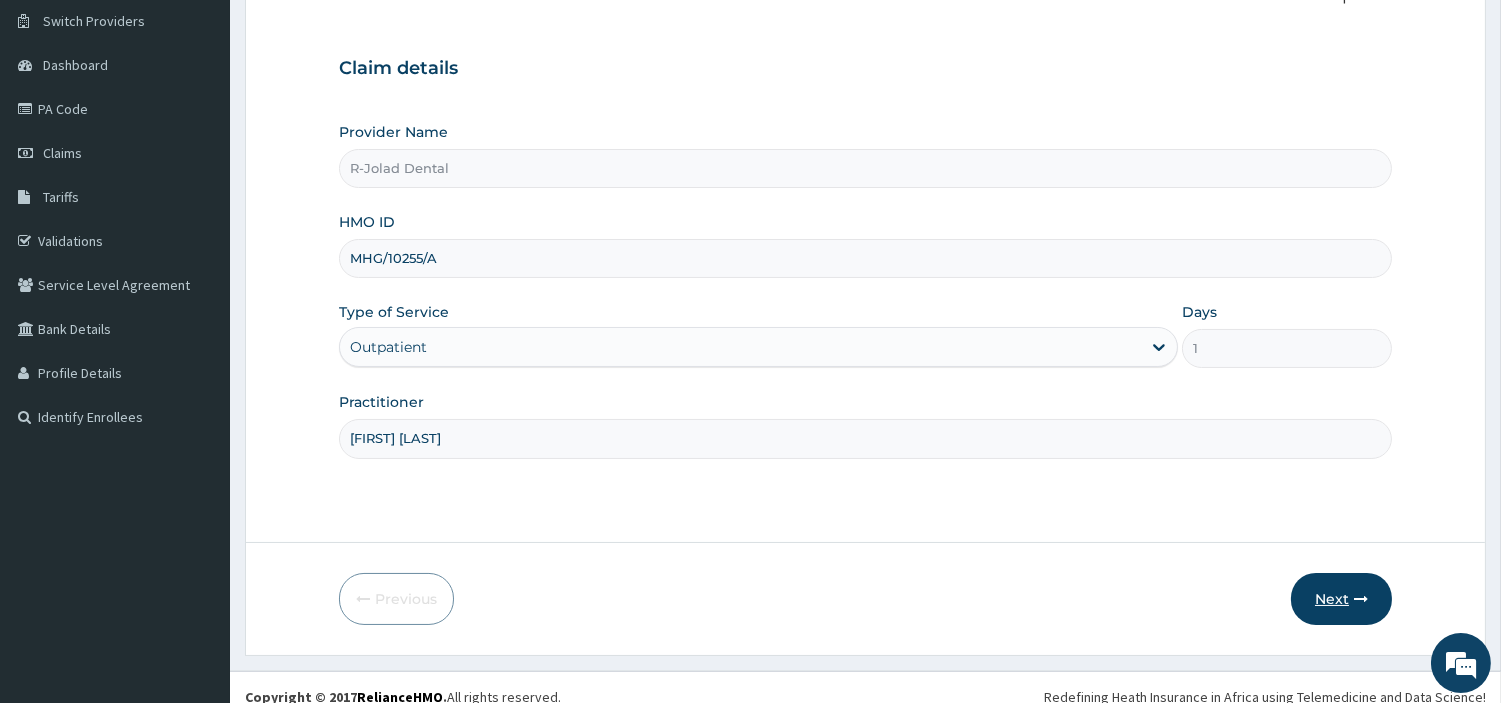 type on "[FIRST] [LAST]" 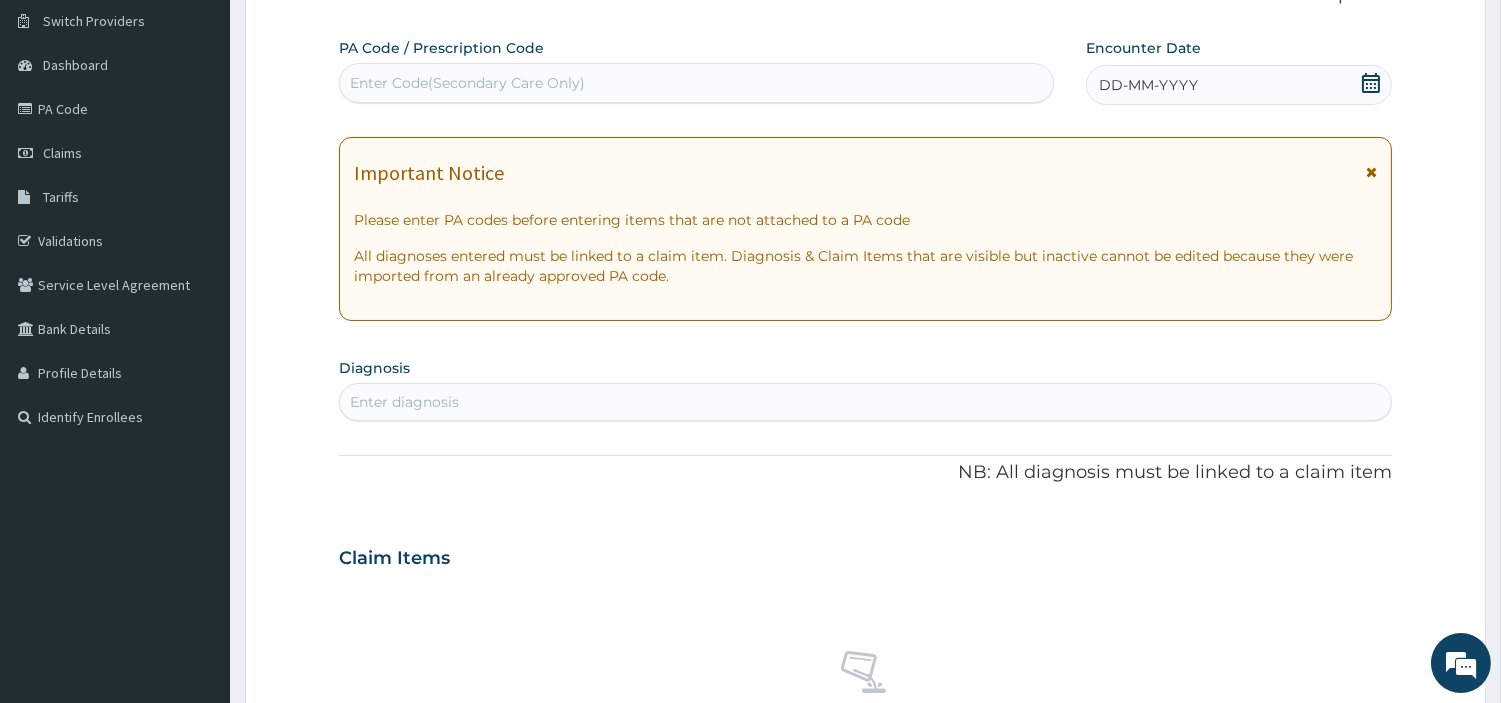 click on "Enter Code(Secondary Care Only)" at bounding box center (696, 83) 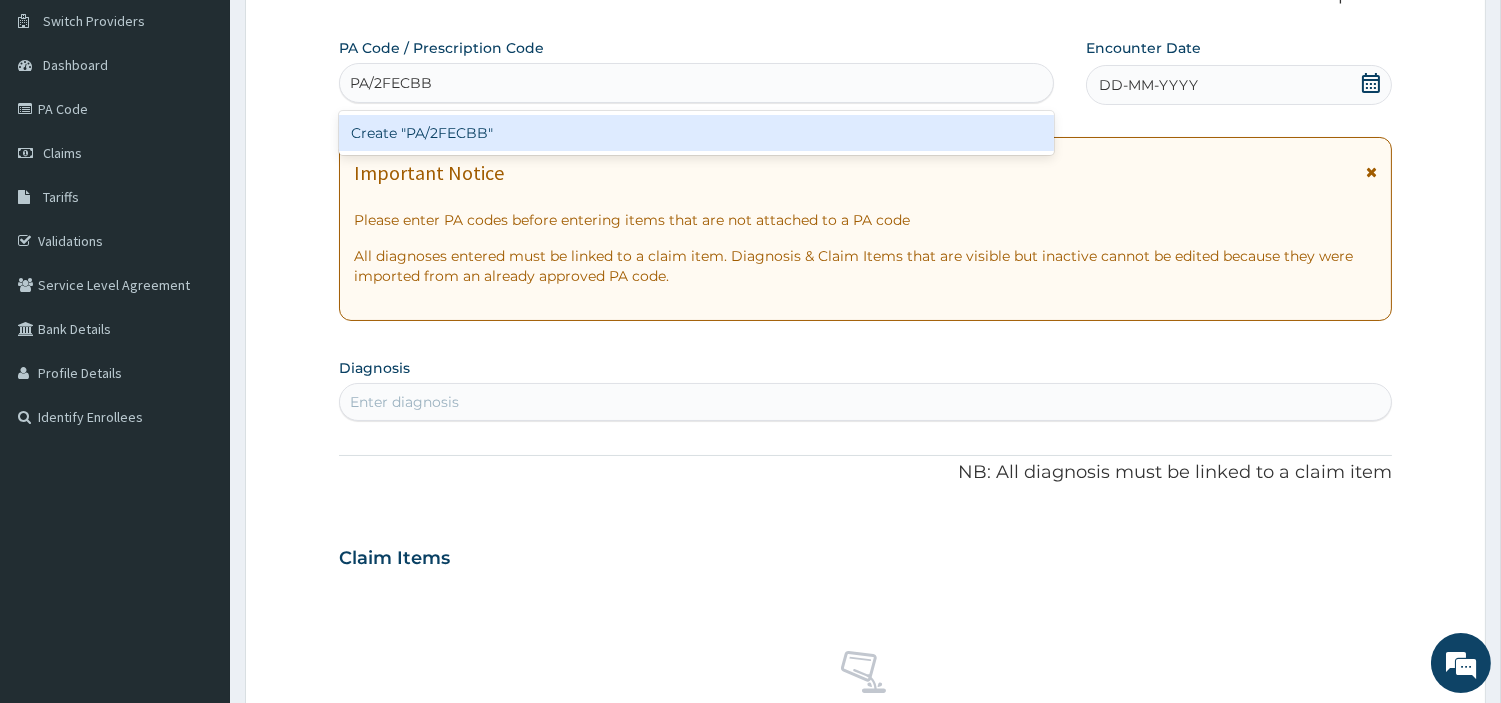 click on "Create "PA/2FECBB"" at bounding box center (696, 133) 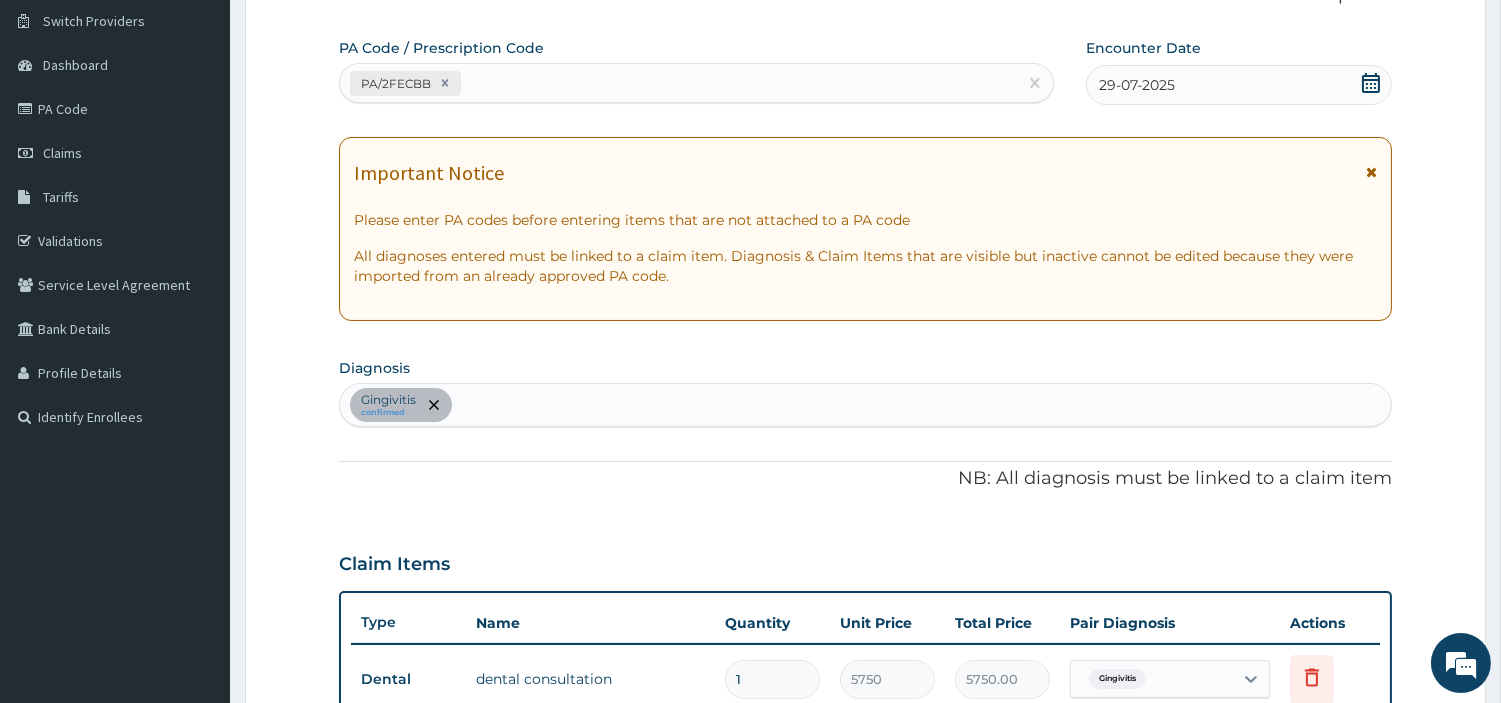 scroll, scrollTop: 642, scrollLeft: 0, axis: vertical 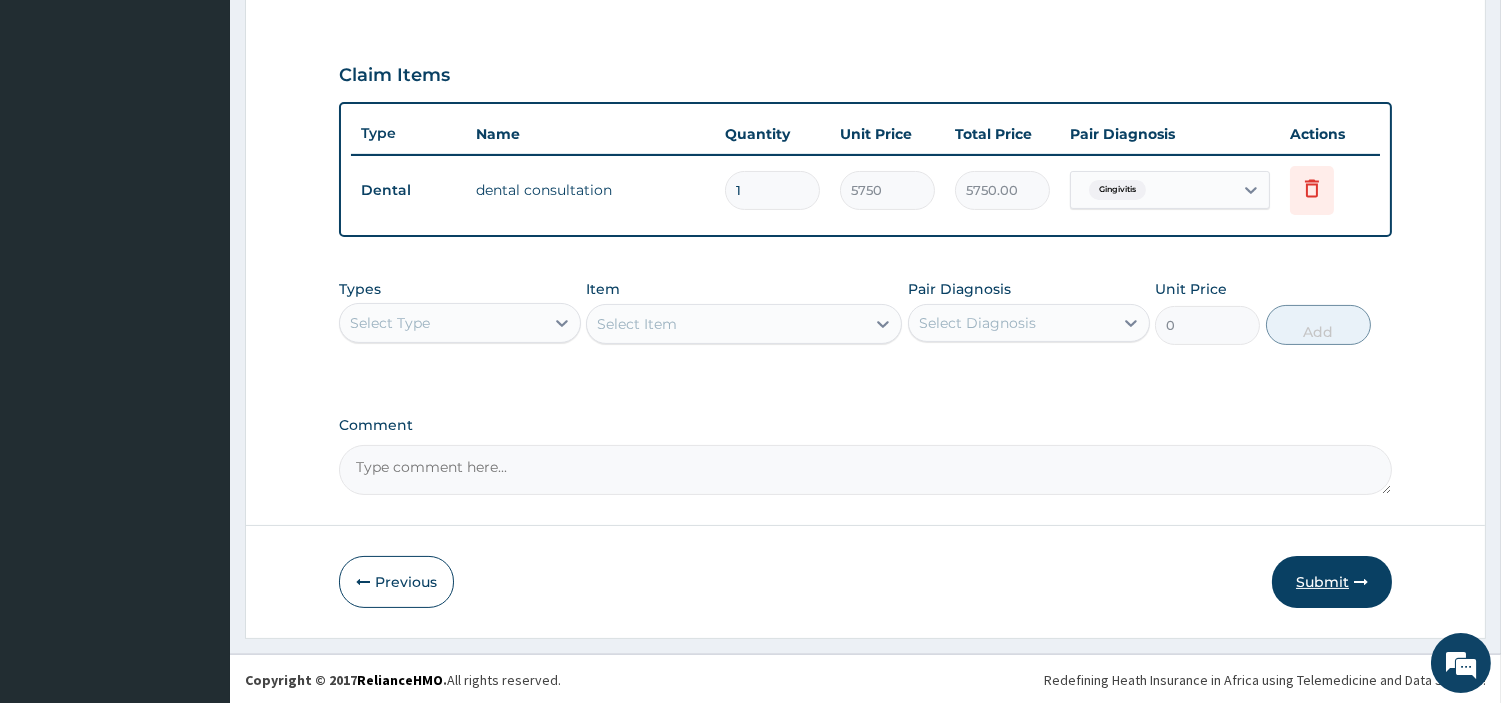 click on "Submit" at bounding box center [1332, 582] 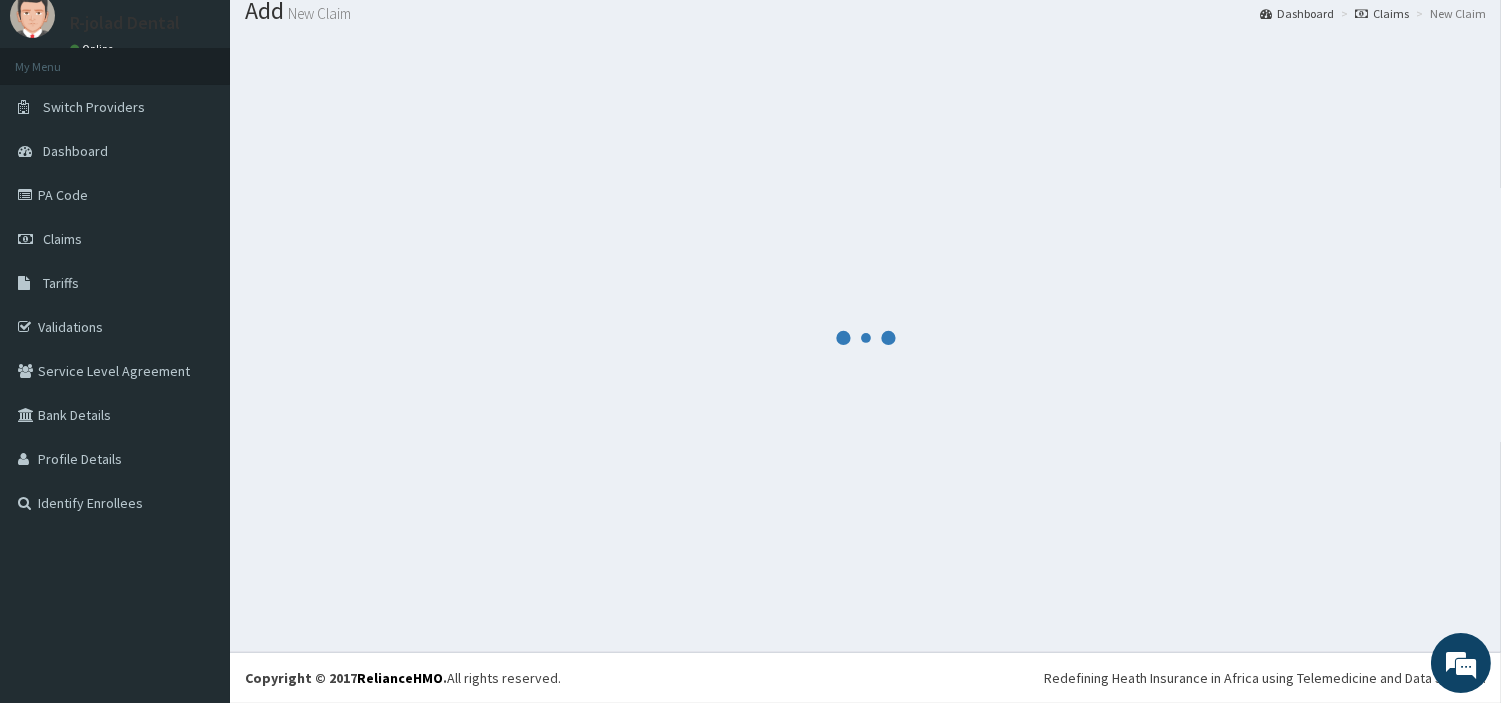 scroll, scrollTop: 66, scrollLeft: 0, axis: vertical 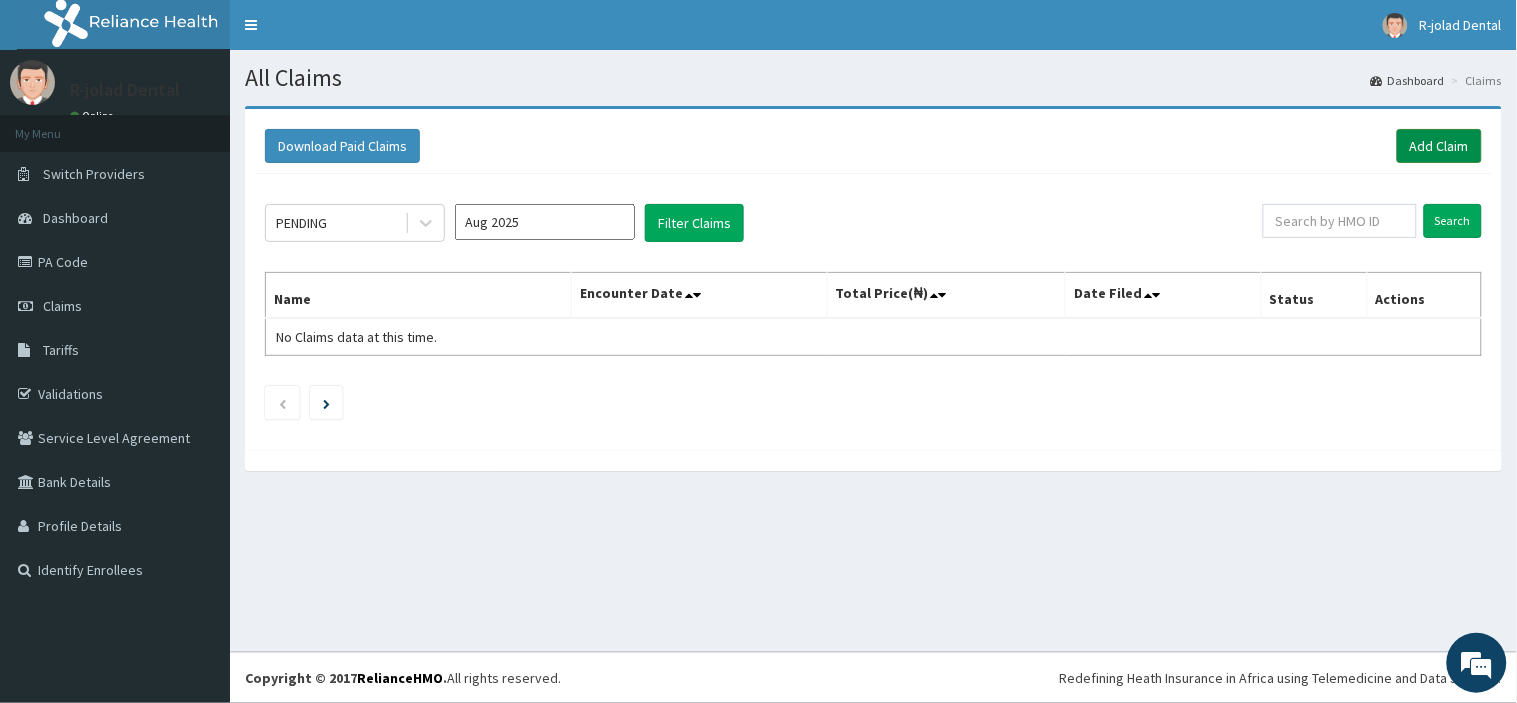 click on "Add Claim" at bounding box center [1439, 146] 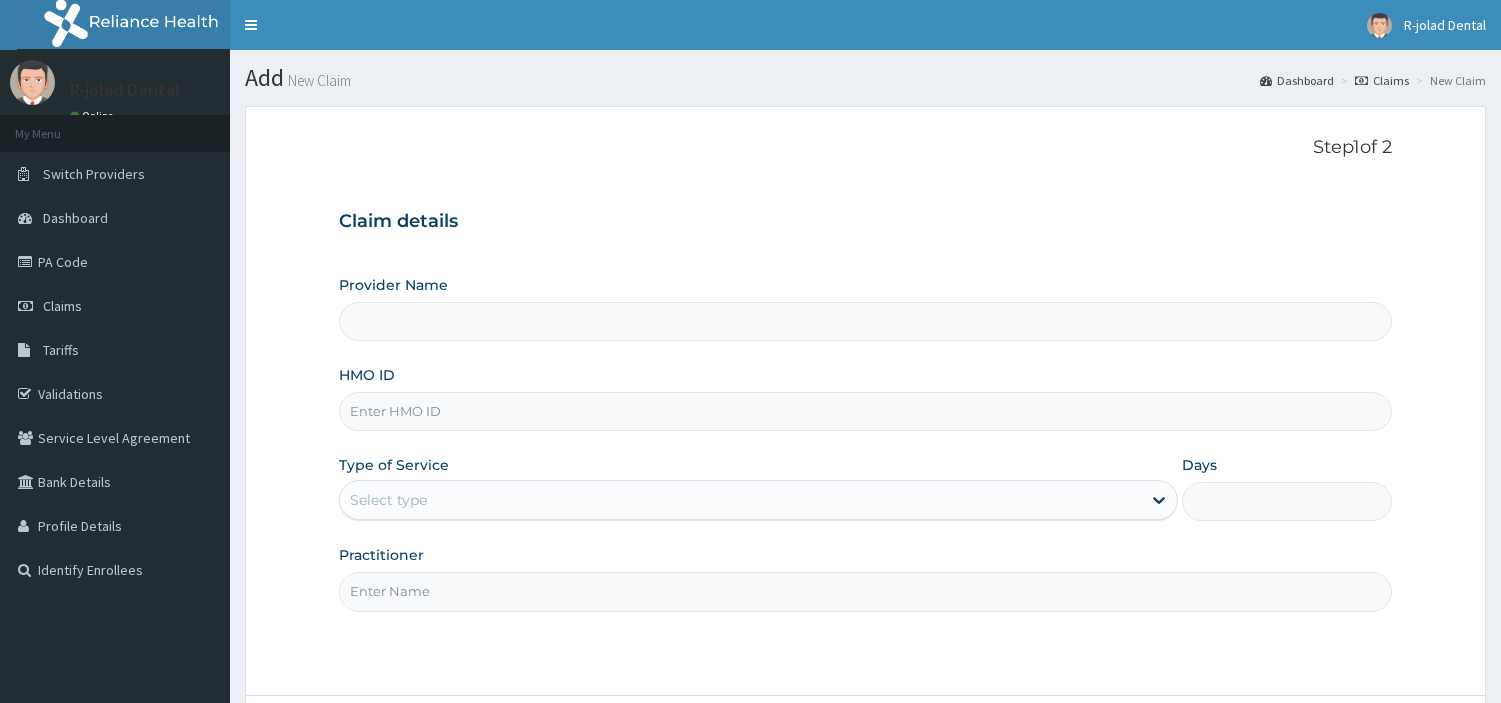 type on "R-Jolad Dental" 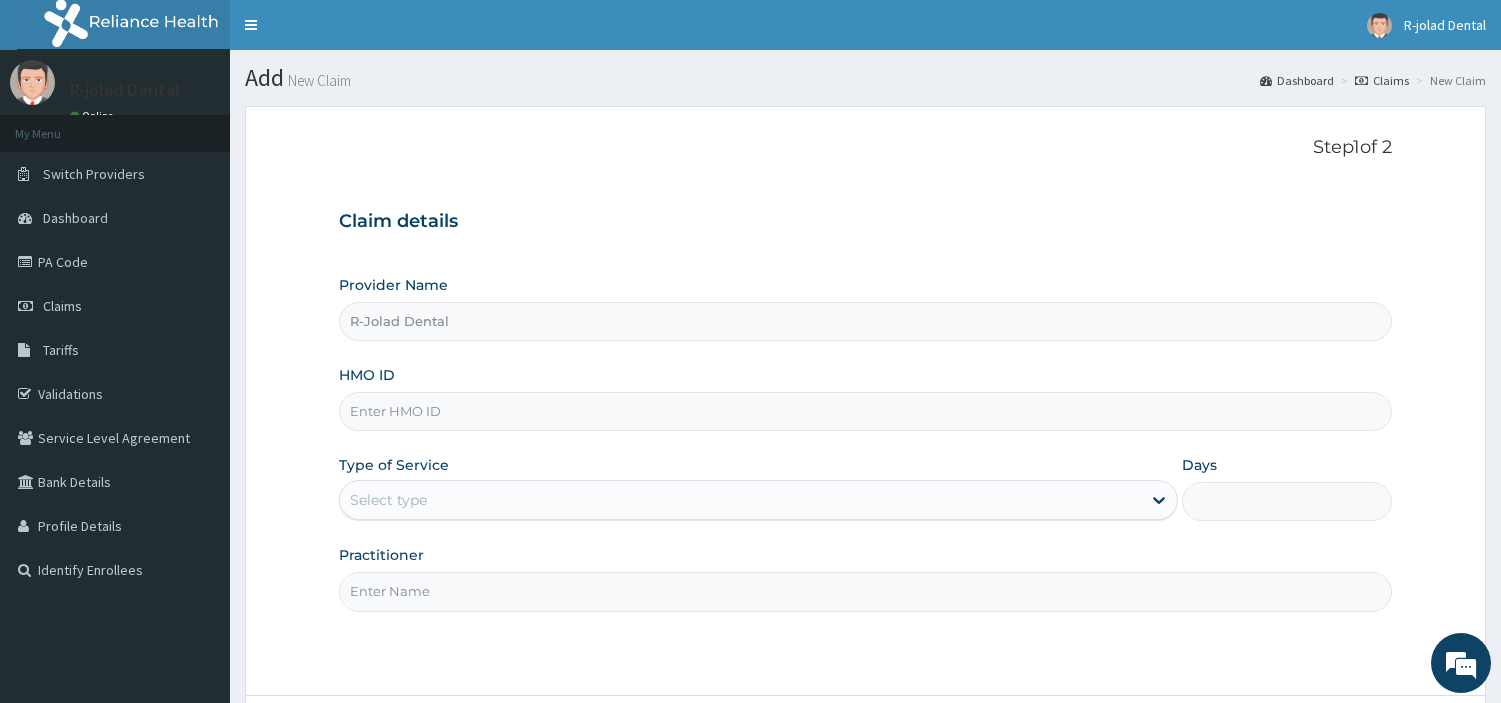 scroll, scrollTop: 0, scrollLeft: 0, axis: both 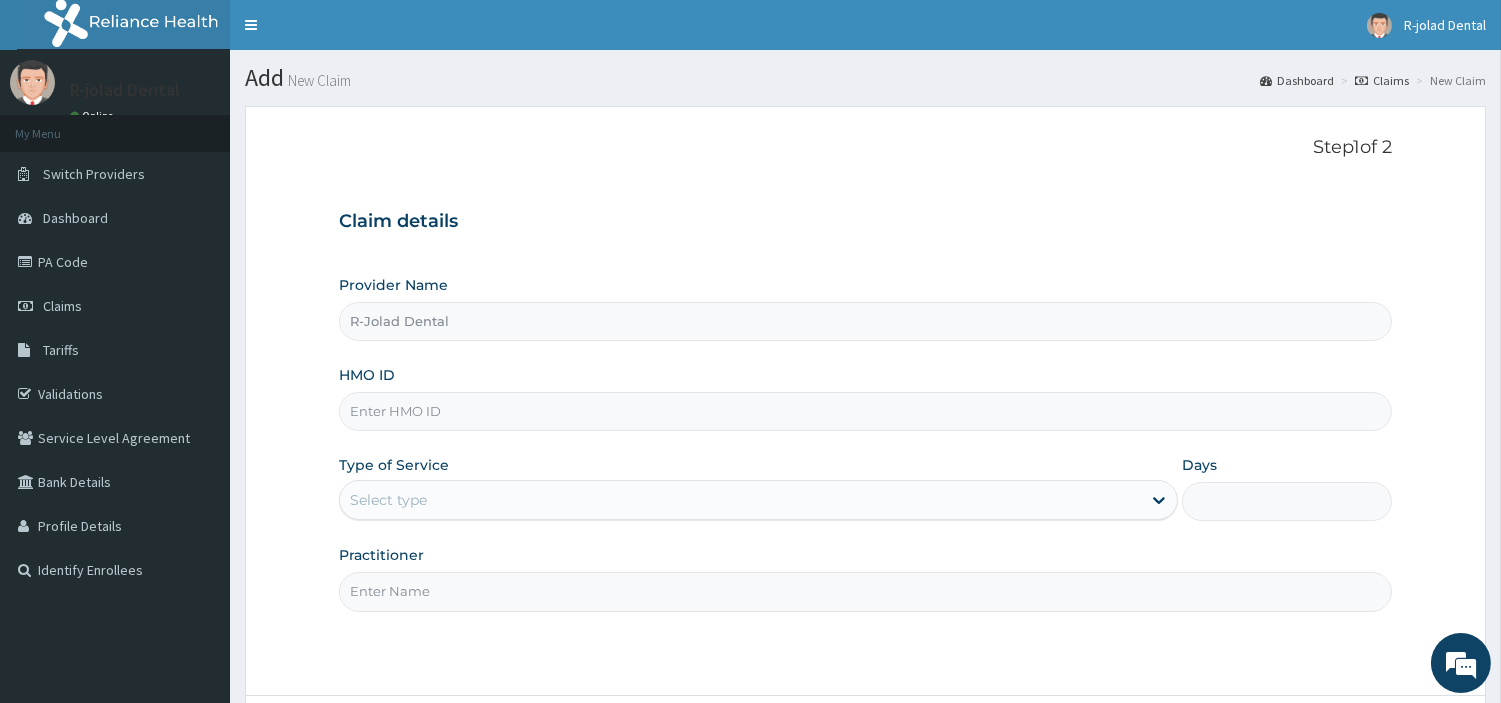 click on "HMO ID" at bounding box center [865, 411] 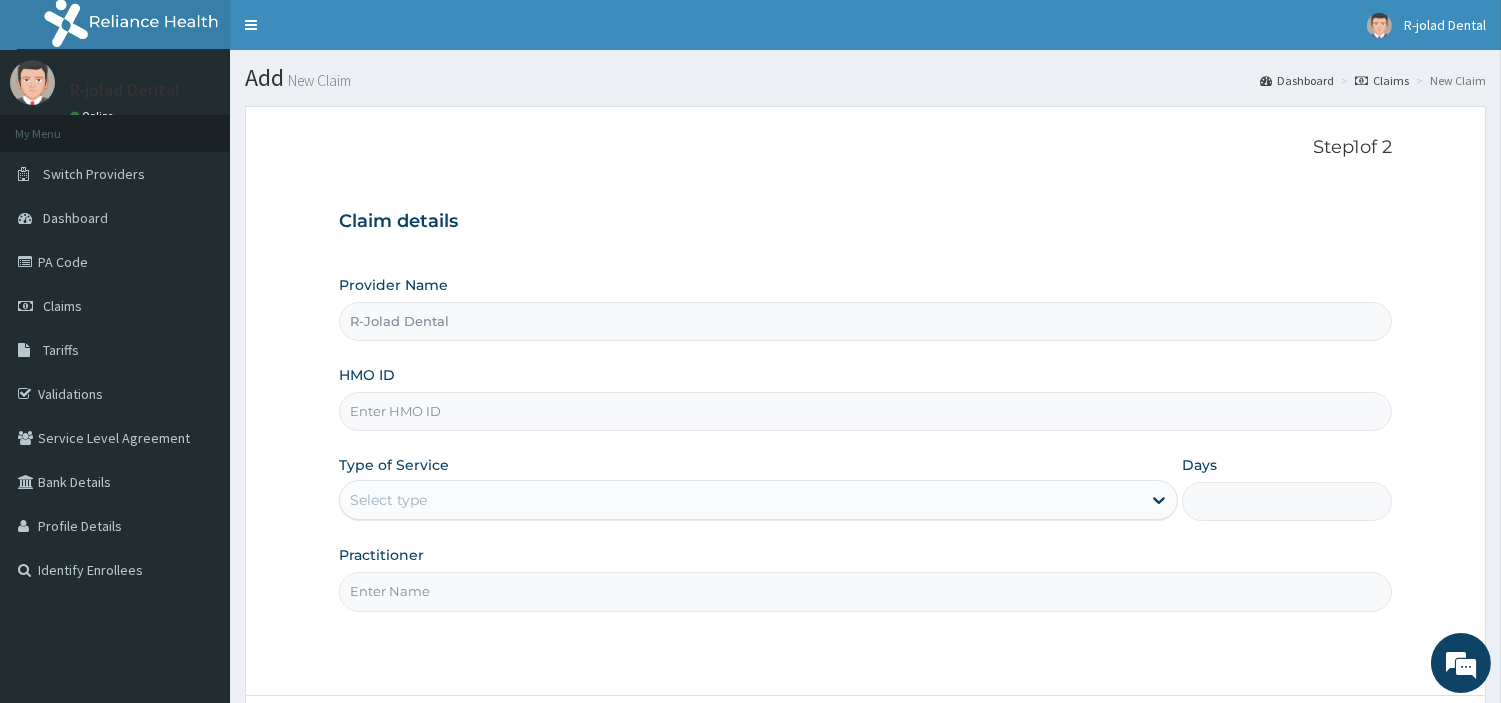 paste on "MHG/10254/A" 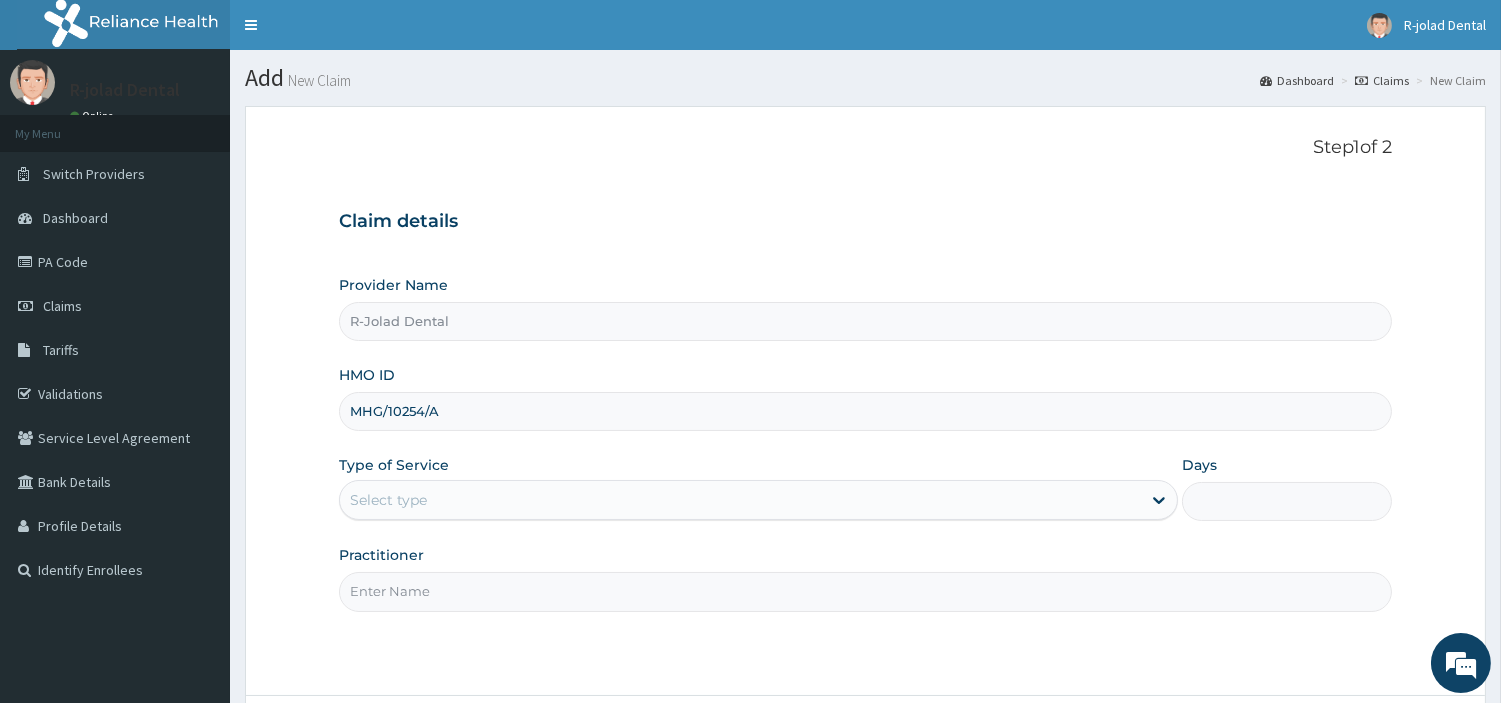 type on "MHG/10254/A" 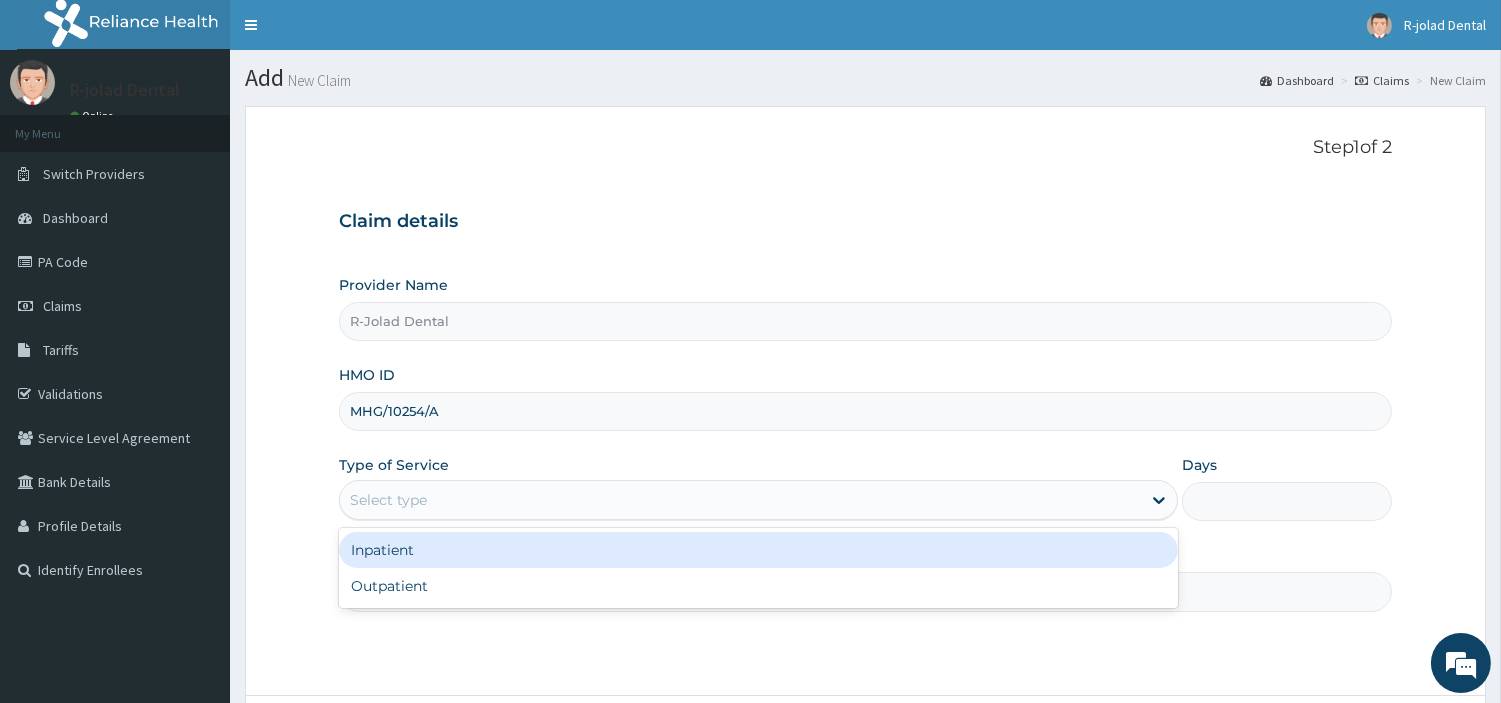 click on "Select type" at bounding box center [740, 500] 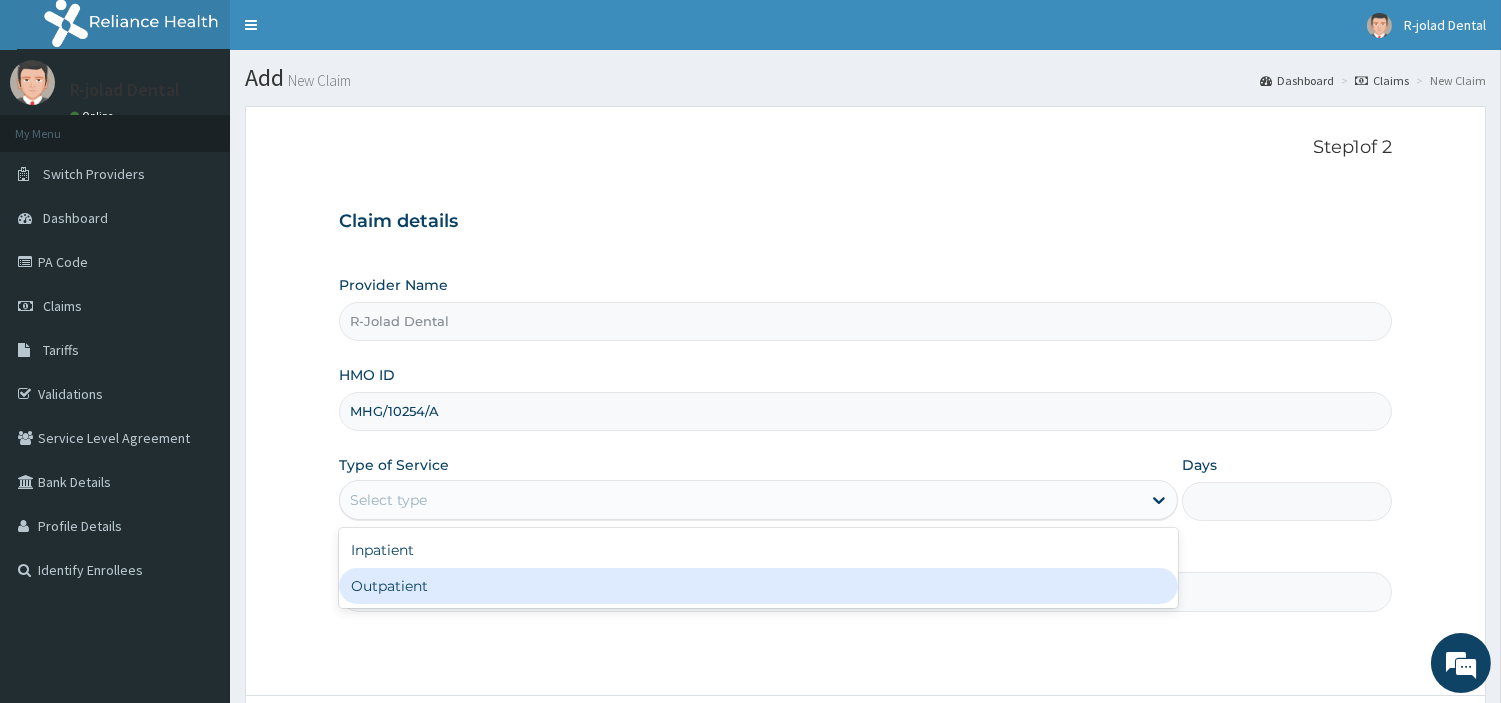 click on "Outpatient" at bounding box center [758, 586] 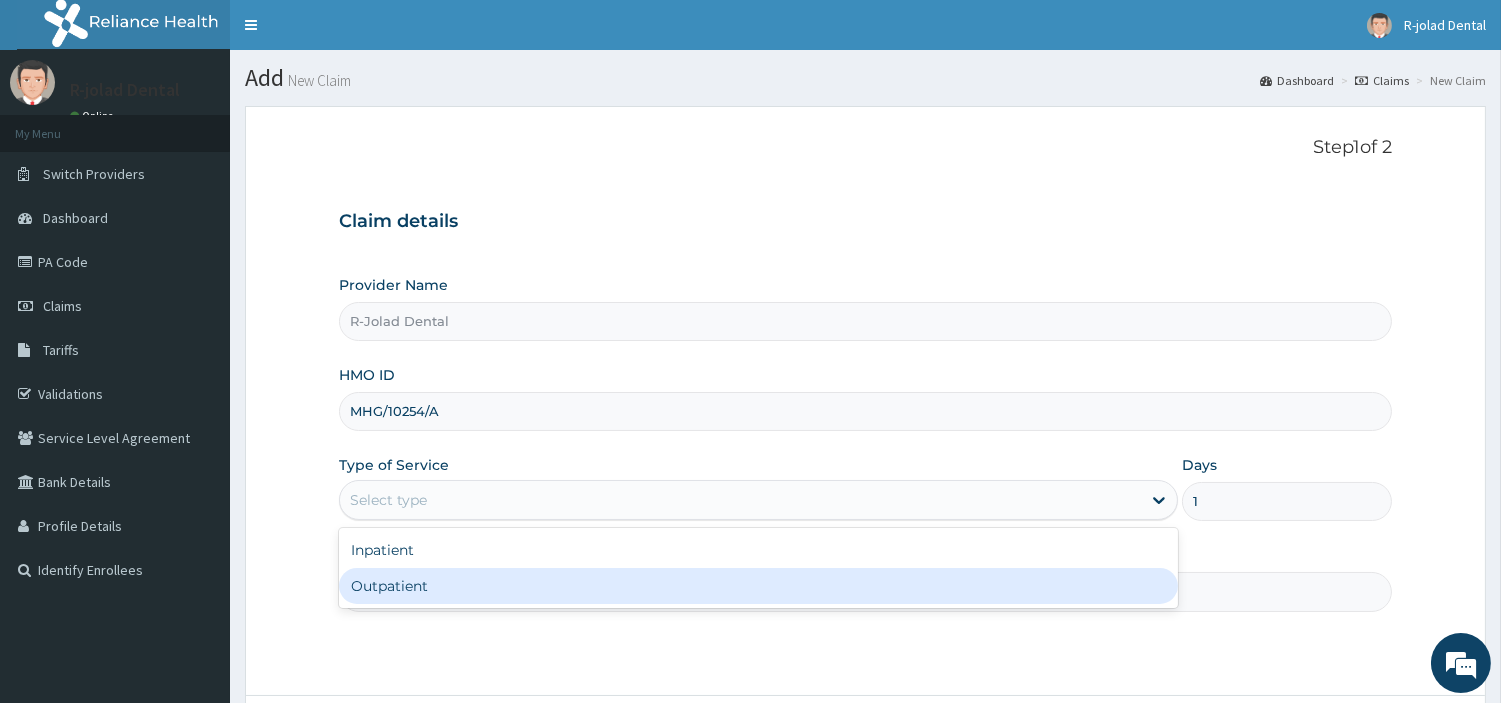 click on "Practitioner" at bounding box center [865, 591] 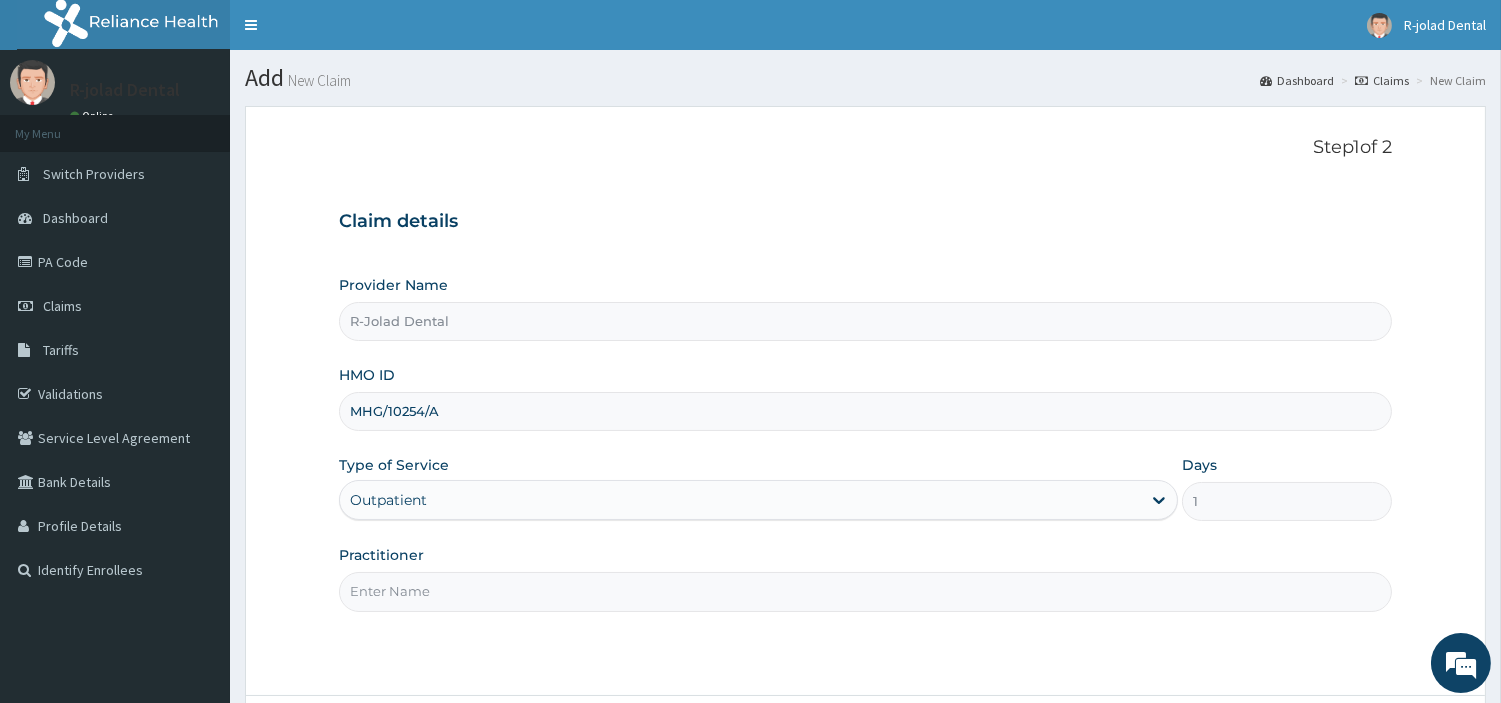 paste on "Philip Mumuni" 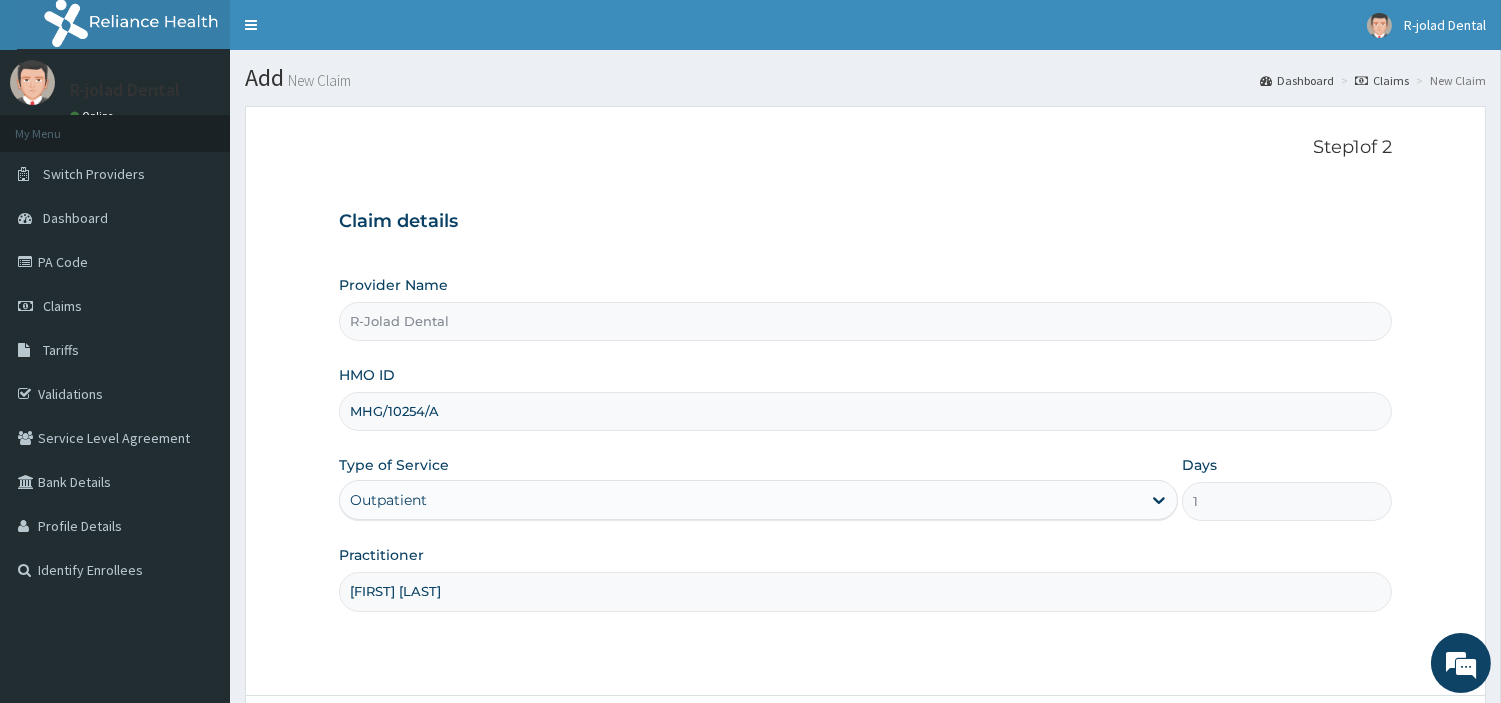scroll, scrollTop: 172, scrollLeft: 0, axis: vertical 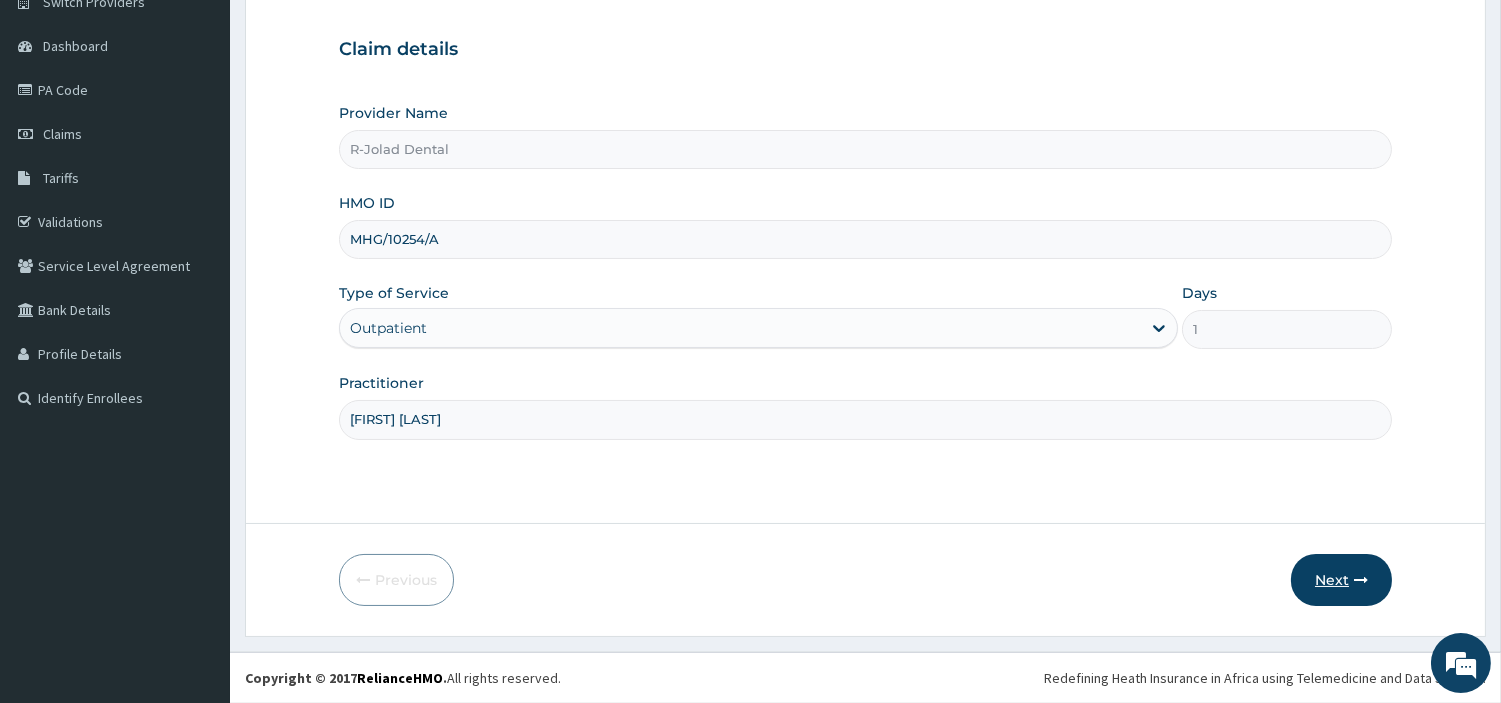 type on "Philip Mumuni" 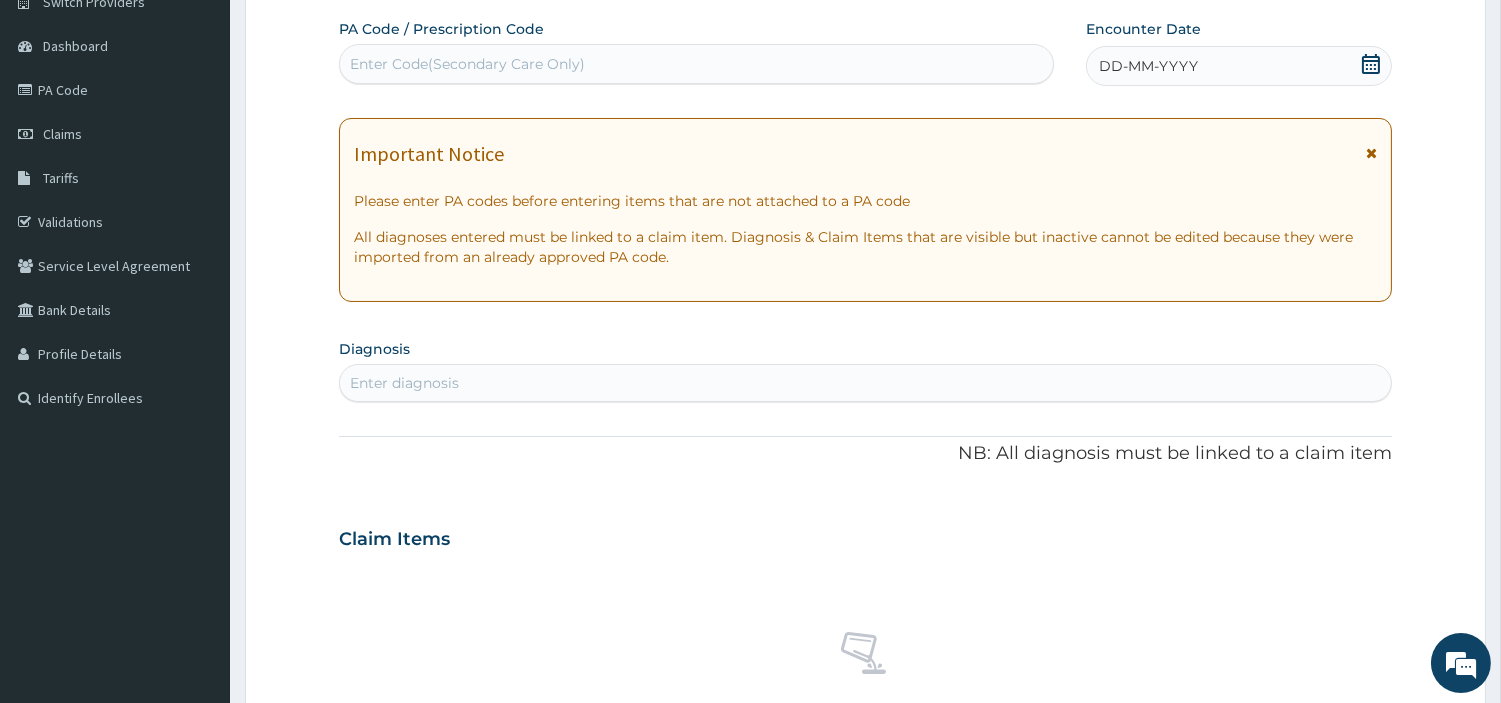 click on "Enter Code(Secondary Care Only)" at bounding box center [696, 64] 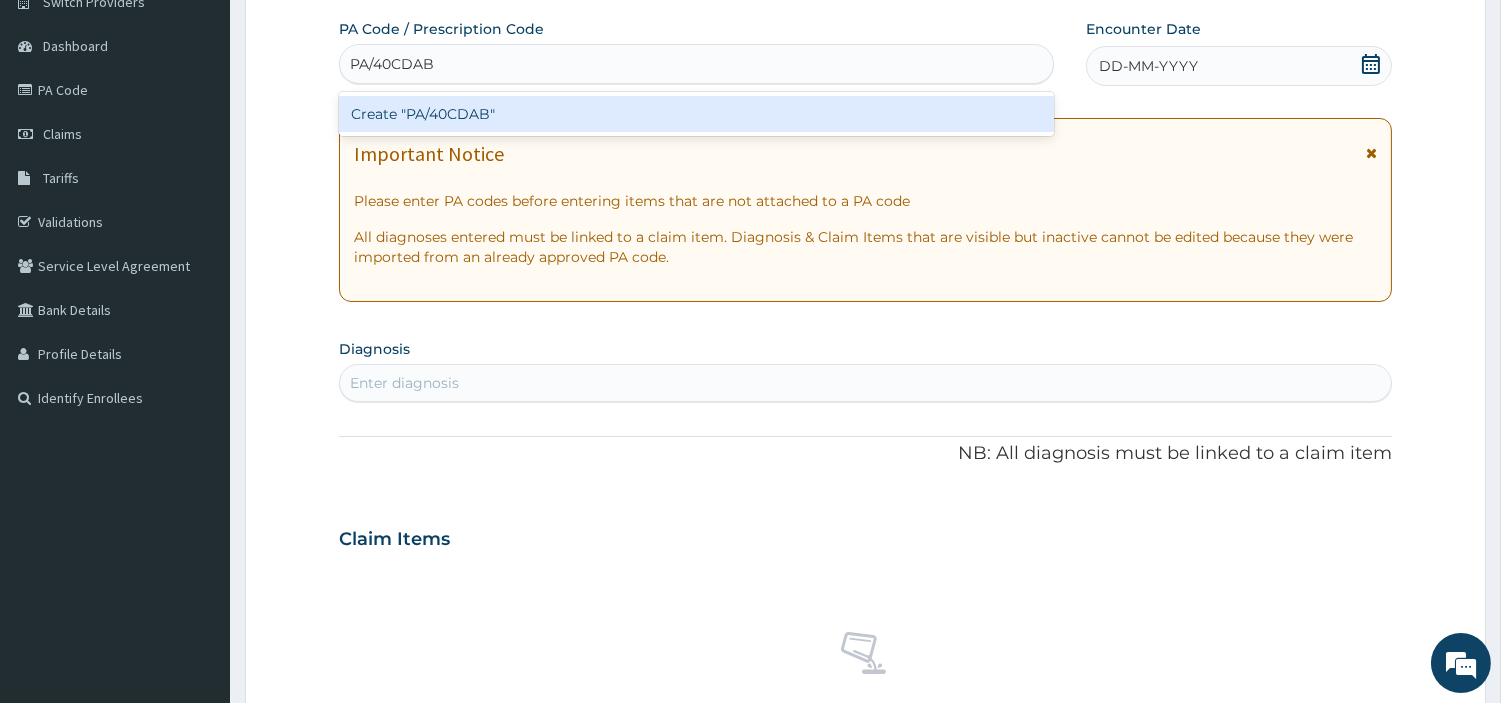 click on "Create "PA/40CDAB"" at bounding box center [696, 114] 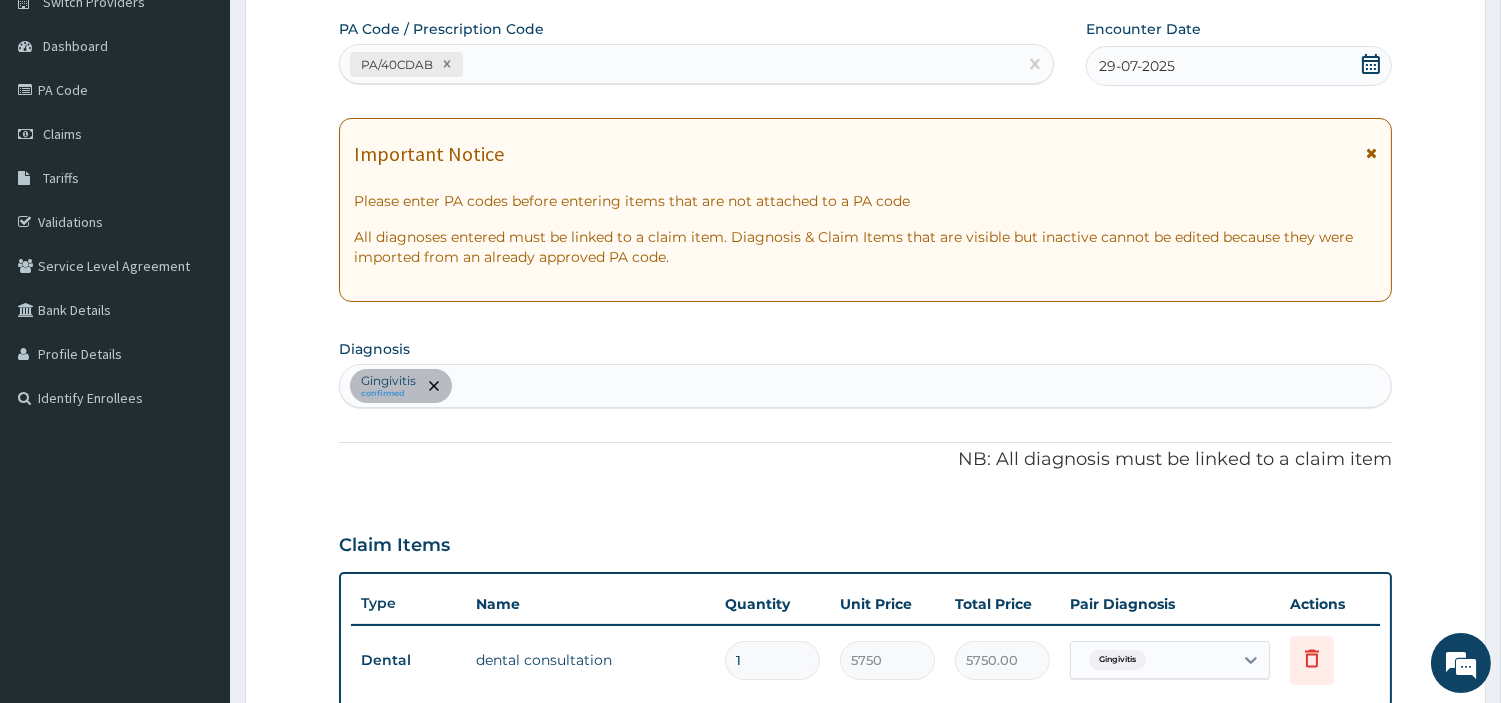 scroll, scrollTop: 642, scrollLeft: 0, axis: vertical 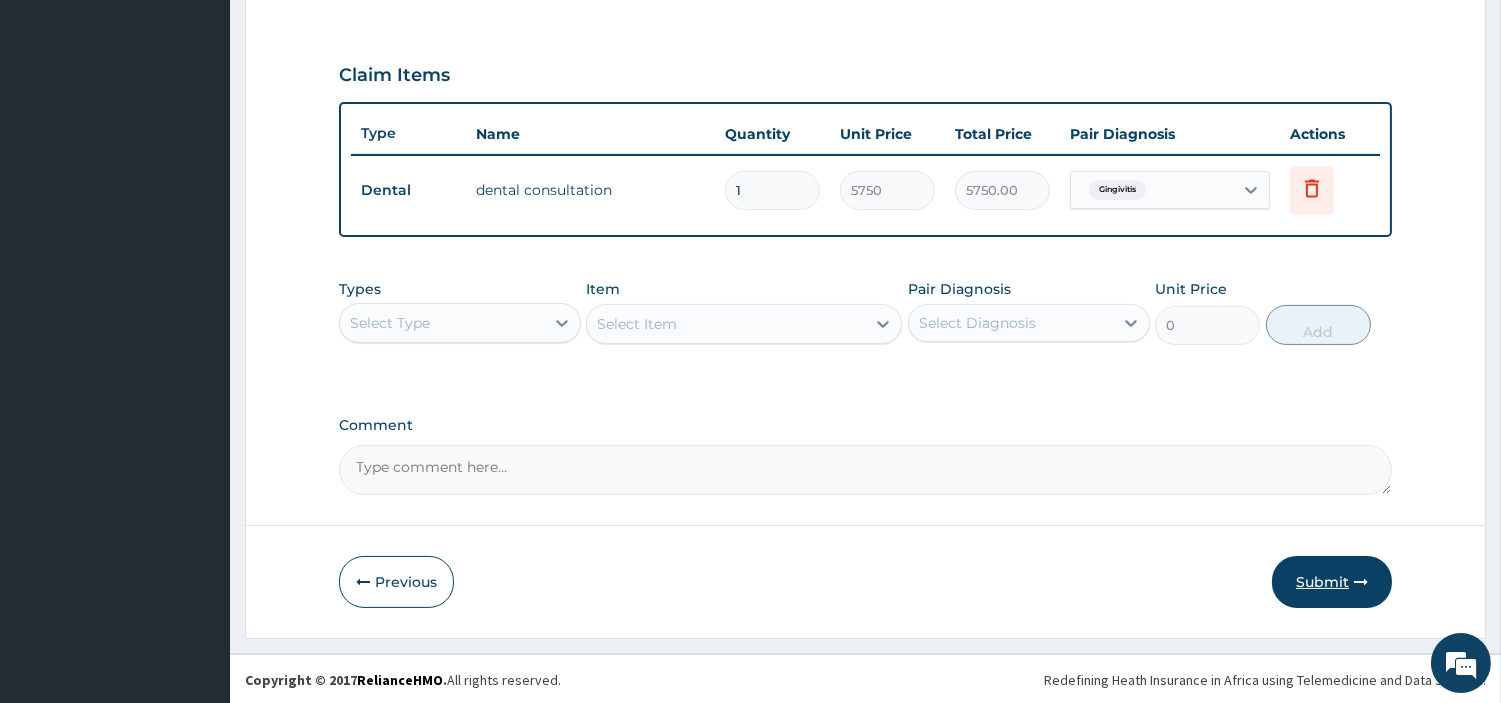 click on "Submit" at bounding box center (1332, 582) 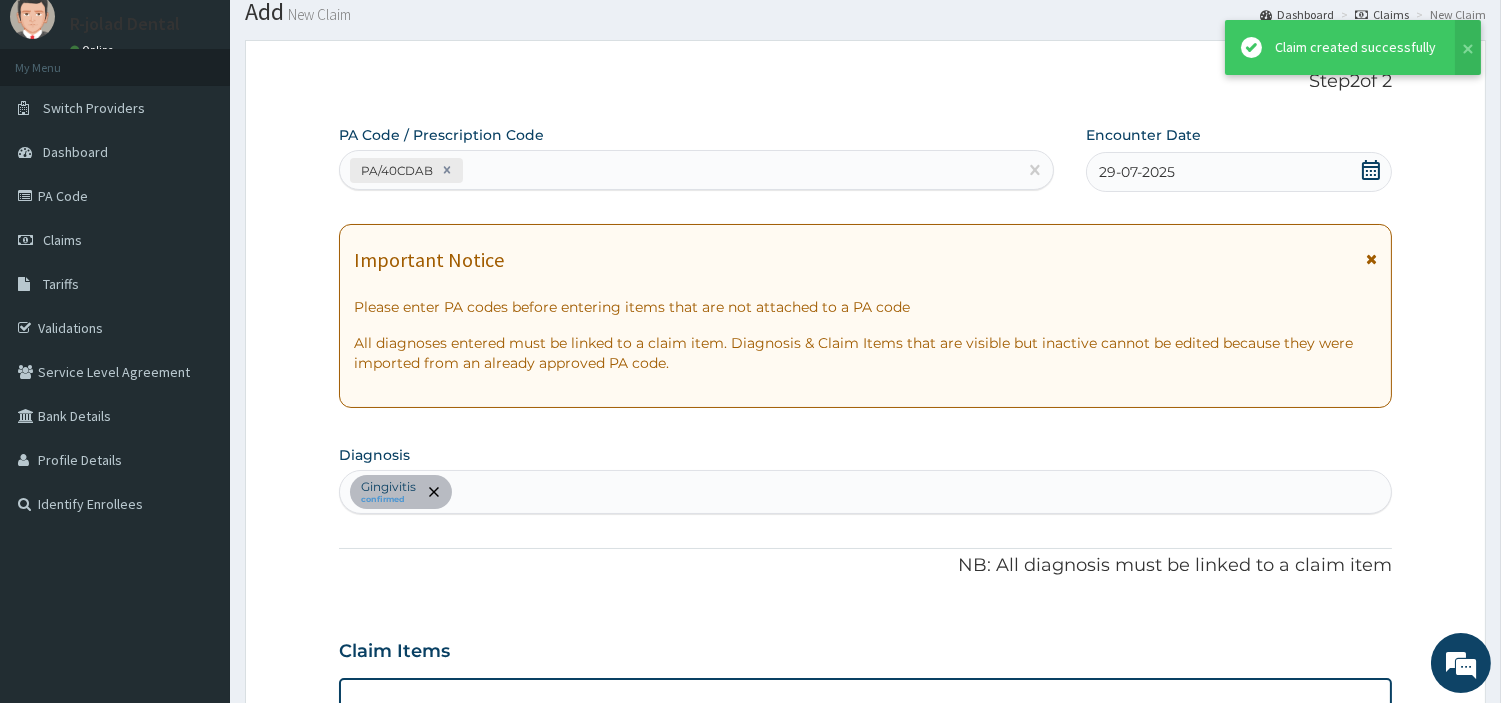 scroll, scrollTop: 642, scrollLeft: 0, axis: vertical 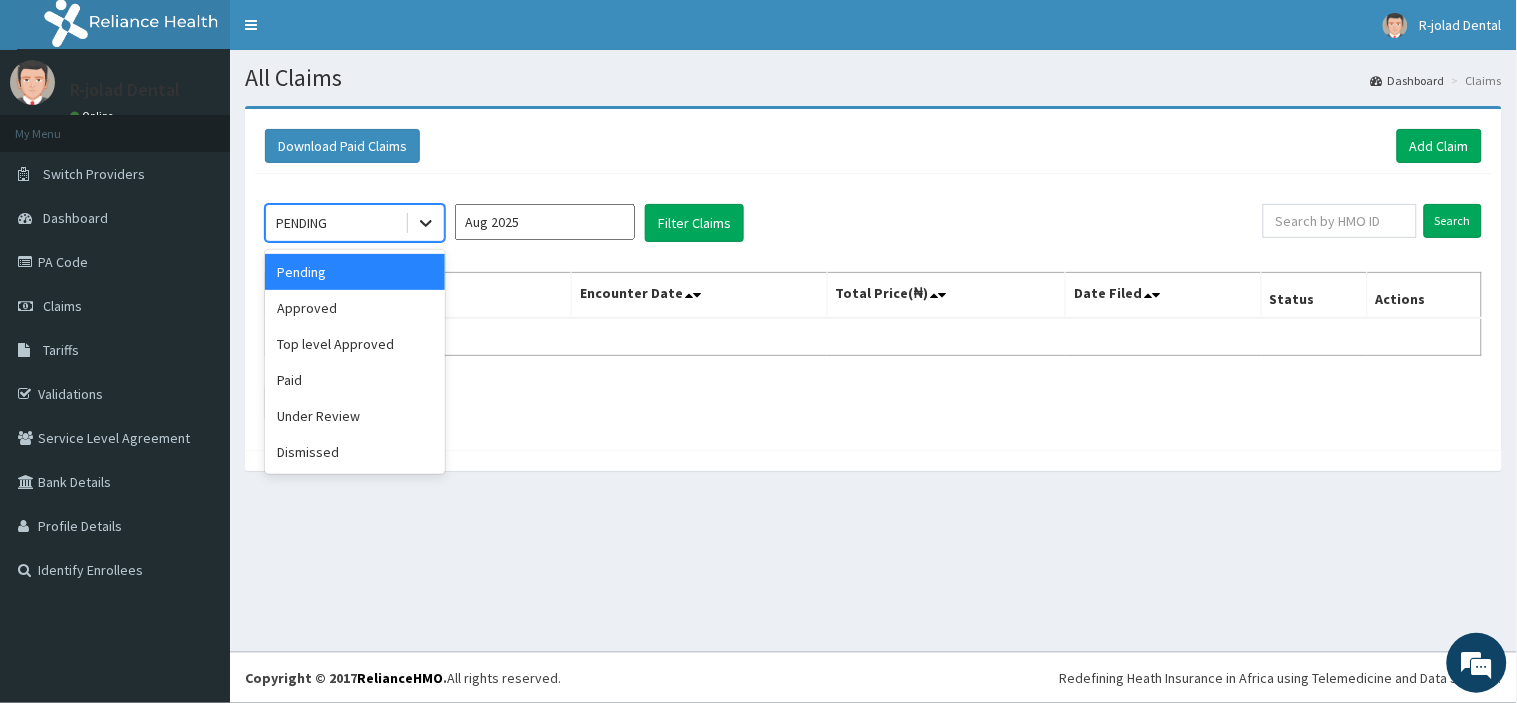 click at bounding box center (426, 223) 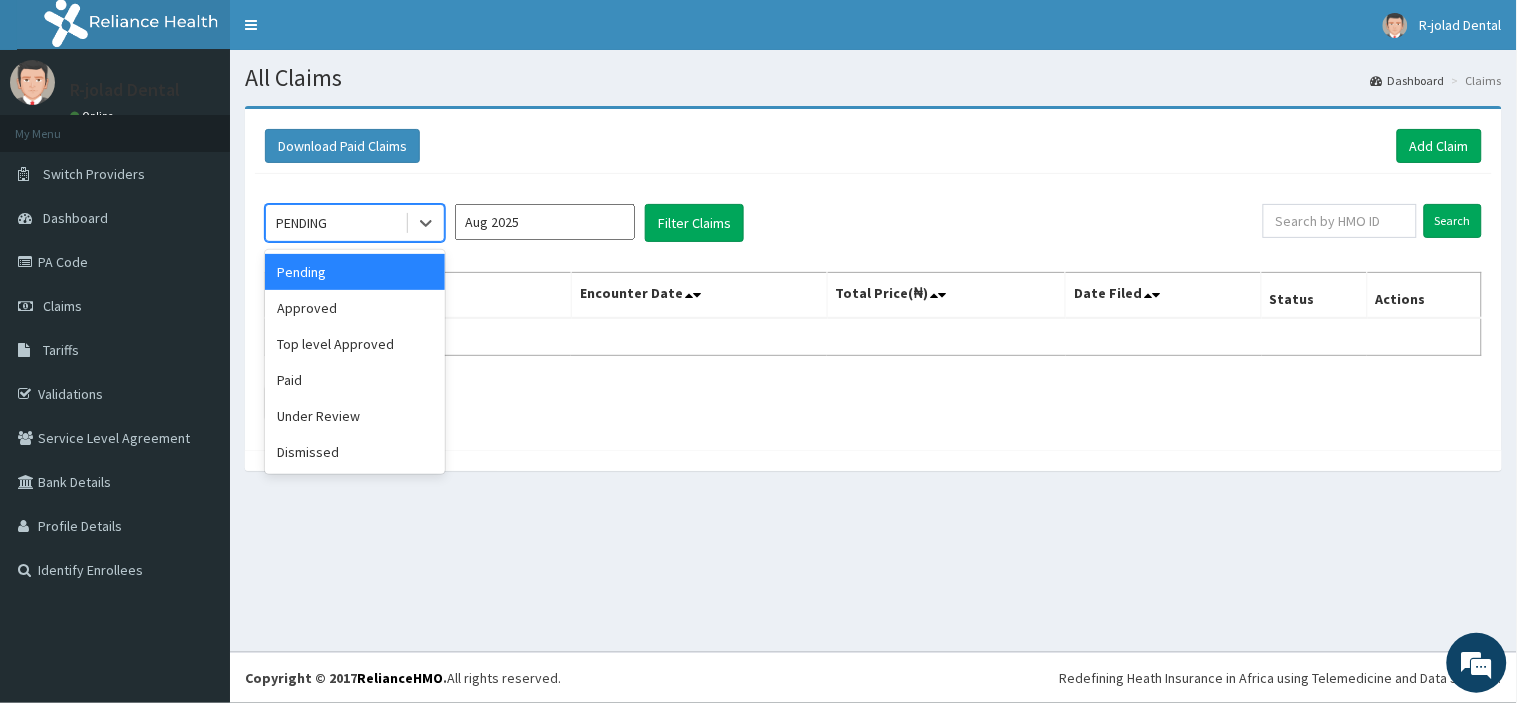 click on "Pending" at bounding box center (355, 272) 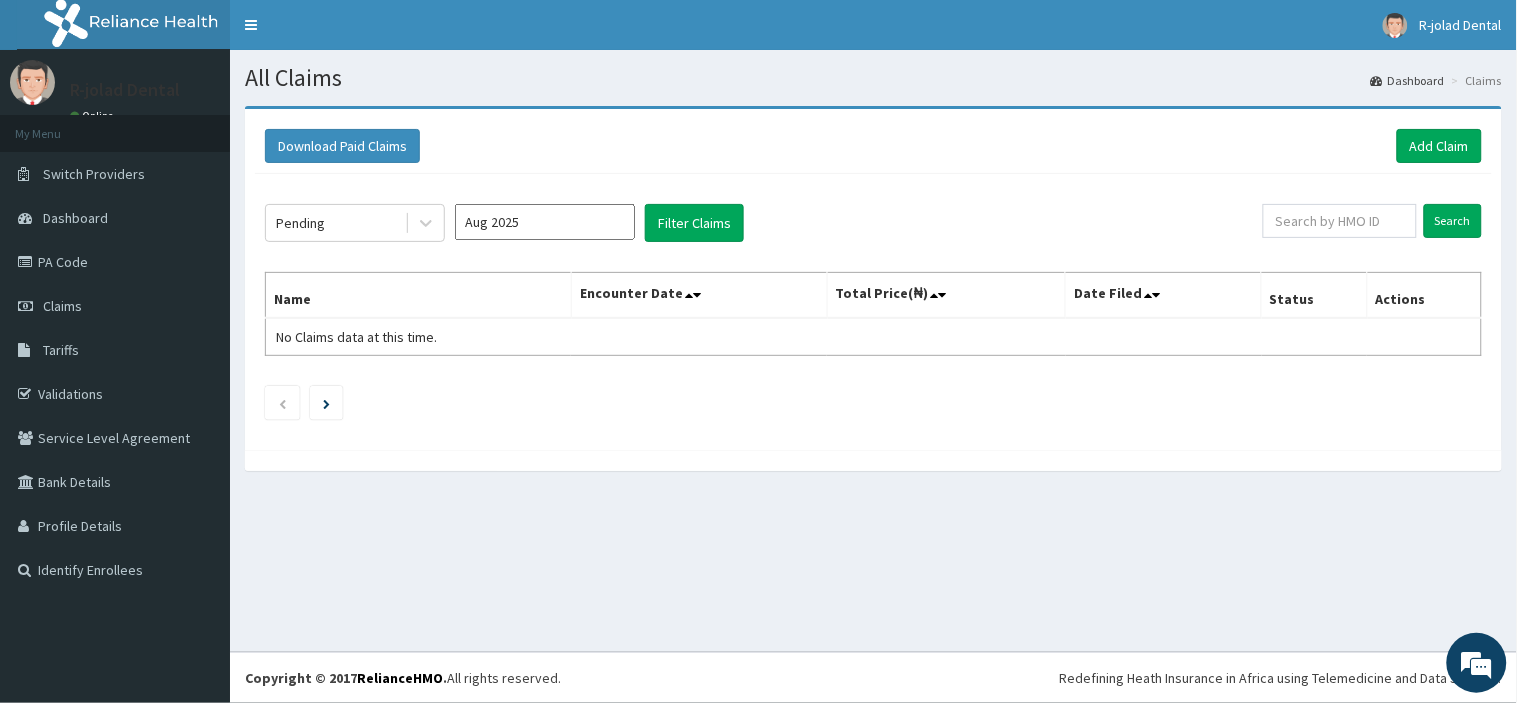 drag, startPoint x: 543, startPoint y: 193, endPoint x: 541, endPoint y: 214, distance: 21.095022 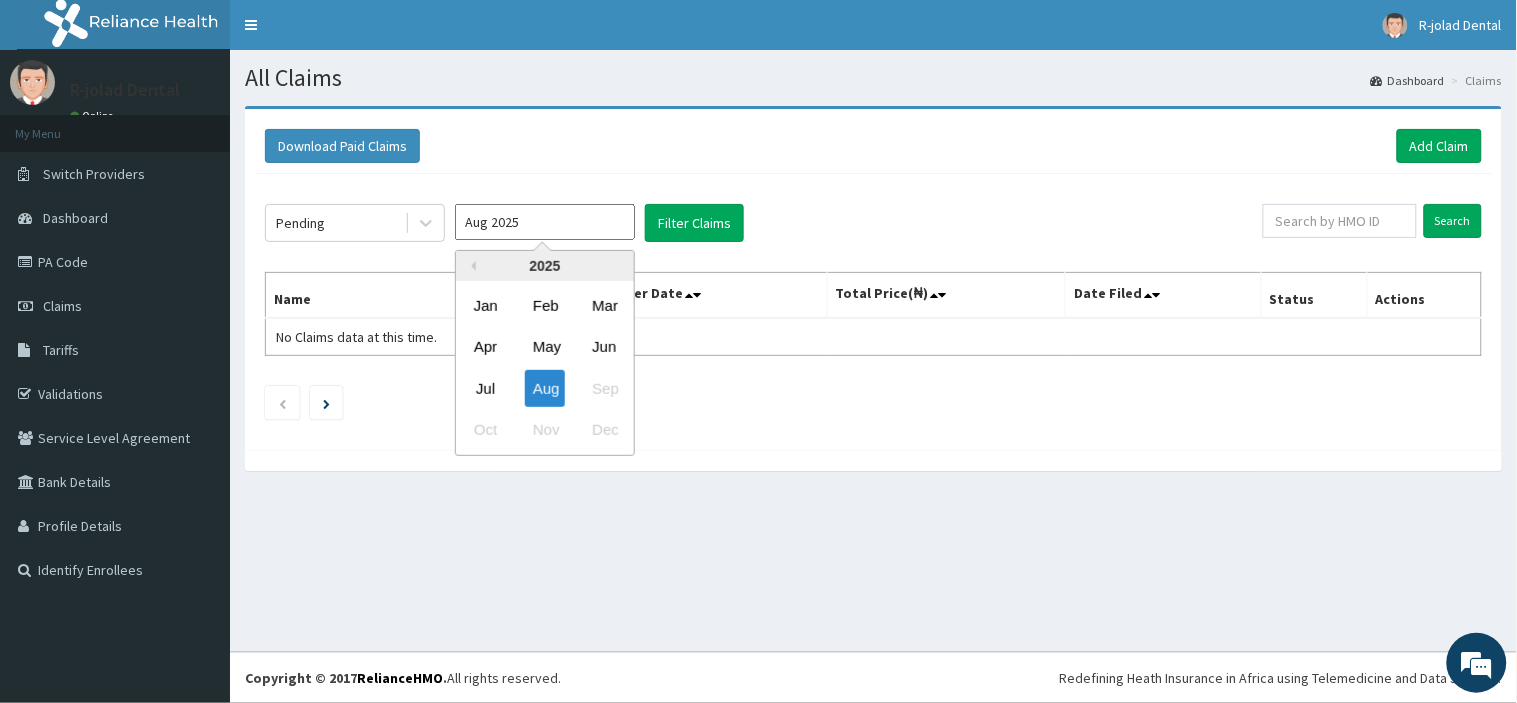 click on "Aug 2025" at bounding box center (545, 222) 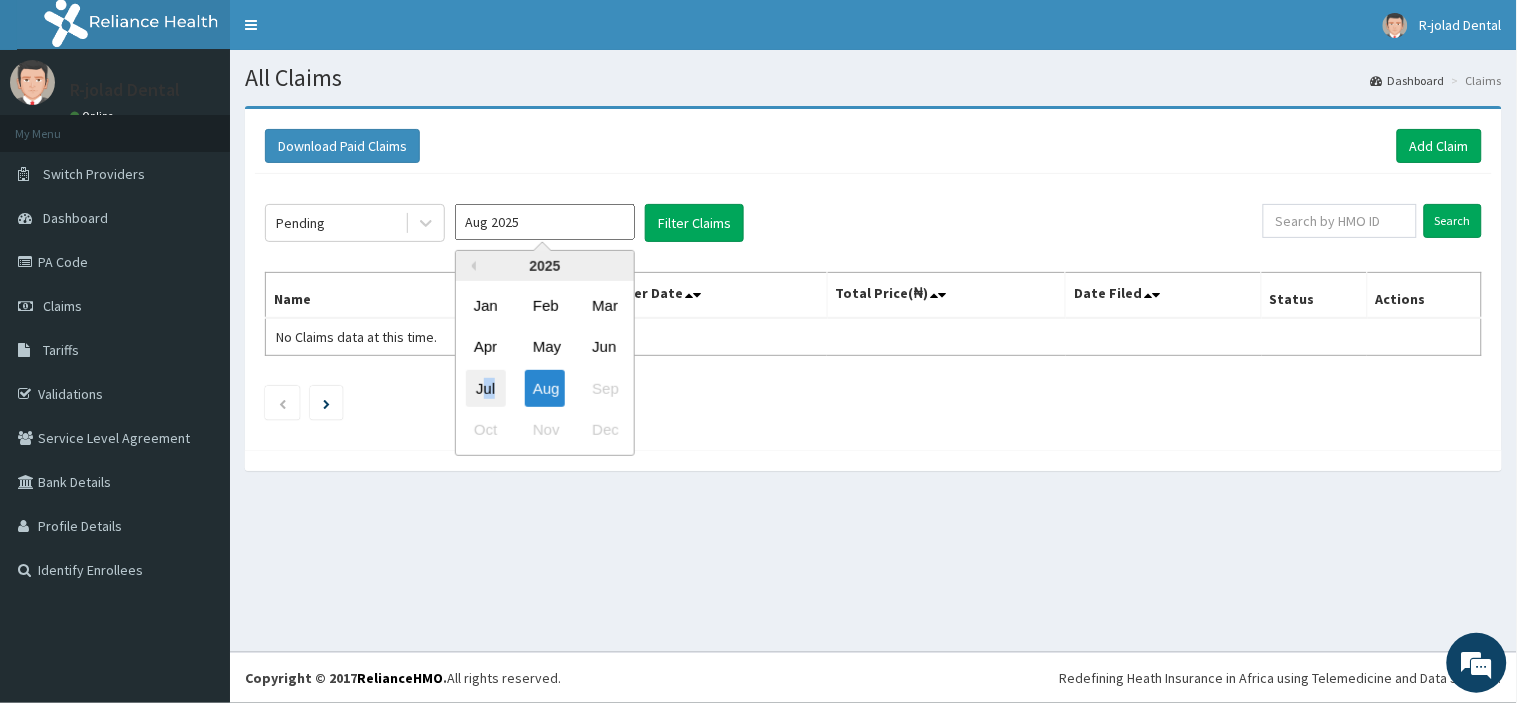 drag, startPoint x: 497, startPoint y: 407, endPoint x: 483, endPoint y: 380, distance: 30.413813 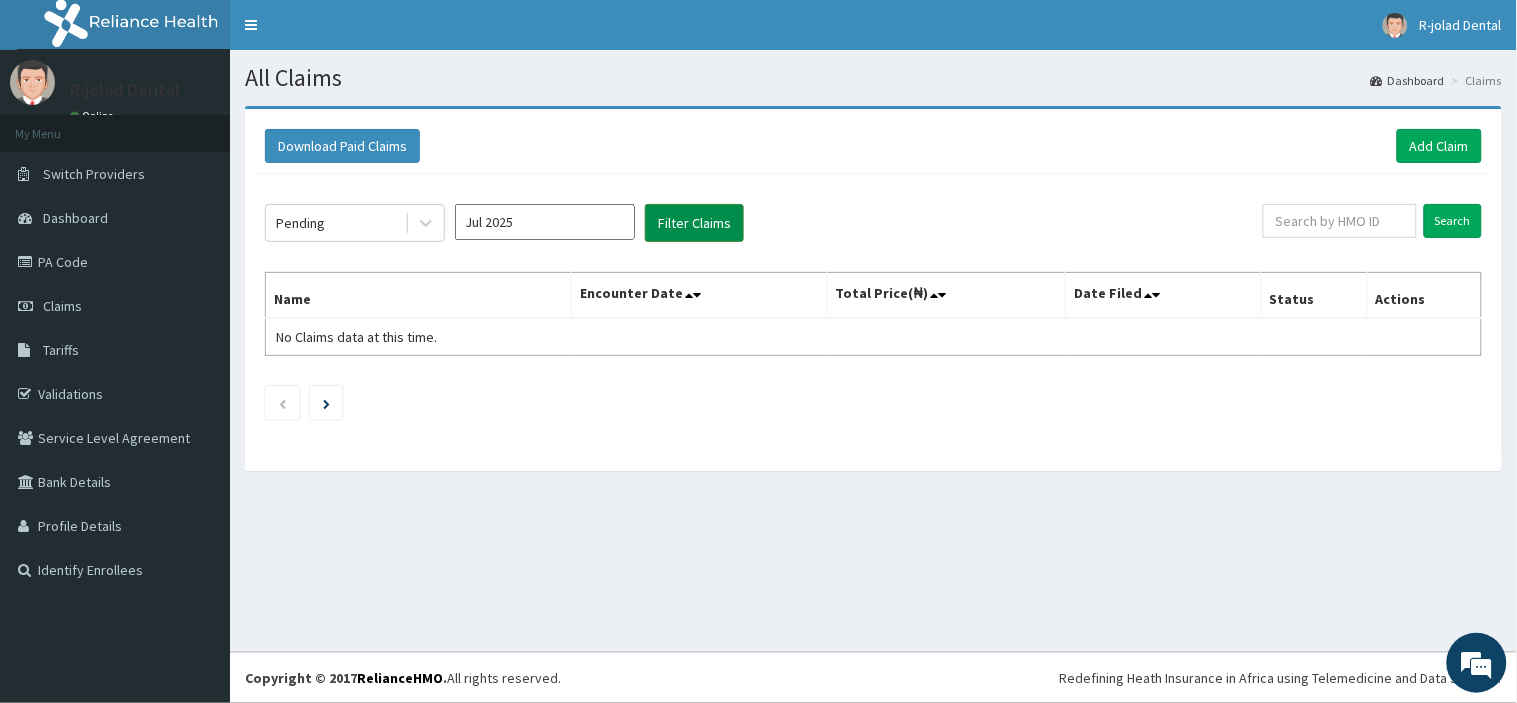click on "Filter Claims" at bounding box center (694, 223) 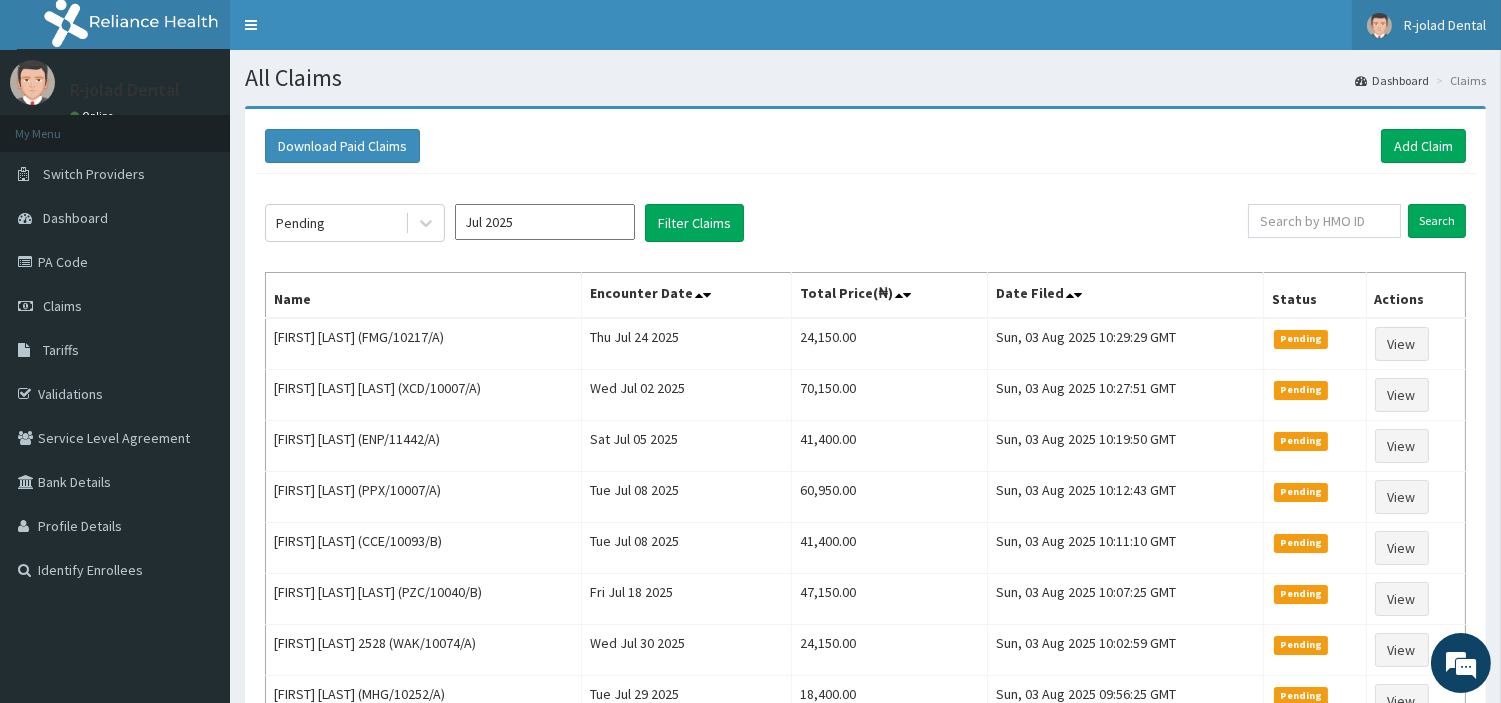 click on "R-jolad Dental" at bounding box center [1445, 25] 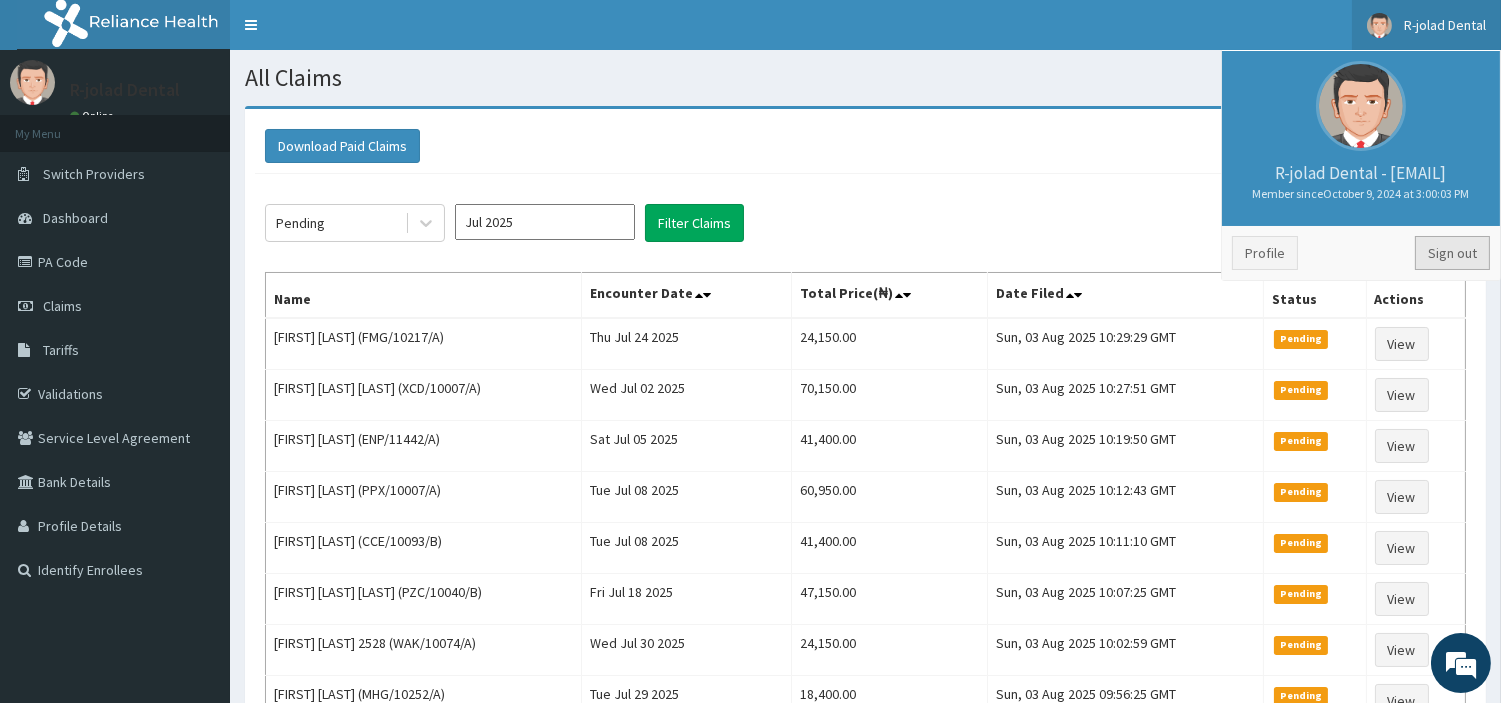 click on "Sign out" at bounding box center [1452, 253] 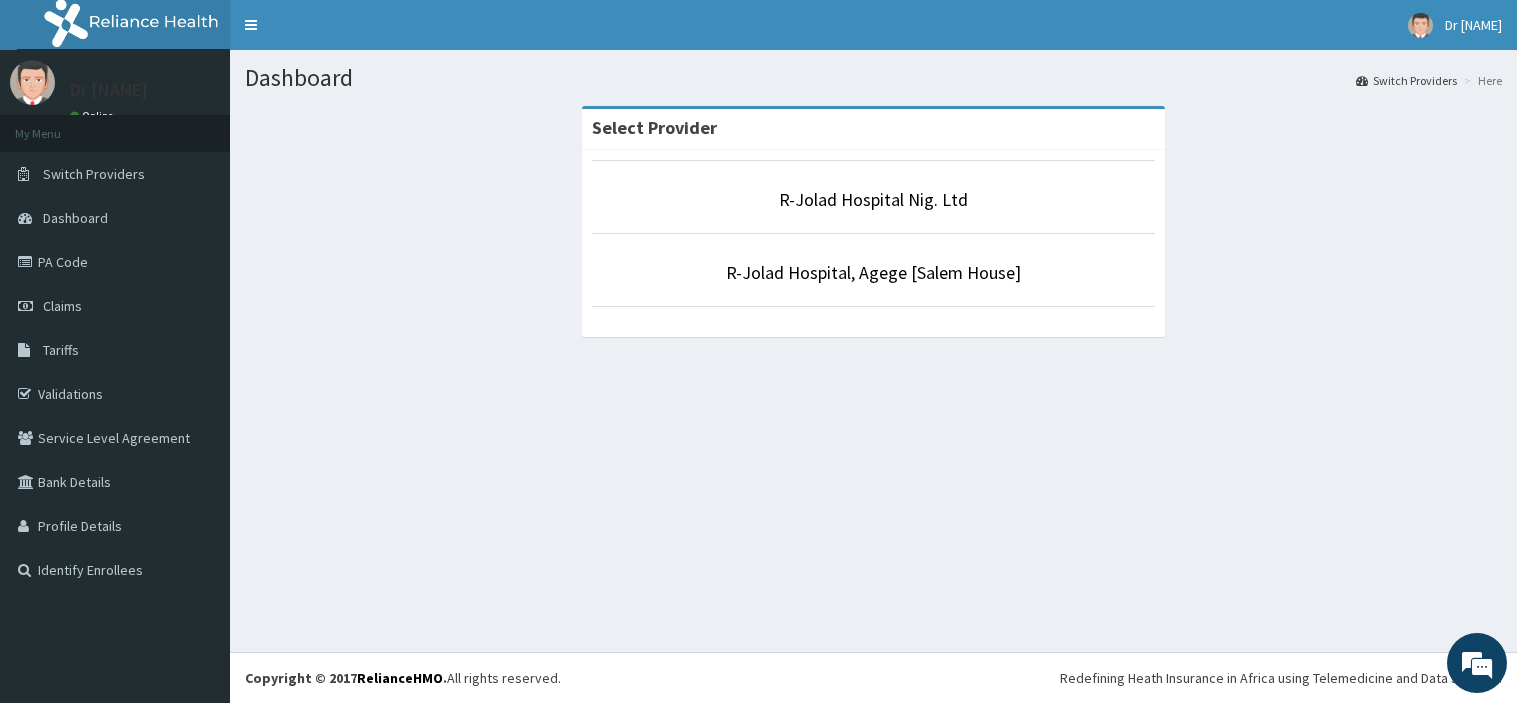 scroll, scrollTop: 0, scrollLeft: 0, axis: both 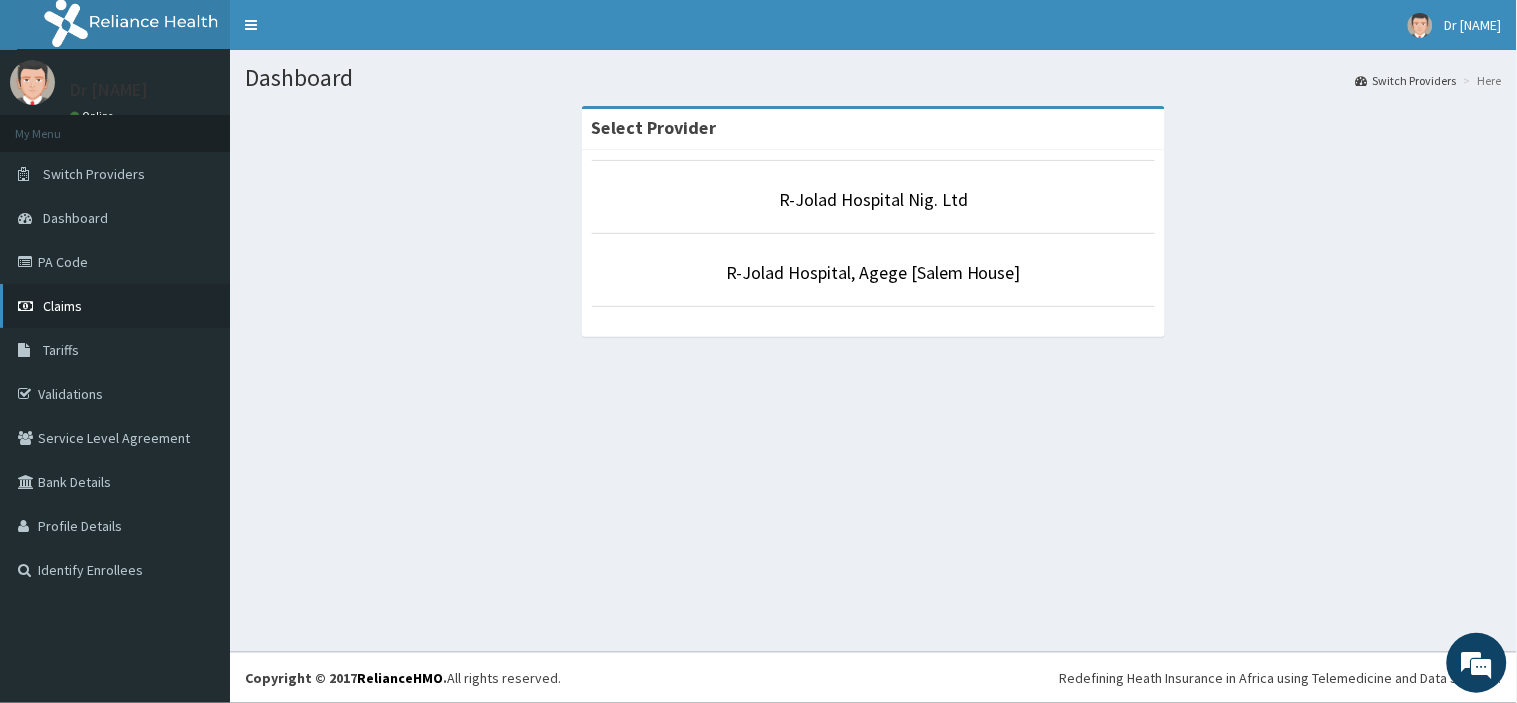 click on "Claims" at bounding box center [115, 306] 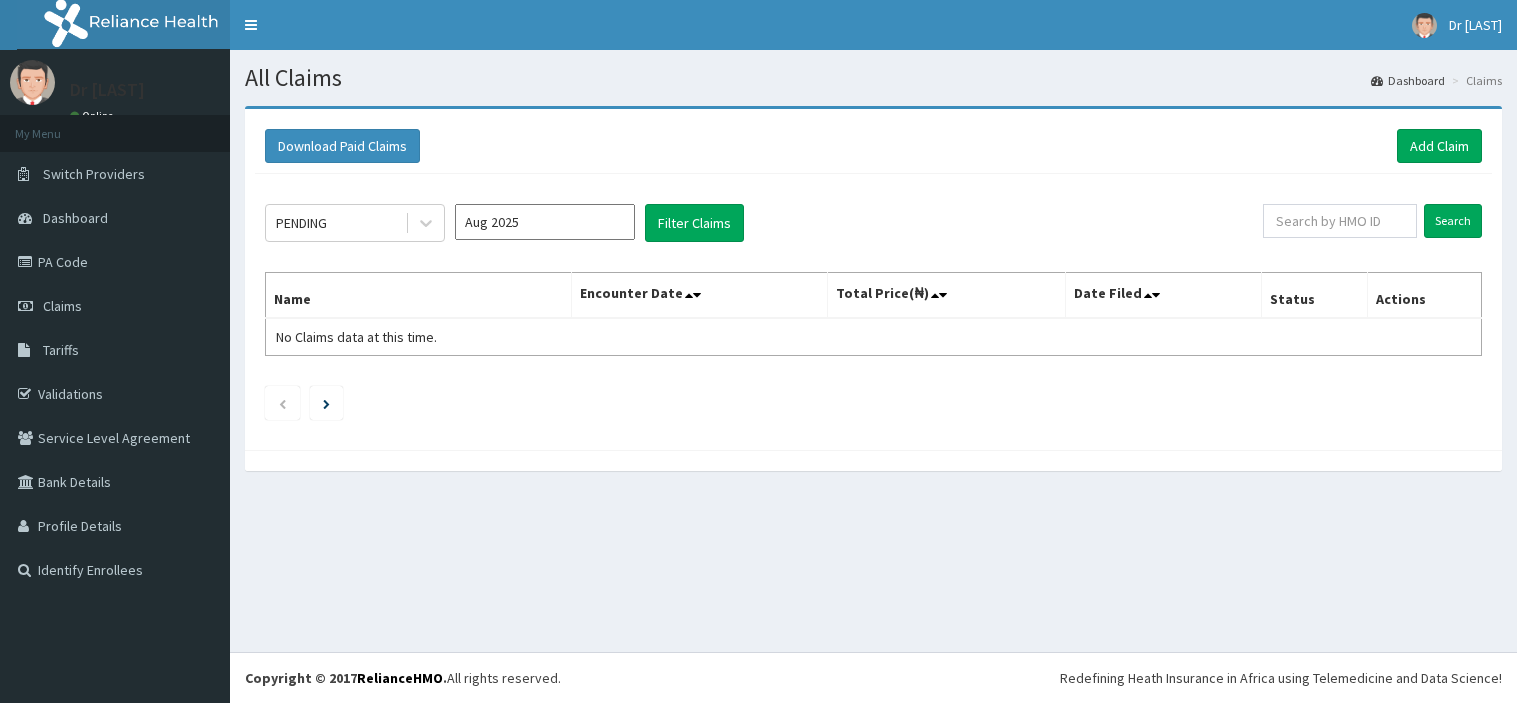 click at bounding box center [1340, 221] 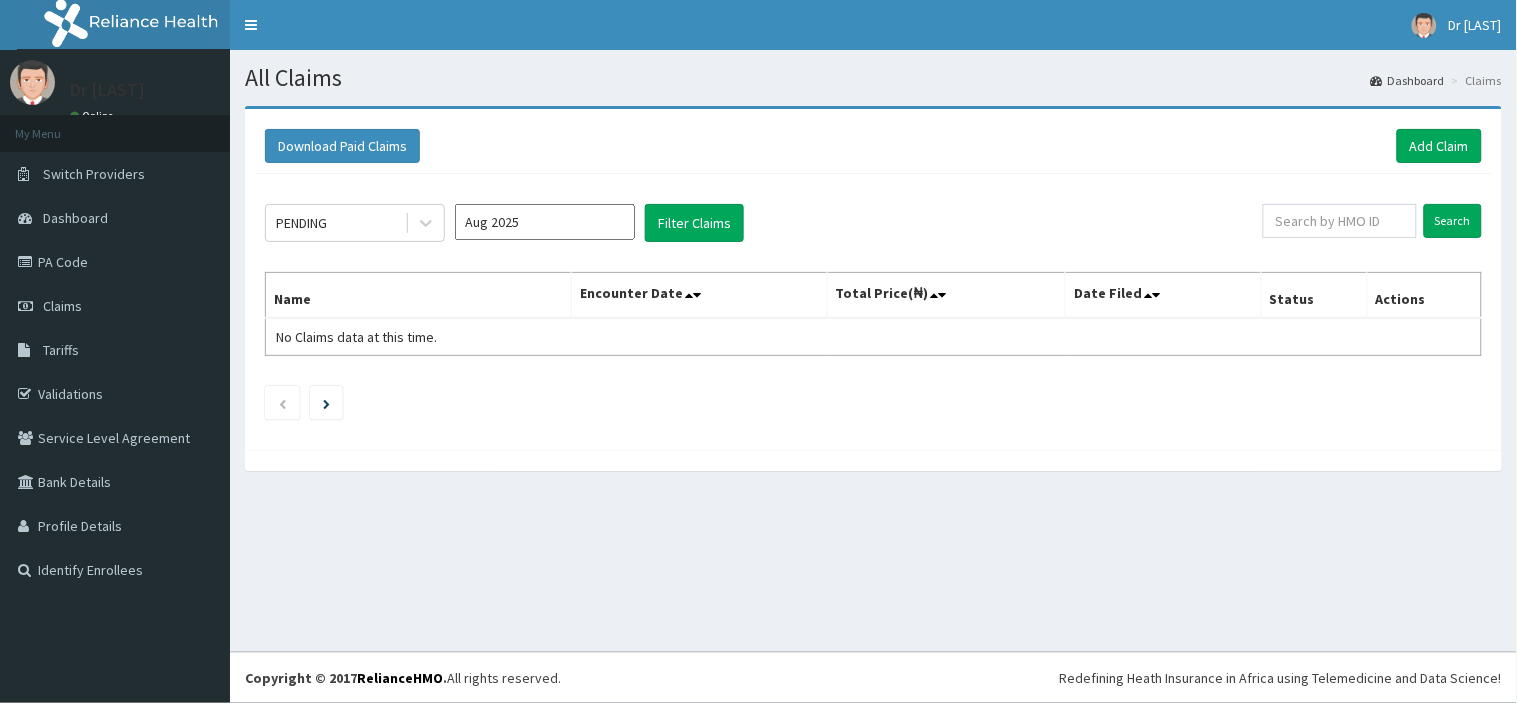 scroll, scrollTop: 0, scrollLeft: 0, axis: both 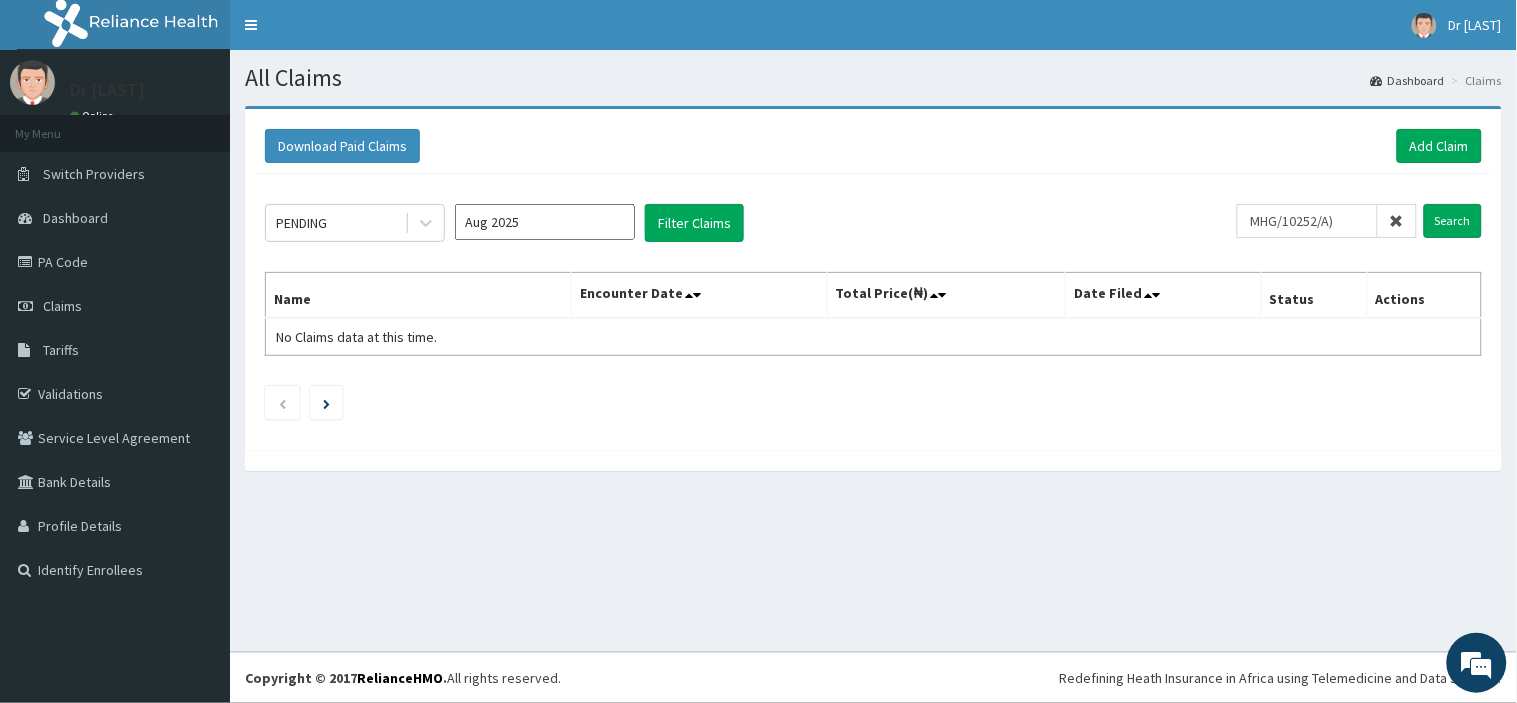 type on "MHG/10252/A)" 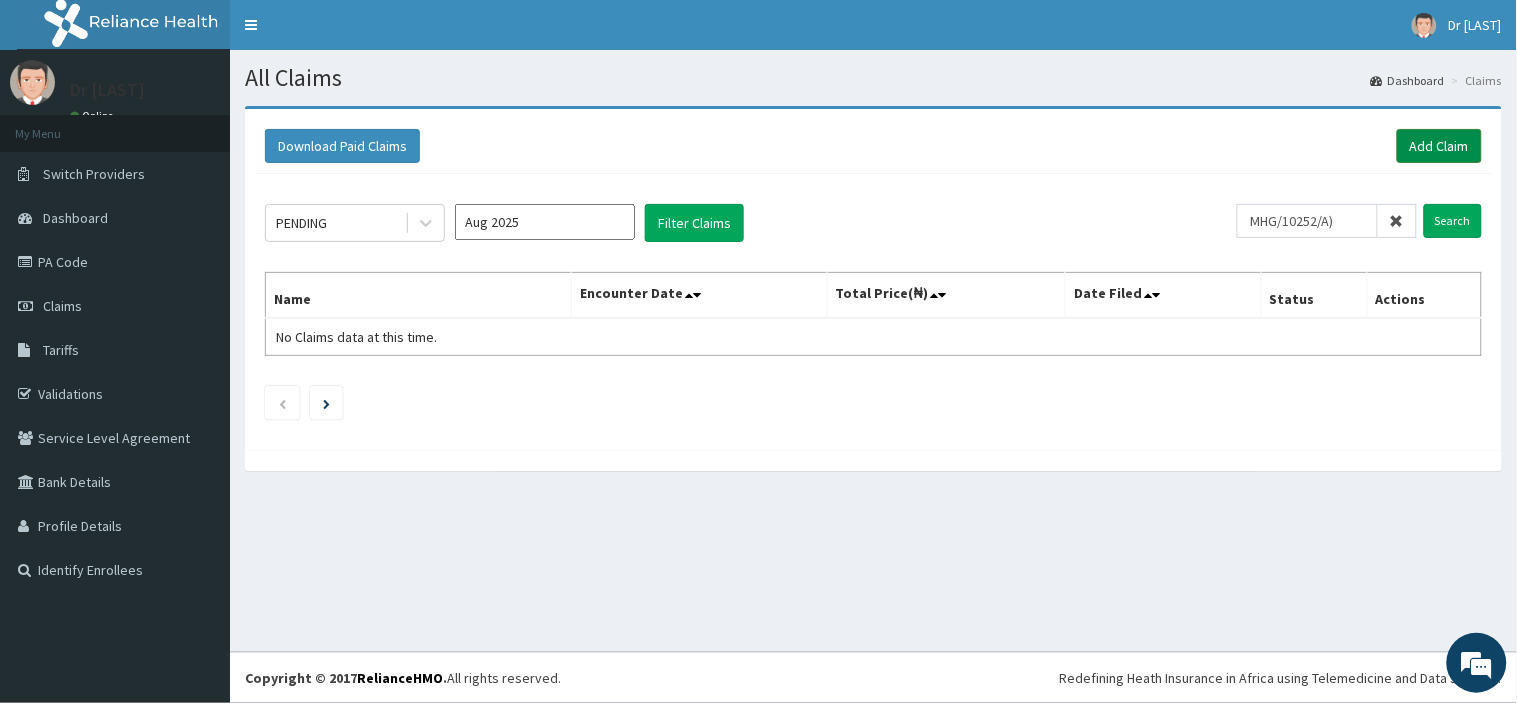 click on "Add Claim" at bounding box center [1439, 146] 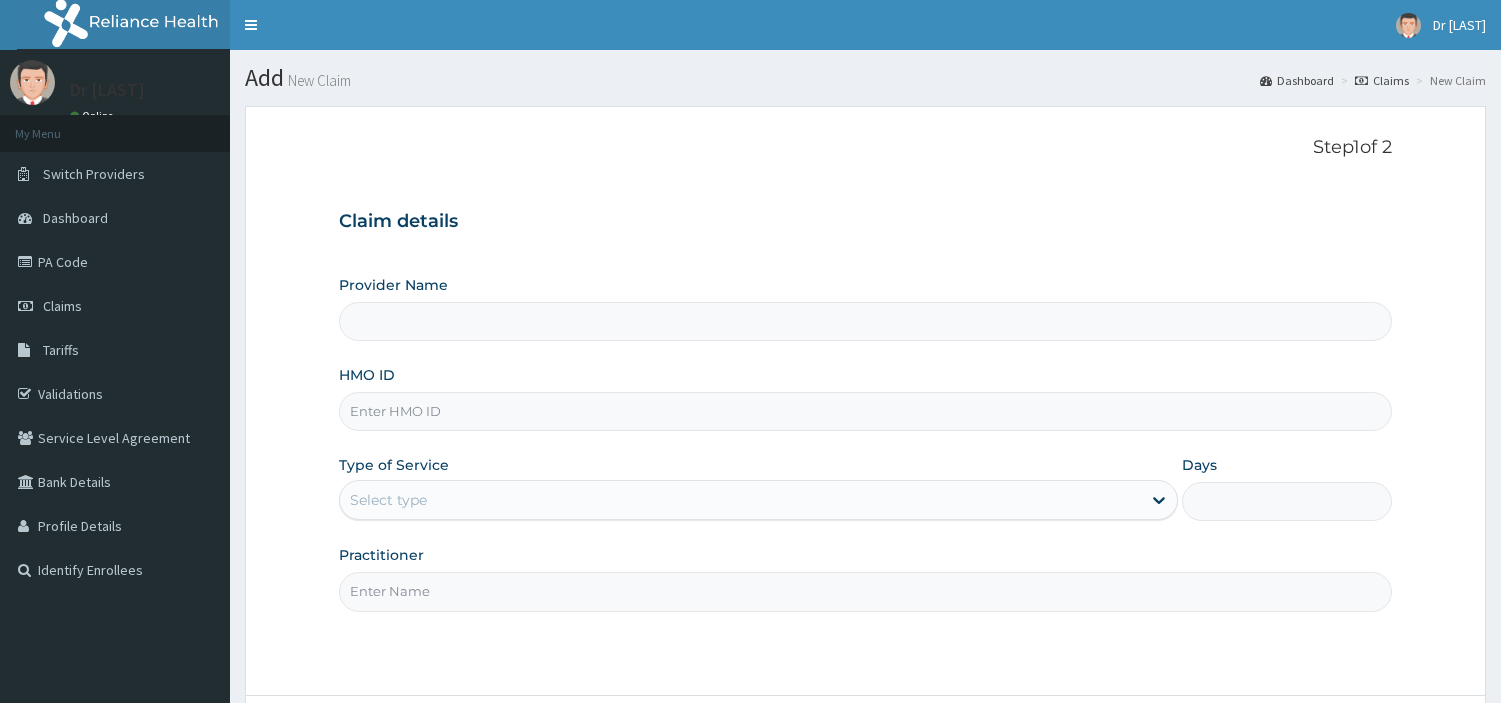 scroll, scrollTop: 0, scrollLeft: 0, axis: both 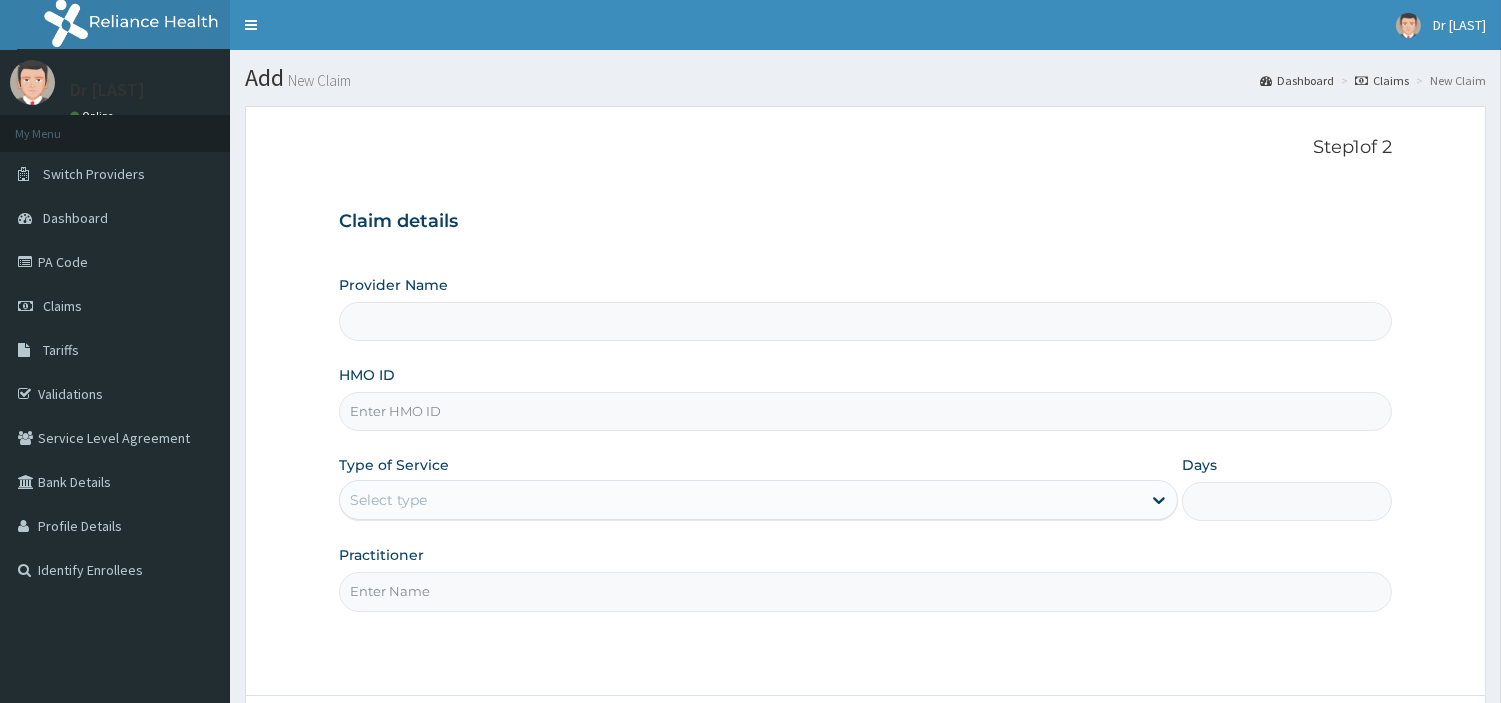 type on "R-Jolad Hospital Nig. Ltd" 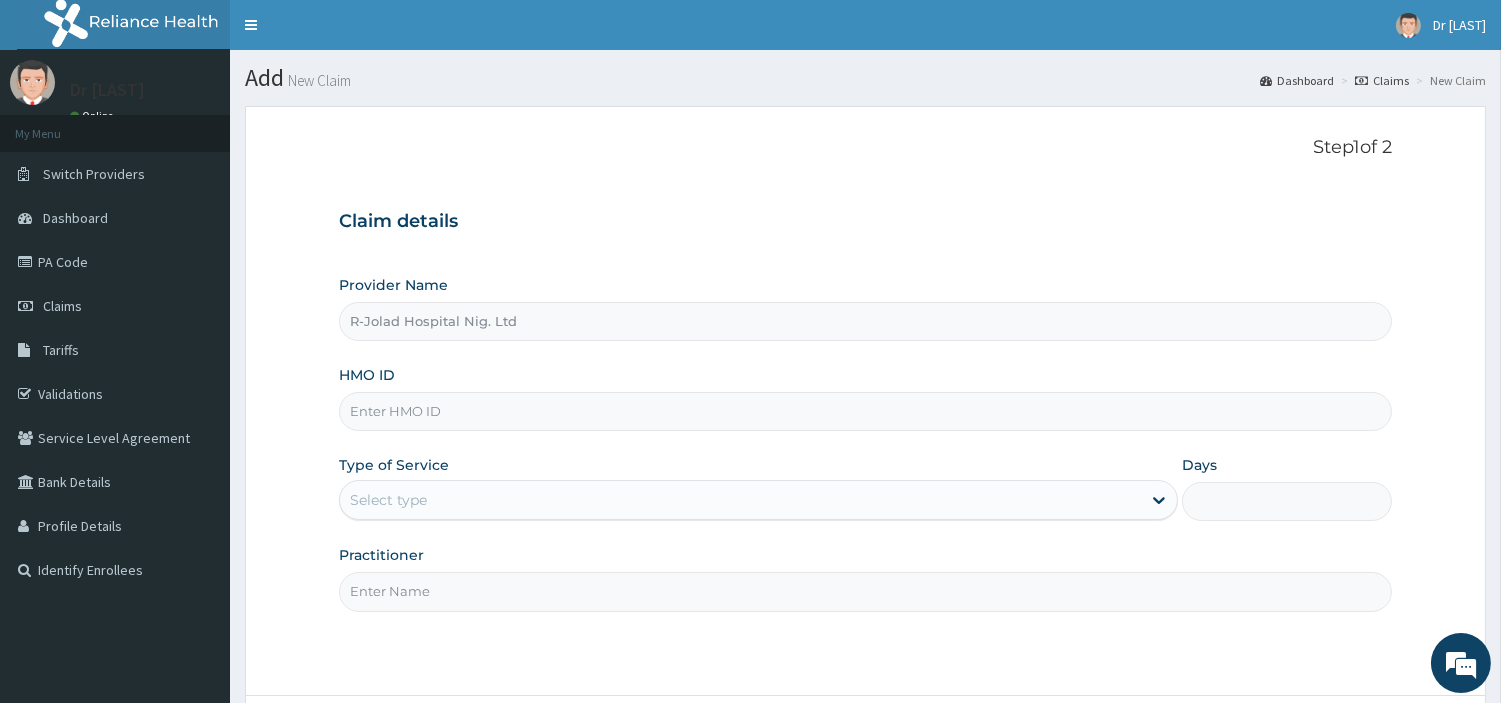 scroll, scrollTop: 0, scrollLeft: 0, axis: both 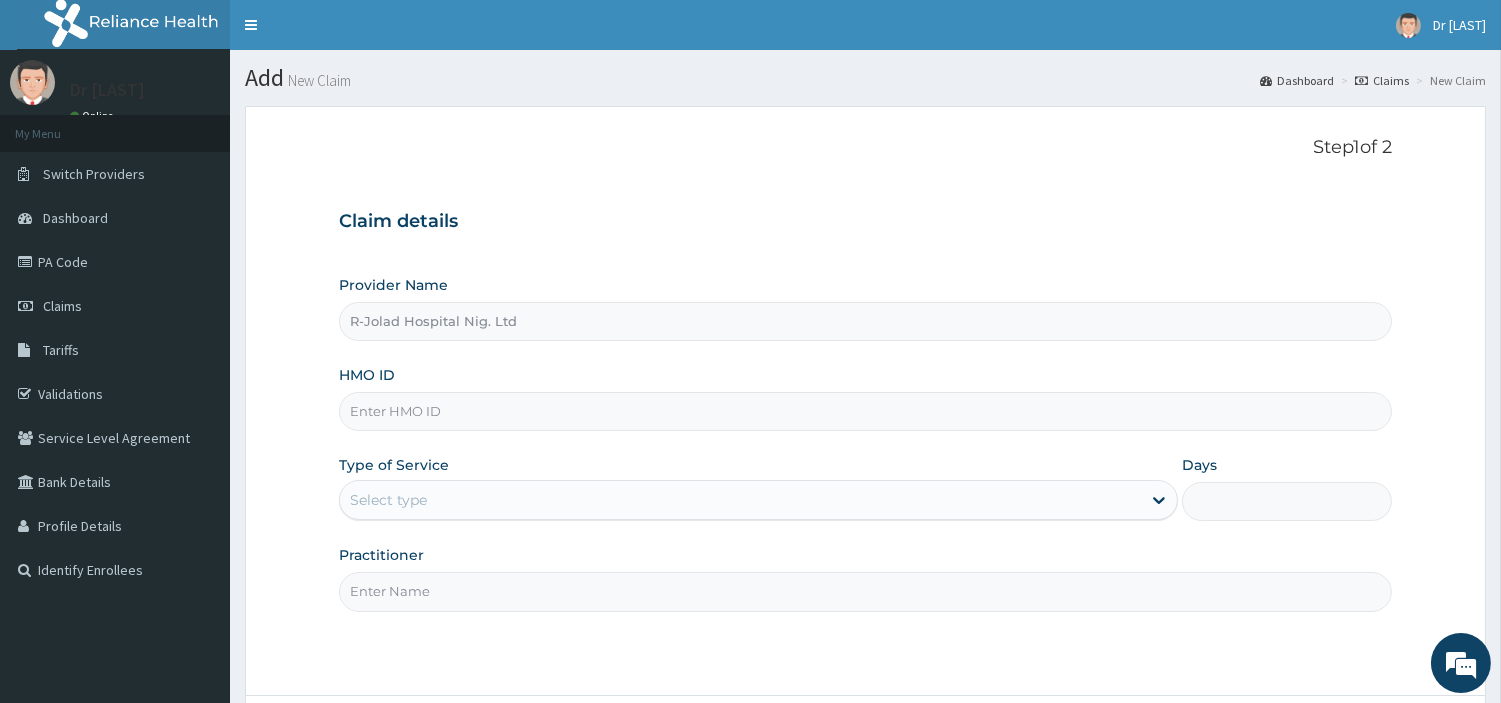 click on "HMO ID" at bounding box center (865, 411) 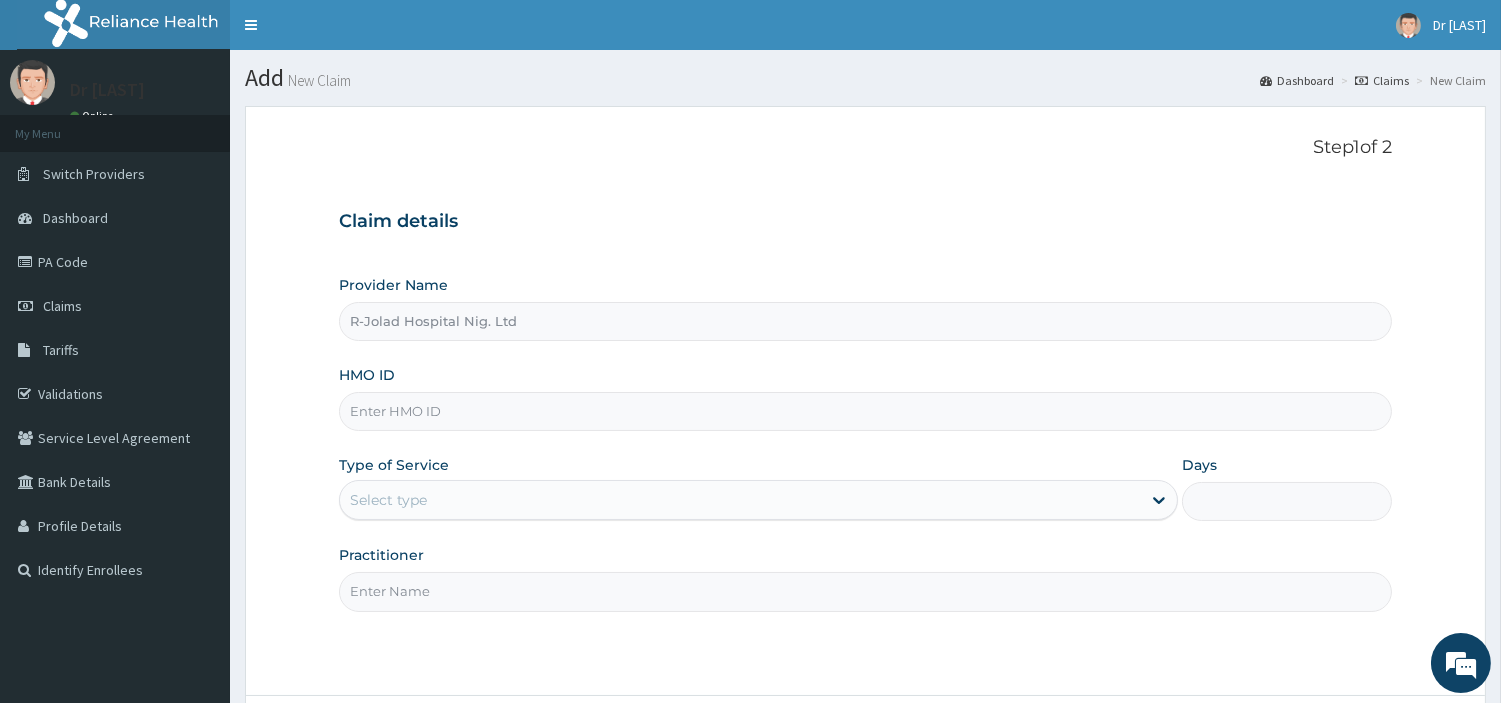 paste on "MHG/10252/A)" 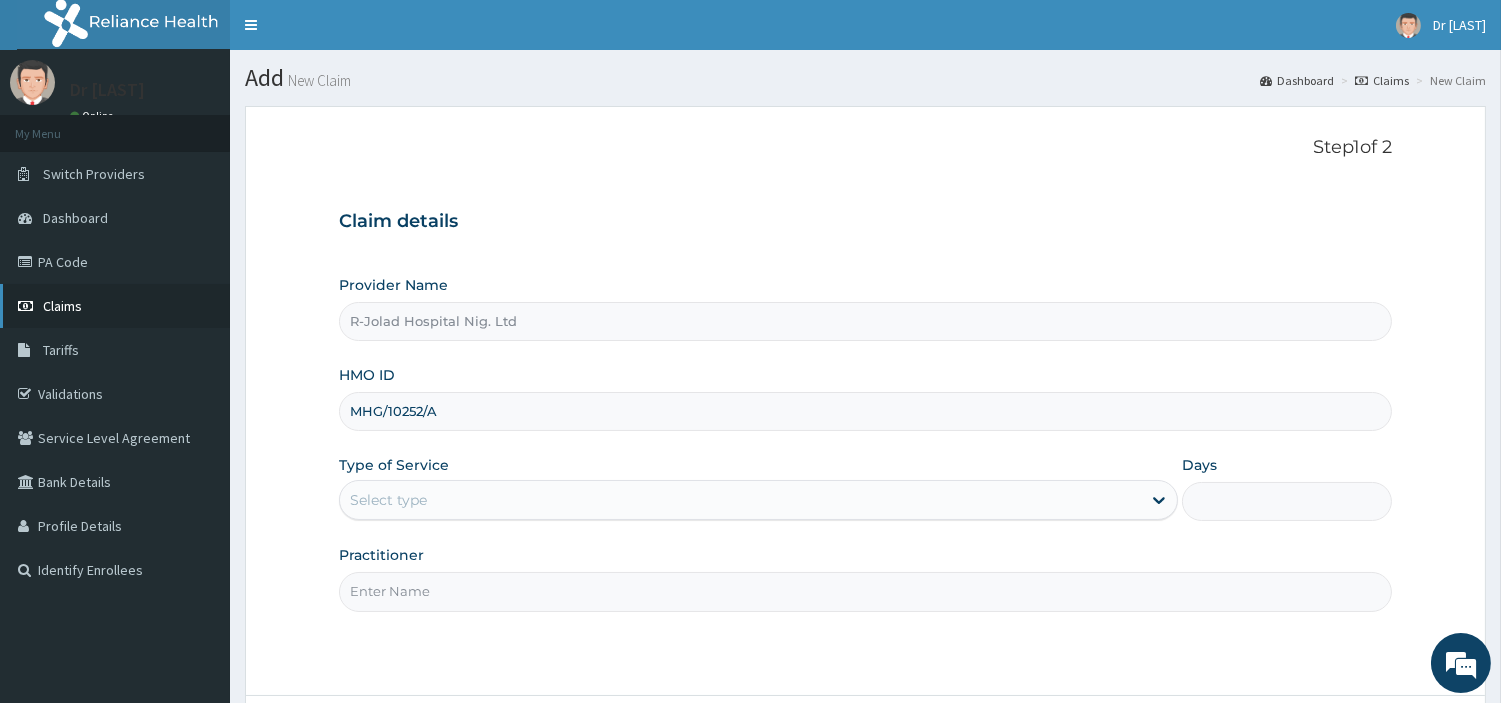 type on "MHG/10252/A" 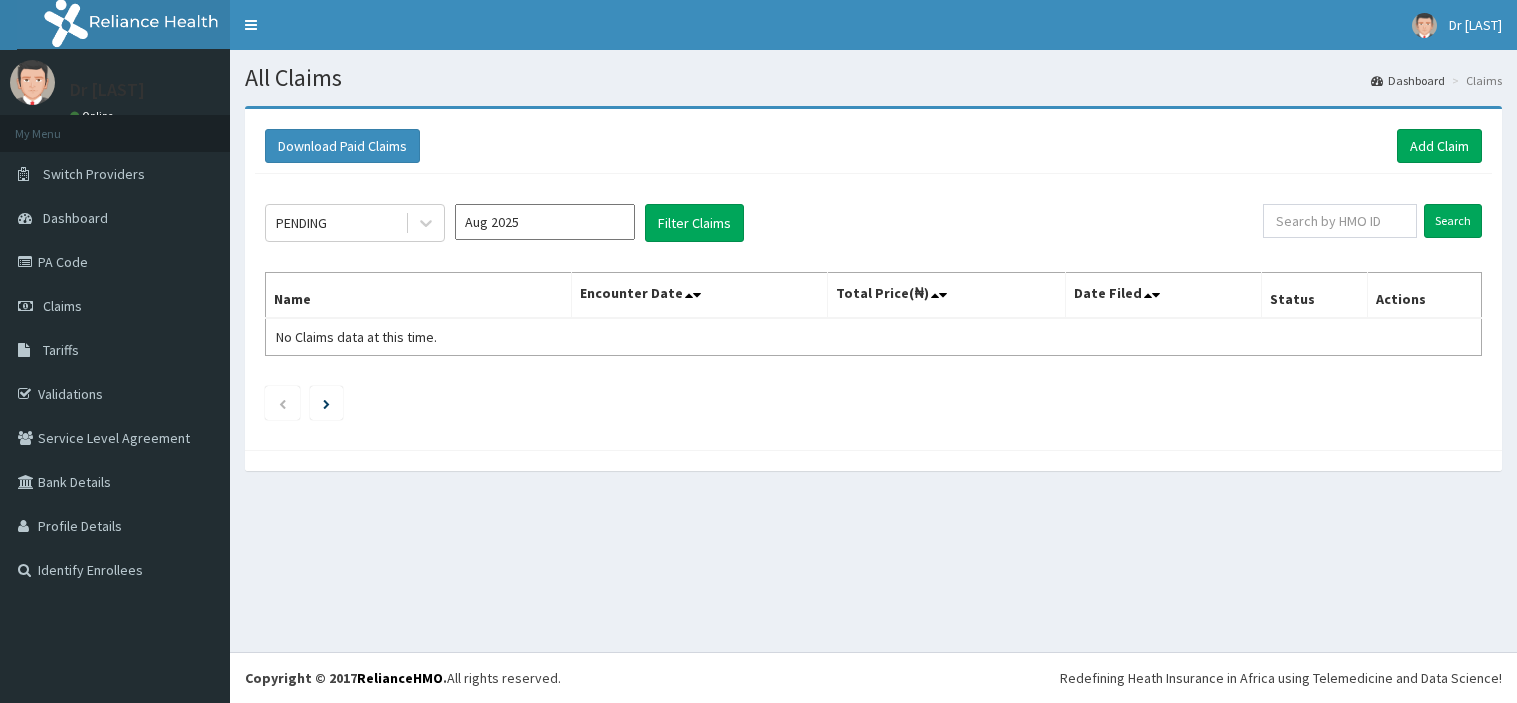 scroll, scrollTop: 0, scrollLeft: 0, axis: both 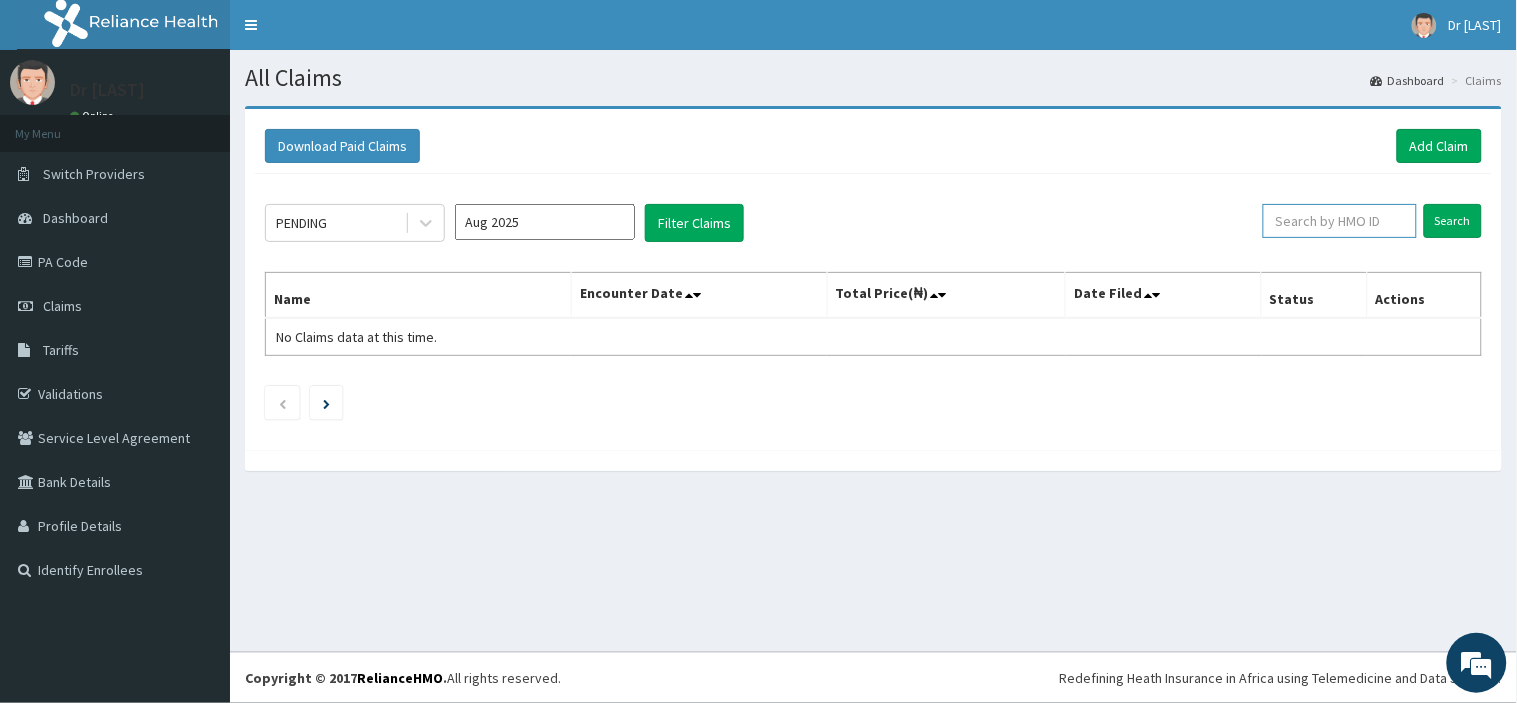 click at bounding box center (1340, 221) 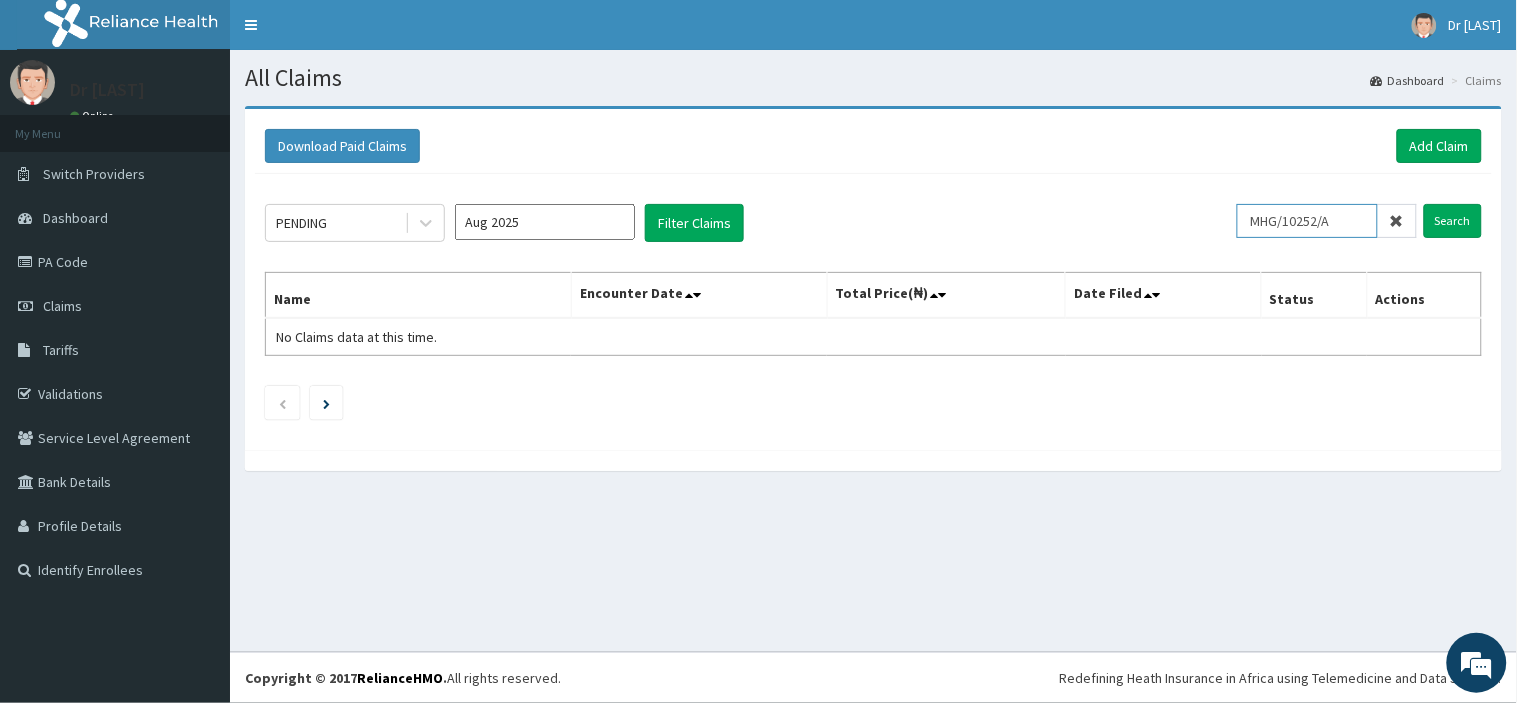 type on "MHG/10252/A" 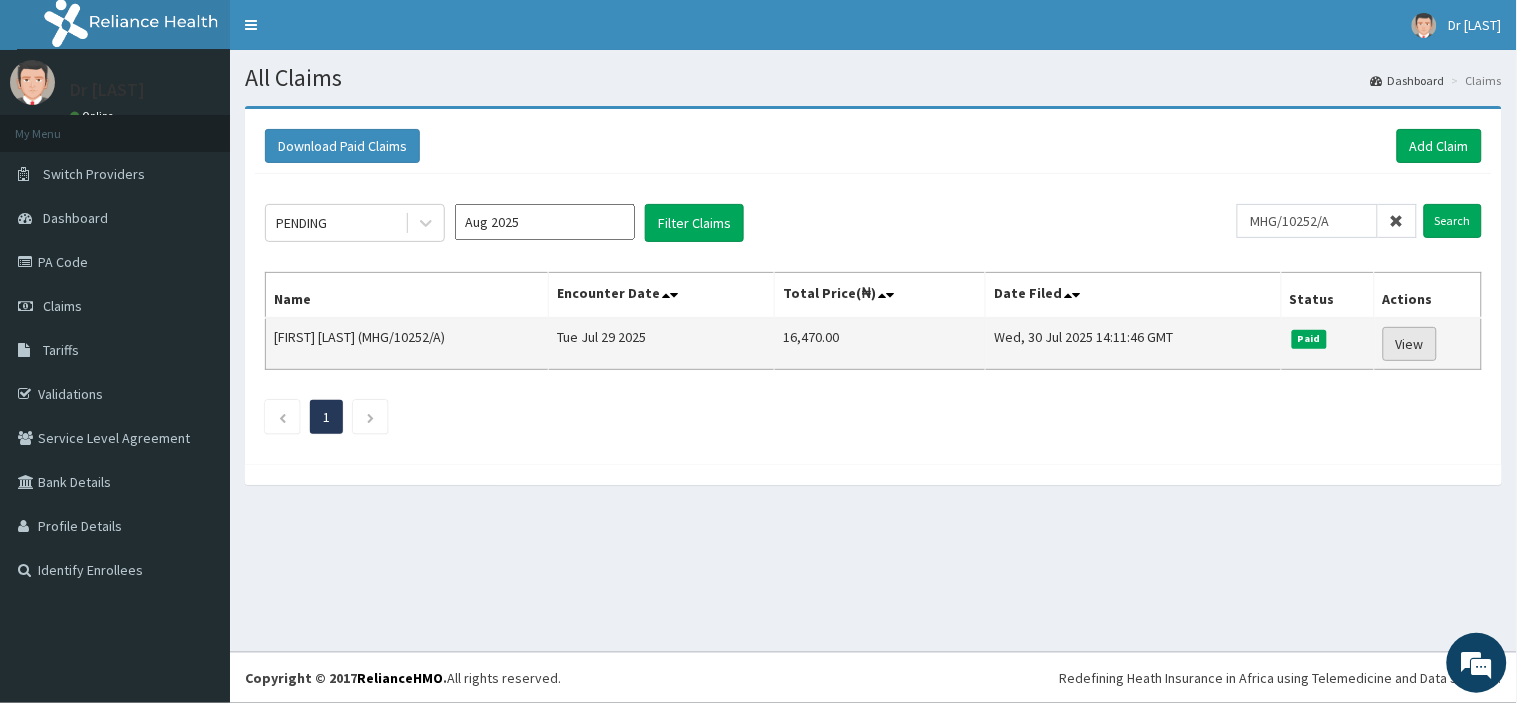 click on "View" at bounding box center (1410, 344) 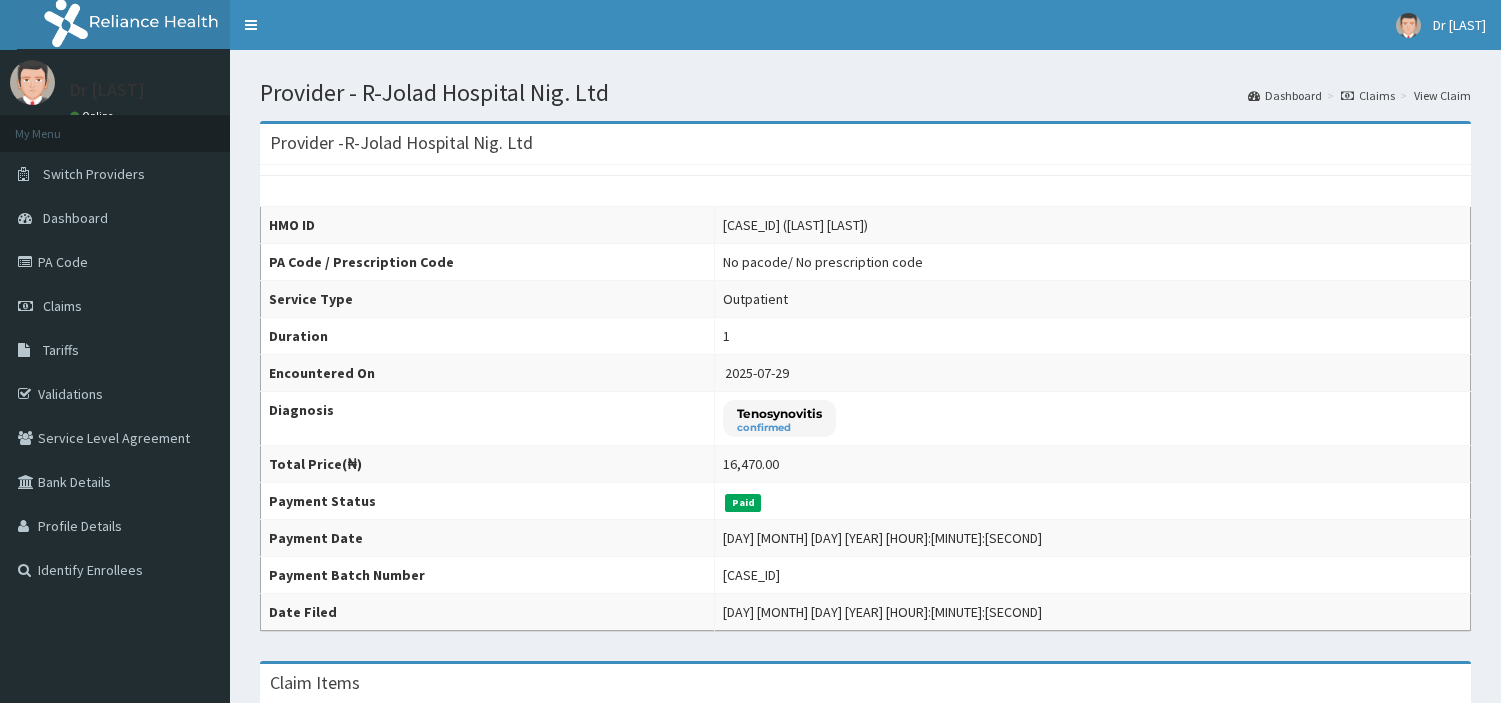 scroll, scrollTop: 0, scrollLeft: 0, axis: both 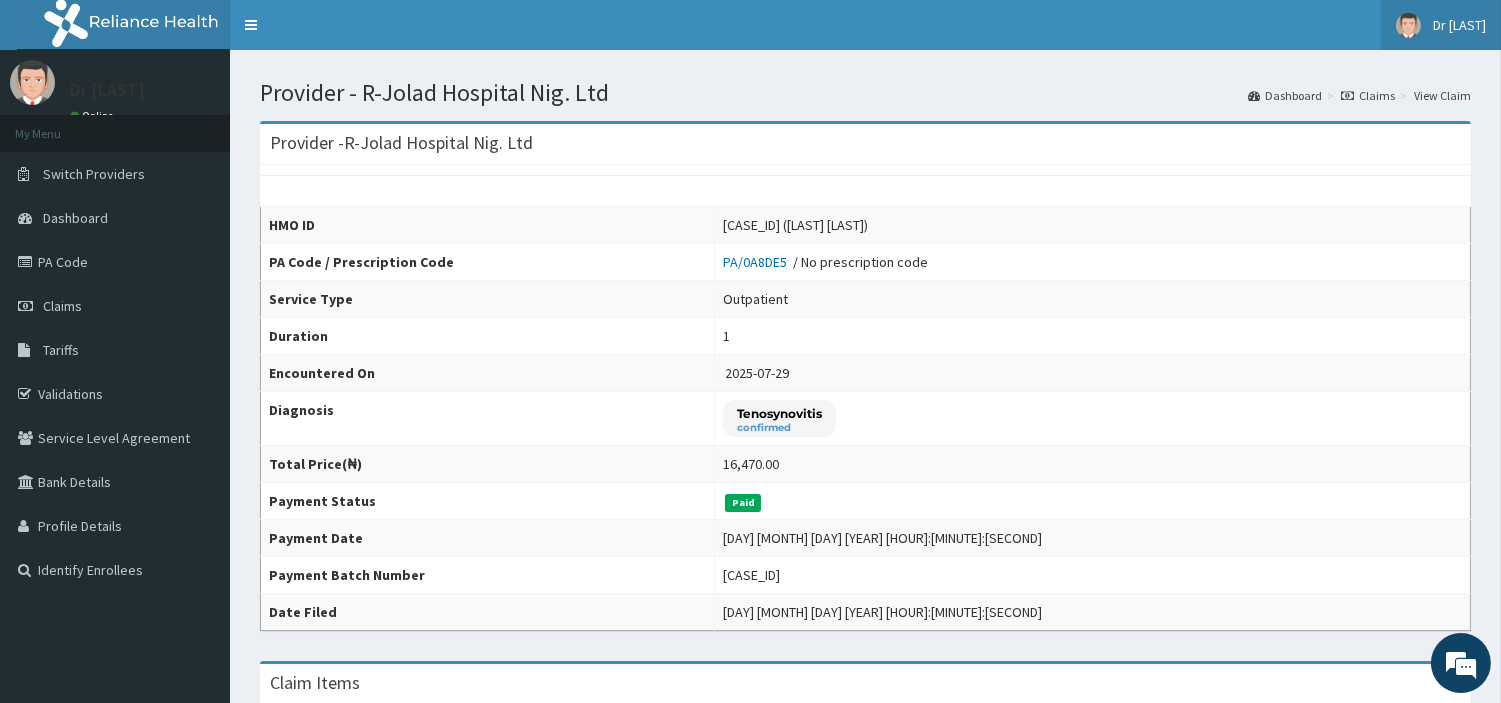 click on "Dr Ogunfuwa" at bounding box center [1441, 25] 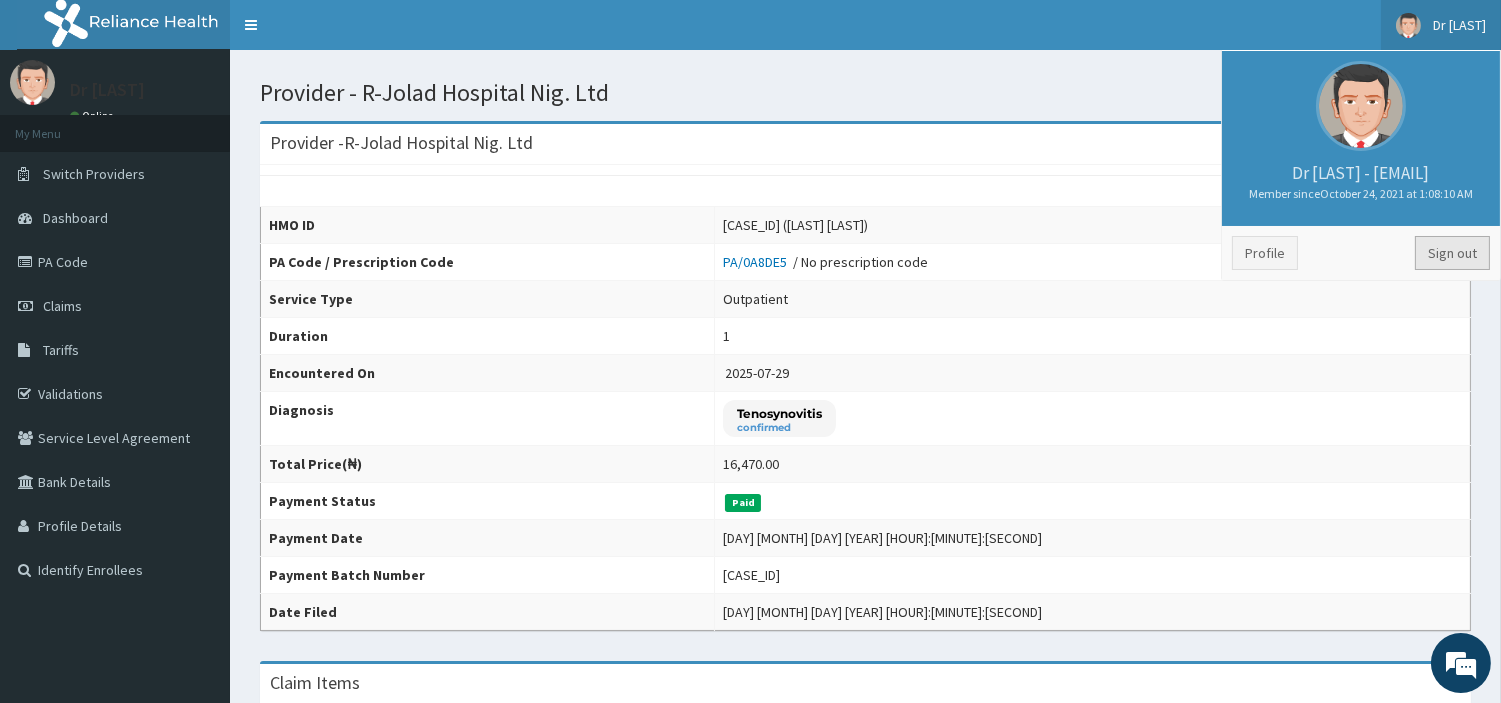 click on "Sign out" at bounding box center (1452, 253) 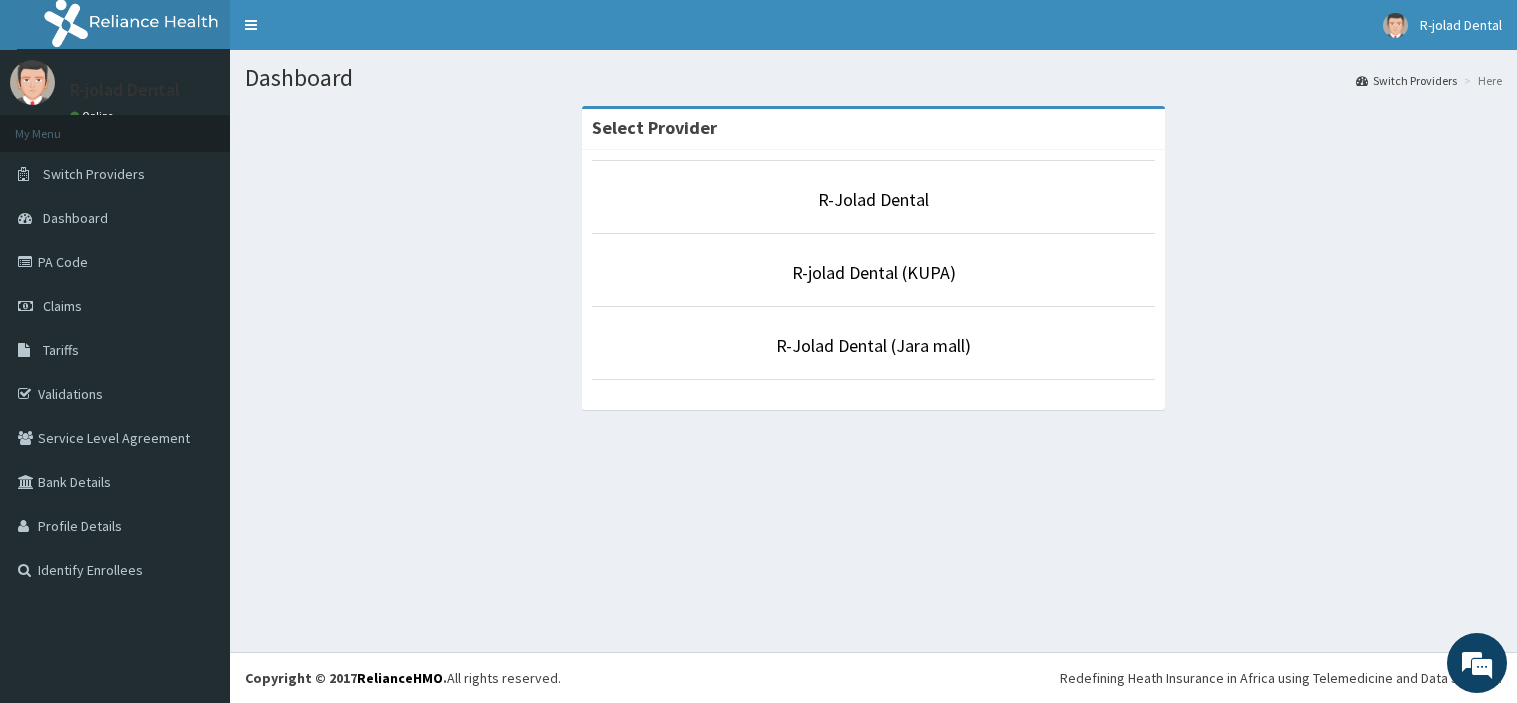 scroll, scrollTop: 0, scrollLeft: 0, axis: both 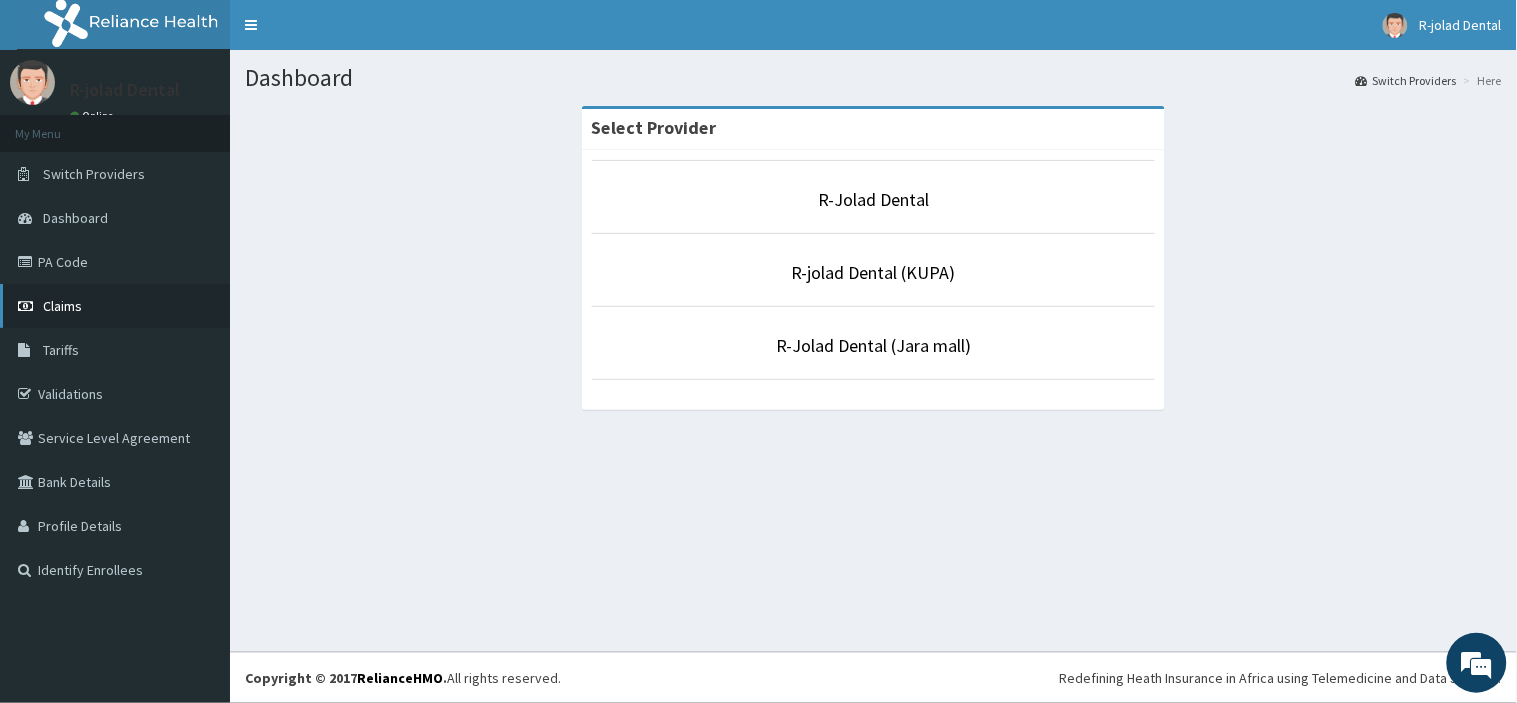 click on "Claims" at bounding box center (115, 306) 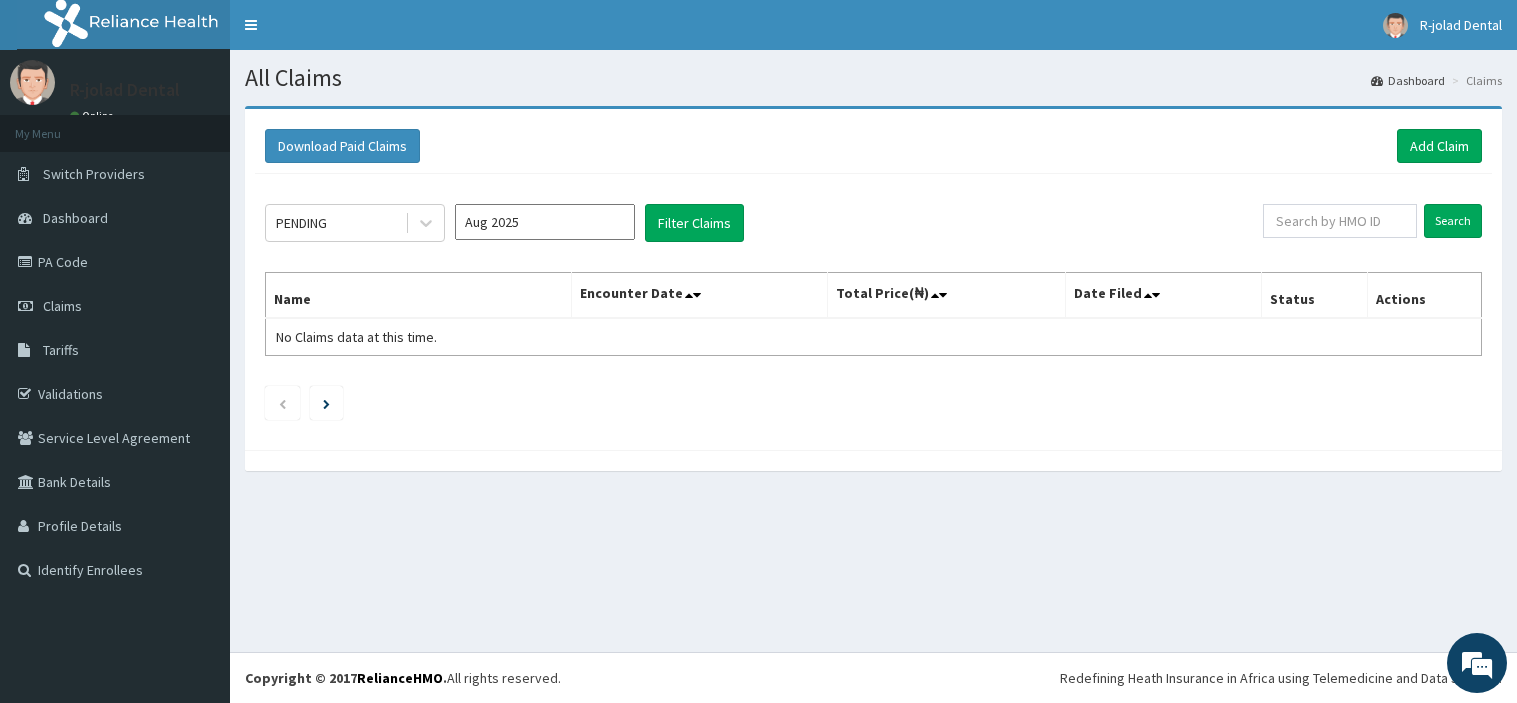 scroll, scrollTop: 0, scrollLeft: 0, axis: both 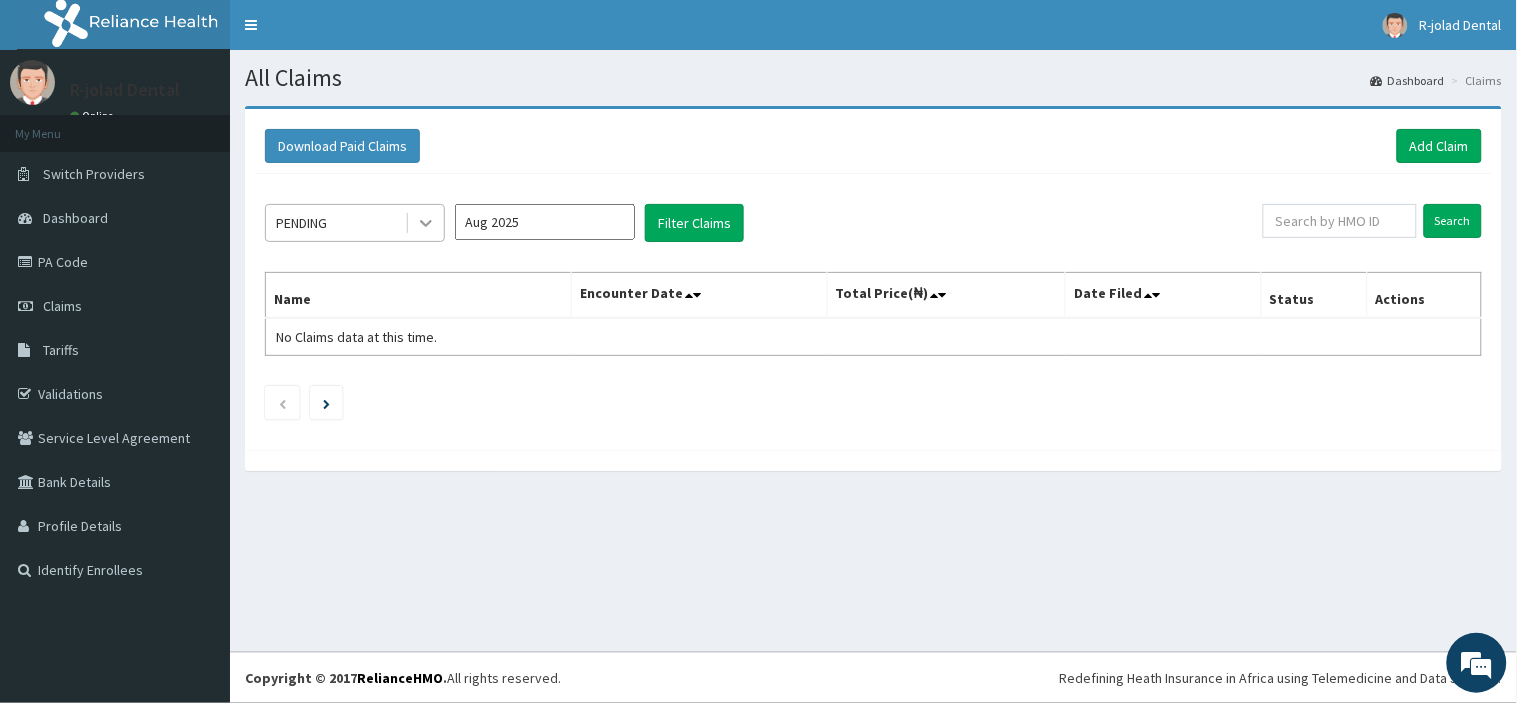 click at bounding box center [426, 223] 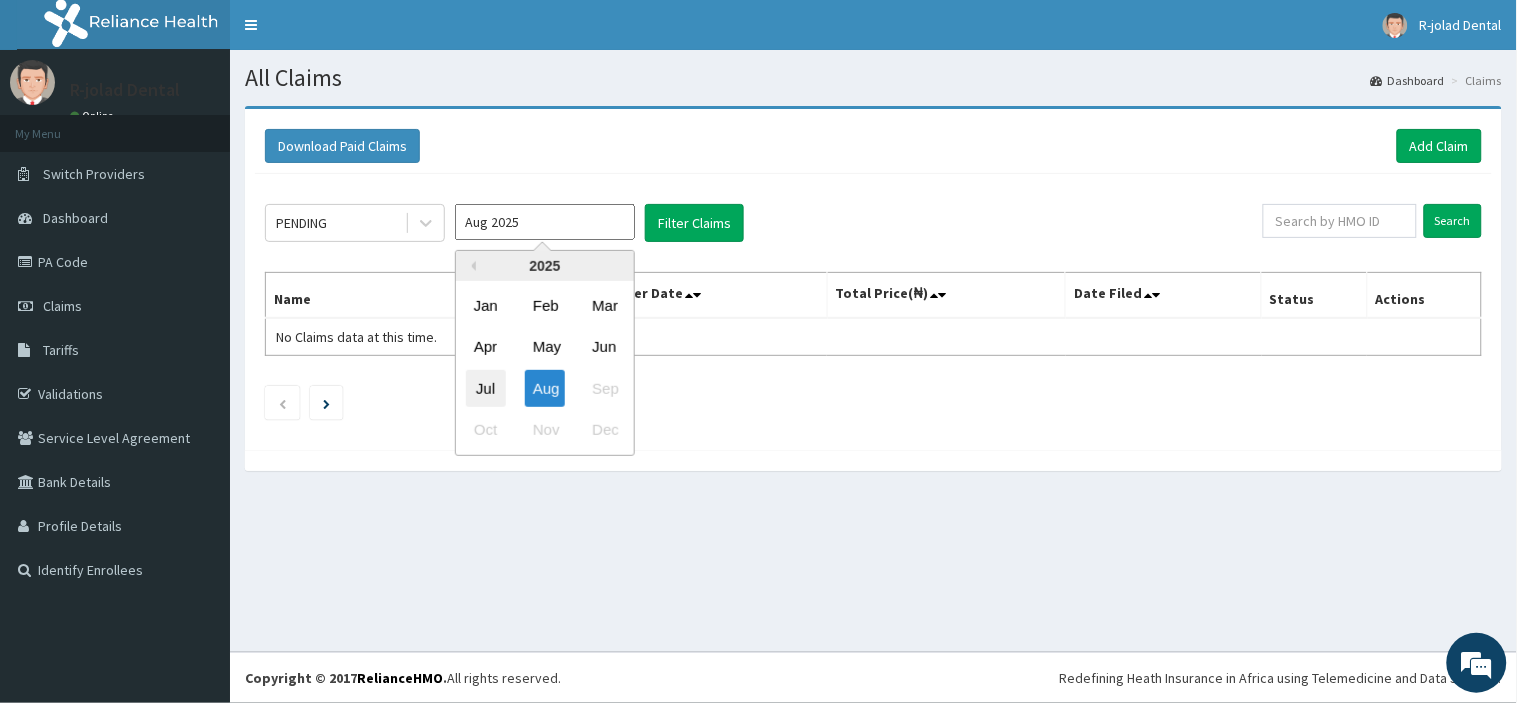 drag, startPoint x: 544, startPoint y: 206, endPoint x: 488, endPoint y: 383, distance: 185.64752 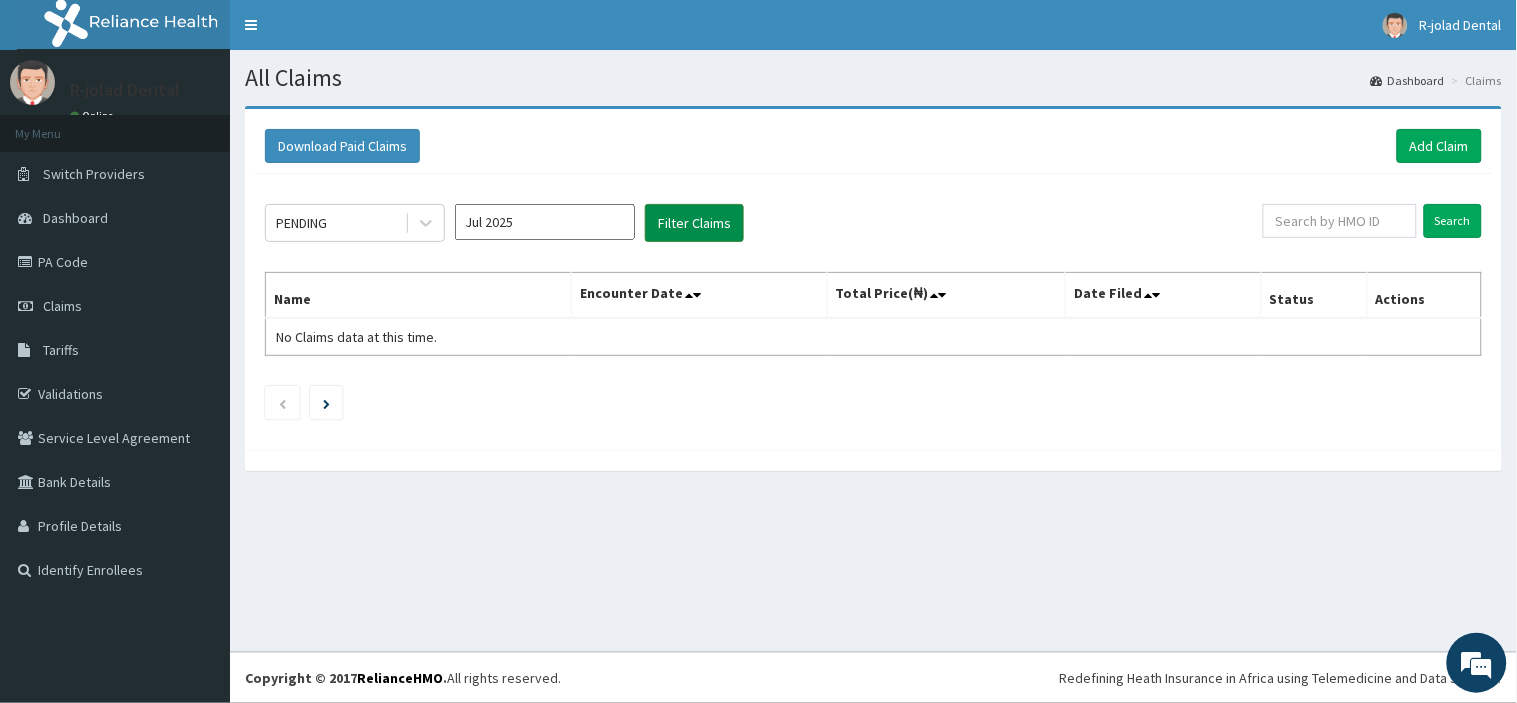 click on "Filter Claims" at bounding box center (694, 223) 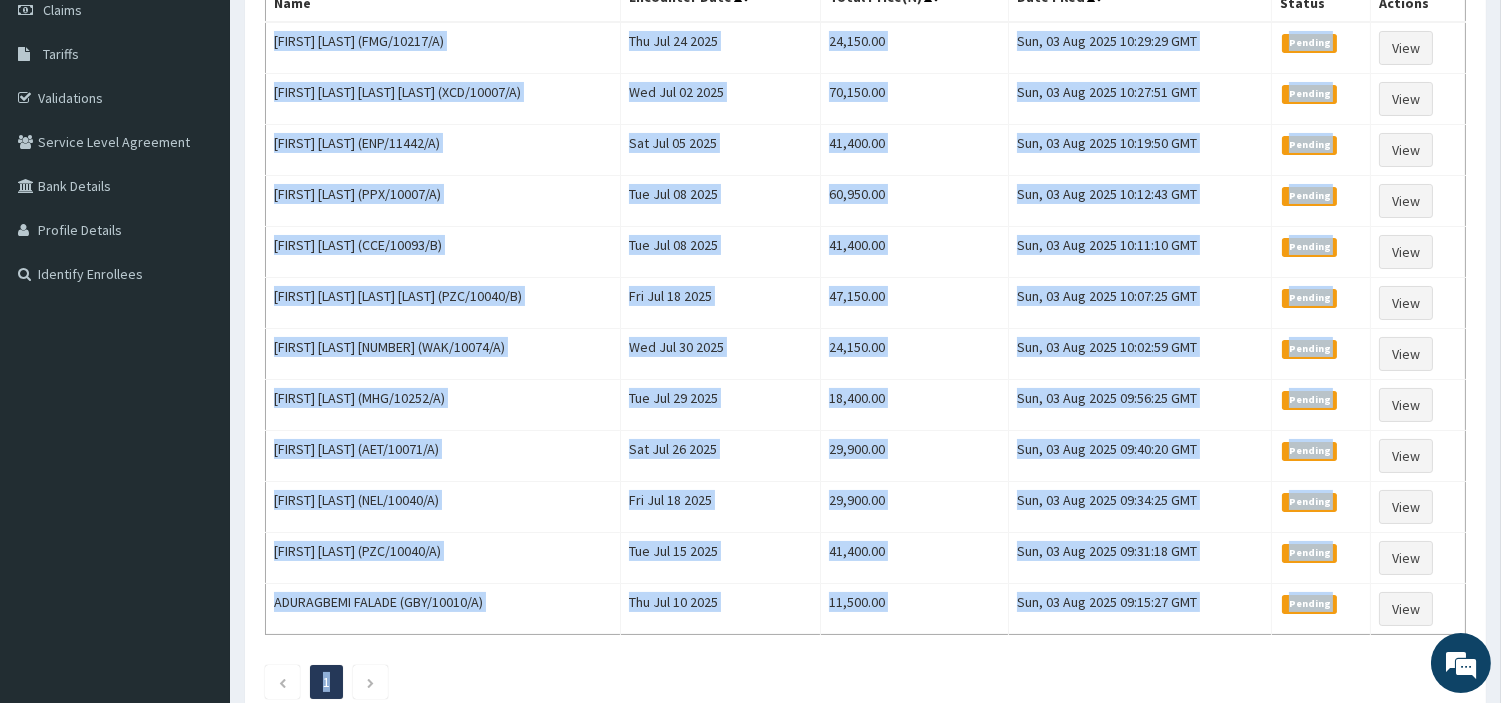 scroll, scrollTop: 431, scrollLeft: 0, axis: vertical 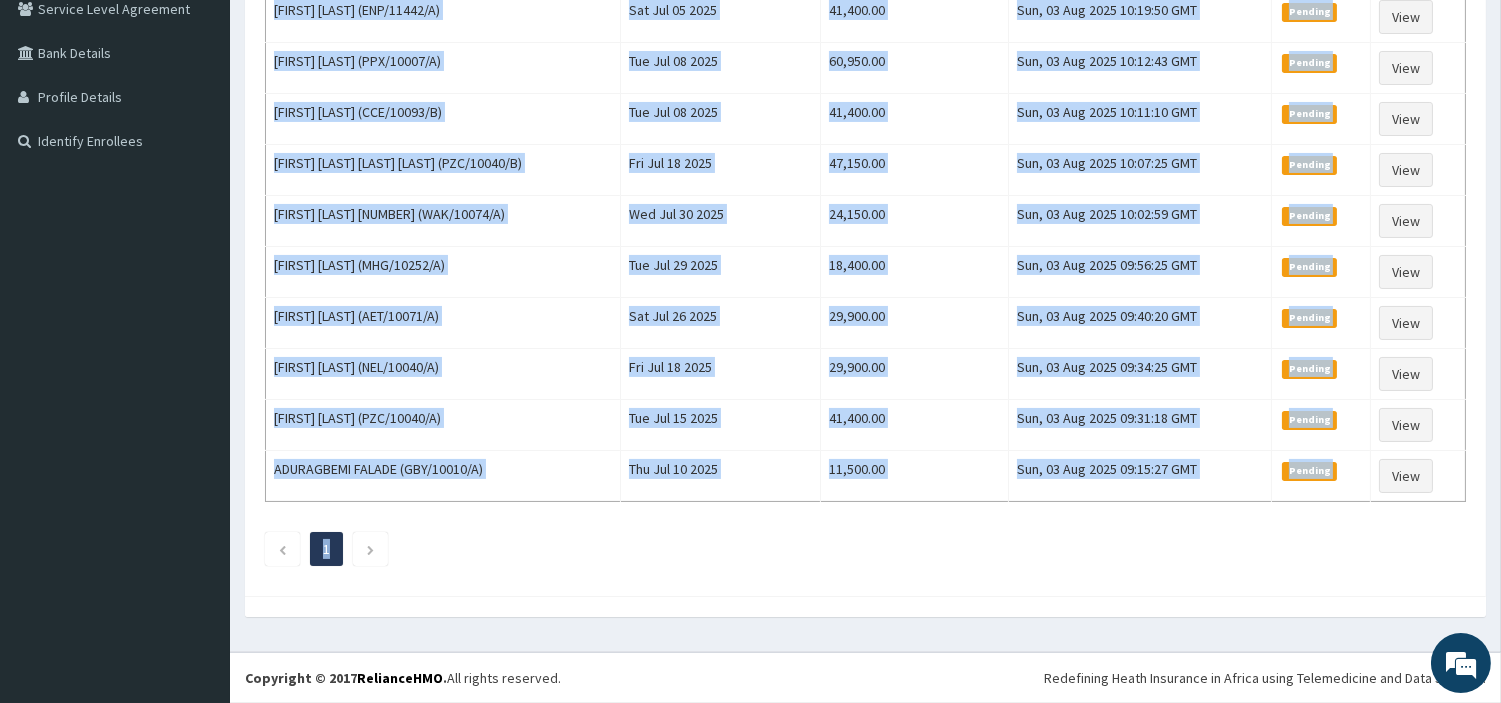 drag, startPoint x: 272, startPoint y: 336, endPoint x: 1377, endPoint y: 507, distance: 1118.153 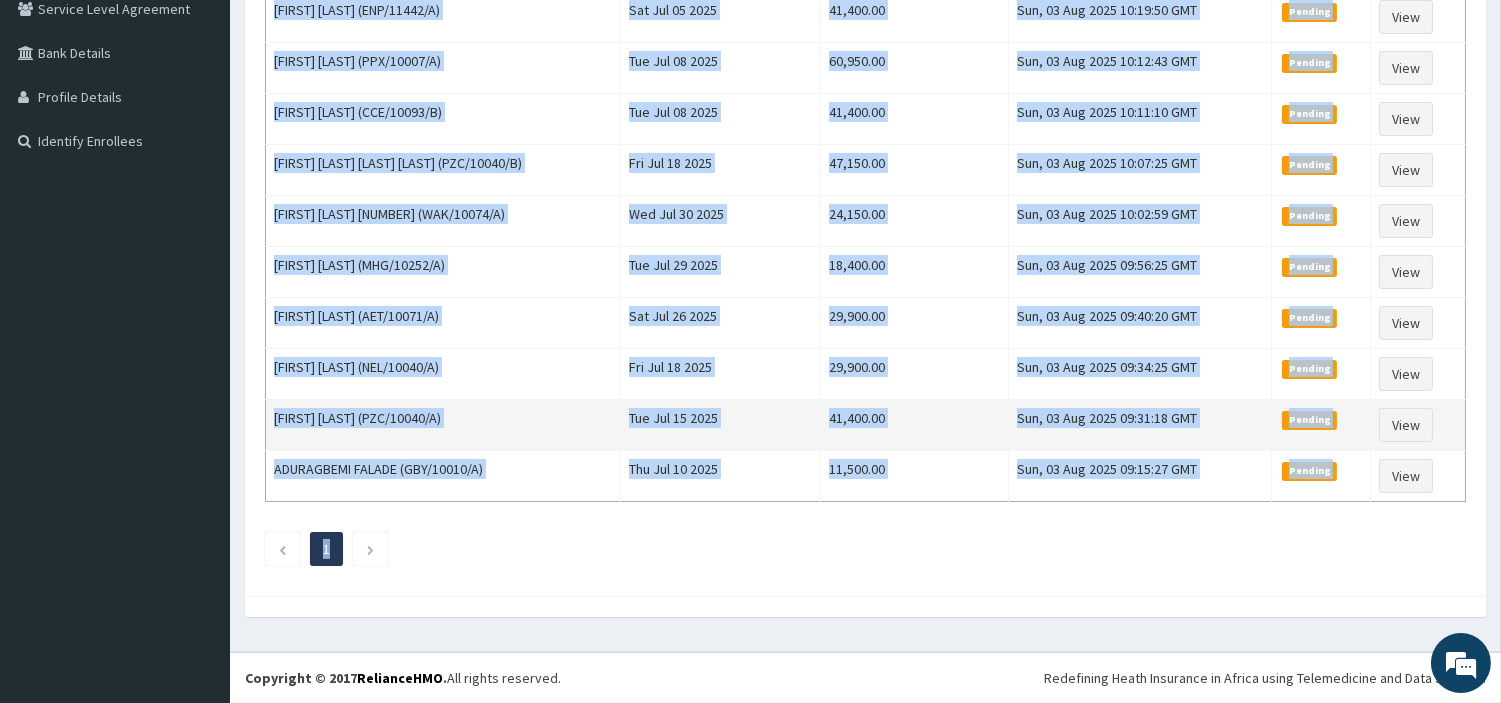 copy on "[FIRST] [LAST] (FMG/10217/A) [DATE] [PRICE] [DATE] [TIME] Pending View [FIRST] [LAST] [LAST] [LAST] (XCD/10007/A) [DATE] [PRICE] [DATE] [TIME] Pending View [FIRST] [LAST] (ENP/11442/A) [DATE] [PRICE] [DATE] [TIME] Pending View [FIRST] [LAST] (PPX/10007/A) [DATE] [PRICE] [DATE] [TIME] Pending View [FIRST] [LAST] (CCE/10093/B) [DATE] [PRICE] [DATE] [TIME] Pending View [FIRST] [LAST] [LAST] [LAST] (PZC/10040/B) [DATE] [PRICE] [DATE] [TIME] Pending View [FIRST] [LAST] [NUMBER] (WAK/10074/A) [DATE] [PRICE] [DATE] [TIME] Pending View [FIRST] [LAST] (MHG/10252/A) [DATE] [PRICE] [DATE] [TIME] Pending View [FIRST] [LAST] (AET/10071/A) [DATE] [PRICE] [DATE] [TIME] Pending View [FIRST] [LAST] (NEL/10040/A) [DATE] [PRICE] [DATE] [TIME] Pending View [FIRST] [LAST]" 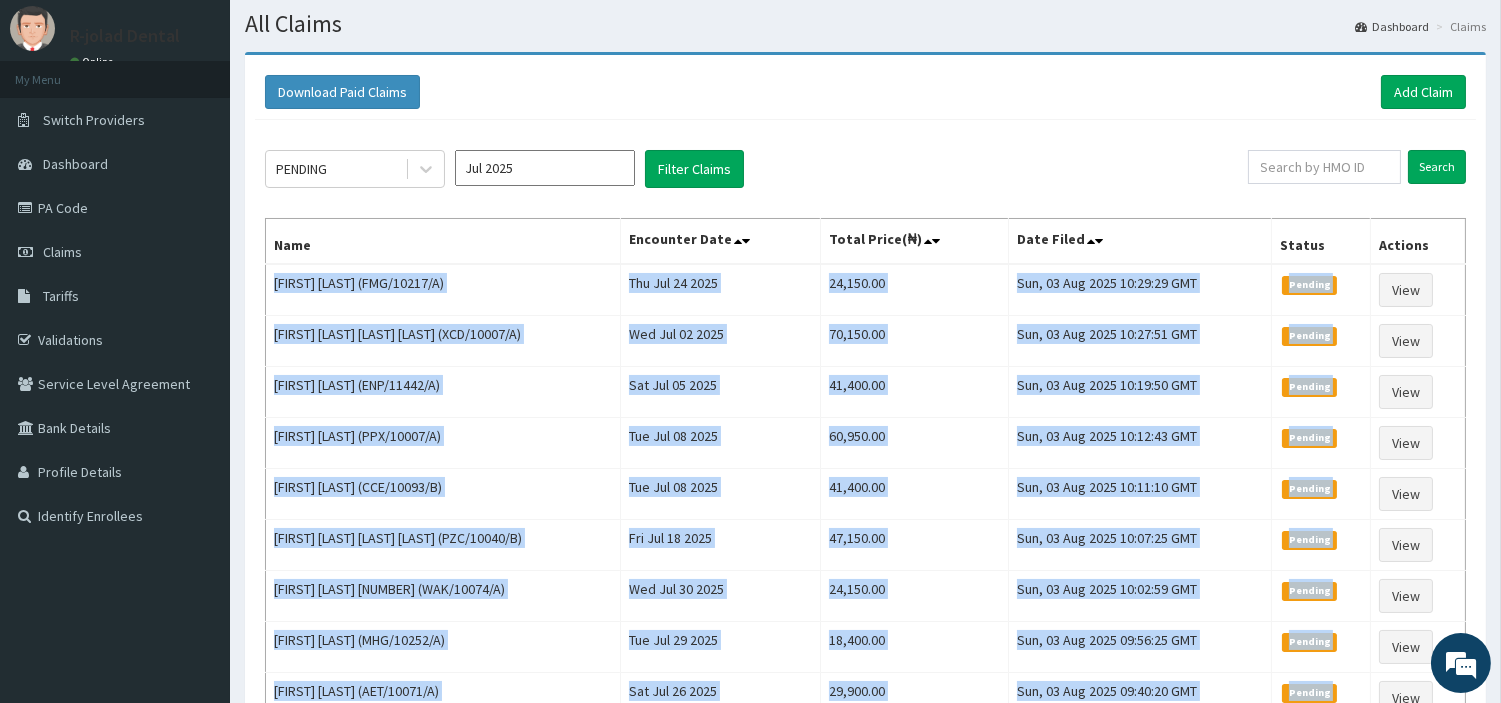 scroll, scrollTop: 0, scrollLeft: 0, axis: both 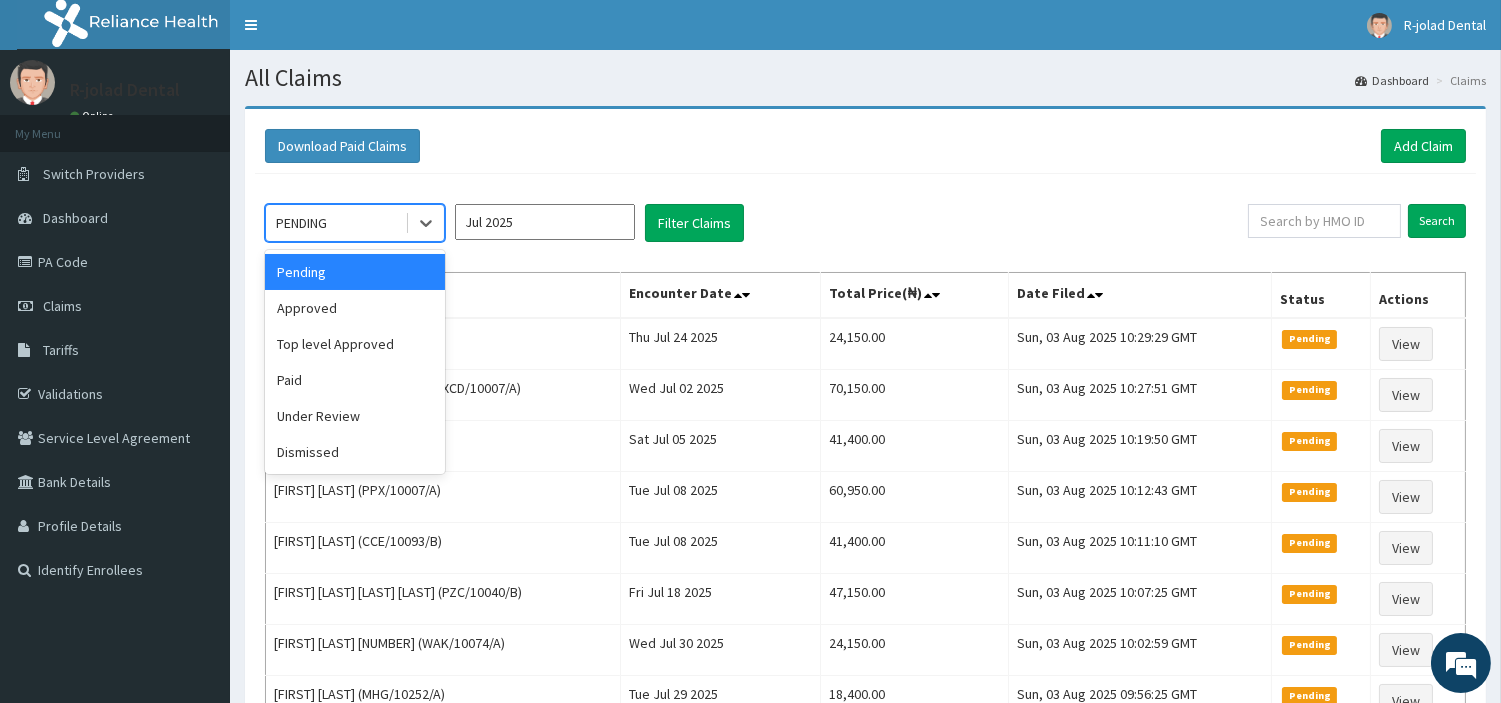 click on "PENDING" at bounding box center (335, 223) 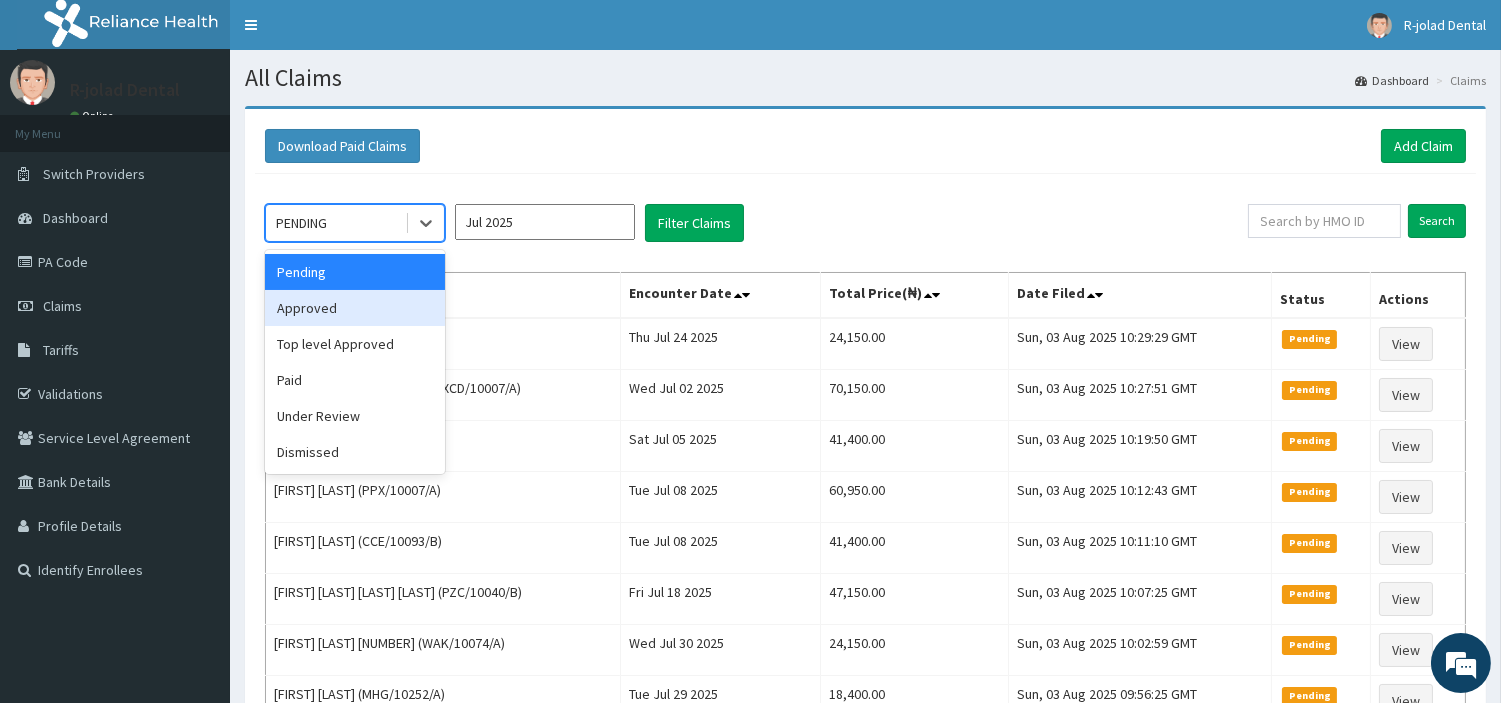 click on "Approved" at bounding box center [355, 308] 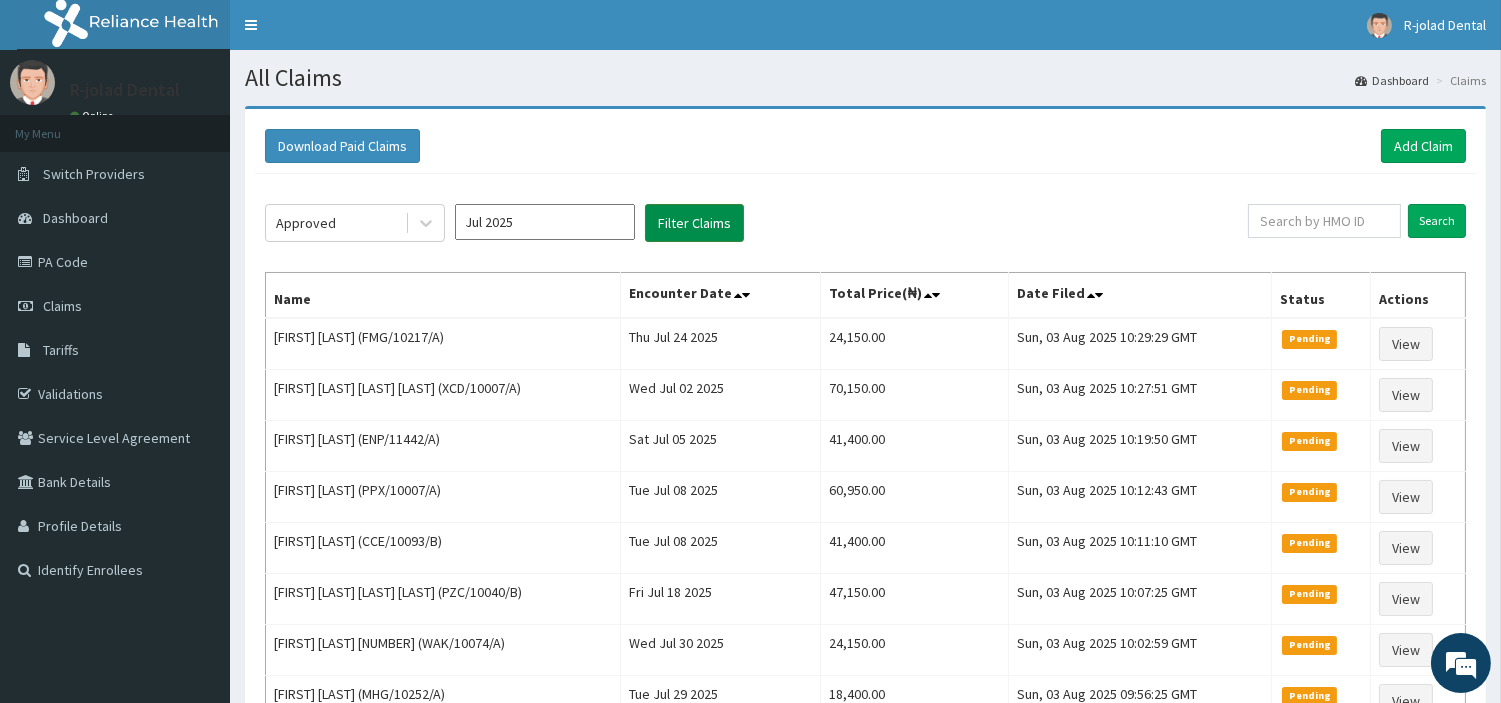 click on "Filter Claims" at bounding box center (694, 223) 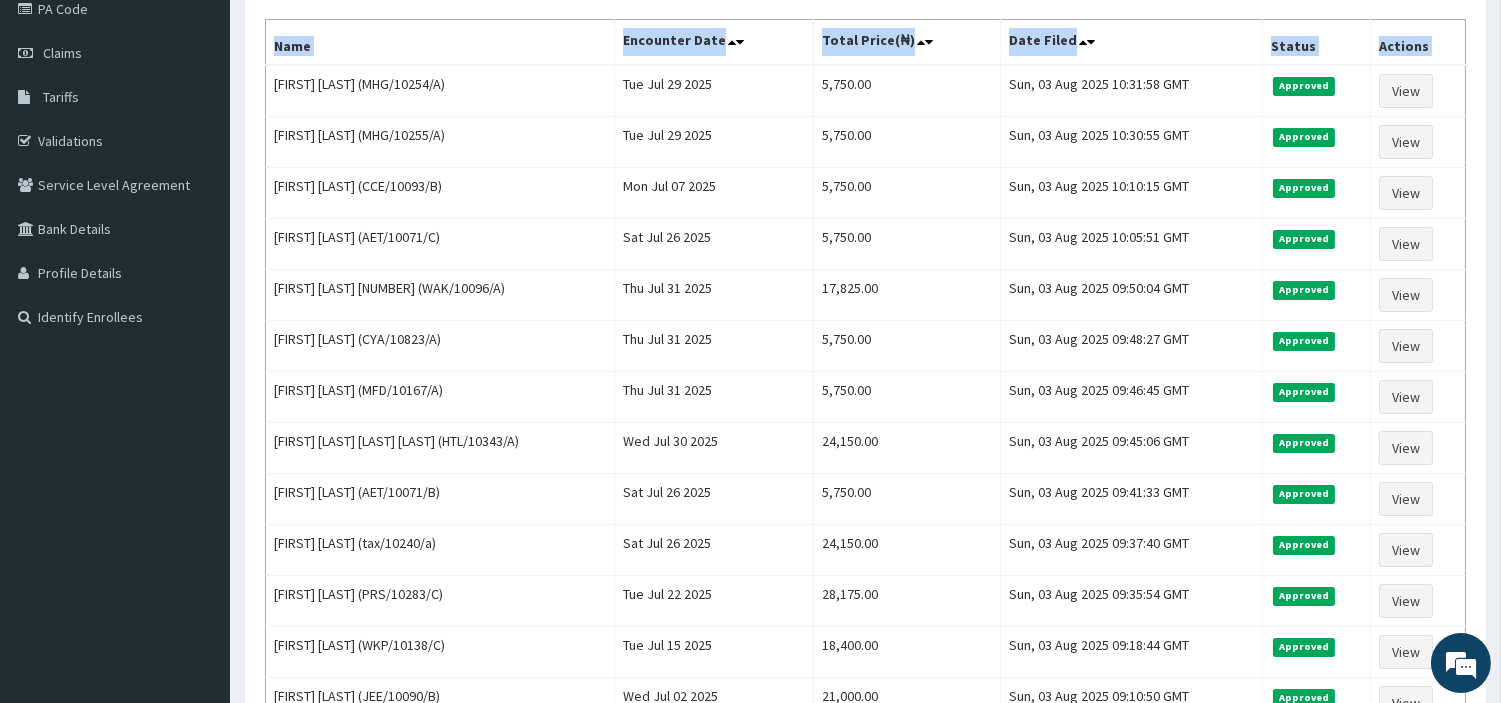 scroll, scrollTop: 483, scrollLeft: 0, axis: vertical 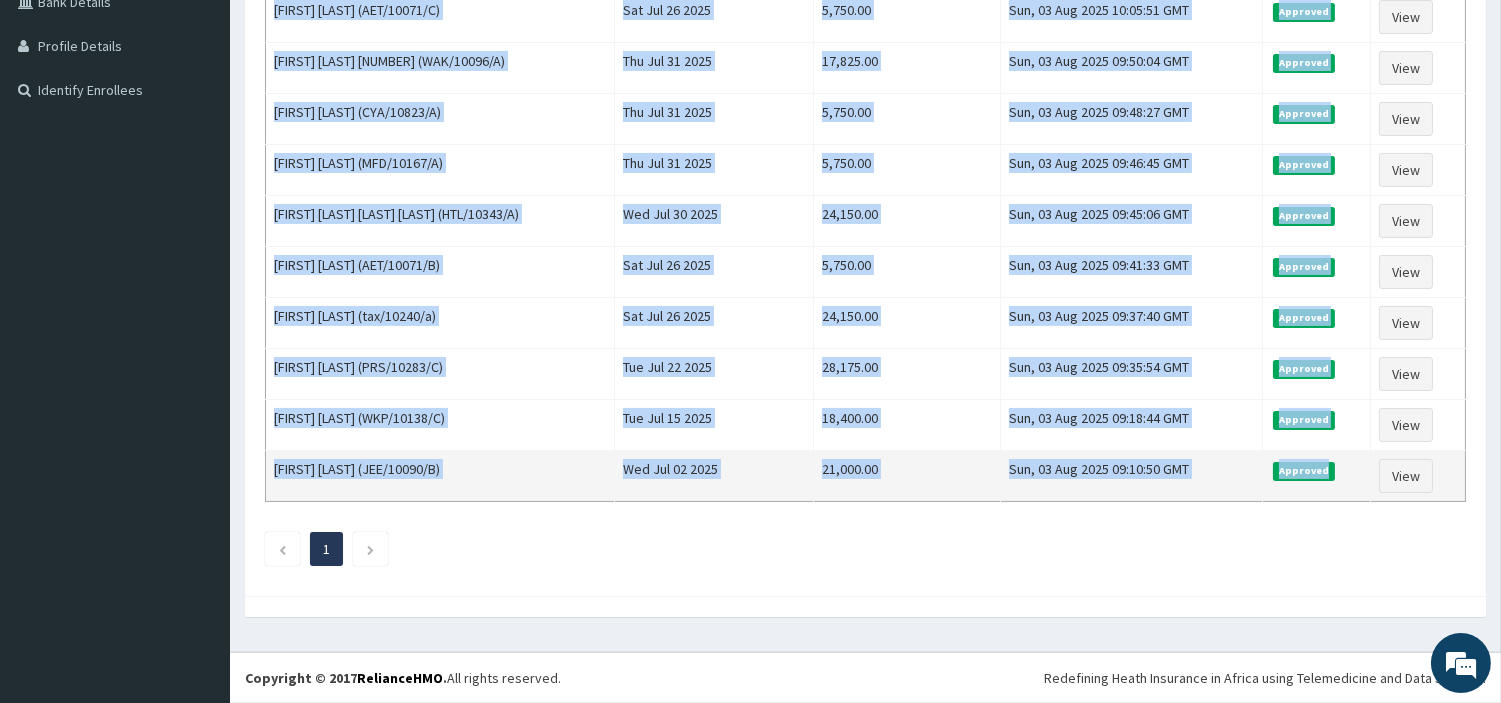 drag, startPoint x: 272, startPoint y: 331, endPoint x: 1328, endPoint y: 464, distance: 1064.3425 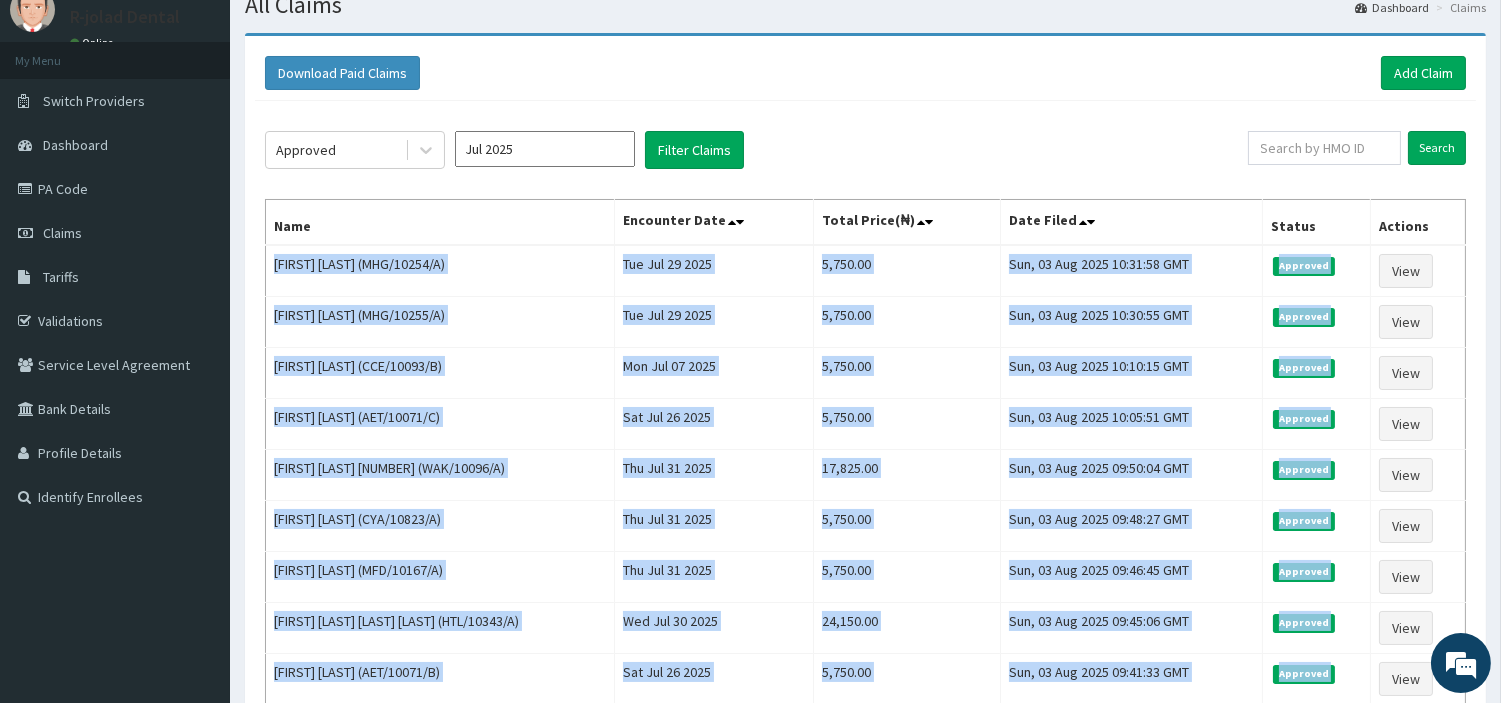 scroll, scrollTop: 0, scrollLeft: 0, axis: both 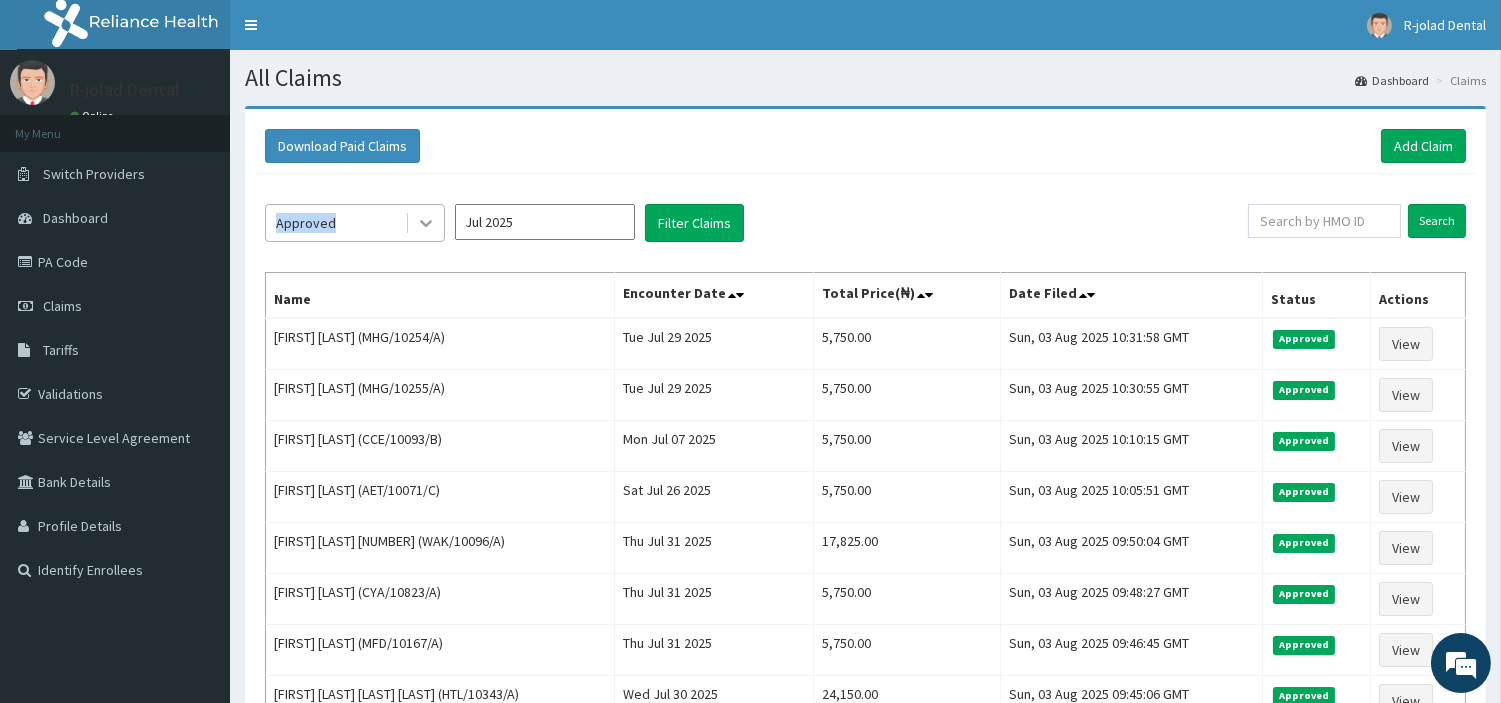 drag, startPoint x: 433, startPoint y: 242, endPoint x: 425, endPoint y: 230, distance: 14.422205 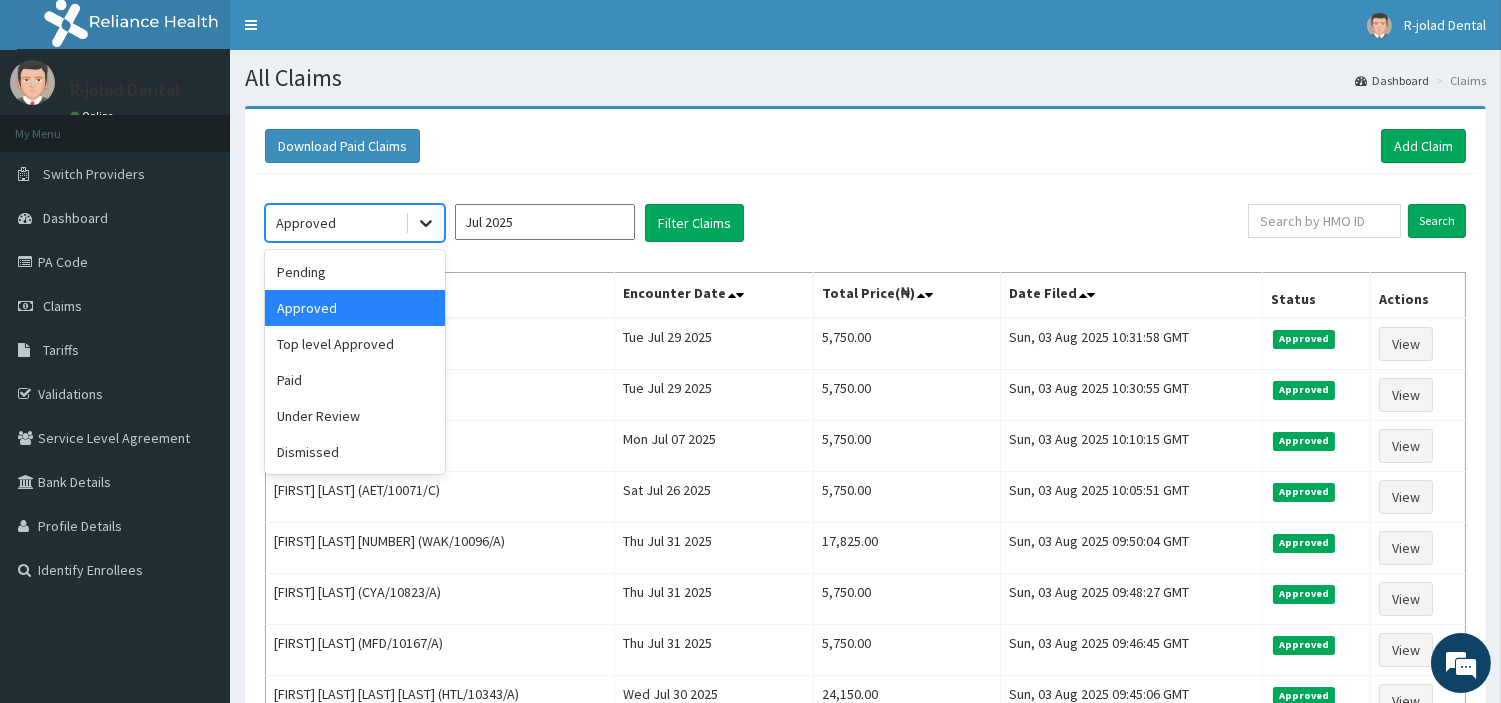 click 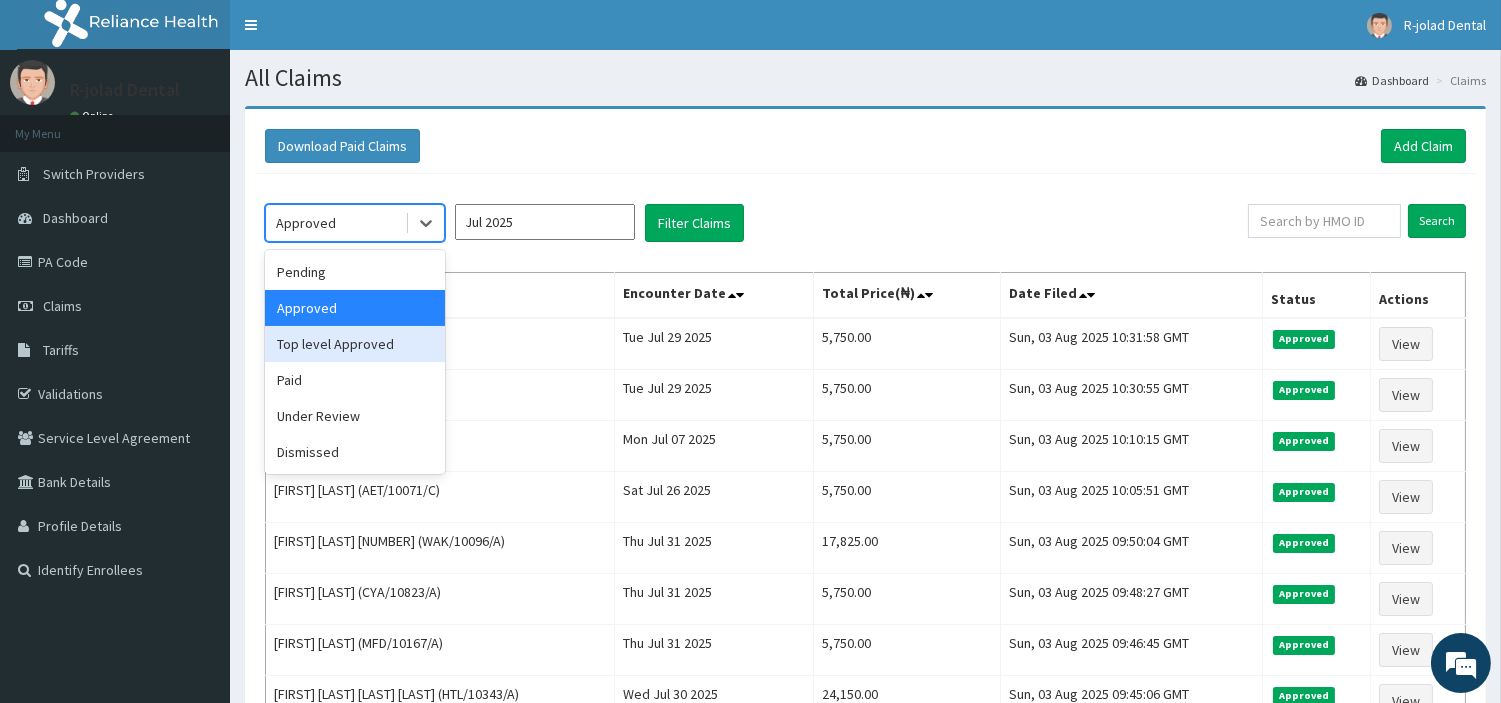 click on "Top level Approved" at bounding box center [355, 344] 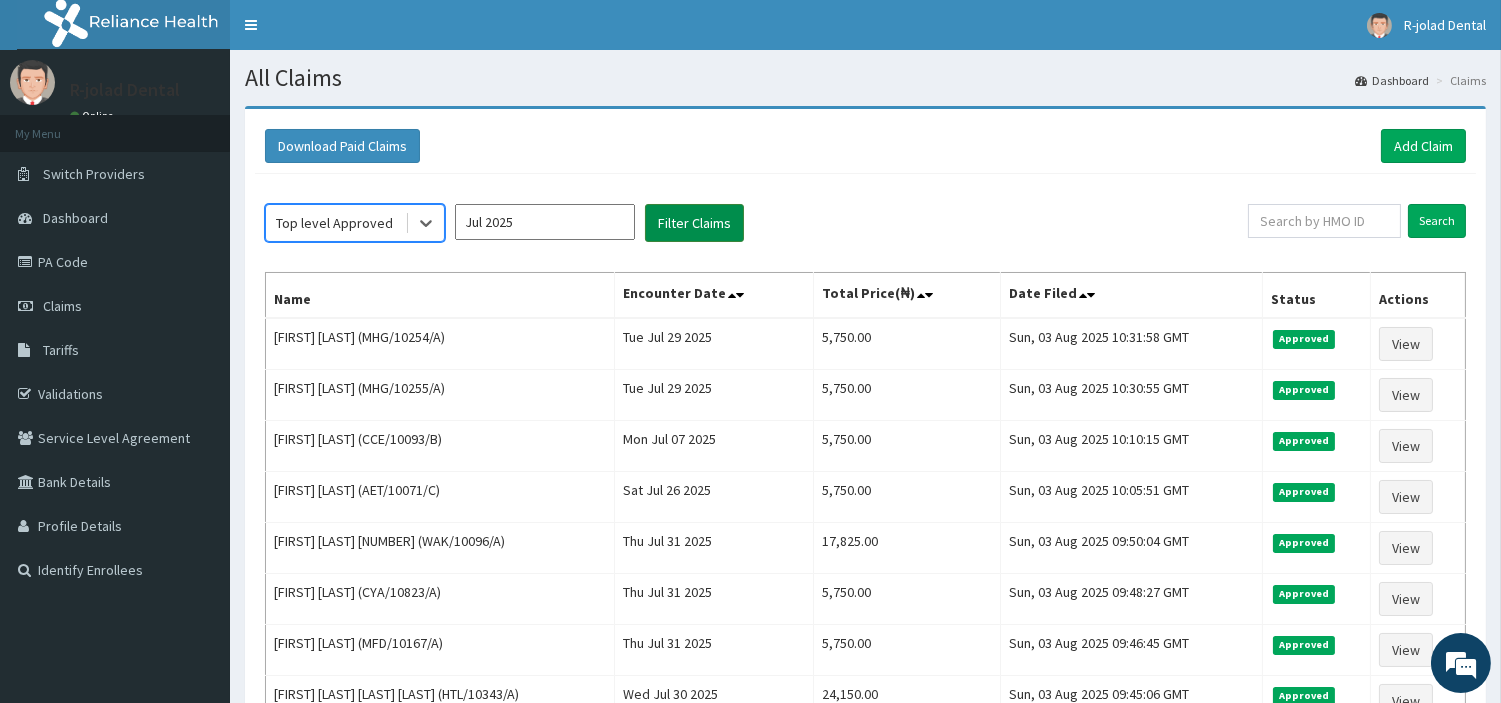 click on "Filter Claims" at bounding box center (694, 223) 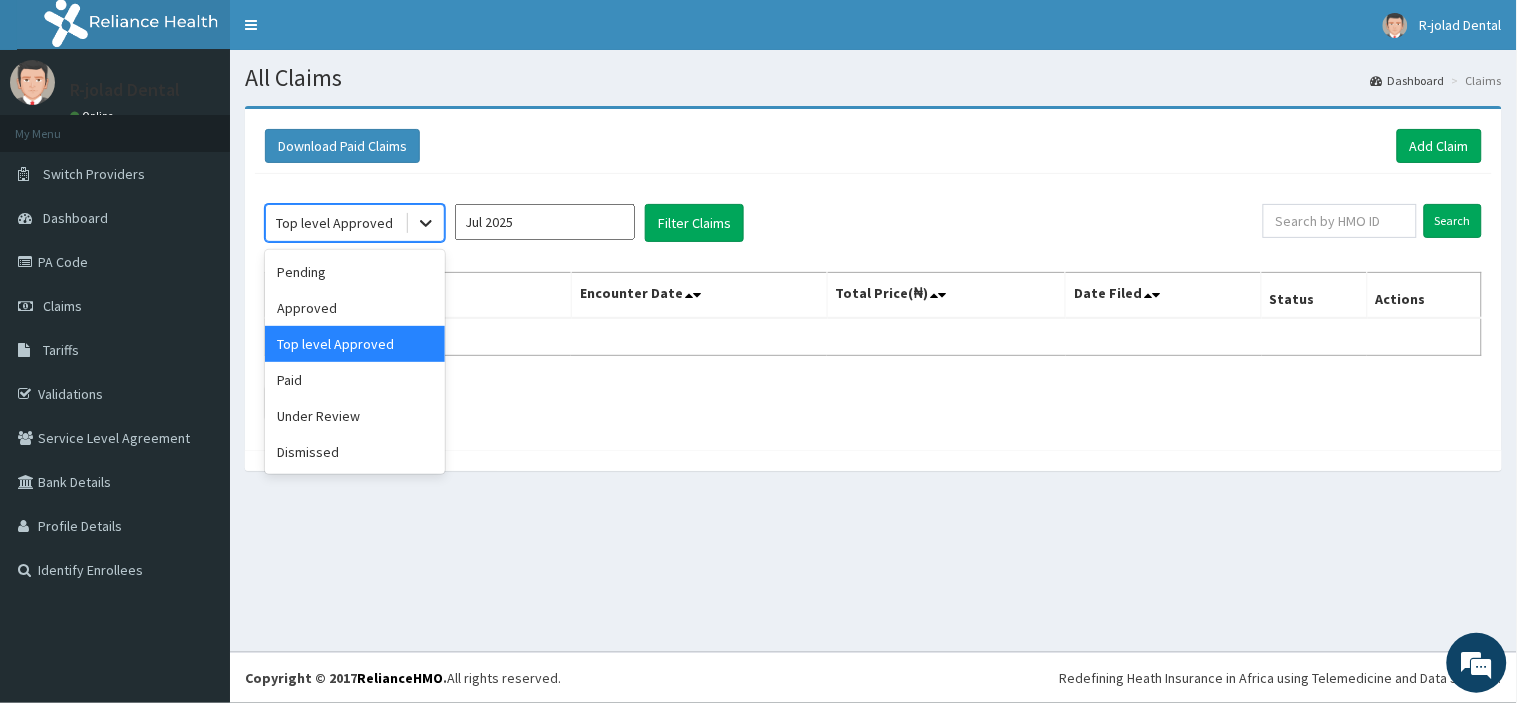 click 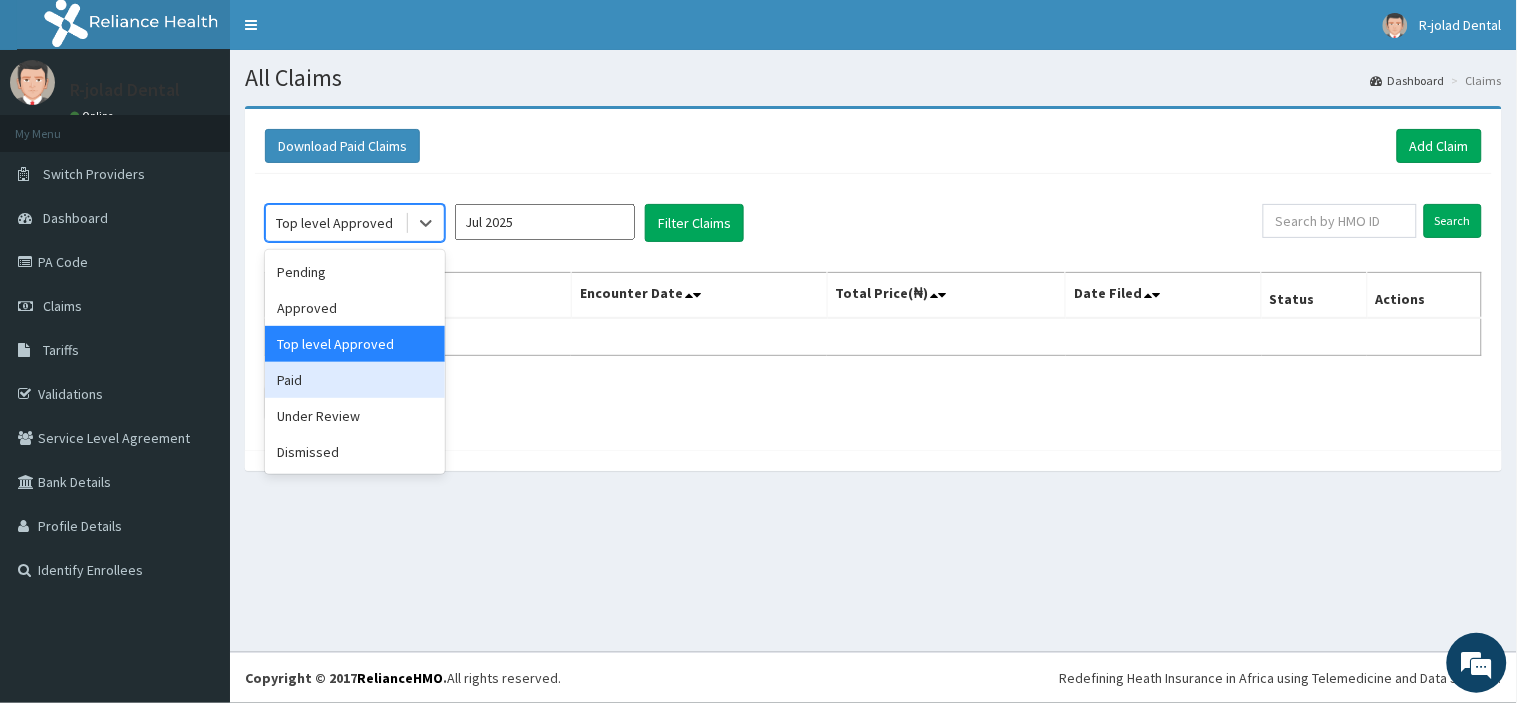 click on "Paid" at bounding box center (355, 380) 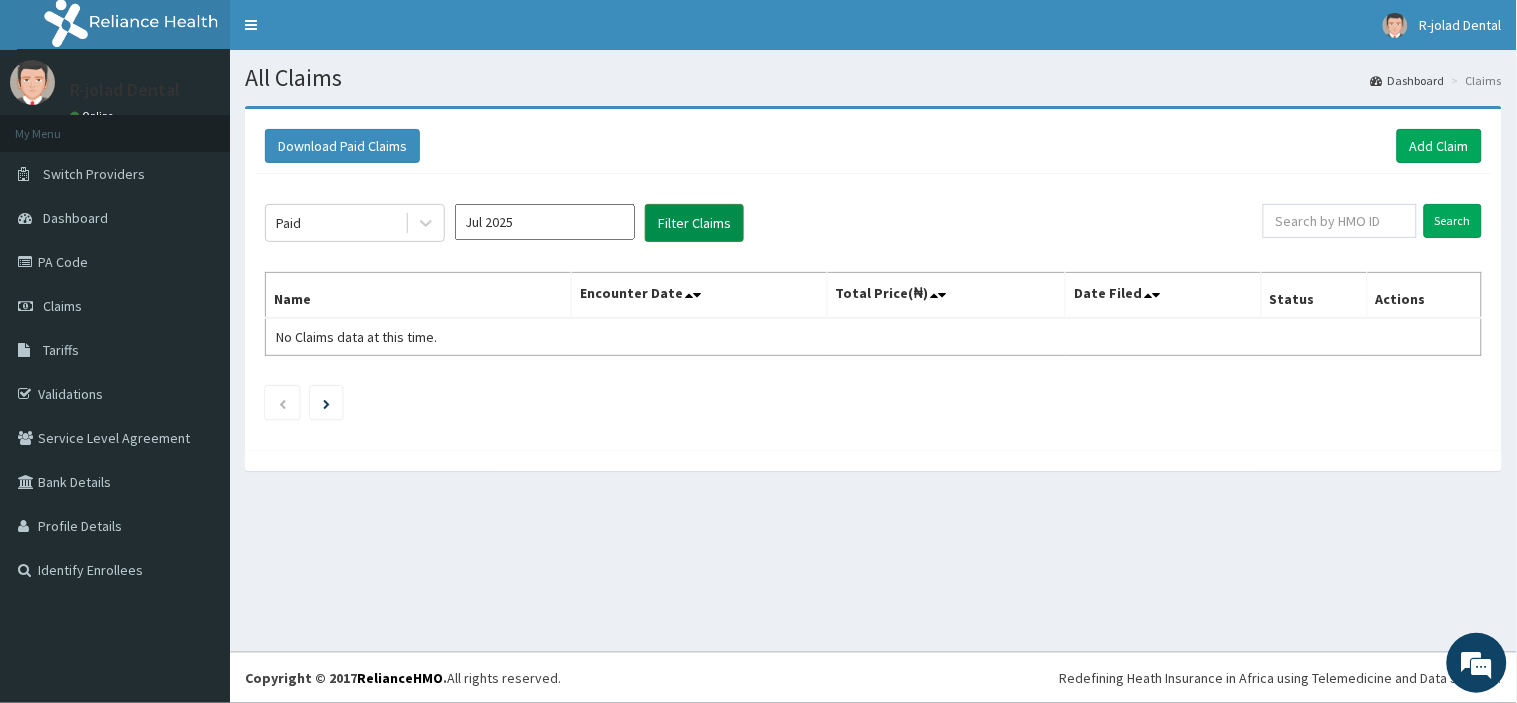 click on "Filter Claims" at bounding box center (694, 223) 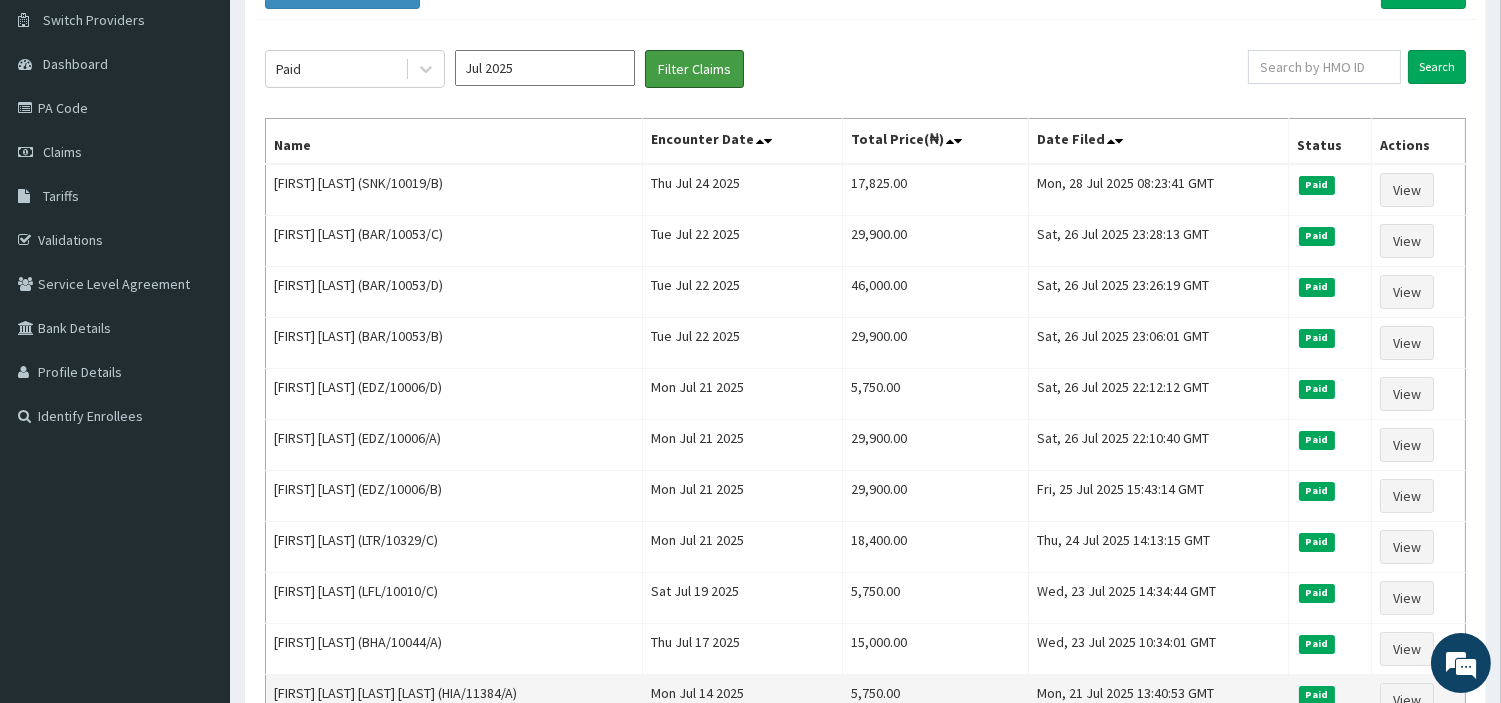 scroll, scrollTop: 153, scrollLeft: 0, axis: vertical 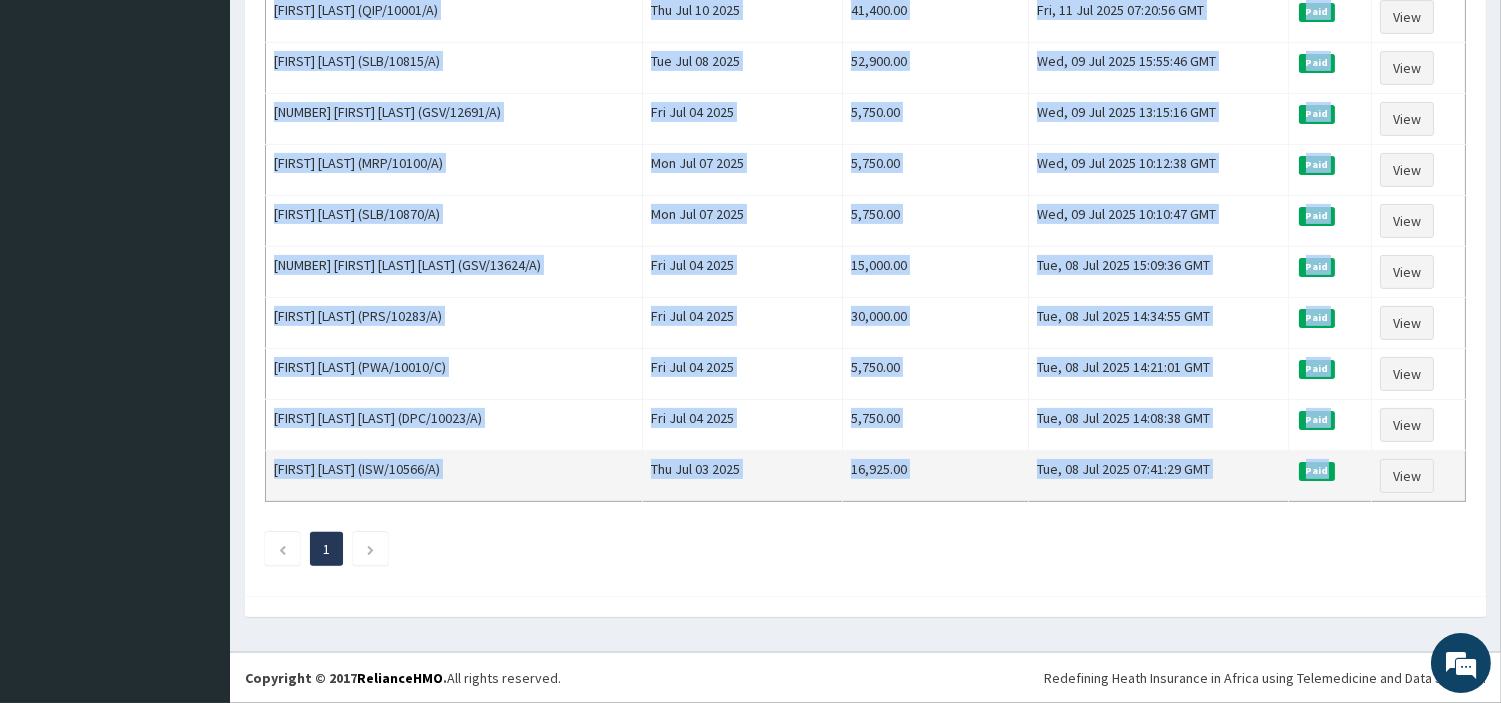 drag, startPoint x: 271, startPoint y: 177, endPoint x: 1354, endPoint y: 490, distance: 1127.3234 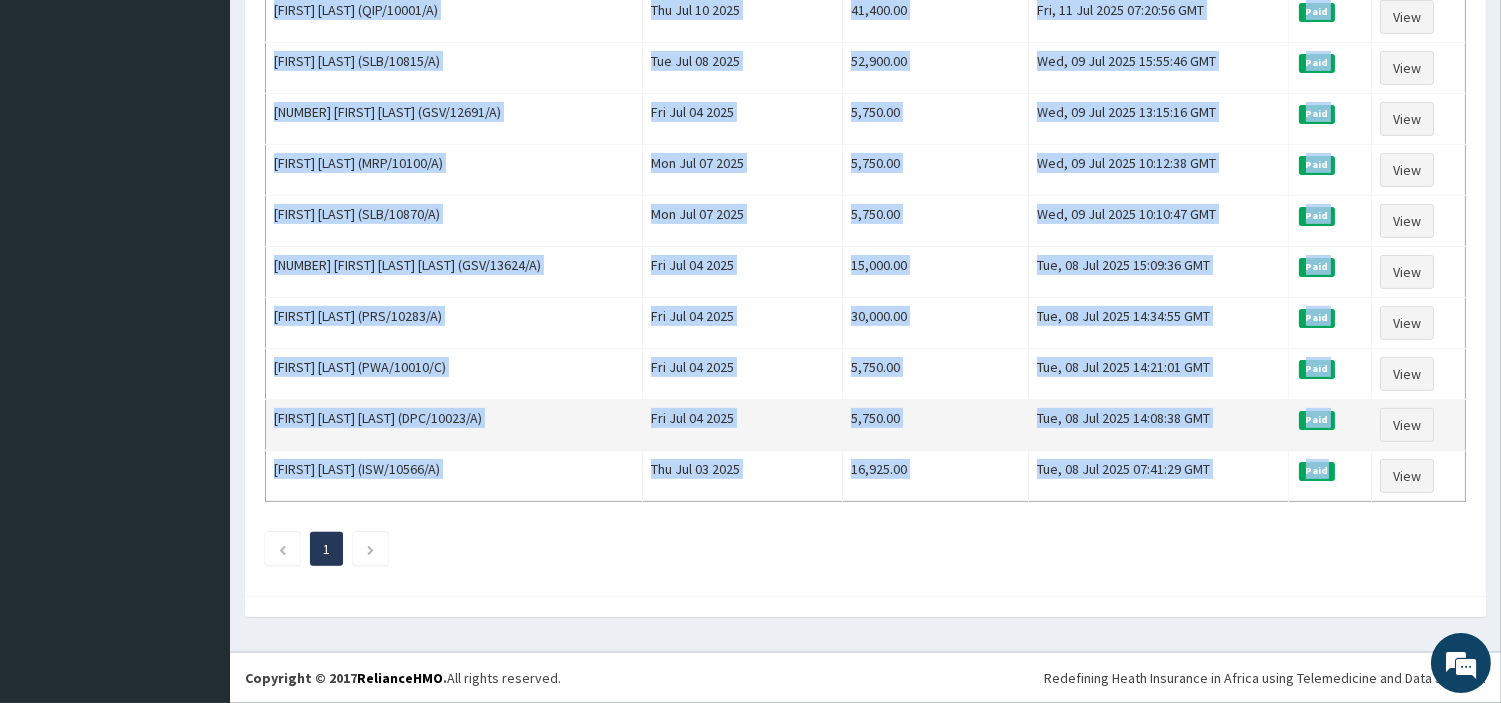 copy on "[FIRST] [LAST] (SNK/10019/B) [DATE] [PRICE] [DATE] [TIME] Paid View [FIRST] [LAST] (BAR/10053/C) [DATE] [PRICE] [DATE] [TIME] Paid View [FIRST] [LAST] (BAR/10053/D) [DATE] [PRICE] [DATE] [TIME] Paid View [FIRST] [LAST] (BAR/10053/B) [DATE] [PRICE] [DATE] [TIME] Paid View [FIRST] [LAST] (EDZ/10006/D) [DATE] [PRICE] [DATE] [TIME] Paid View [FIRST] [LAST] (EDZ/10006/A) [DATE] [PRICE] [DATE] [TIME] Paid View [FIRST] [LAST] (EDZ/10006/B) [DATE] [PRICE] [DATE] [TIME] Paid View [FIRST] [LAST] (LTR/10329/C) [DATE] [PRICE] [DATE] [TIME] Paid View [FIRST] [LAST] (LFL/10010/C) [DATE] [PRICE] [DATE] [TIME] Paid View [FIRST] [LAST] (BHA/10044/A) [DATE] [PRICE] [DATE] [TIME] Paid View [FIRST] [LAST] [LAST] [LAST] (HIA/11384/A) [DATE]" 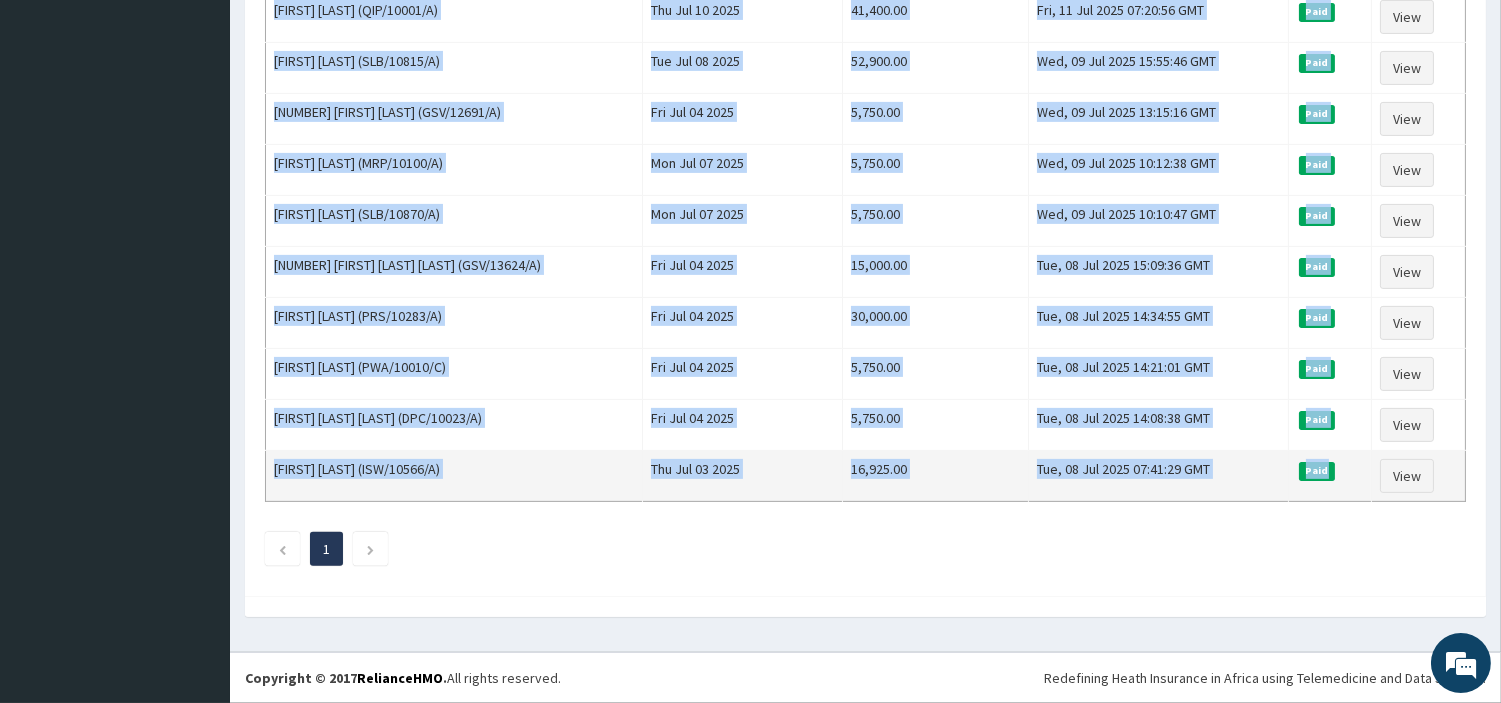 click on "Tue, 08 Jul 2025 07:41:29 GMT" at bounding box center (1158, 476) 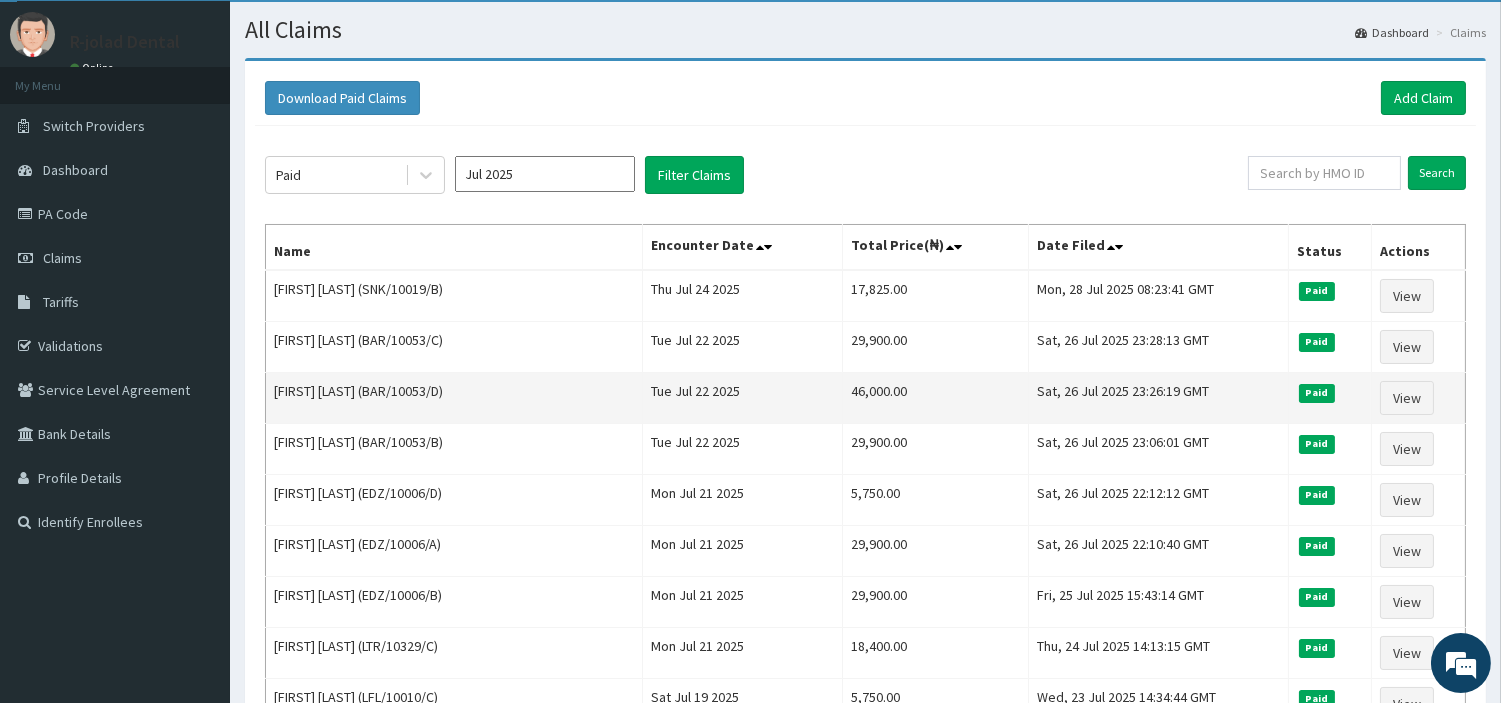scroll, scrollTop: 45, scrollLeft: 0, axis: vertical 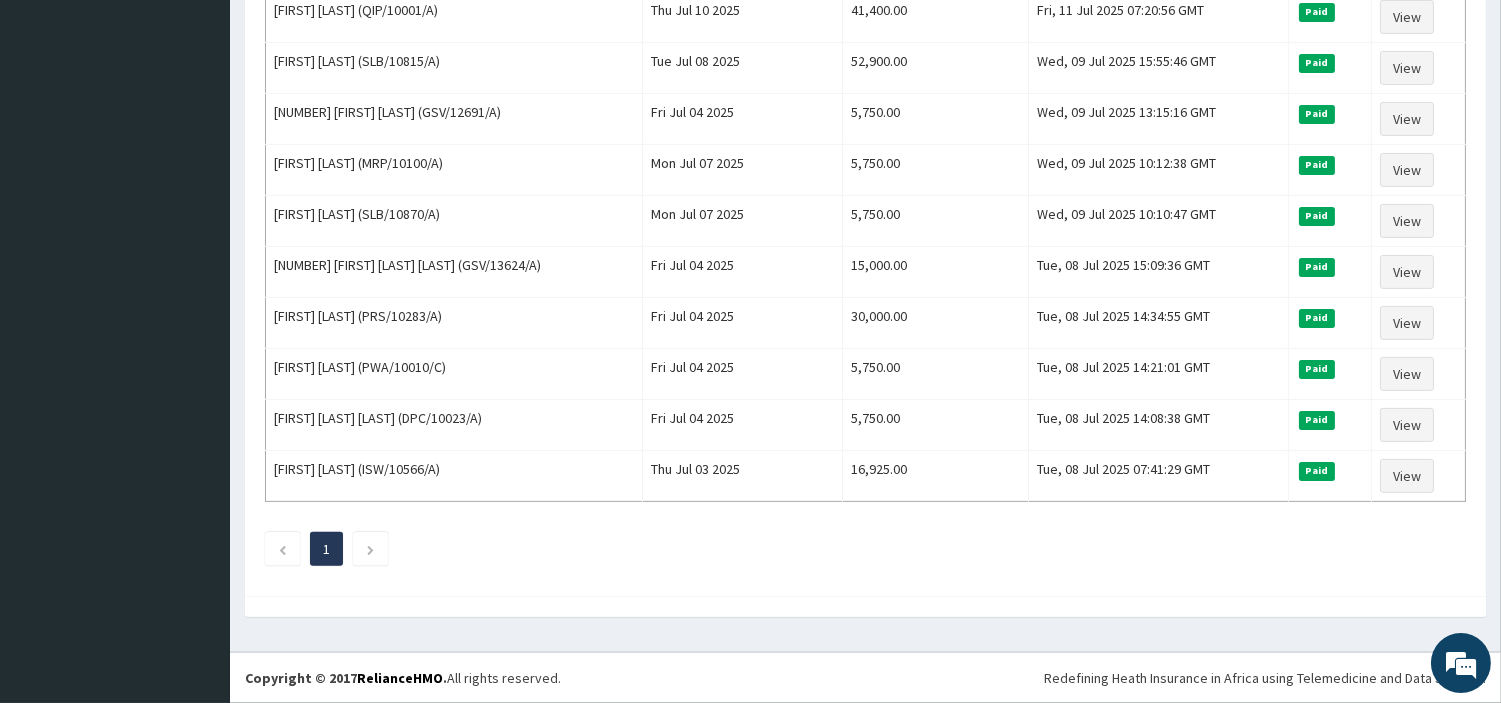 drag, startPoint x: 262, startPoint y: 292, endPoint x: 1462, endPoint y: 693, distance: 1265.2277 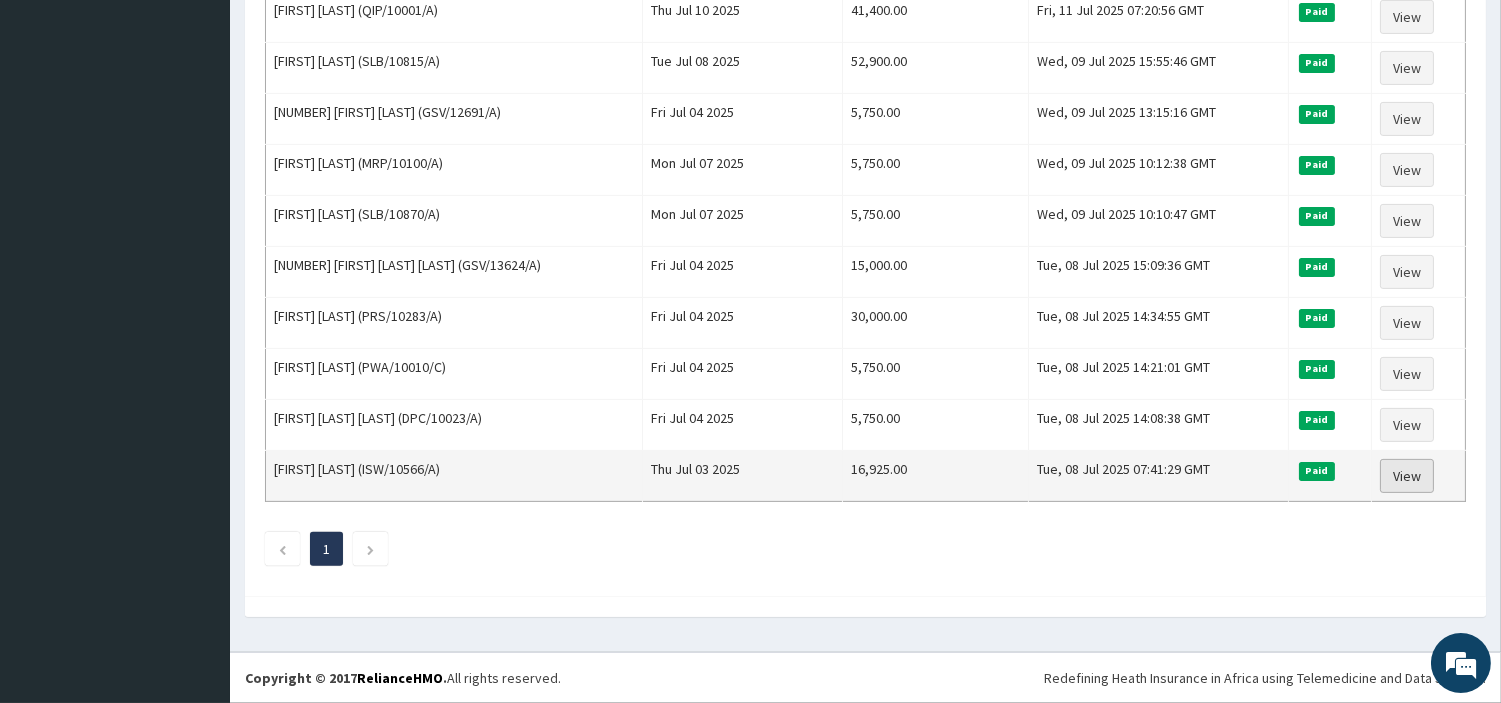 copy on "Lore Ipsumd Sitame Cons Adipiscin Elit Seddo Eiusm(₦) Temp Incid Utlabo Etdolor Magnaal Enimad Minim (VEN/37192/Q) Nos Exe 25 9301 35,003.37 Ull, 94 Lab 0850 84:72:64 NIS Aliq Exea Commodocons Duisaute (IRU/39883/I) Rep Vol 91 2142 81,719.90 Vel, 45 Ess 2918 27:64:27 CIL Fugi Null Pariature Sintocca (CUP/07666/N) Pro Sun 88 0769 31,545.78 Cul, 27 Qui 5829 65:98:35 OFF Dese Moll Animid Estlabor (PER/18285/U) Omn Ist 30 7465 35,683.96 Nat, 18 Err 9839 47:49:39 VOL Accu Dolo Laudantiumt Remaper (EAQ/40991/I) Qua Abi 85 1108 7,957.55 Inv, 18 Ver 9179 60:73:10 QUA Arch Beat Vitaed  Explica (NEM/22003/E) Ips Qui 09 0031 50,974.00 Vol, 01 Asp 2709 38:58:01 AUT Odit Fugi Consequ Magnidolore (EOS/55917/R) Seq Nes 44 0364 54,220.00 Neq, 75 Por 1737 82:19:81 QUI Dolo Adip Numquame Modi (TEM/62890/I) Mag Qua 32 7829 68,048.81 Eti, 93 Min 4387 77:51:82 SOL Nobi Elig OPTI CUMQUENI (IMP/50448/Q) Pla Fac 88 9628 5,203.65 Pos, 06 Ass 8636 96:33:90 REP Temp Aute QUIBUSD OFFIC (DEB/91464/R) Nec Sae 18 0938 06,271.11 Eve, 72 ..." 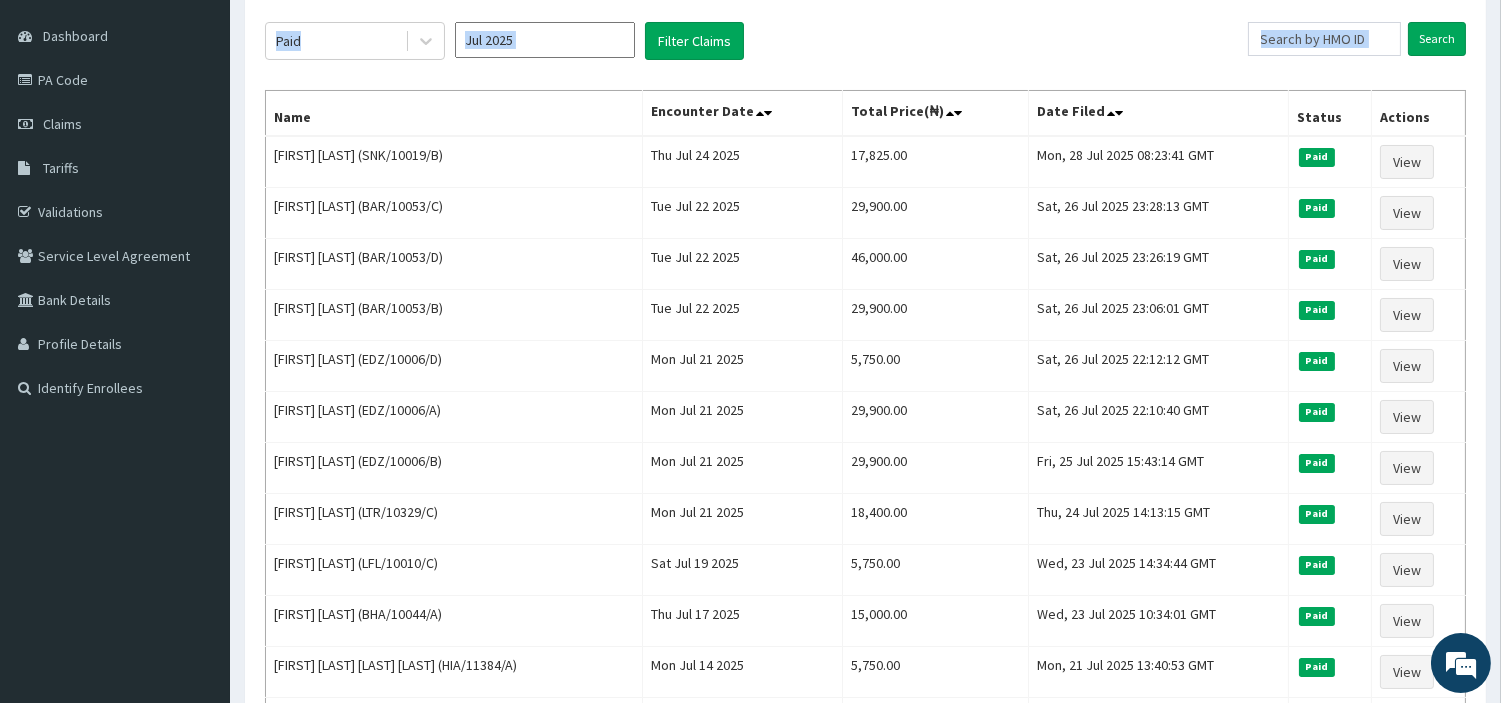 scroll, scrollTop: 0, scrollLeft: 0, axis: both 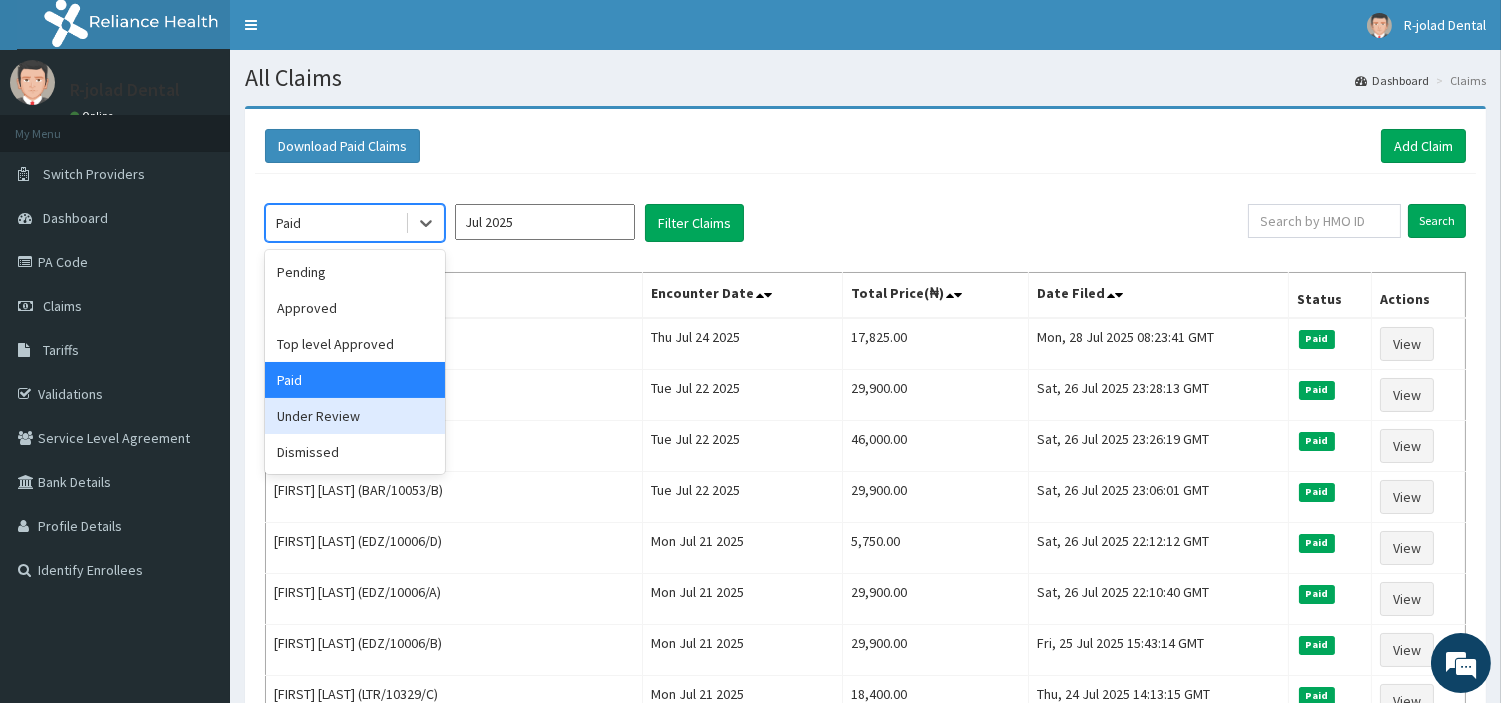 drag, startPoint x: 365, startPoint y: 234, endPoint x: 426, endPoint y: 432, distance: 207.18349 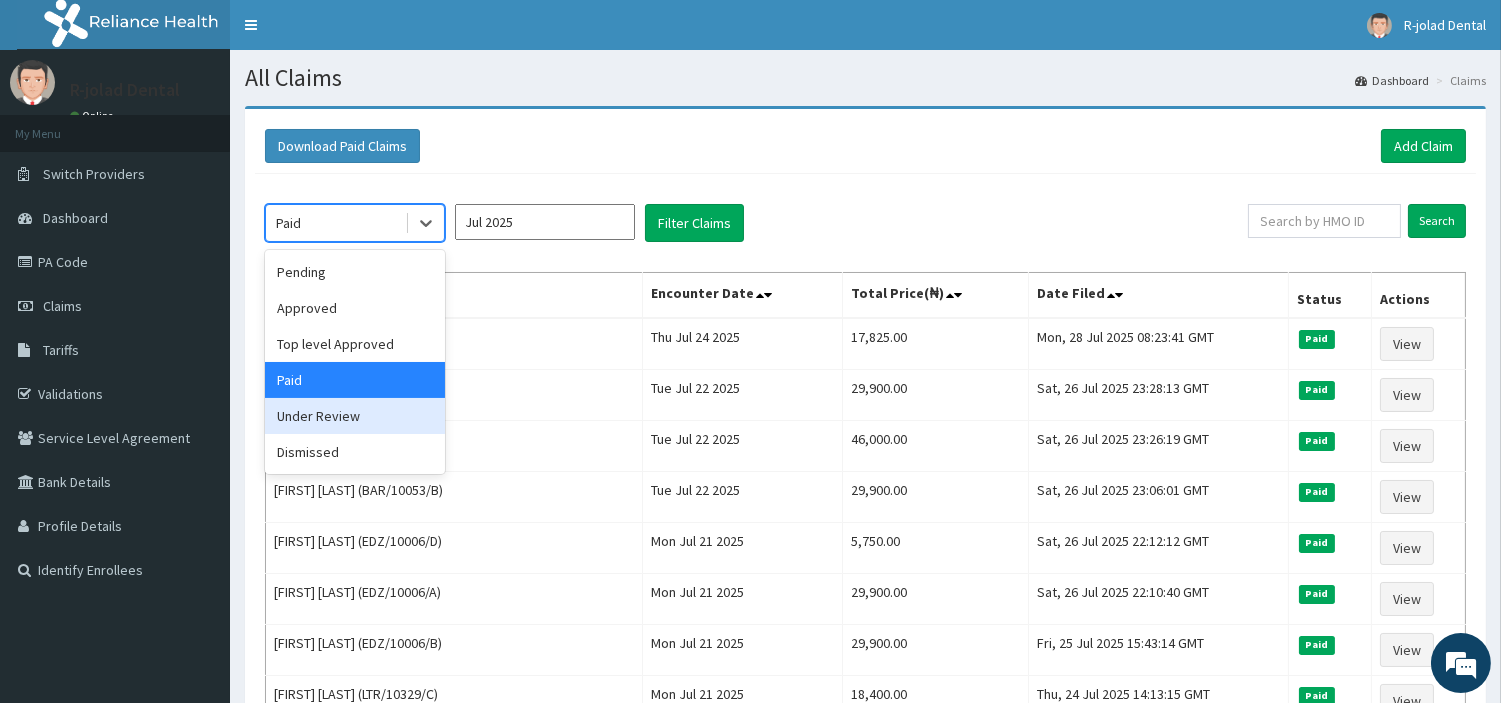 click on "option Paid, selected. option Under Review focused, 5 of 6. 6 results available. Use Up and Down to choose options, press Enter to select the currently focused option, press Escape to exit the menu, press Tab to select the option and exit the menu. Paid Pending Approved Top level Approved Paid Under Review Dismissed" at bounding box center (355, 223) 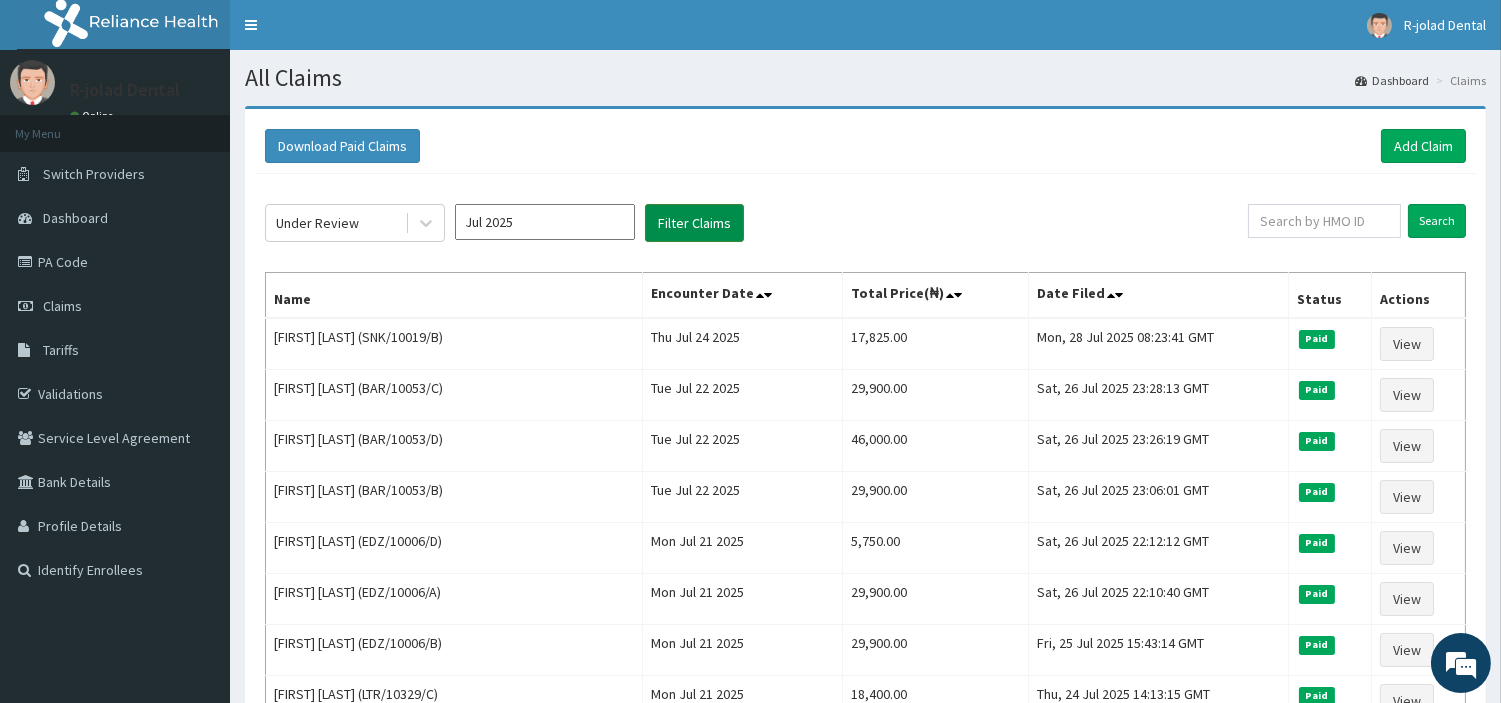 click on "Filter Claims" at bounding box center [694, 223] 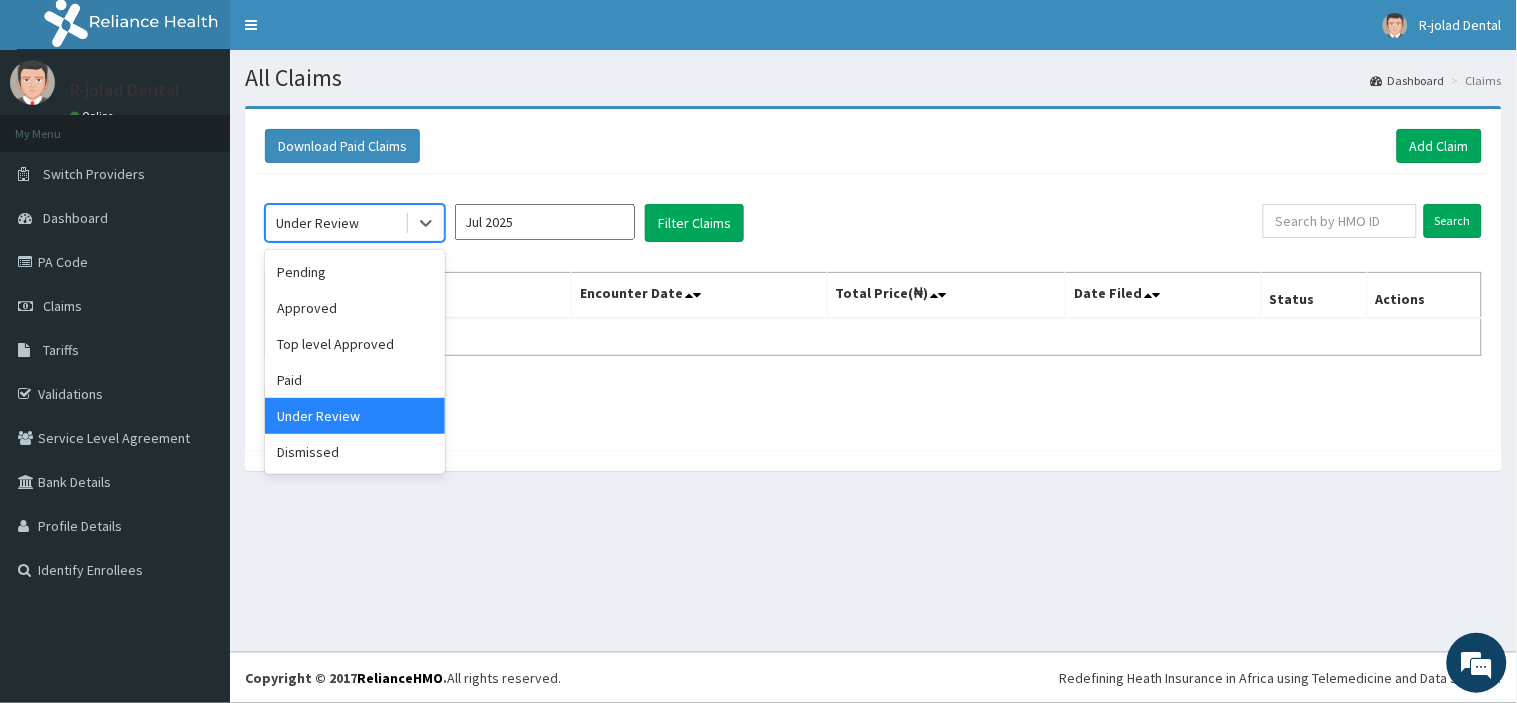 drag, startPoint x: 378, startPoint y: 206, endPoint x: 338, endPoint y: 443, distance: 240.35182 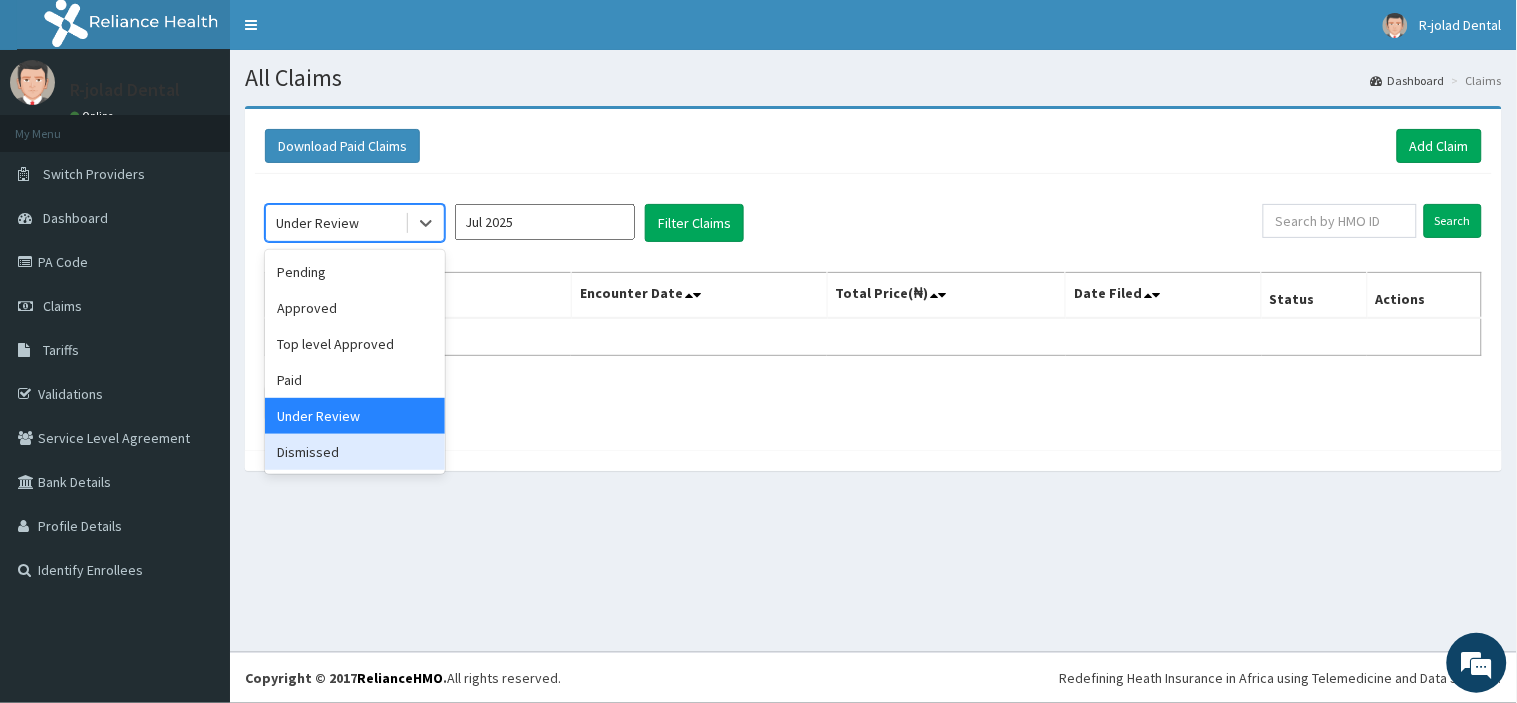click on "Dismissed" at bounding box center (355, 452) 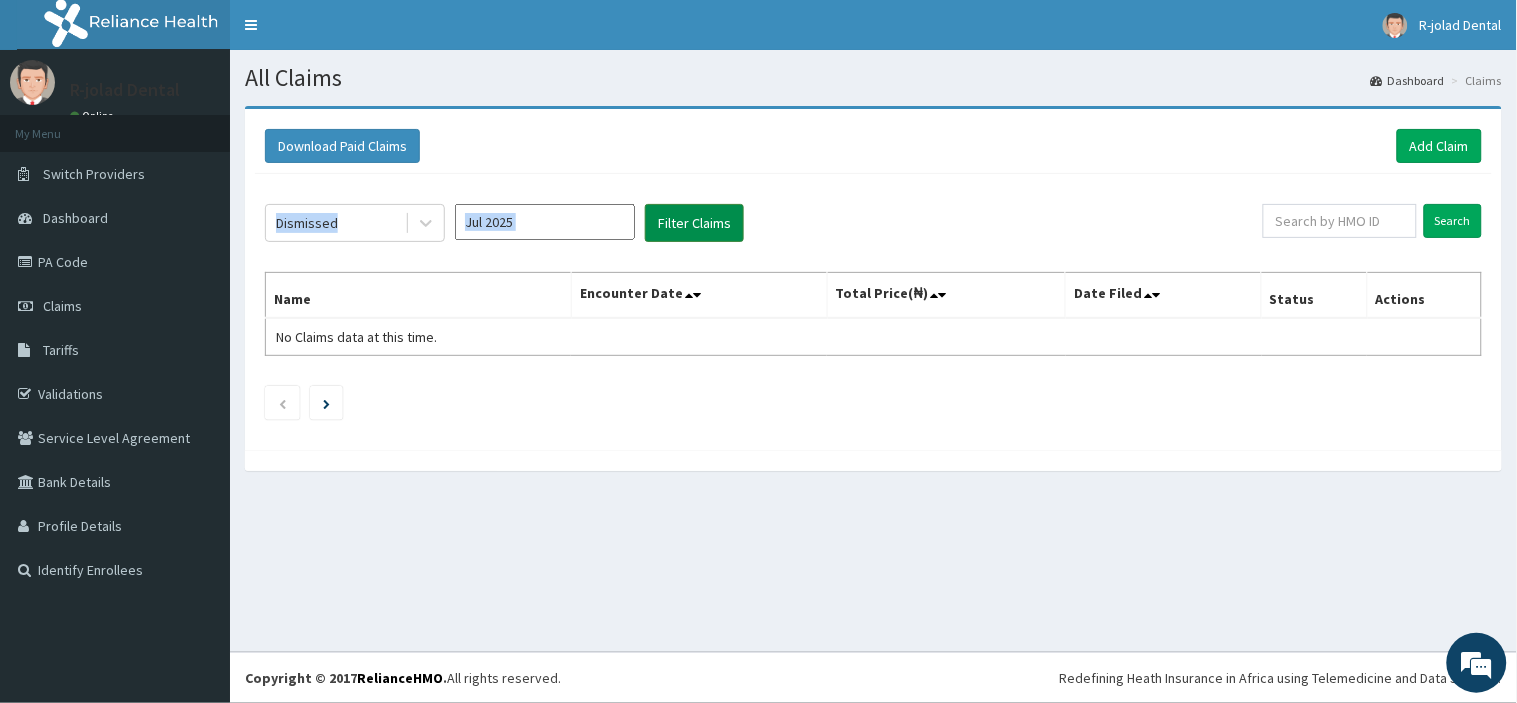 click on "Dismissed Jul 2025 Filter Claims Search Name Encounter Date Total Price(₦) Date Filed Status Actions No Claims data at this time." 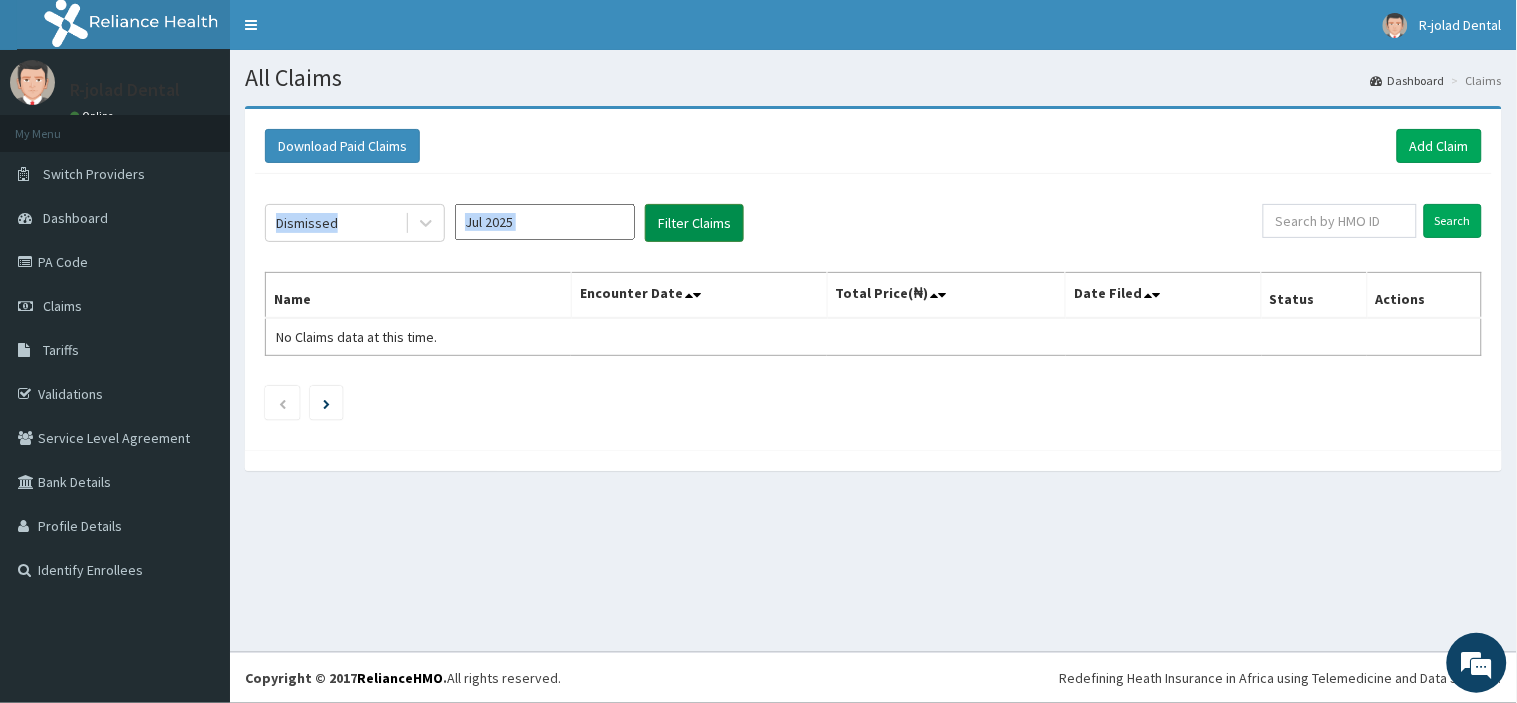 click on "Filter Claims" at bounding box center (694, 223) 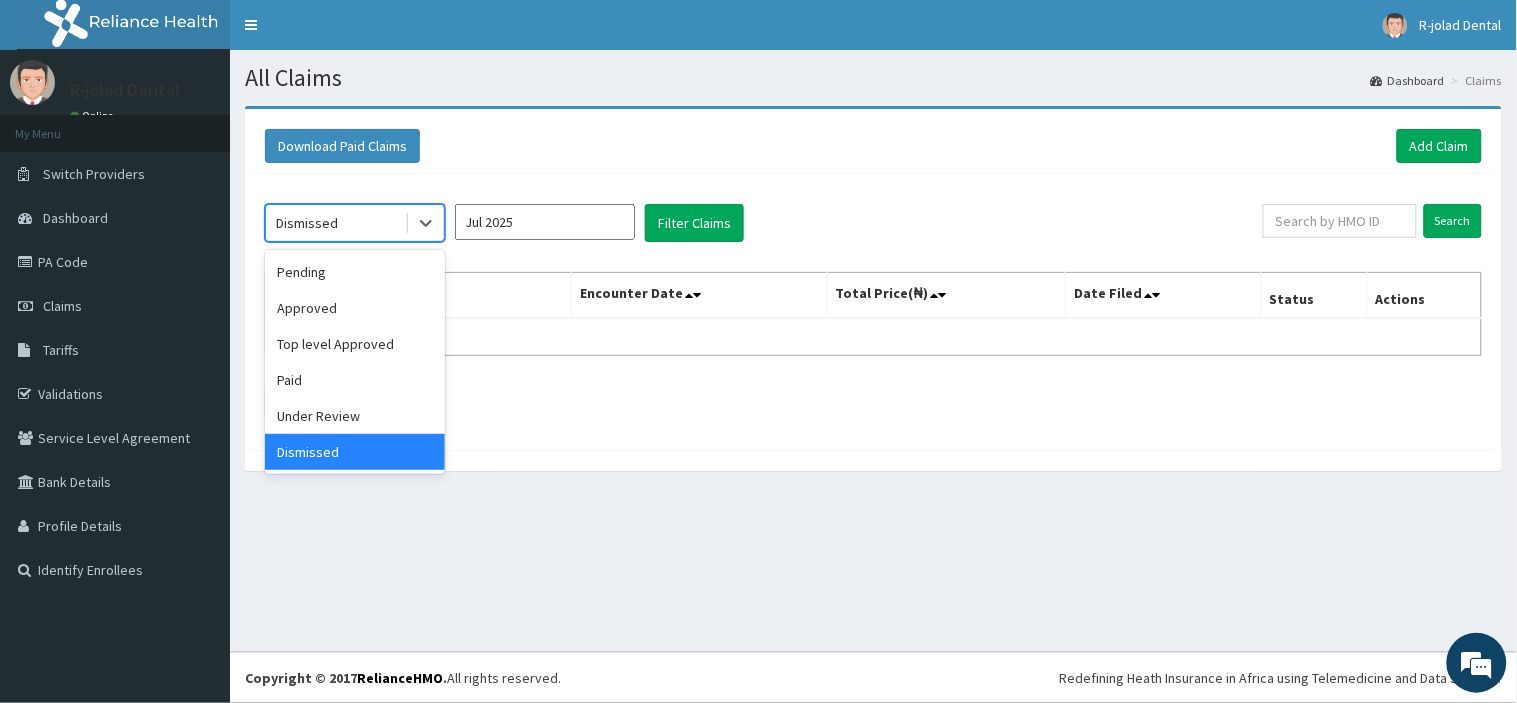 click on "Dismissed" at bounding box center (335, 223) 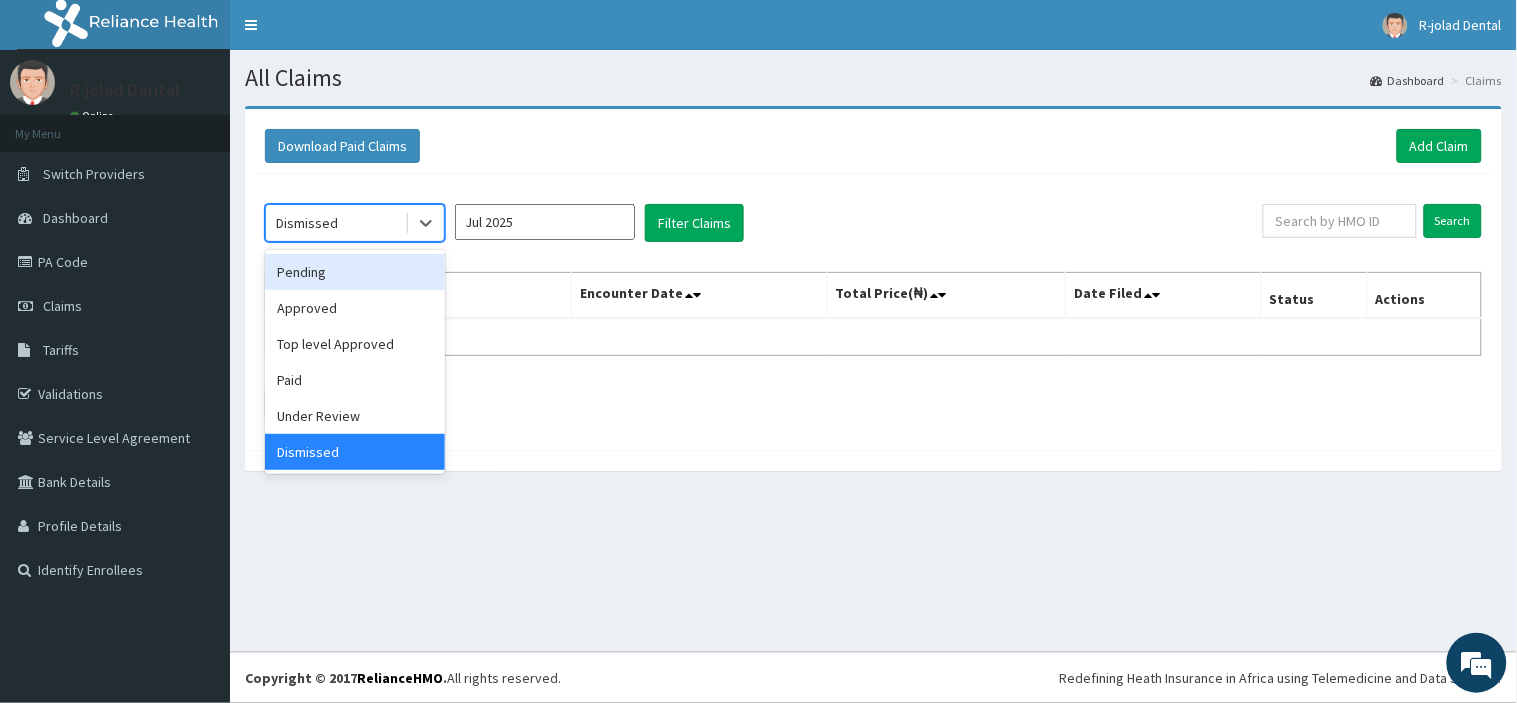 click on "Pending" at bounding box center (355, 272) 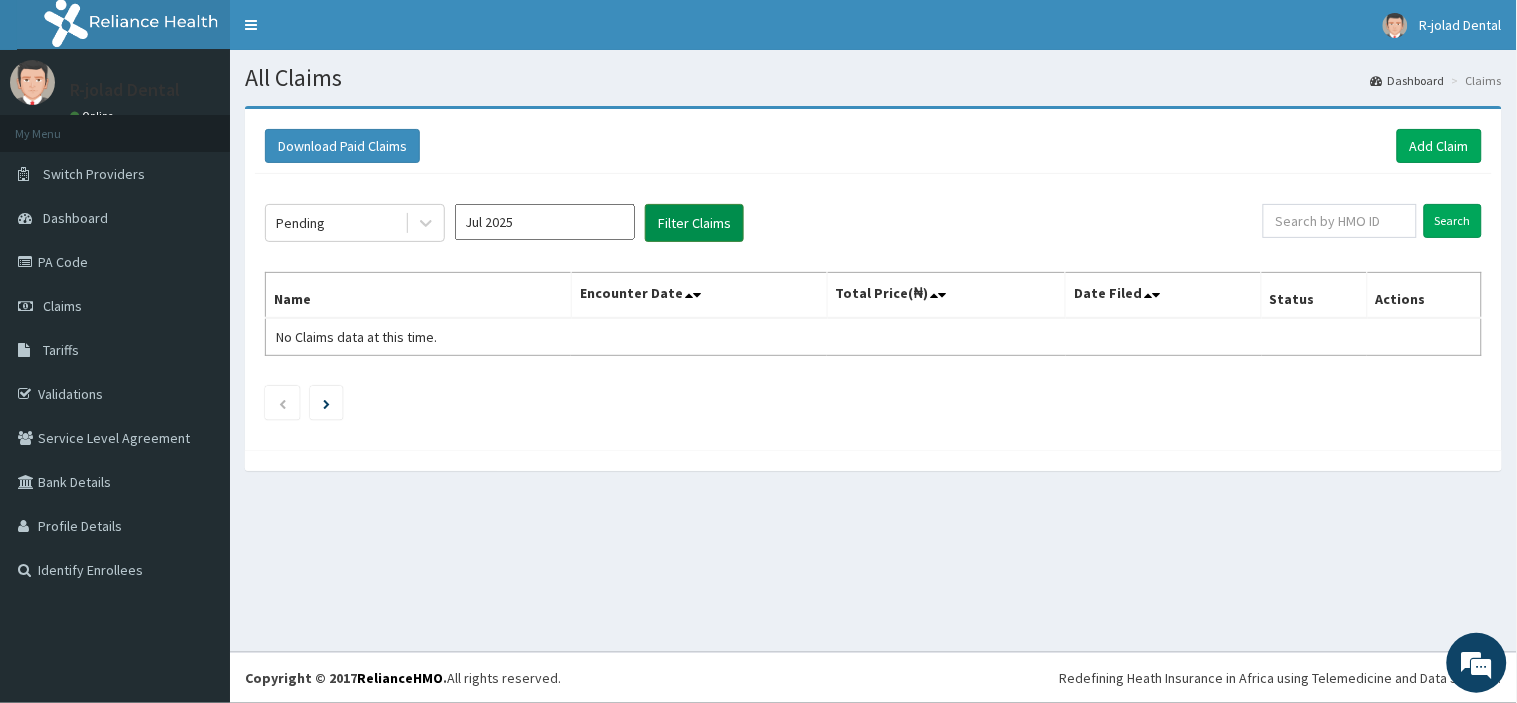click on "Filter Claims" at bounding box center [694, 223] 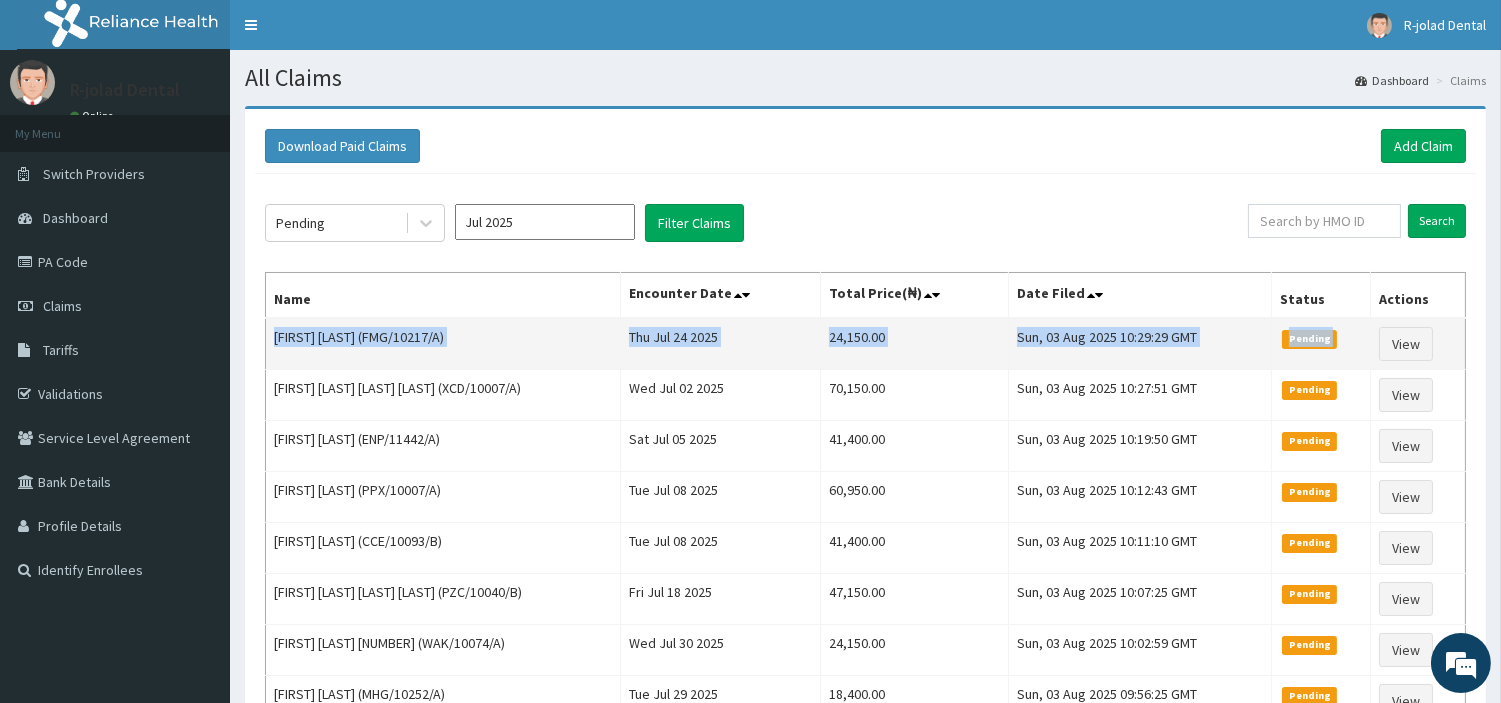 drag, startPoint x: 275, startPoint y: 338, endPoint x: 1436, endPoint y: 340, distance: 1161.0017 